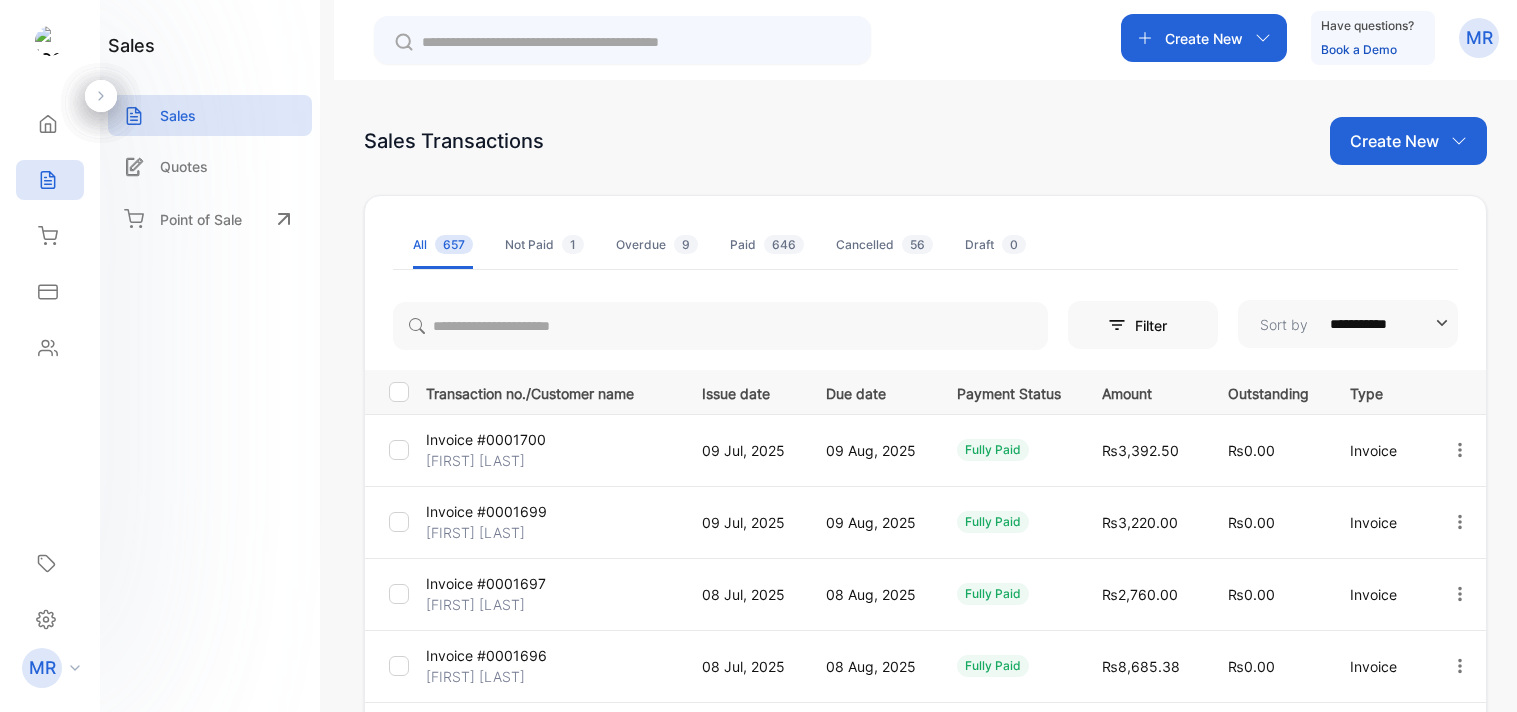 scroll, scrollTop: 0, scrollLeft: 0, axis: both 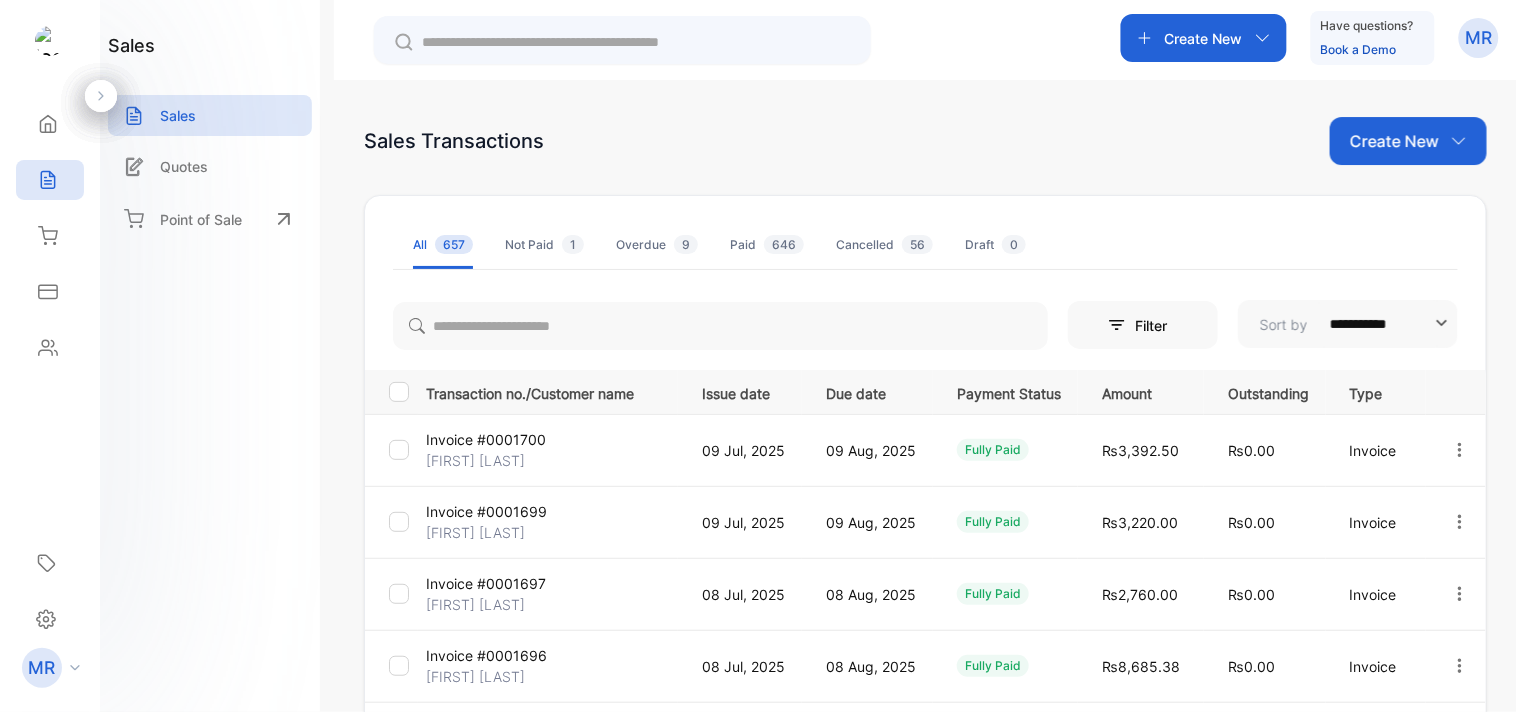 click on "Create New" at bounding box center (1408, 141) 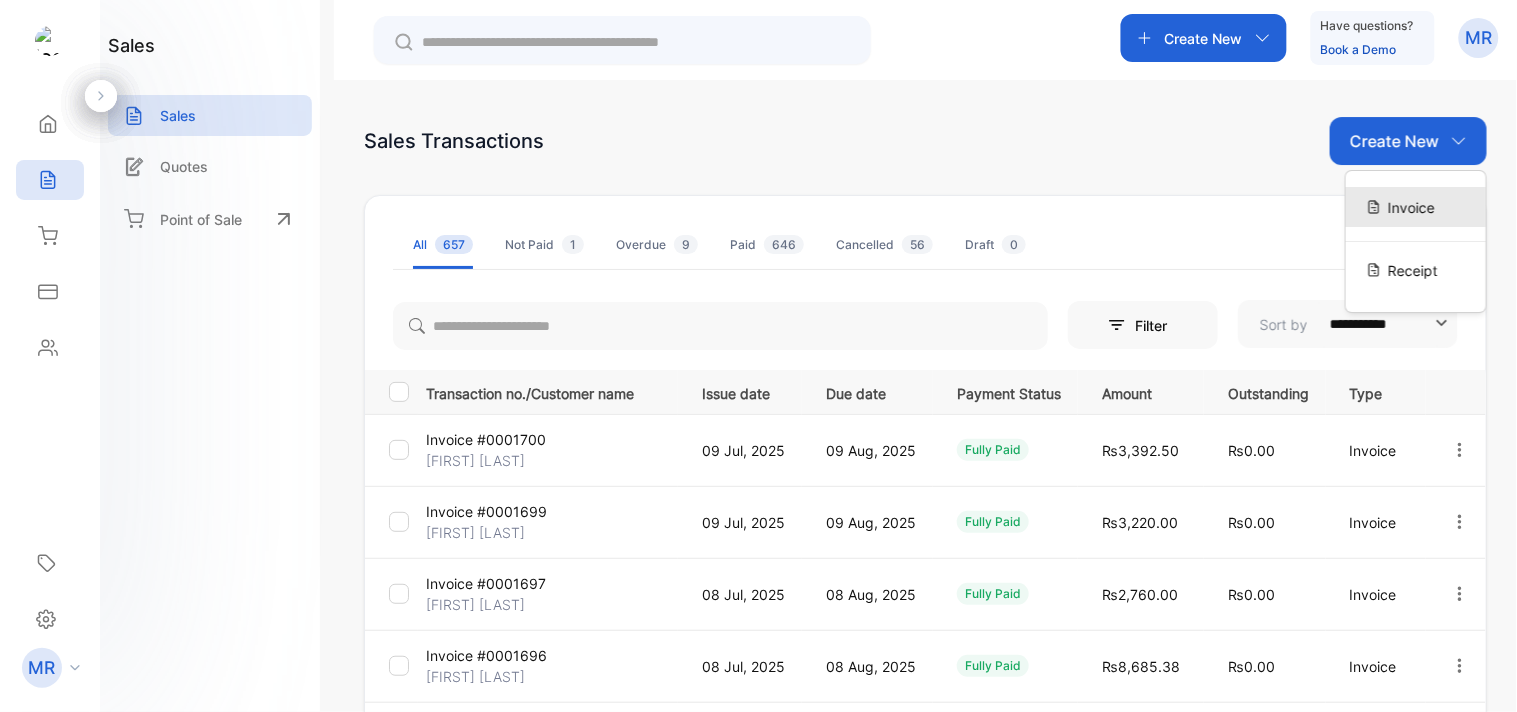 click on "Invoice" at bounding box center (1411, 207) 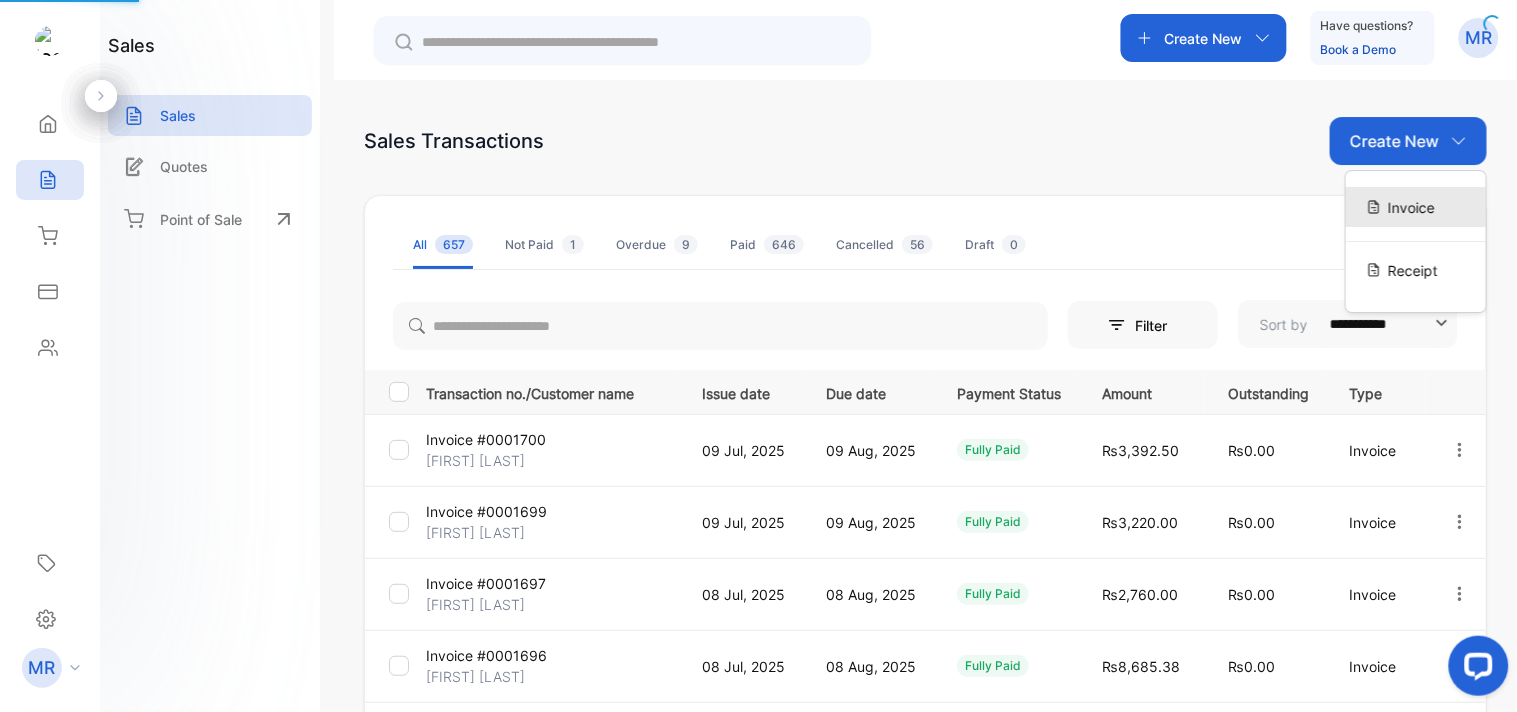 scroll, scrollTop: 0, scrollLeft: 0, axis: both 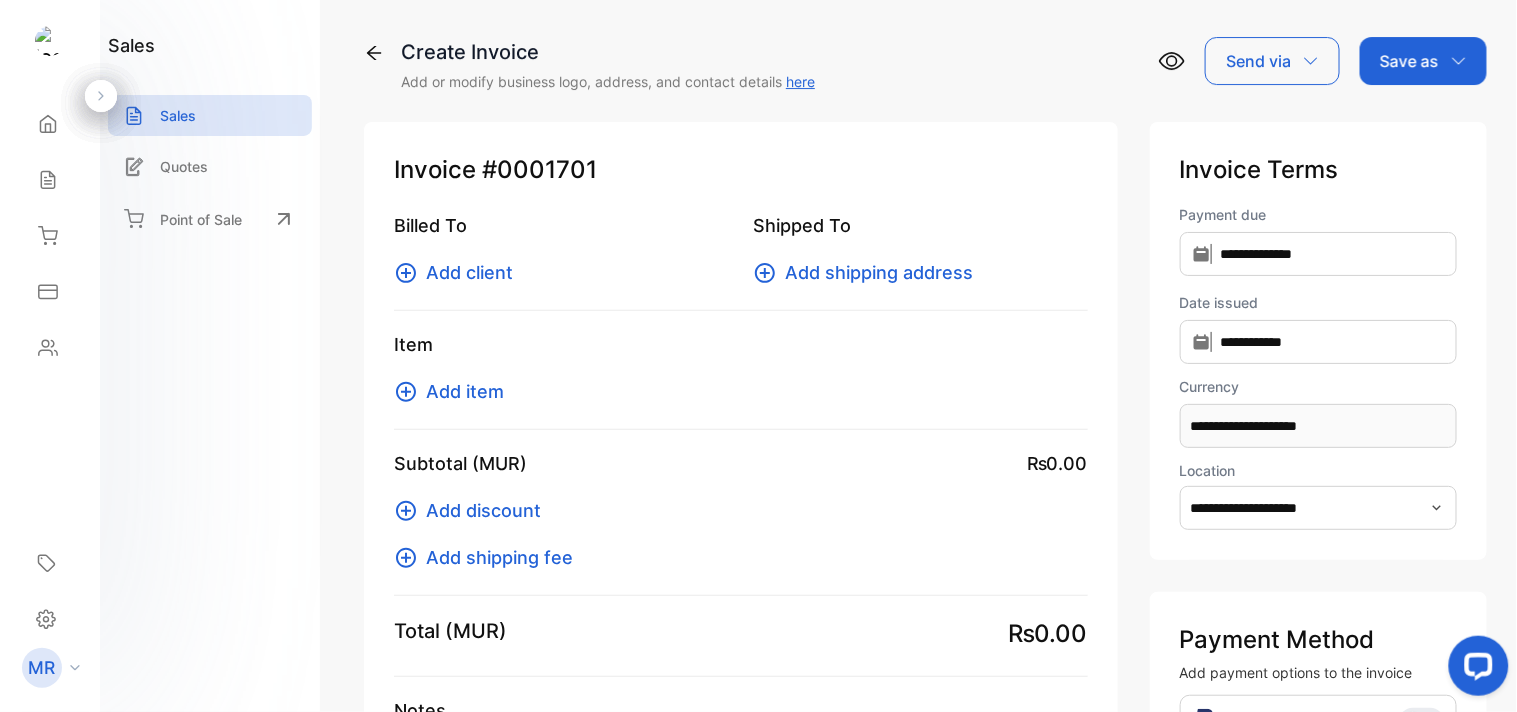 click on "Add item" at bounding box center (465, 391) 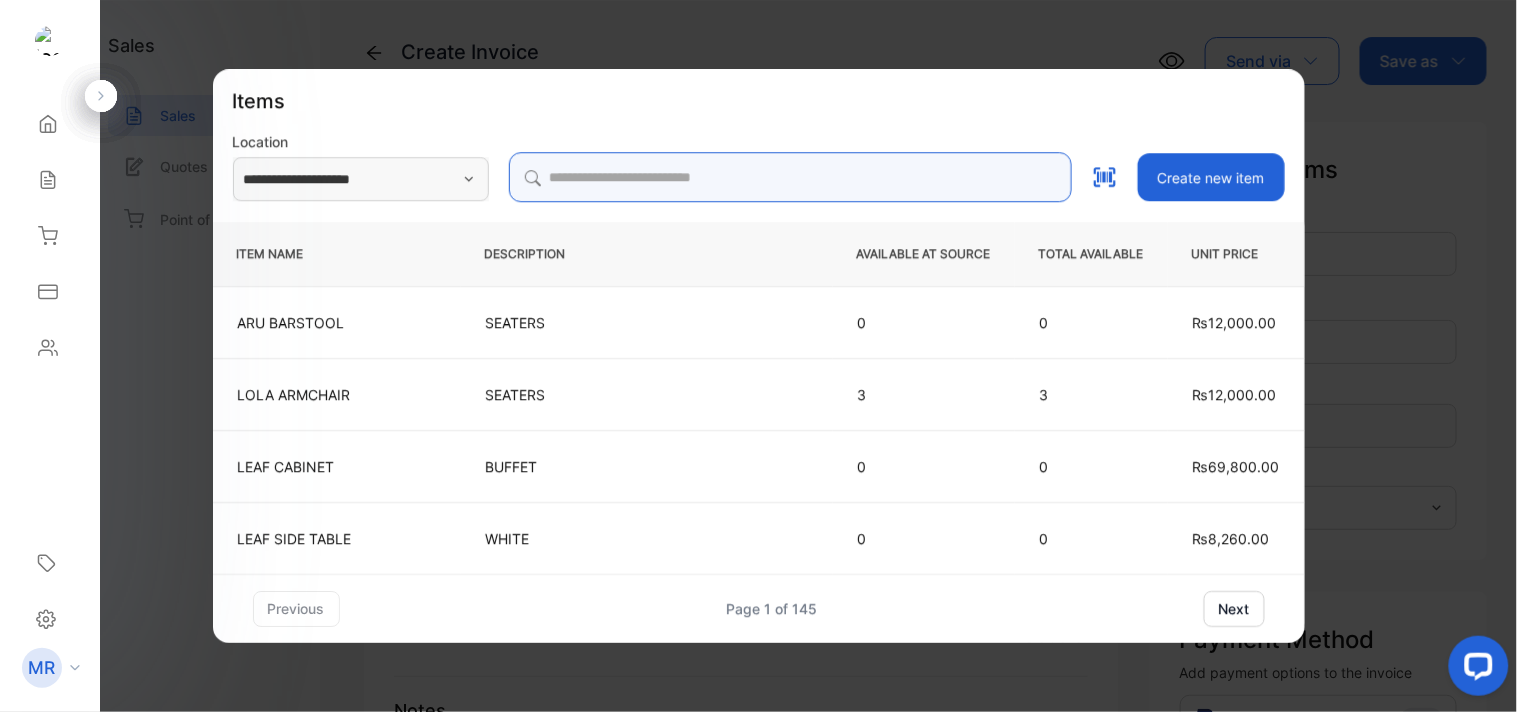 click at bounding box center (790, 177) 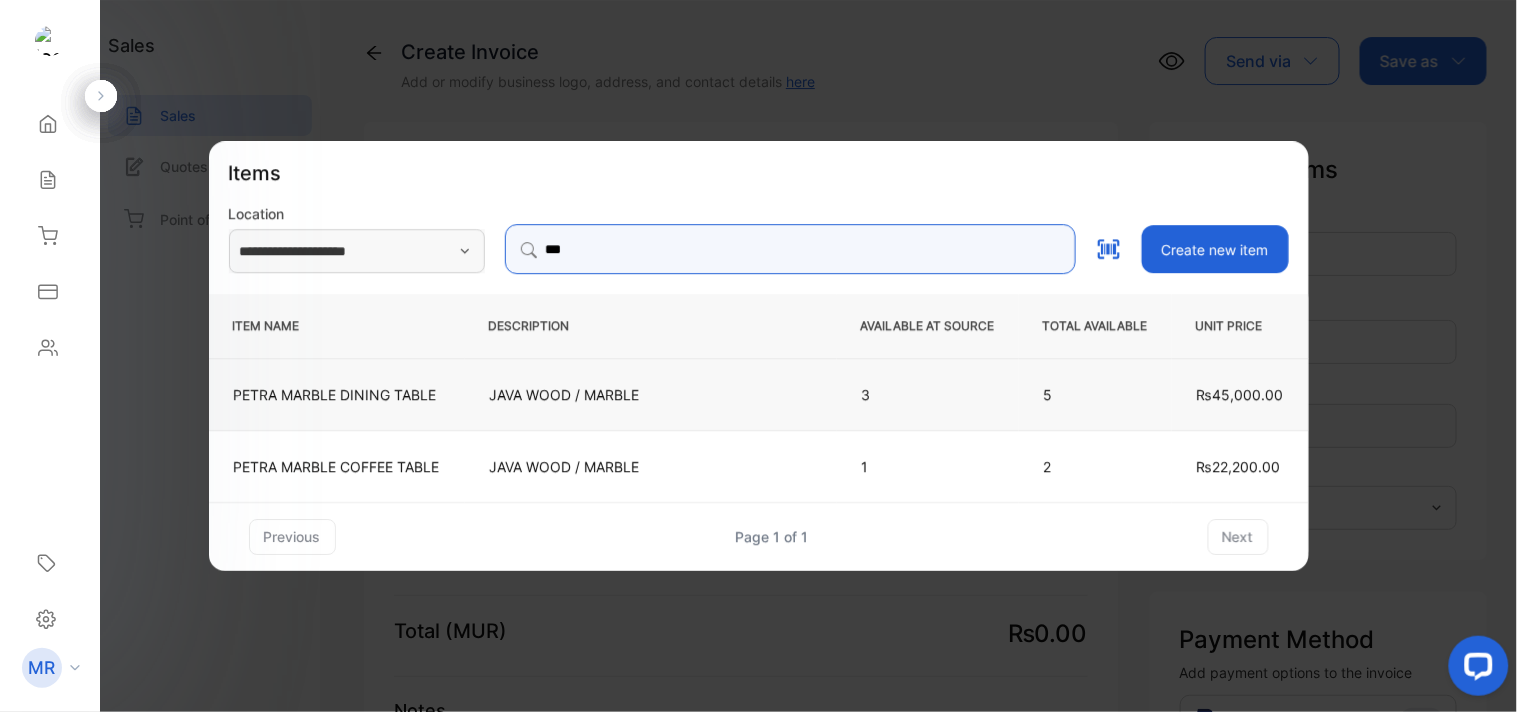 type on "***" 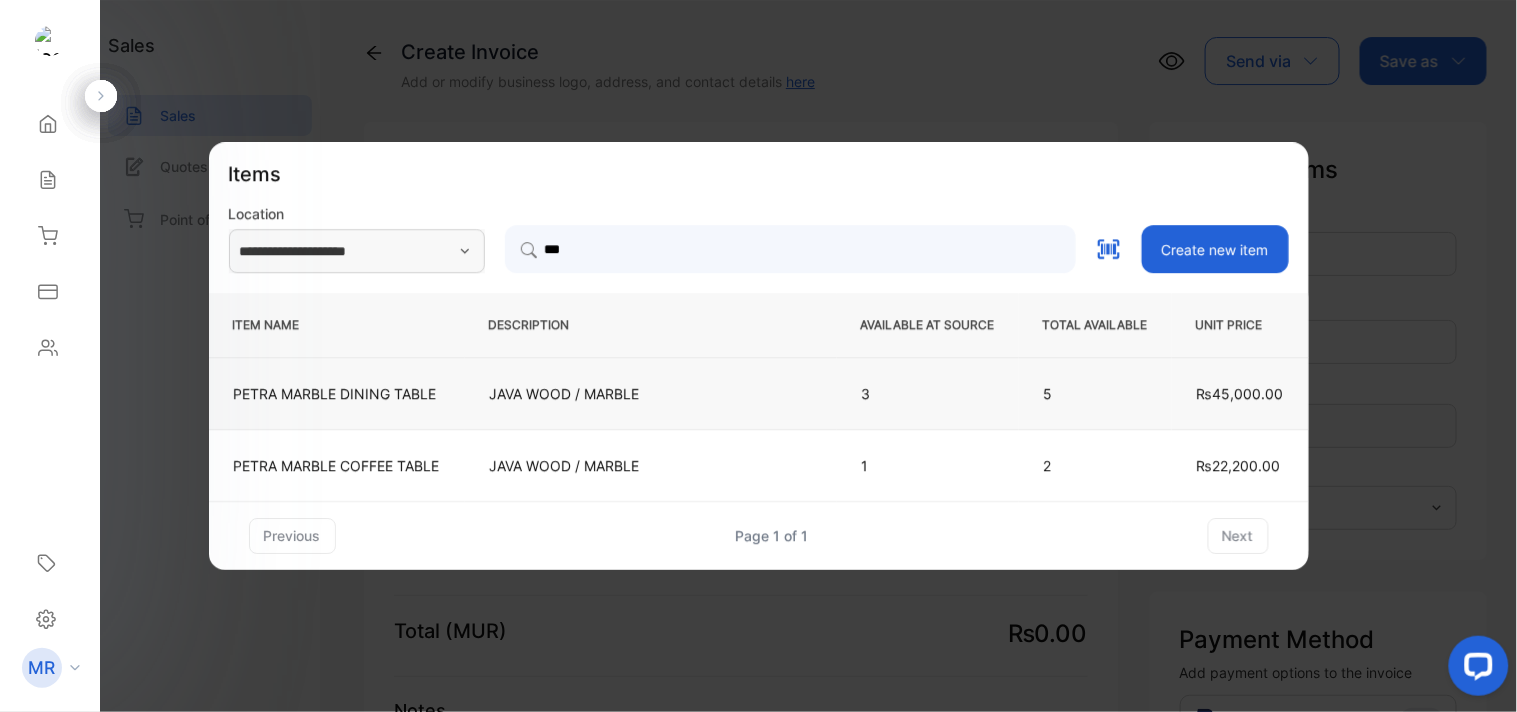 click on "JAVA WOOD / MARBLE" at bounding box center (651, 393) 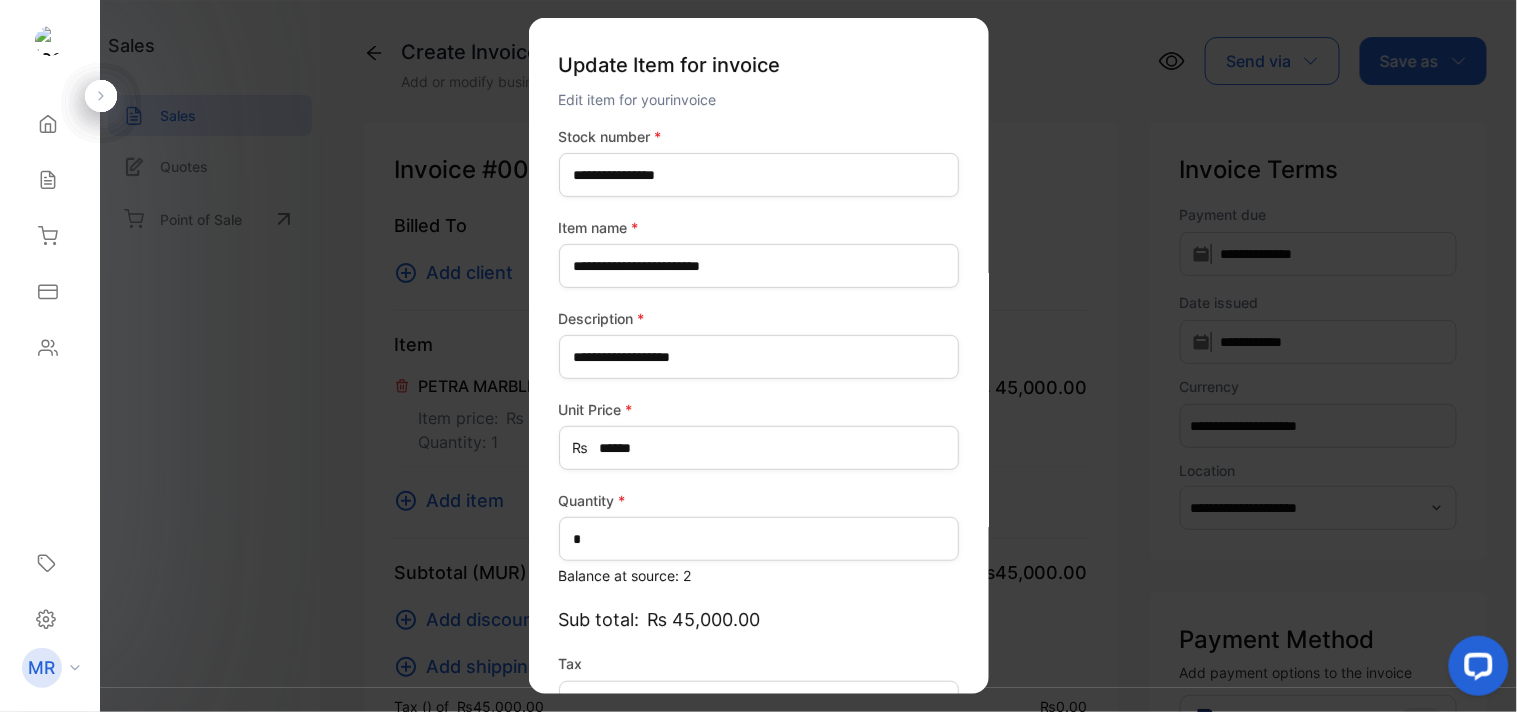 scroll, scrollTop: 130, scrollLeft: 0, axis: vertical 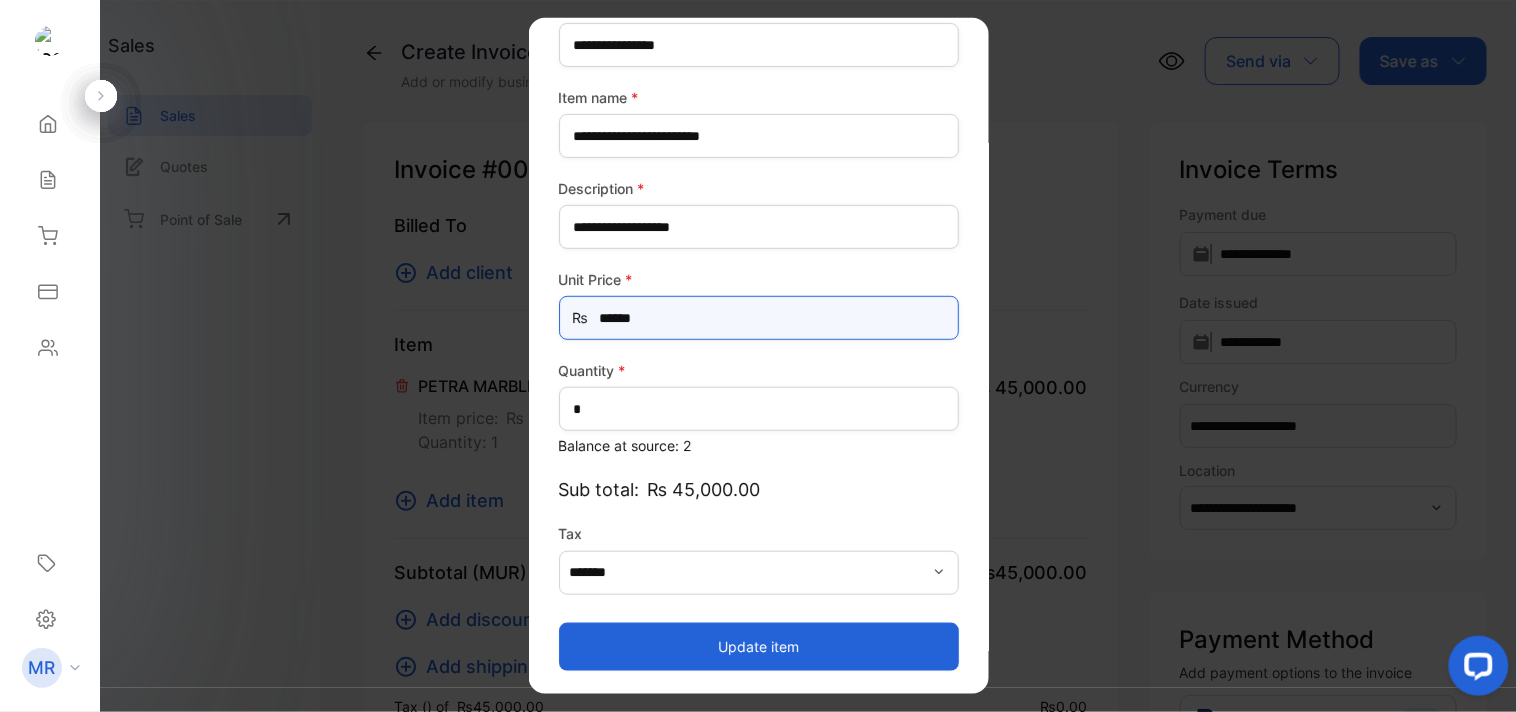click on "******" at bounding box center [759, 318] 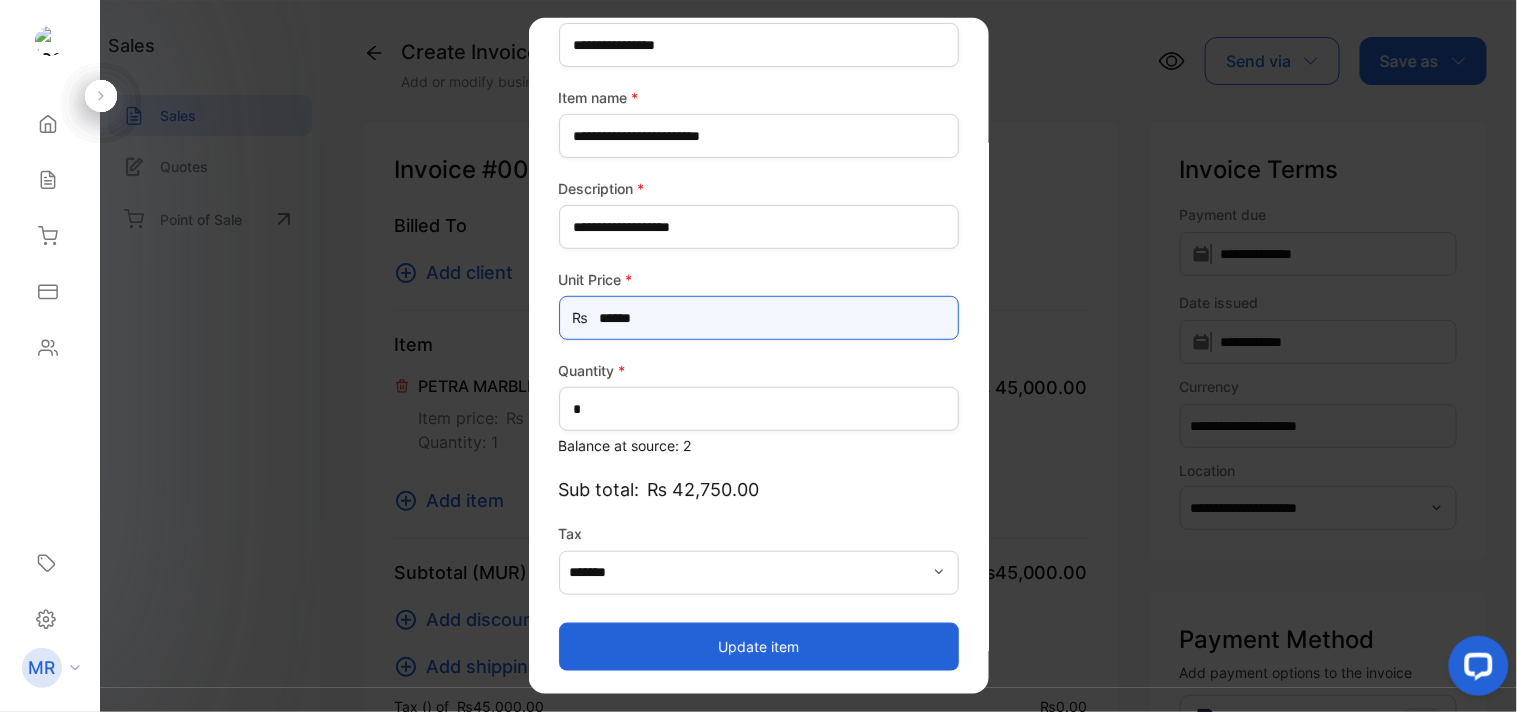 type on "******" 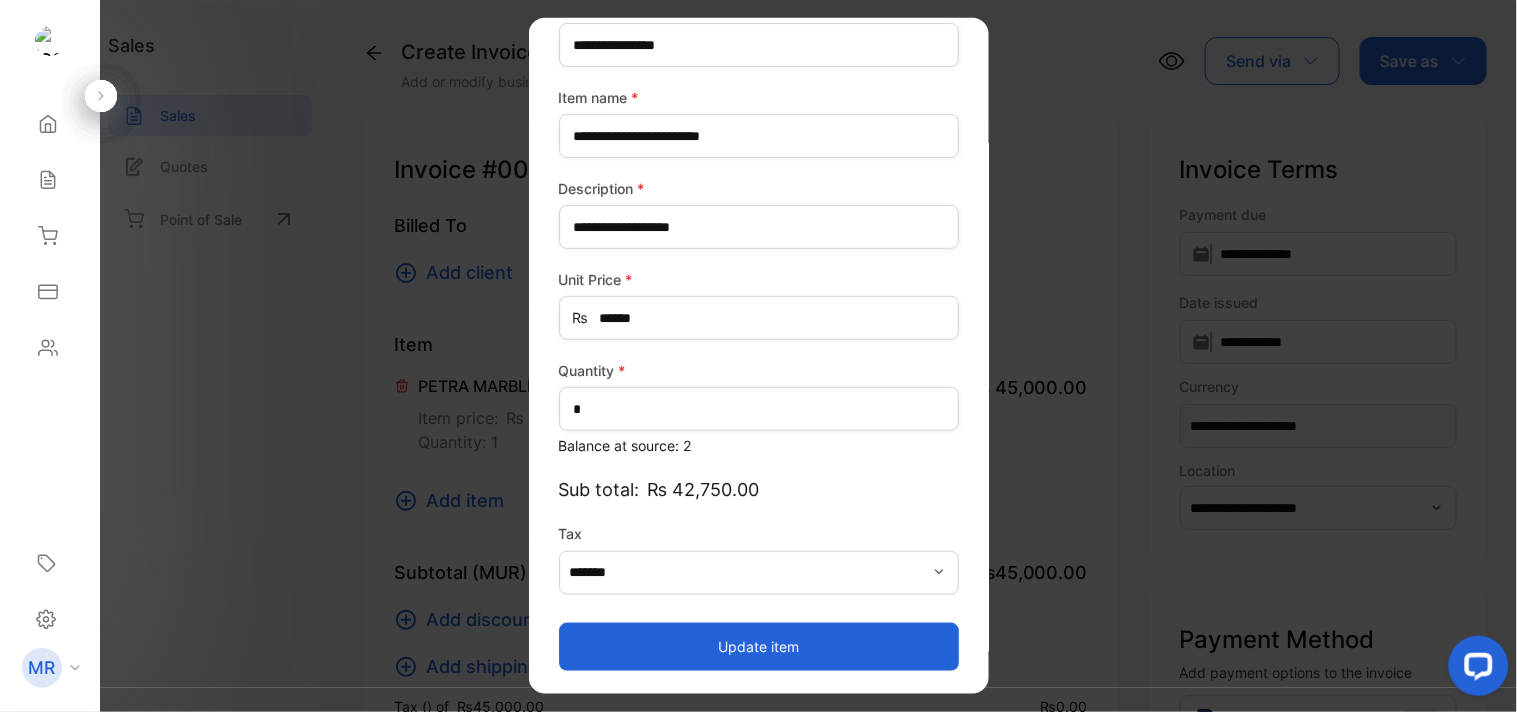 click on "Update item" at bounding box center (759, 646) 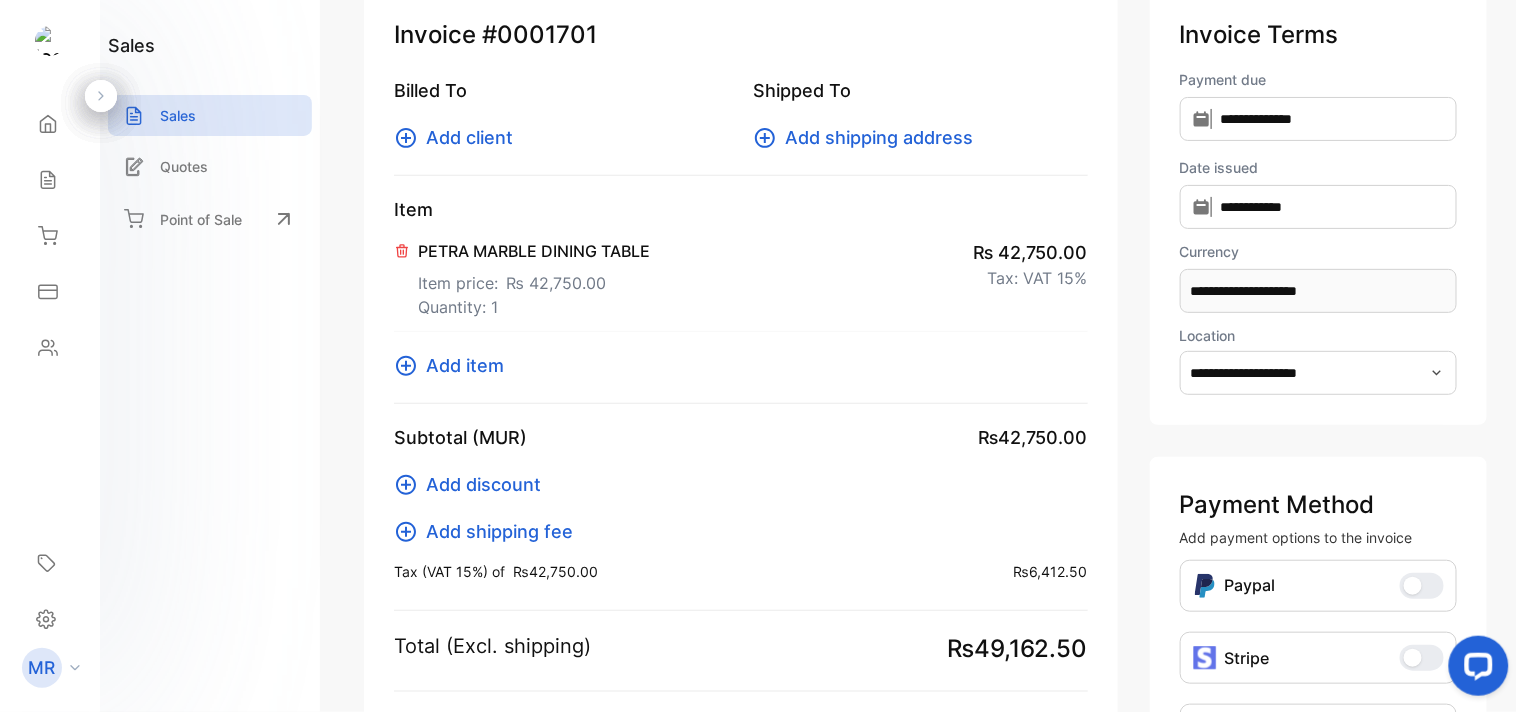 scroll, scrollTop: 134, scrollLeft: 0, axis: vertical 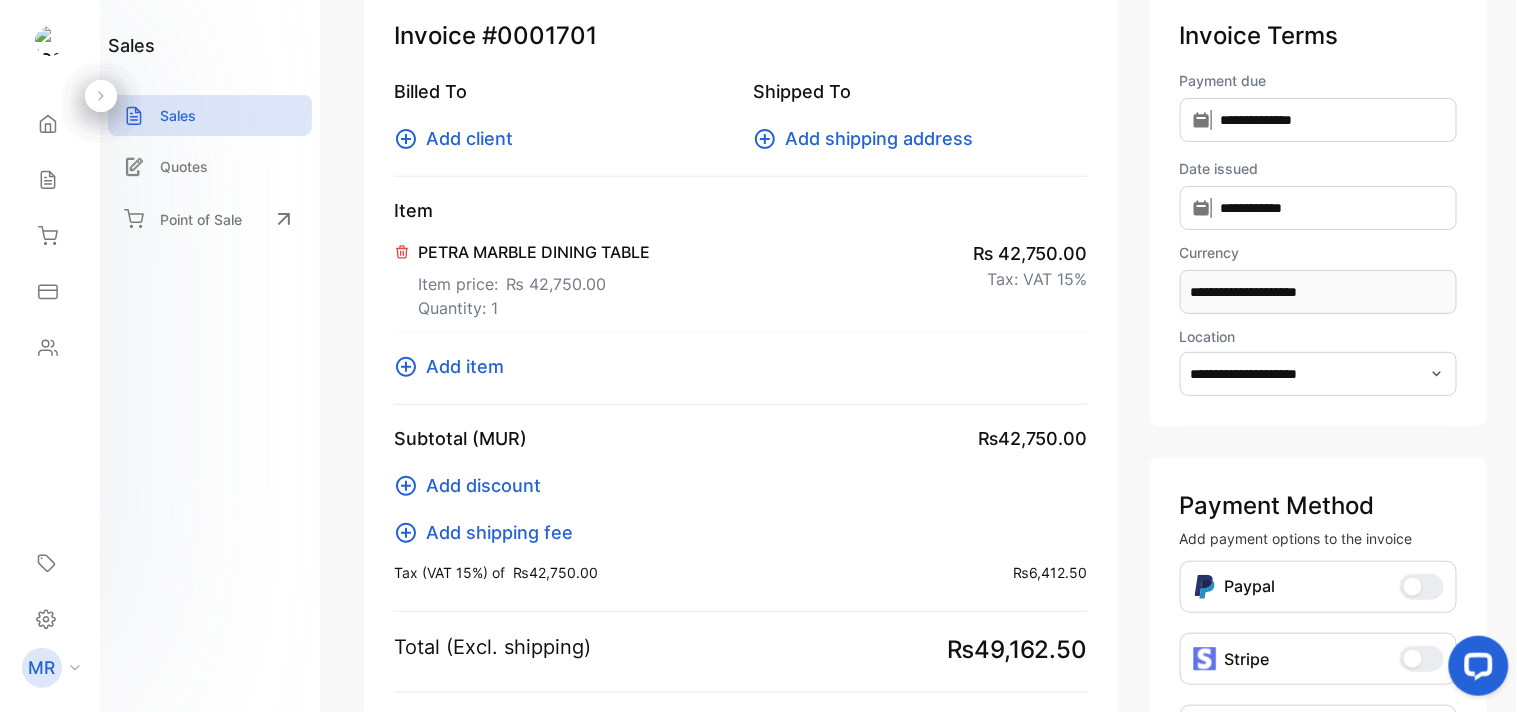 click at bounding box center (402, 252) 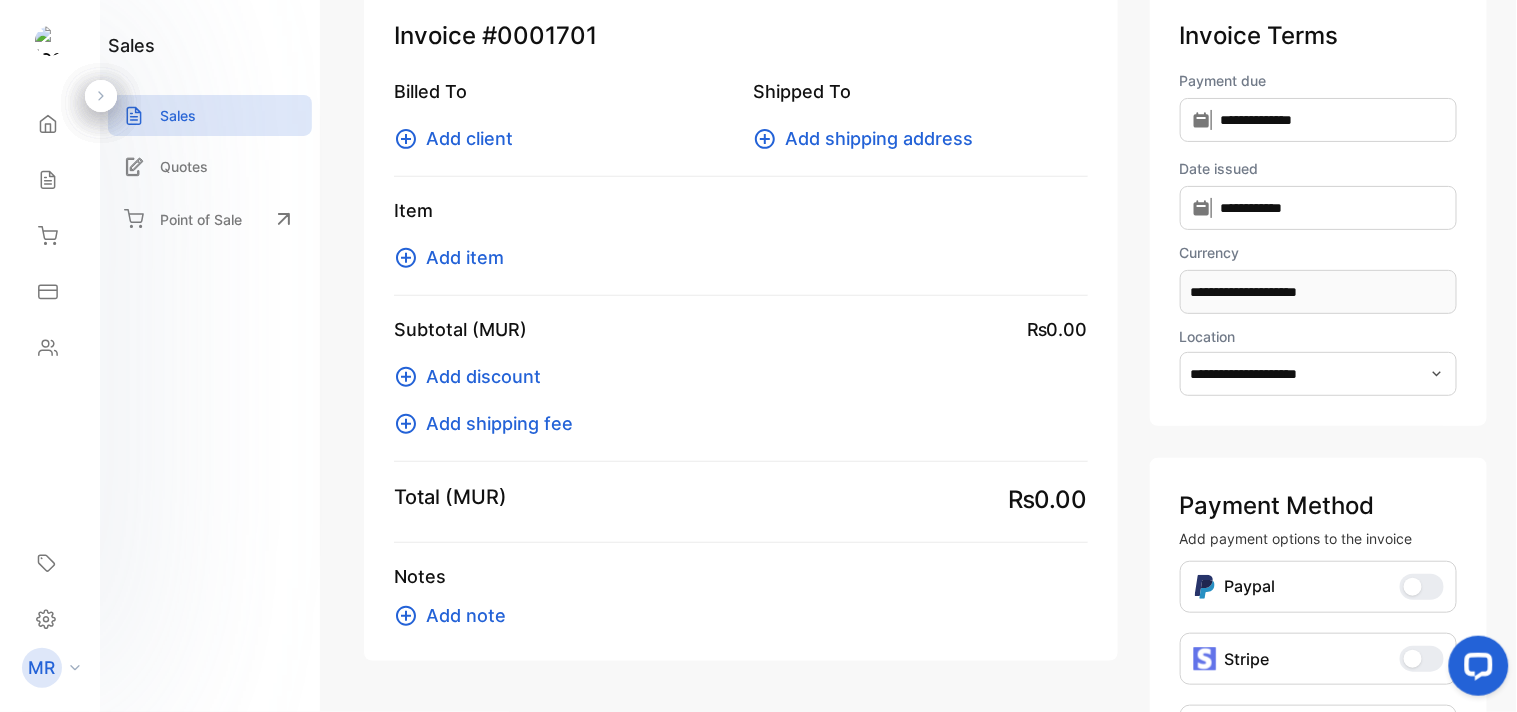 click on "Add item" at bounding box center [465, 257] 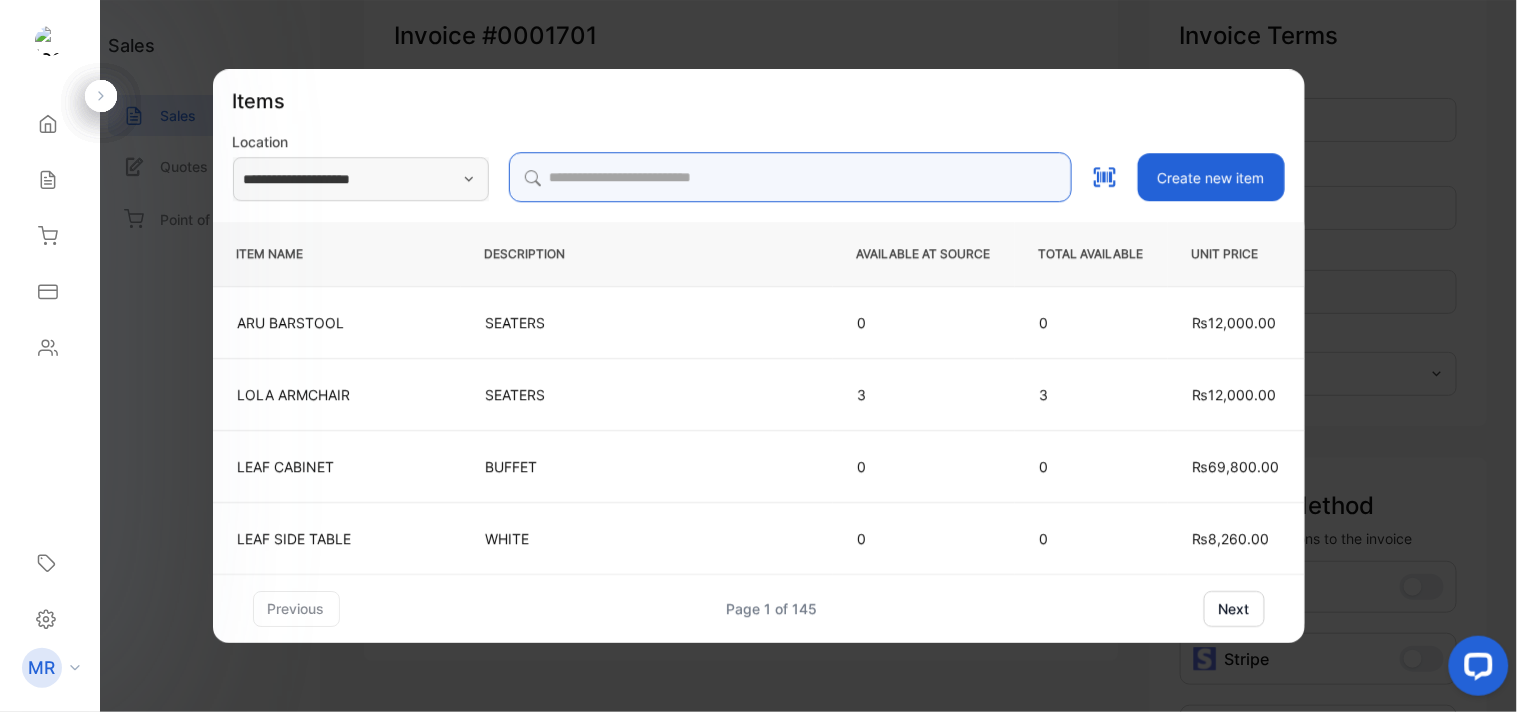 click at bounding box center (790, 177) 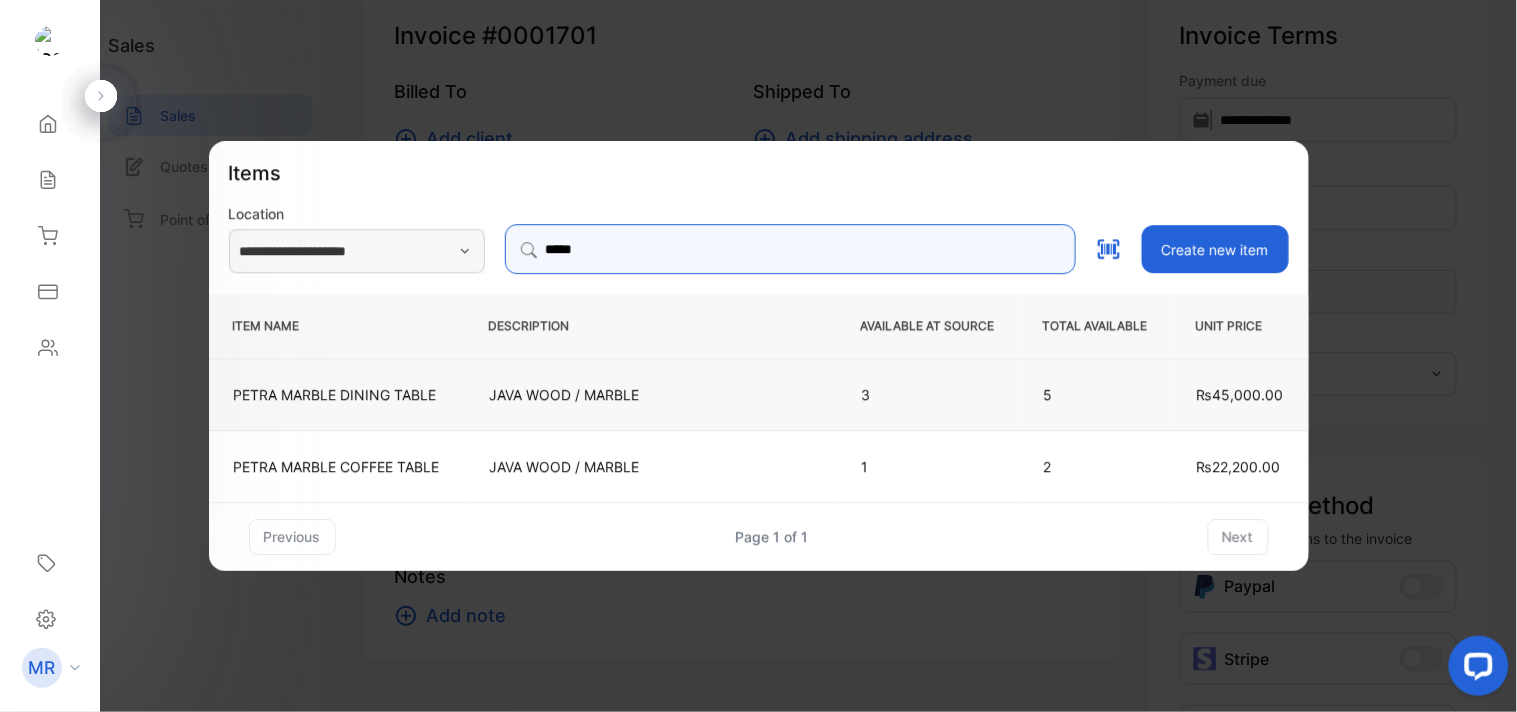 type on "*****" 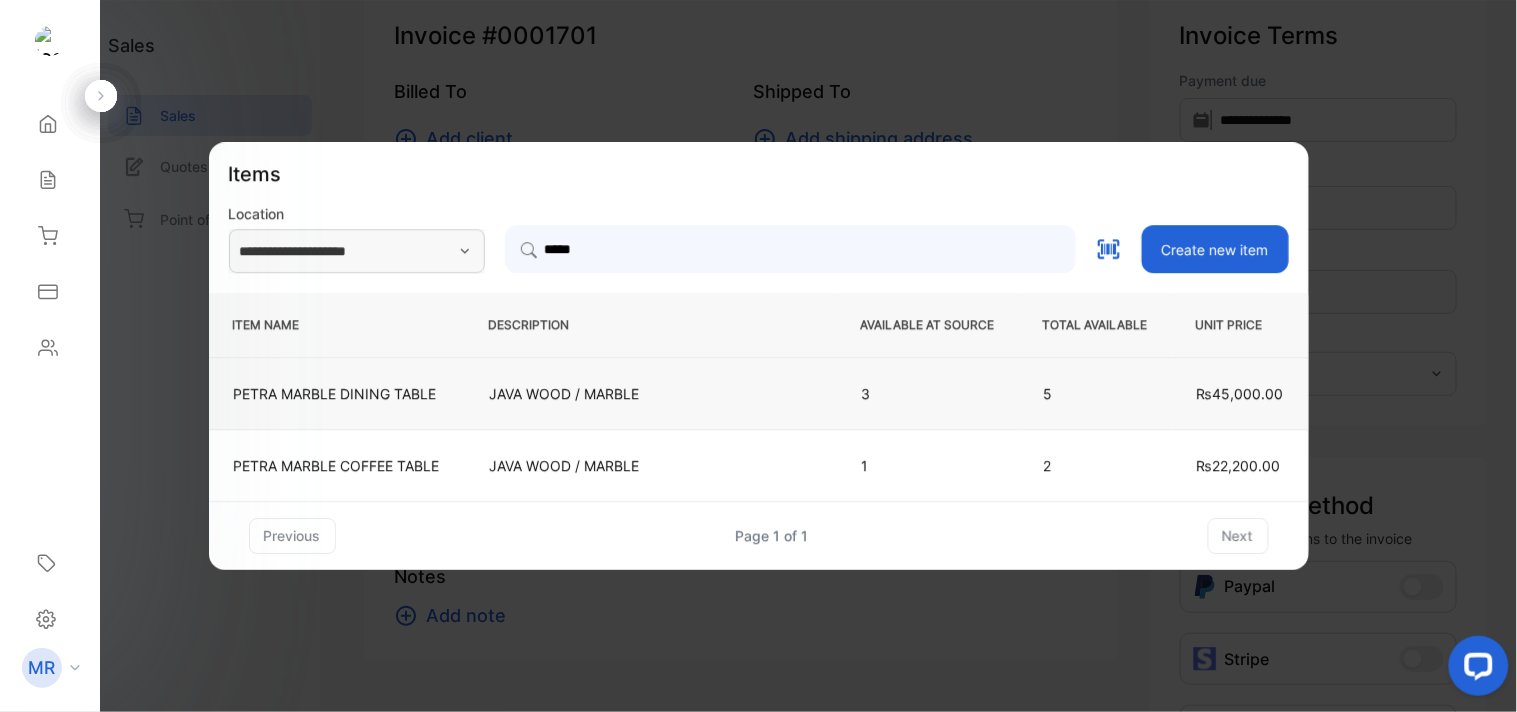 click on "JAVA WOOD / MARBLE" at bounding box center (651, 393) 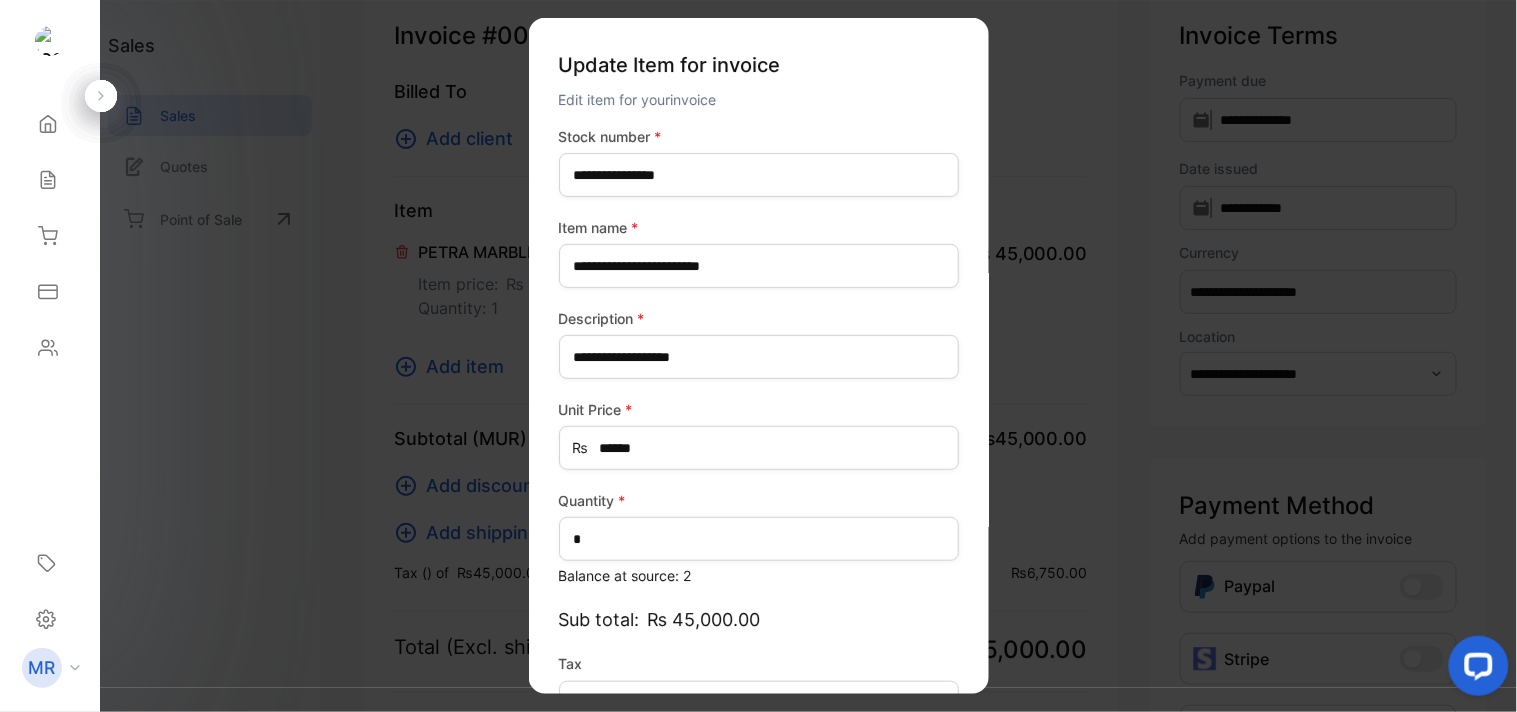 scroll, scrollTop: 130, scrollLeft: 0, axis: vertical 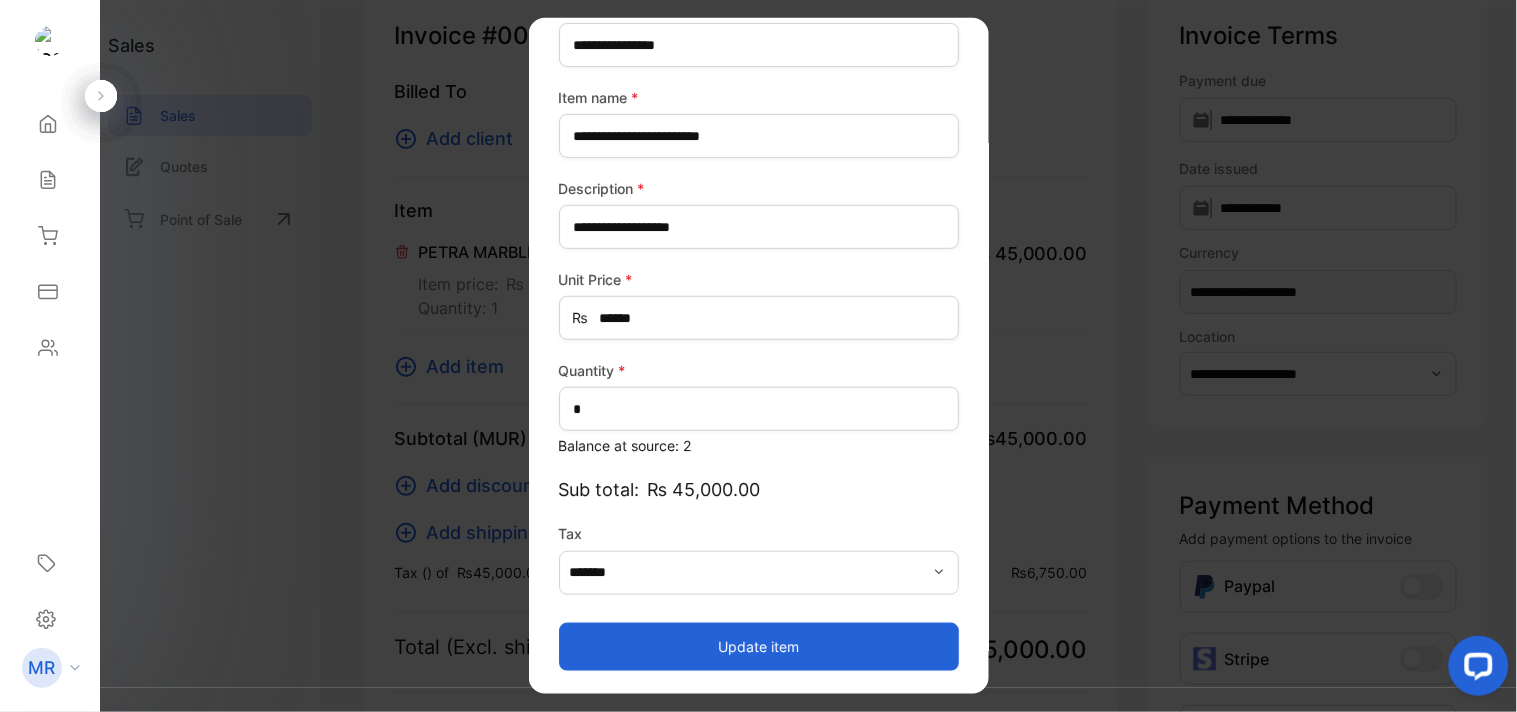 click on "Update item" at bounding box center [759, 646] 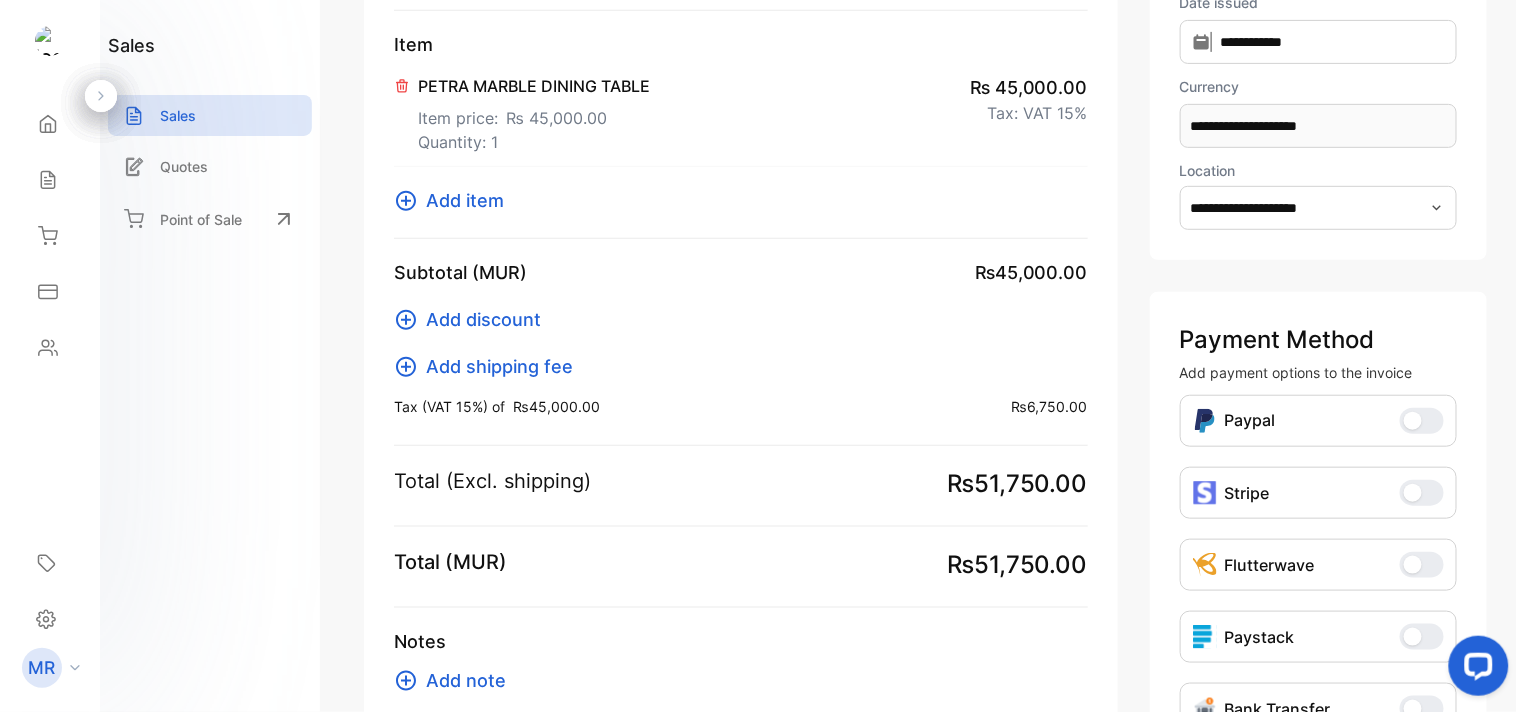 scroll, scrollTop: 263, scrollLeft: 0, axis: vertical 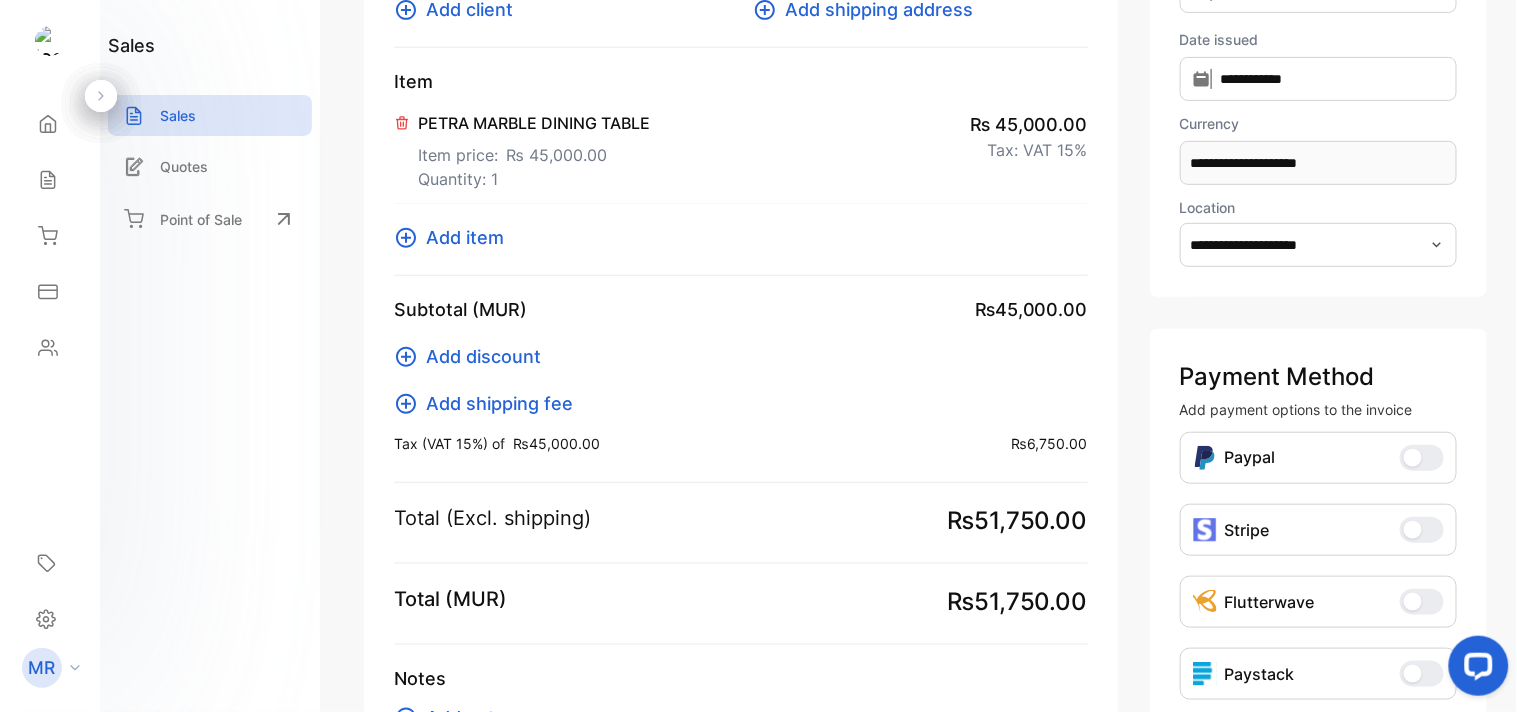 click at bounding box center (402, 123) 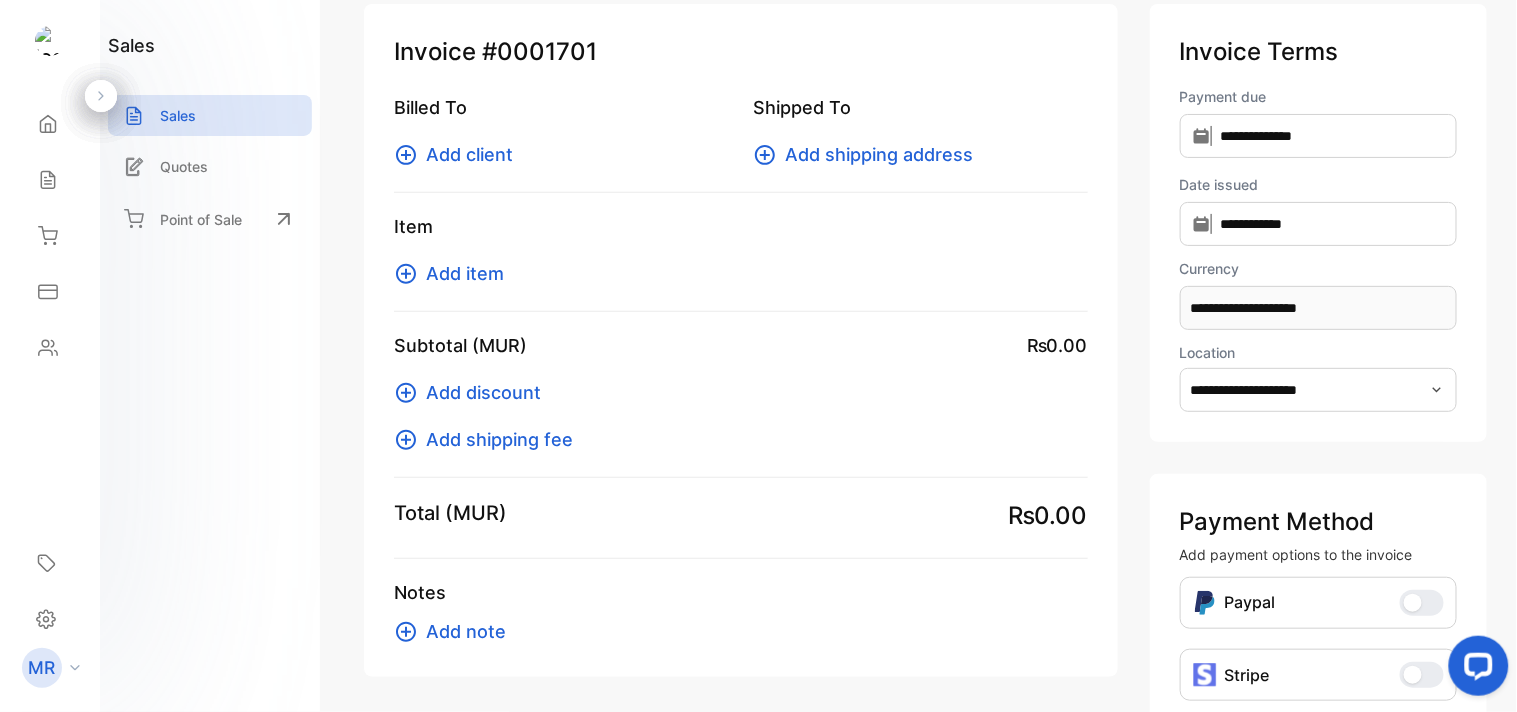 scroll, scrollTop: 115, scrollLeft: 0, axis: vertical 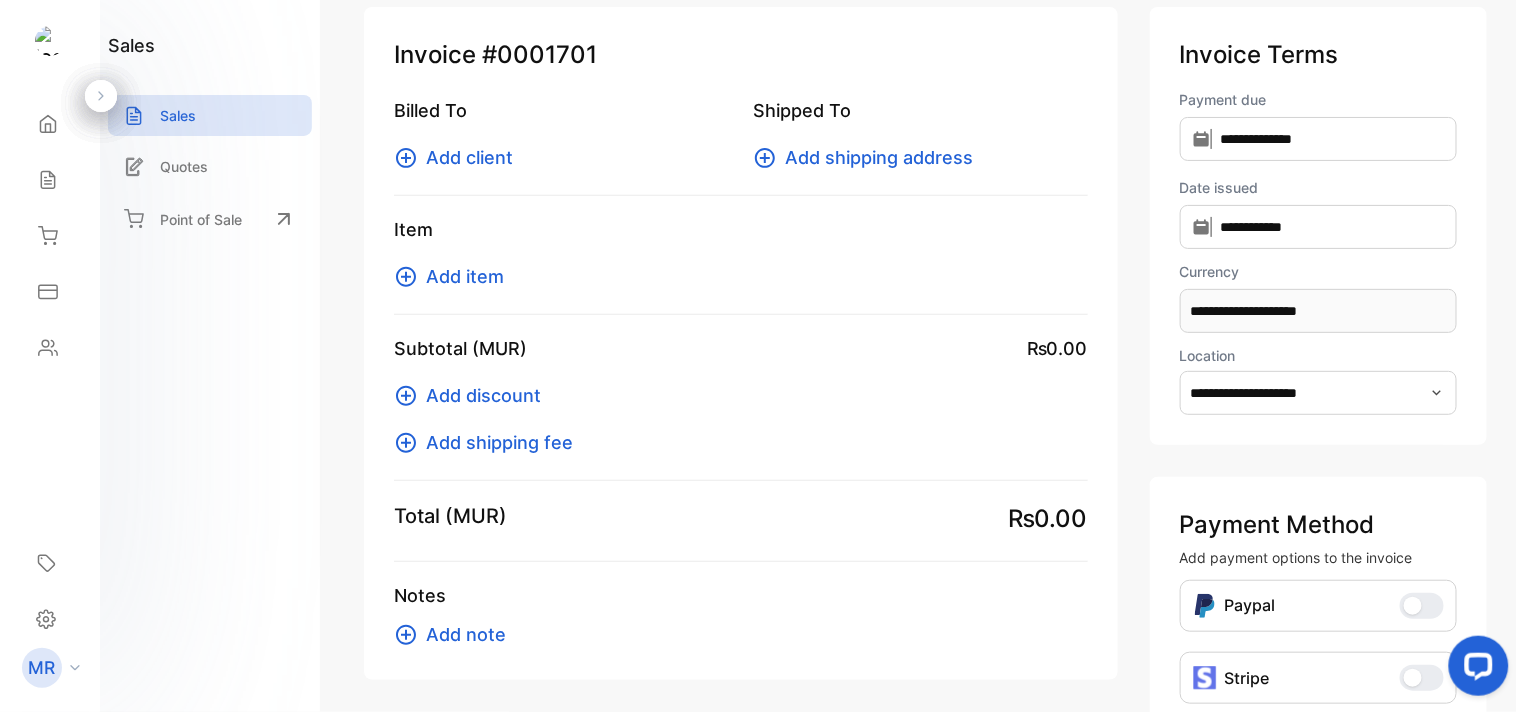 click on "Add item" at bounding box center (465, 276) 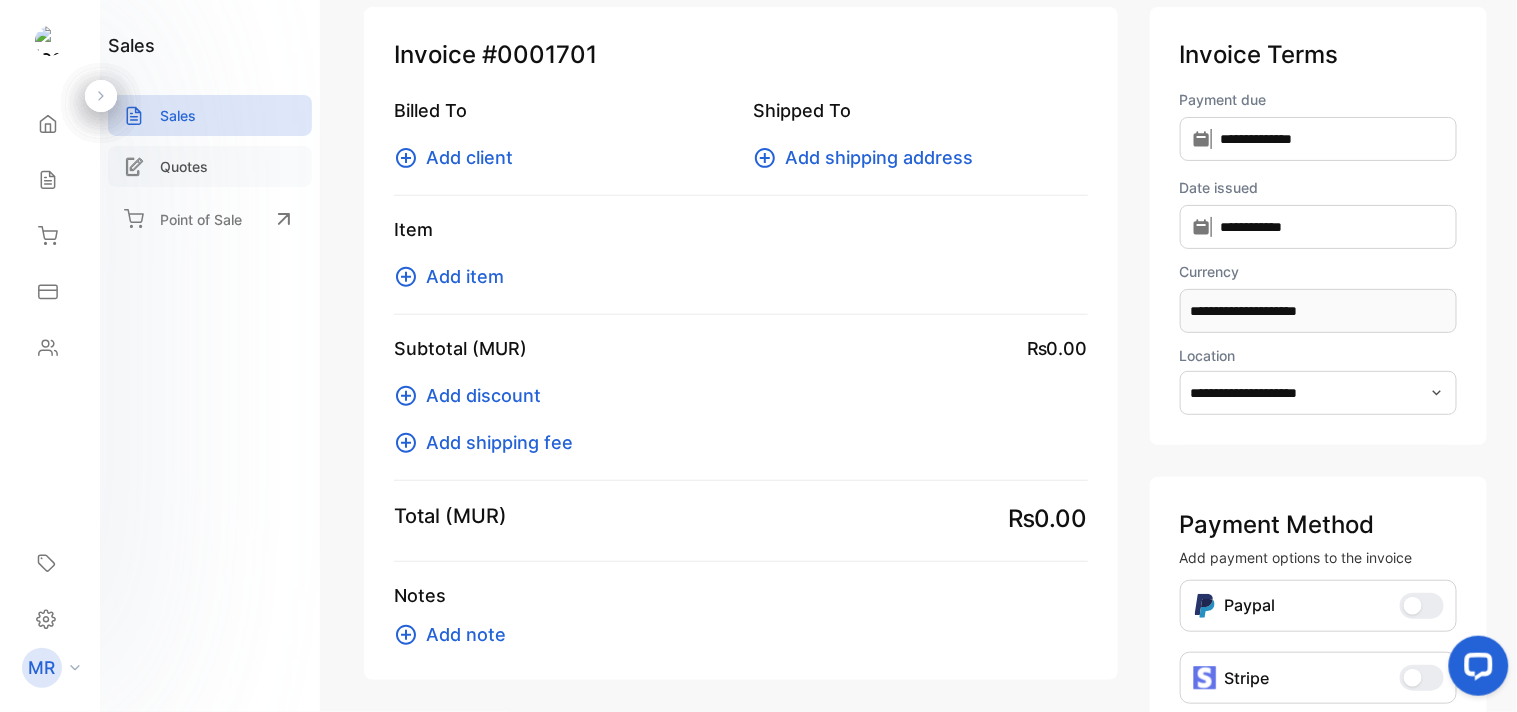 click on "Quotes" at bounding box center [184, 166] 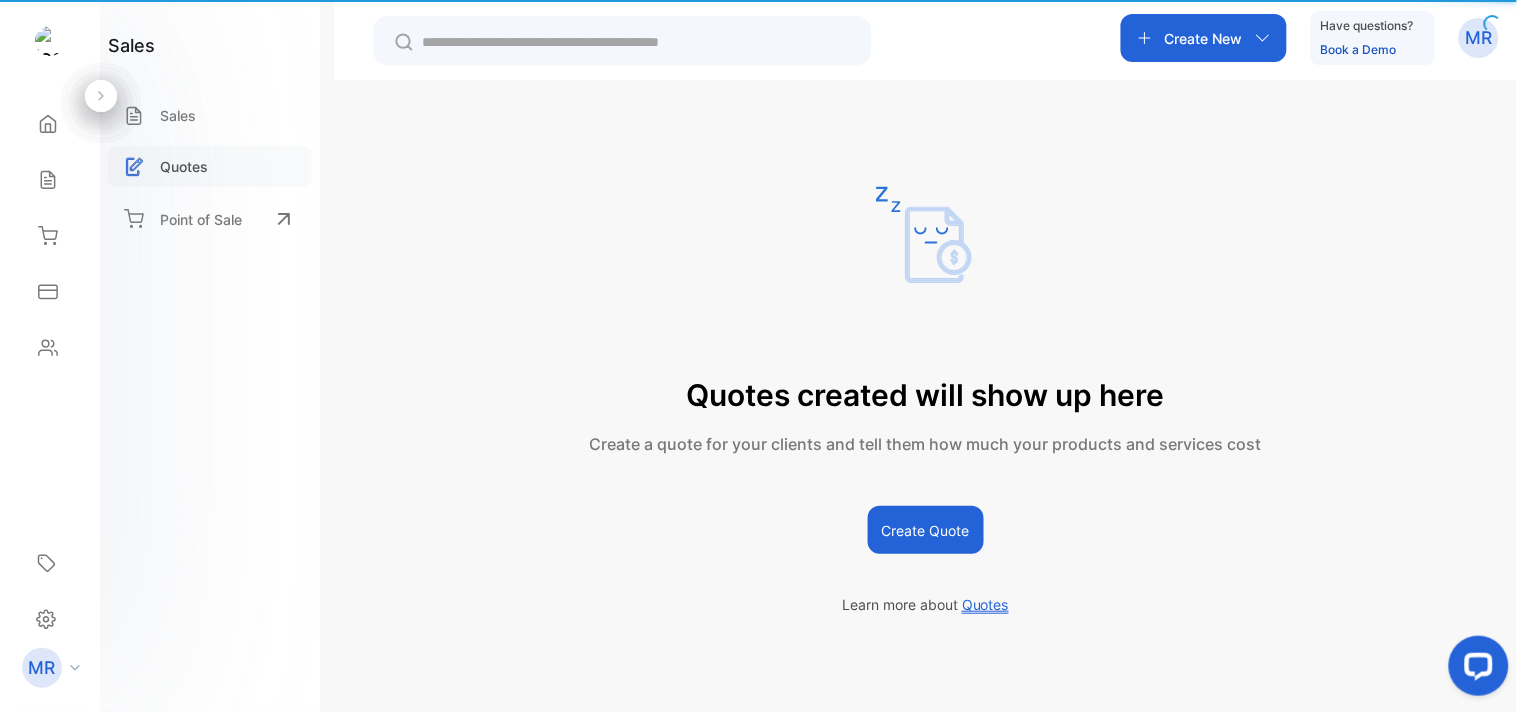scroll, scrollTop: 0, scrollLeft: 0, axis: both 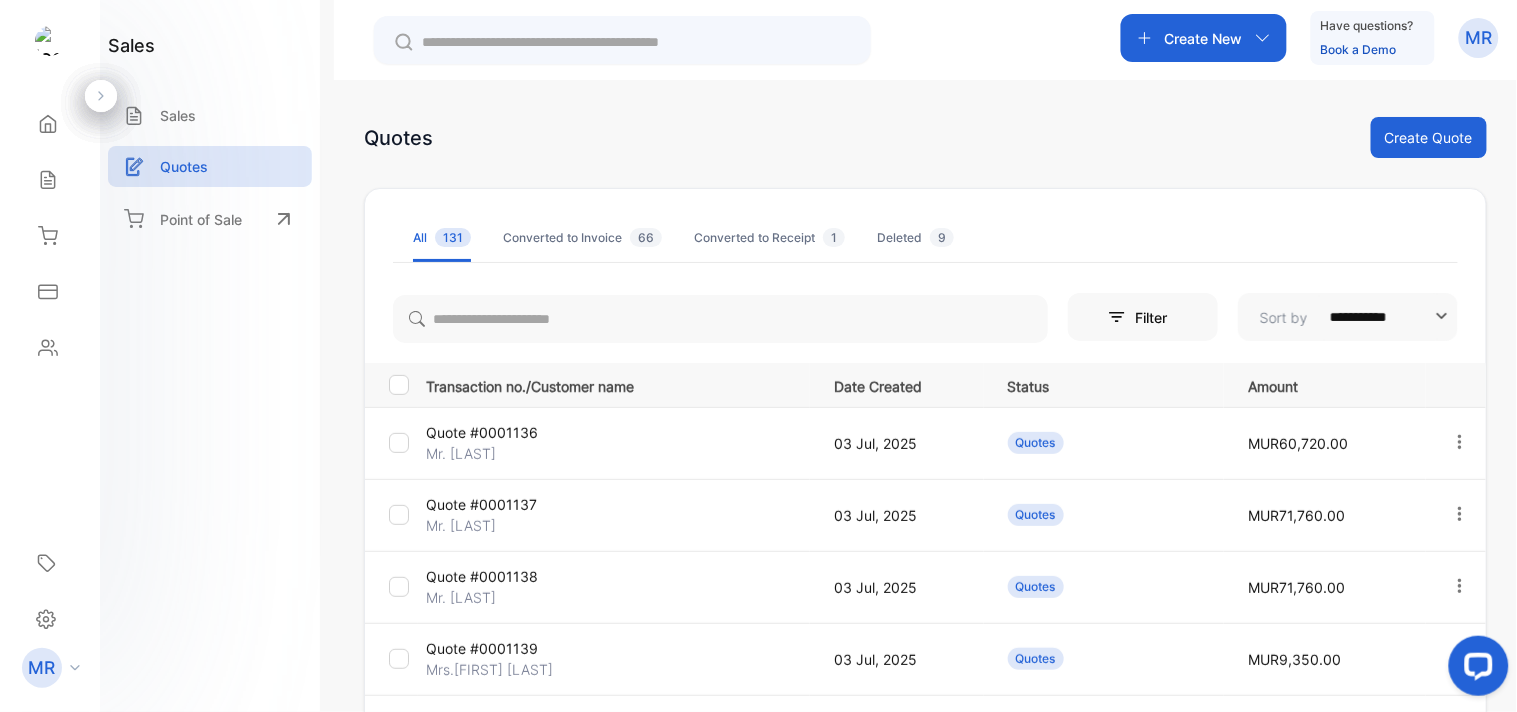 click on "Create New" at bounding box center (1204, 38) 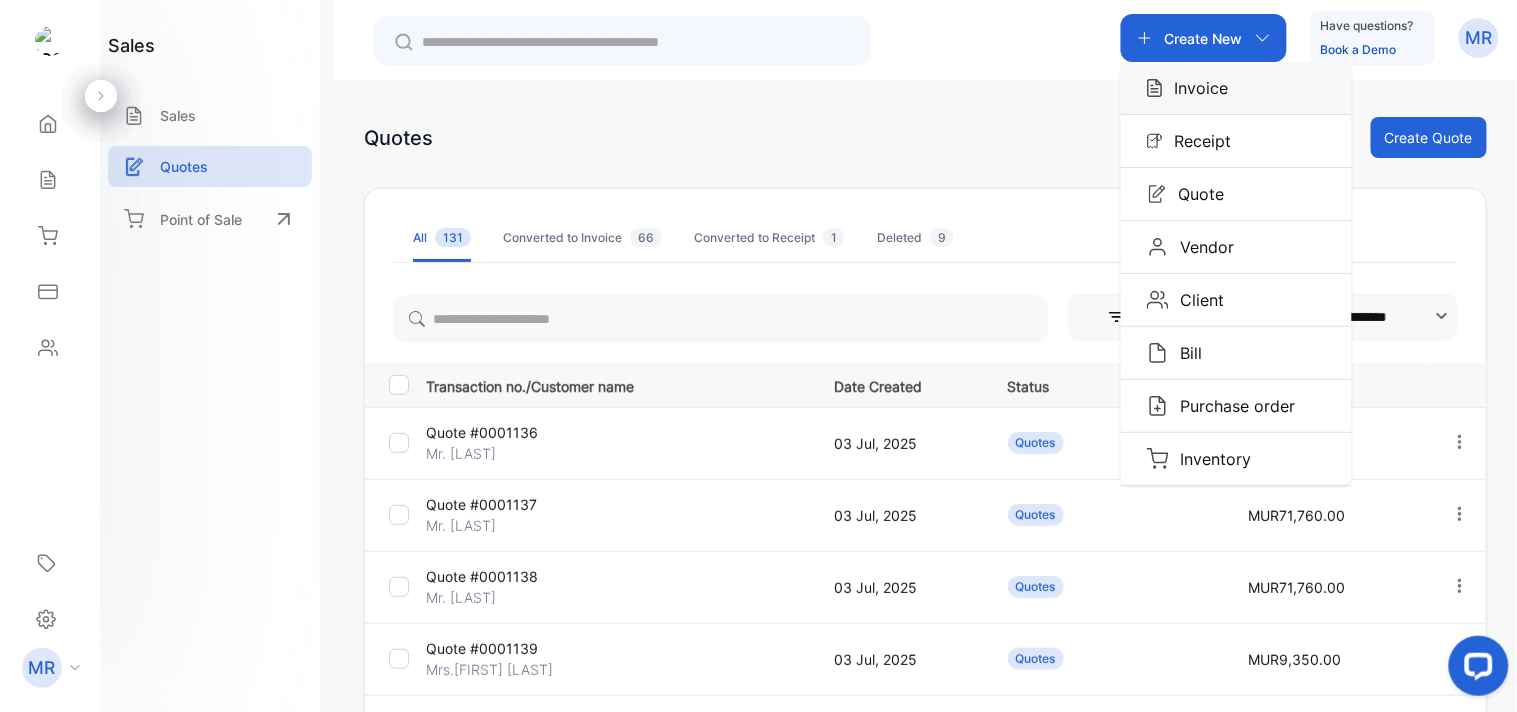 click on "Invoice" at bounding box center [1236, 88] 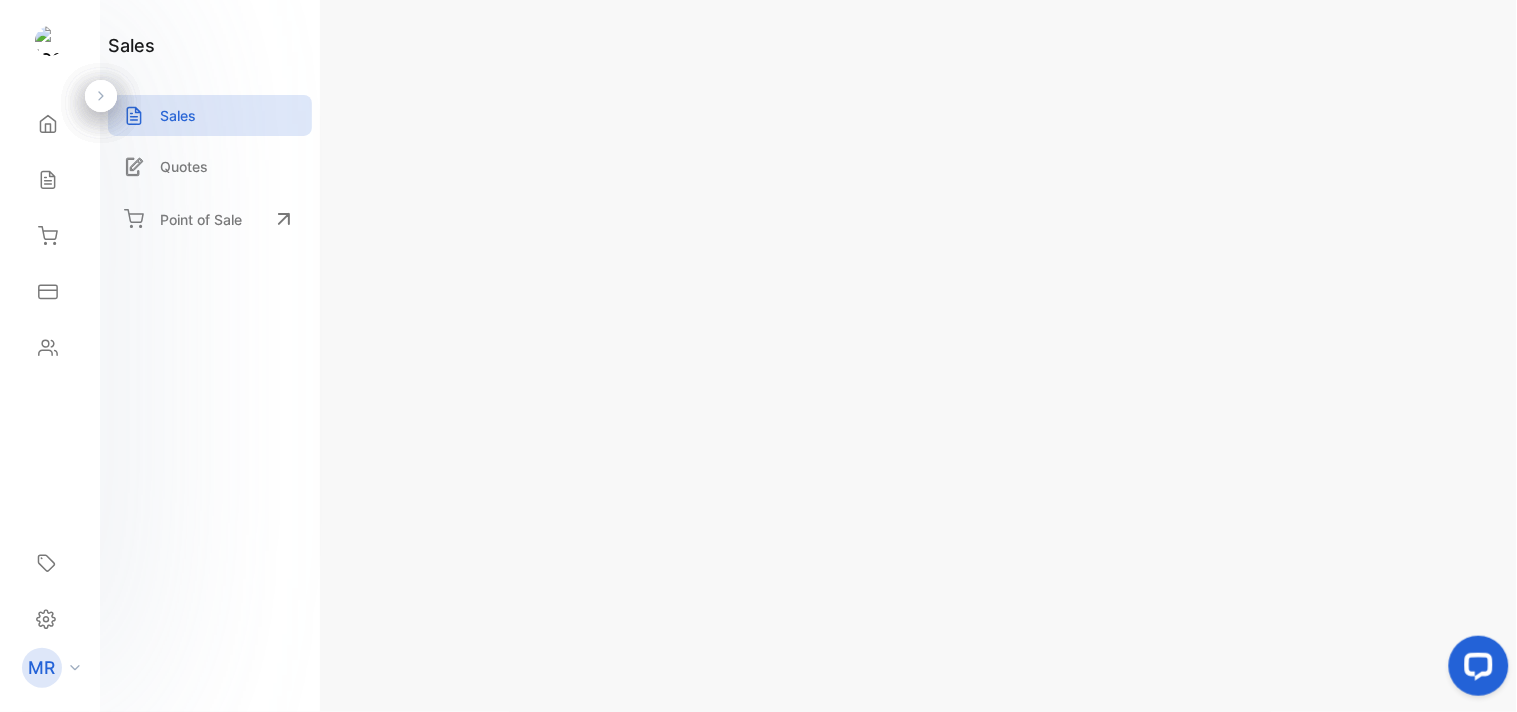 click on "Add item" at bounding box center [465, 391] 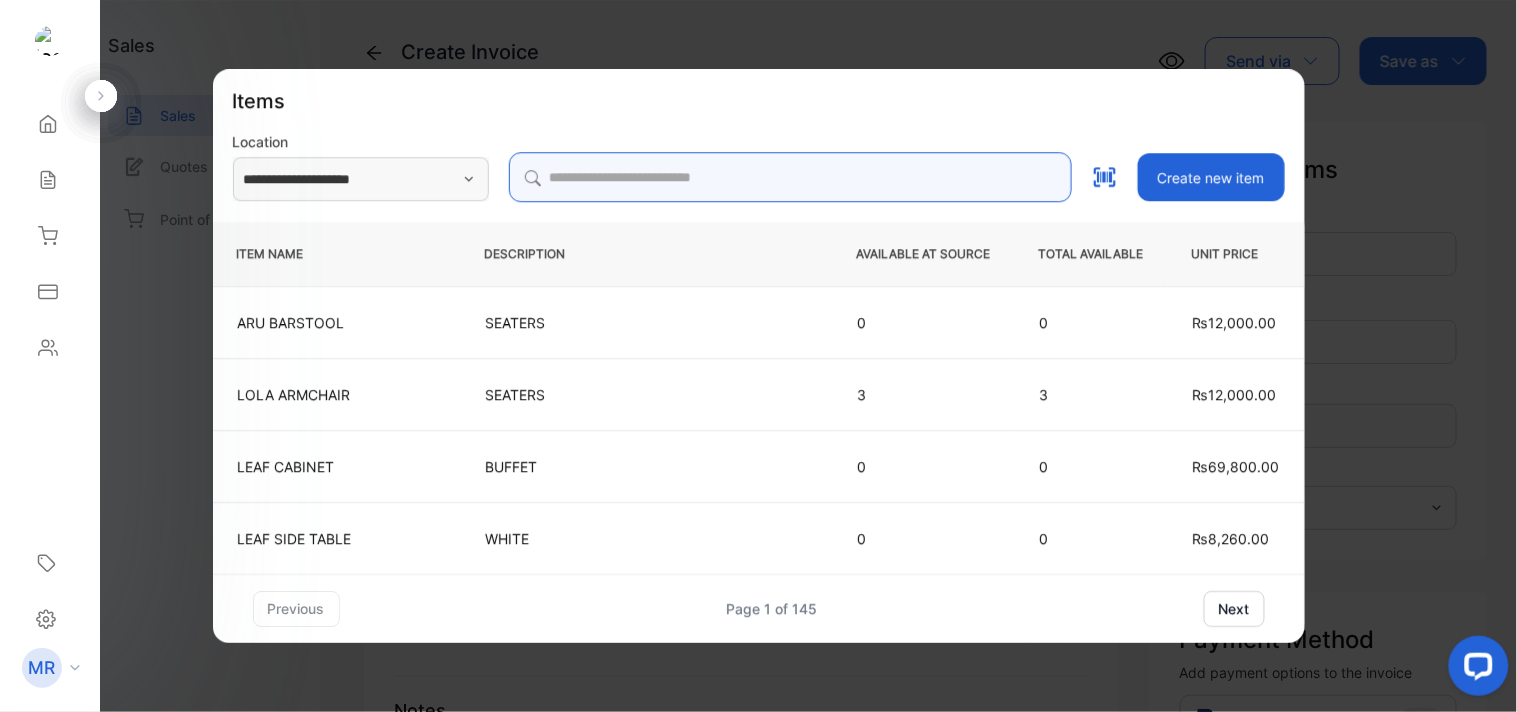 click at bounding box center [790, 177] 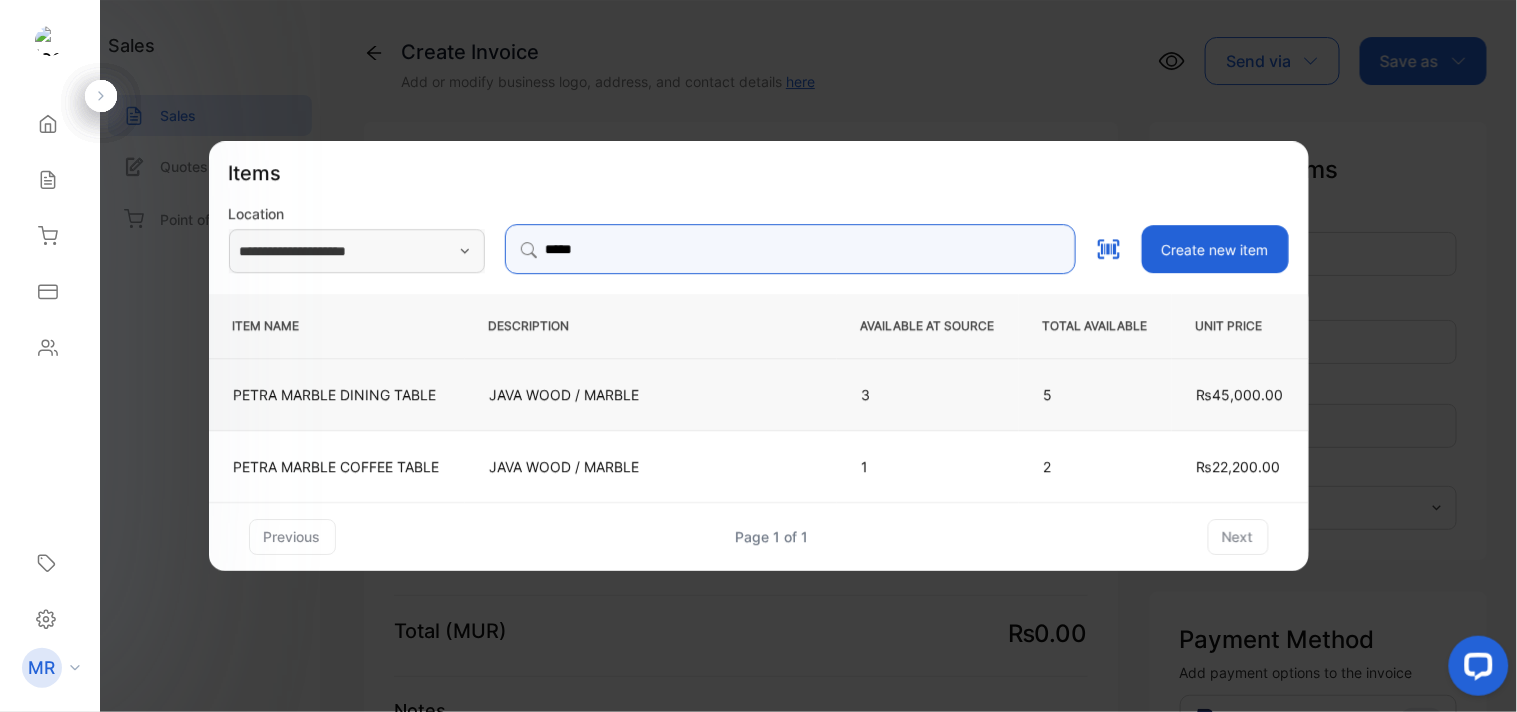 type on "*****" 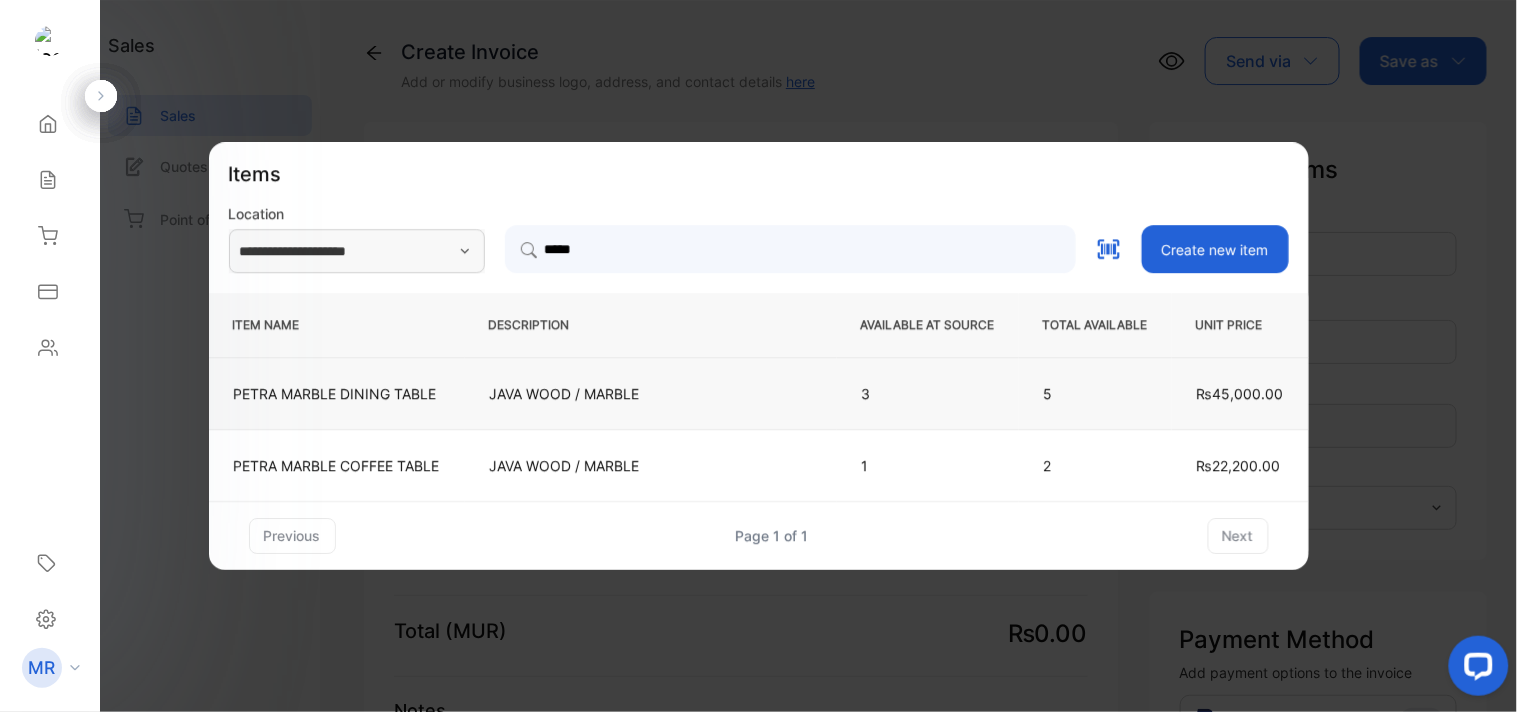 click on "JAVA WOOD / MARBLE" at bounding box center [651, 393] 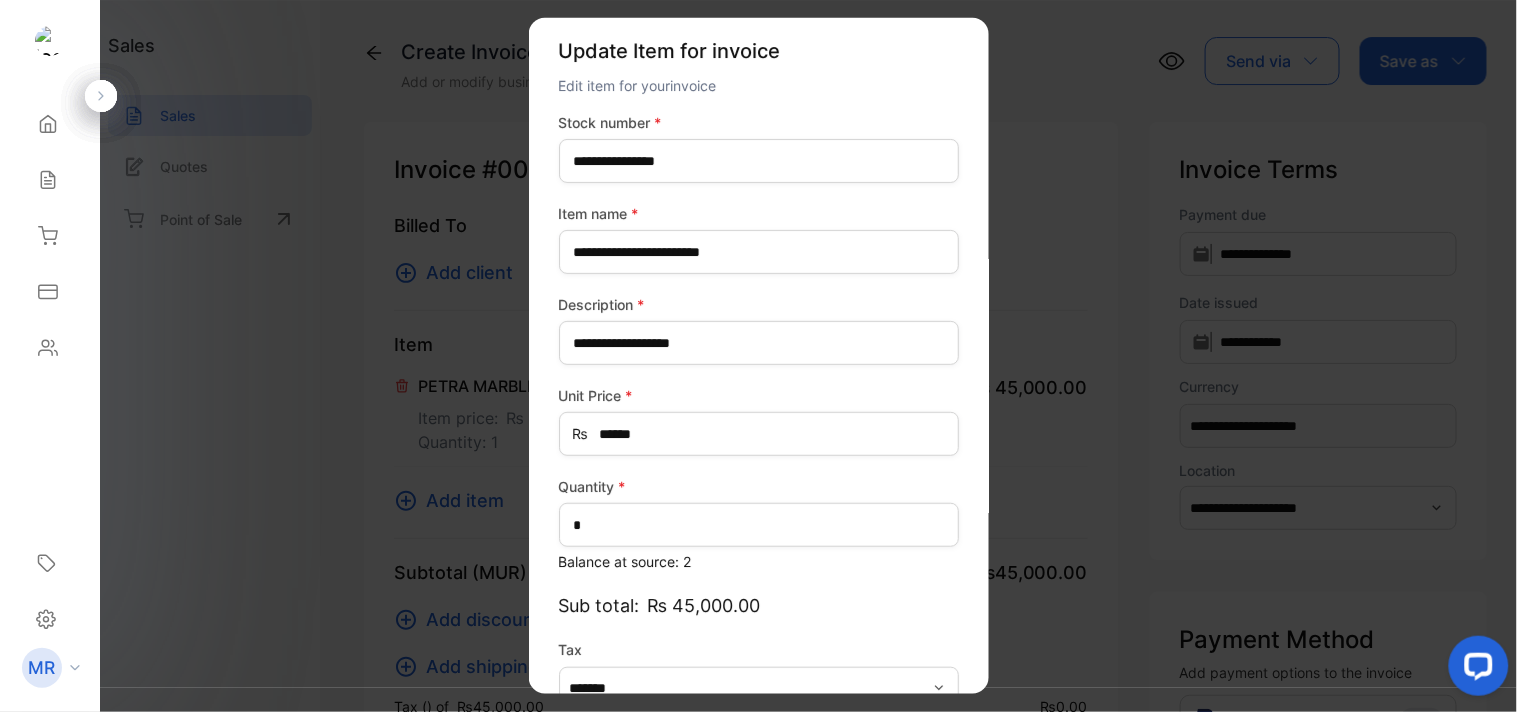 scroll, scrollTop: 11, scrollLeft: 0, axis: vertical 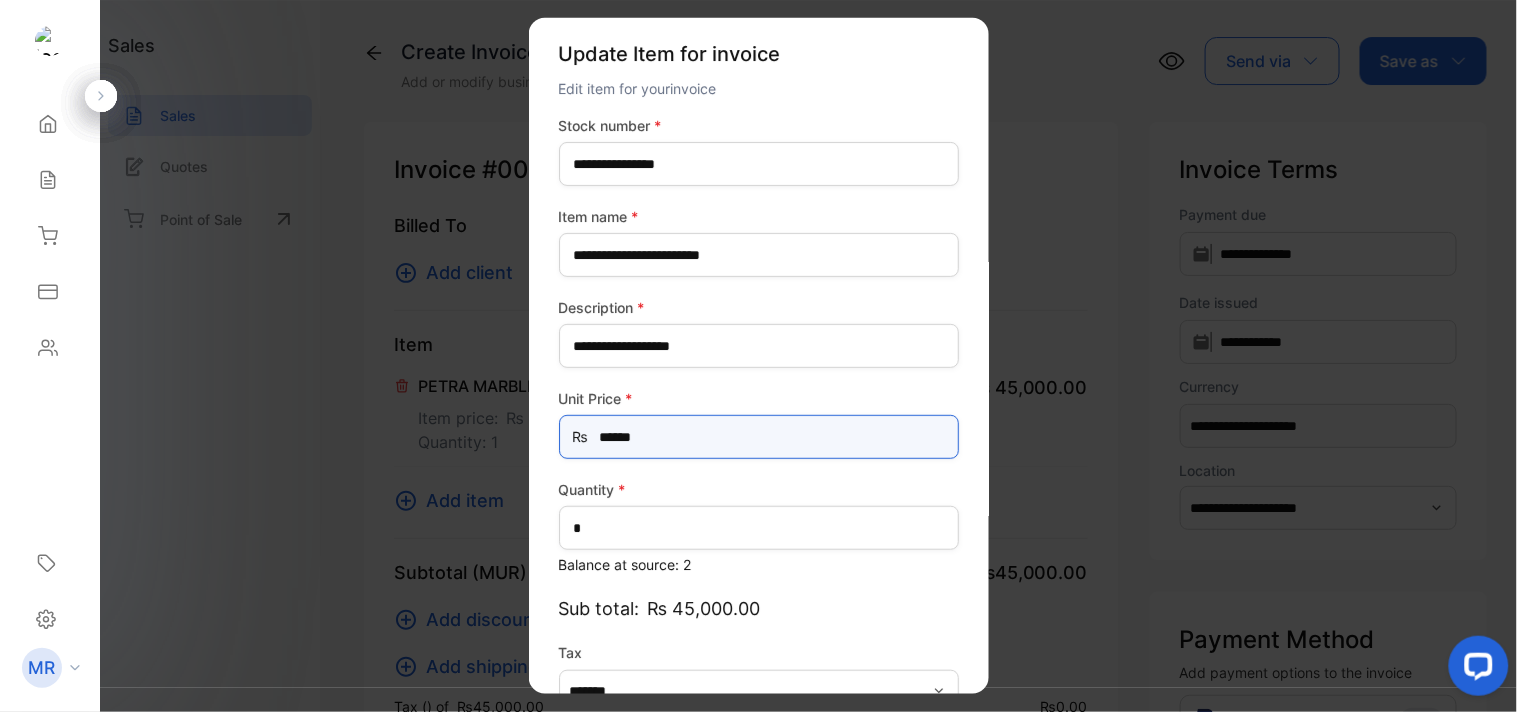 drag, startPoint x: 845, startPoint y: 472, endPoint x: 753, endPoint y: 430, distance: 101.133575 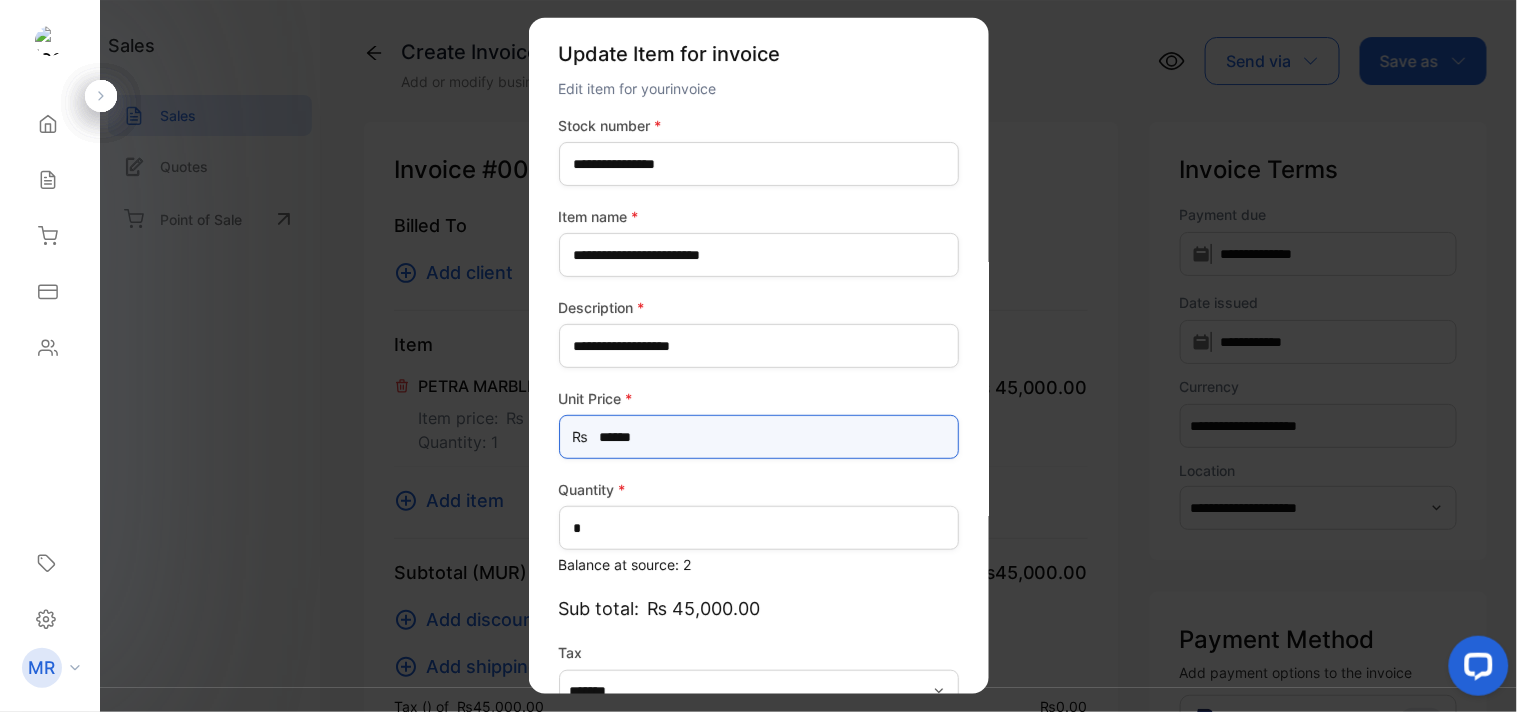 click on "******" at bounding box center (759, 437) 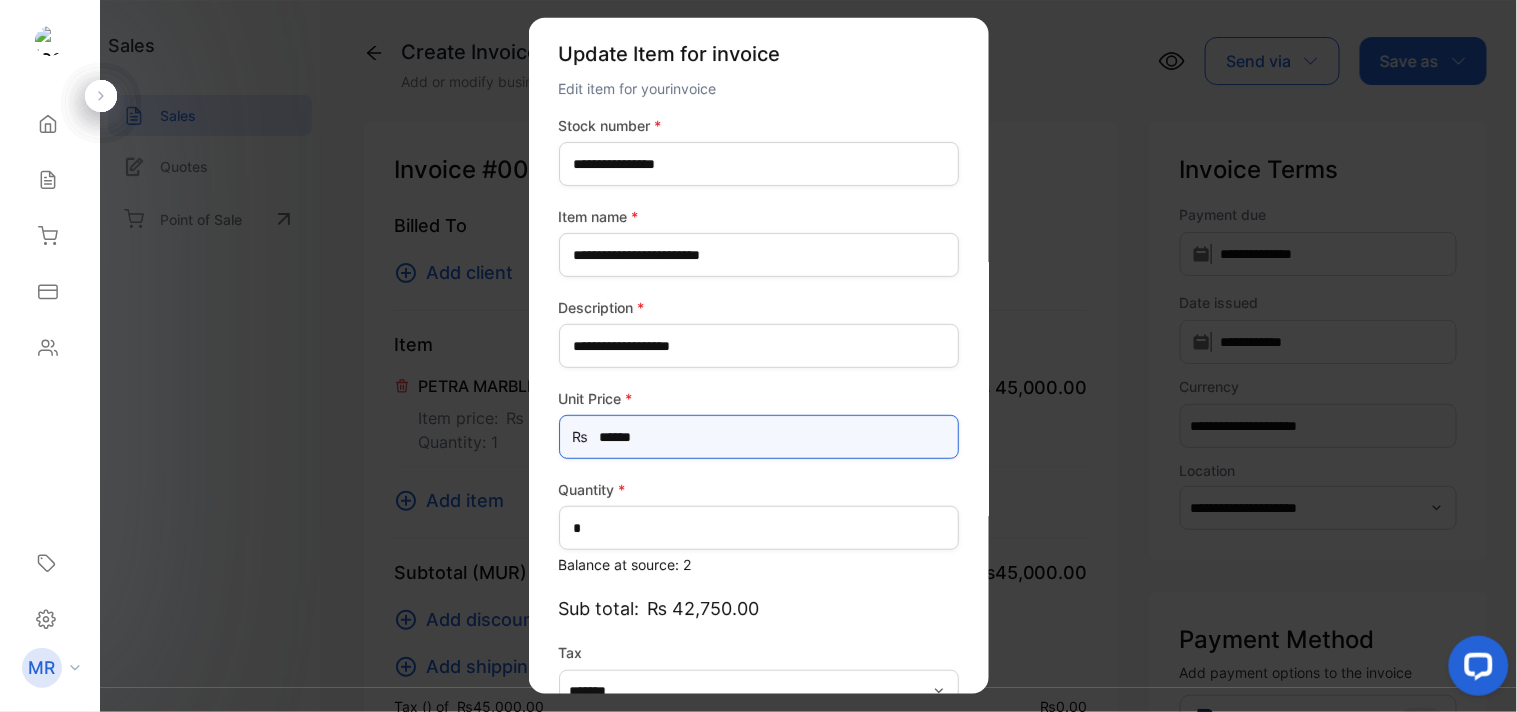 scroll, scrollTop: 130, scrollLeft: 0, axis: vertical 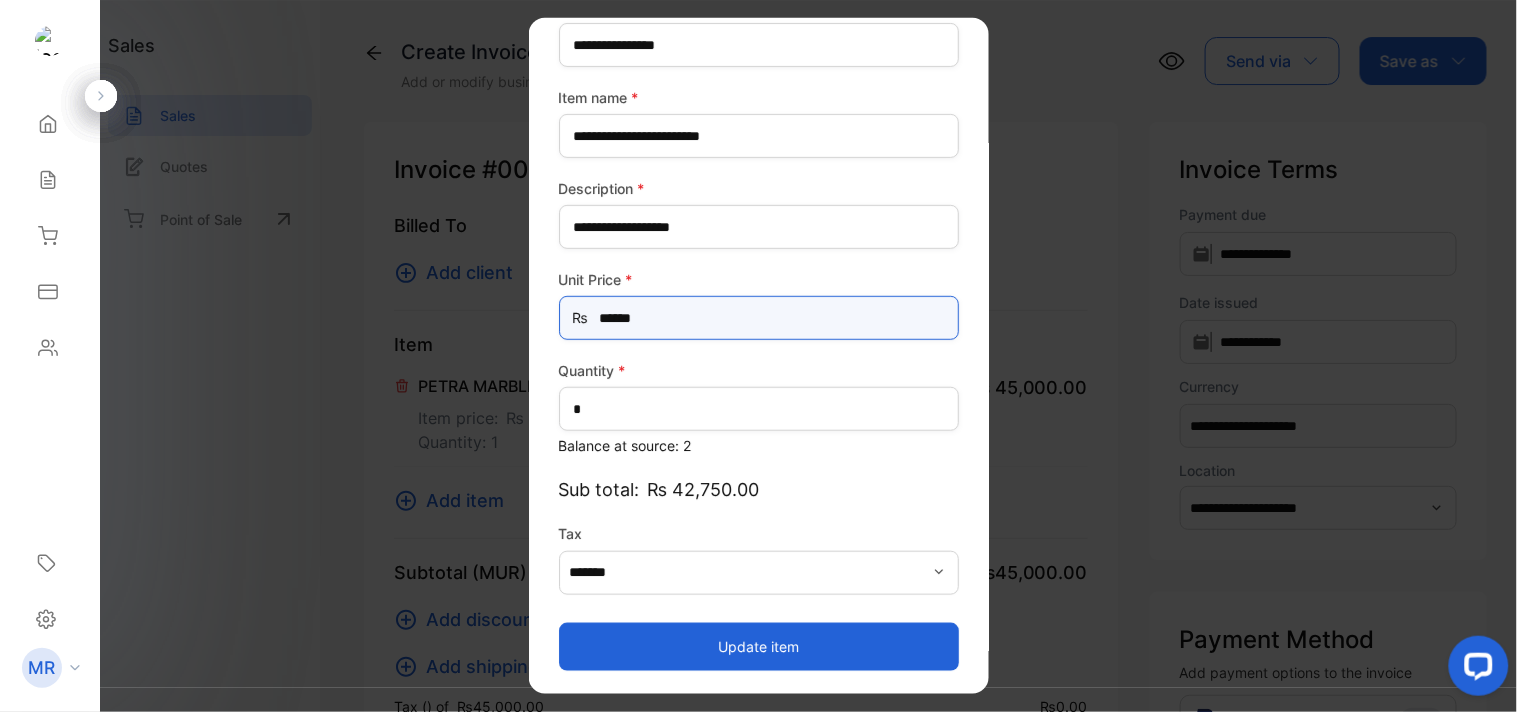 type on "******" 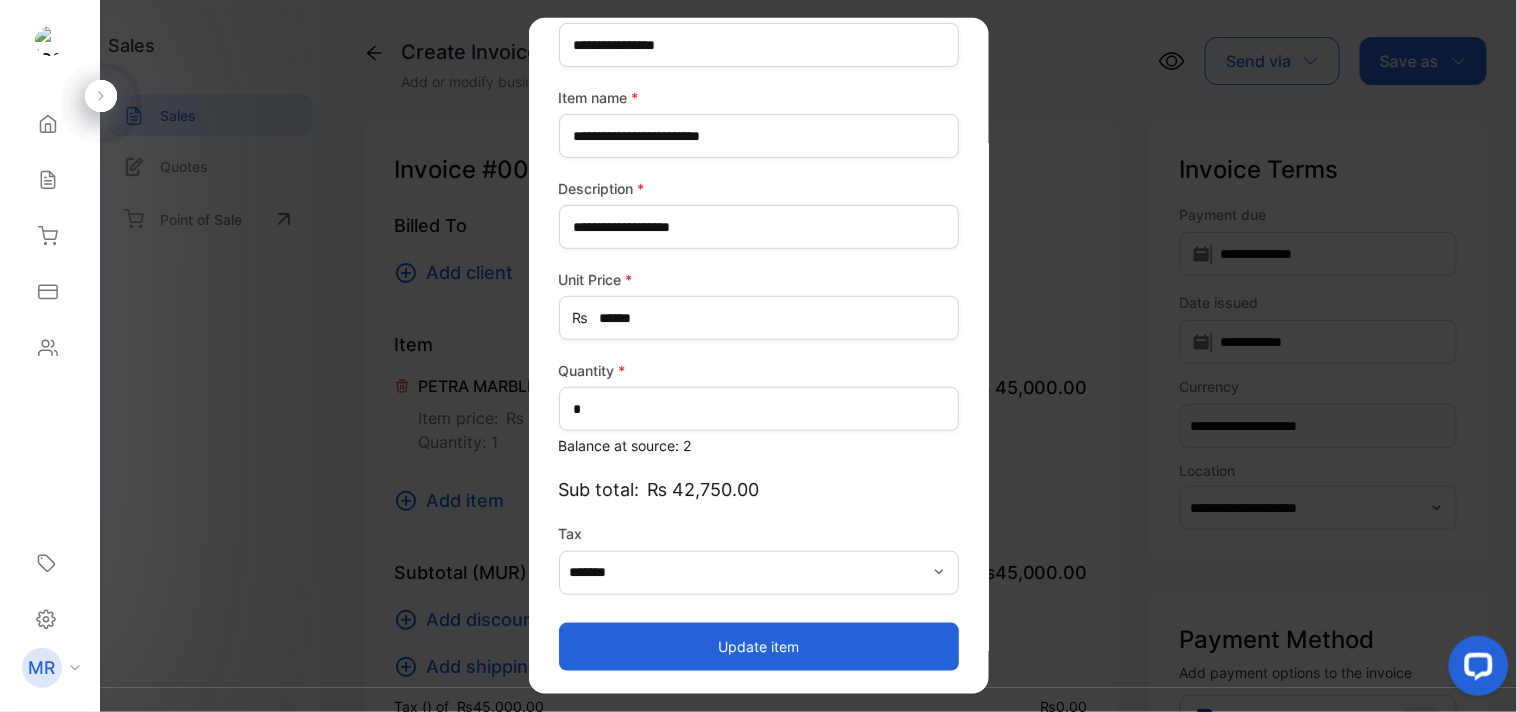 click on "Update item" at bounding box center [759, 646] 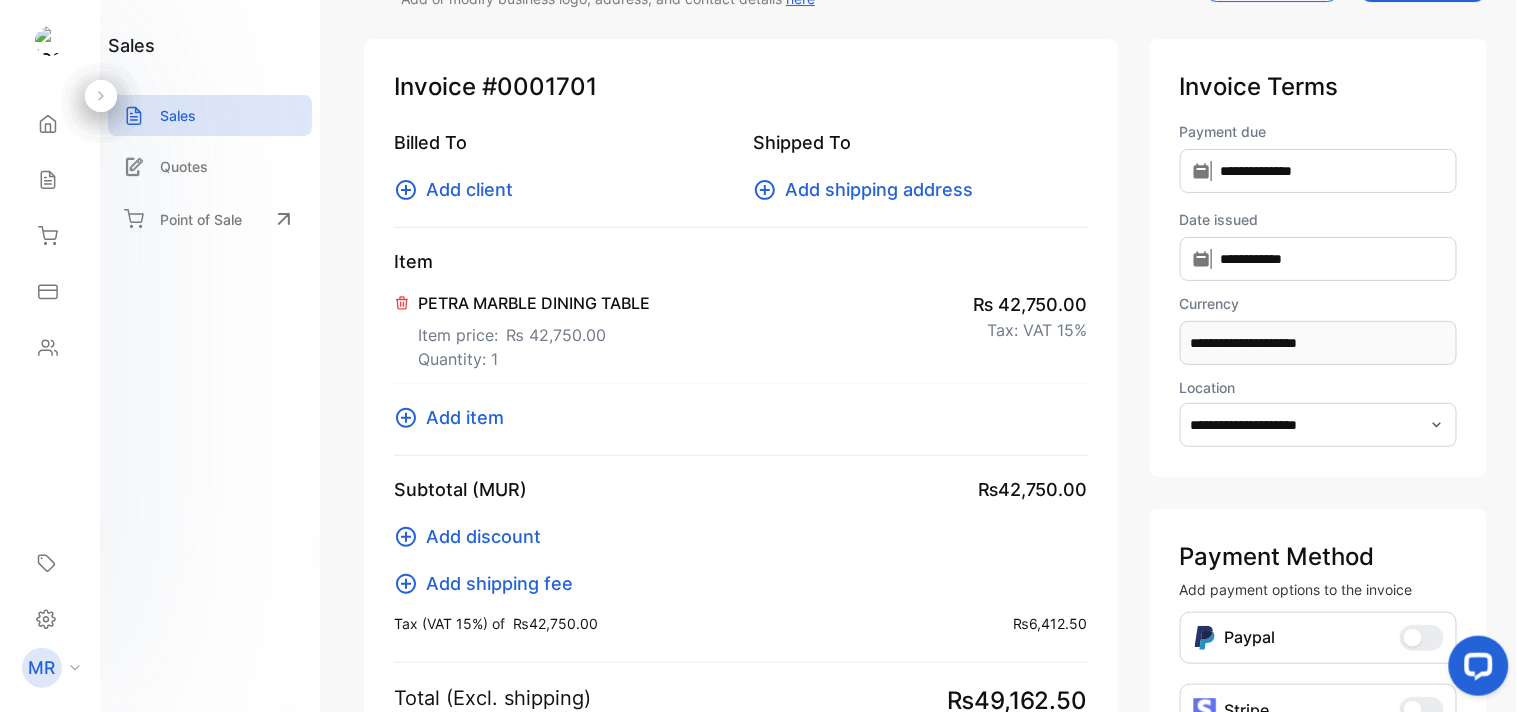 scroll, scrollTop: 0, scrollLeft: 0, axis: both 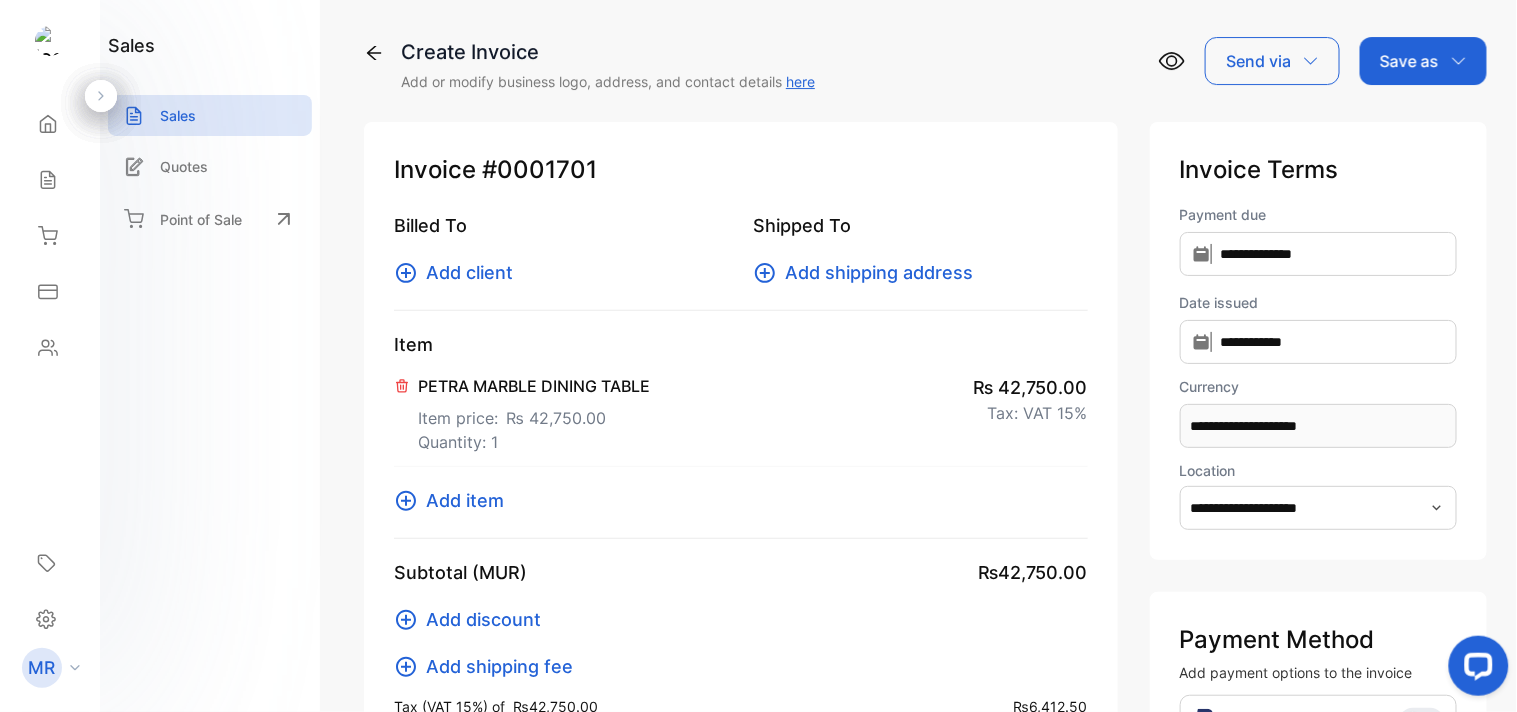 click at bounding box center (402, 386) 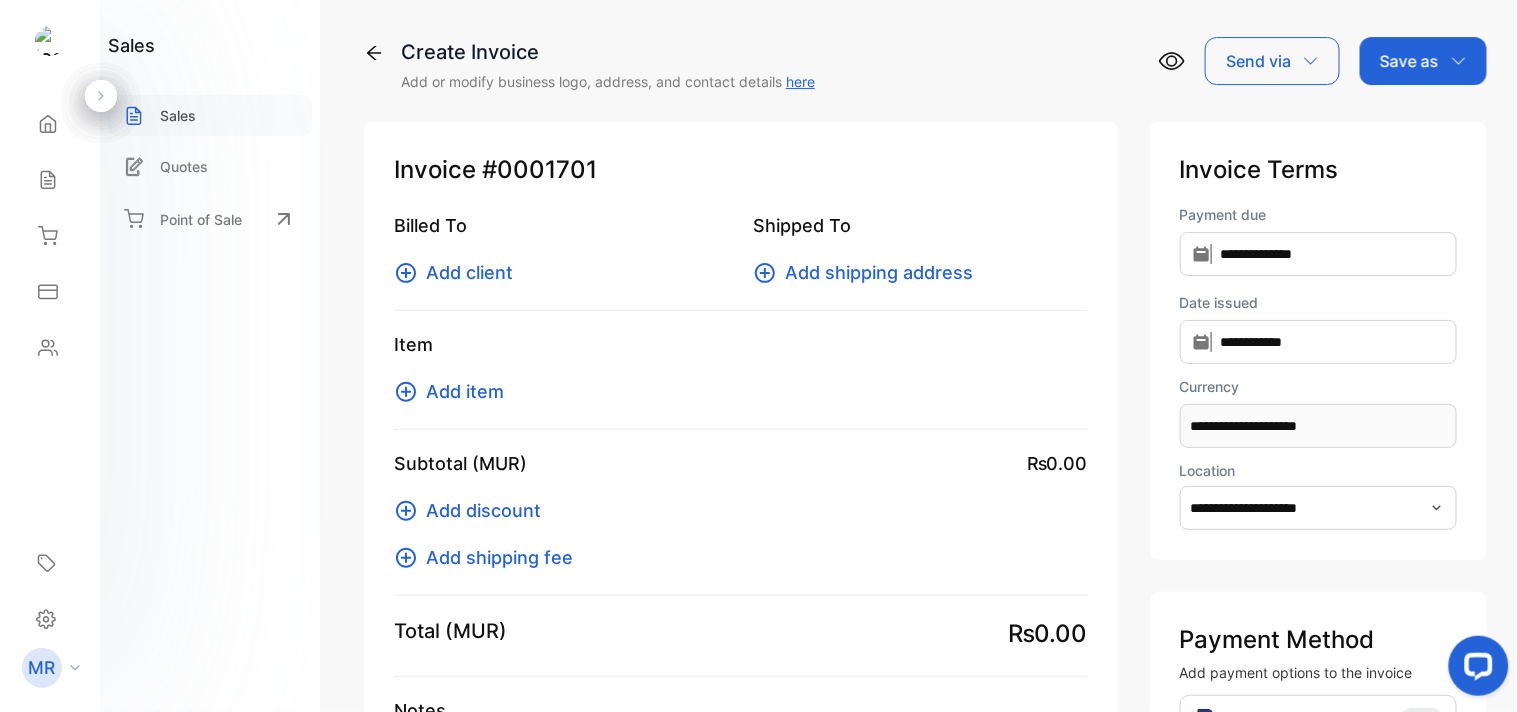 click on "Sales" at bounding box center (178, 115) 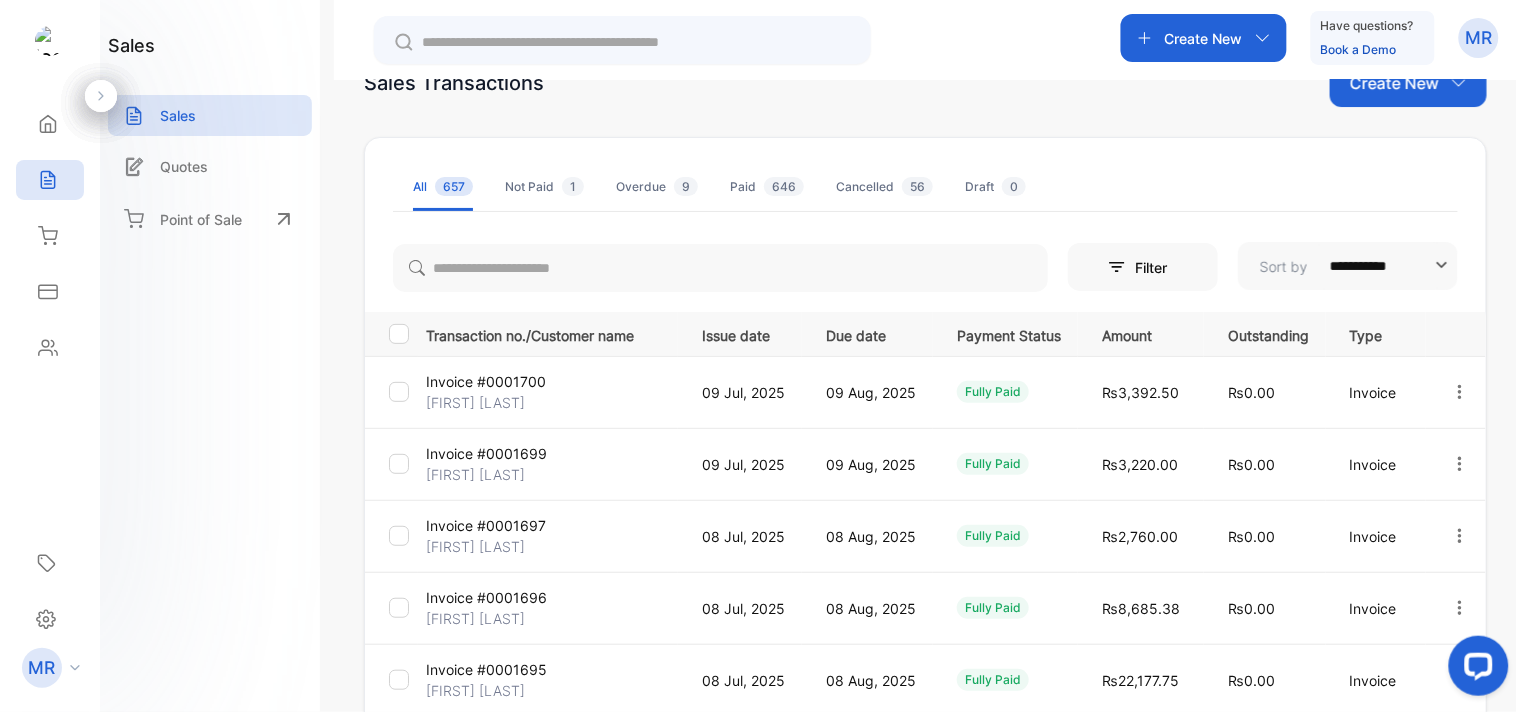 scroll, scrollTop: 0, scrollLeft: 0, axis: both 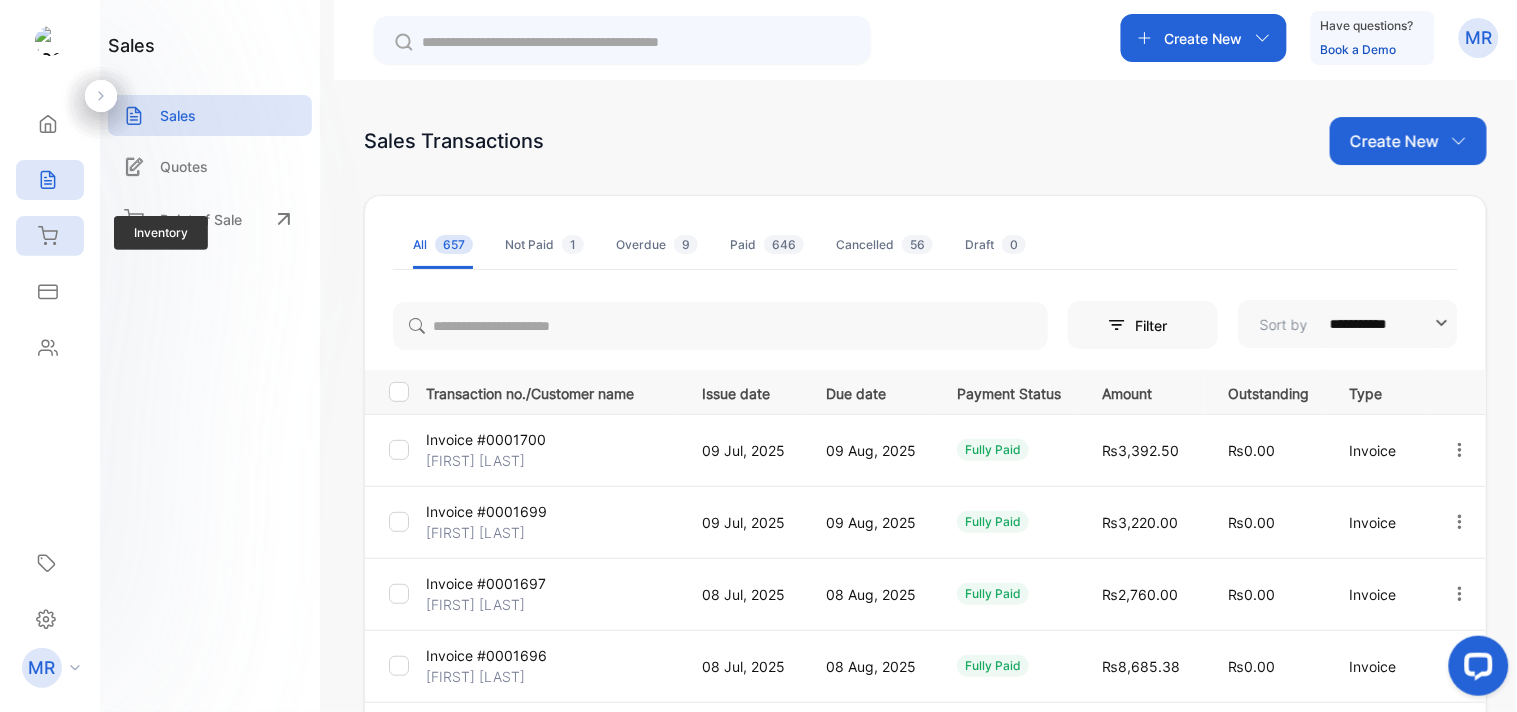 click at bounding box center [48, 124] 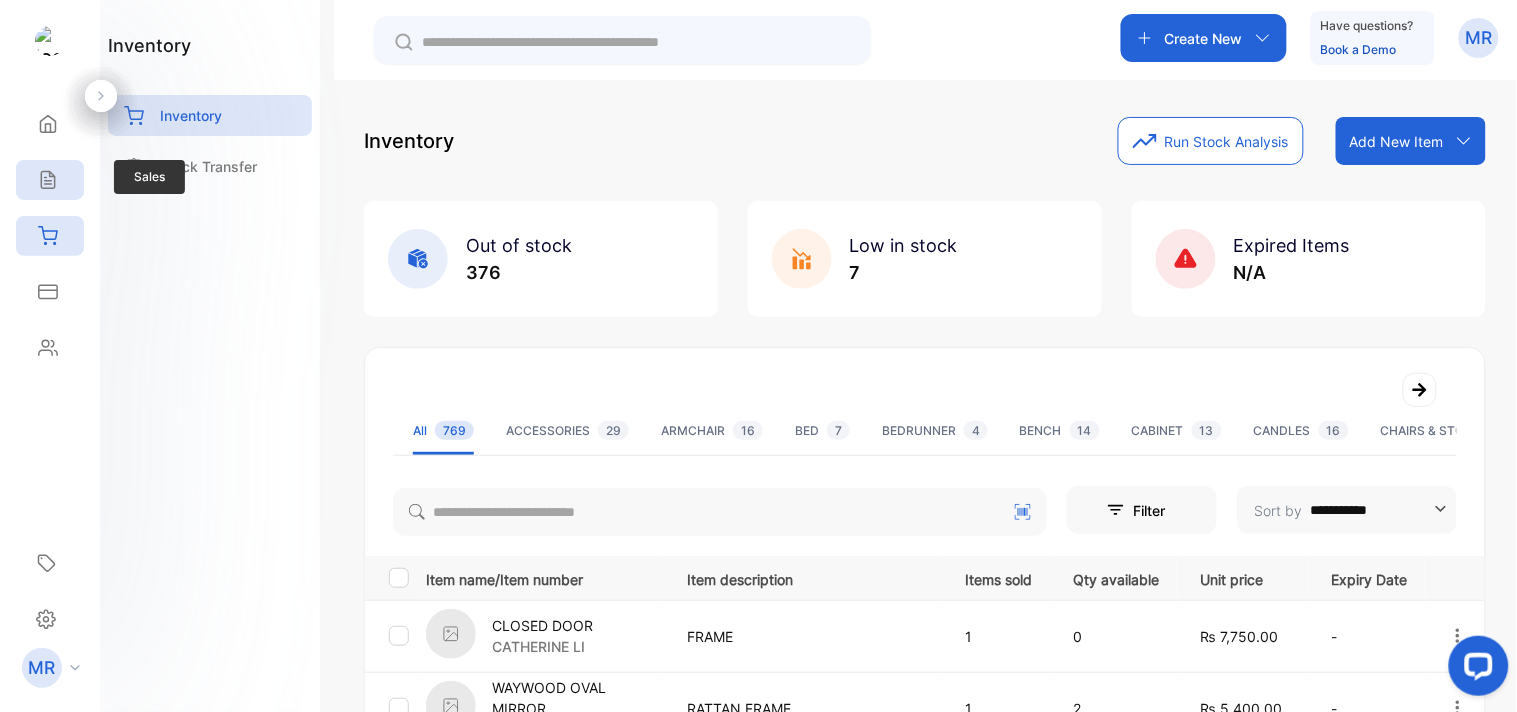 click at bounding box center (48, 124) 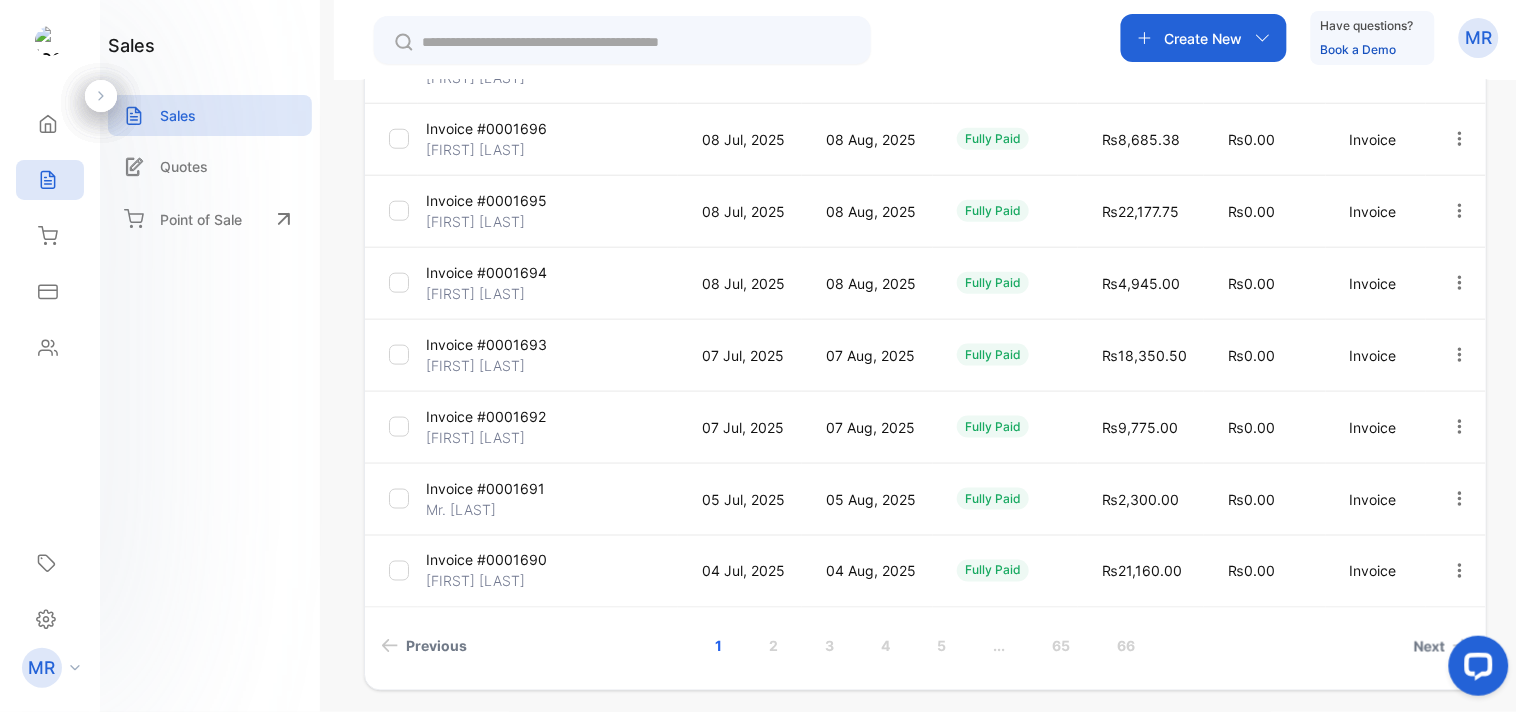 scroll, scrollTop: 598, scrollLeft: 0, axis: vertical 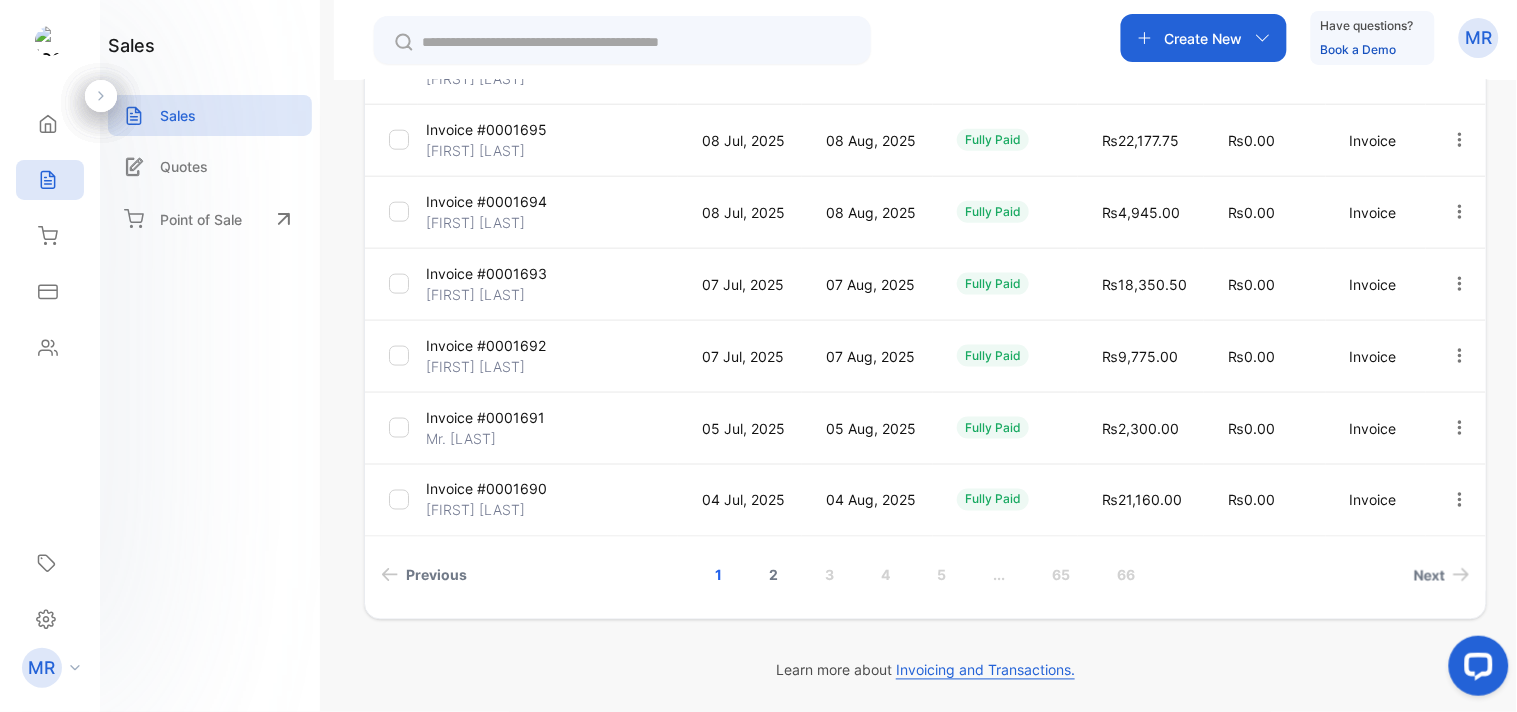 click on "2" at bounding box center [774, 575] 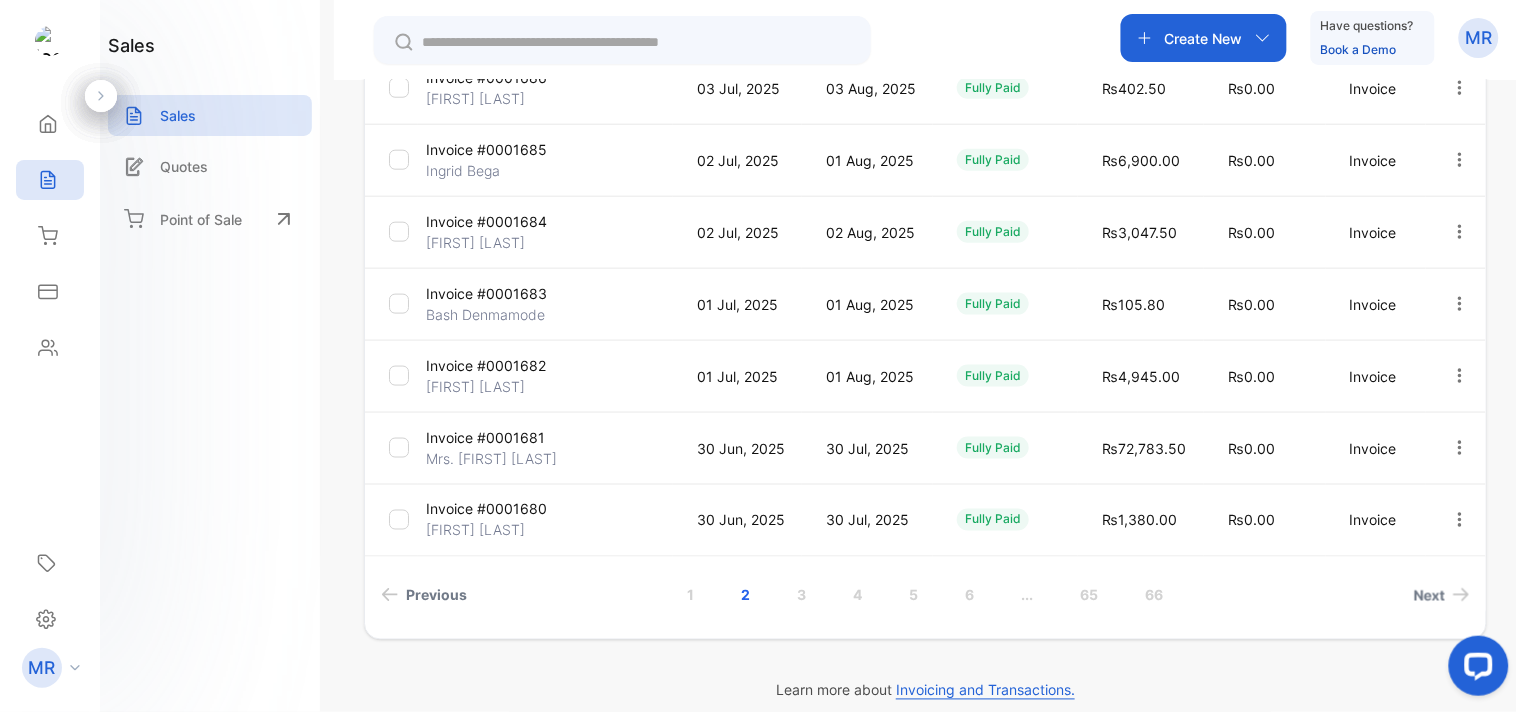 scroll, scrollTop: 598, scrollLeft: 0, axis: vertical 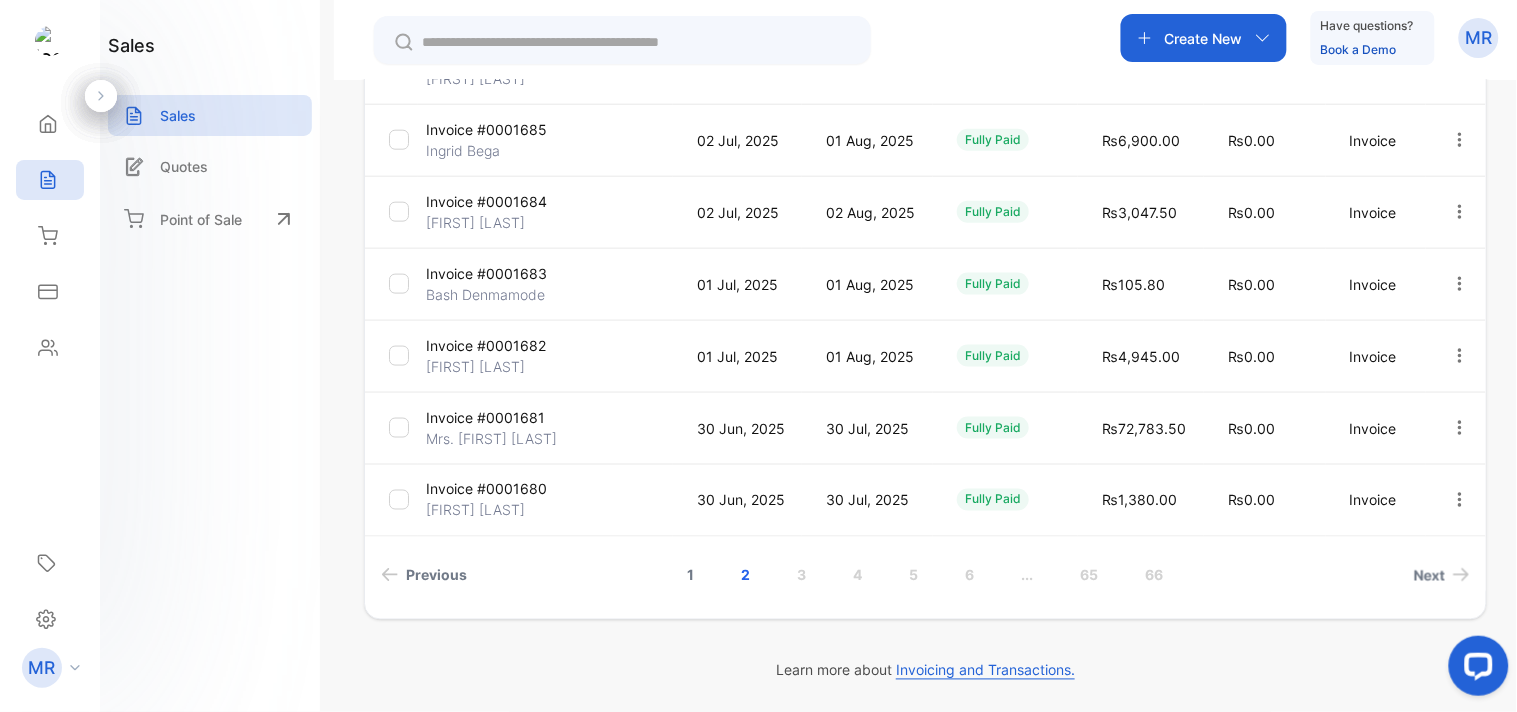 click on "1" at bounding box center [691, 575] 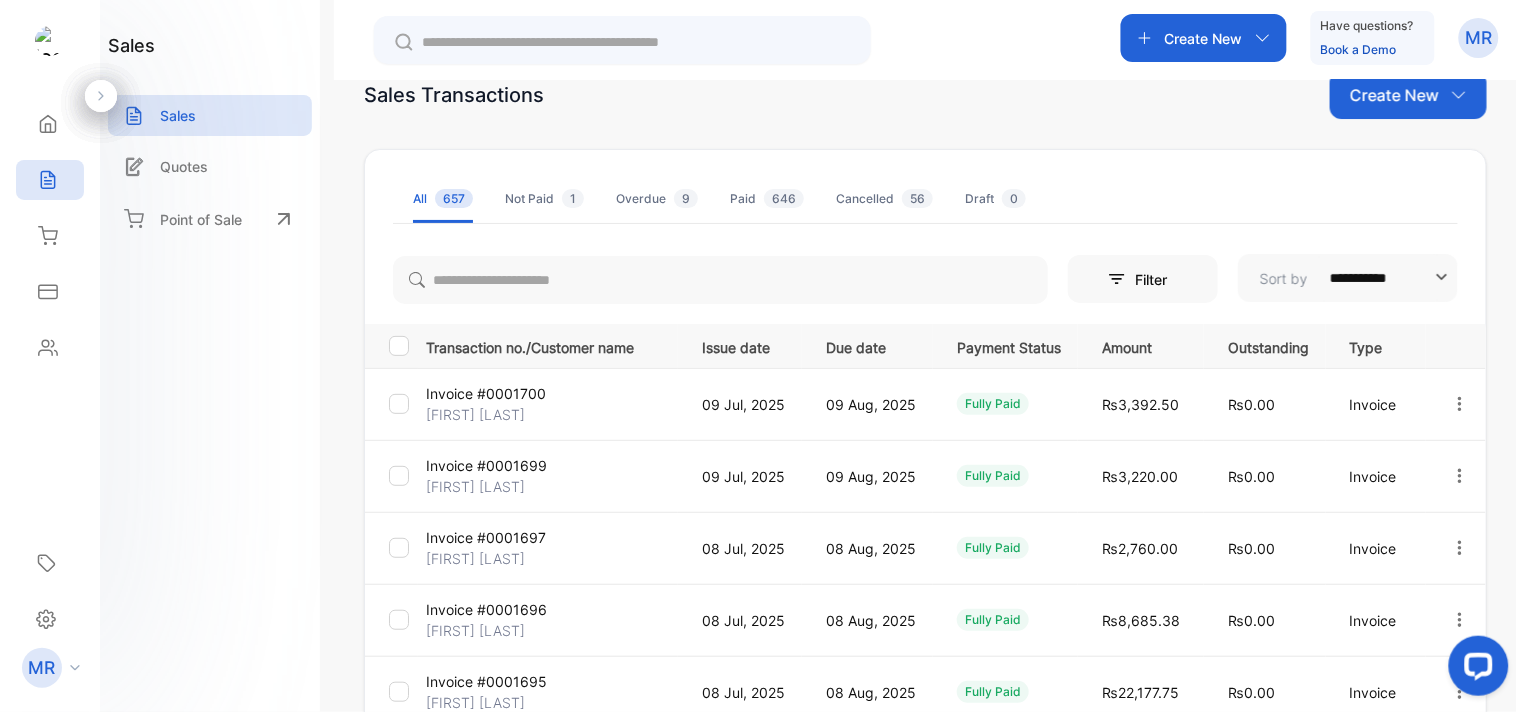 scroll, scrollTop: 0, scrollLeft: 0, axis: both 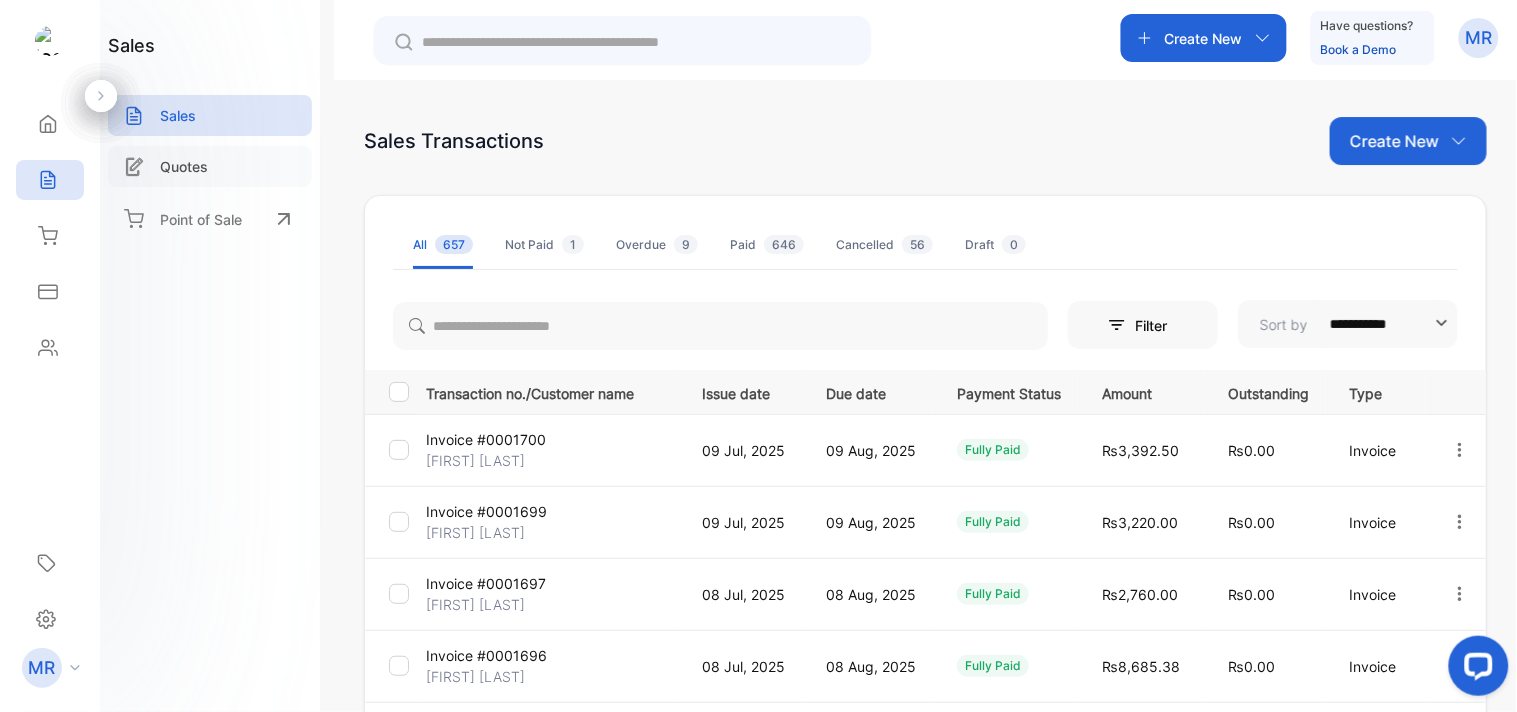 click on "Quotes" at bounding box center [184, 166] 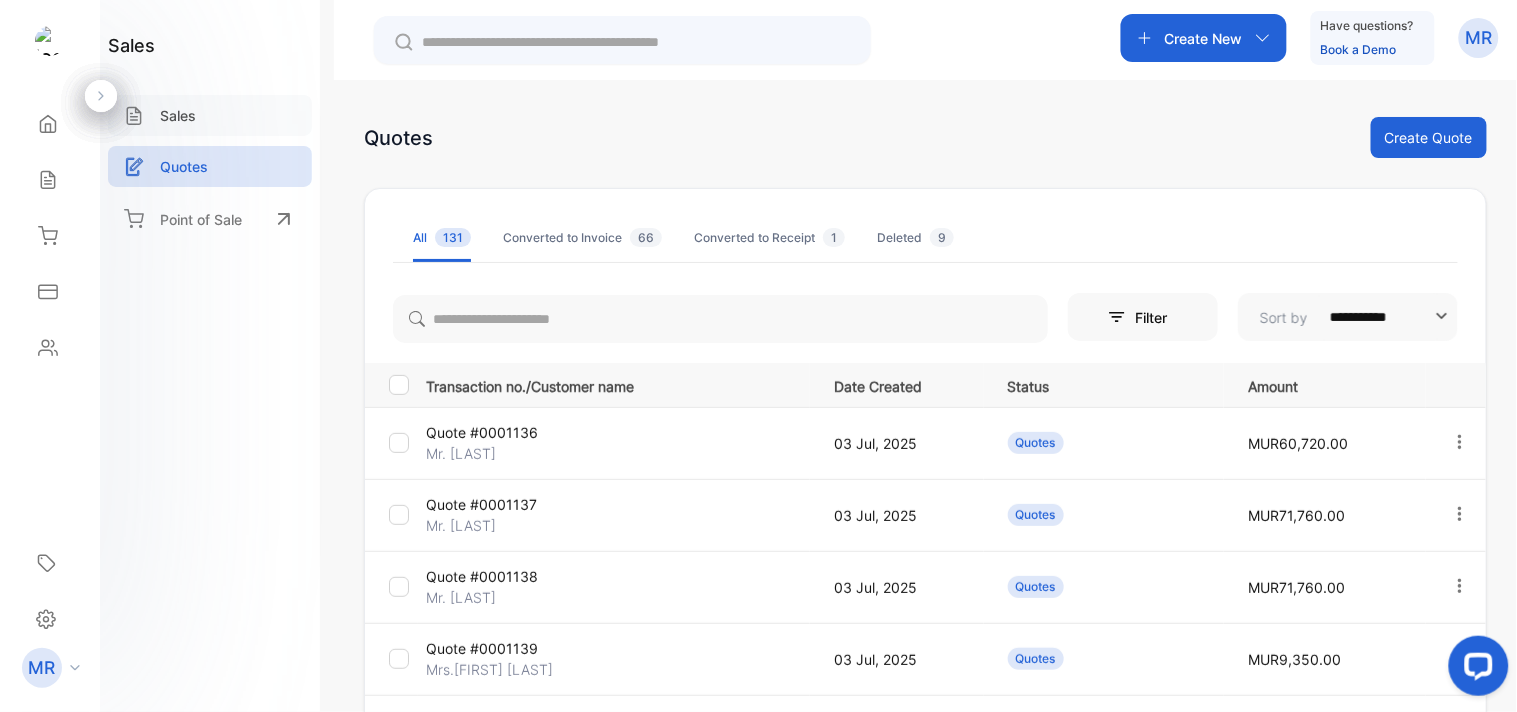 click on "Sales" at bounding box center (178, 115) 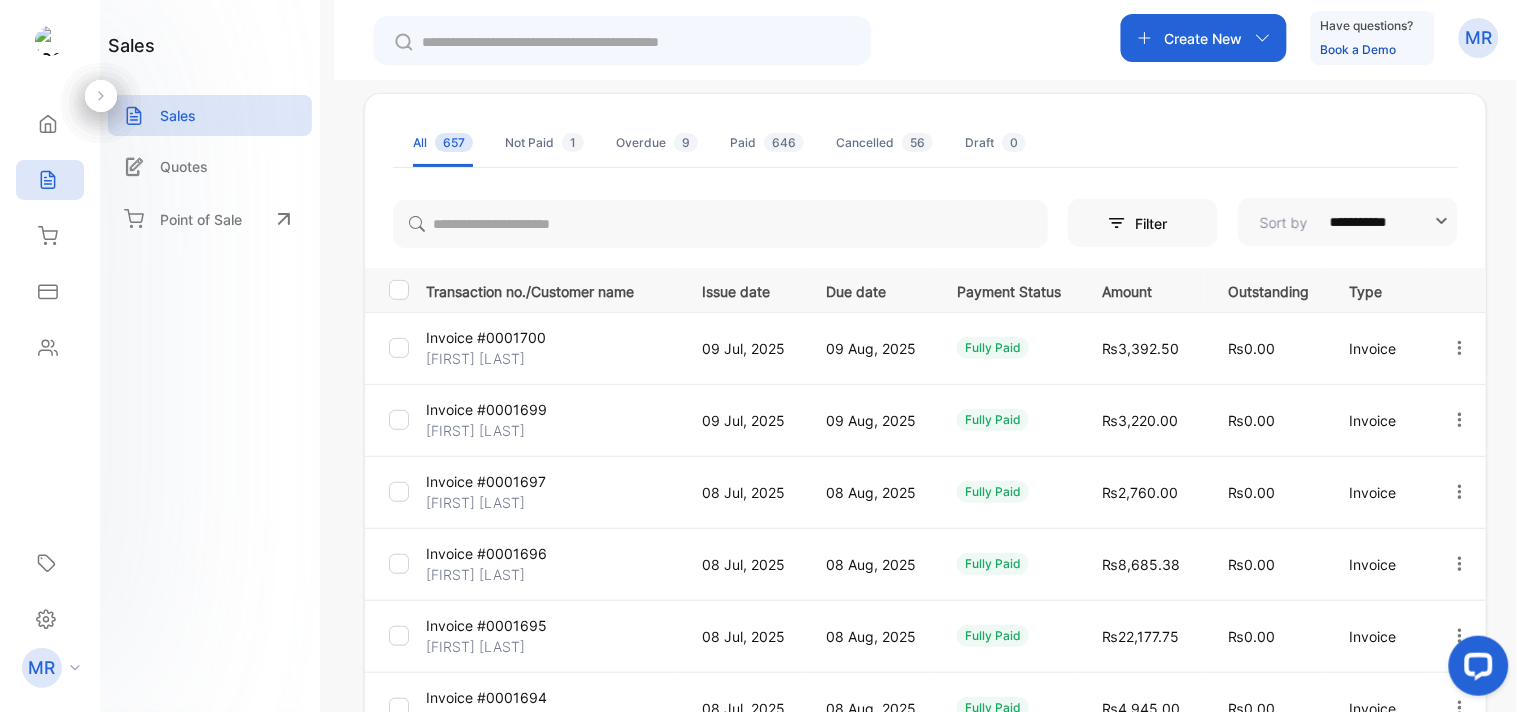 scroll, scrollTop: 0, scrollLeft: 0, axis: both 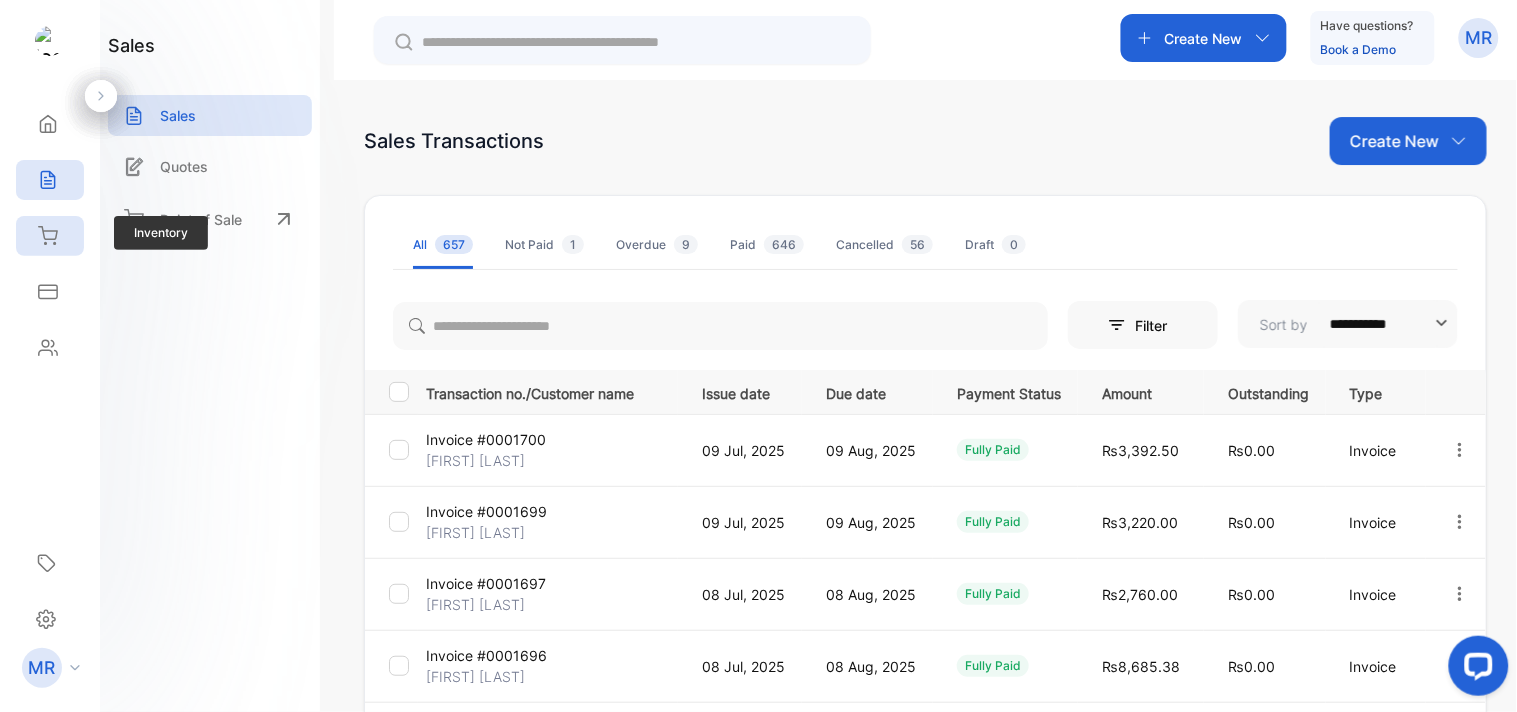 click on "Inventory" at bounding box center (50, 124) 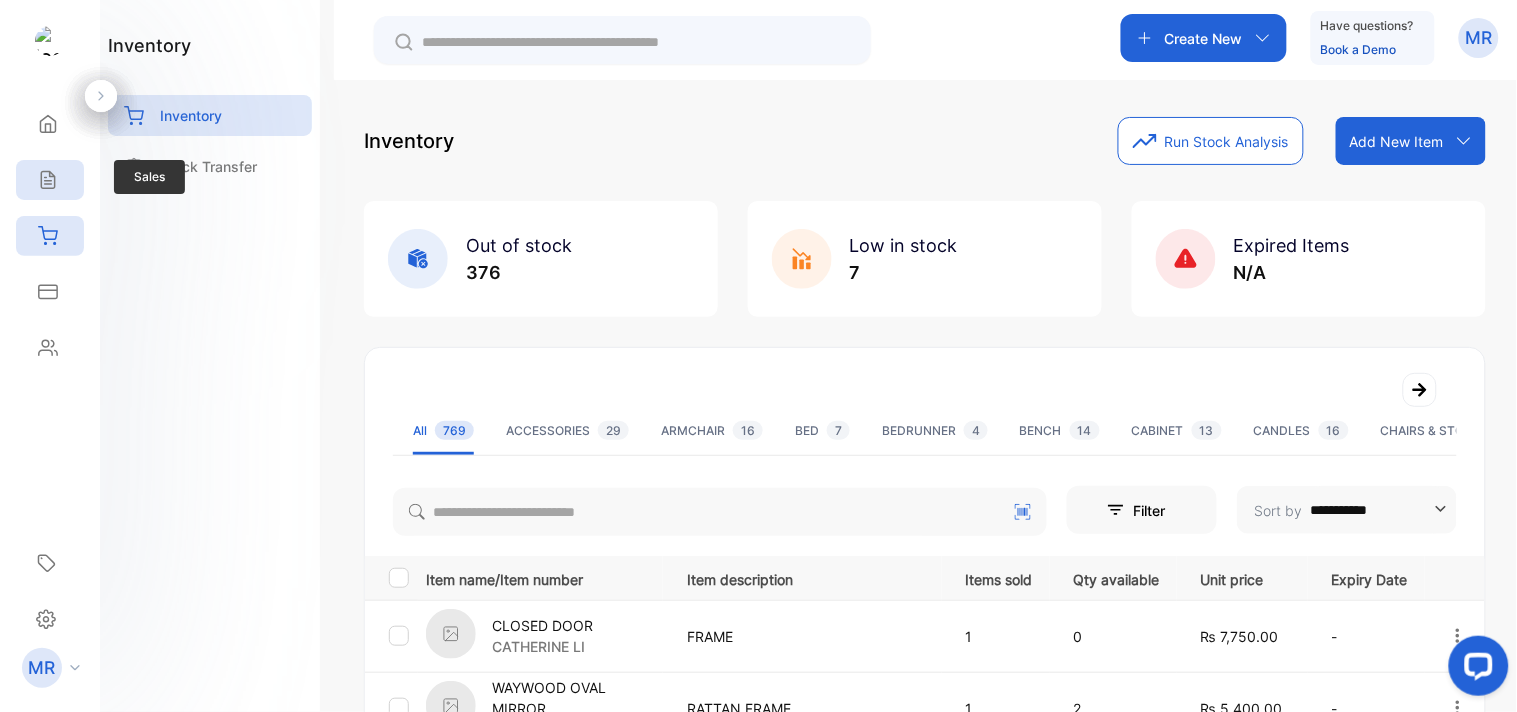 click at bounding box center [48, 124] 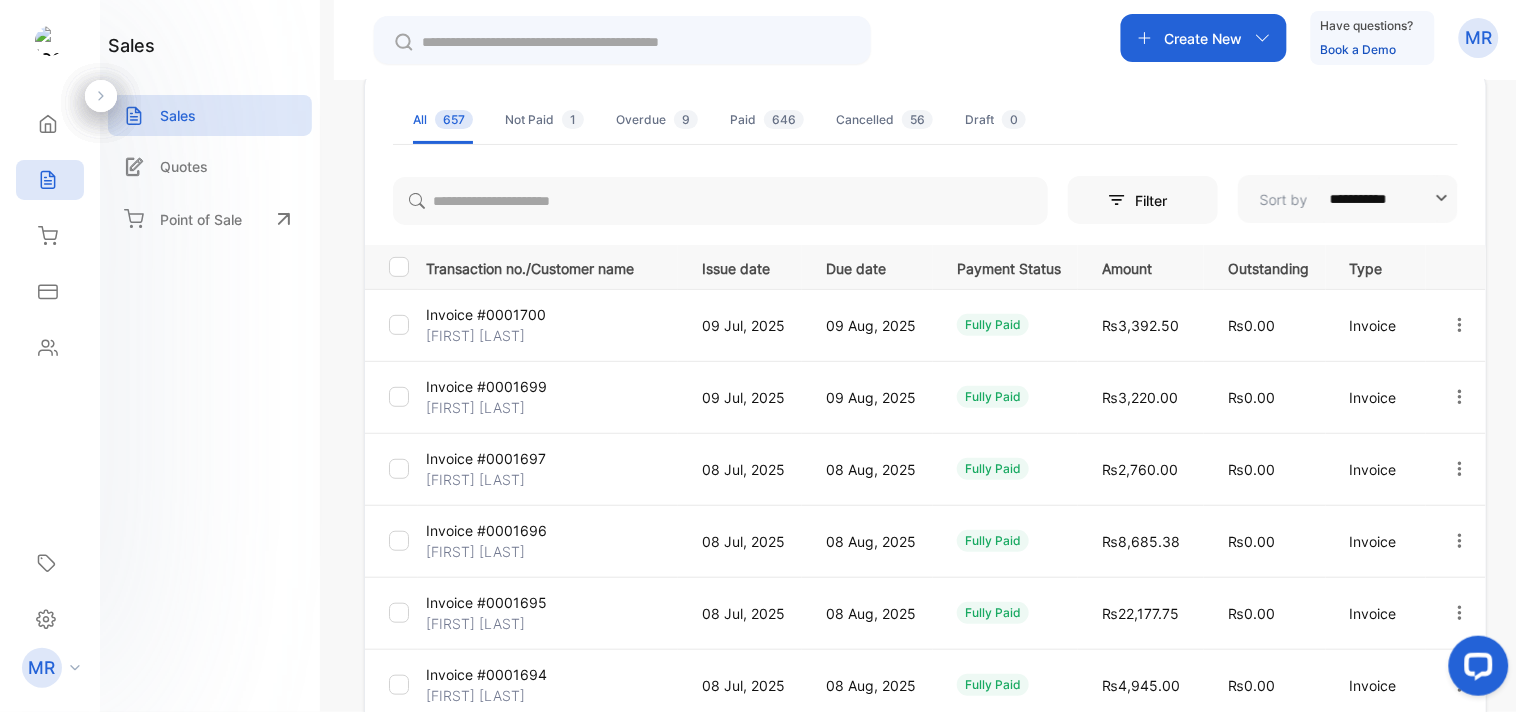 scroll, scrollTop: 0, scrollLeft: 0, axis: both 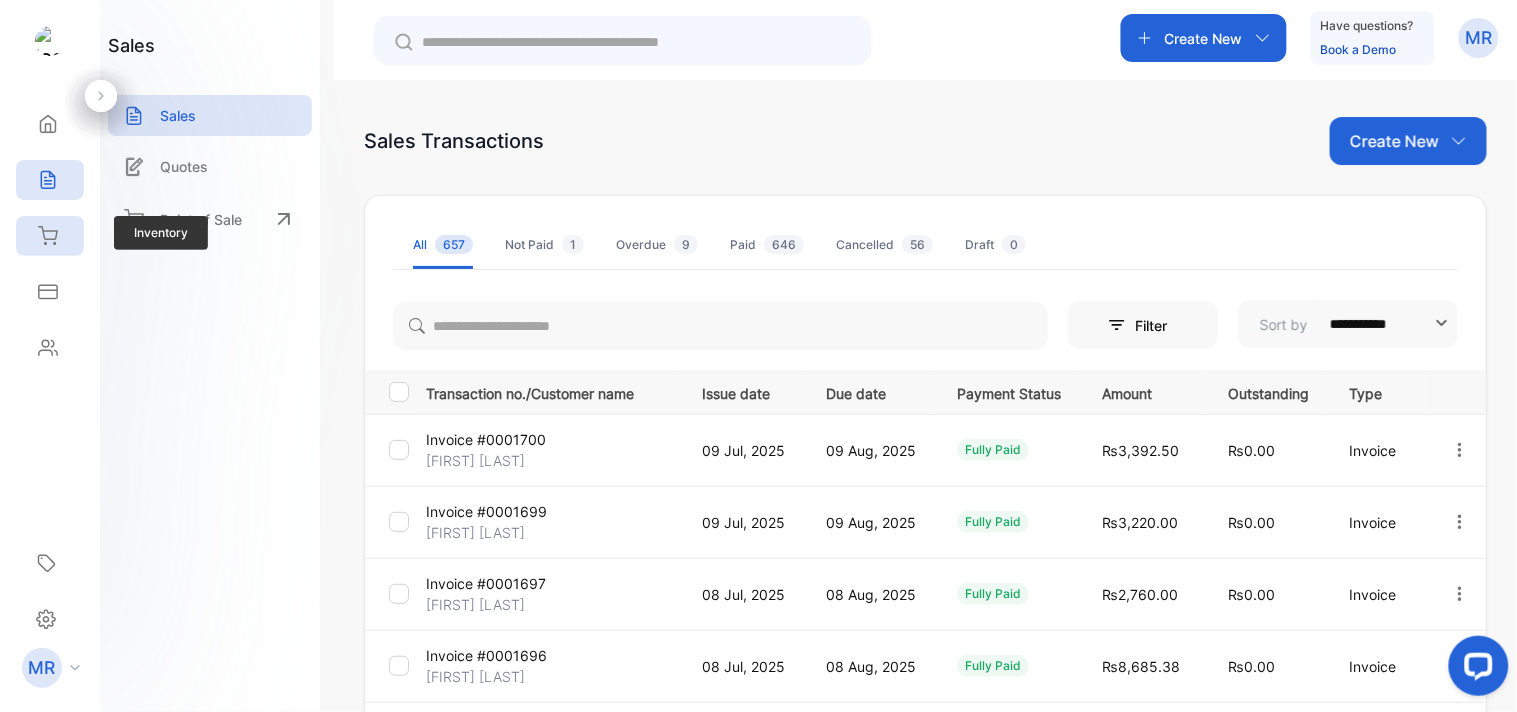 click at bounding box center (48, 124) 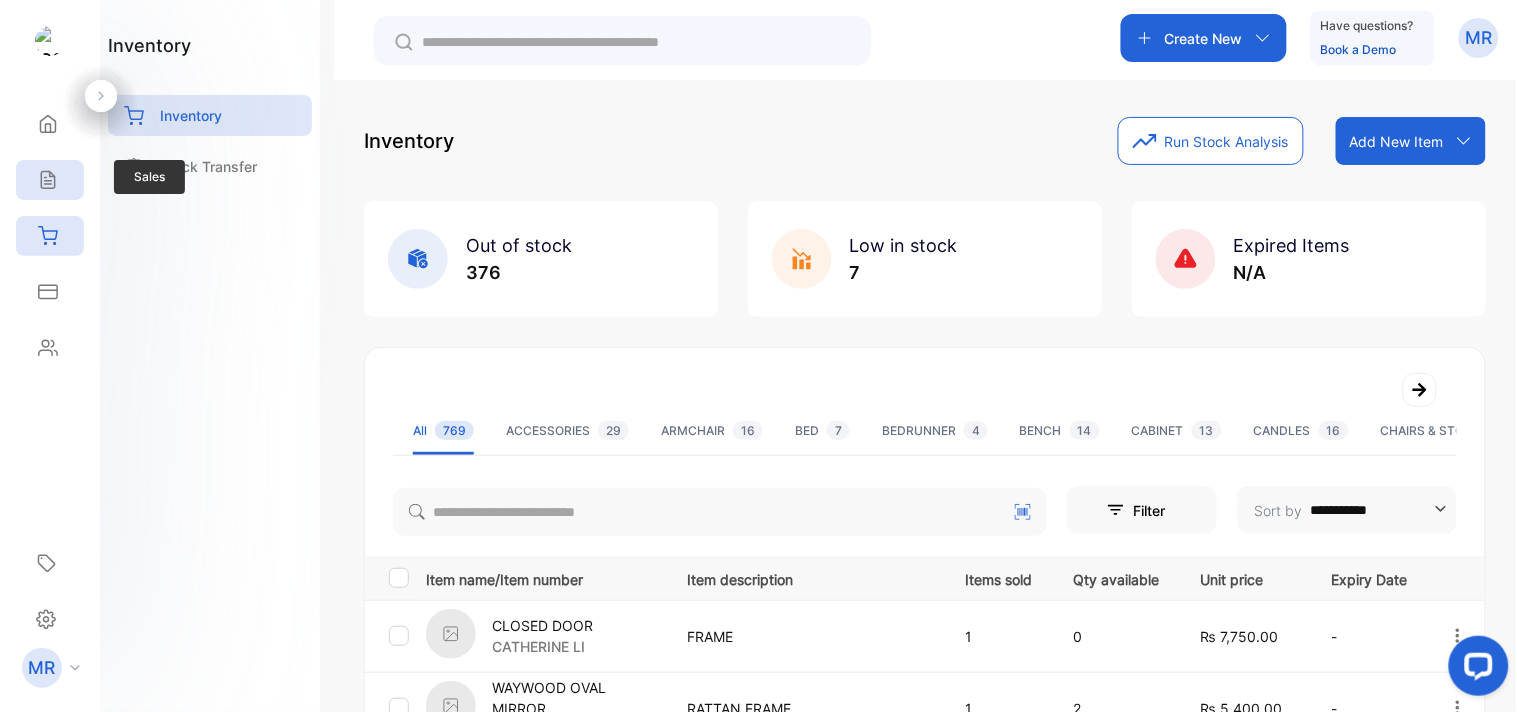 click at bounding box center (48, 124) 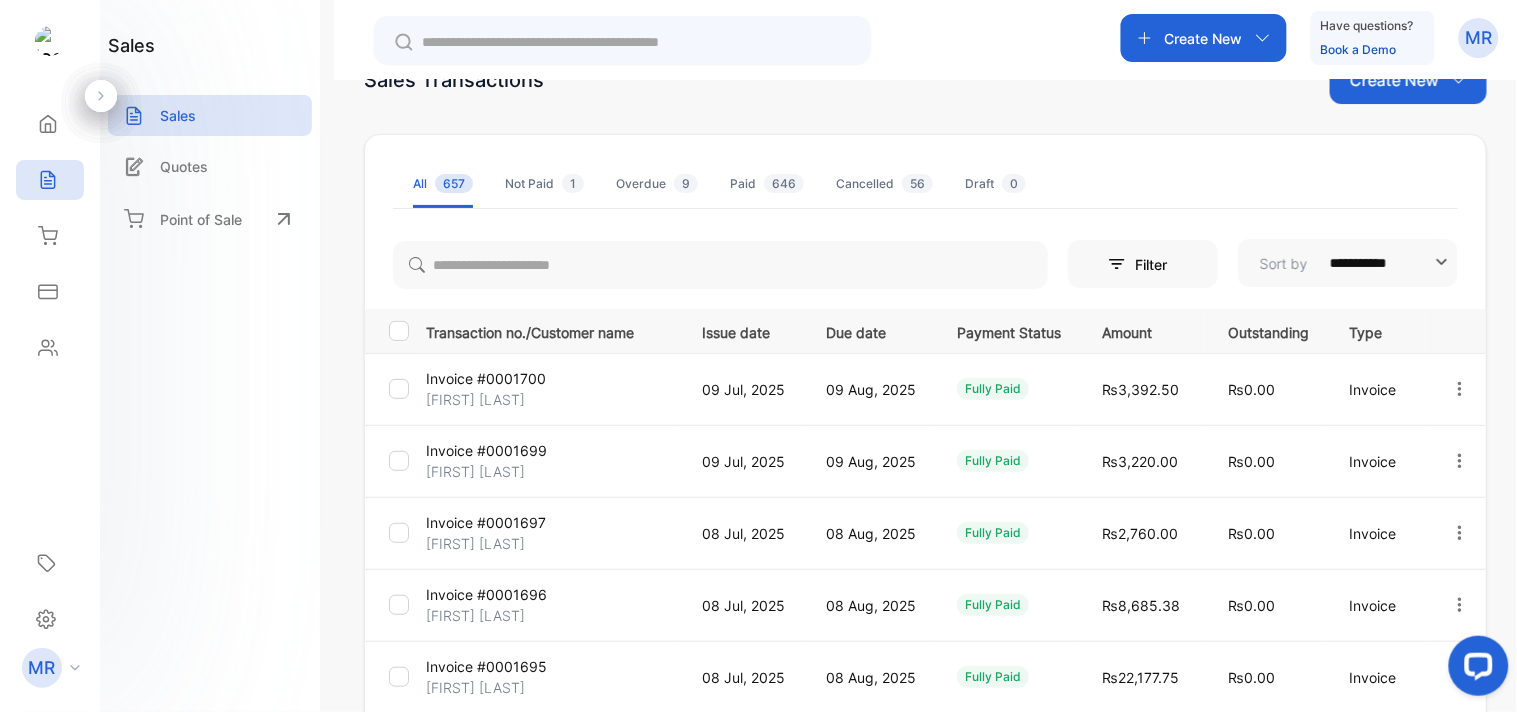 scroll, scrollTop: 0, scrollLeft: 0, axis: both 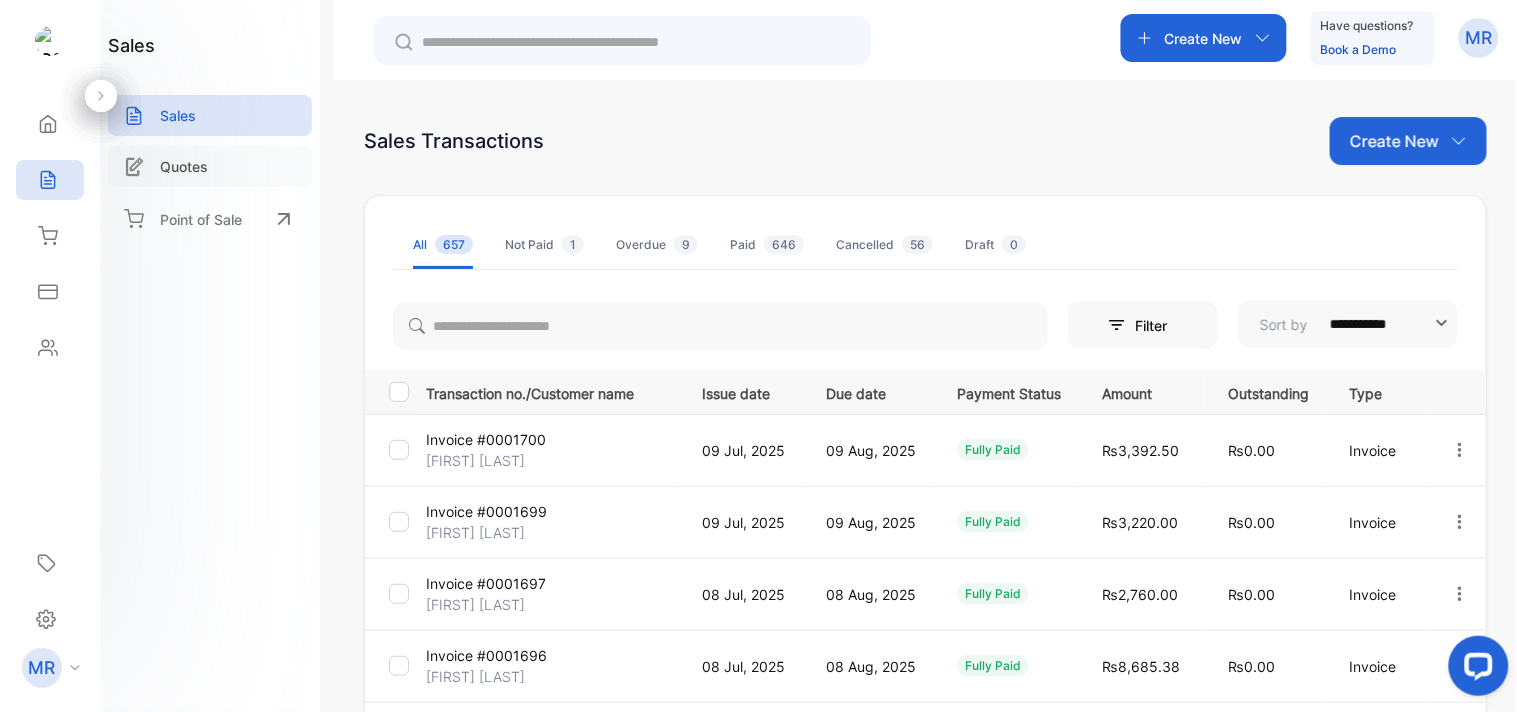 click on "Quotes" at bounding box center (184, 166) 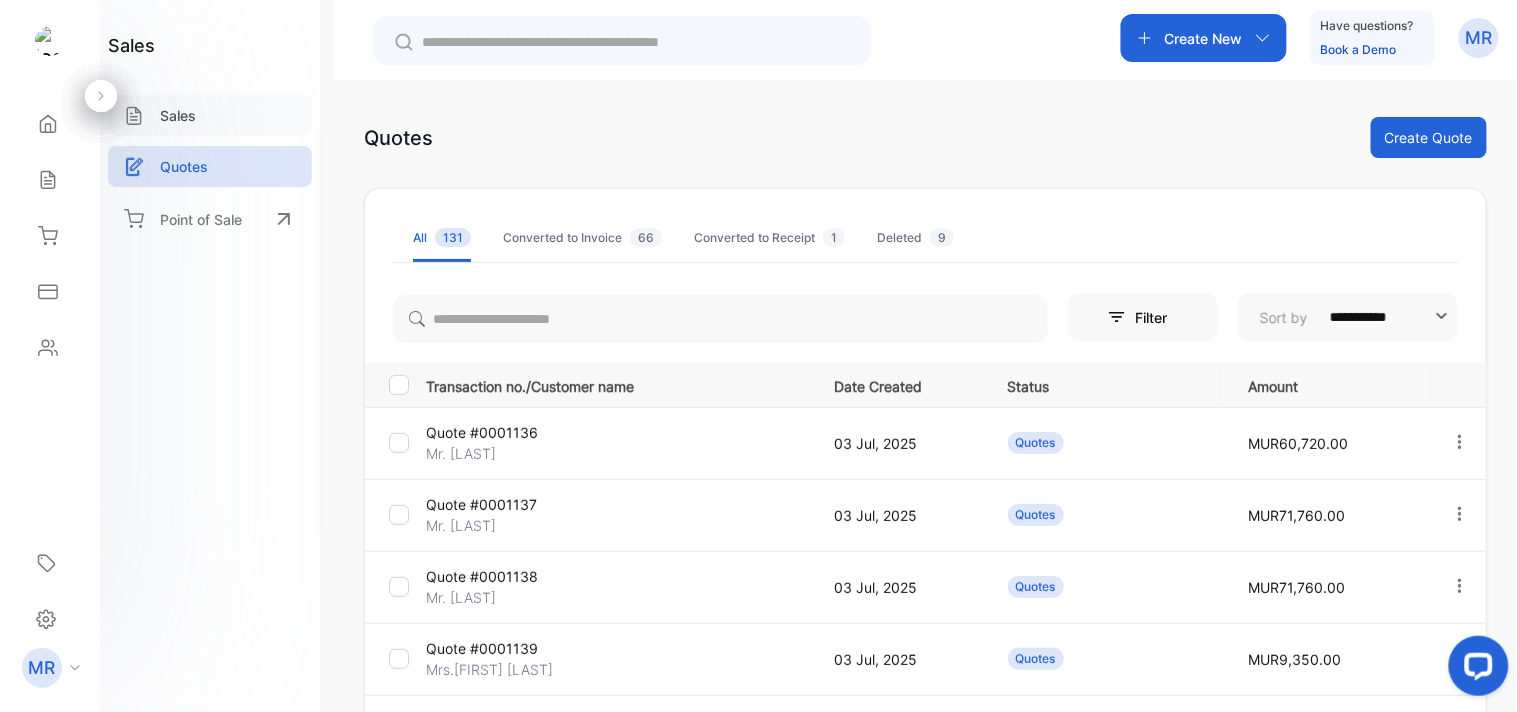 click on "Sales" at bounding box center [178, 115] 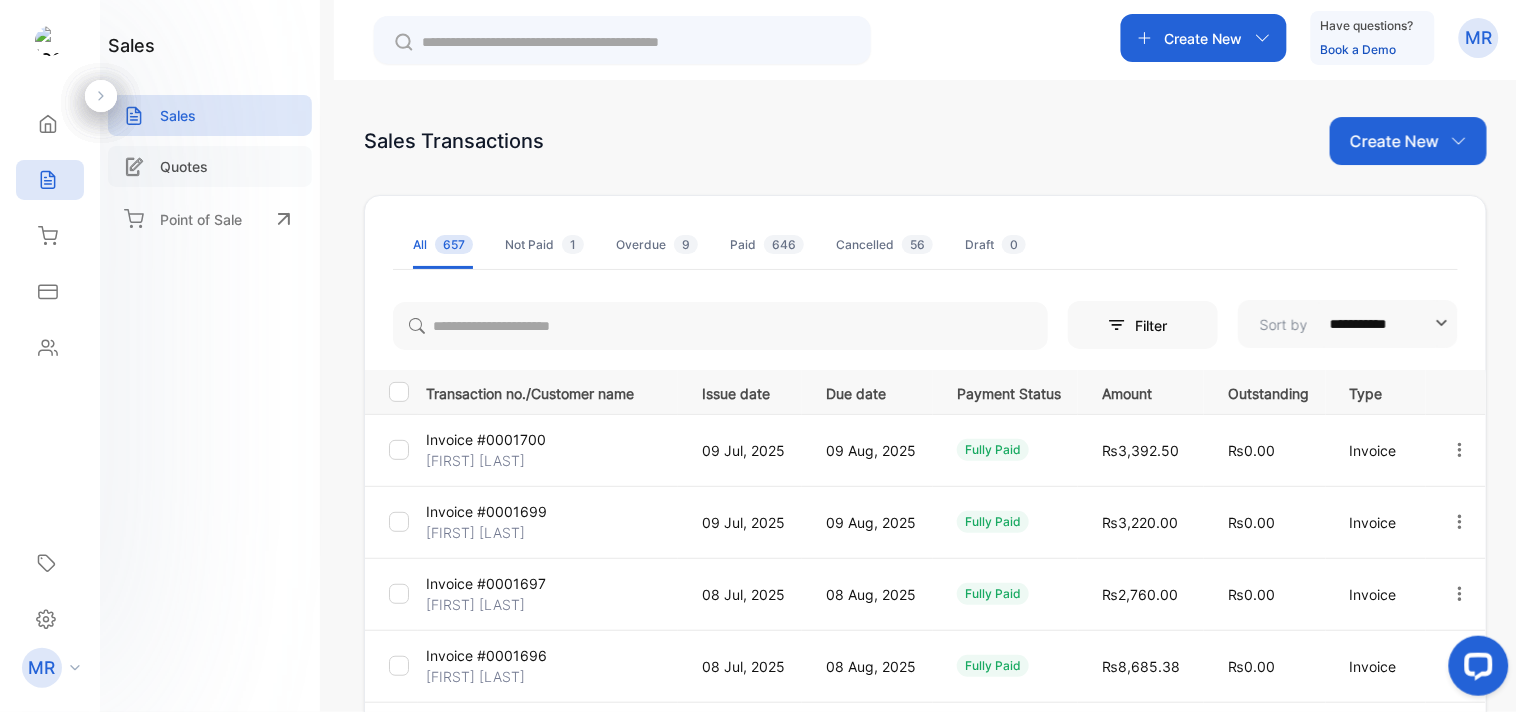 click on "Quotes" at bounding box center (184, 166) 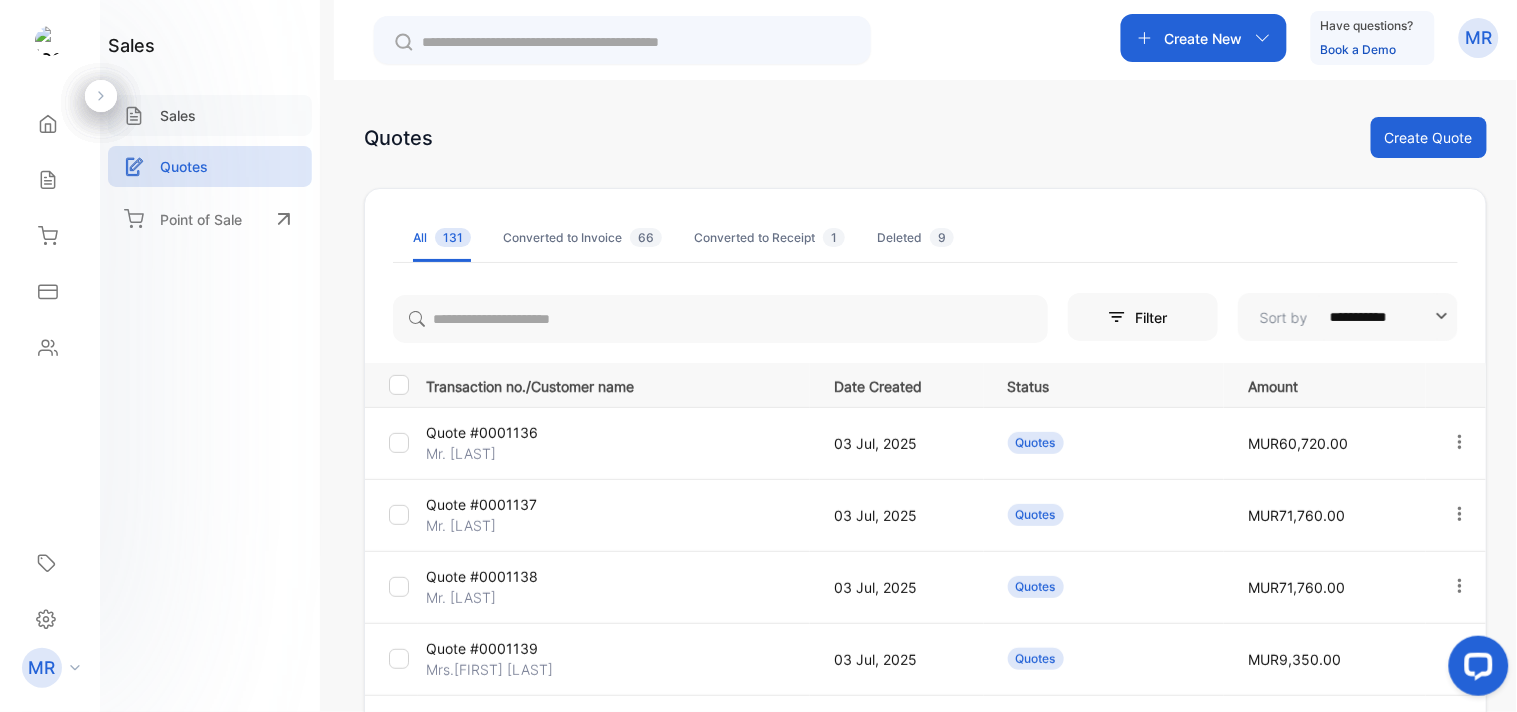 click on "Sales" at bounding box center [178, 115] 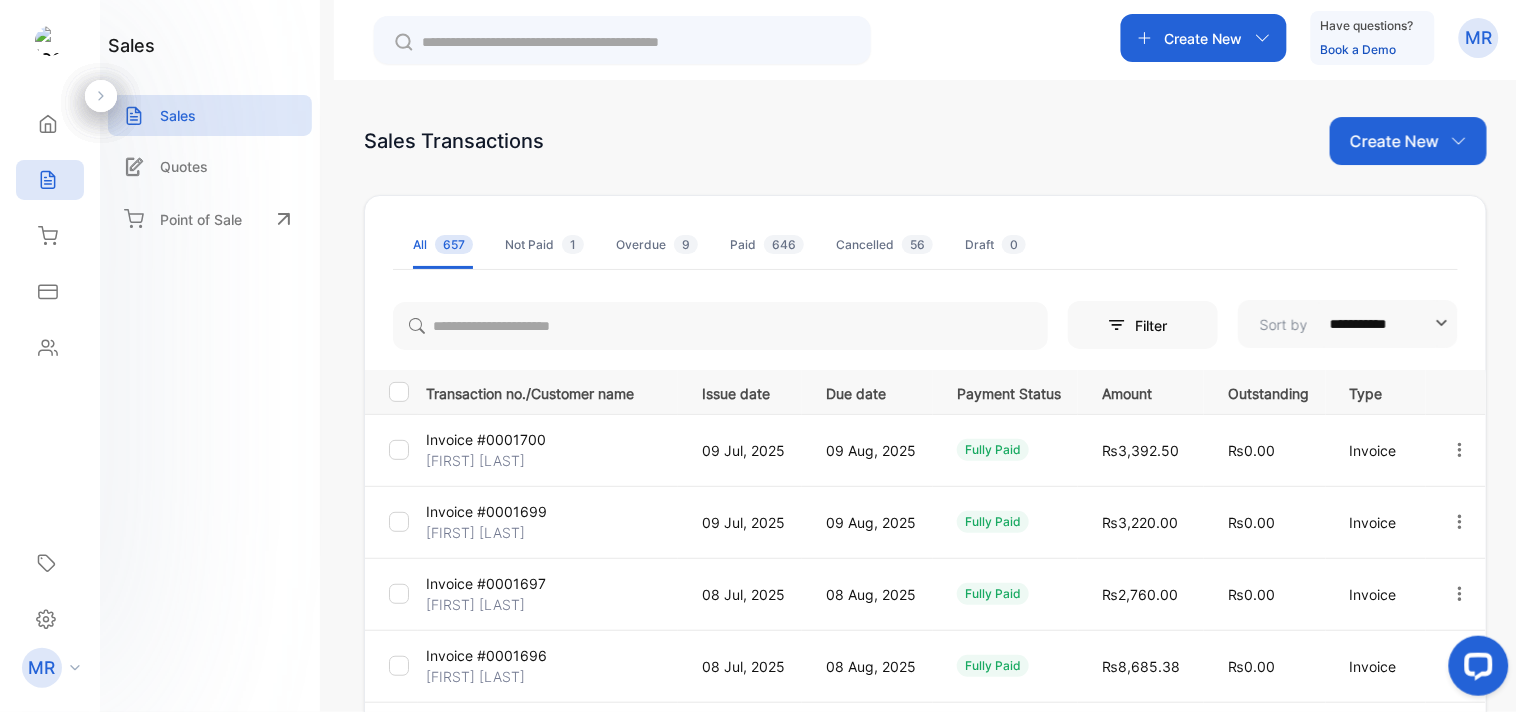 click on "Create New" at bounding box center [1408, 141] 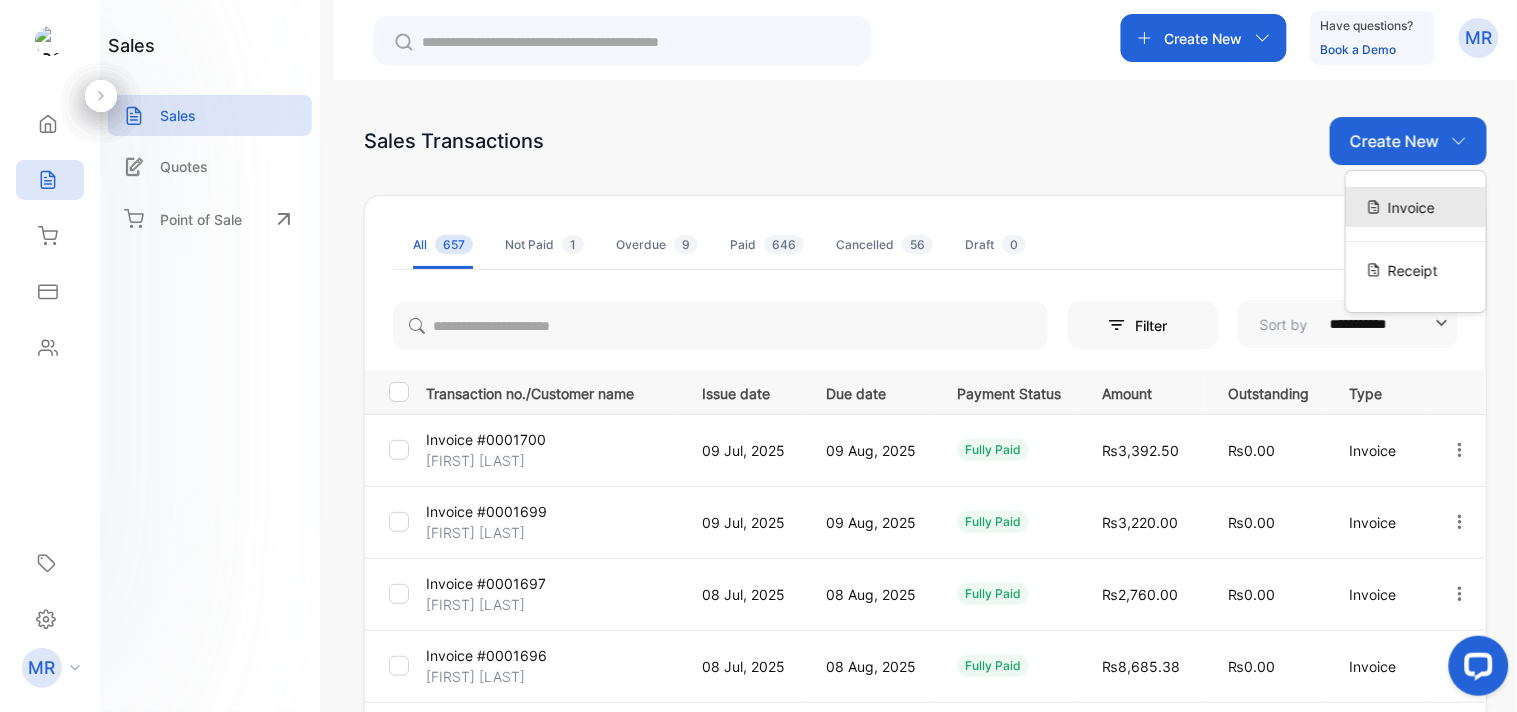 click on "Invoice" at bounding box center (1411, 207) 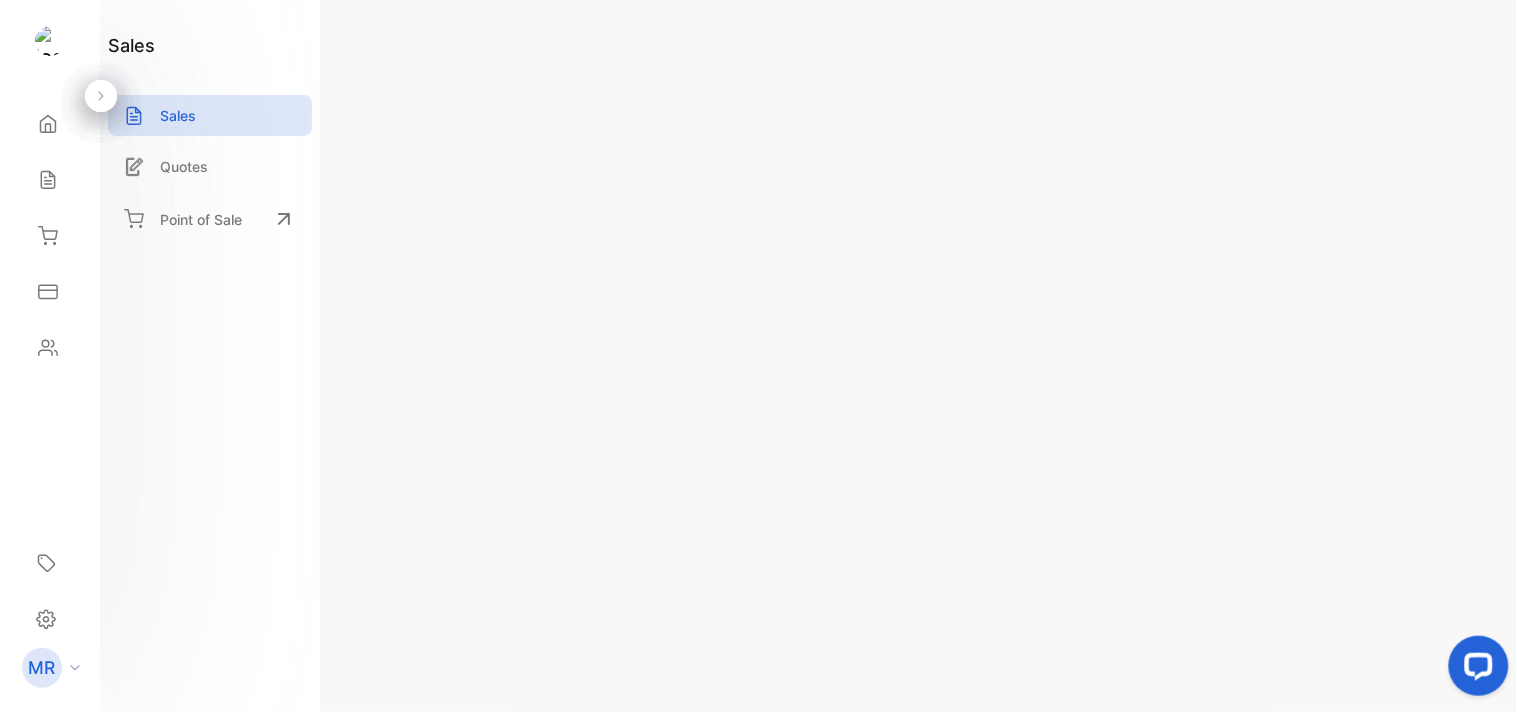 click on "Add item" at bounding box center [465, 391] 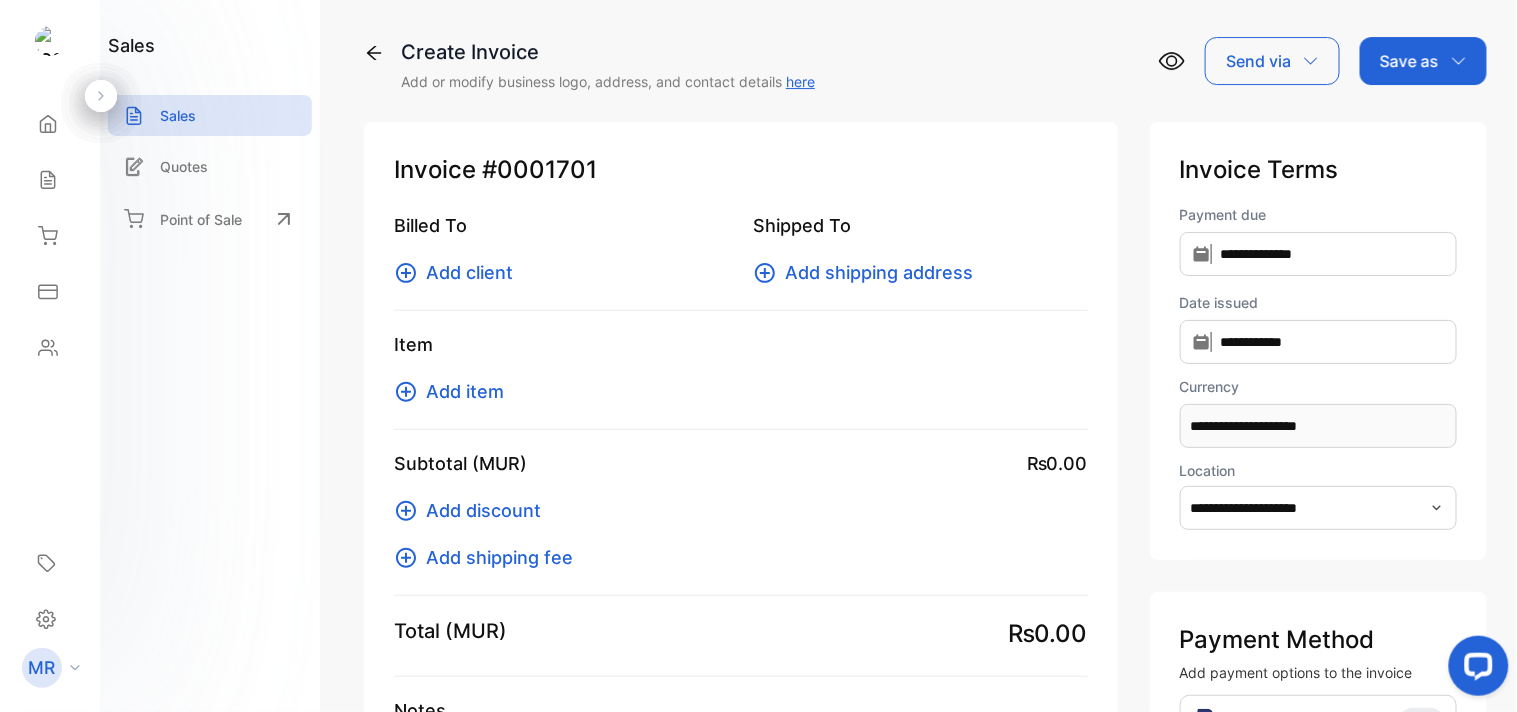 click on "Modern & Bohemian Ltd Home Home Sales Sales Inventory Inventory Expenses Expenses Contacts Contacts MR Megan   Rampton sales@expressionsmetis.com MR Referrals Referrals Settings Settings" at bounding box center [50, 356] 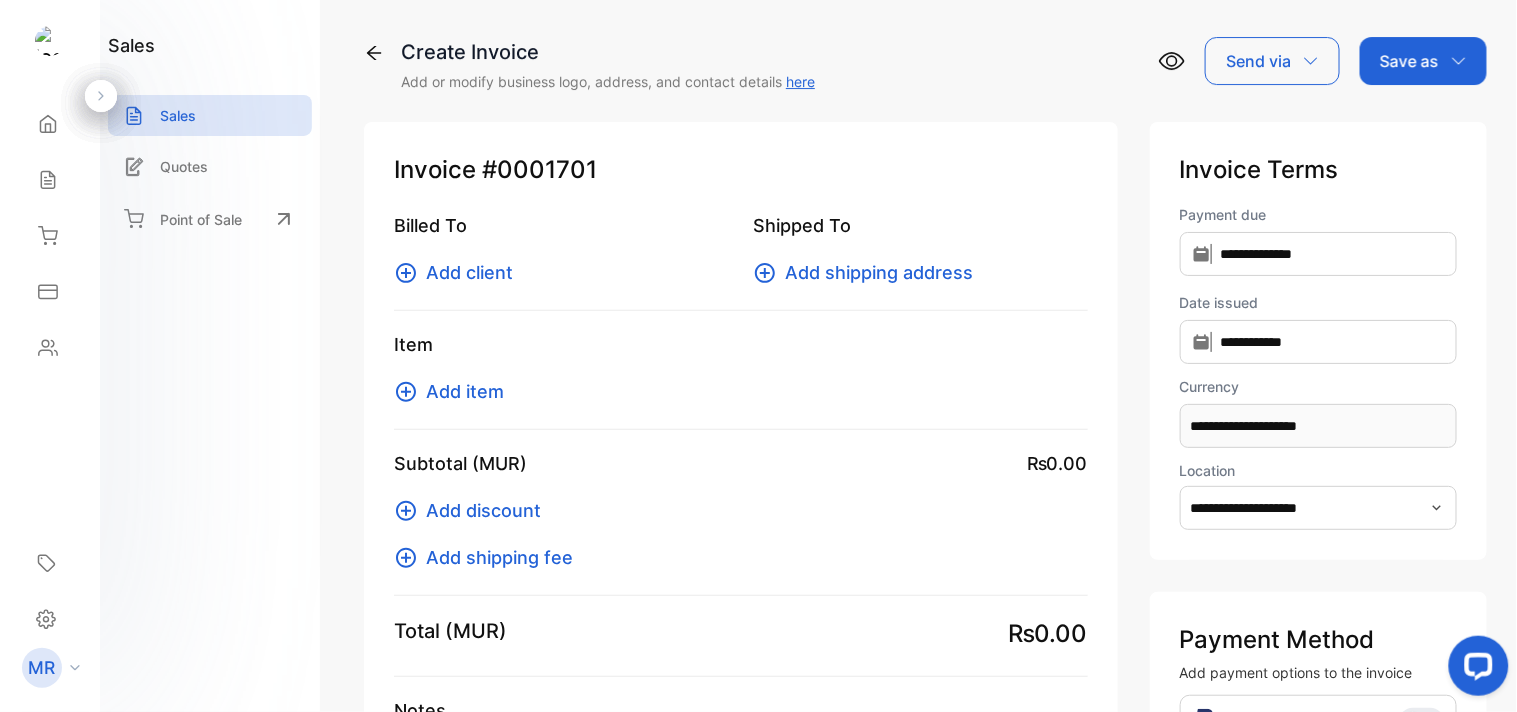 click at bounding box center (1437, 508) 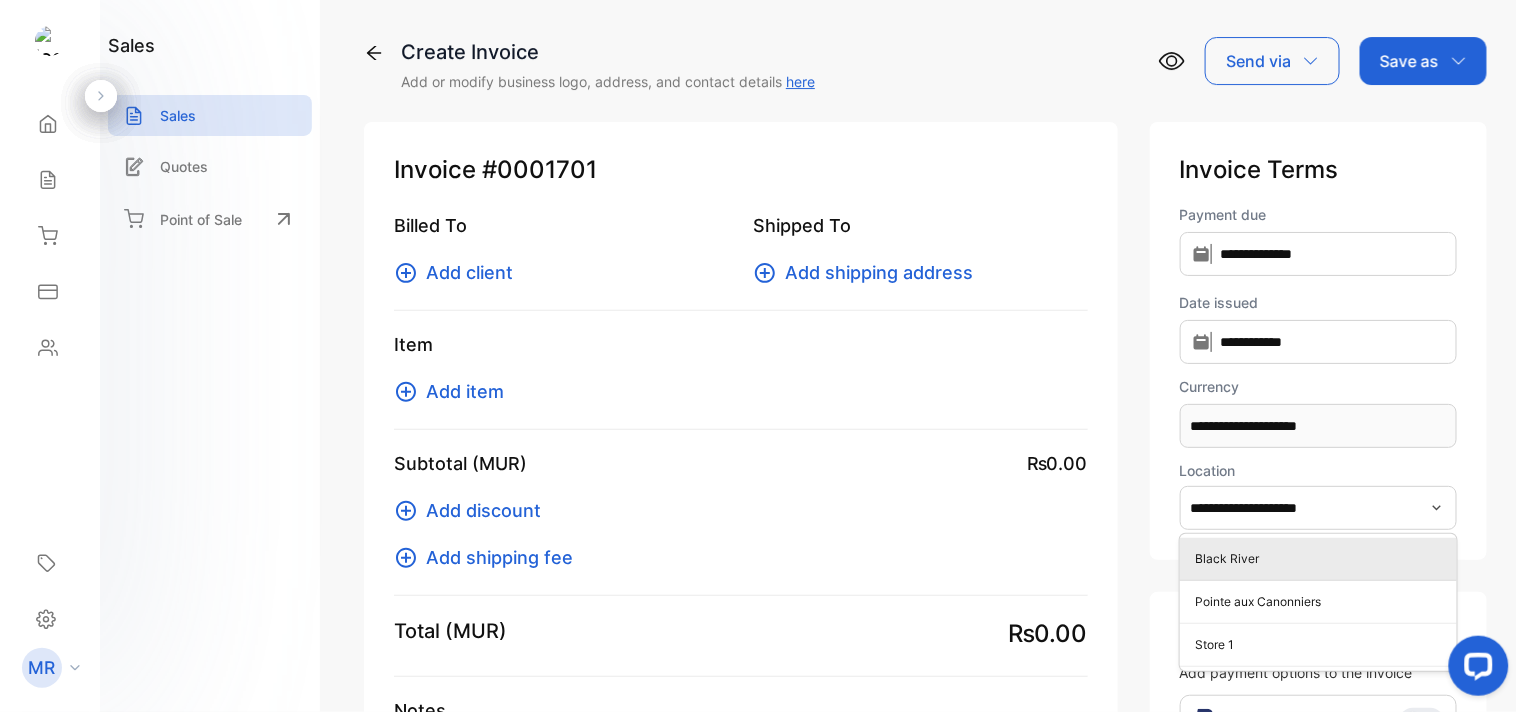 click on "Black River" at bounding box center (1322, 559) 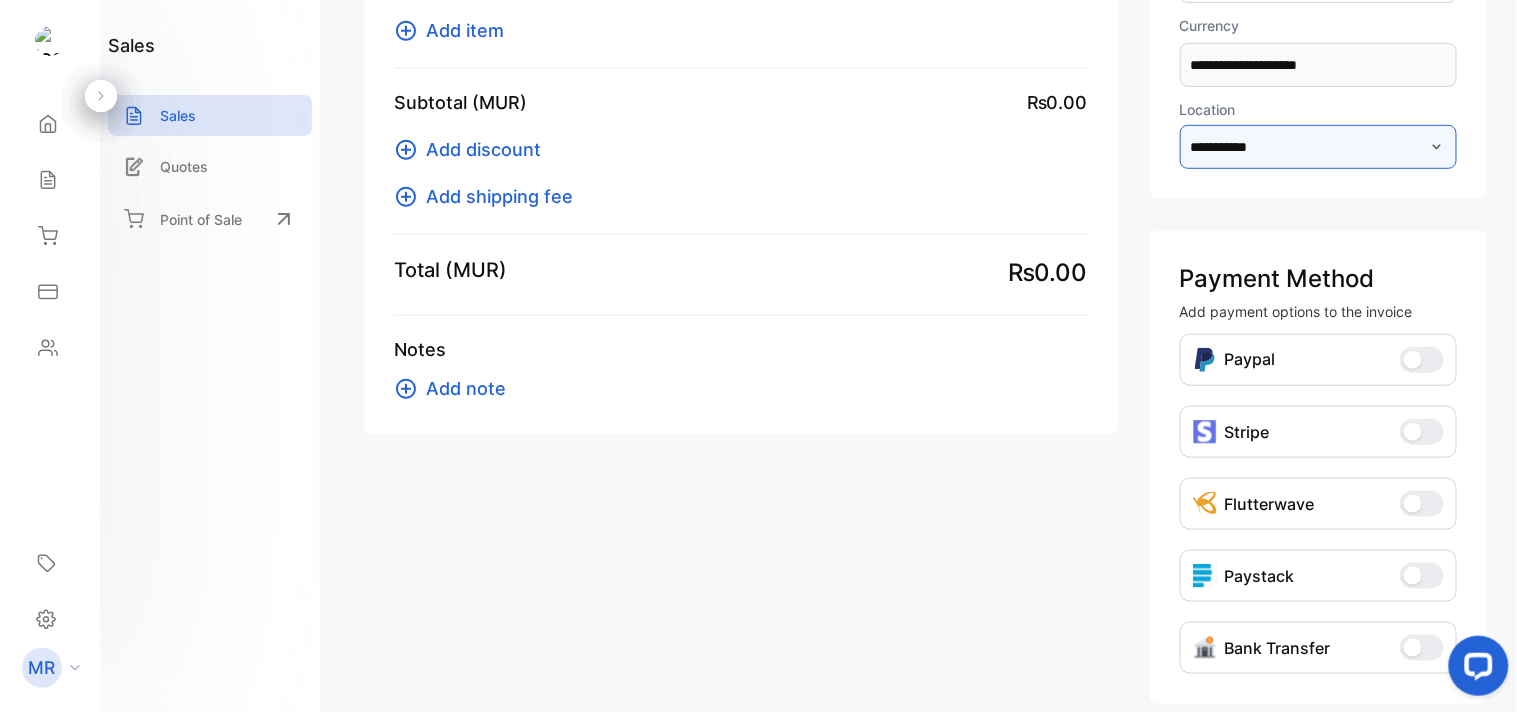 scroll, scrollTop: 362, scrollLeft: 0, axis: vertical 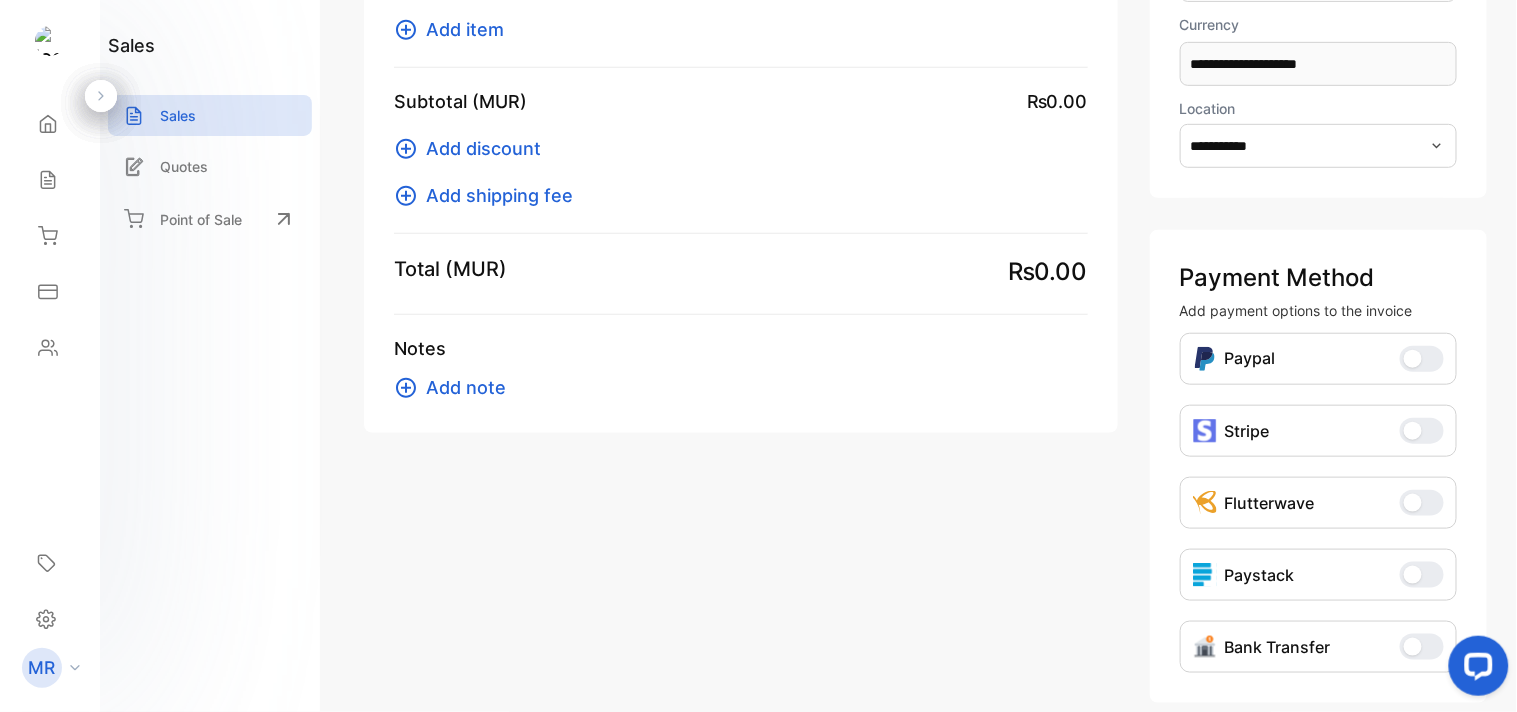 click at bounding box center (1413, 647) 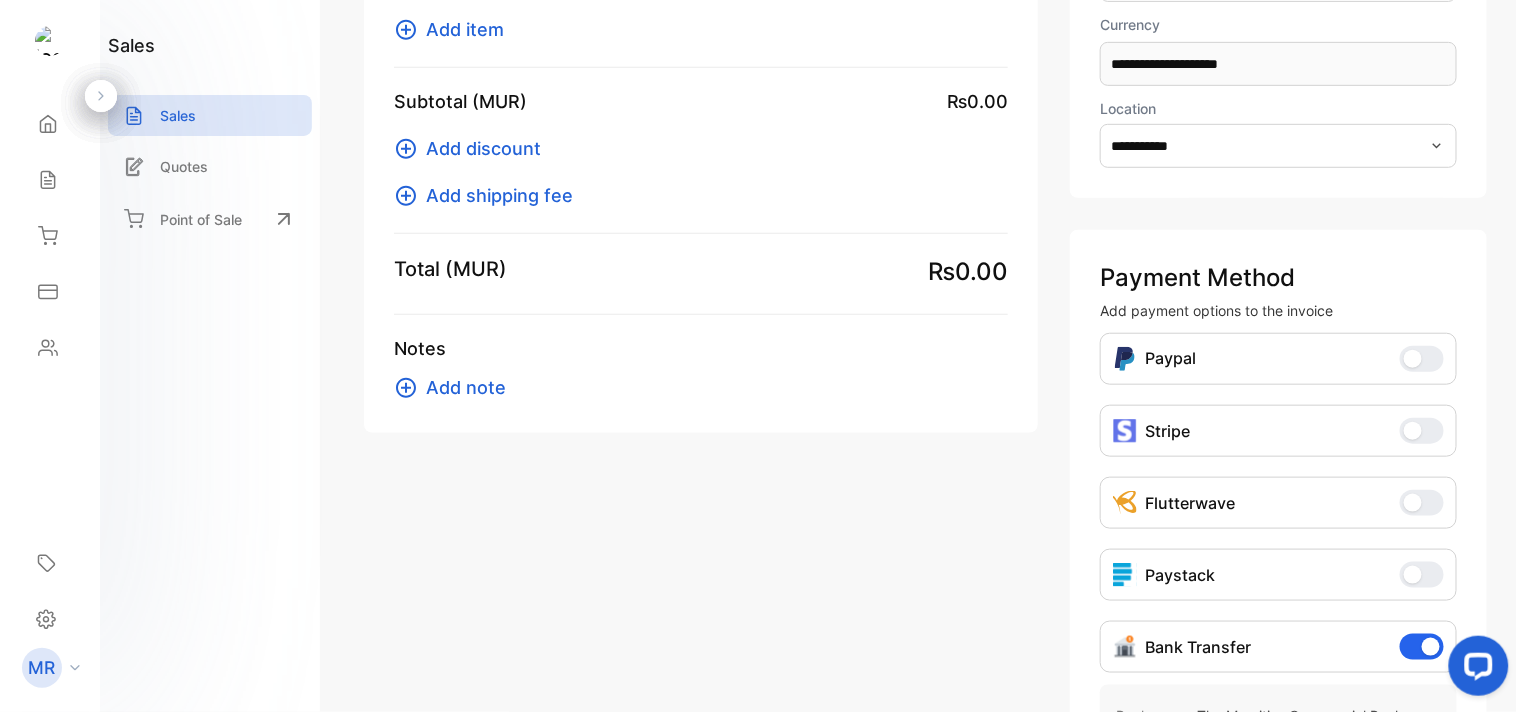 scroll, scrollTop: 0, scrollLeft: 0, axis: both 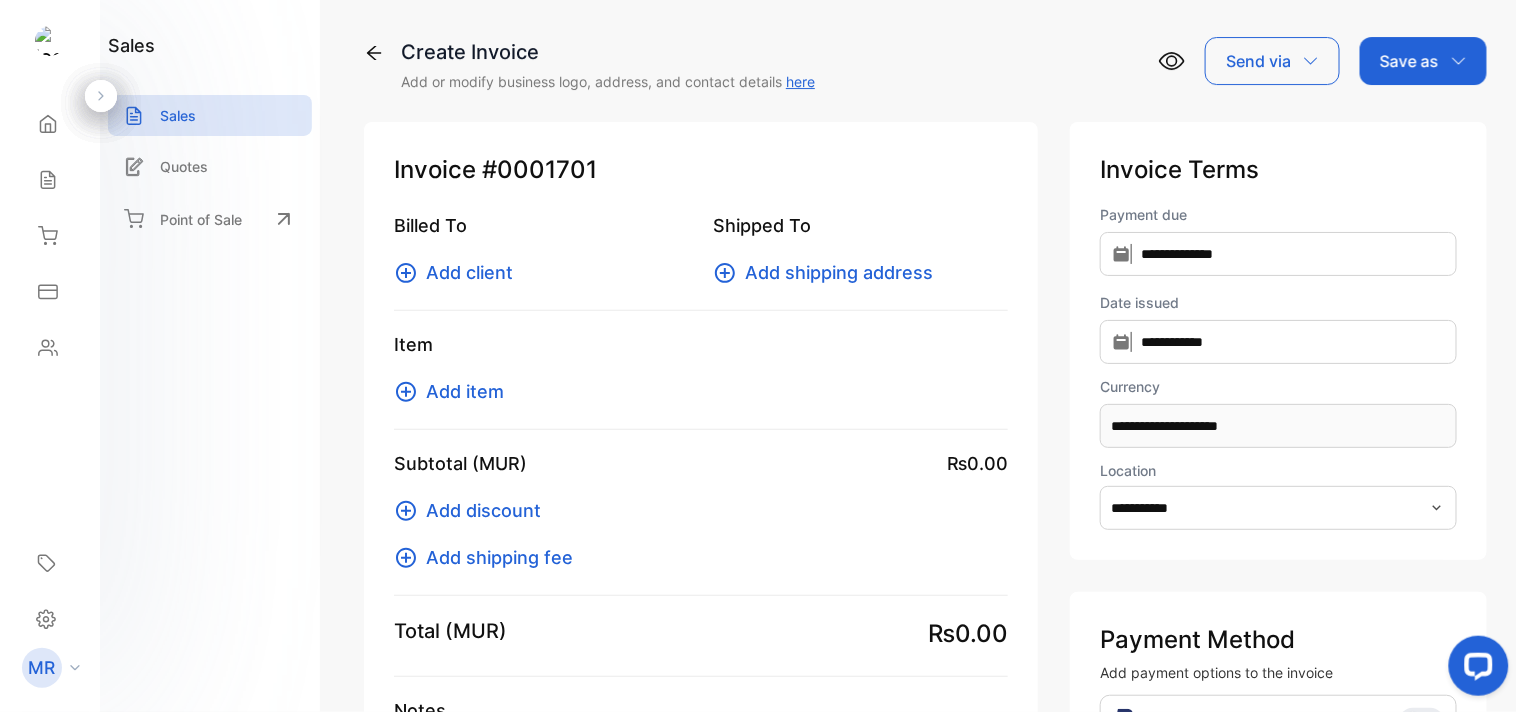 click on "Add item" at bounding box center [465, 391] 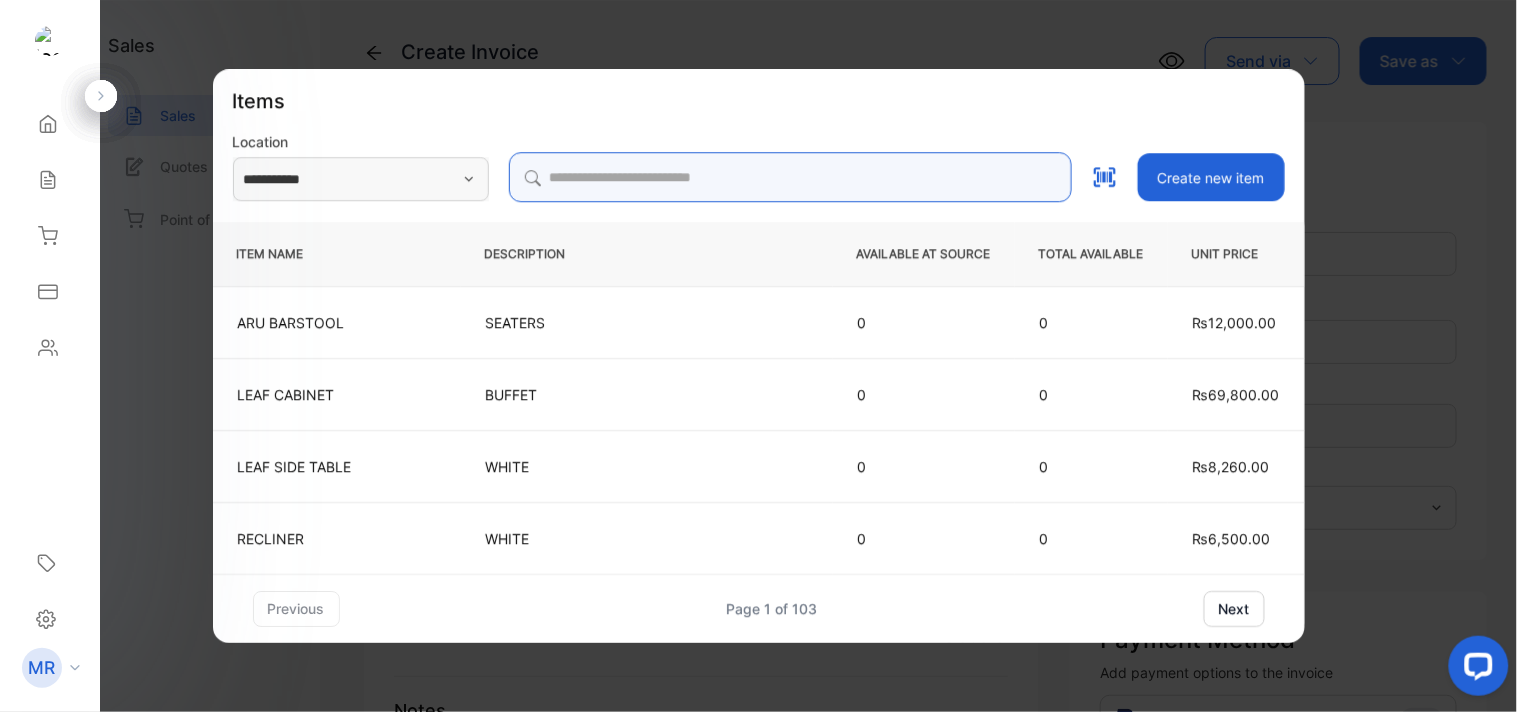 click at bounding box center [790, 177] 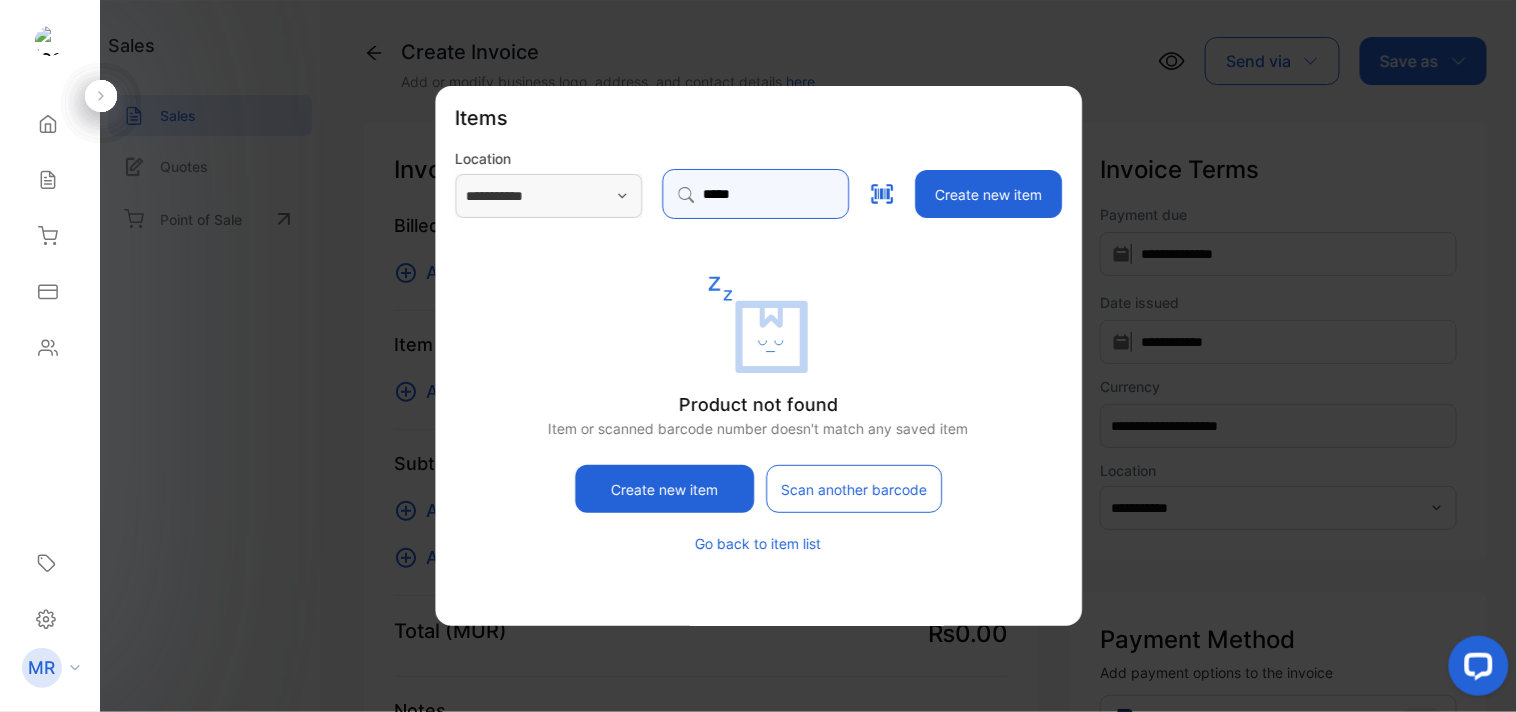 type on "******" 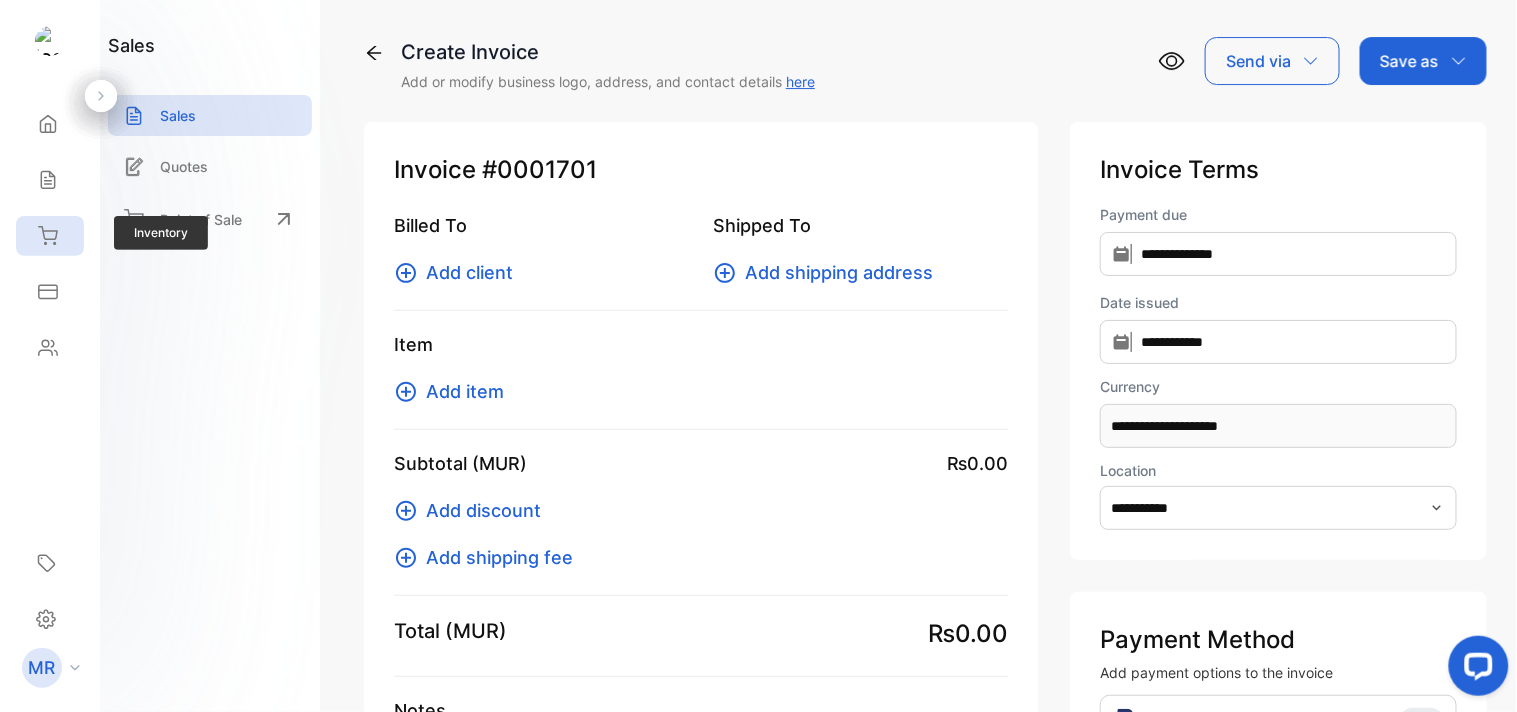 click at bounding box center (48, 124) 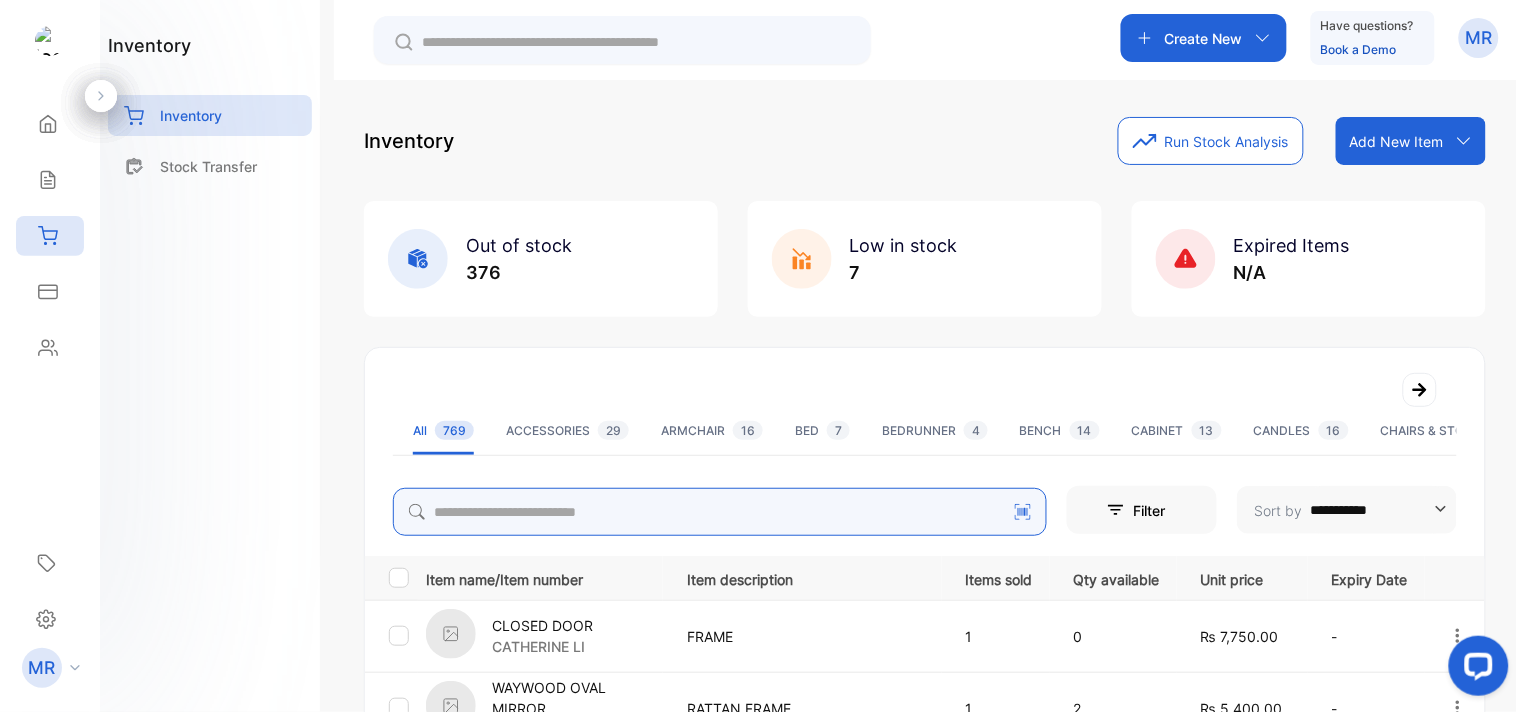 click at bounding box center [720, 512] 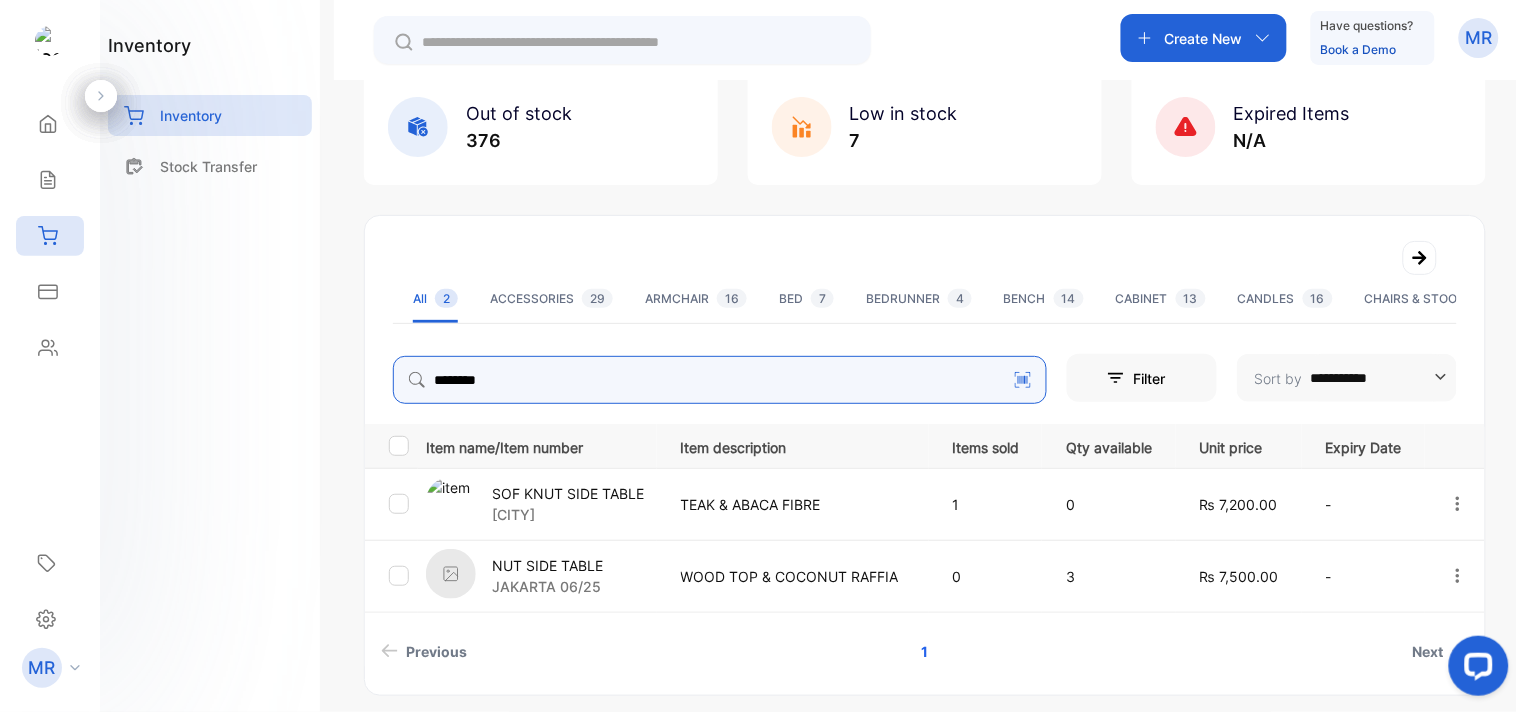 scroll, scrollTop: 133, scrollLeft: 0, axis: vertical 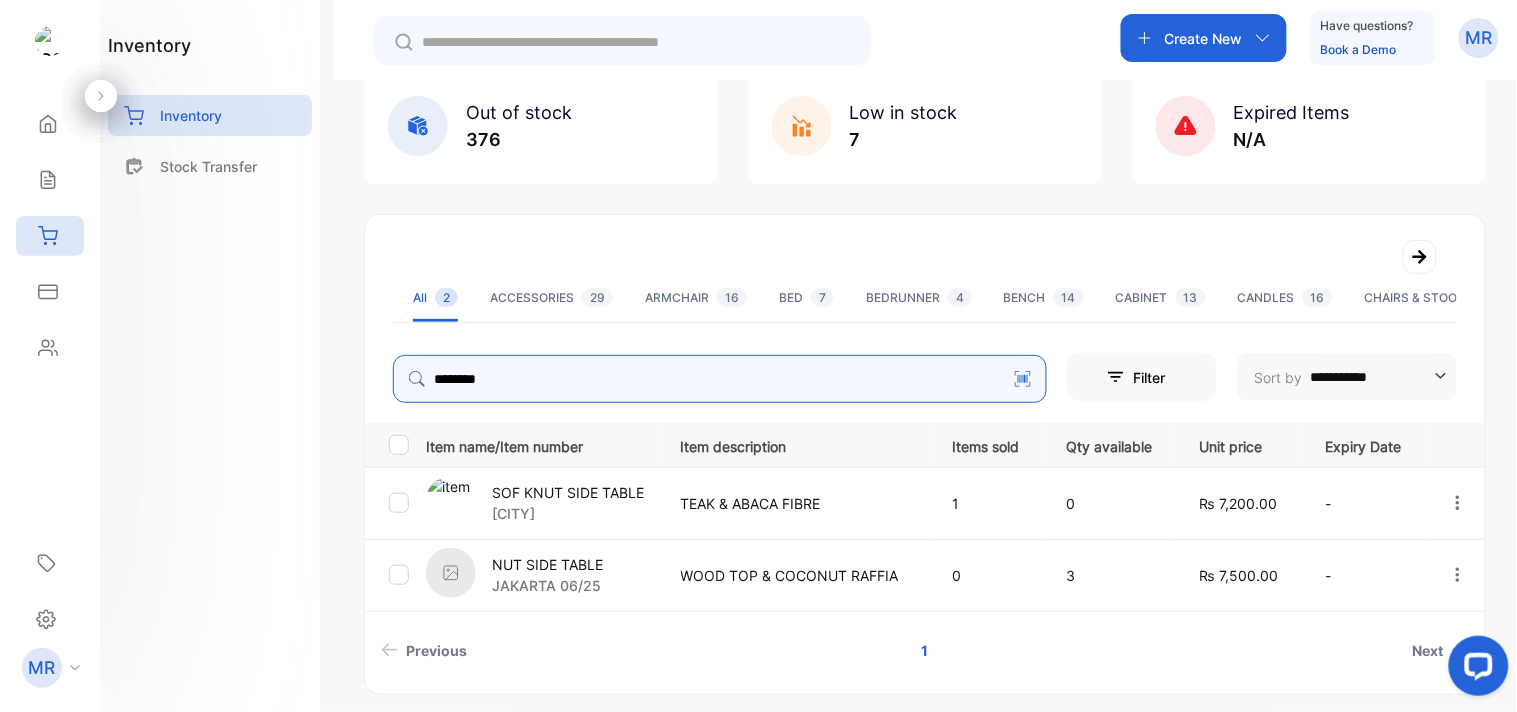 type on "********" 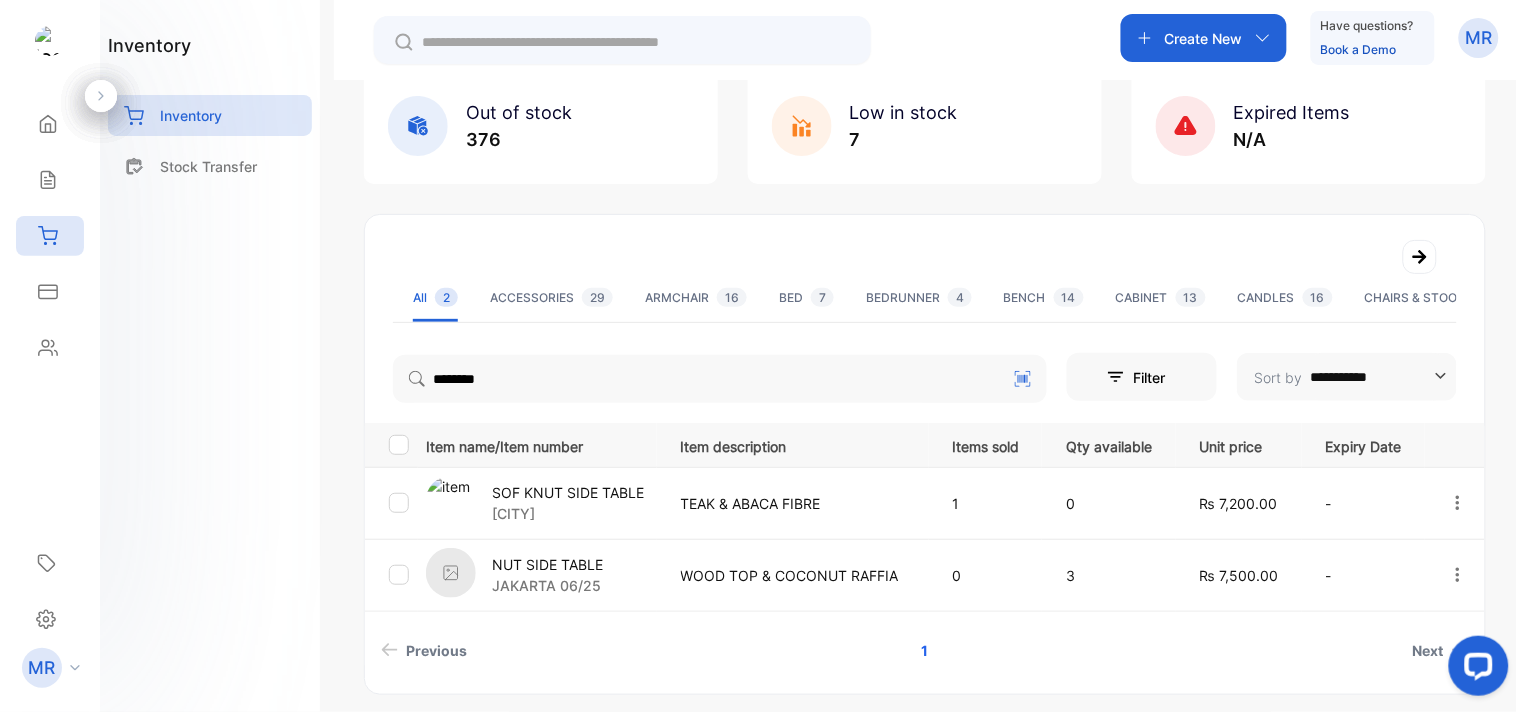 click on "JAKARTA 06/25" at bounding box center (568, 513) 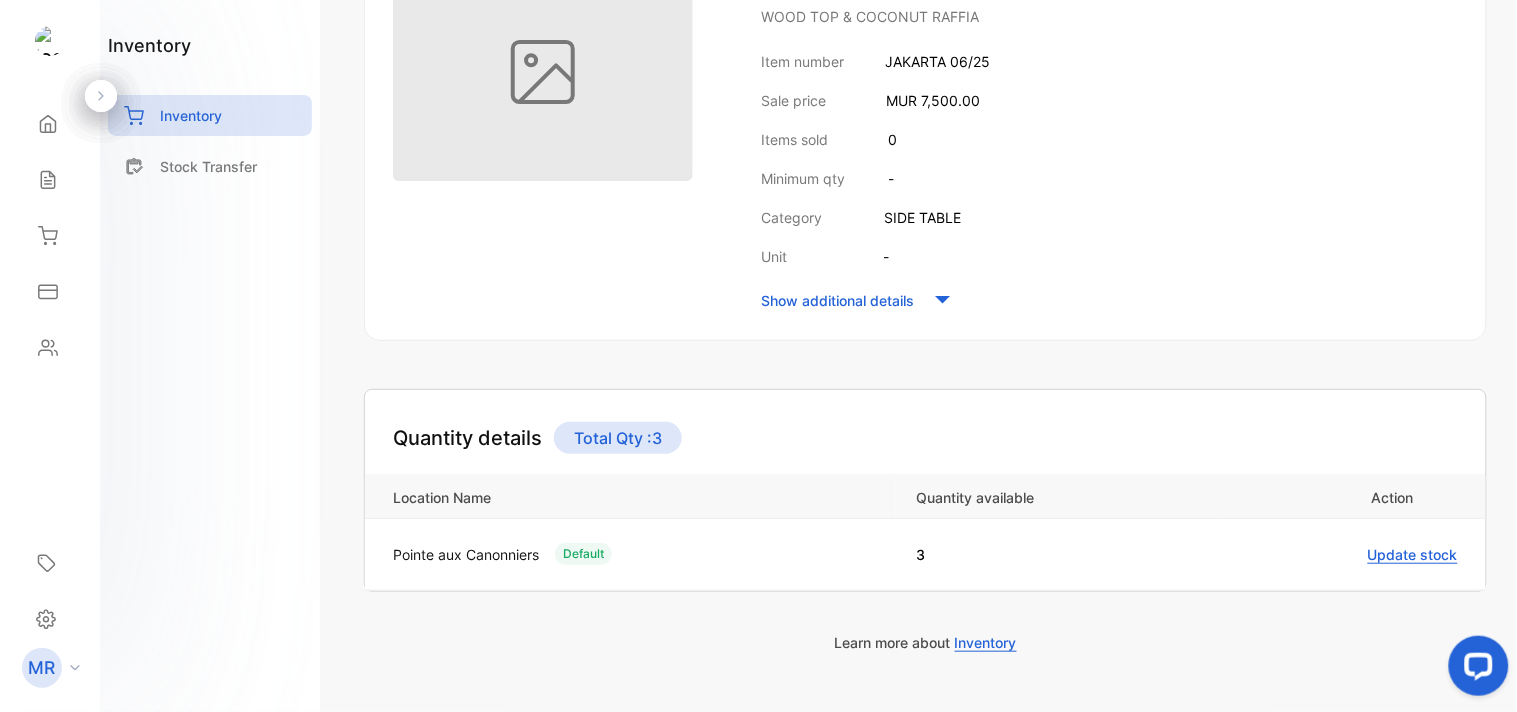 scroll, scrollTop: 0, scrollLeft: 0, axis: both 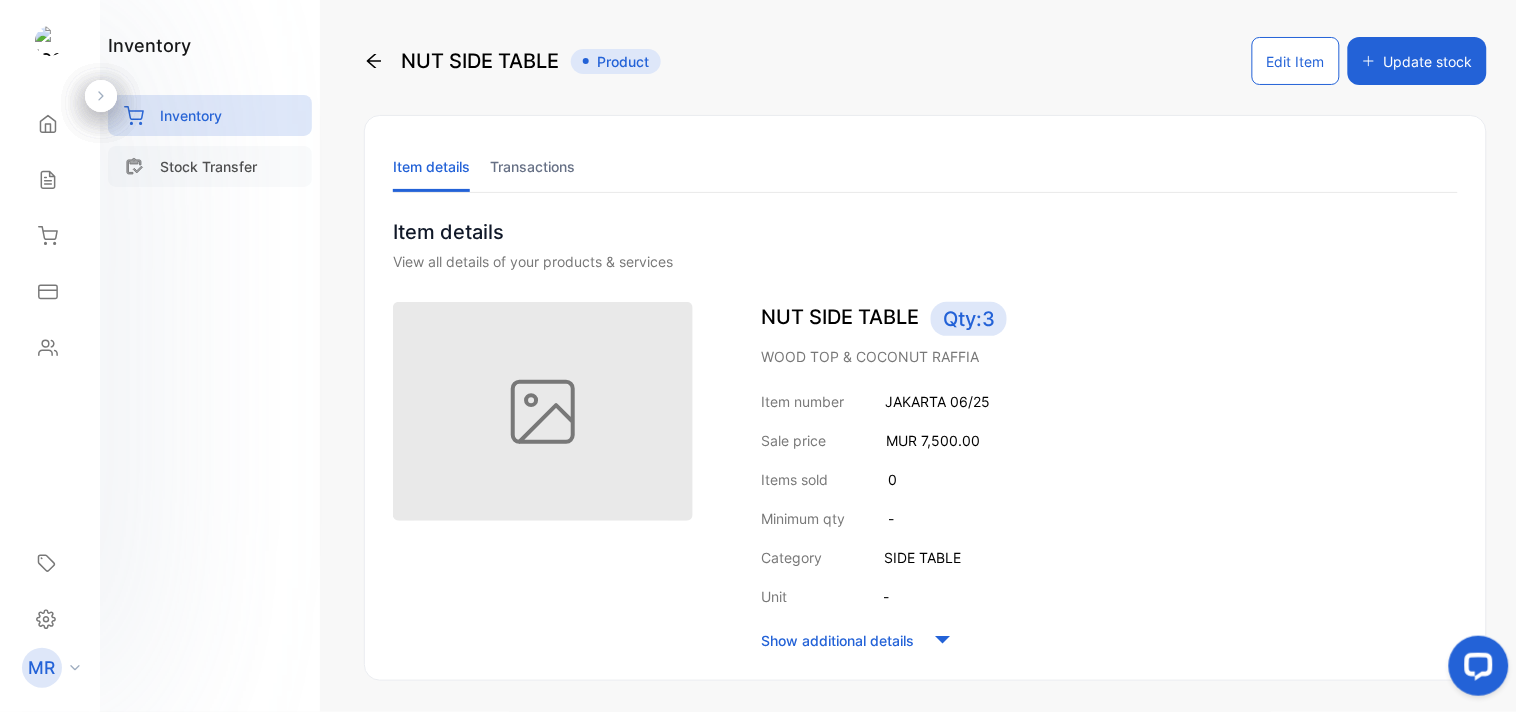 click on "Stock Transfer" at bounding box center [208, 166] 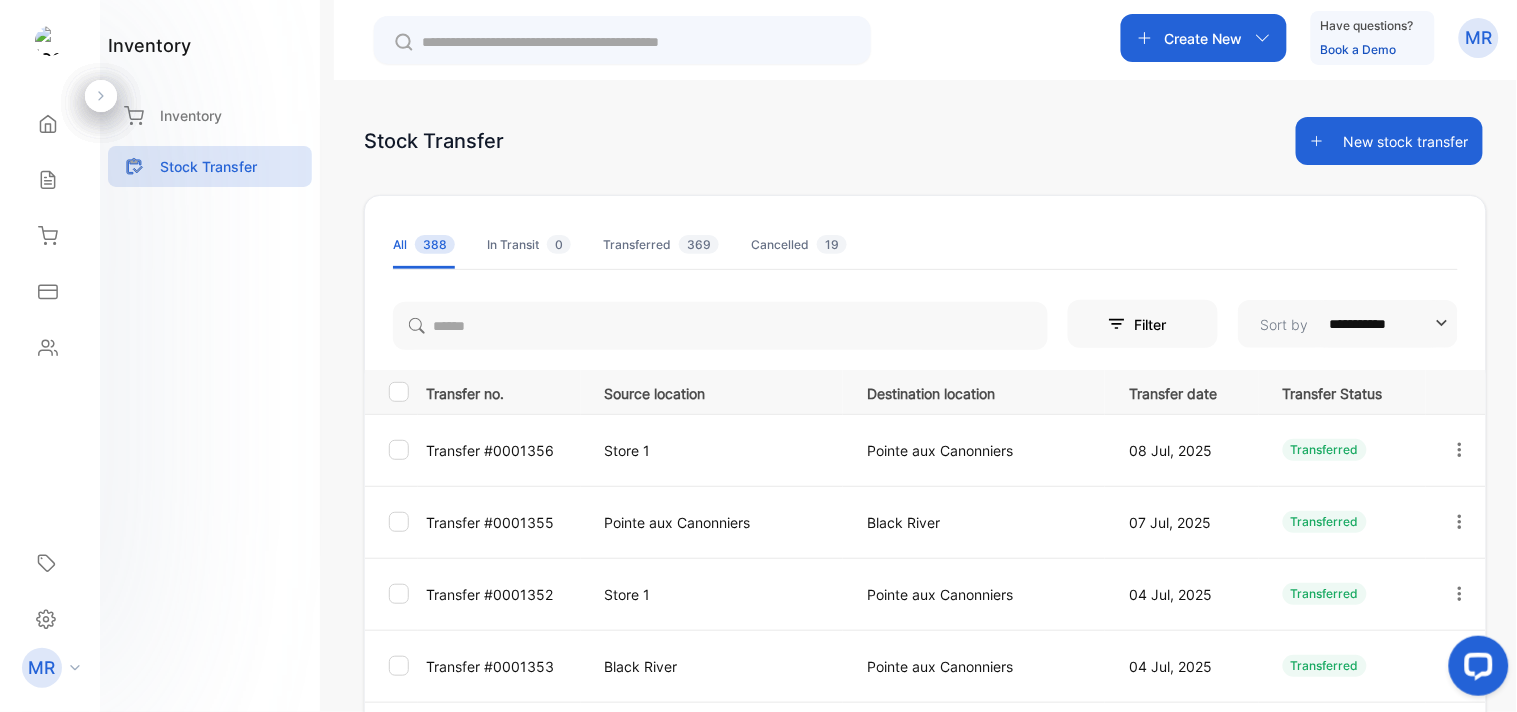 click on "New stock transfer" at bounding box center (1389, 141) 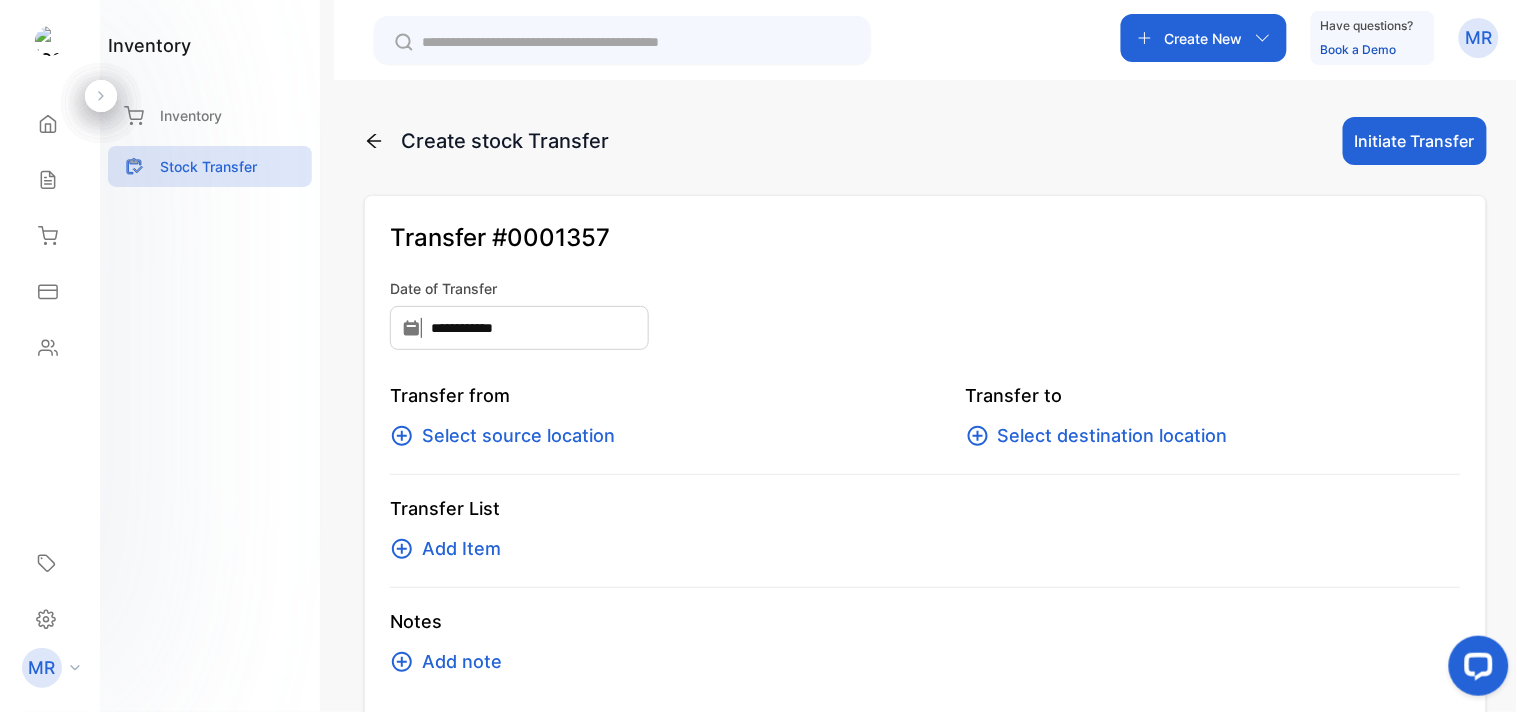 click on "Select source location" at bounding box center (518, 436) 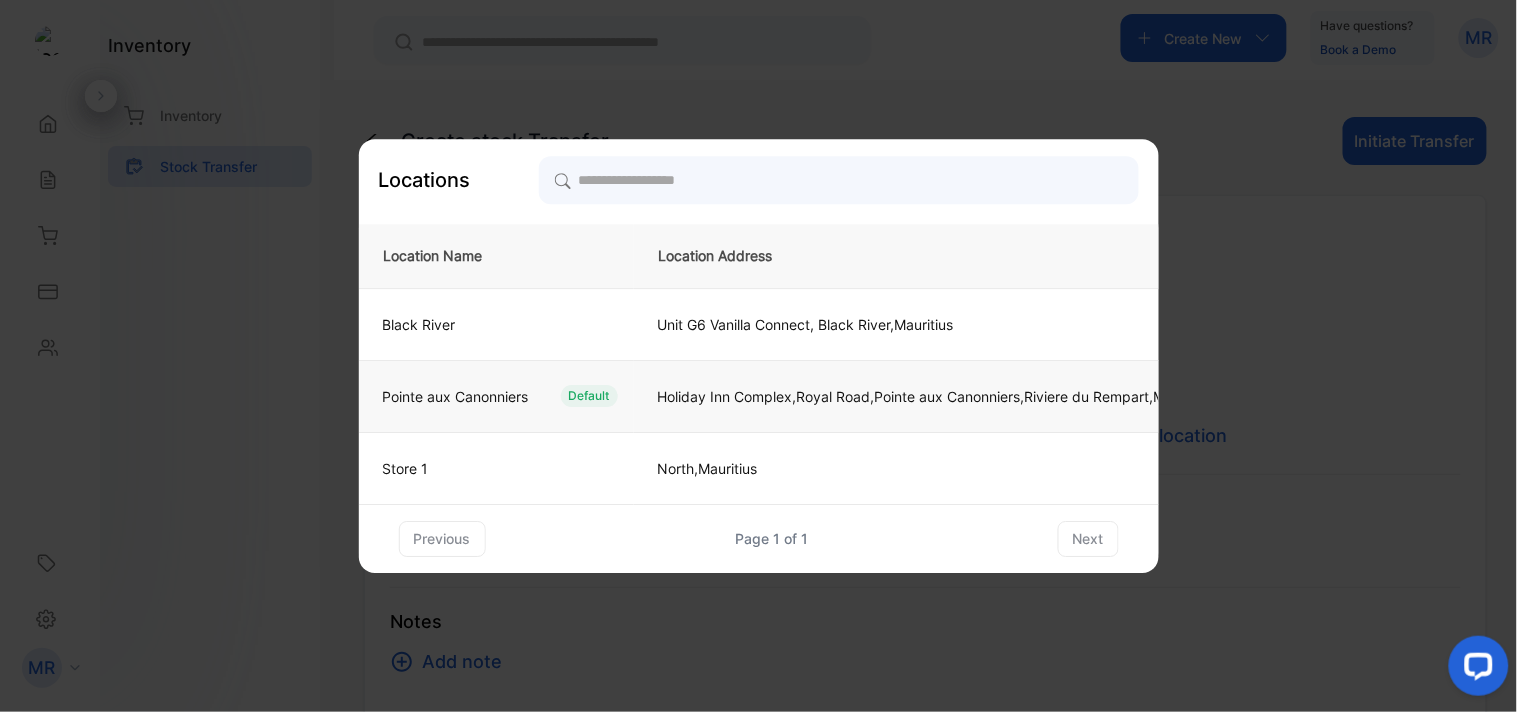 click on "[CITY] Default" at bounding box center (496, 324) 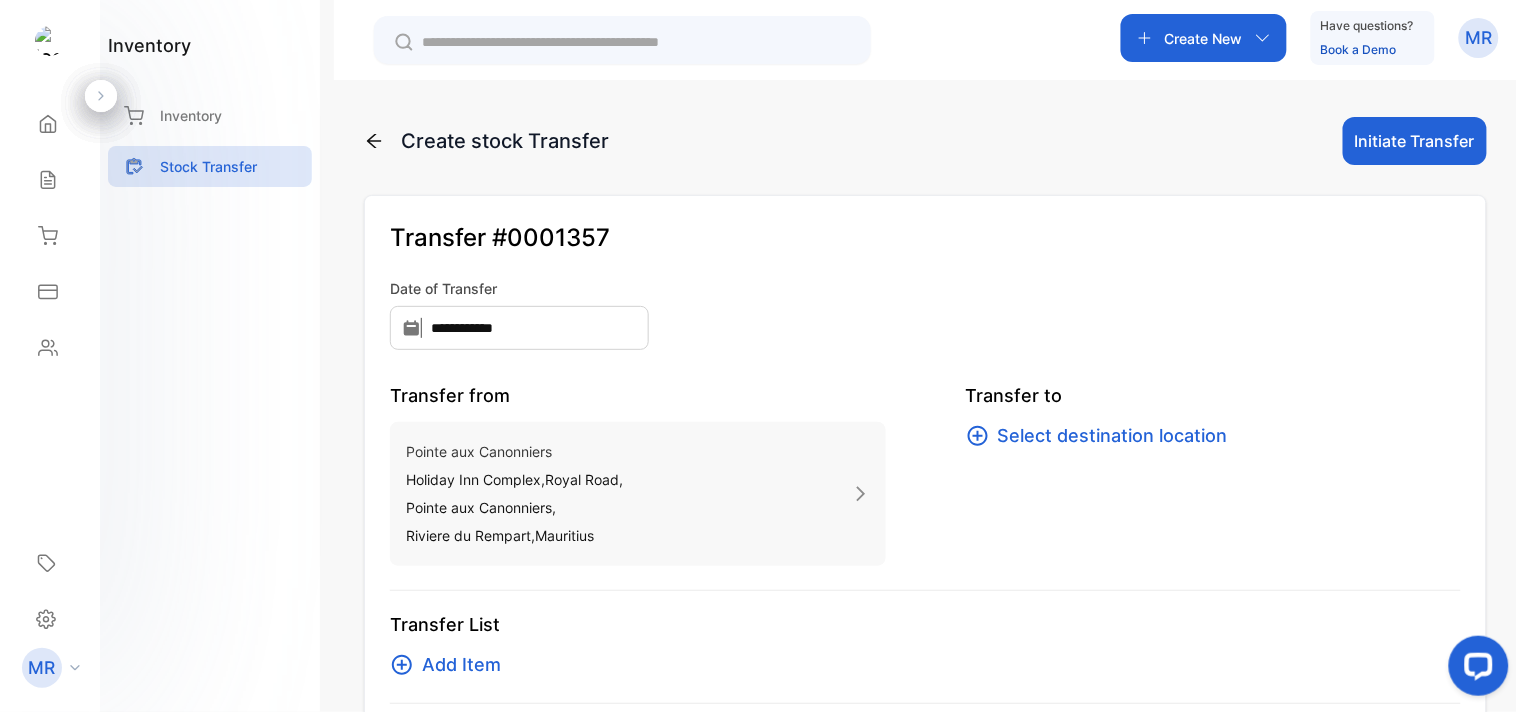 click on "Select destination location" at bounding box center (1113, 436) 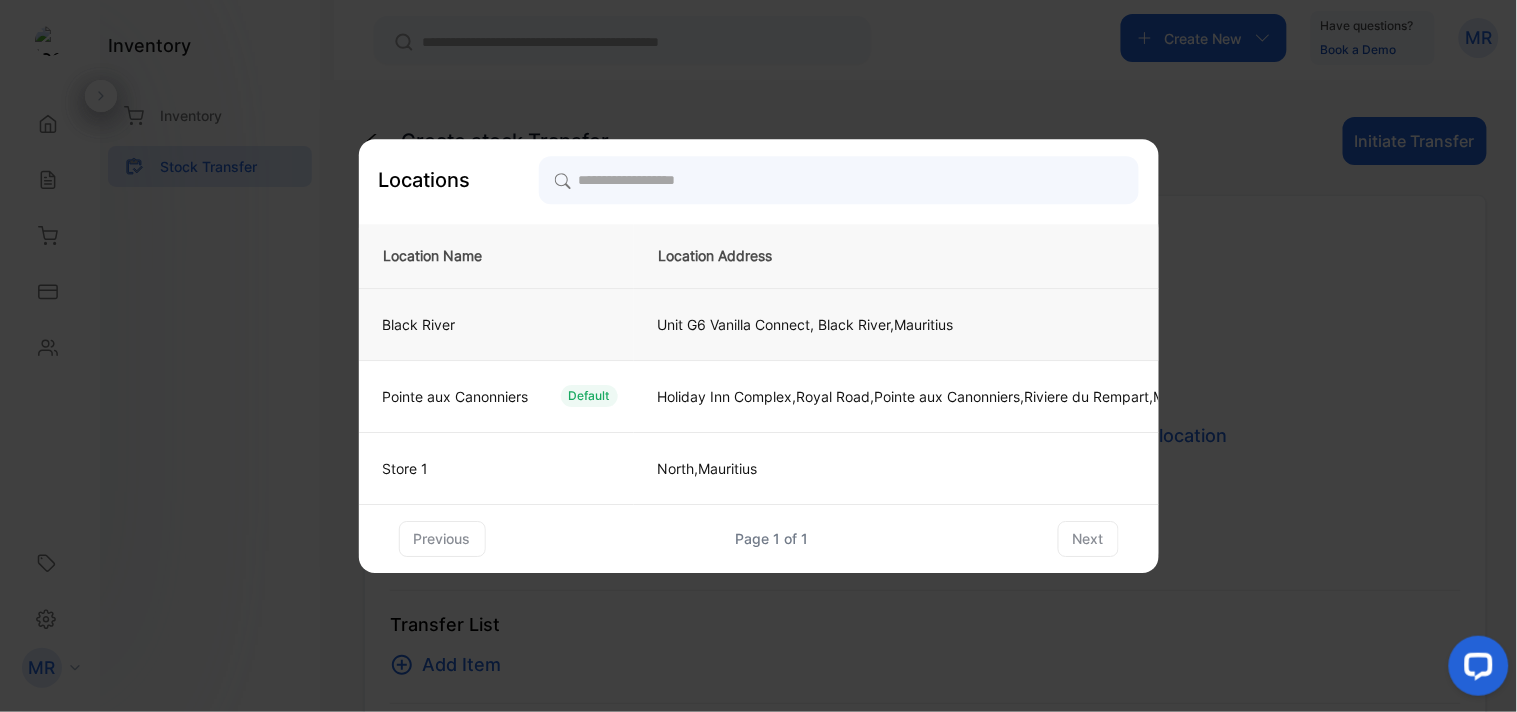 click on "Black River" at bounding box center [492, 324] 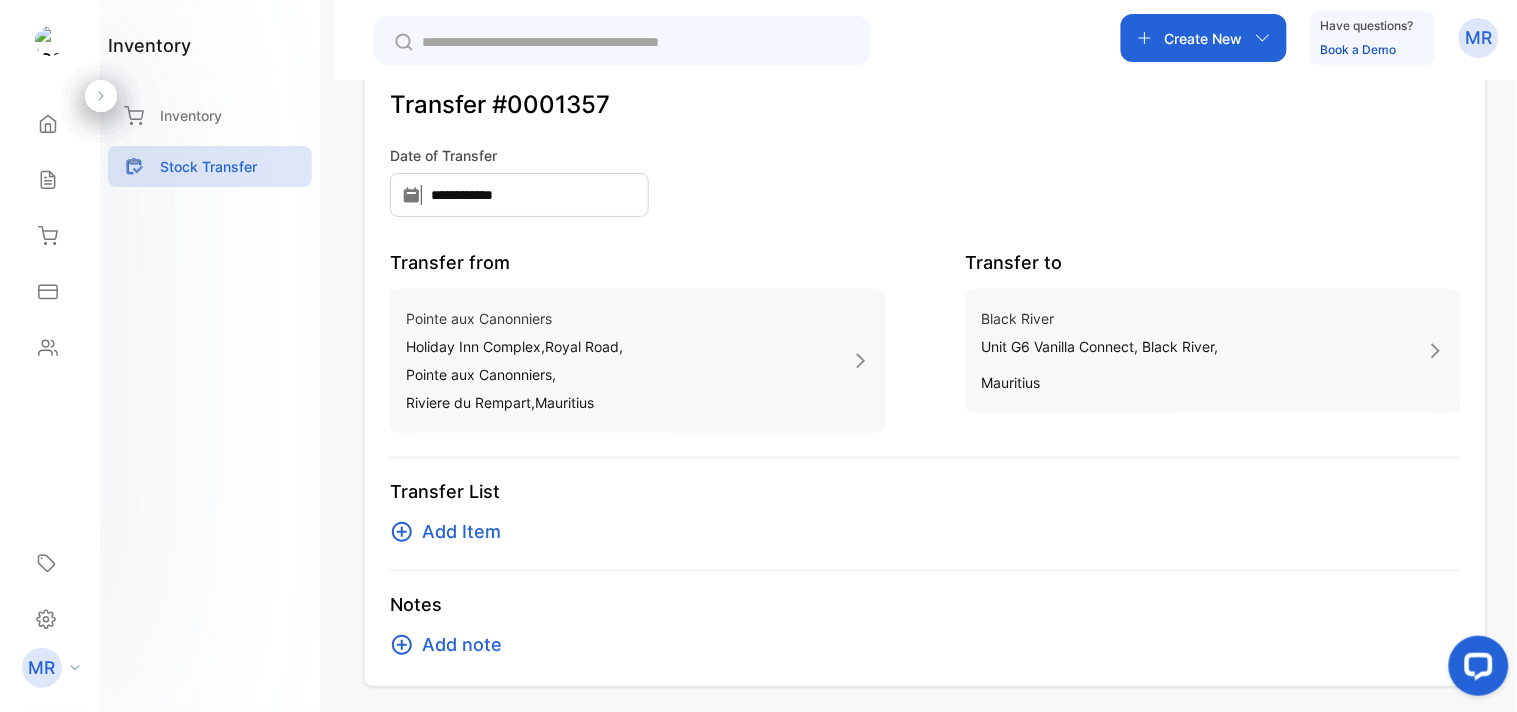 scroll, scrollTop: 140, scrollLeft: 0, axis: vertical 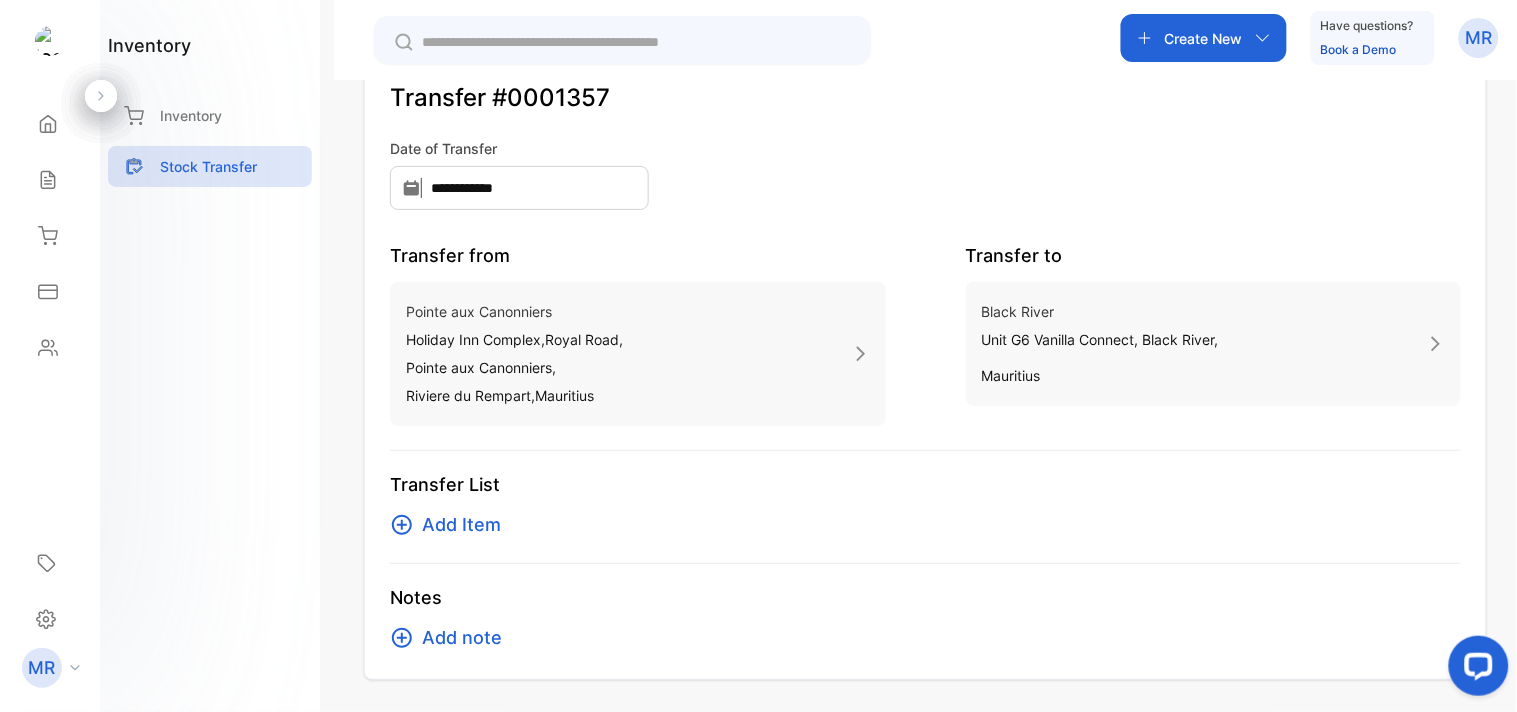 click on "Add Item" at bounding box center (461, 525) 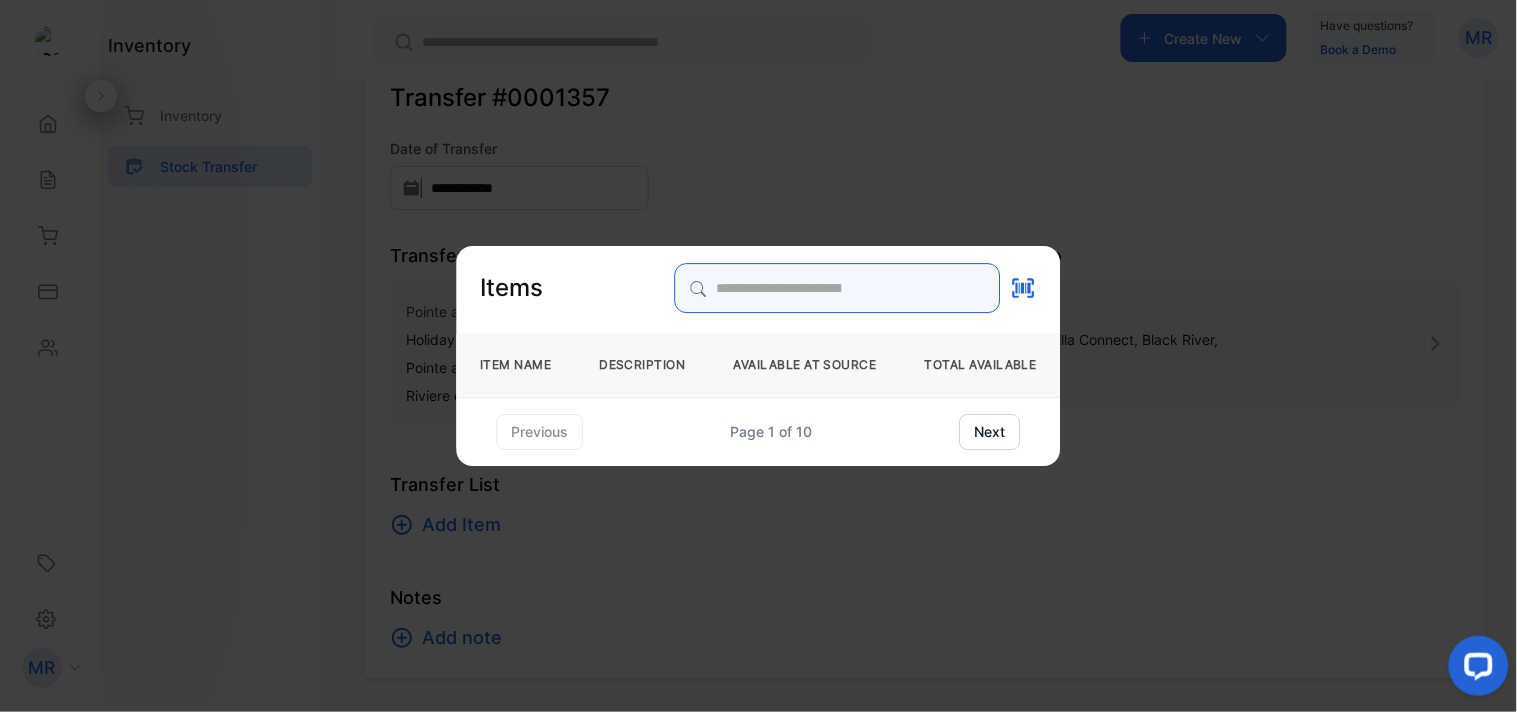 click at bounding box center [838, 288] 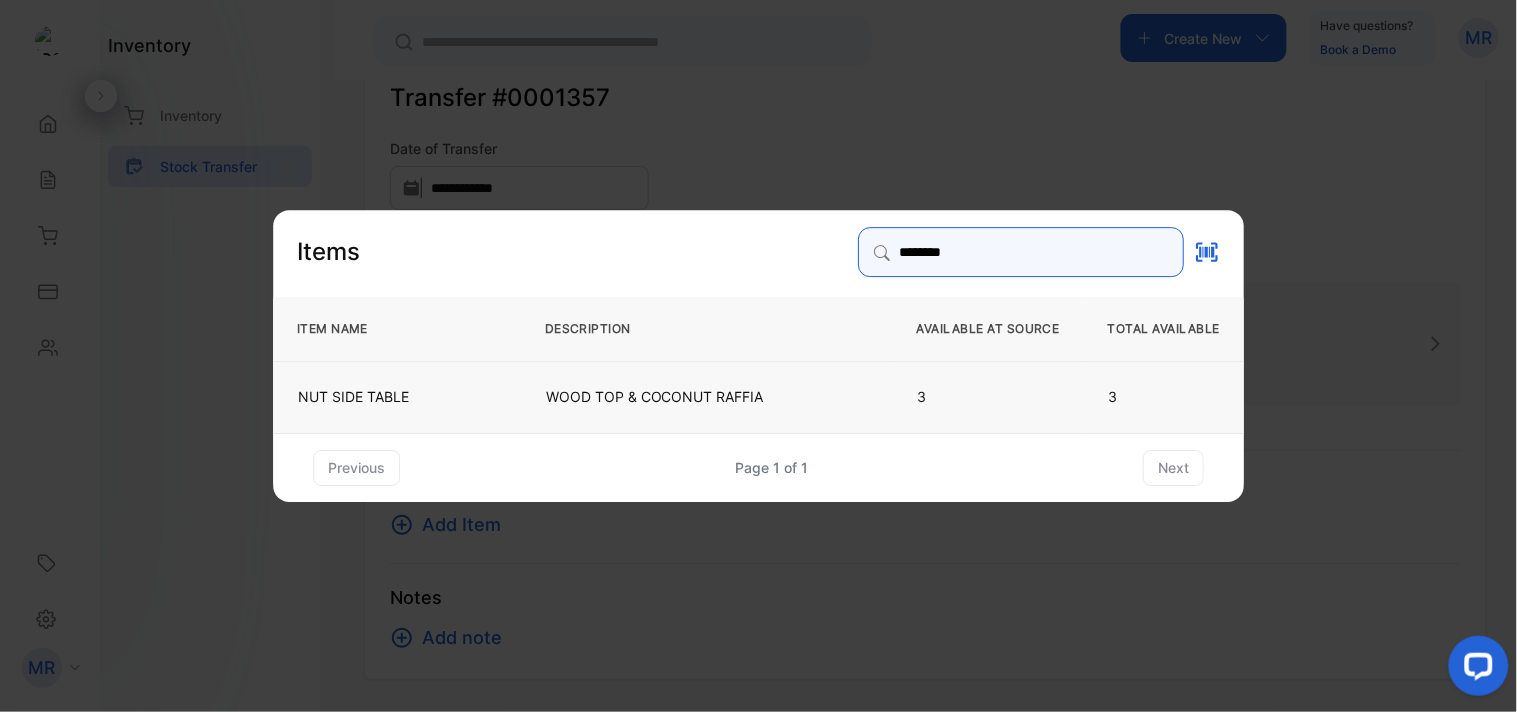 type on "********" 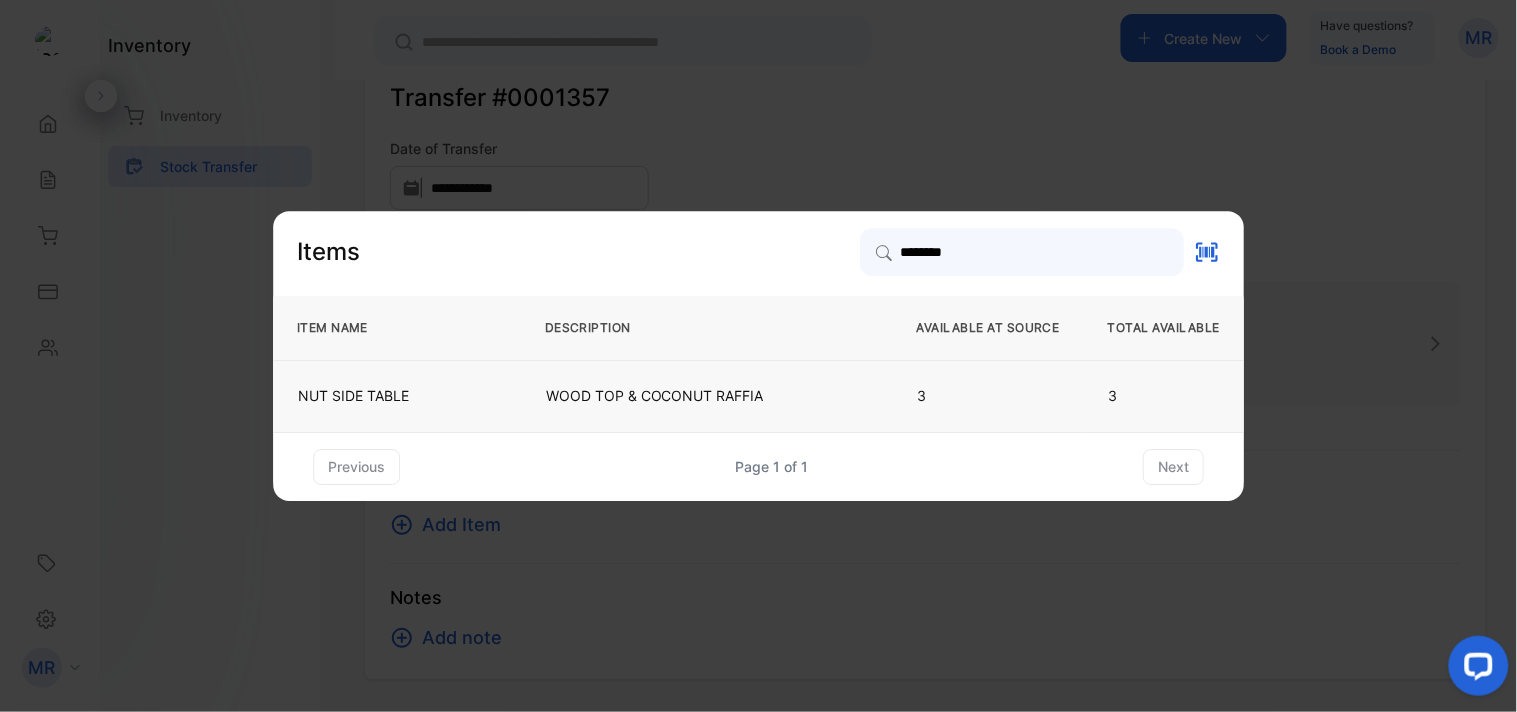 click on "WOOD TOP & COCONUT RAFFIA" at bounding box center [707, 396] 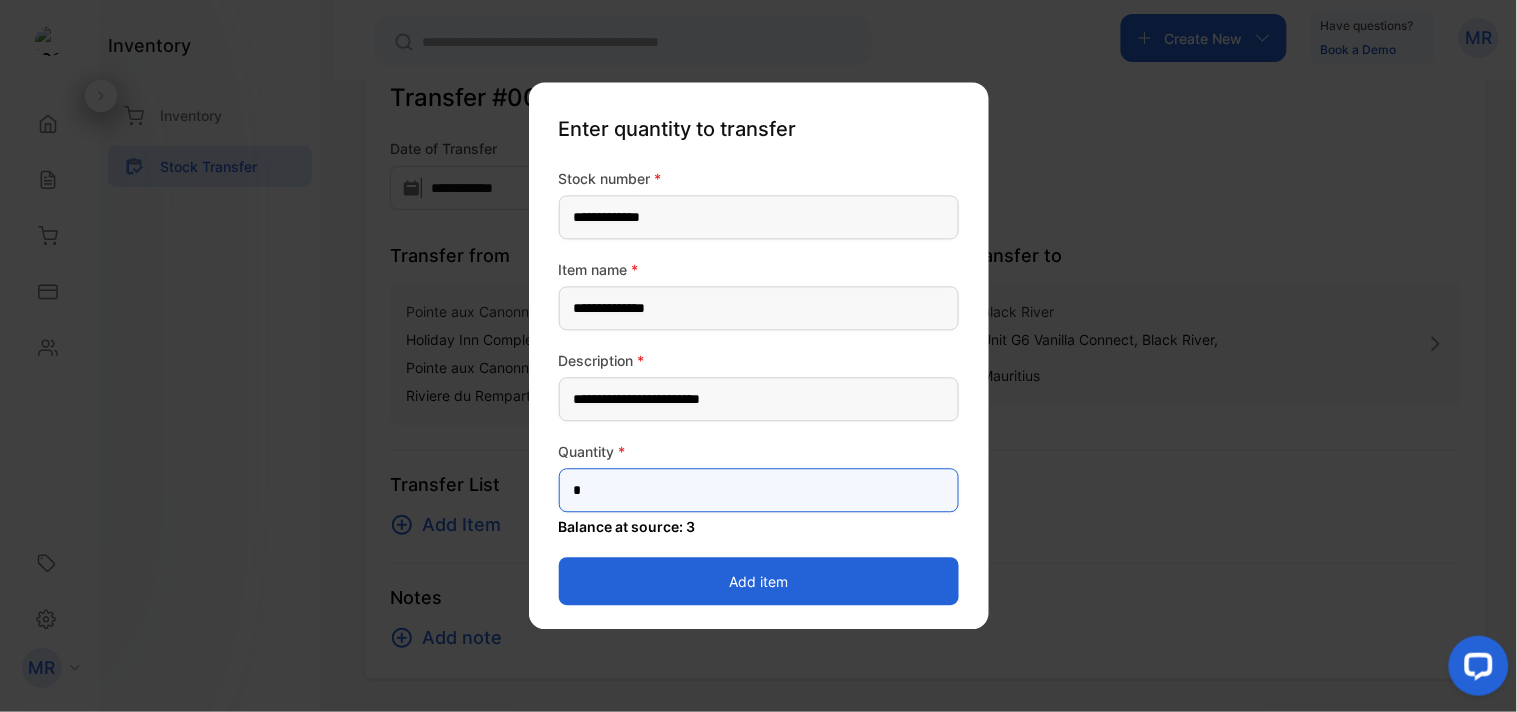 click on "*" at bounding box center (759, 491) 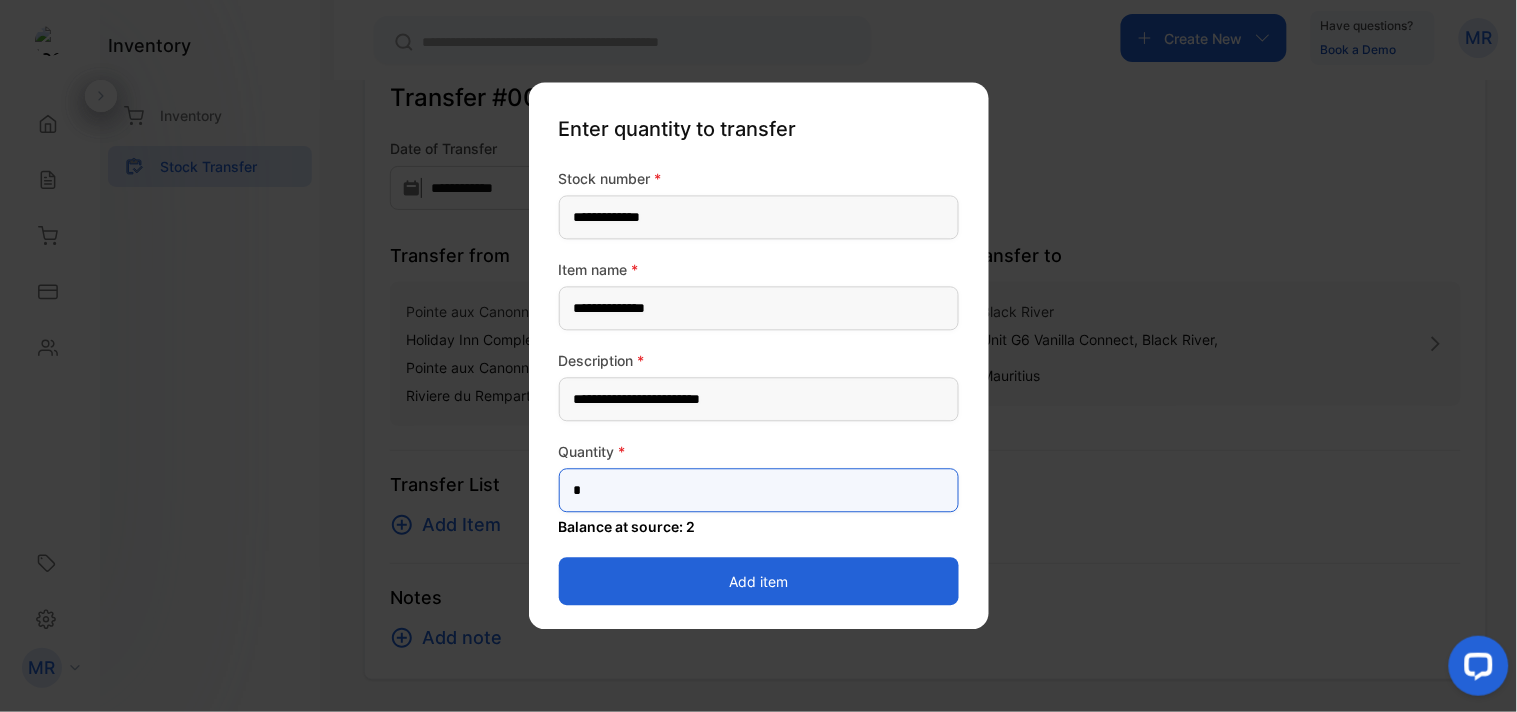 type on "*" 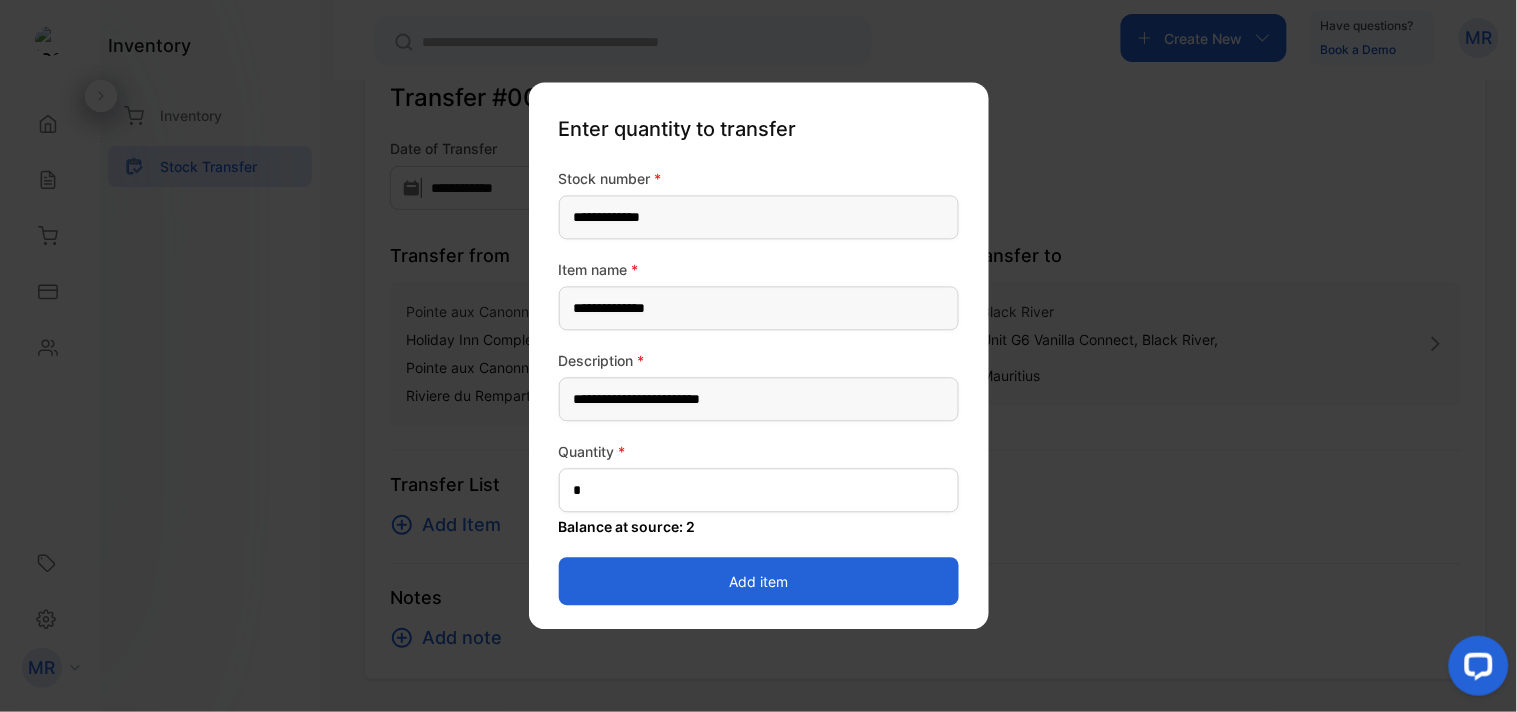 click on "Add item" at bounding box center [759, 582] 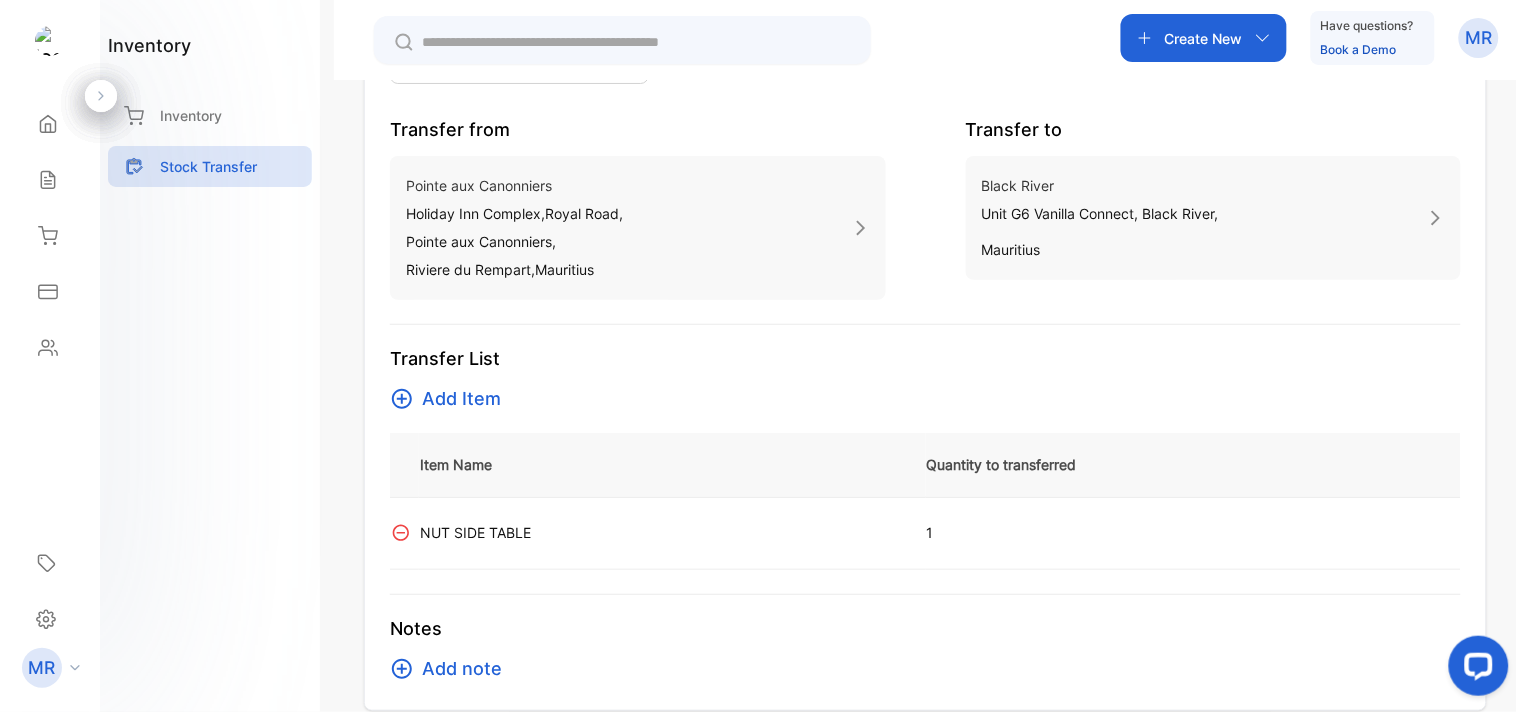 scroll, scrollTop: 0, scrollLeft: 0, axis: both 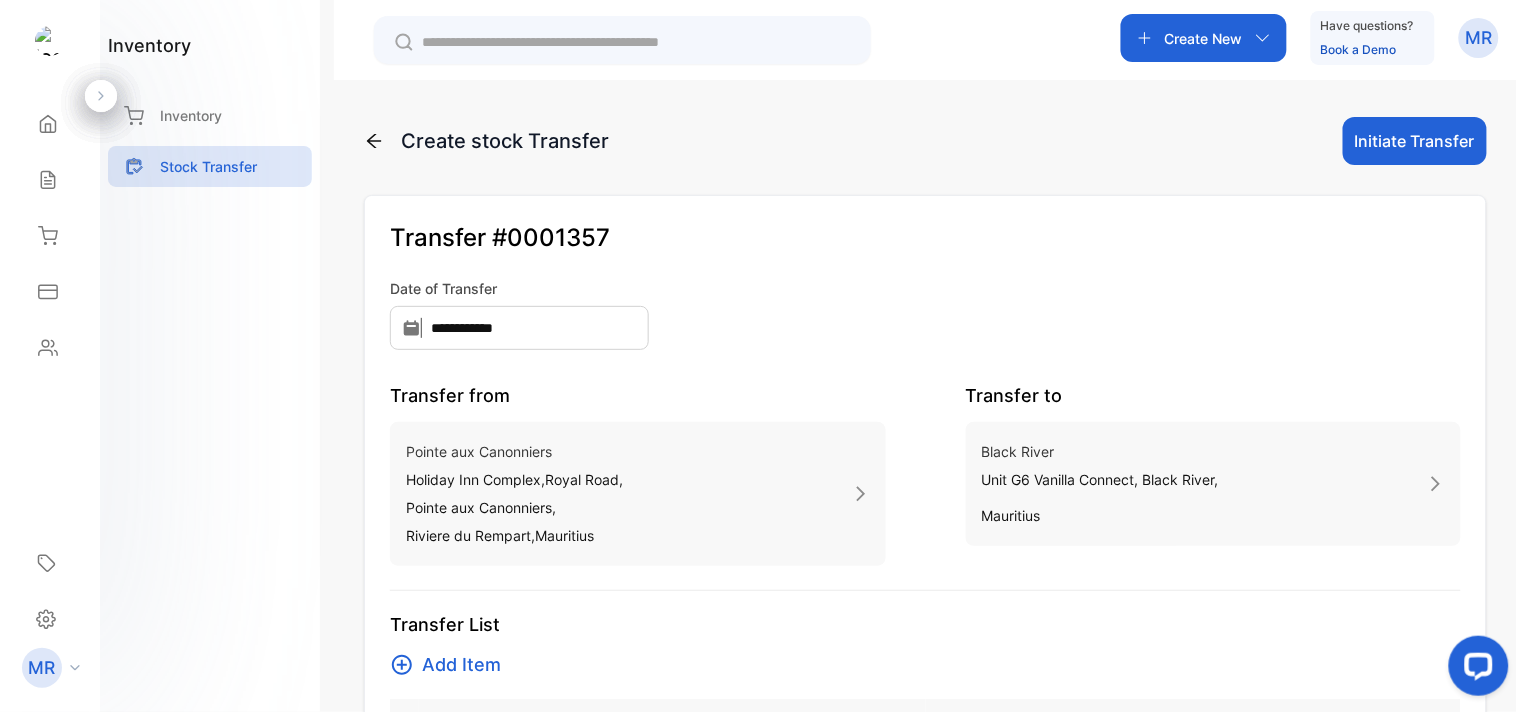 click on "Initiate Transfer" at bounding box center [1415, 141] 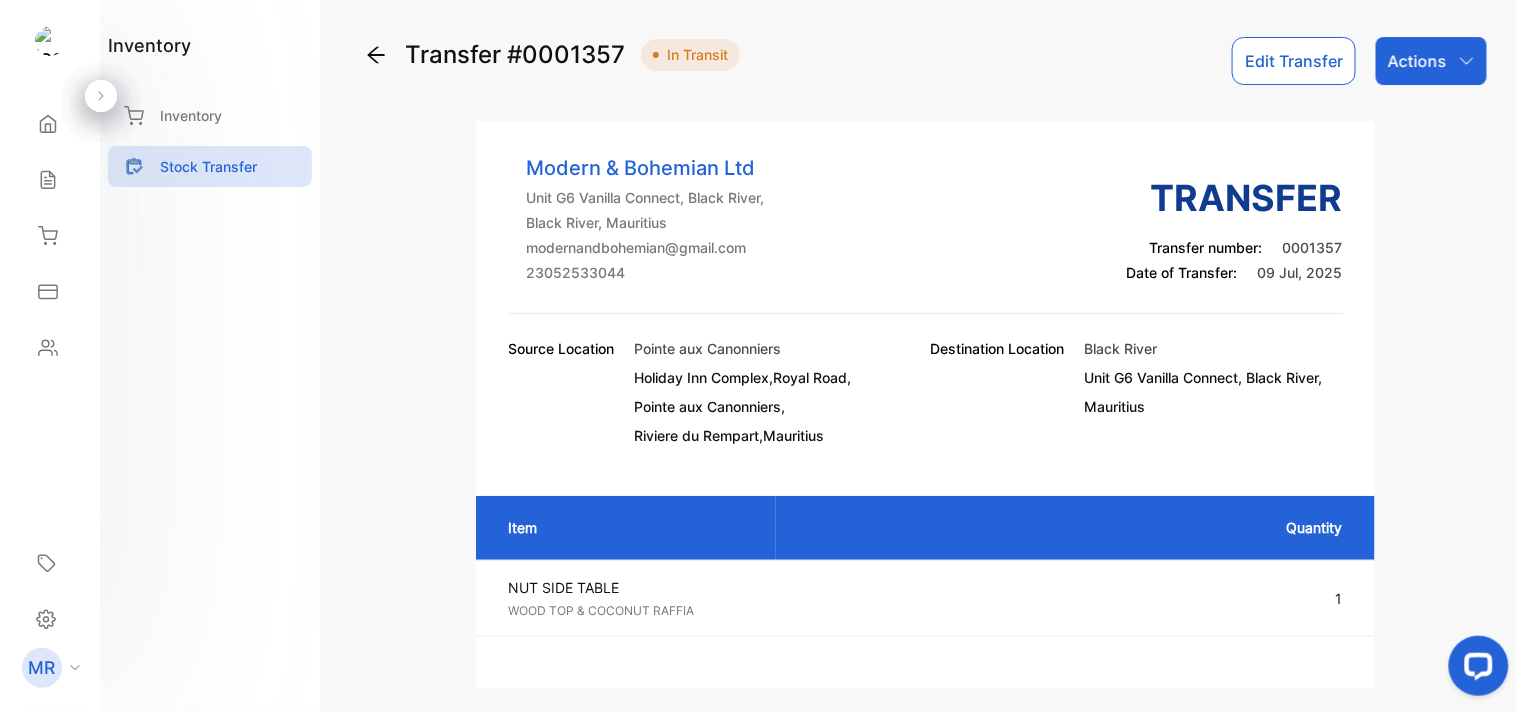 click on "Actions" at bounding box center (1417, 61) 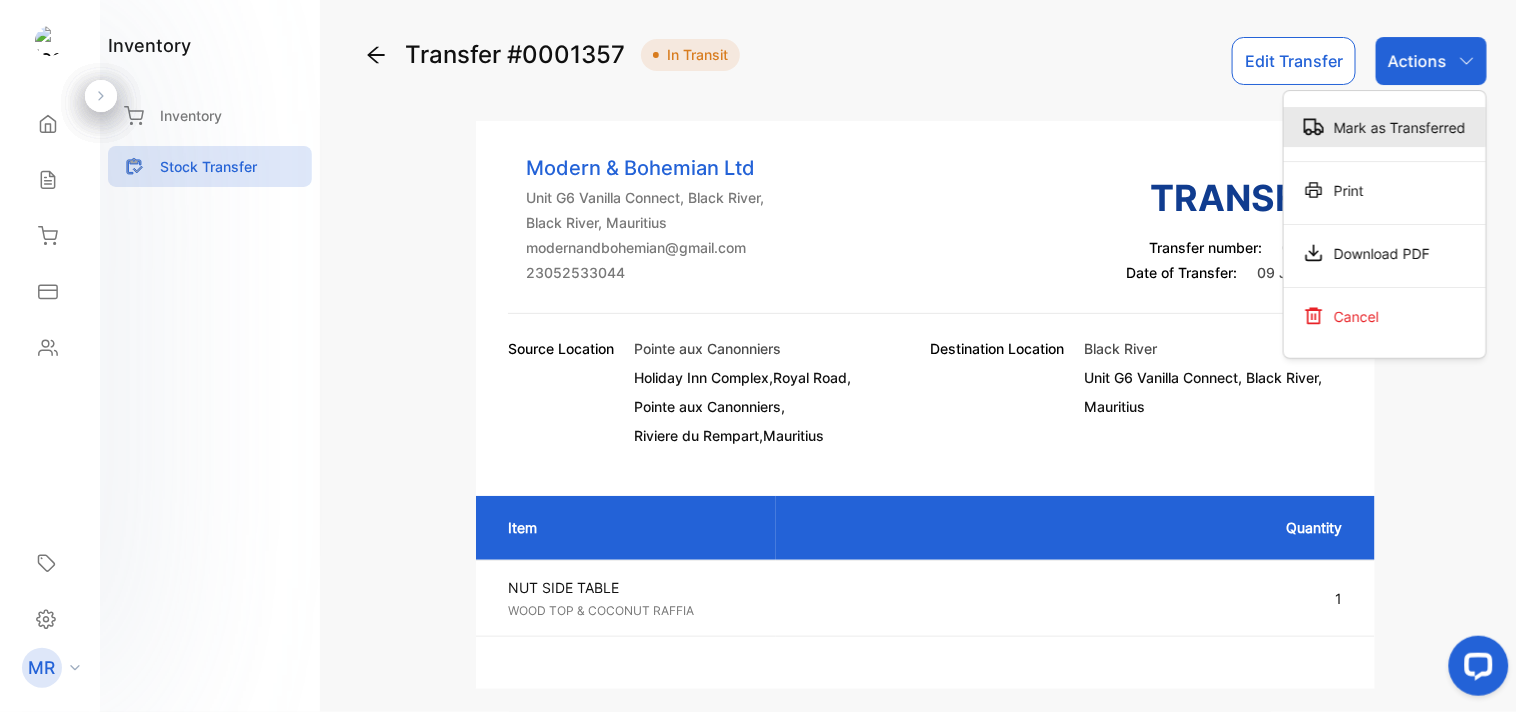 click on "Mark as Transferred" at bounding box center [1385, 127] 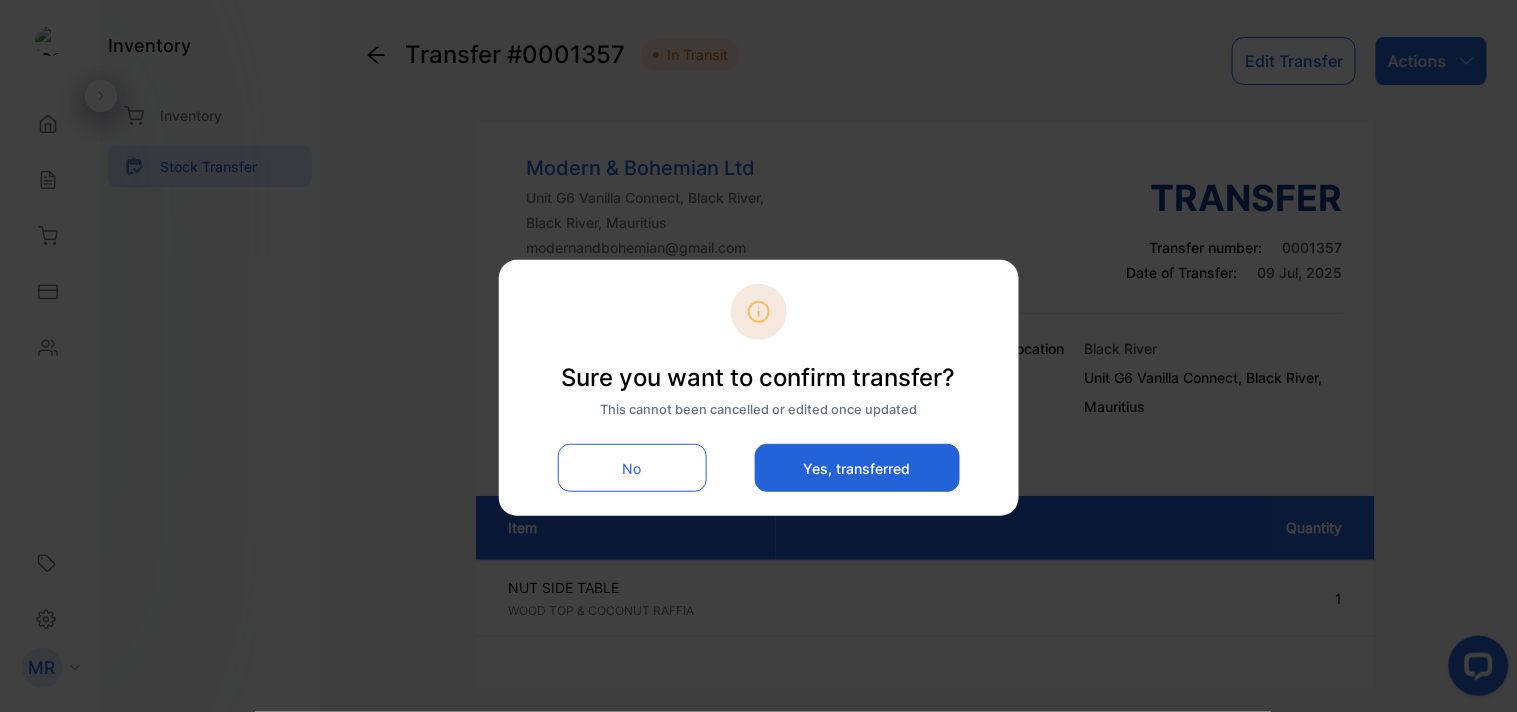 click on "Yes, transferred" at bounding box center (857, 468) 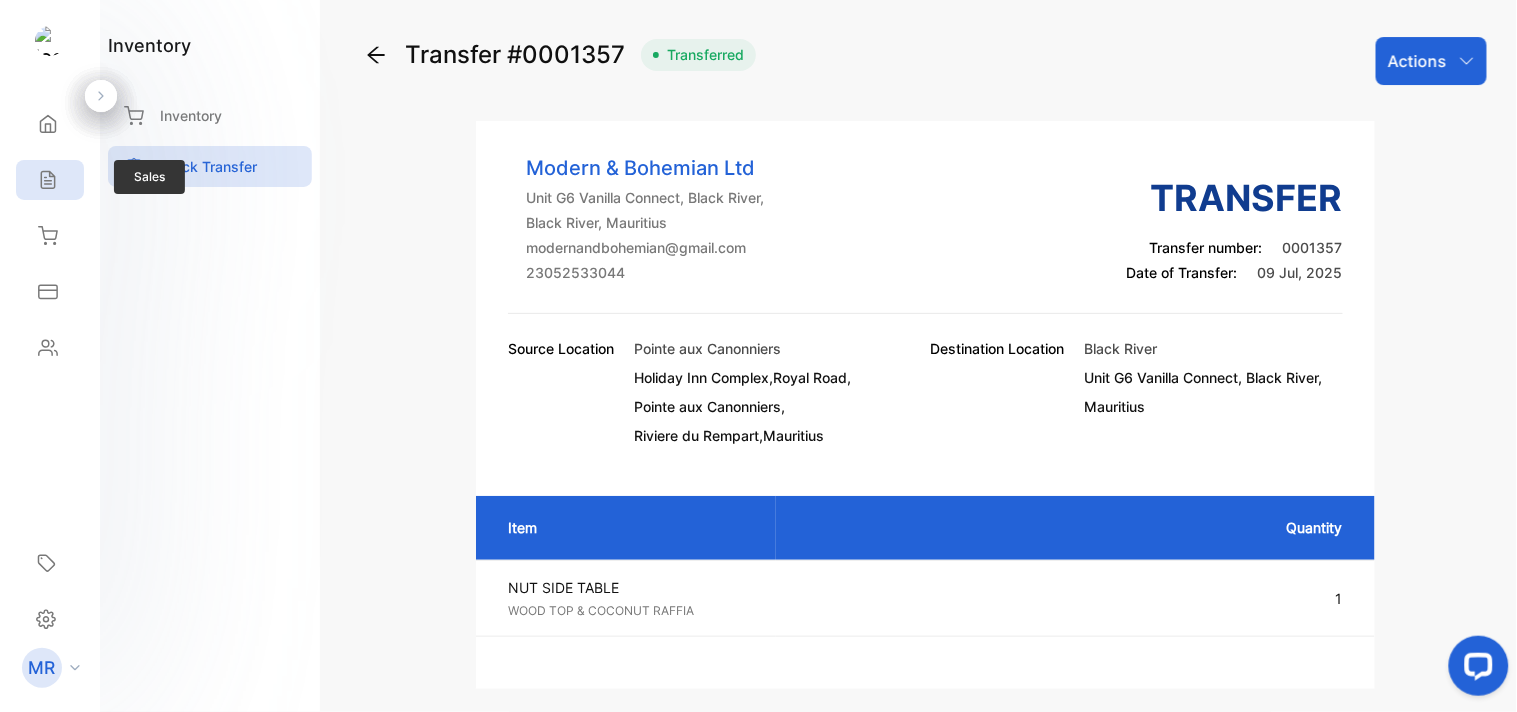 click at bounding box center [48, 124] 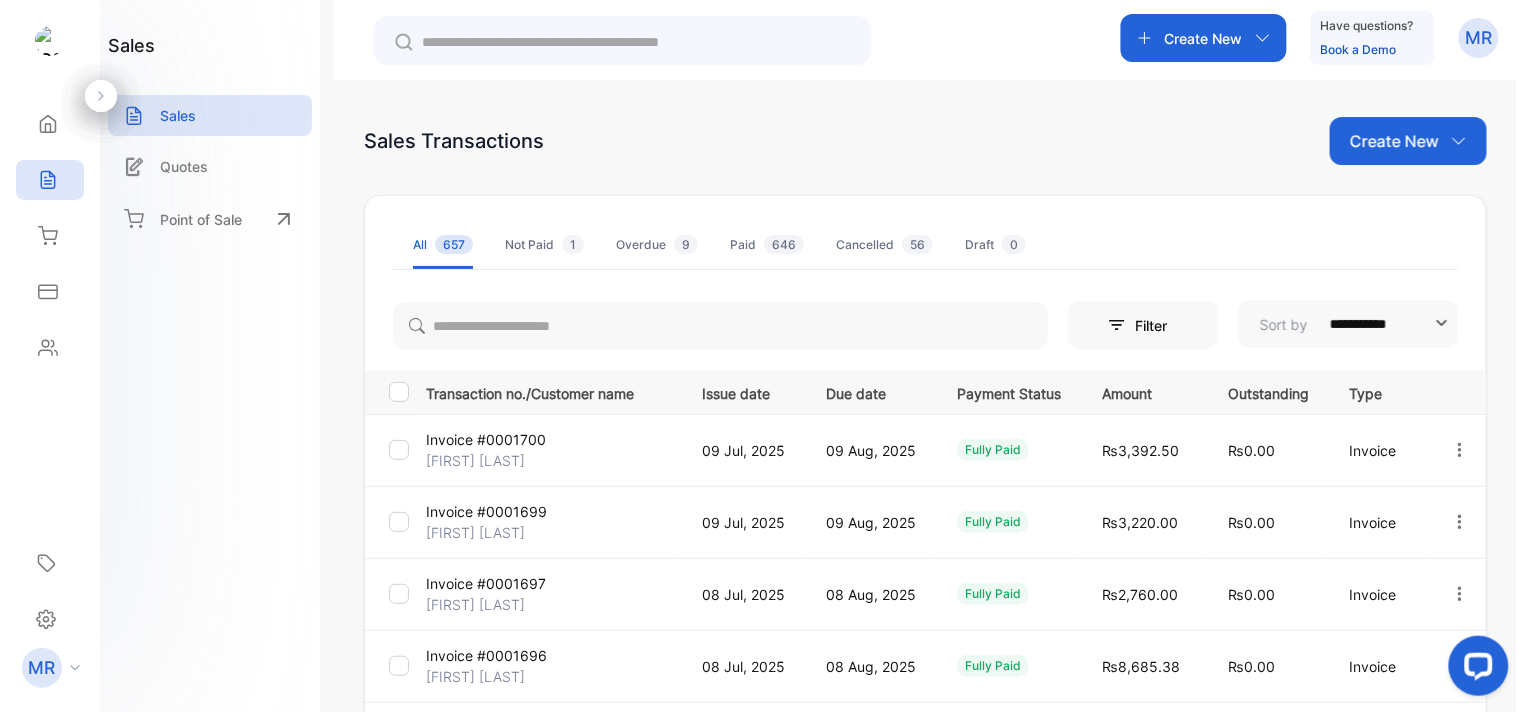 click on "Create New" at bounding box center [1408, 141] 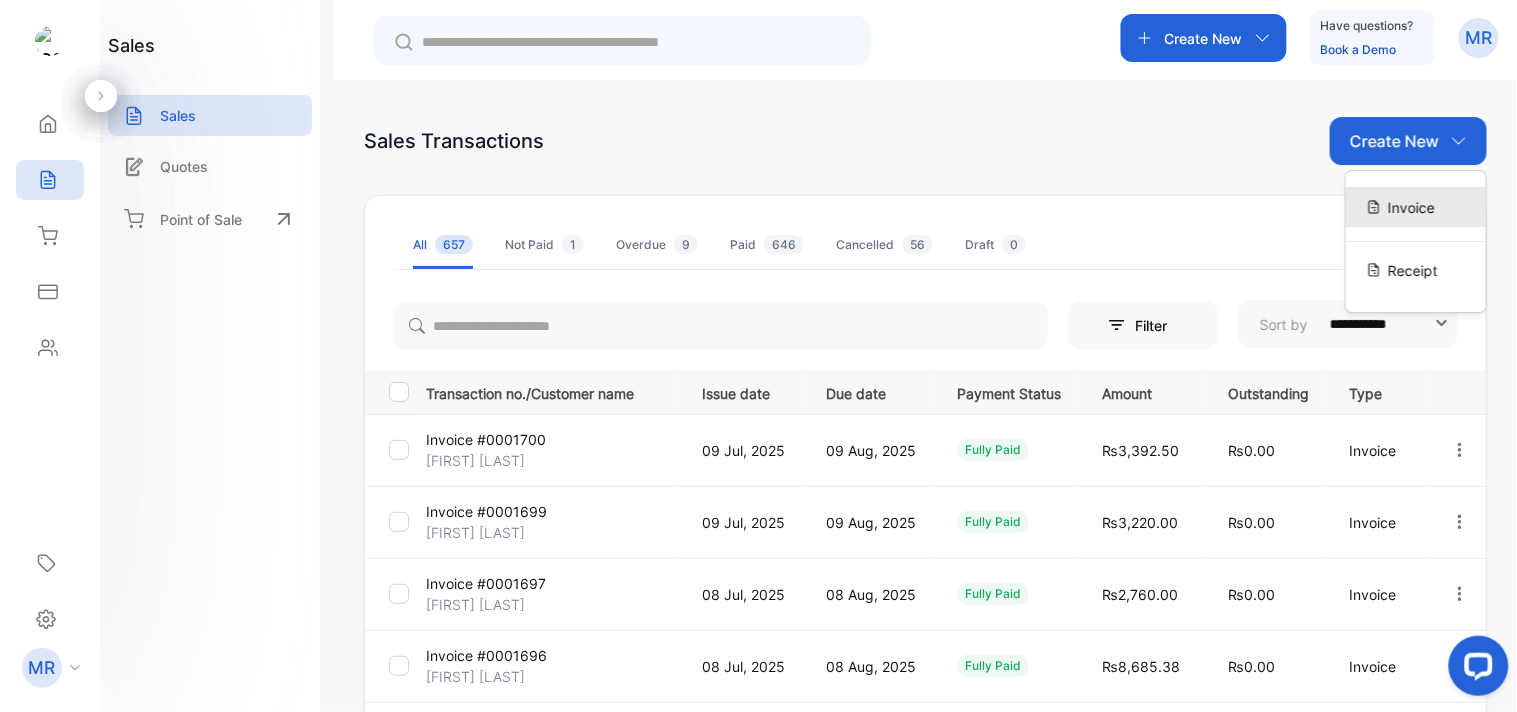 click on "Invoice" at bounding box center (1411, 207) 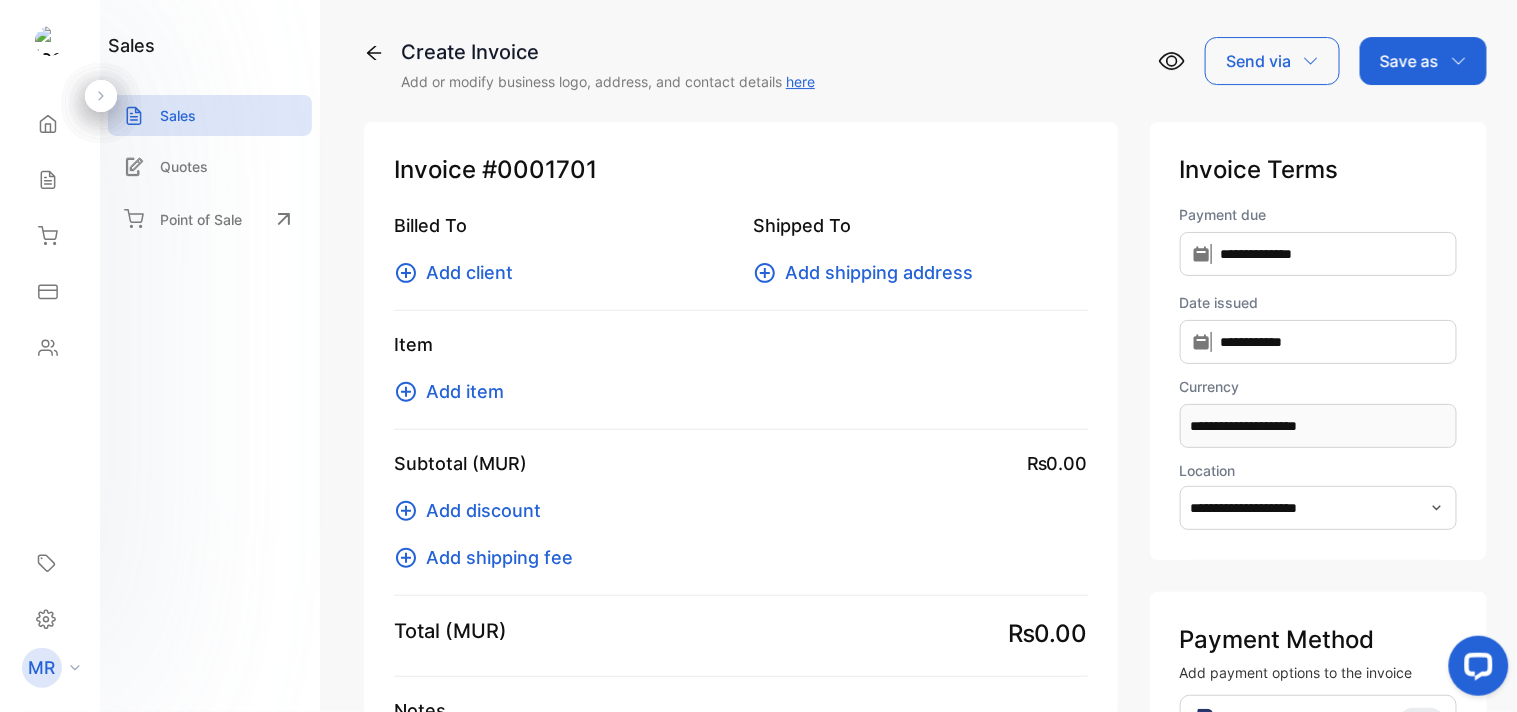 click at bounding box center [1437, 508] 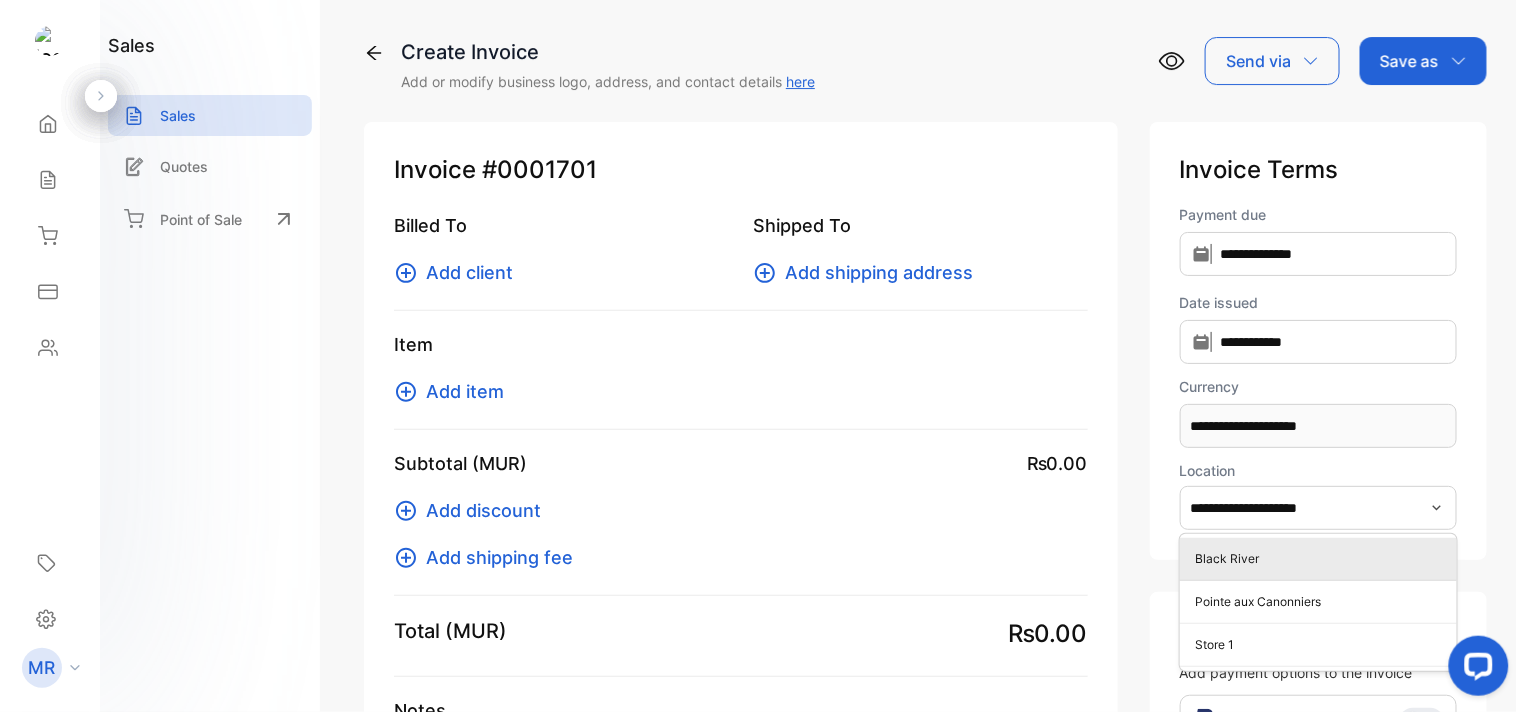 click on "Black River" at bounding box center [1322, 559] 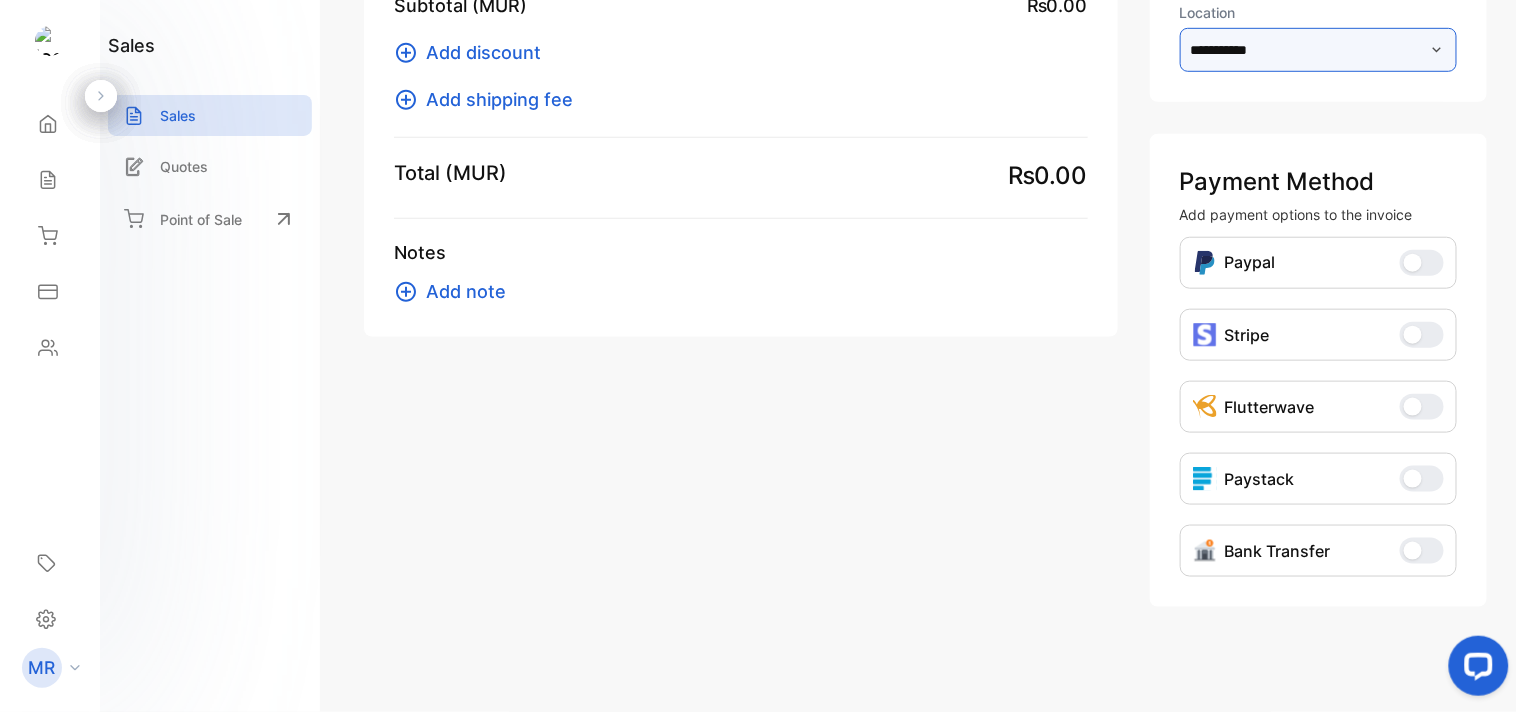 scroll, scrollTop: 465, scrollLeft: 0, axis: vertical 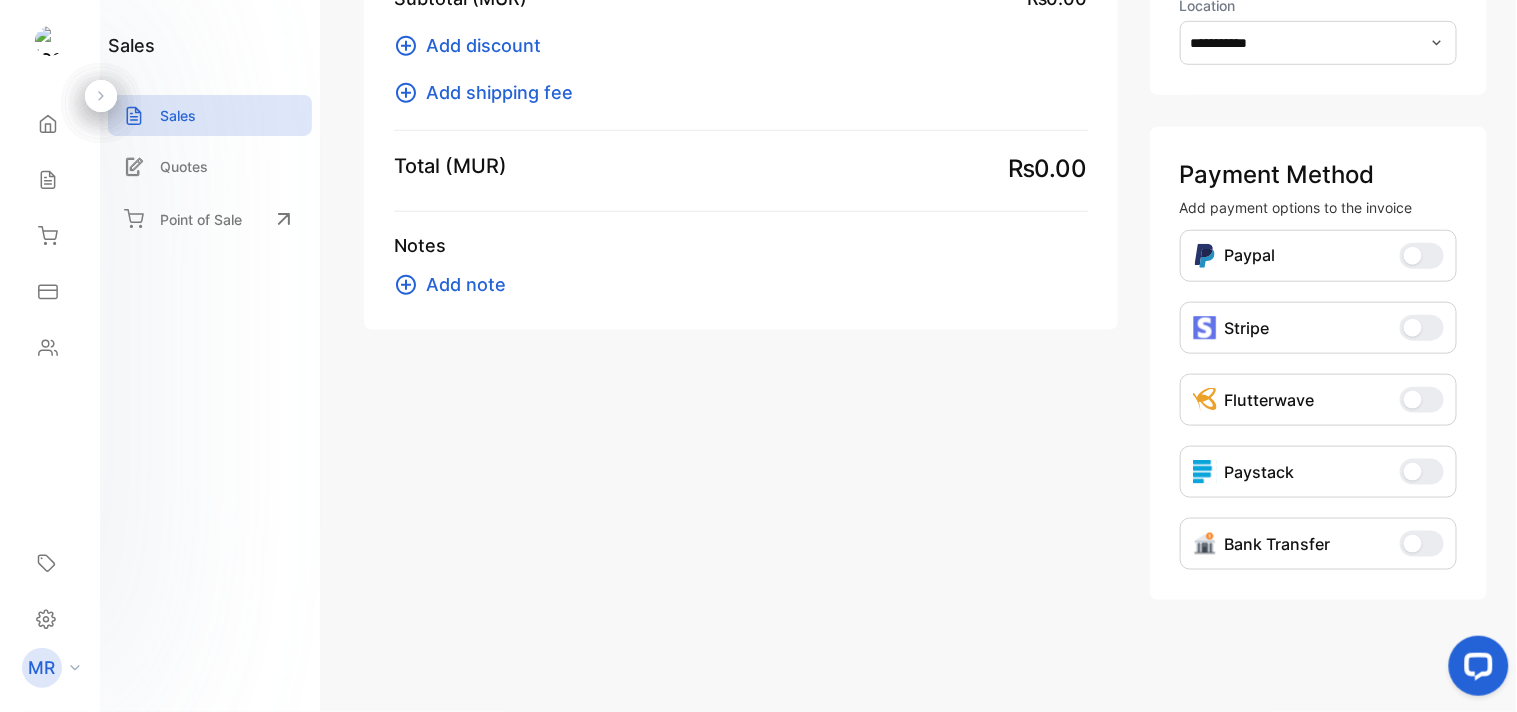 click at bounding box center [1413, 544] 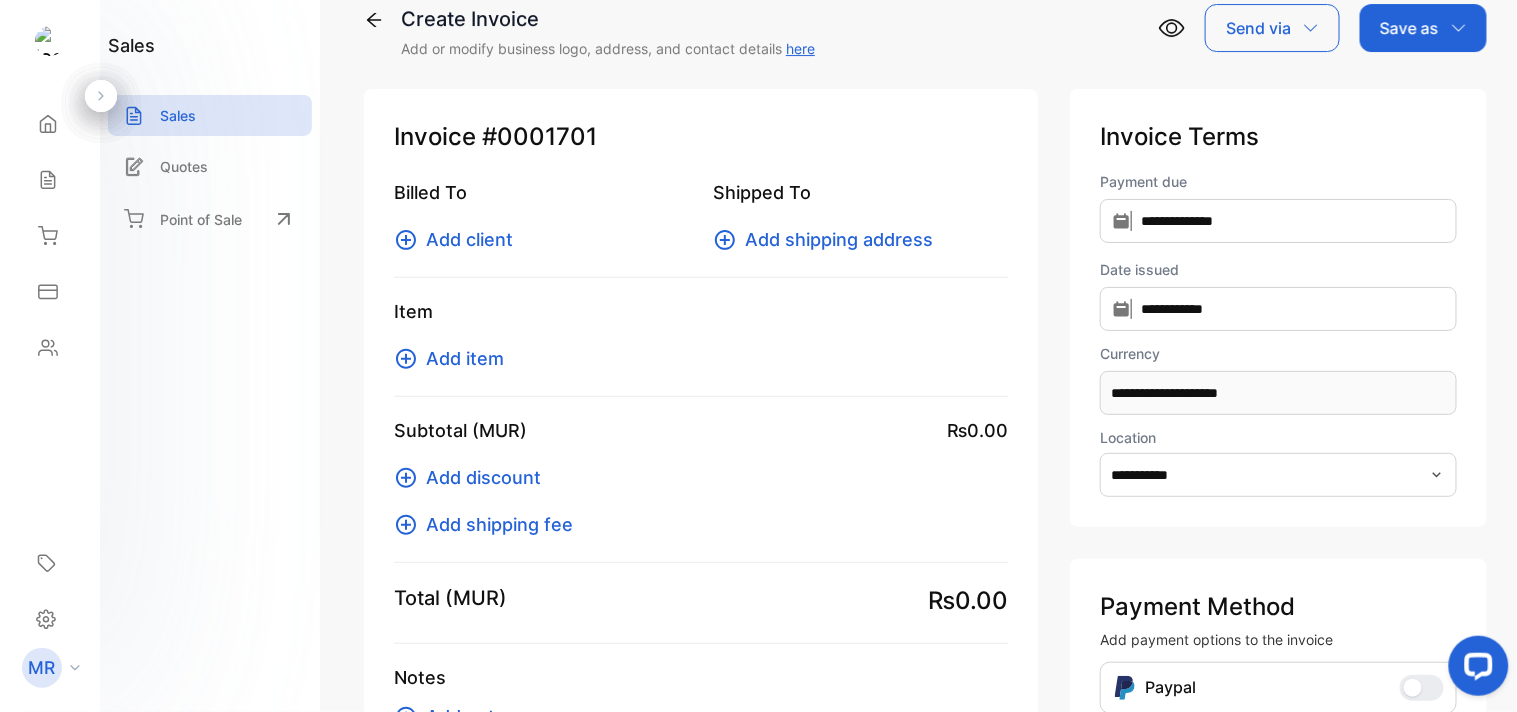 scroll, scrollTop: 32, scrollLeft: 0, axis: vertical 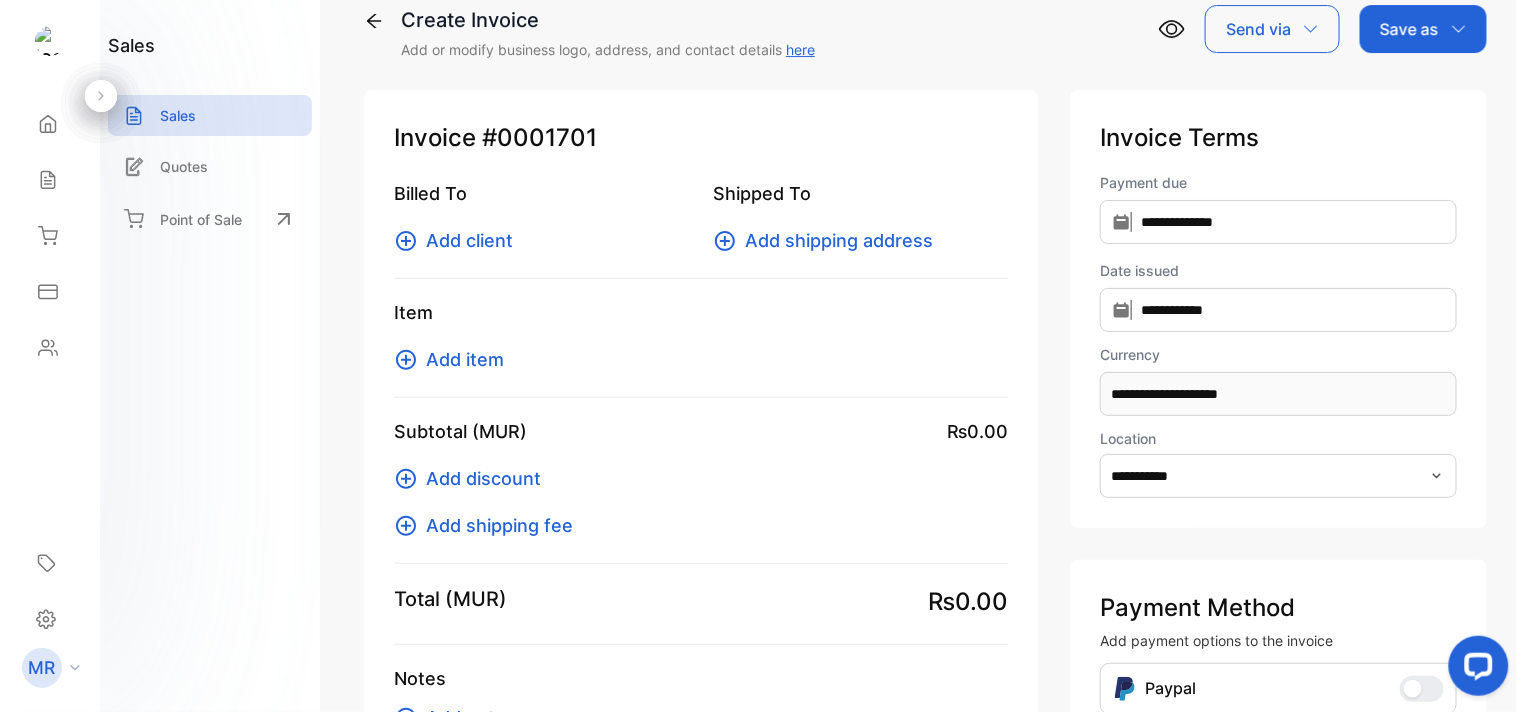 click on "Add item" at bounding box center (465, 359) 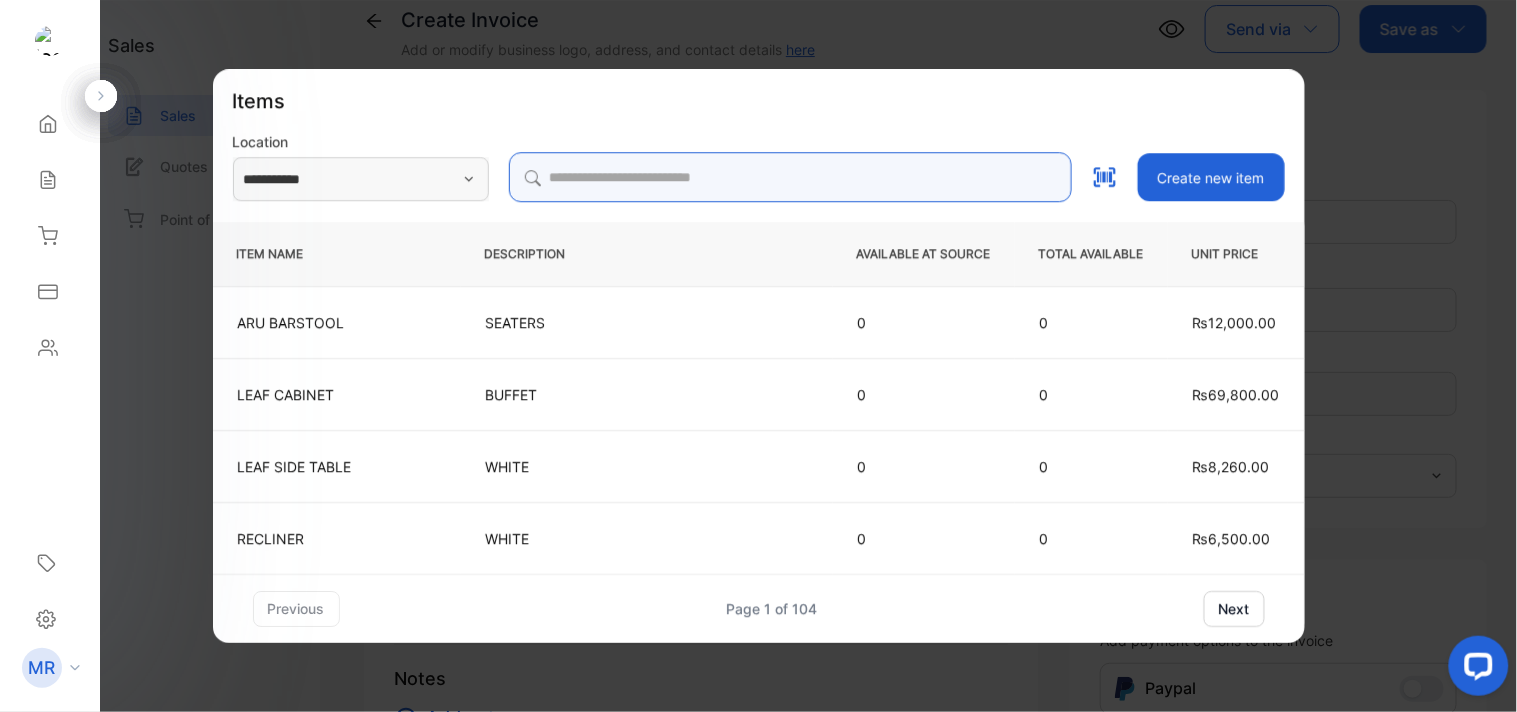 click at bounding box center (790, 177) 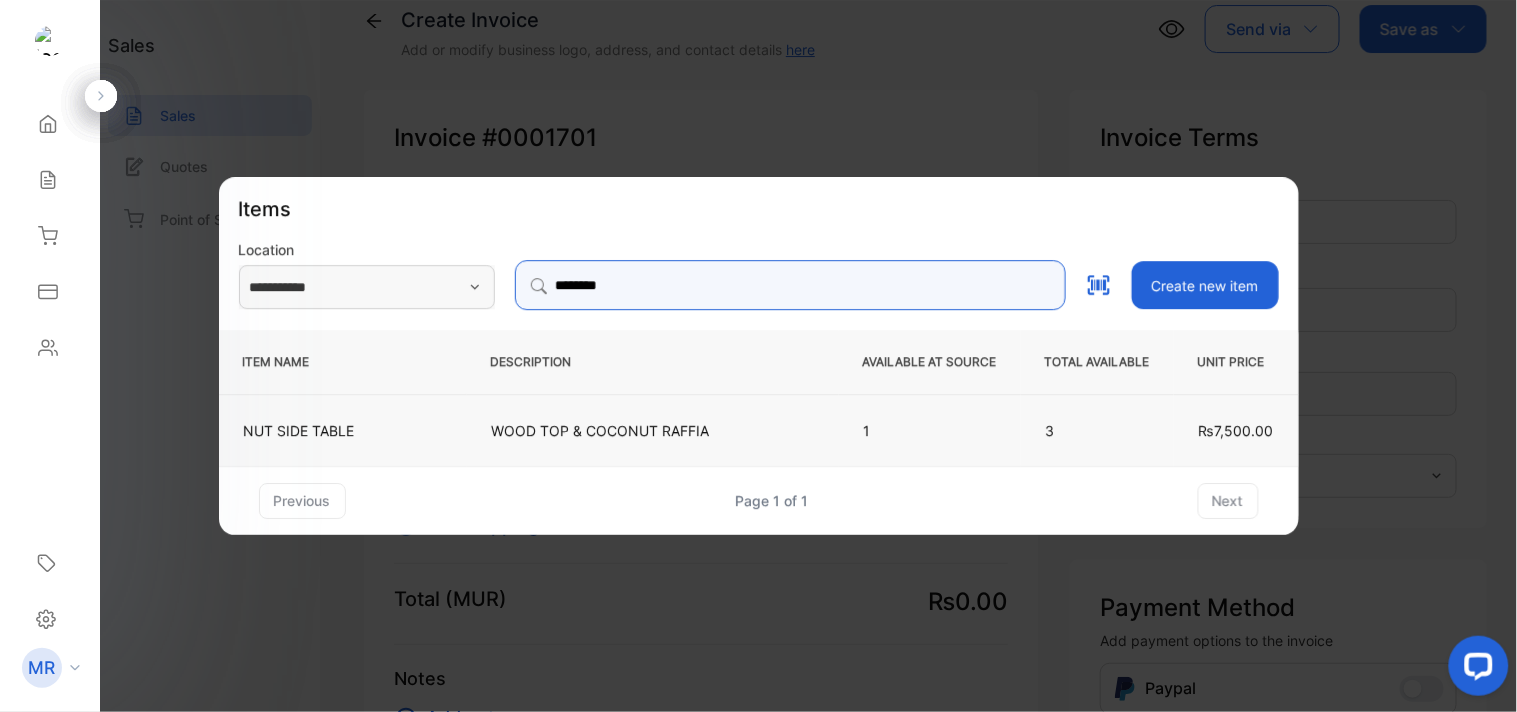 type on "********" 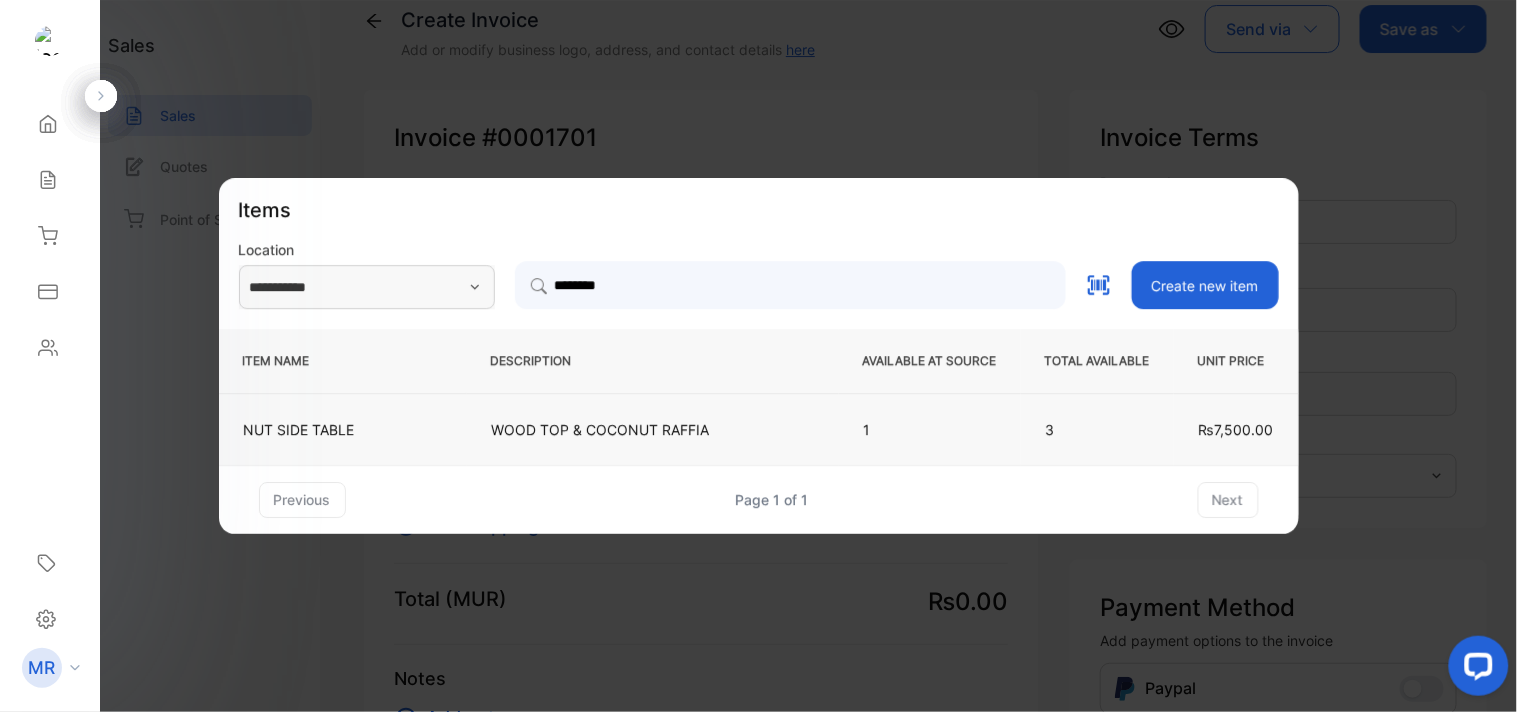 click on "WOOD TOP & COCONUT RAFFIA" at bounding box center [653, 429] 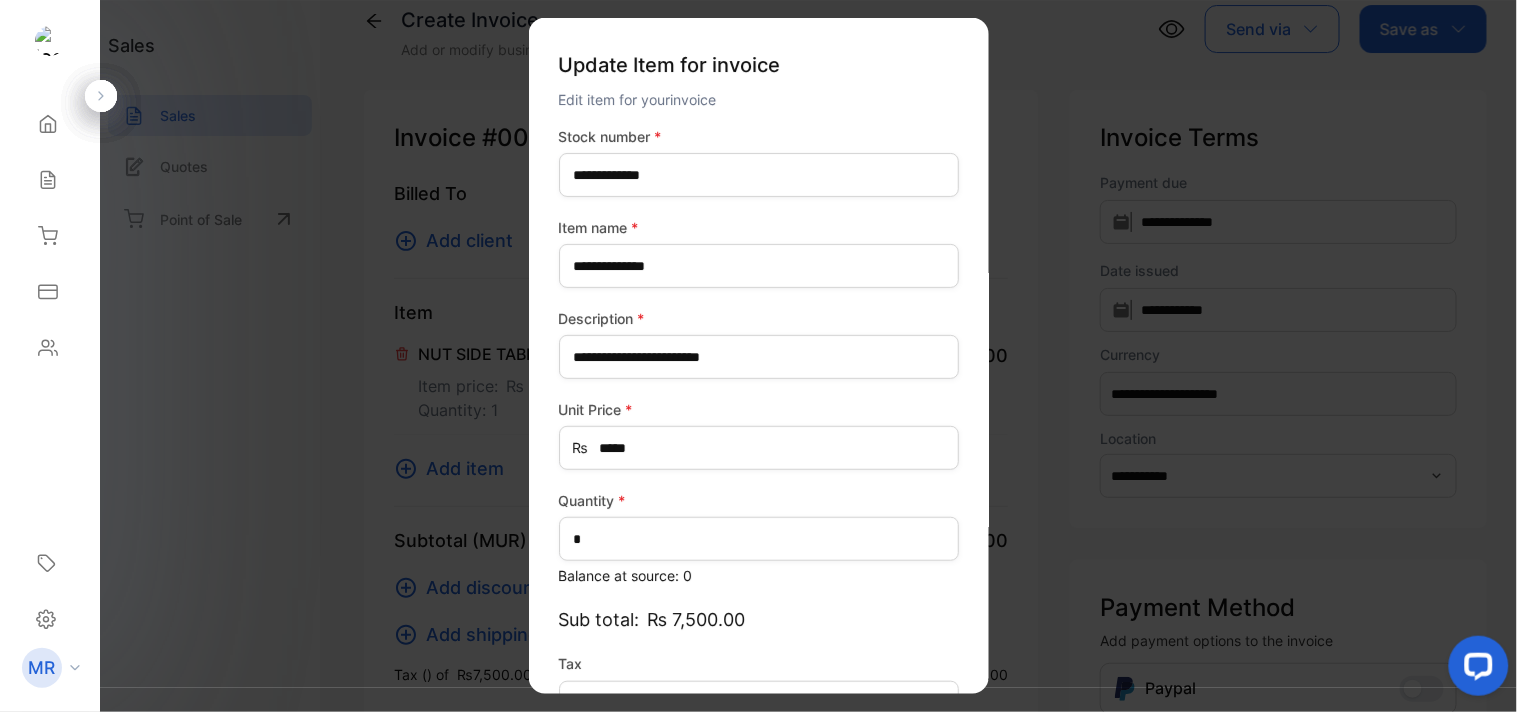 scroll, scrollTop: 130, scrollLeft: 0, axis: vertical 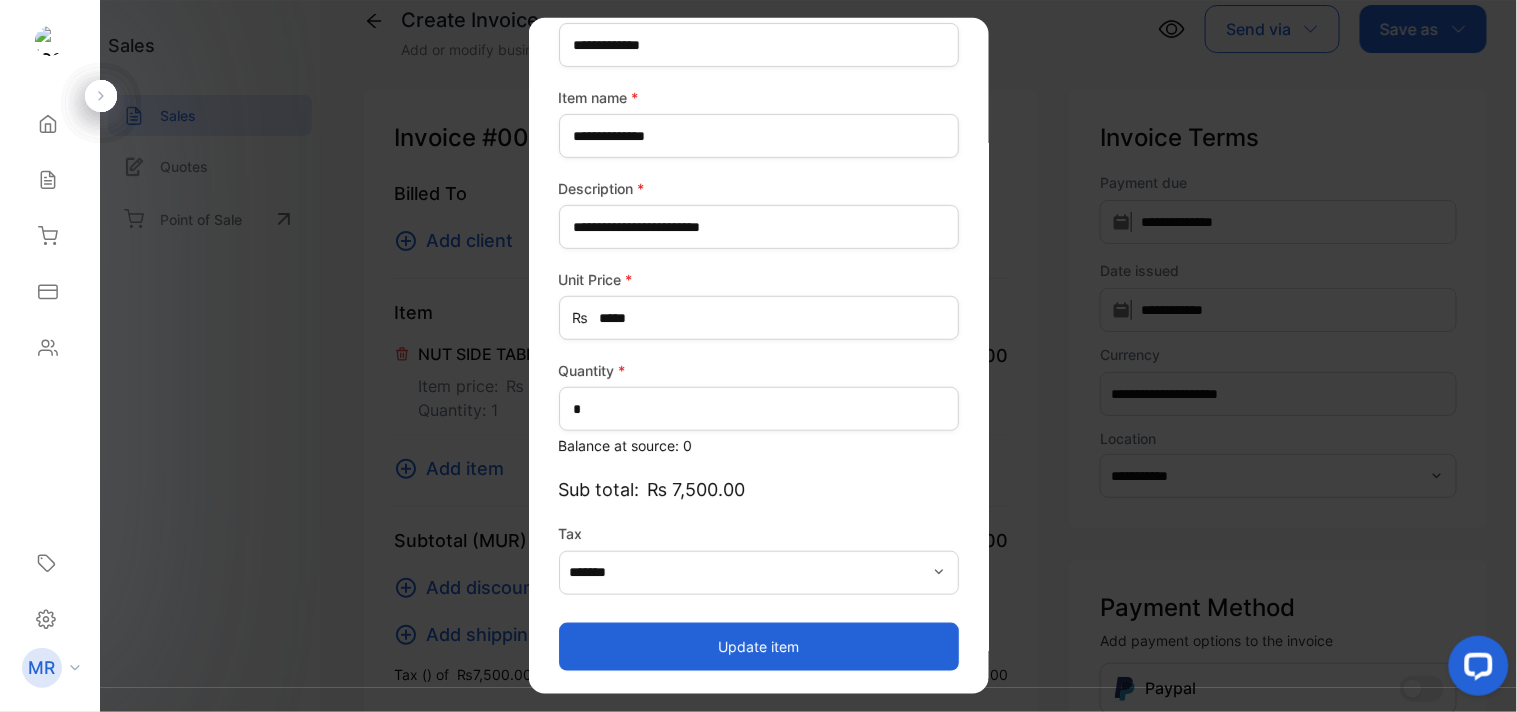 click on "Update item" at bounding box center (759, 646) 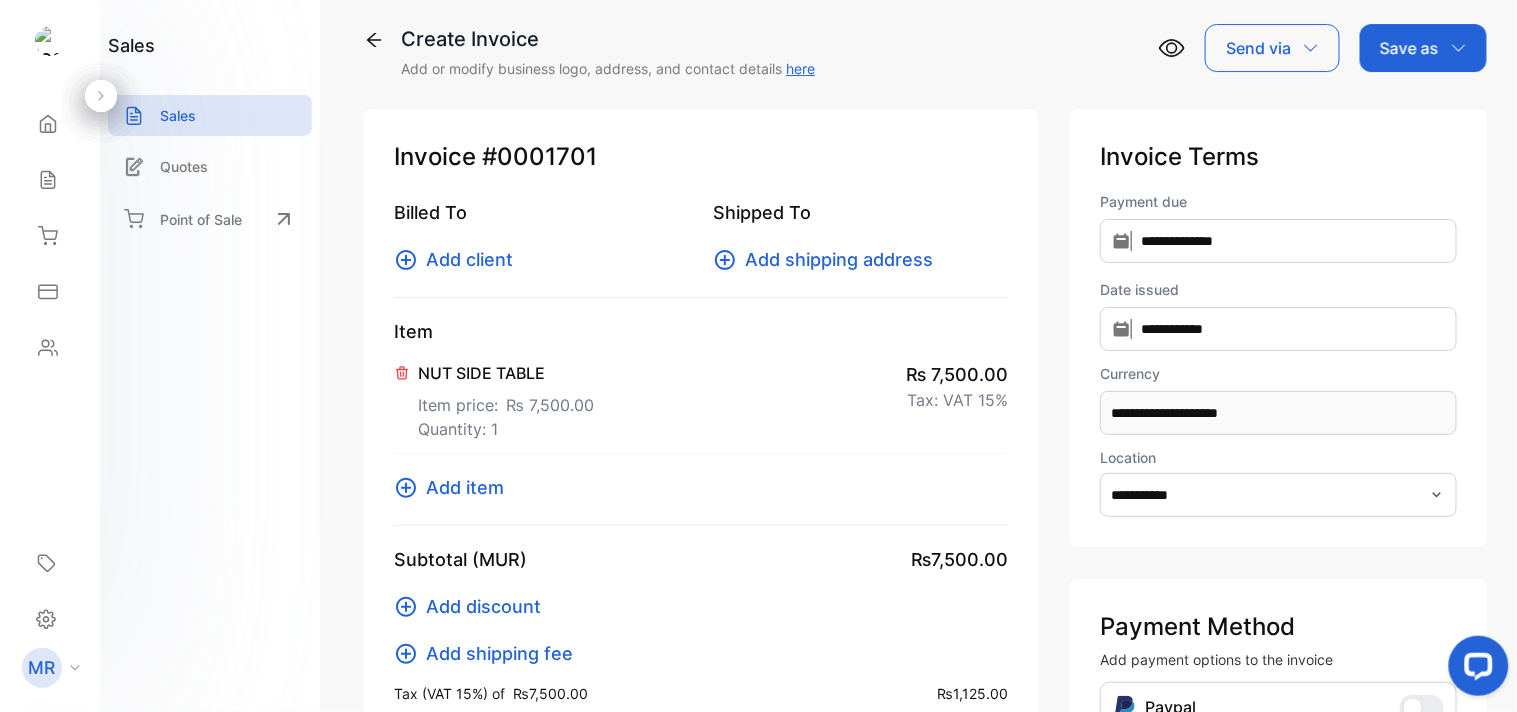scroll, scrollTop: 0, scrollLeft: 0, axis: both 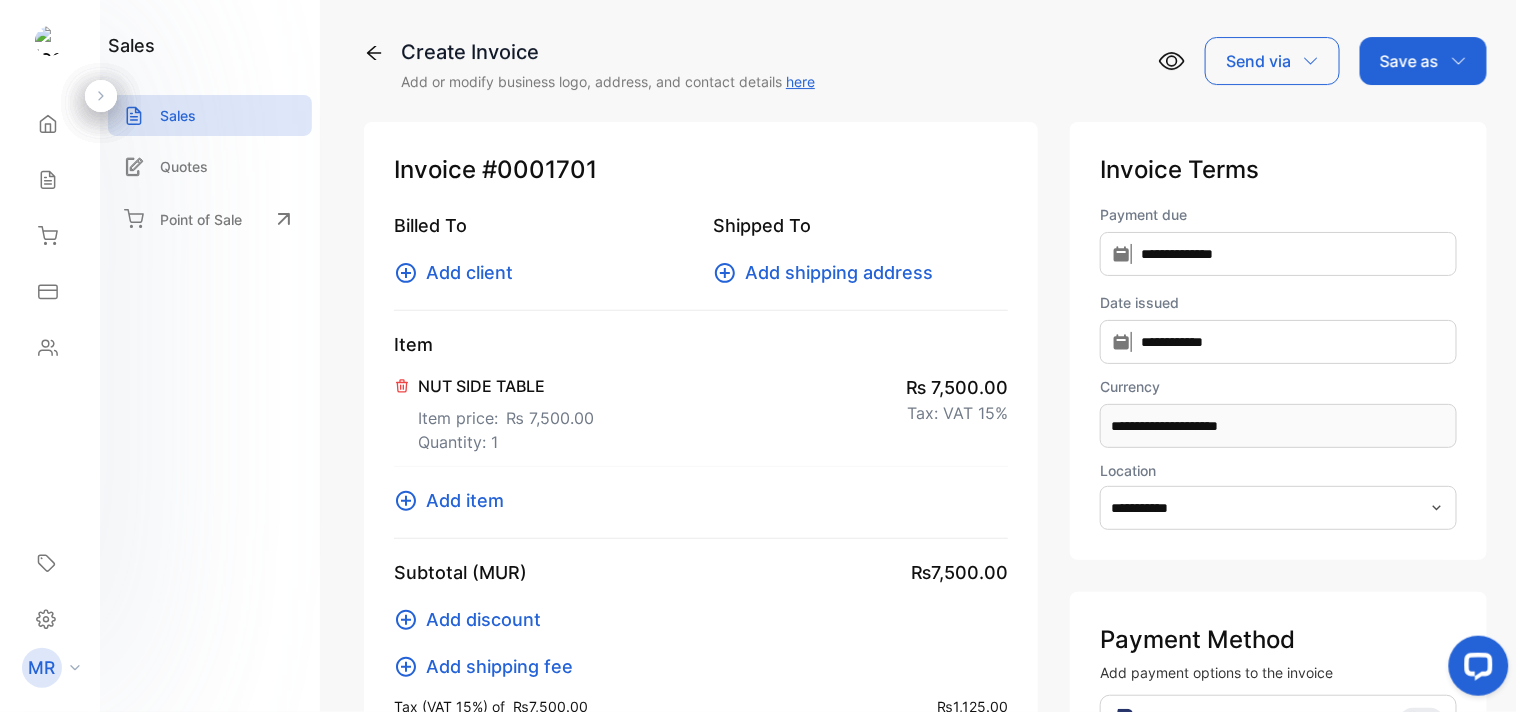 click on "Add client" at bounding box center (469, 272) 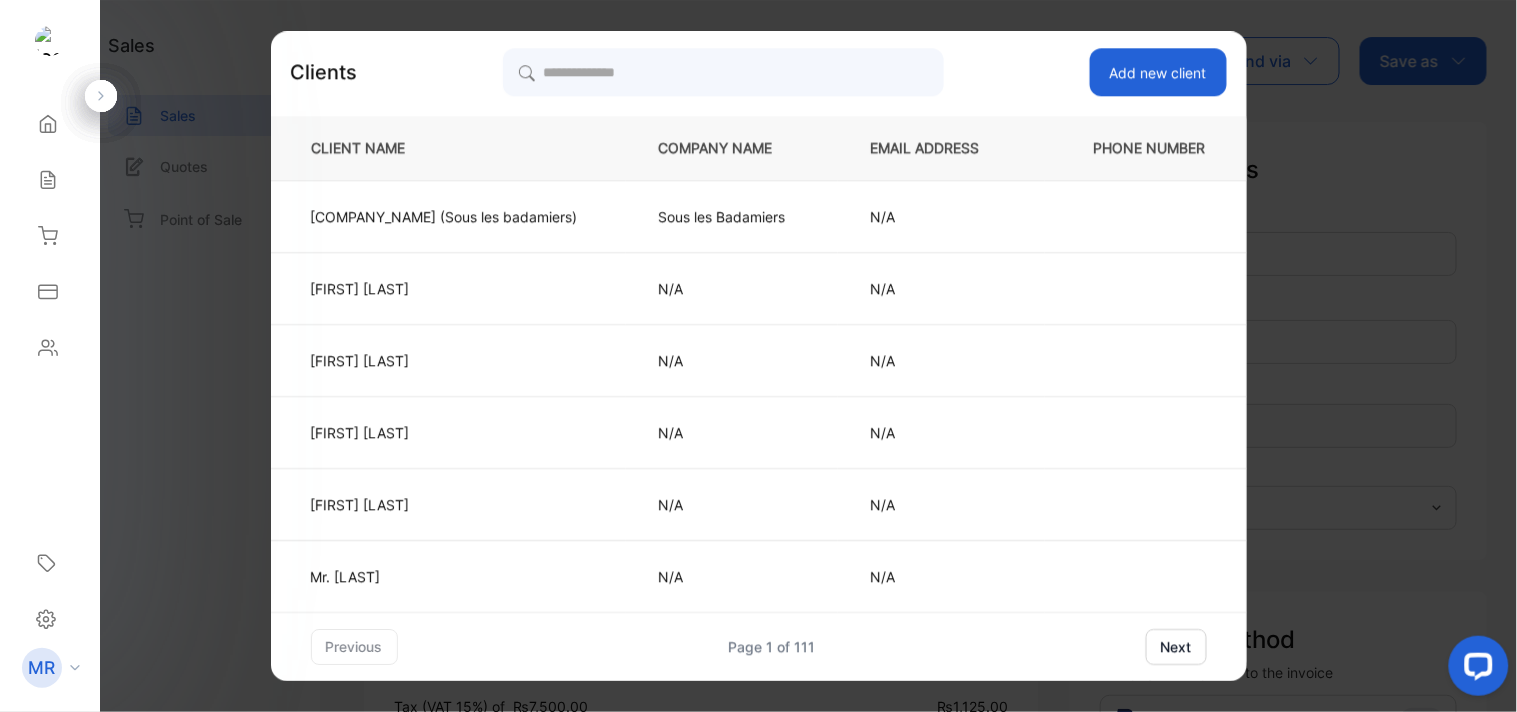 click on "Add new client" at bounding box center [1158, 72] 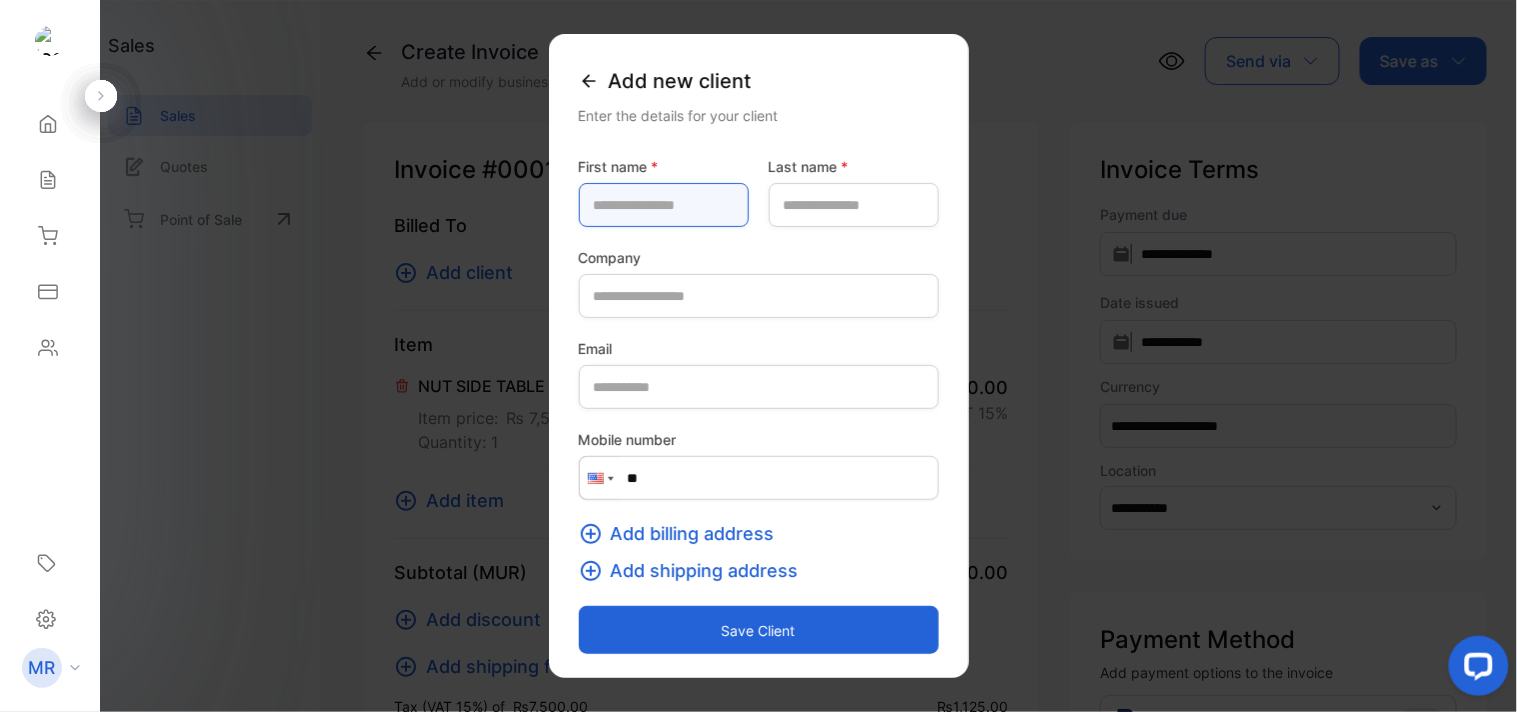 click at bounding box center [664, 205] 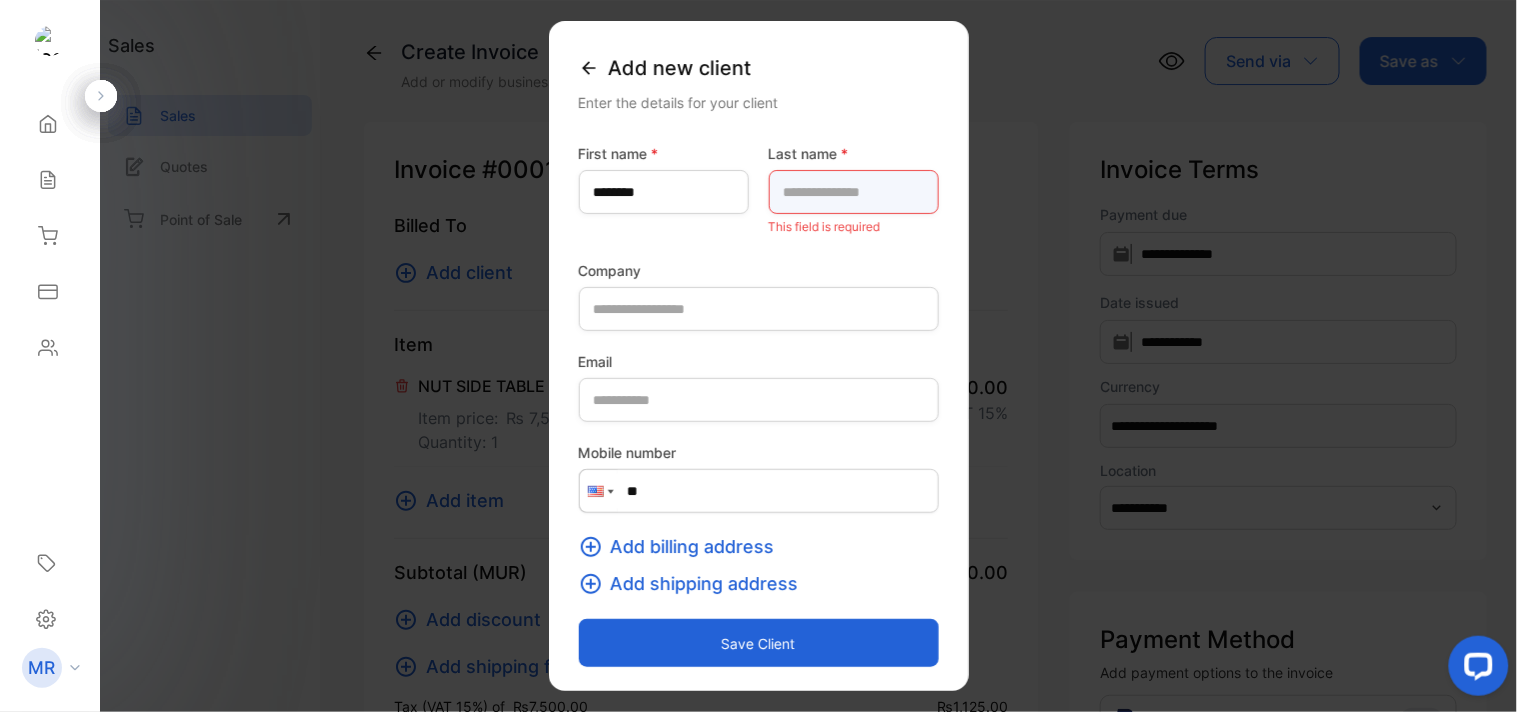 click at bounding box center (854, 192) 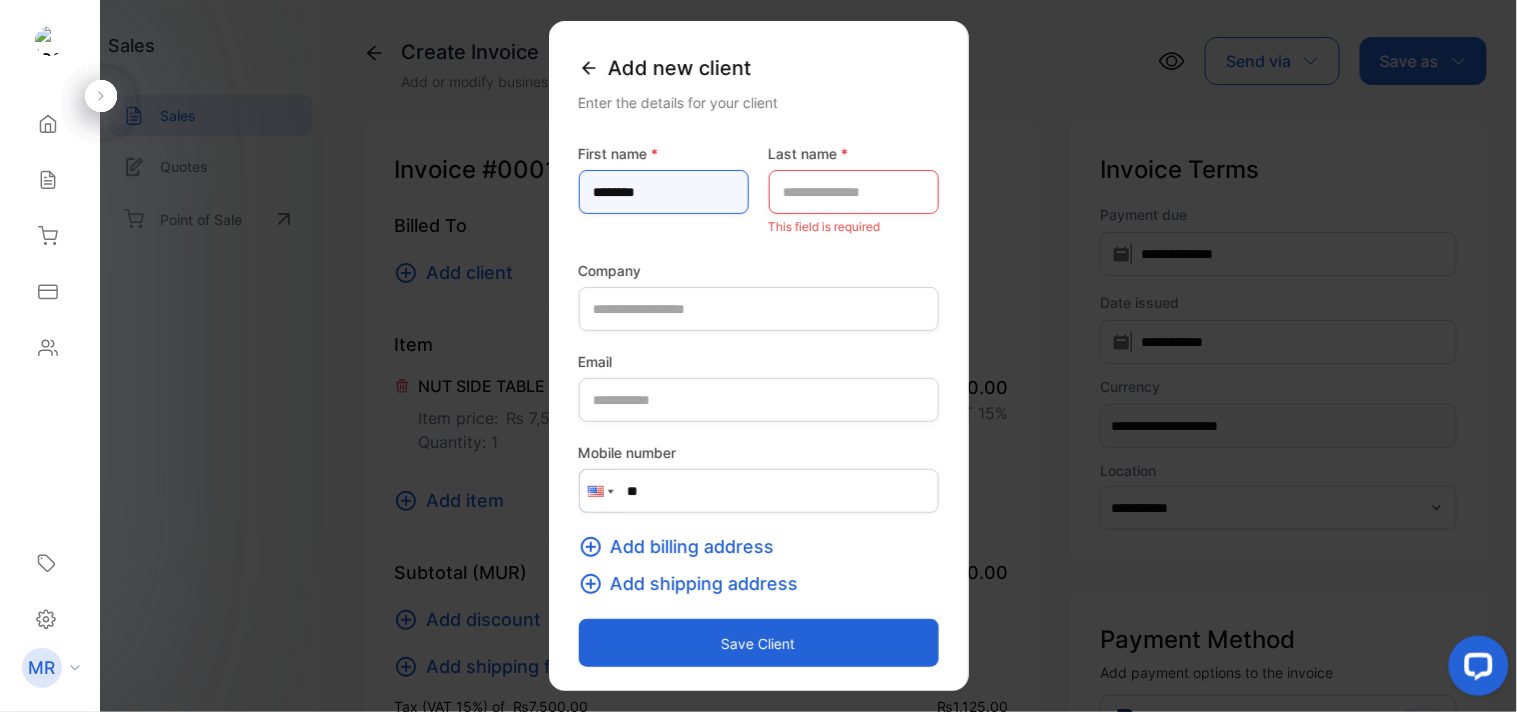 click on "********" at bounding box center (664, 192) 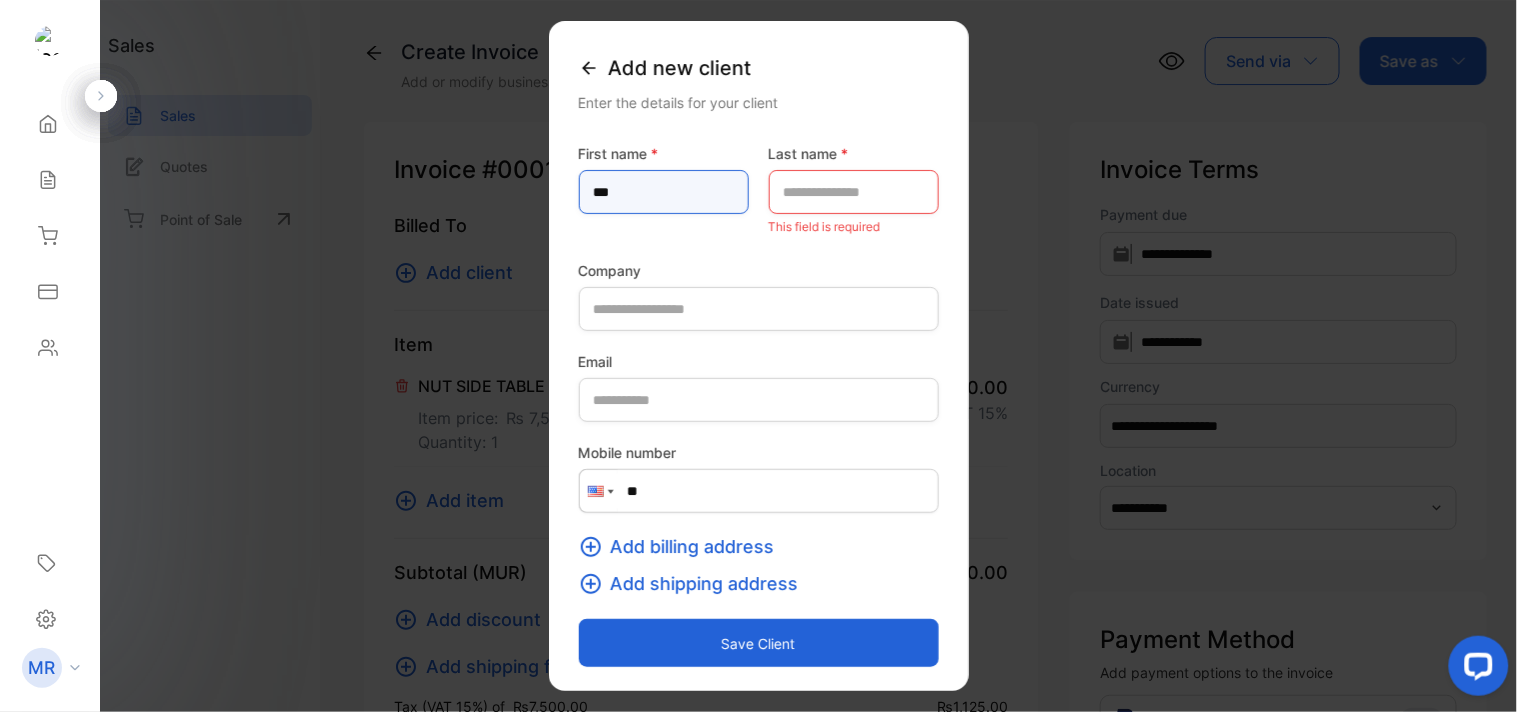 type on "**" 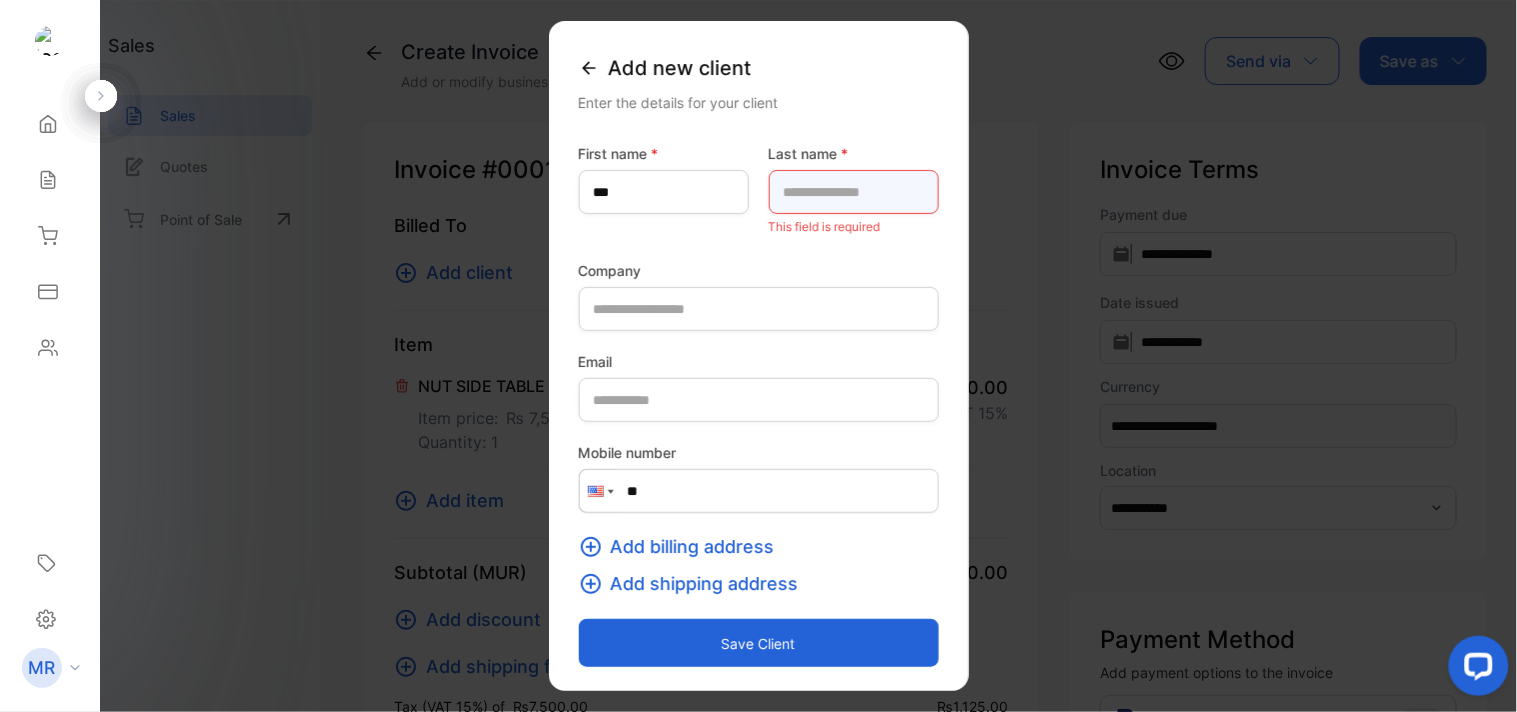 click at bounding box center (854, 192) 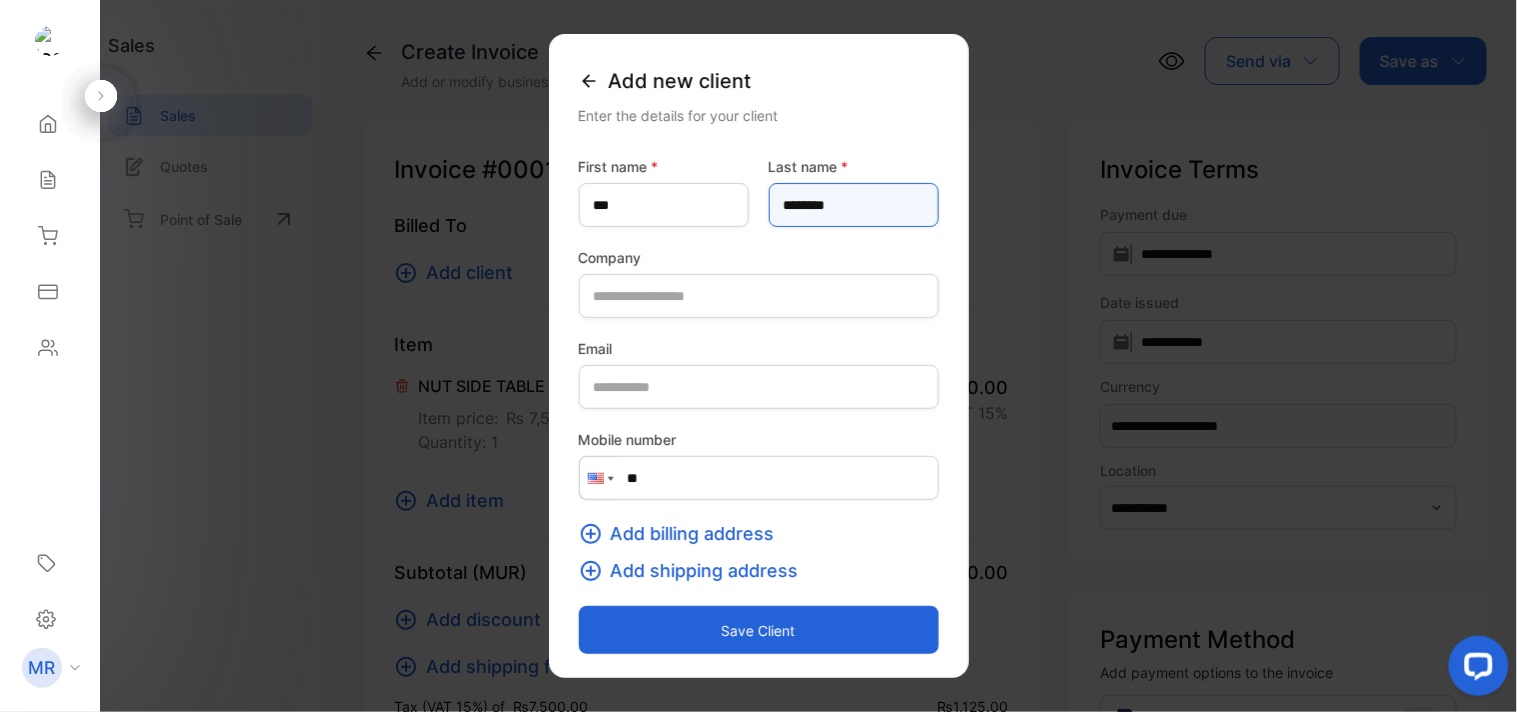type on "********" 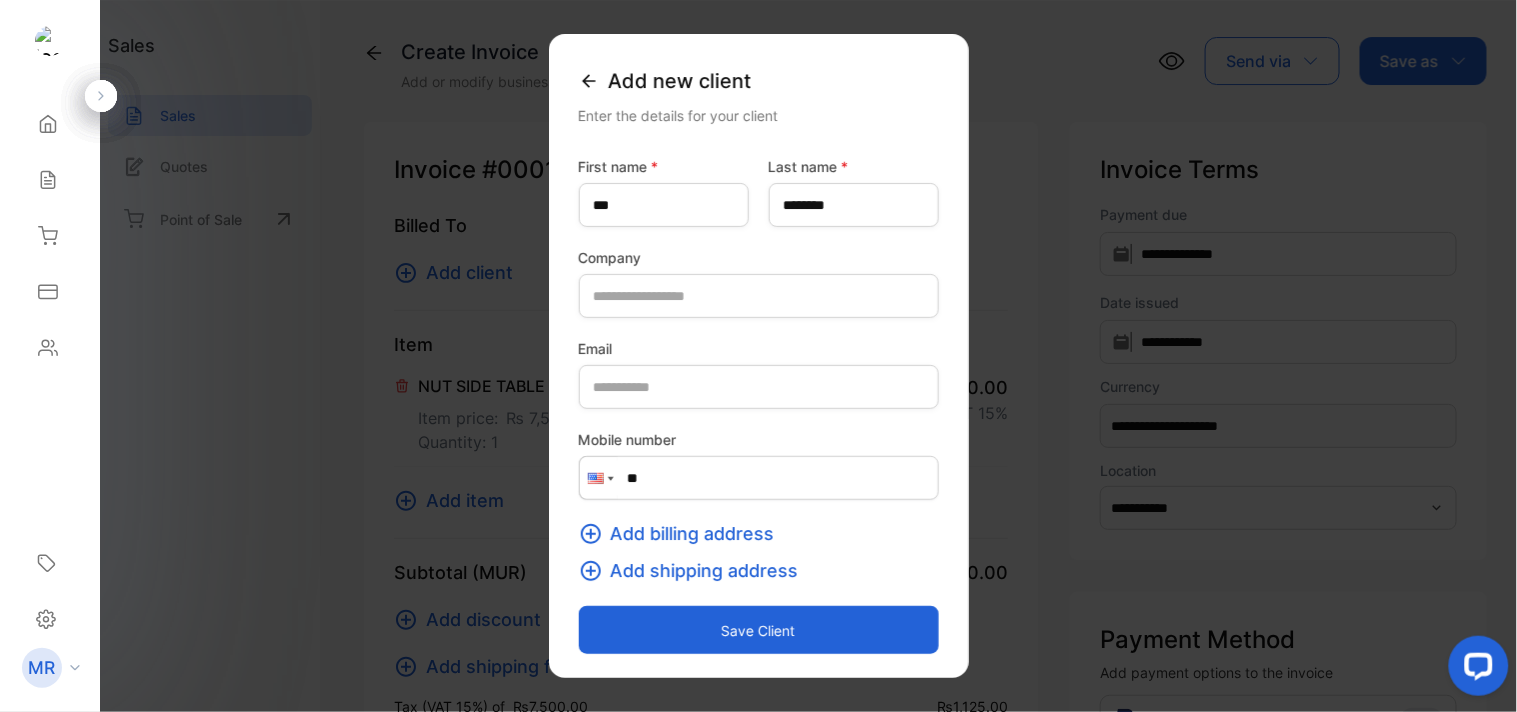 click on "Save client" at bounding box center [759, 630] 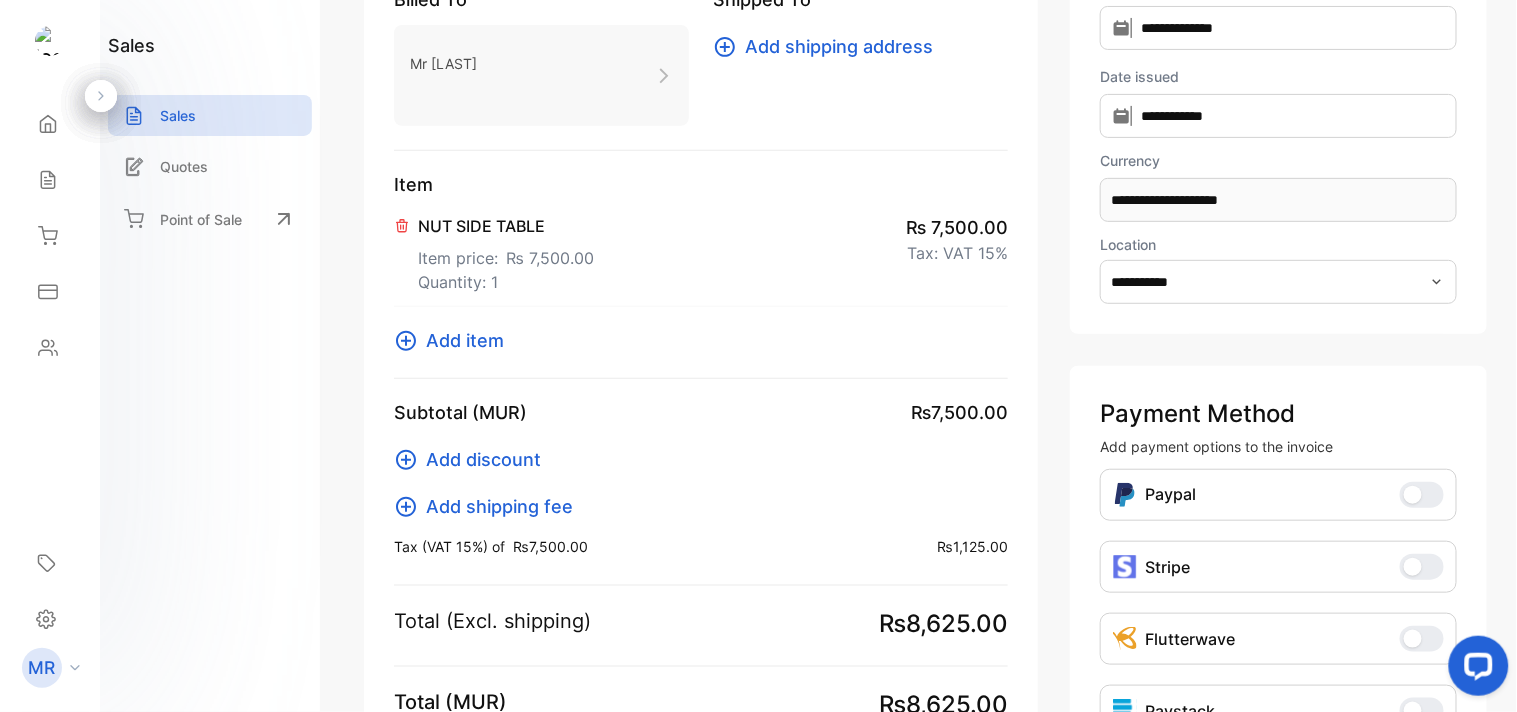 scroll, scrollTop: 237, scrollLeft: 0, axis: vertical 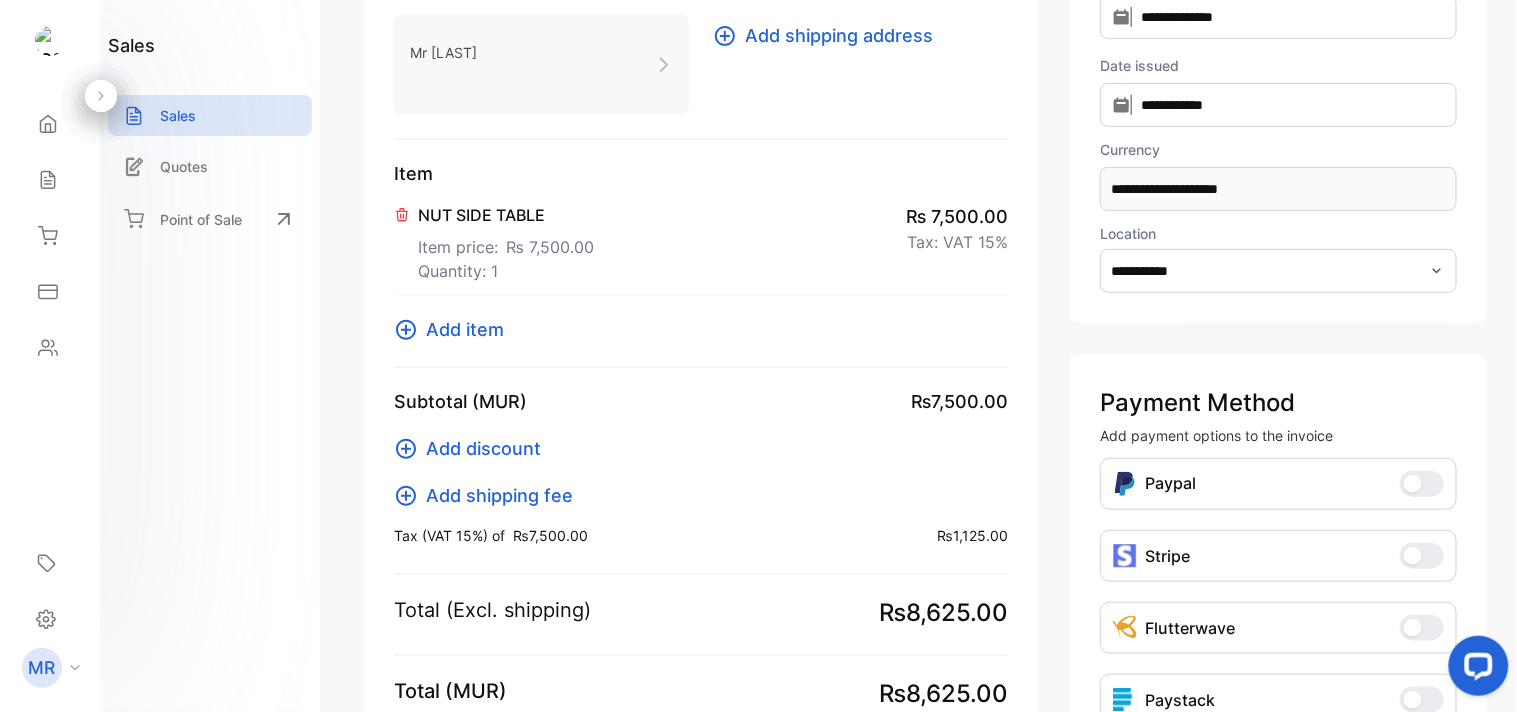 click on "Add item" at bounding box center (465, 329) 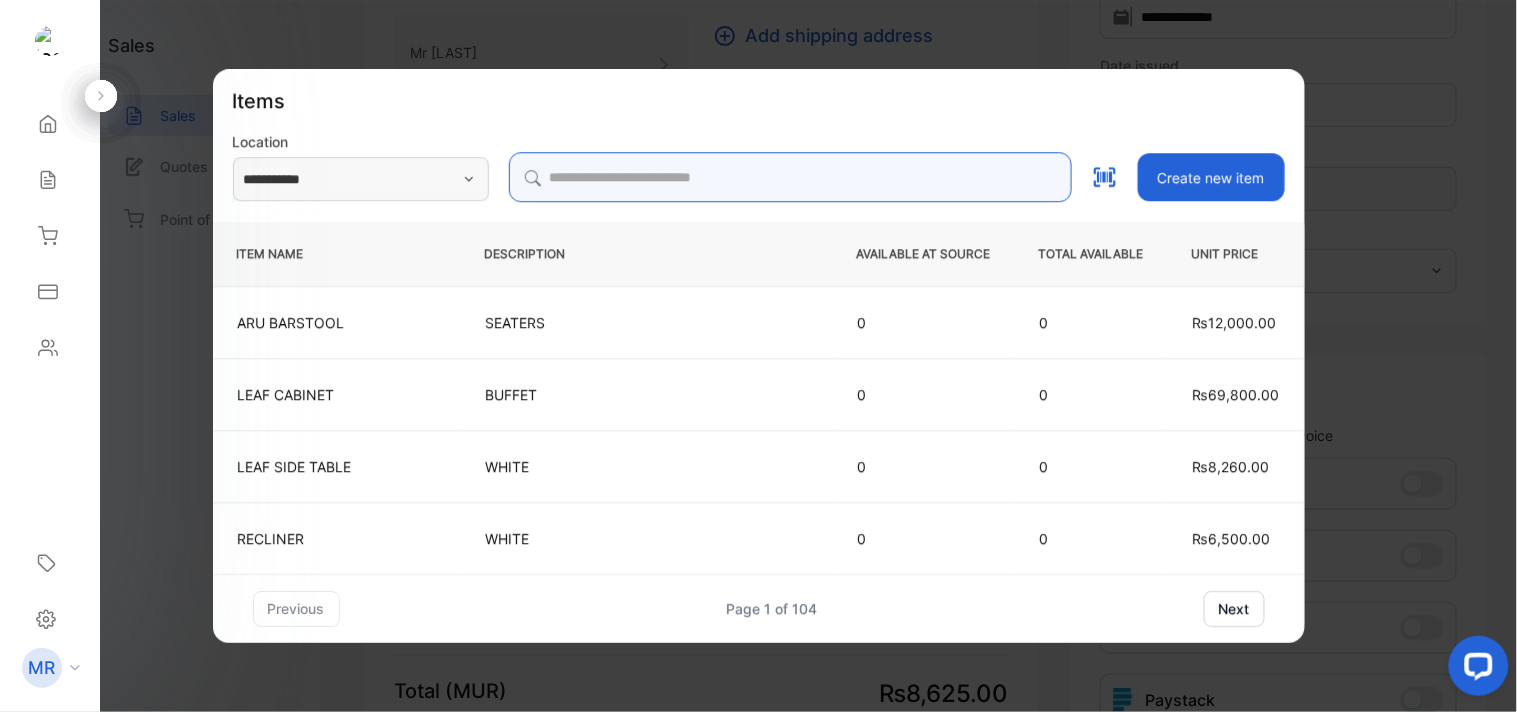click at bounding box center (790, 177) 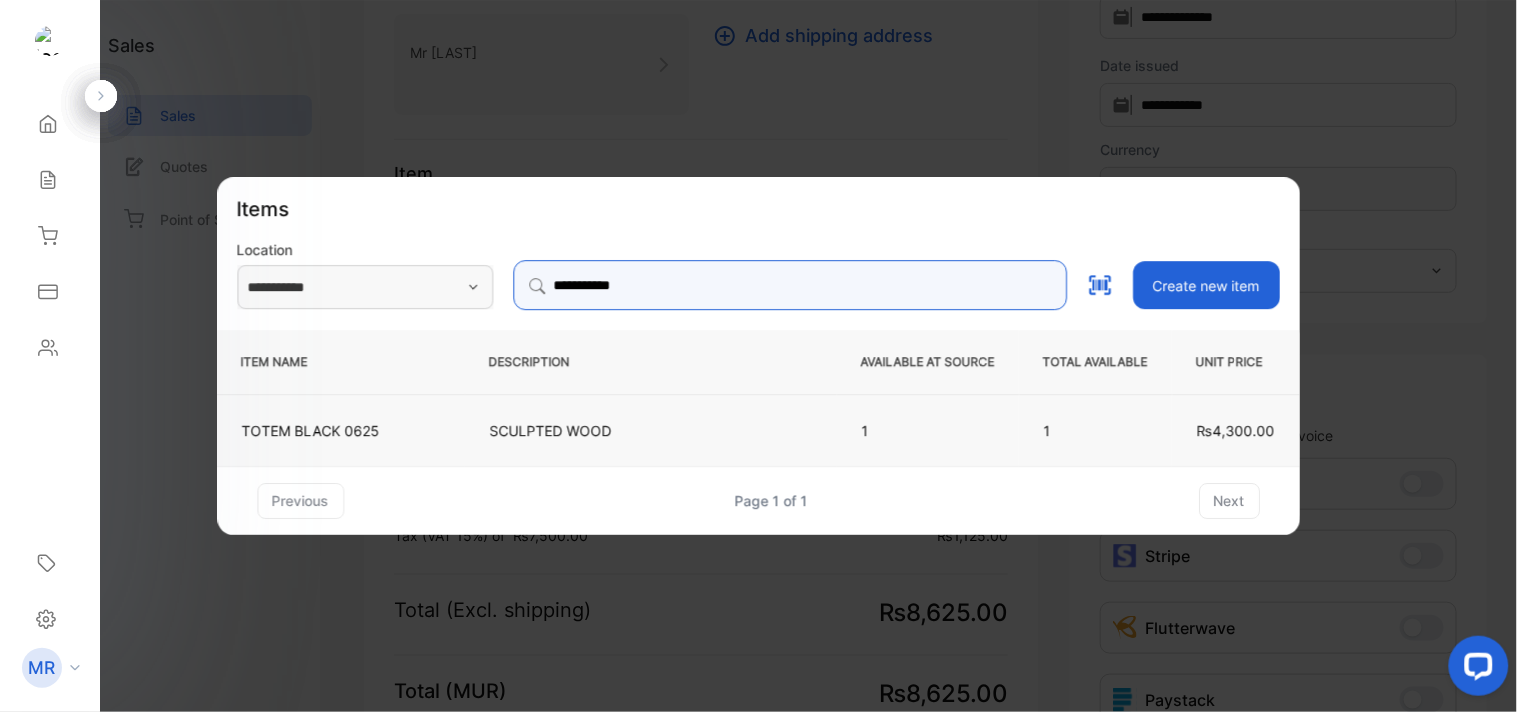type on "**********" 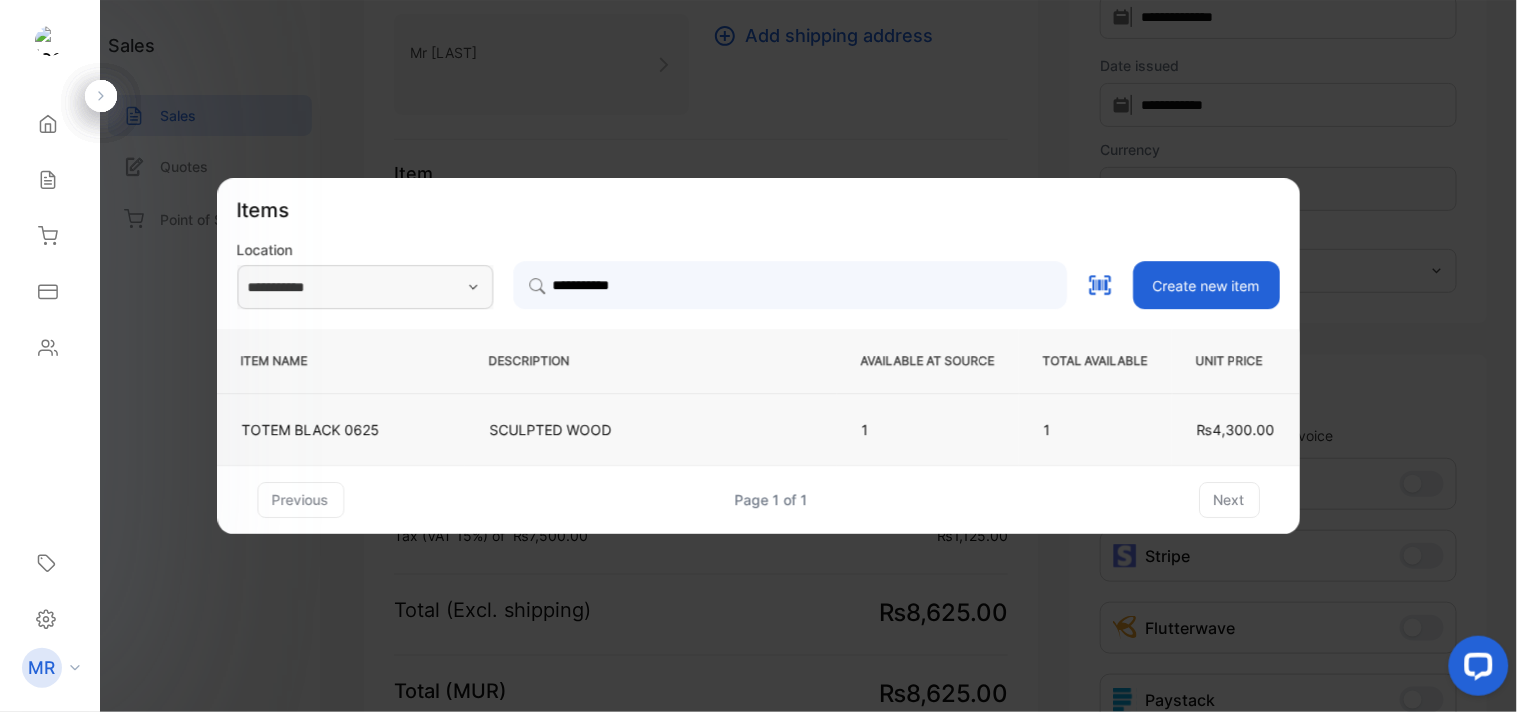 click on "SCULPTED WOOD" at bounding box center [651, 429] 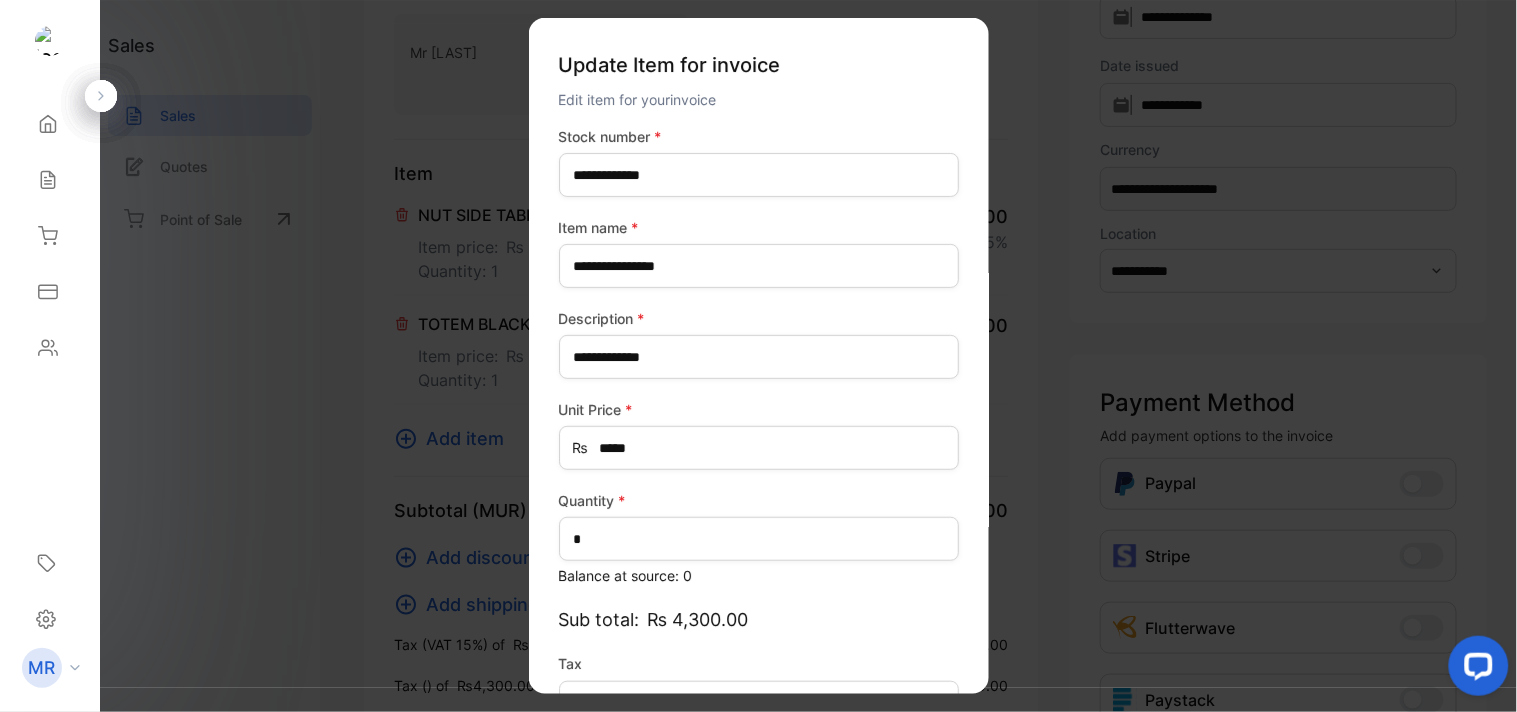 scroll, scrollTop: 130, scrollLeft: 0, axis: vertical 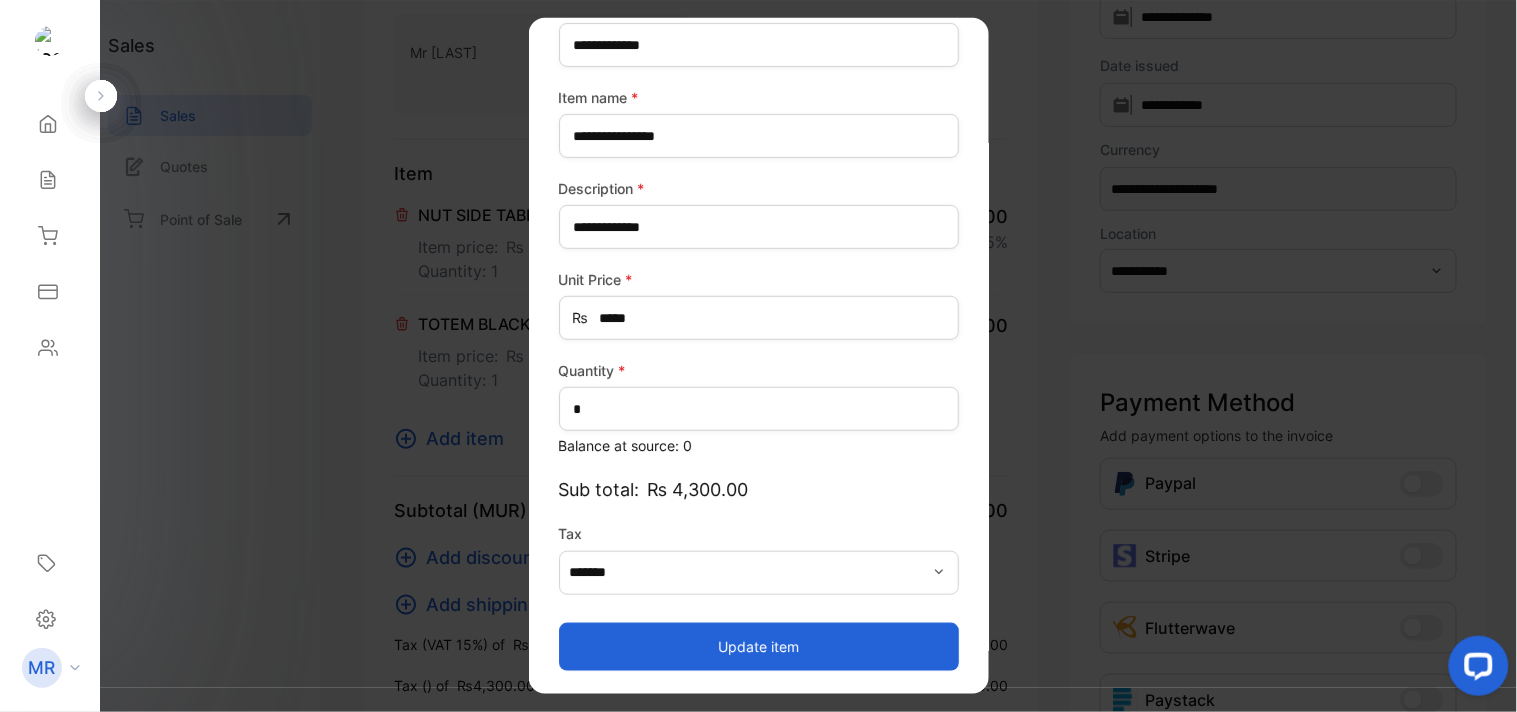 click on "Update item" at bounding box center [759, 646] 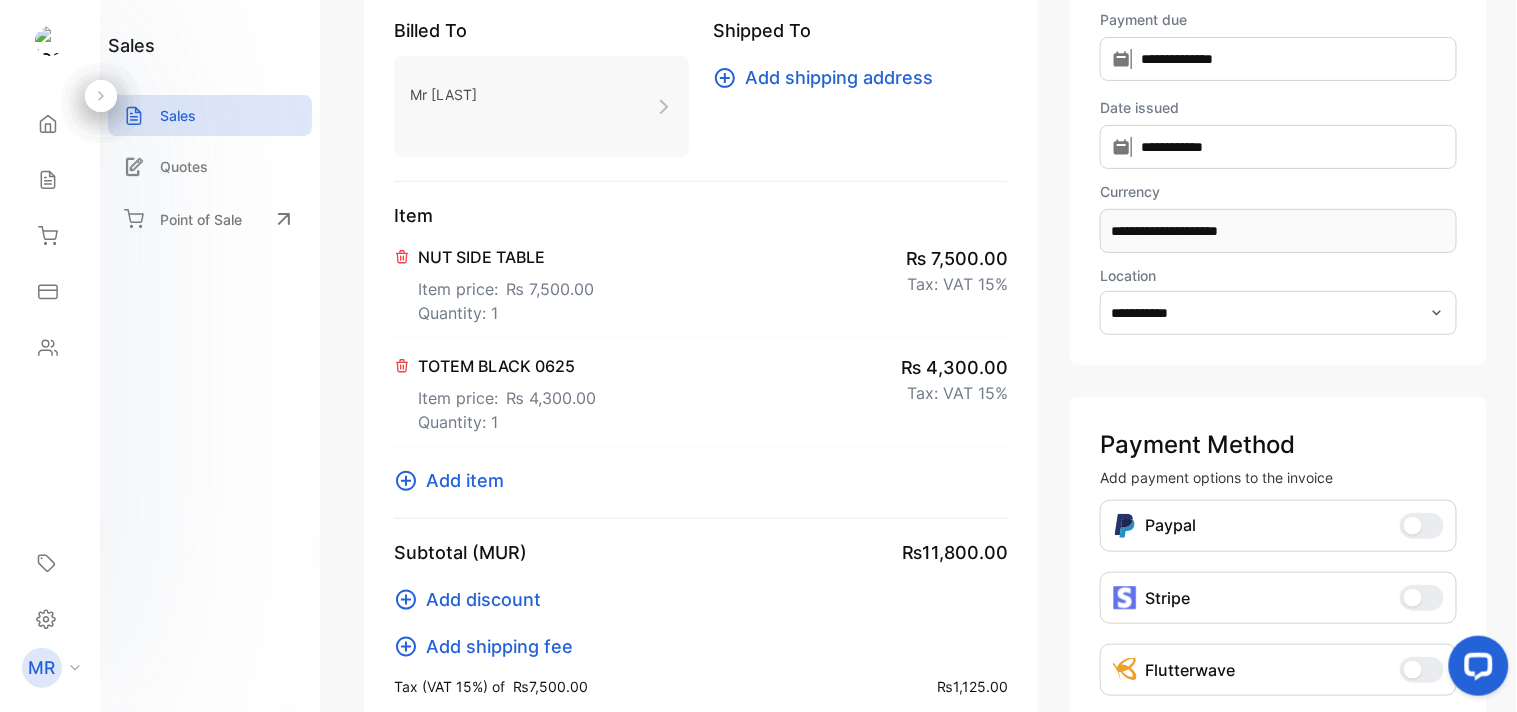 scroll, scrollTop: 0, scrollLeft: 0, axis: both 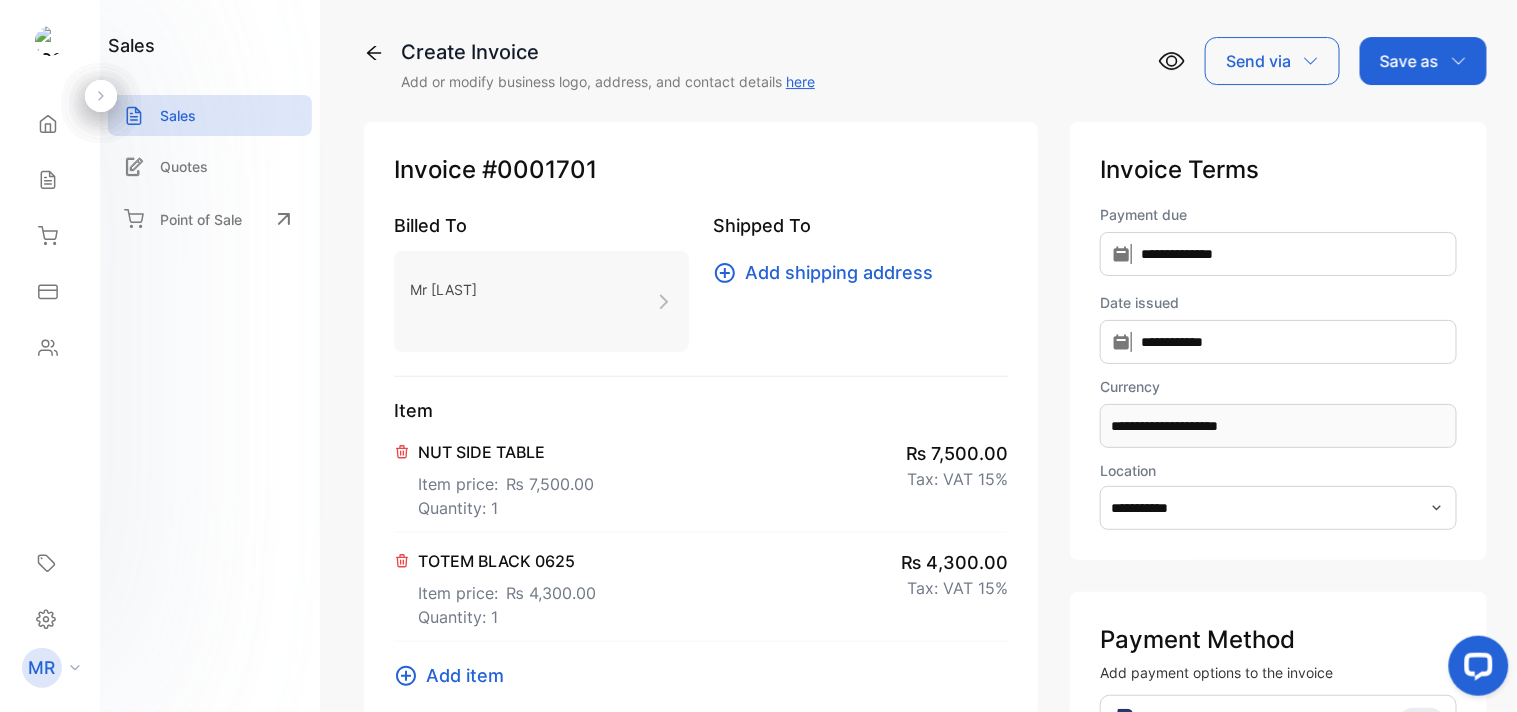 click on "Save as" at bounding box center [1423, 61] 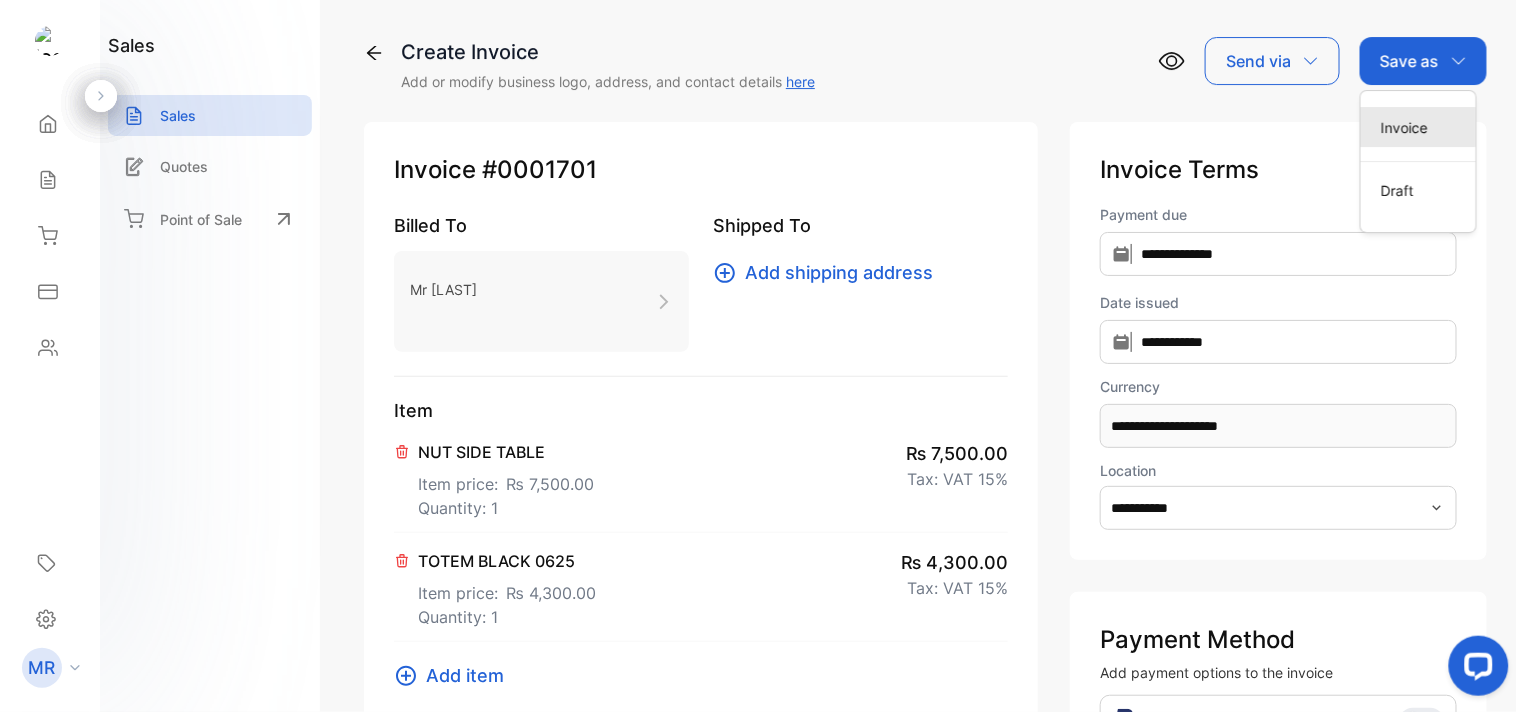 click on "Invoice" at bounding box center (1418, 127) 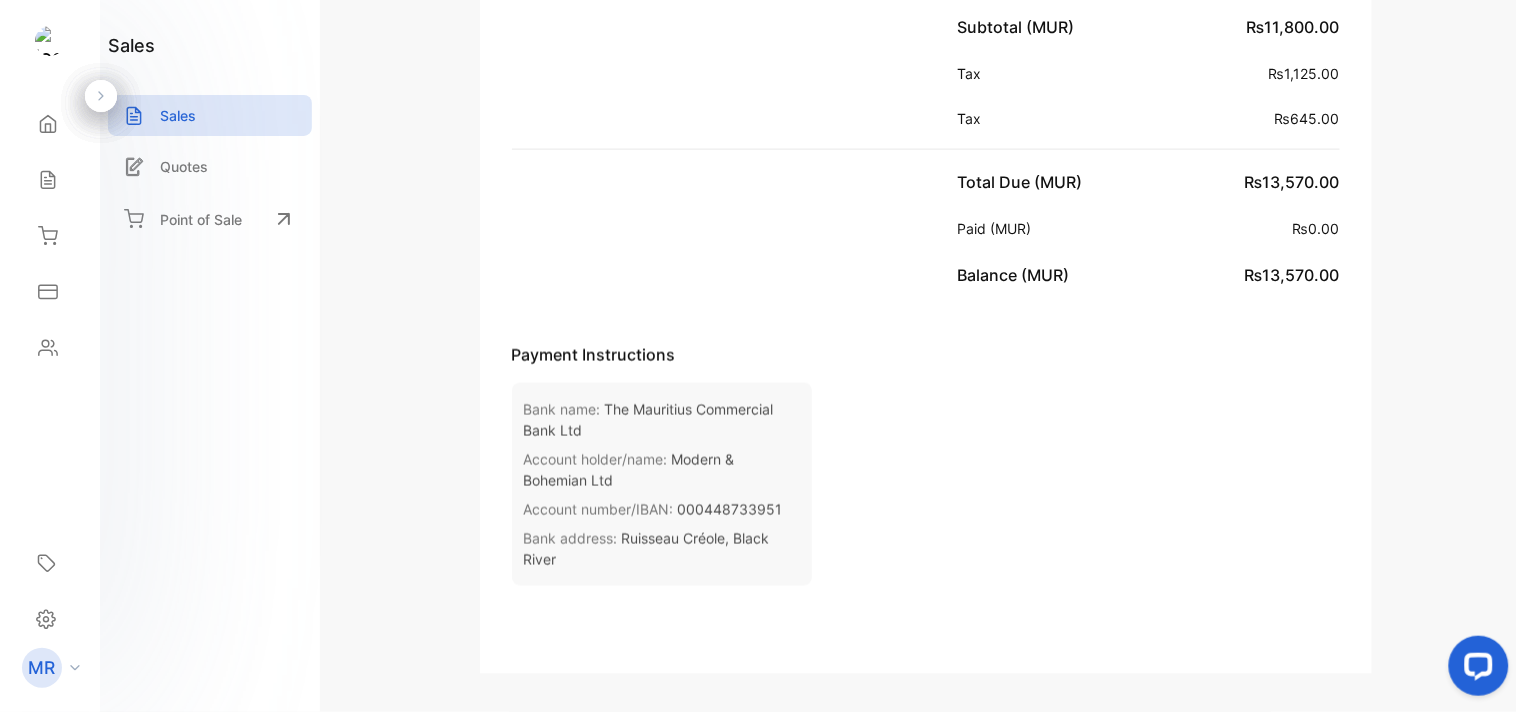 scroll, scrollTop: 0, scrollLeft: 0, axis: both 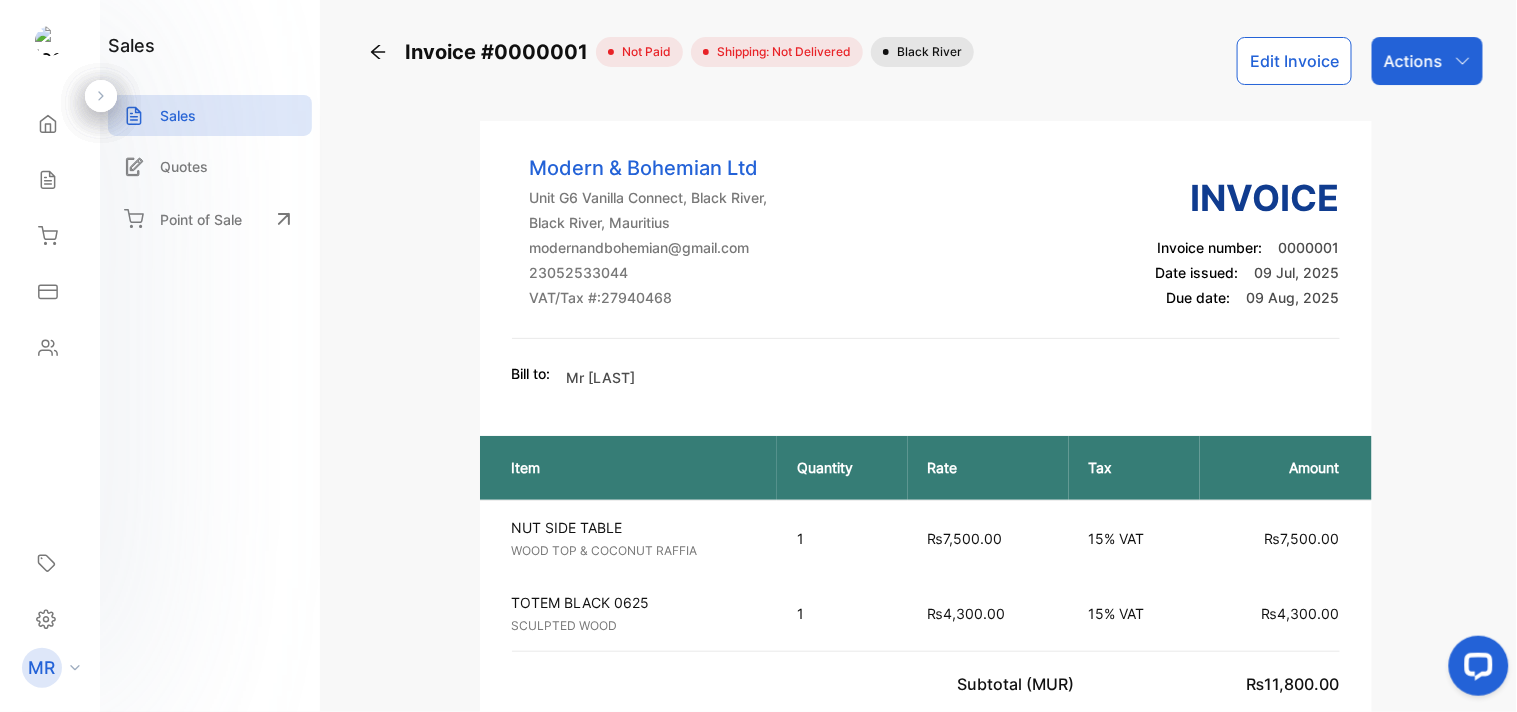 click on "Actions" at bounding box center [1427, 61] 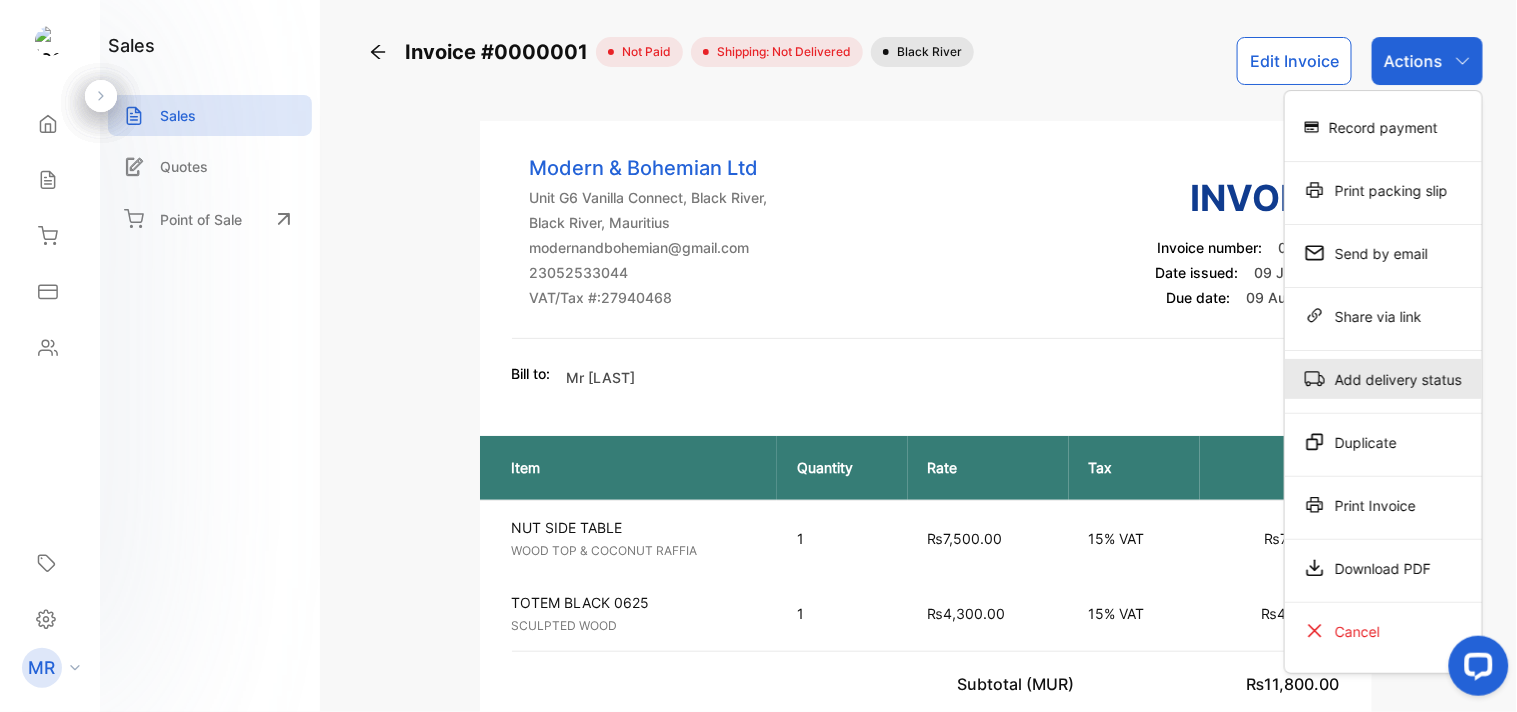 click on "Add delivery status" at bounding box center (1383, 127) 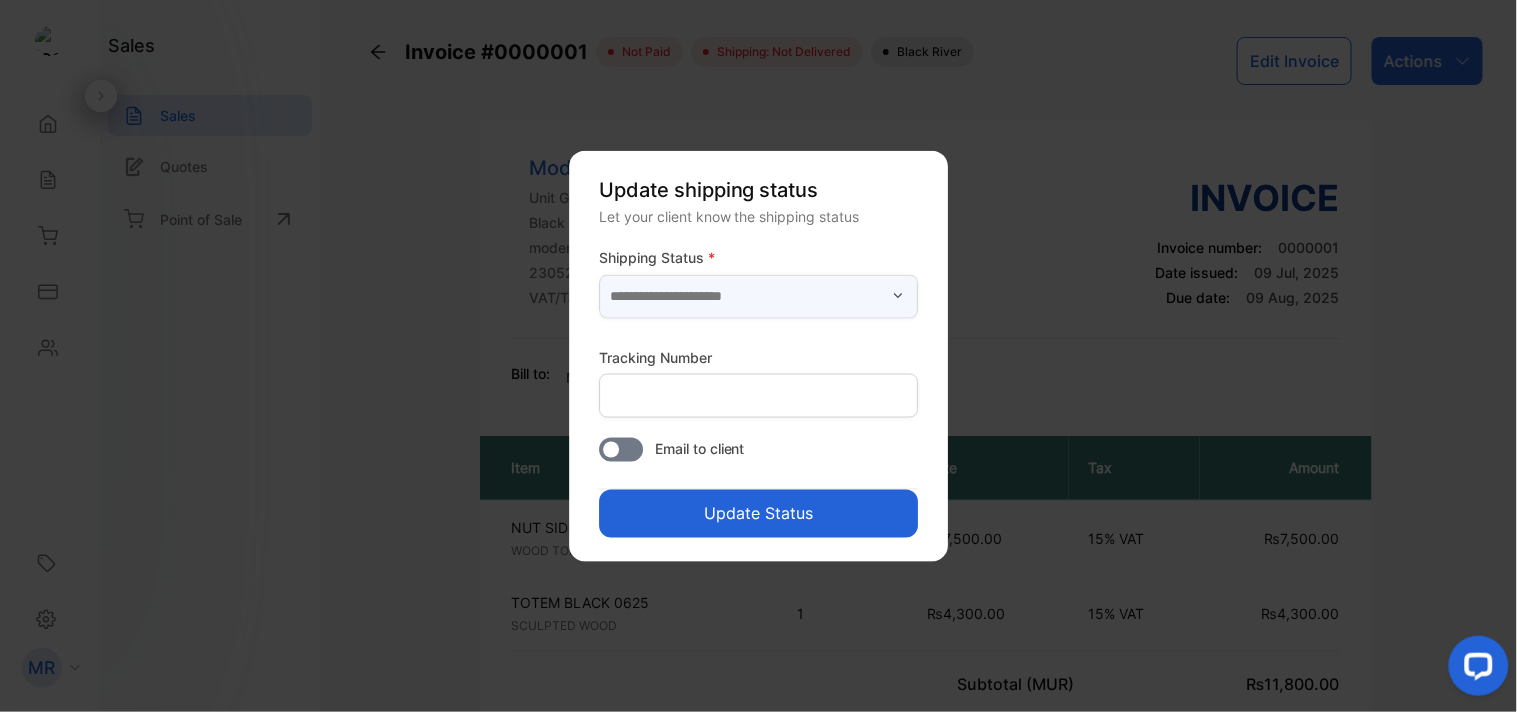 click at bounding box center [758, 296] 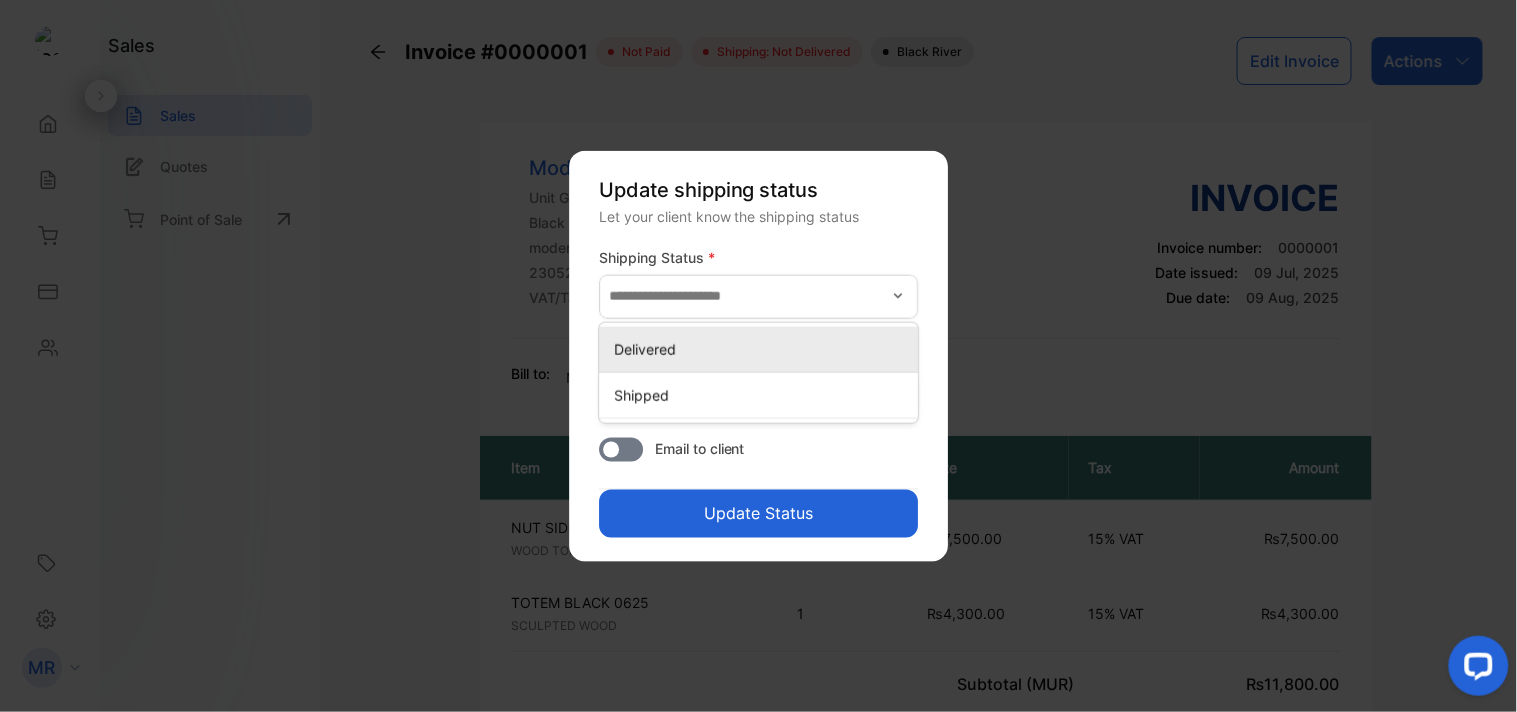 click on "Delivered" at bounding box center [762, 348] 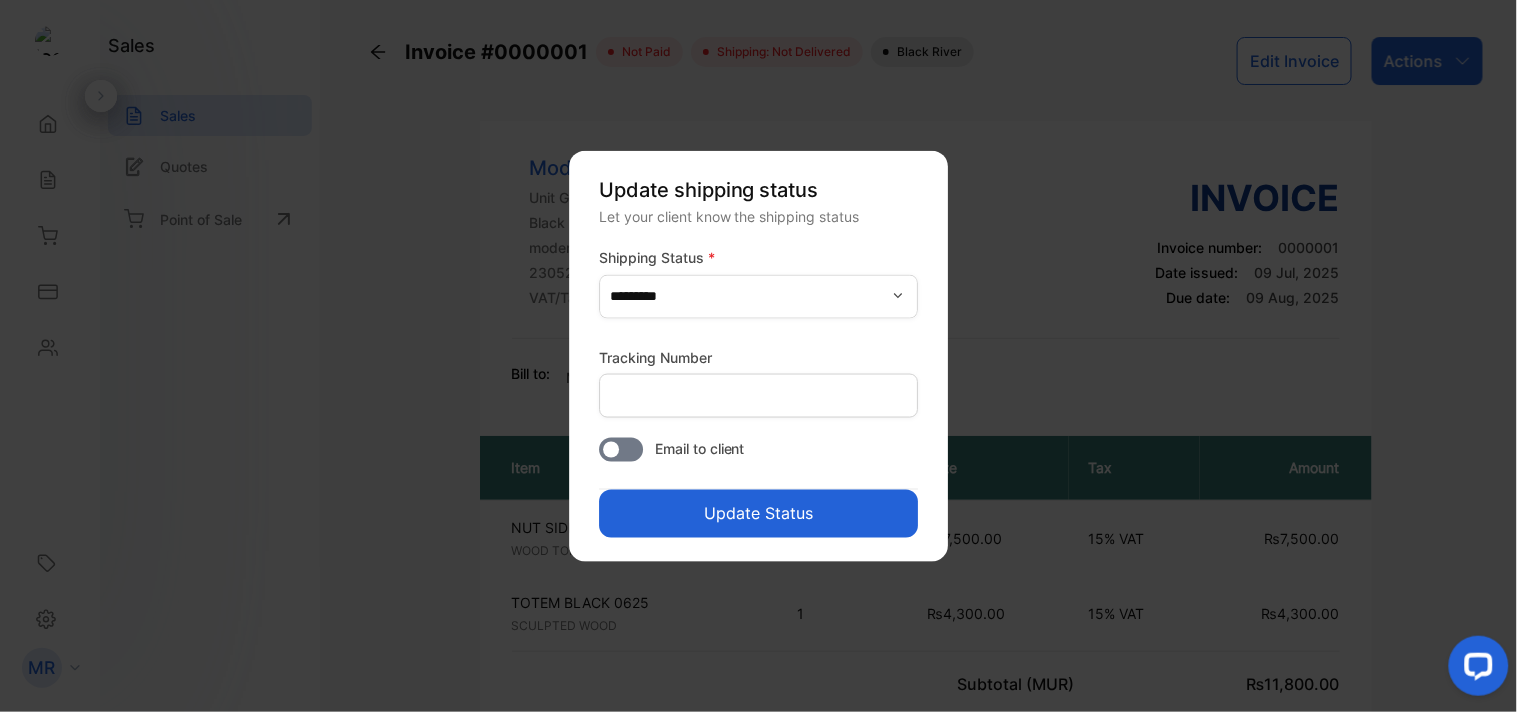 click on "Update Status" at bounding box center [758, 513] 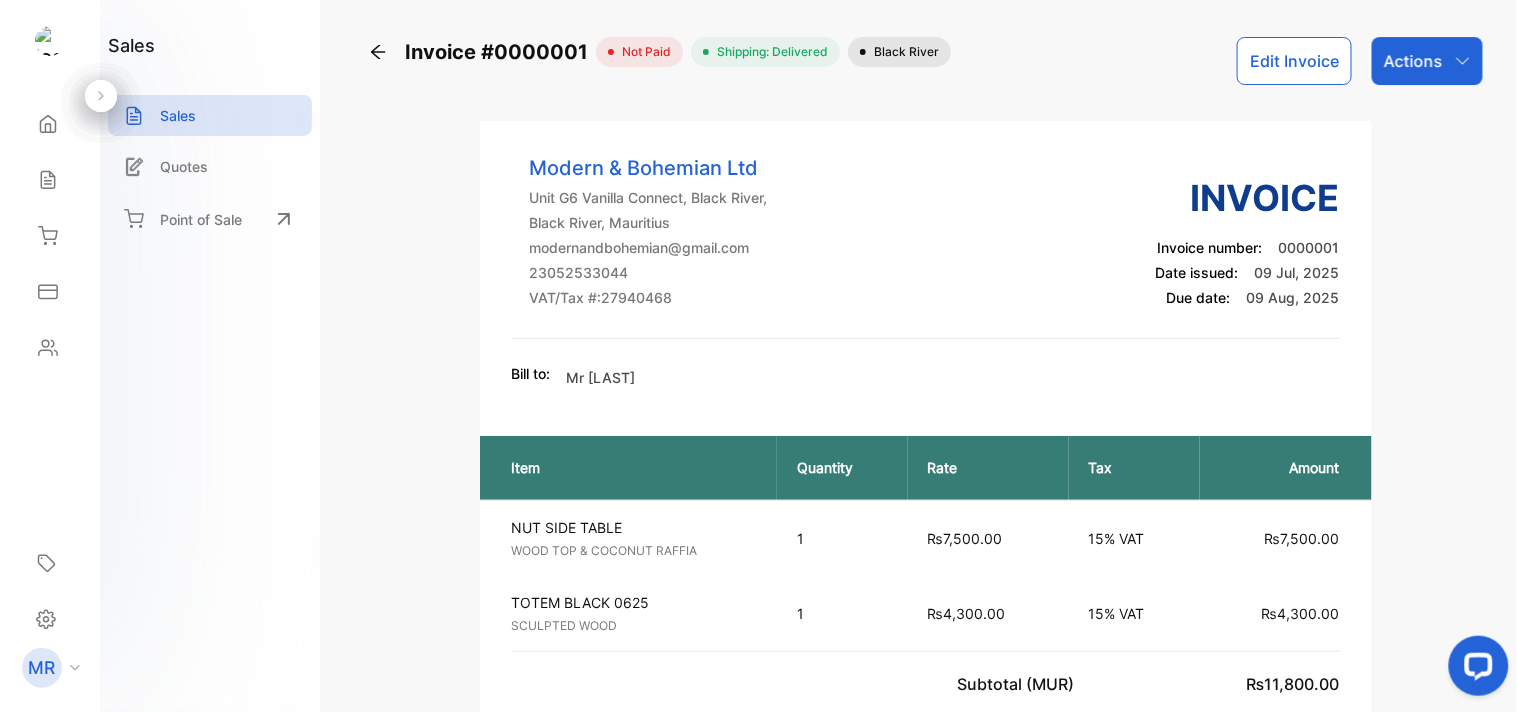 click on "Actions" at bounding box center [1427, 61] 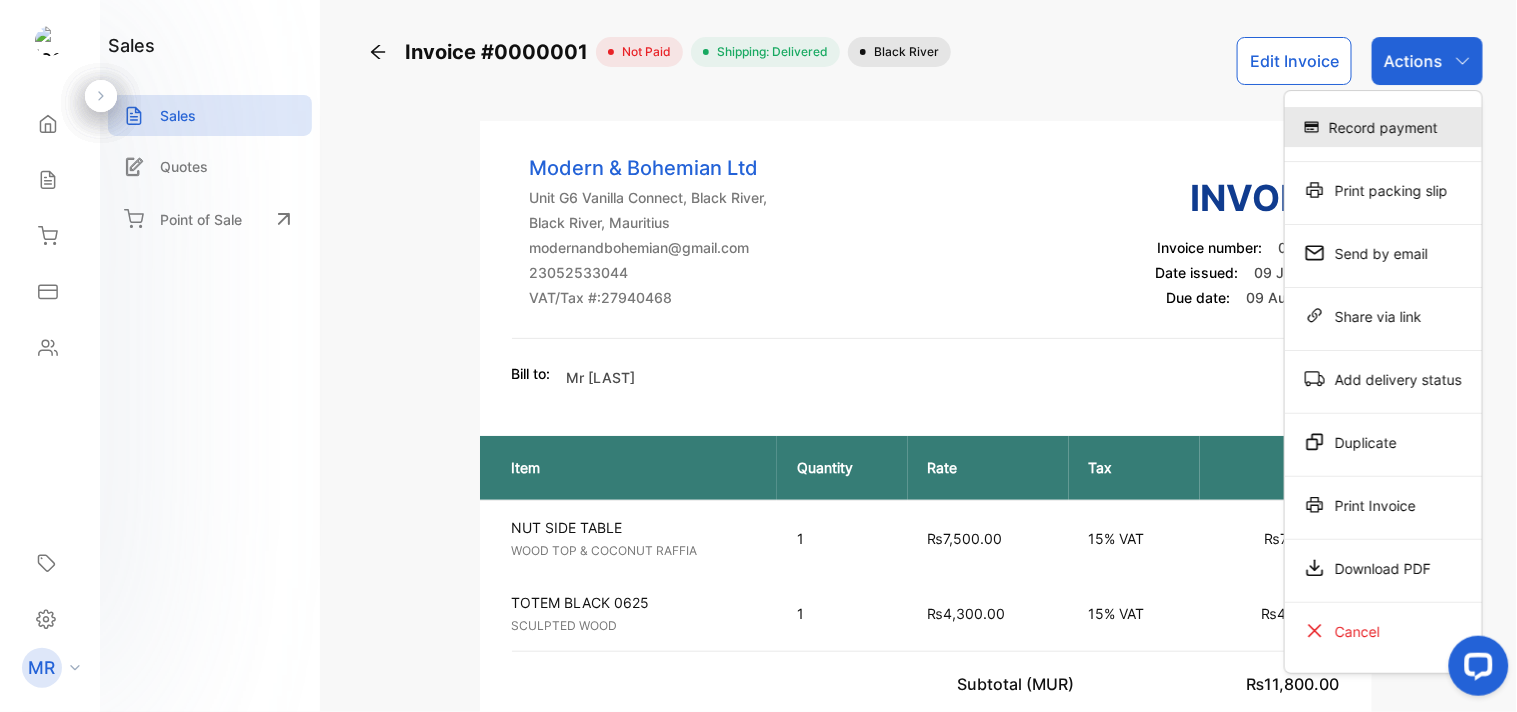 click on "Record payment" at bounding box center [1383, 127] 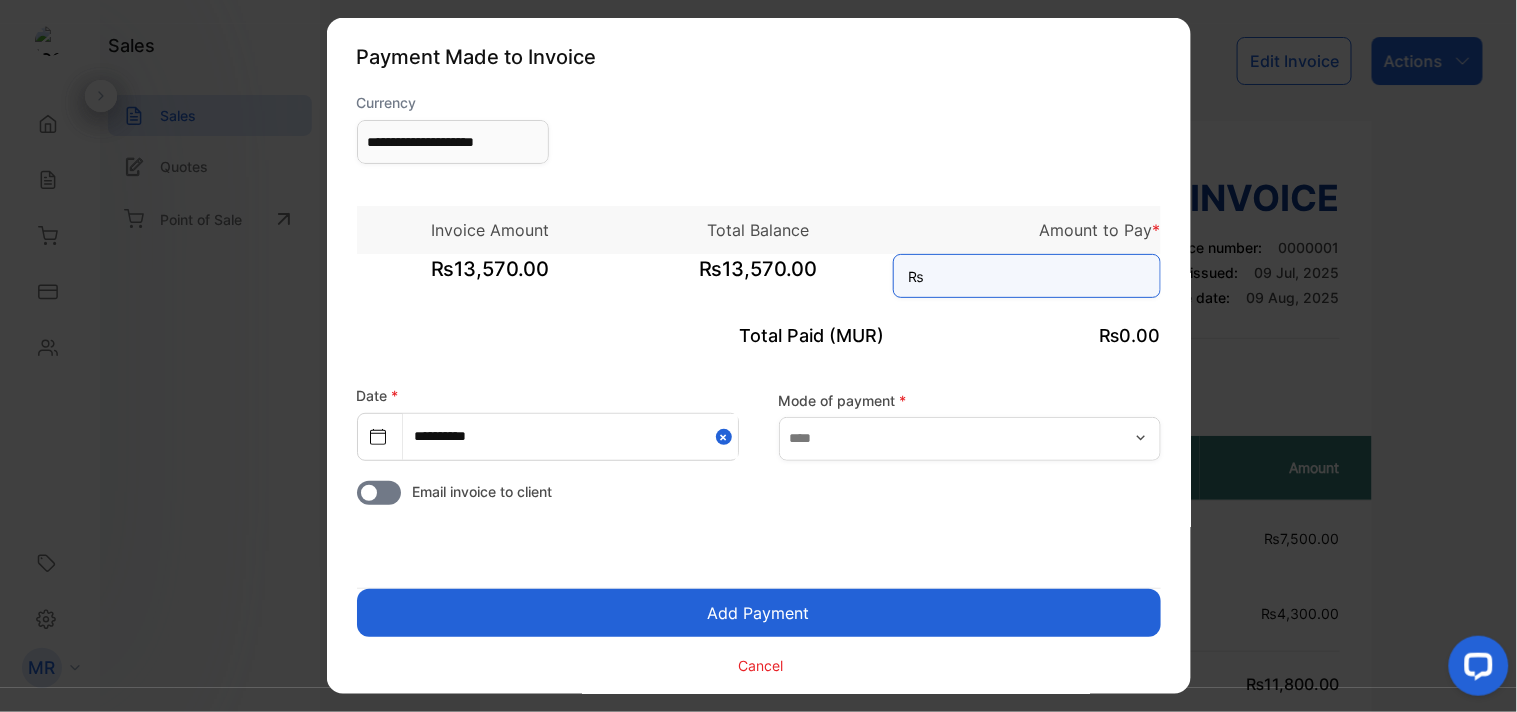 click at bounding box center [1027, 276] 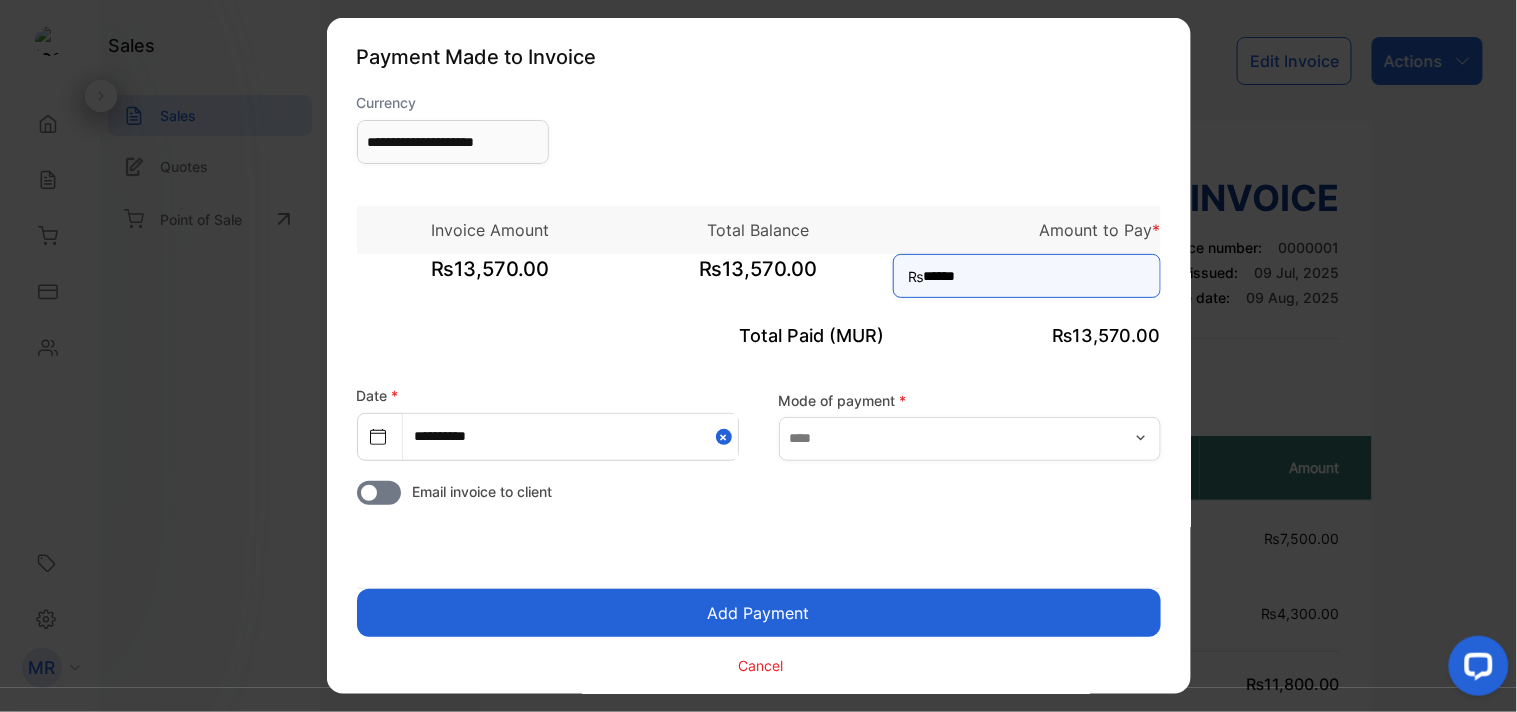 type on "******" 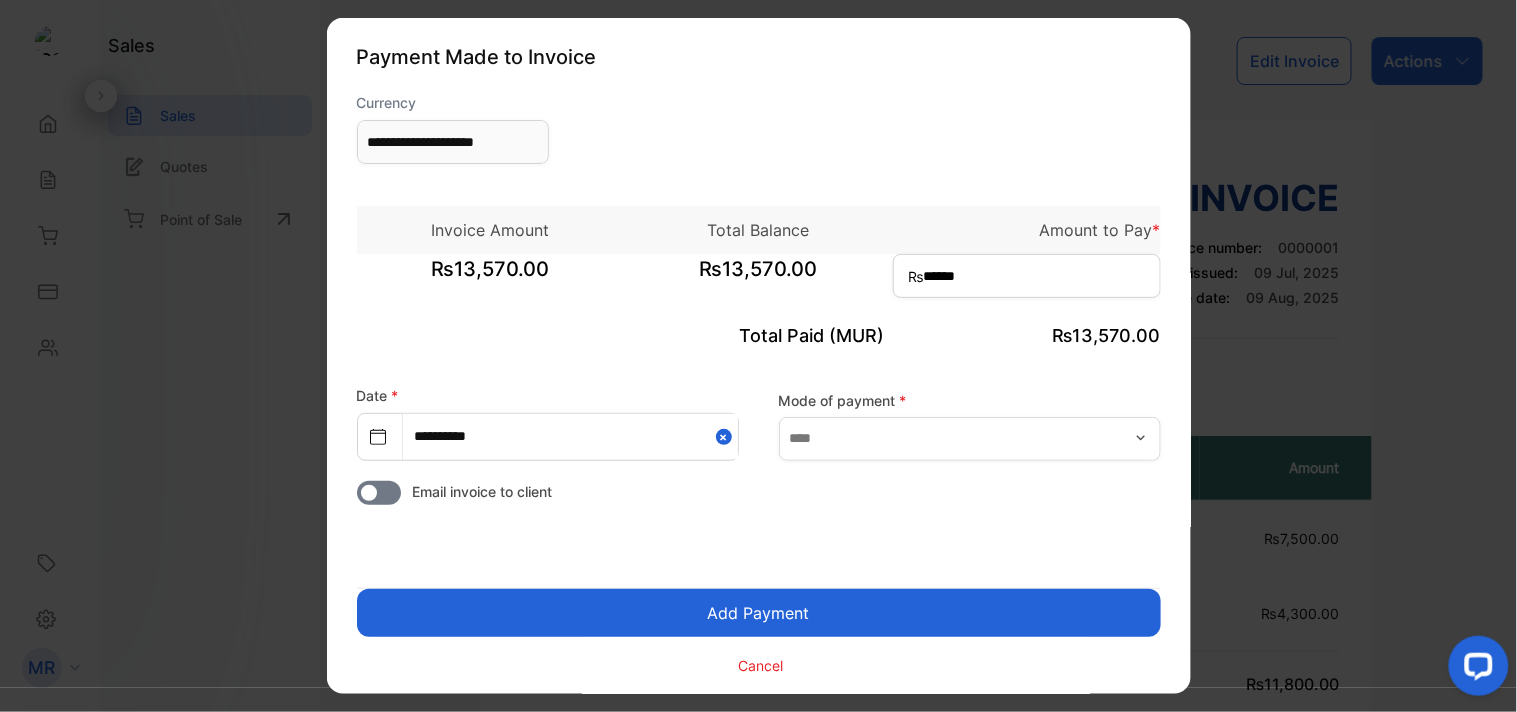 click at bounding box center (1141, 438) 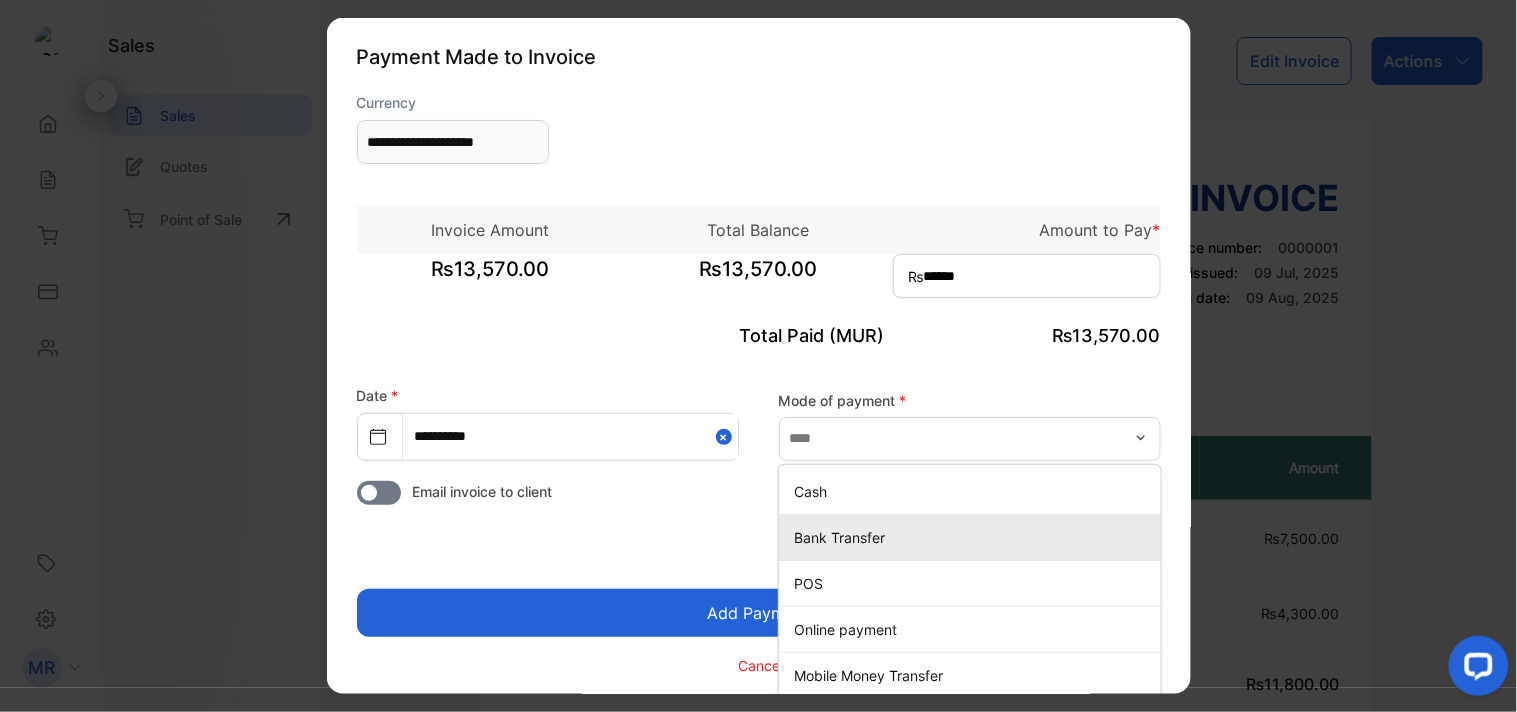 click on "Bank Transfer" at bounding box center (974, 536) 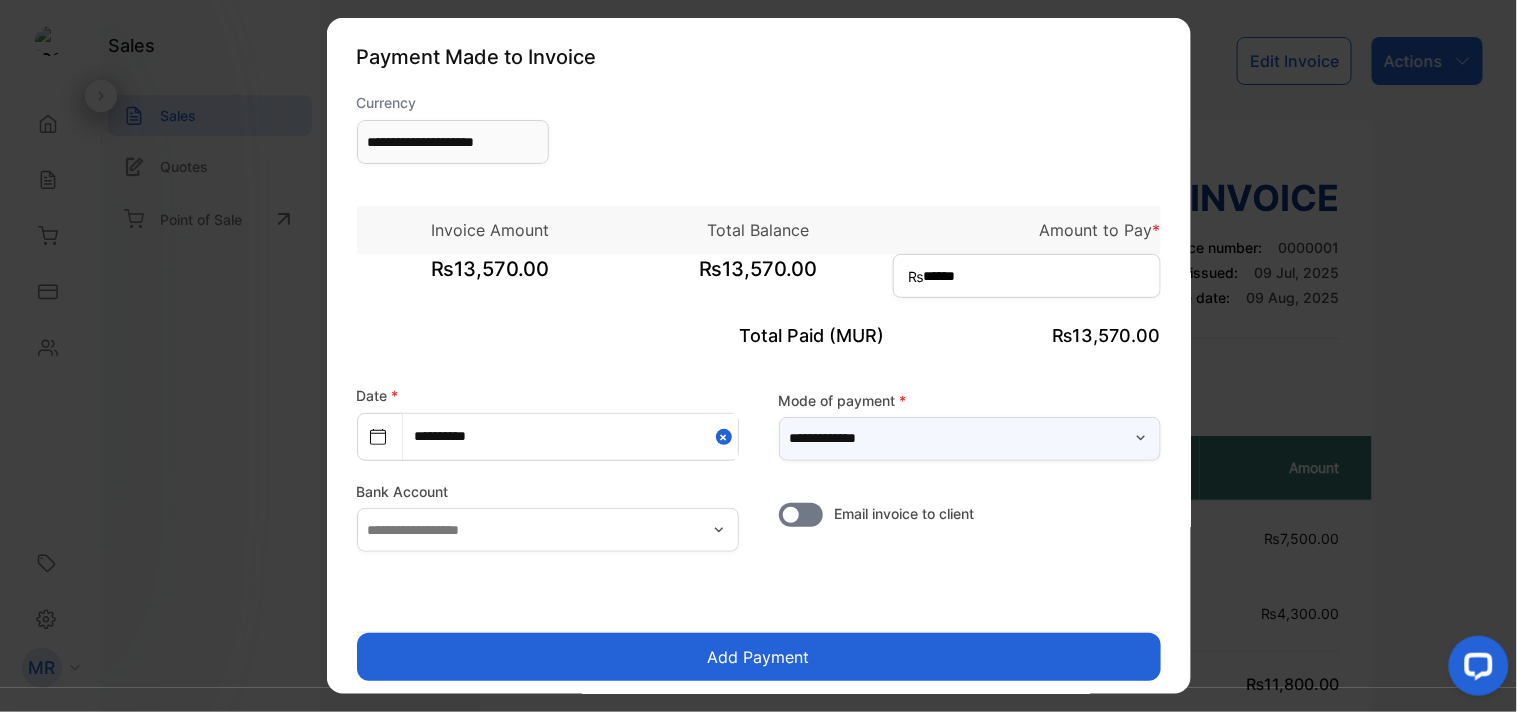scroll, scrollTop: 51, scrollLeft: 0, axis: vertical 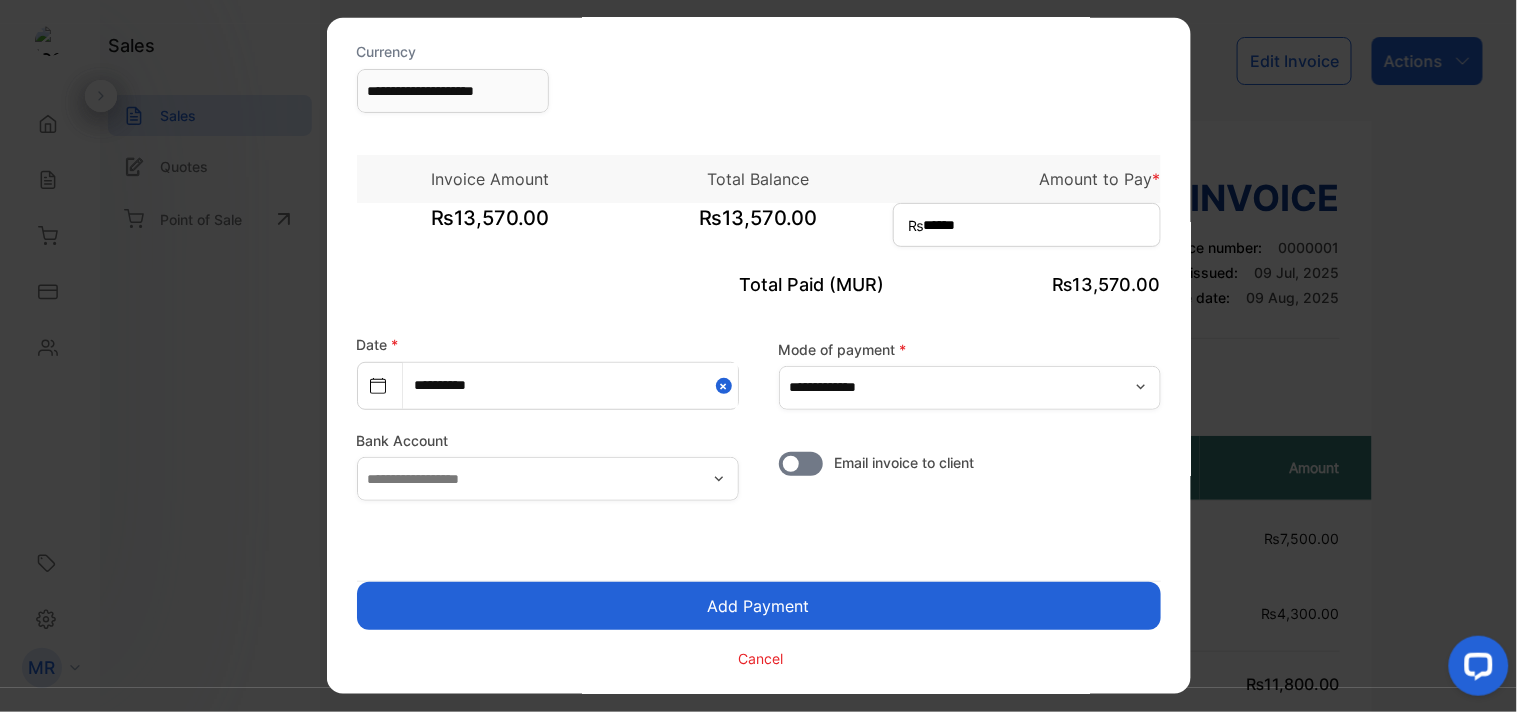 click on "Add Payment" at bounding box center [759, 606] 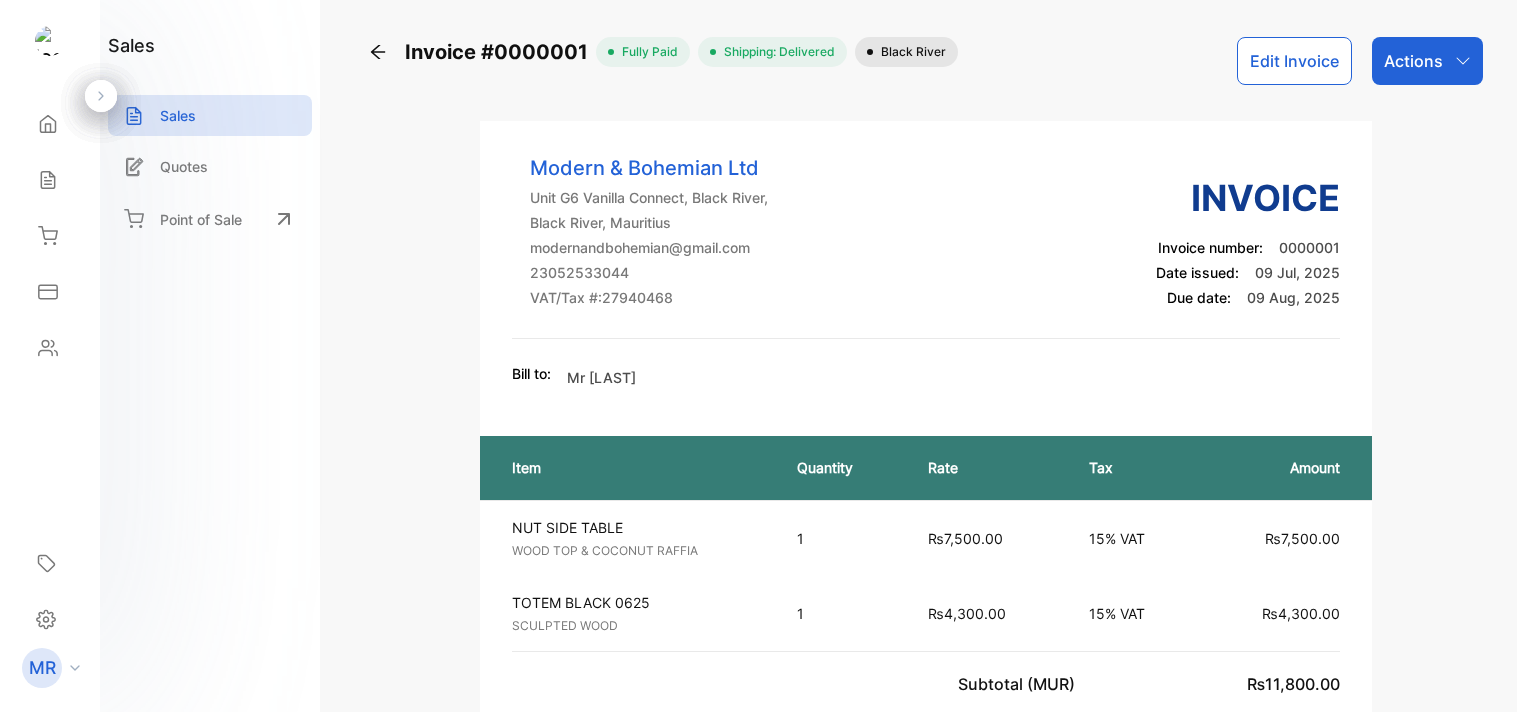 scroll, scrollTop: 0, scrollLeft: 0, axis: both 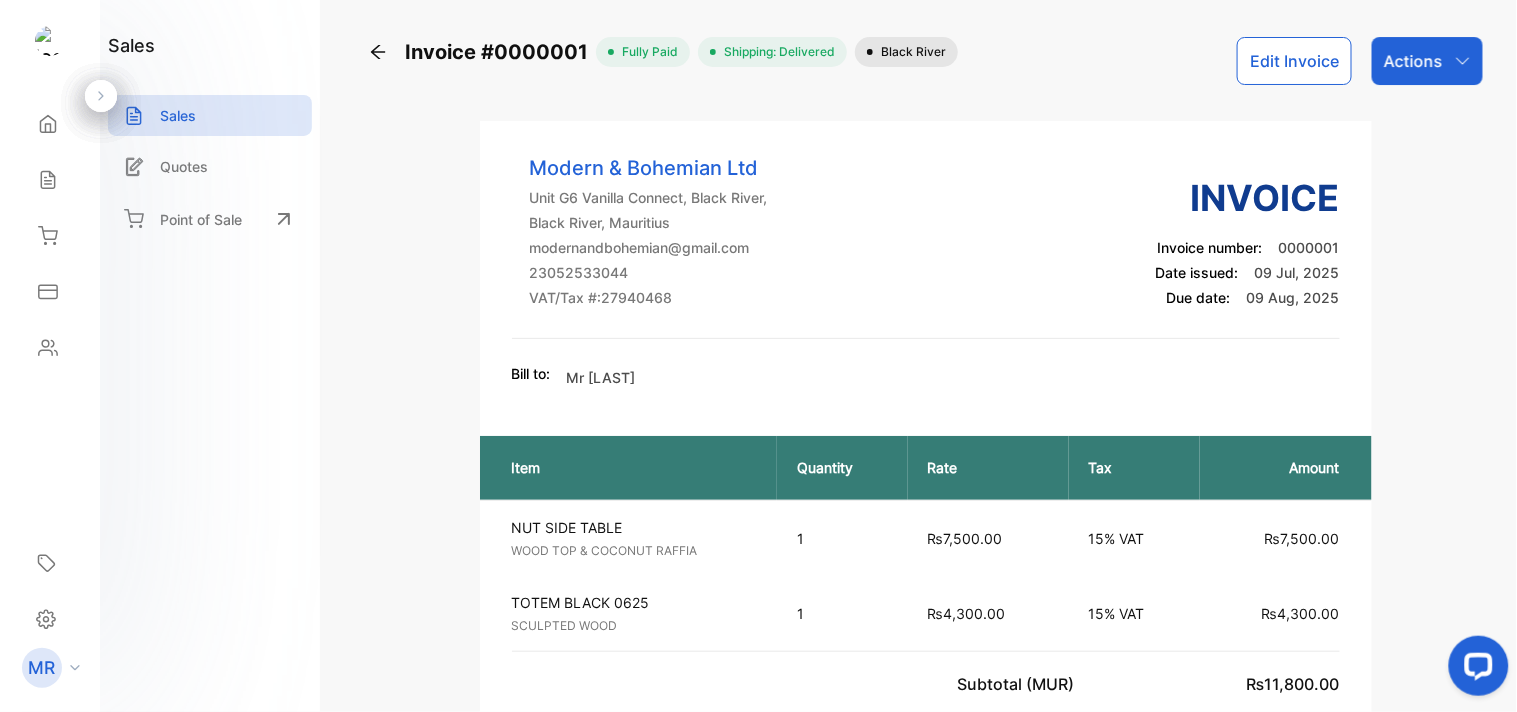 click on "Actions" at bounding box center (1427, 61) 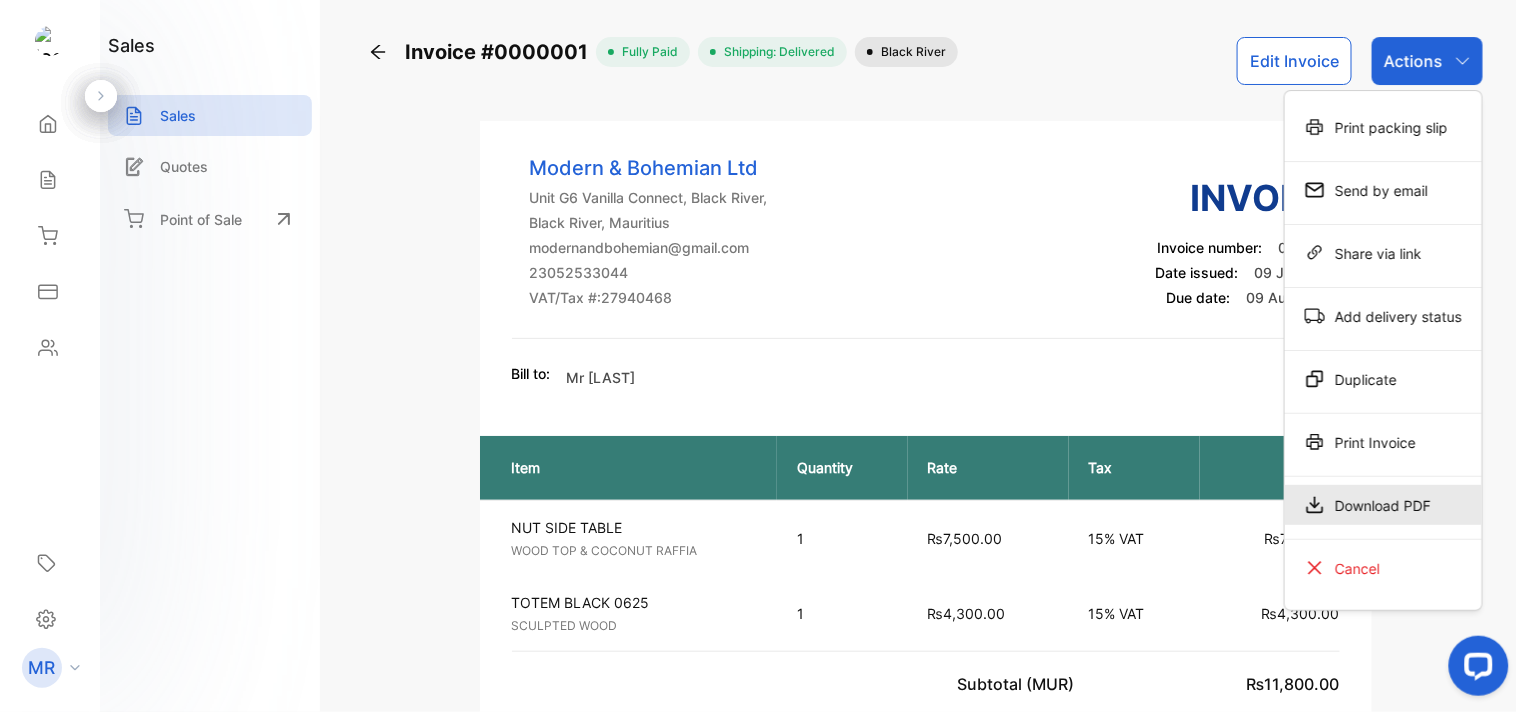 click on "Download PDF" at bounding box center [1383, 127] 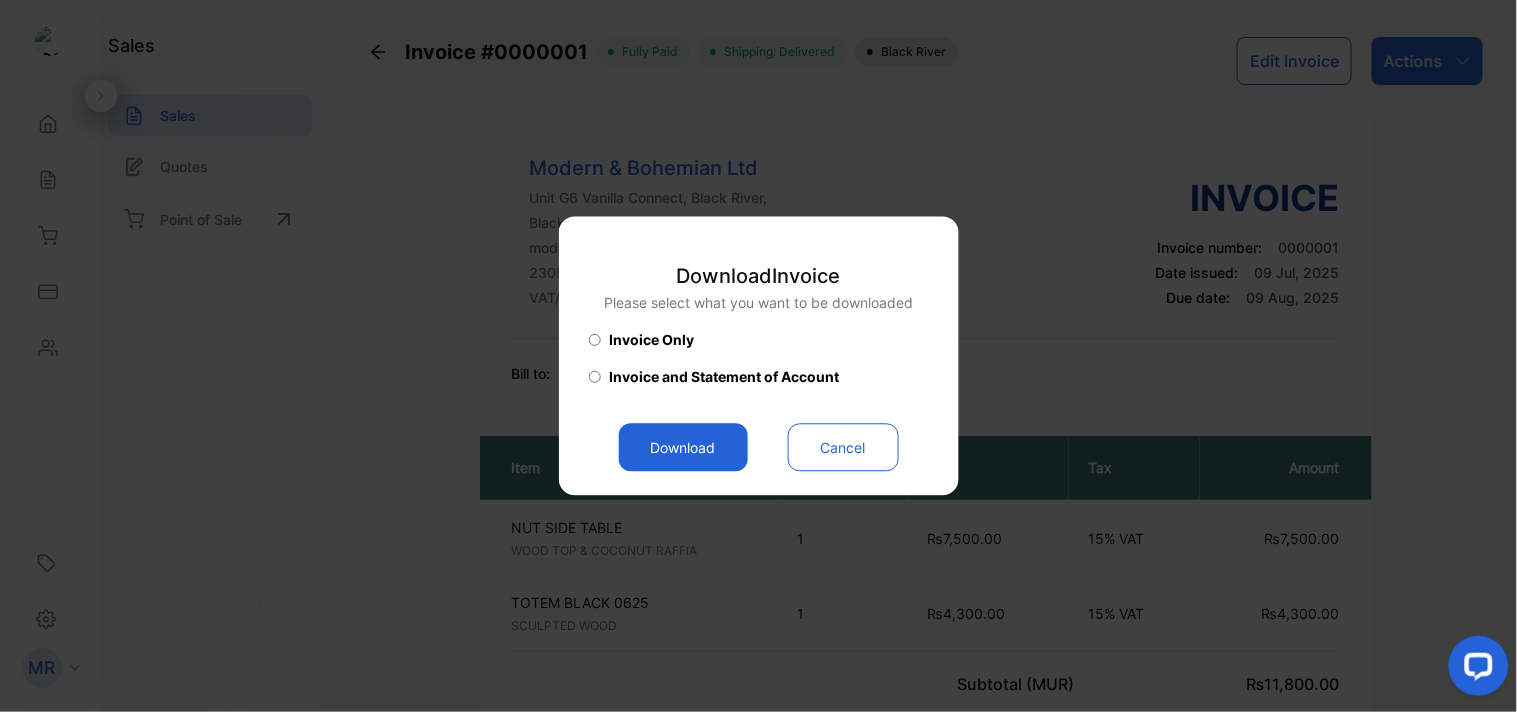 click on "Download" at bounding box center [683, 448] 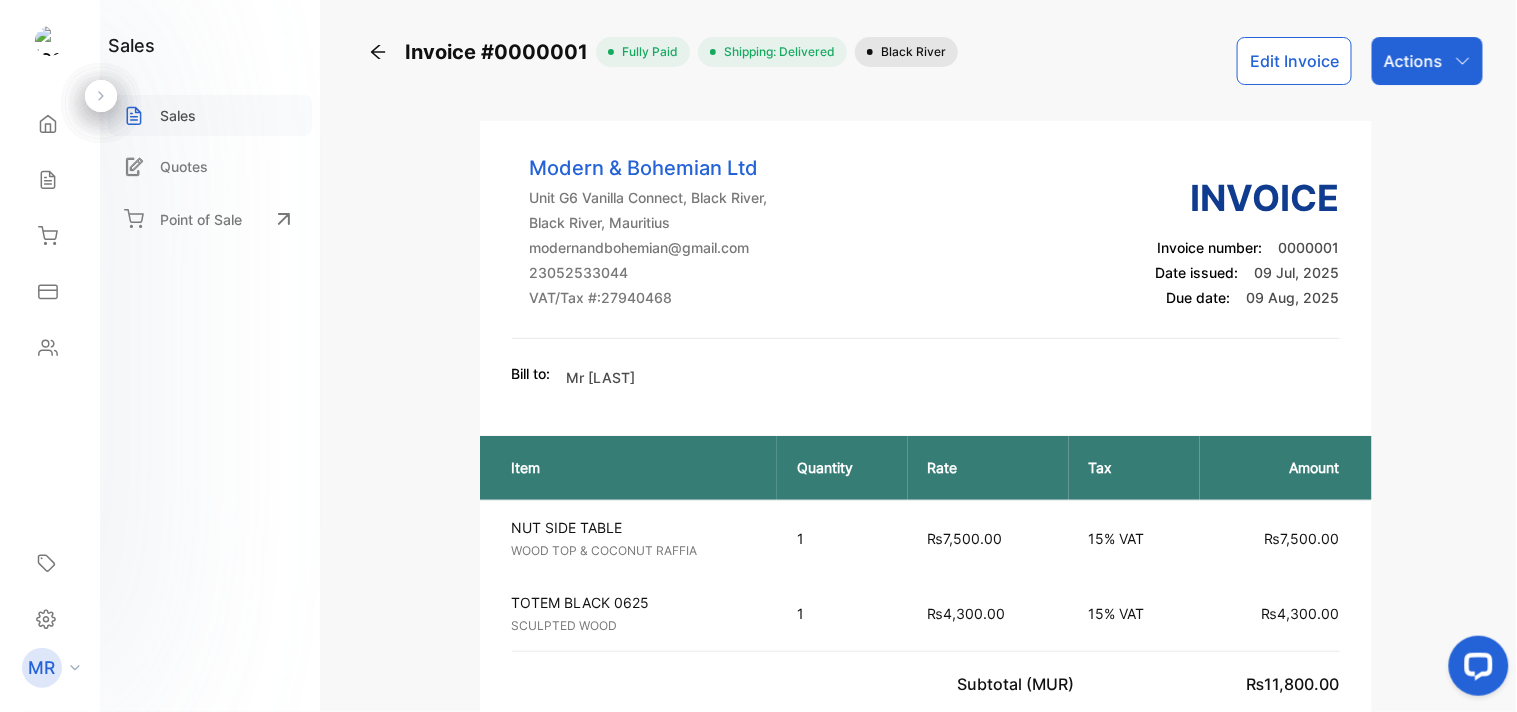 click on "Sales" at bounding box center [210, 115] 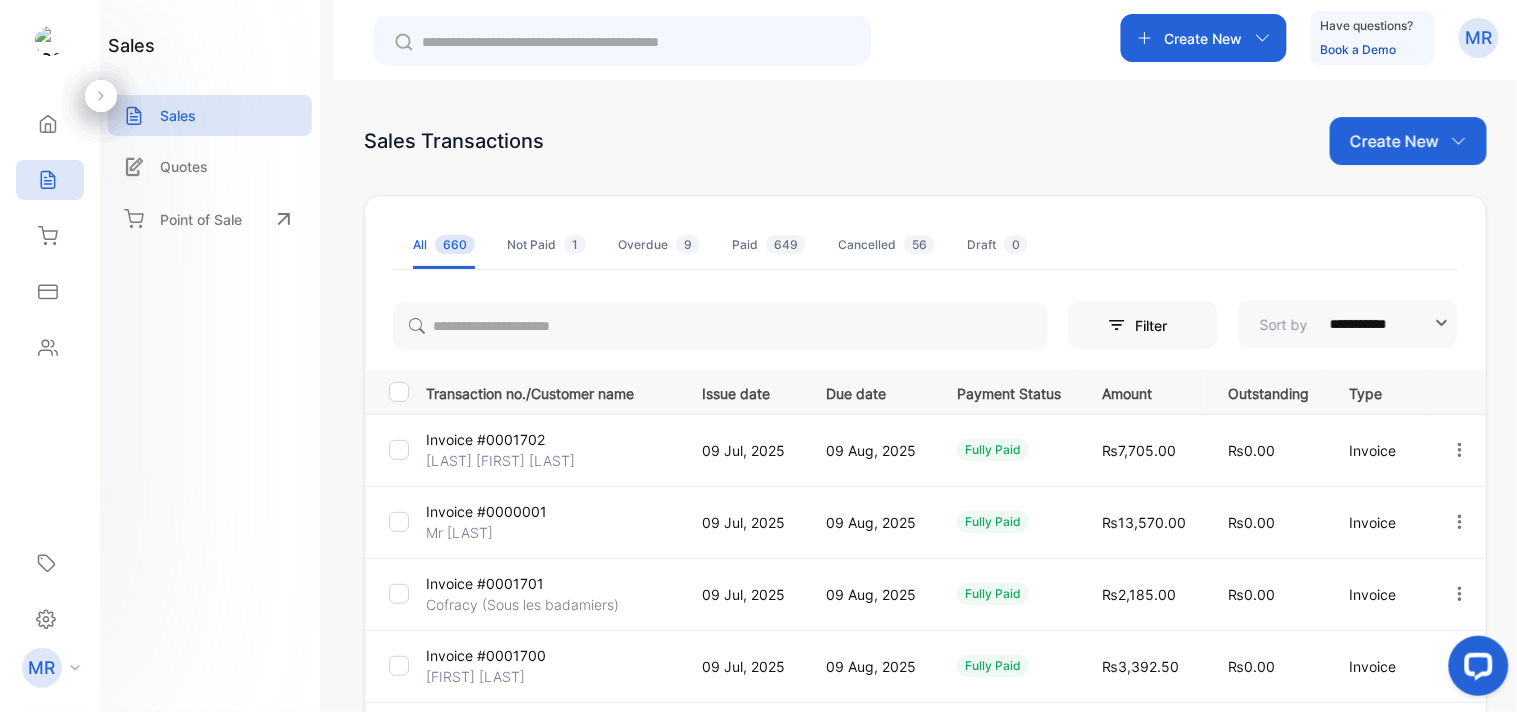 click at bounding box center [1460, 449] 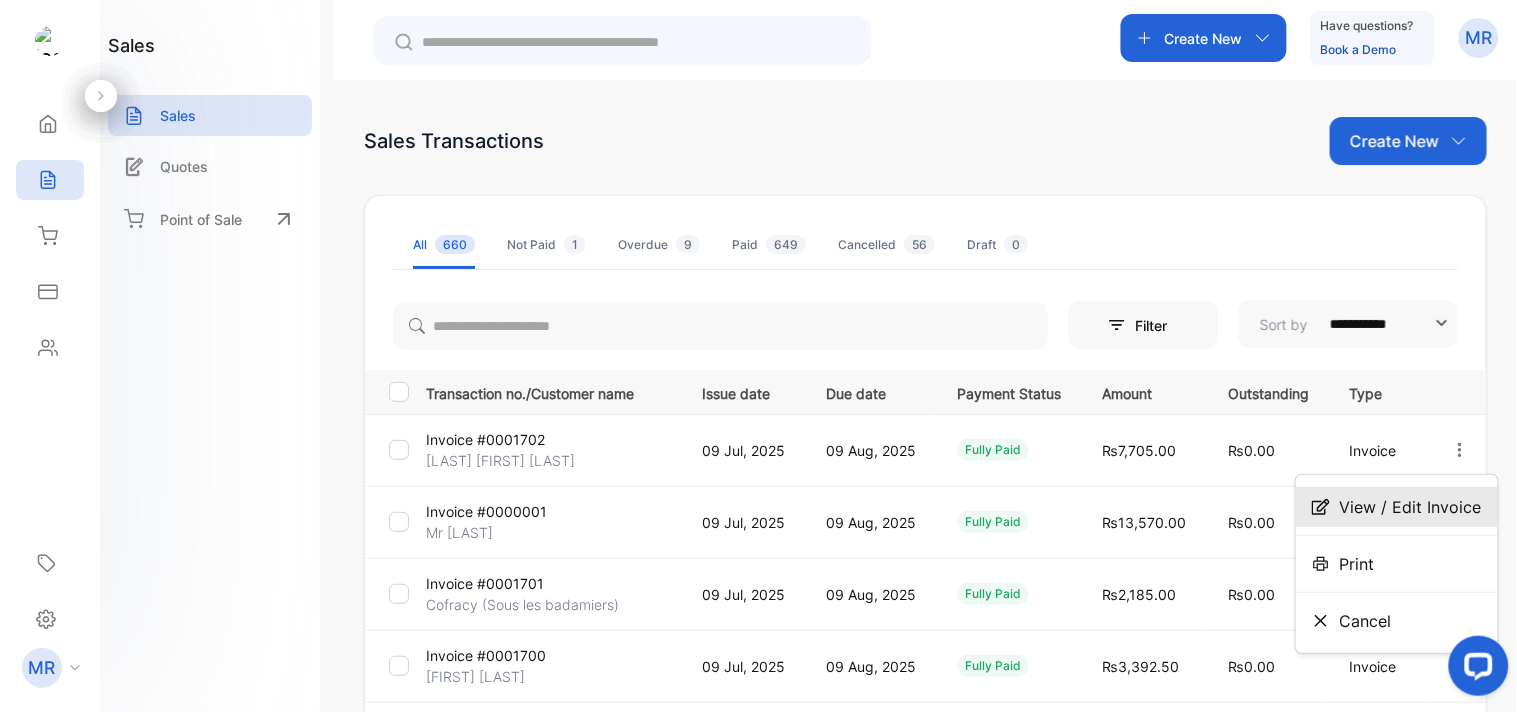 click on "View / Edit Invoice" at bounding box center [1411, 507] 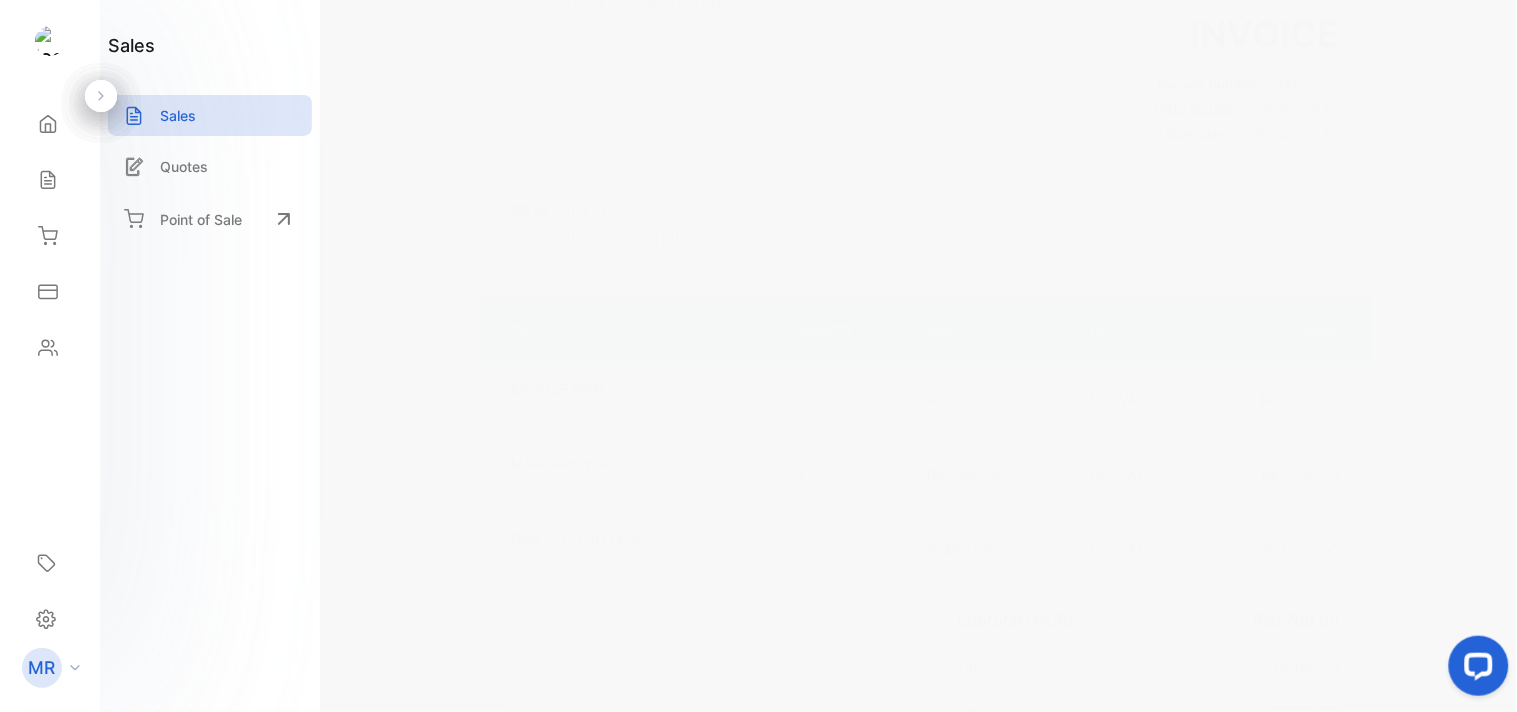 scroll, scrollTop: 0, scrollLeft: 0, axis: both 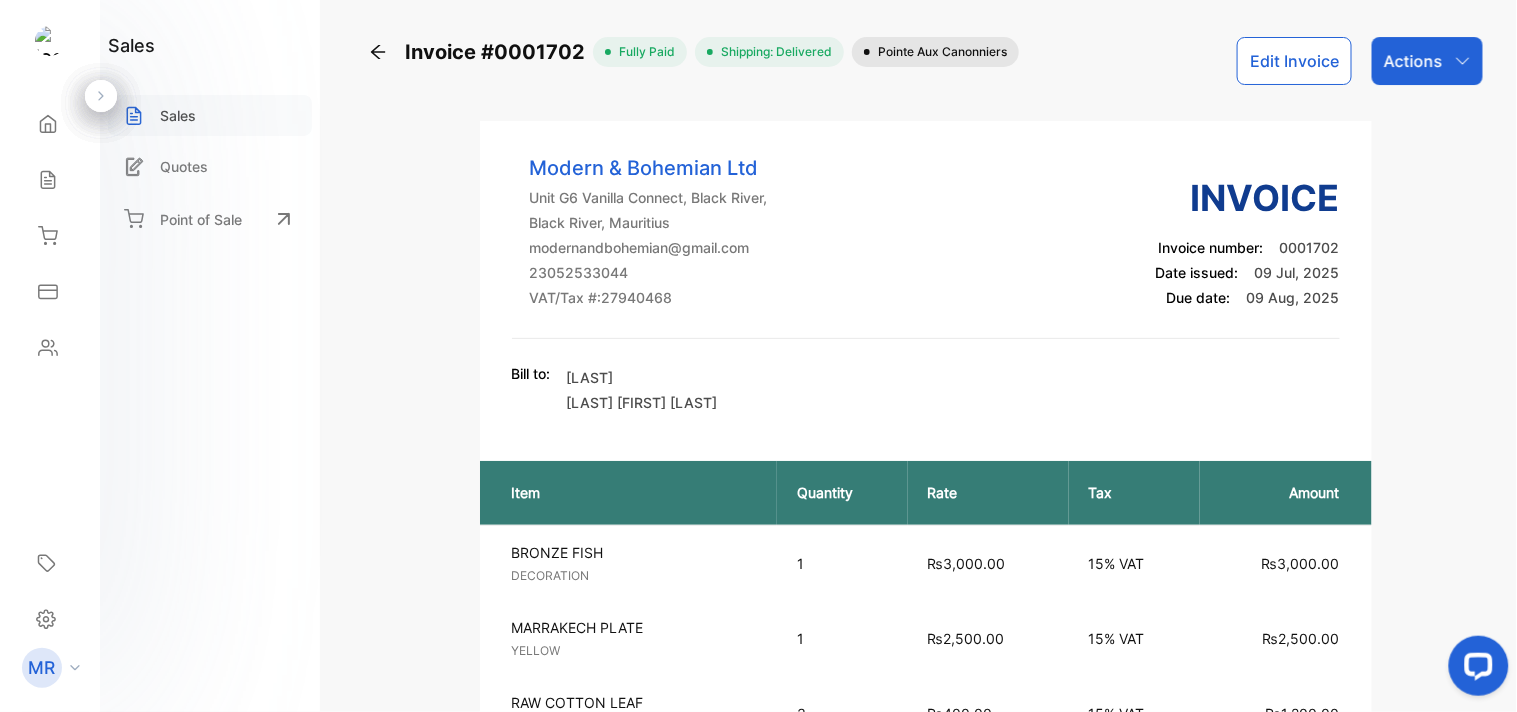 click on "Sales" at bounding box center [210, 115] 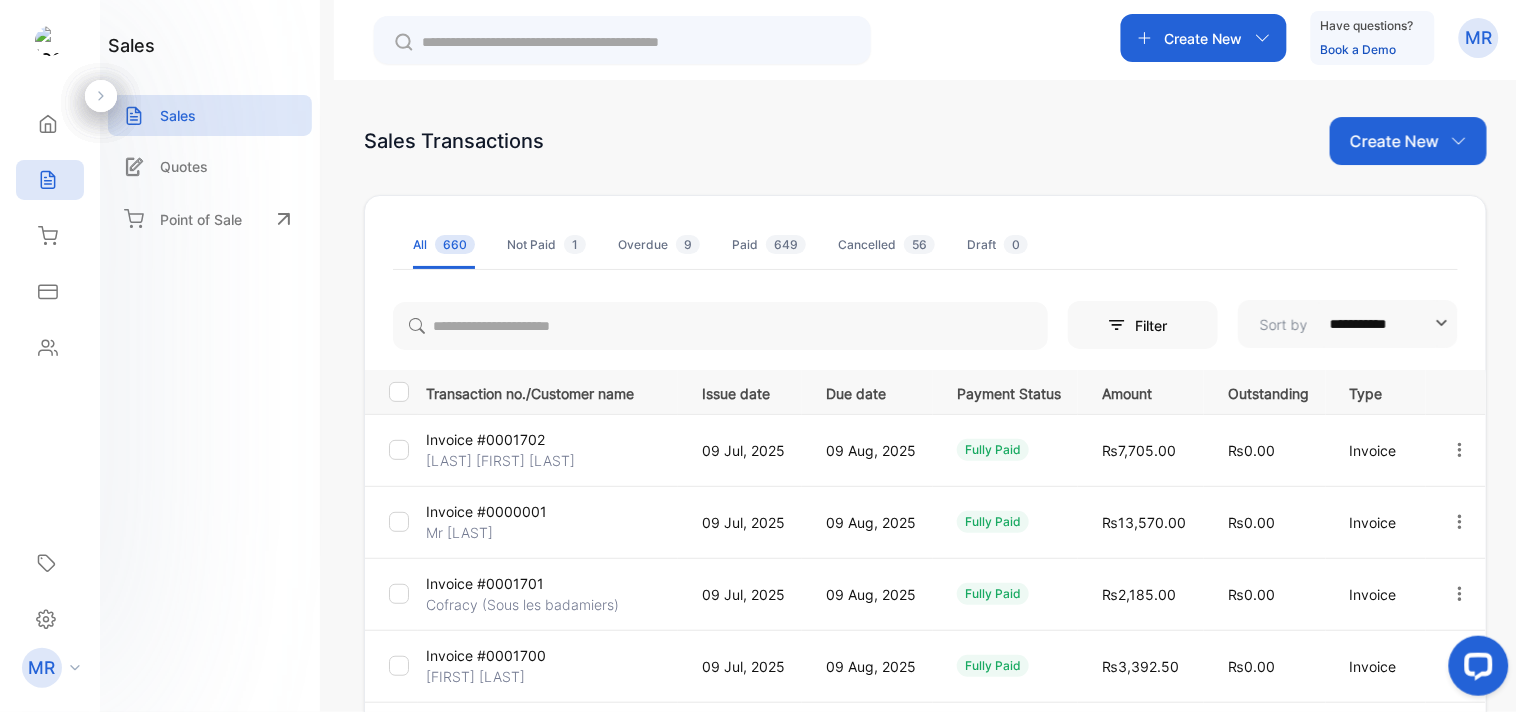 click at bounding box center [1460, 522] 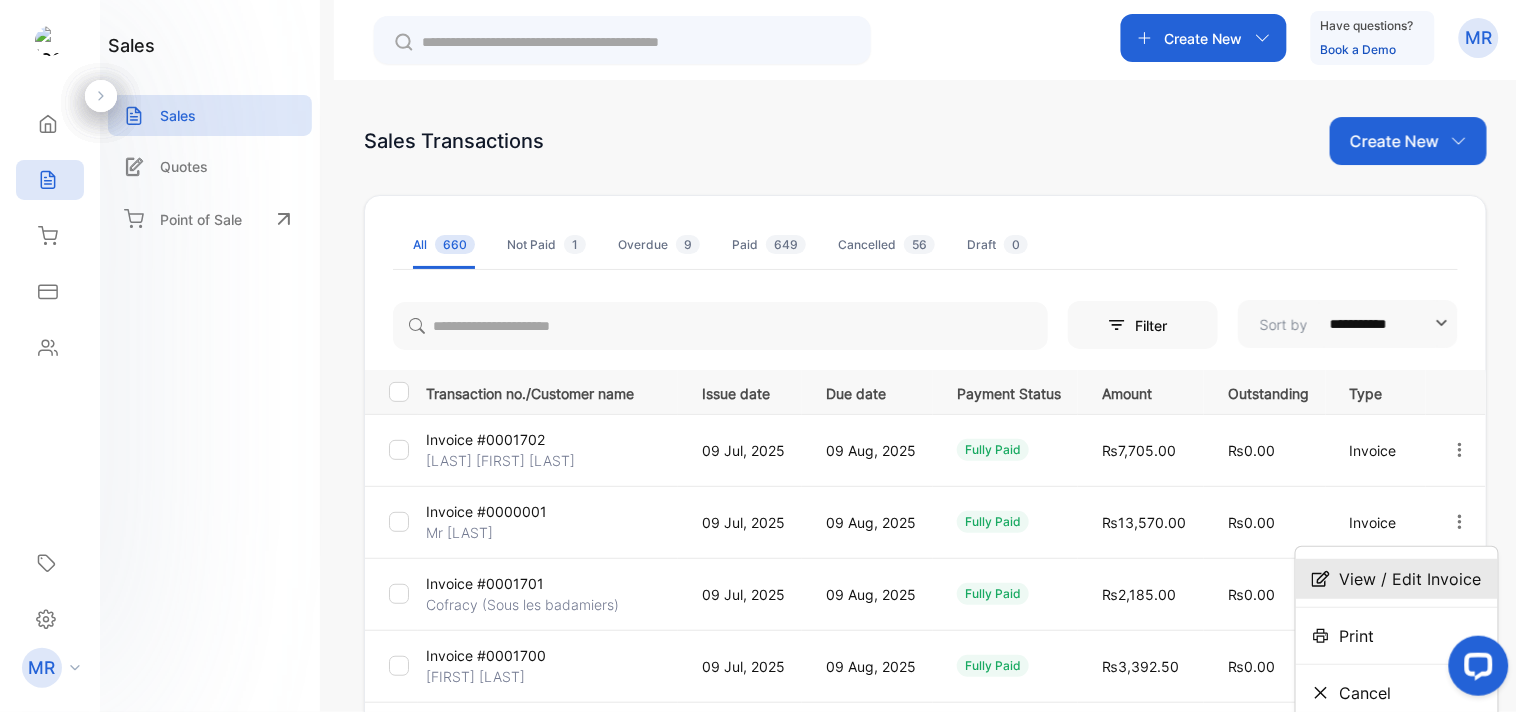 click on "View / Edit Invoice" at bounding box center [1397, 579] 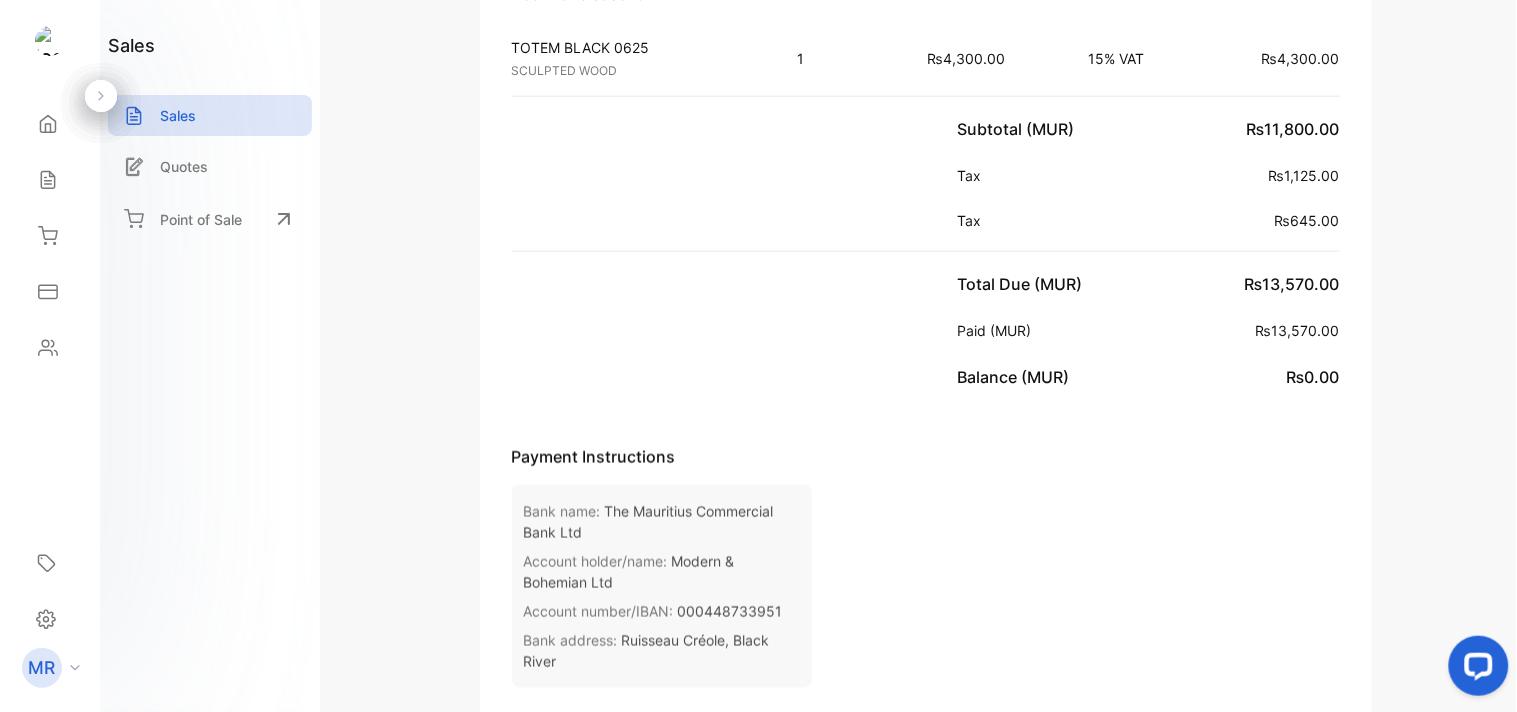 scroll, scrollTop: 0, scrollLeft: 0, axis: both 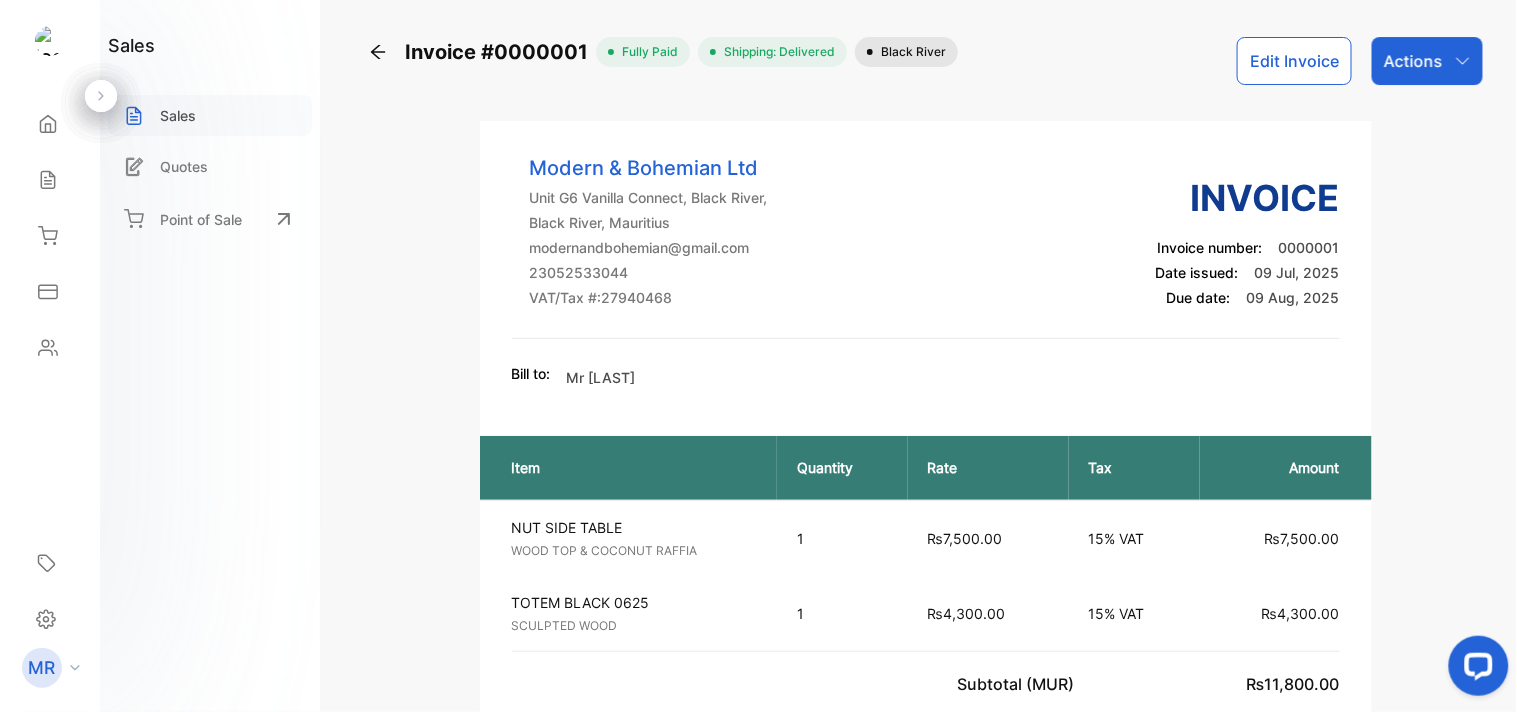 click on "Sales" at bounding box center (210, 115) 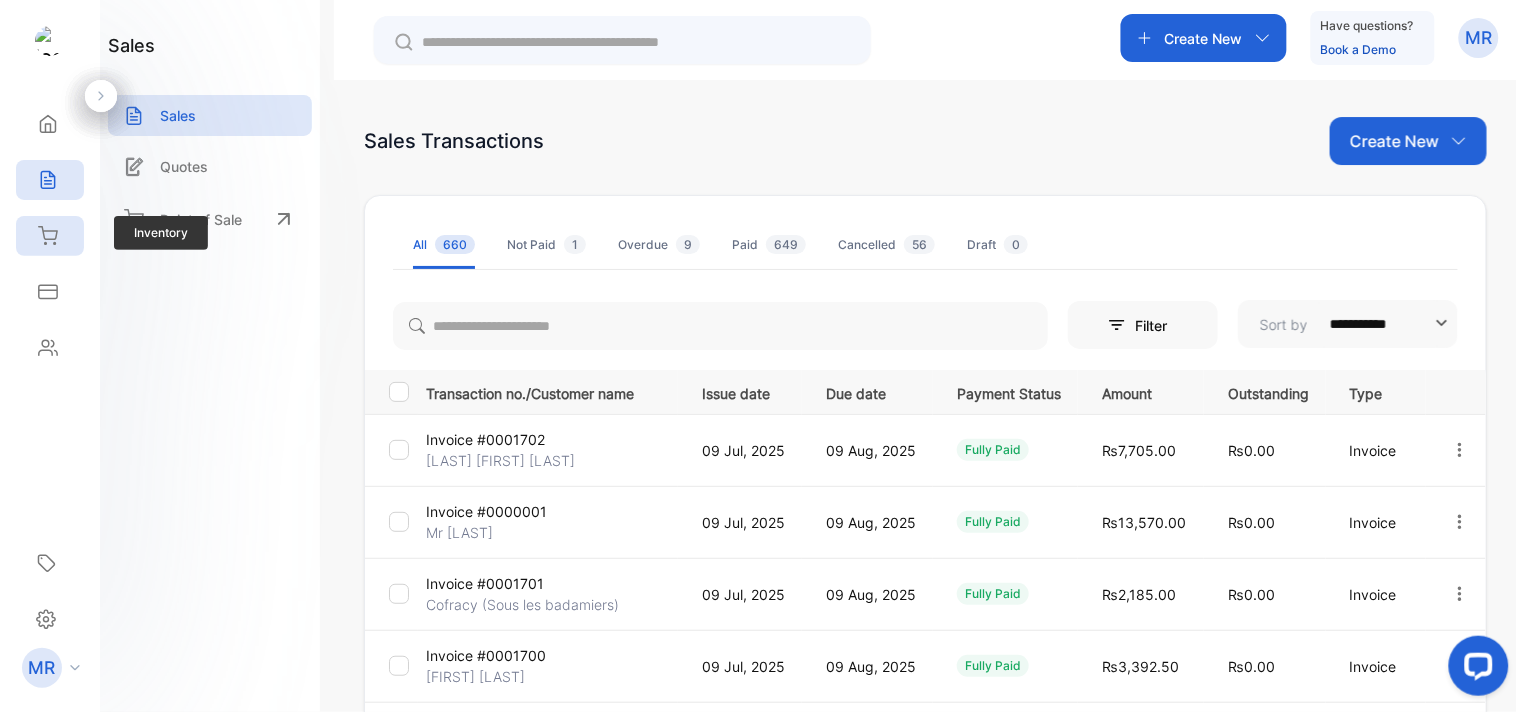 click on "Inventory" at bounding box center [45, 124] 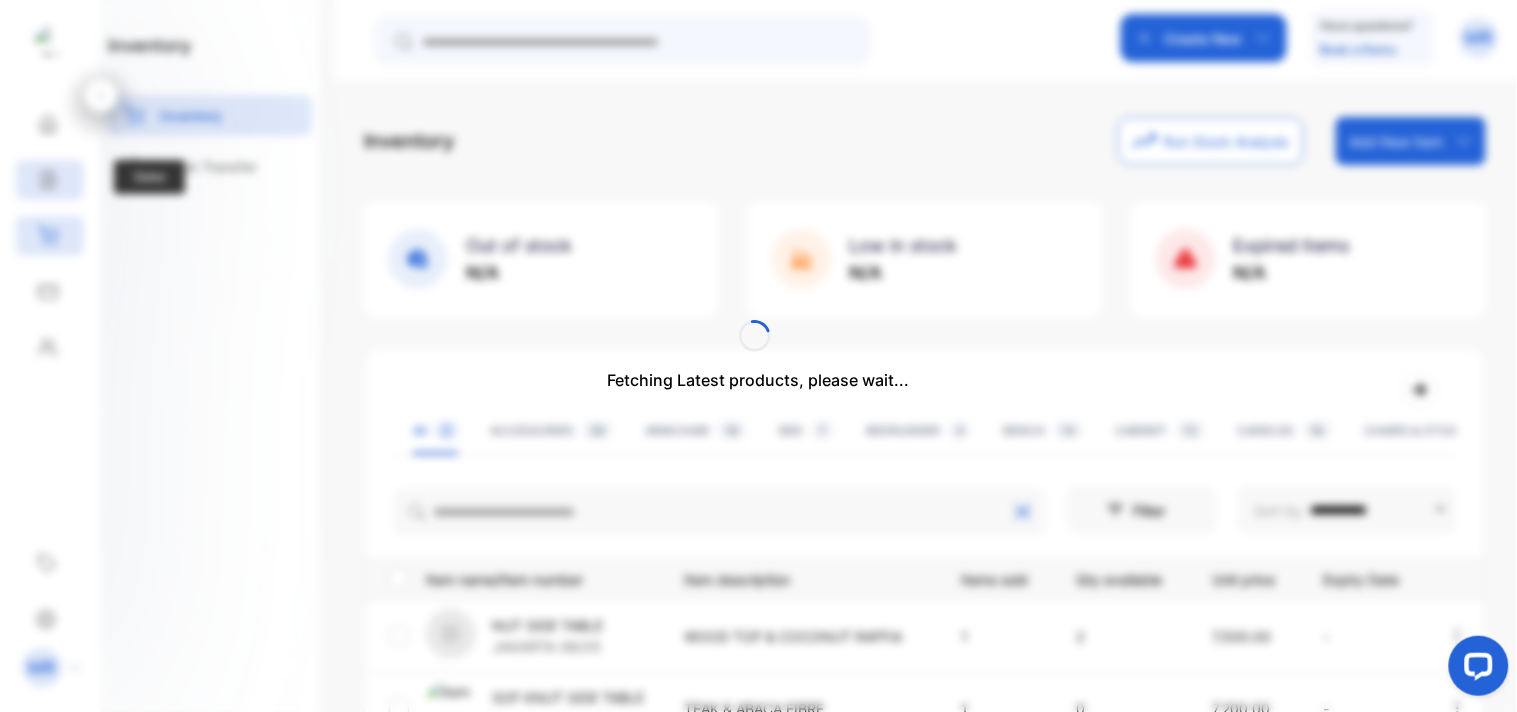 click on "Fetching Latest products, please wait..." at bounding box center [758, 356] 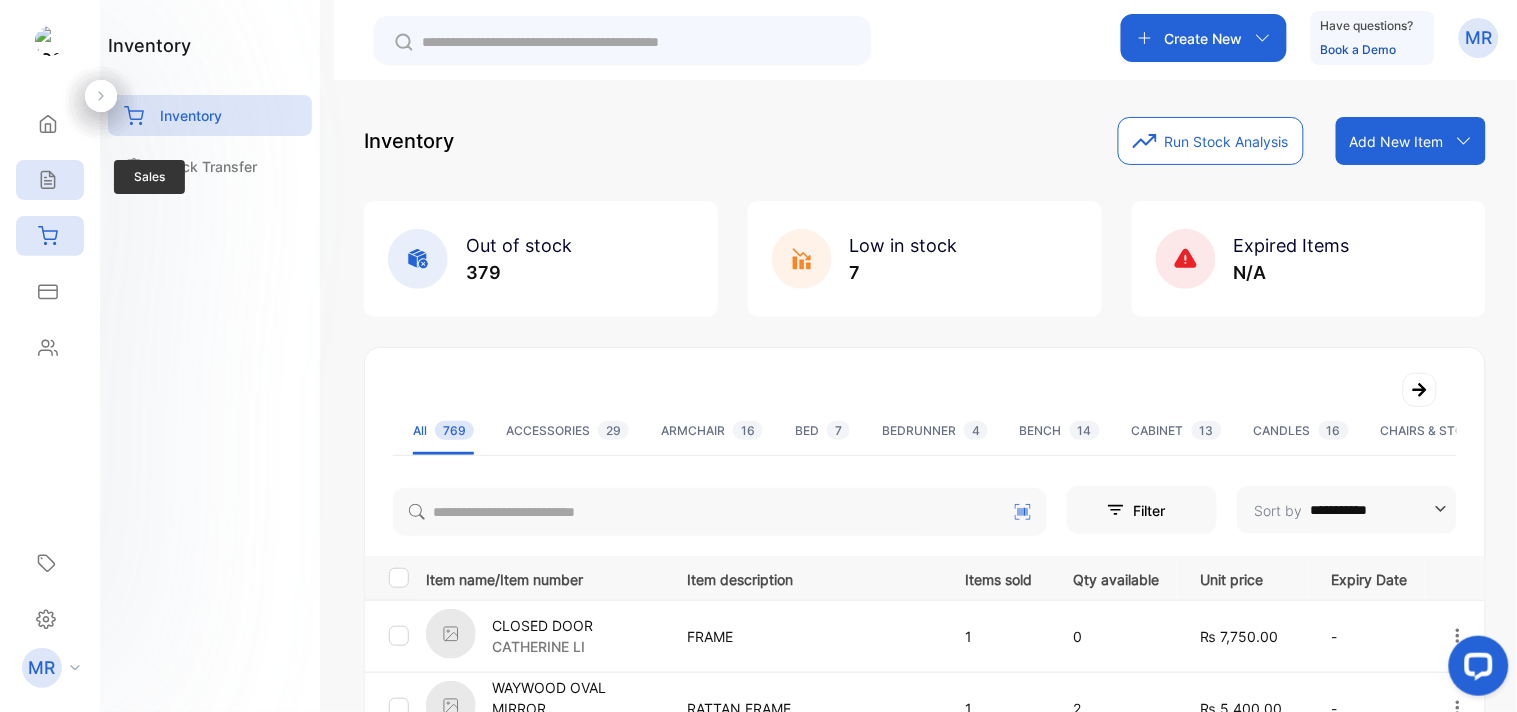 click at bounding box center [48, 124] 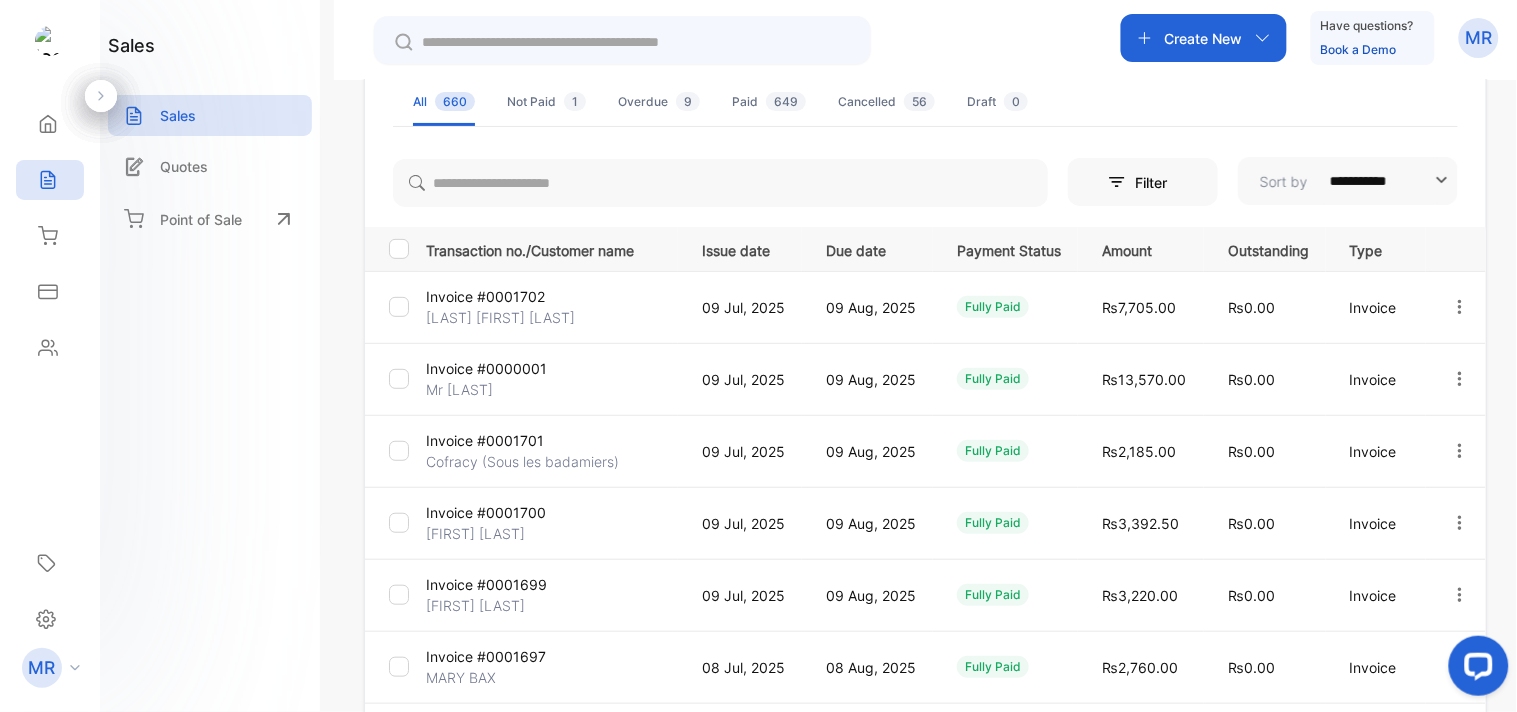scroll, scrollTop: 144, scrollLeft: 0, axis: vertical 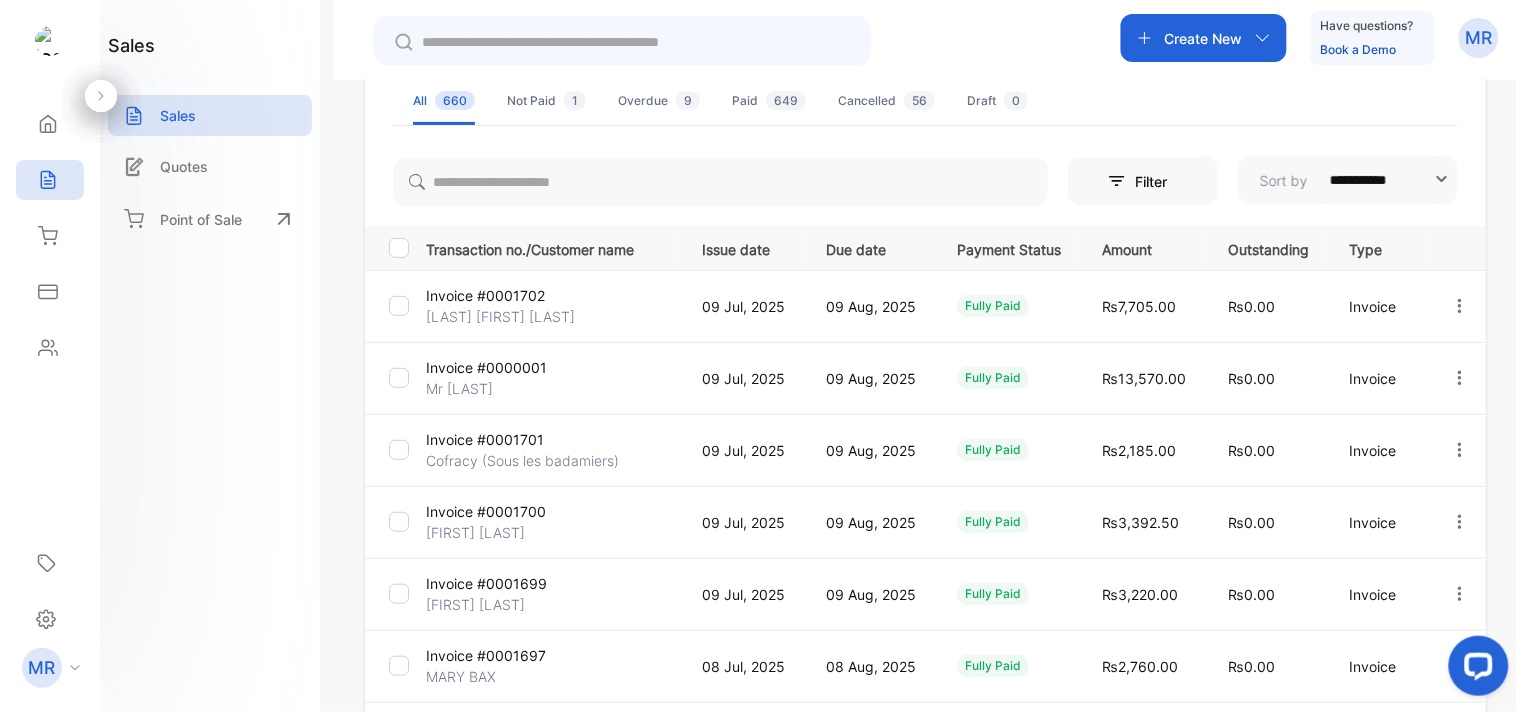 click at bounding box center (1460, 450) 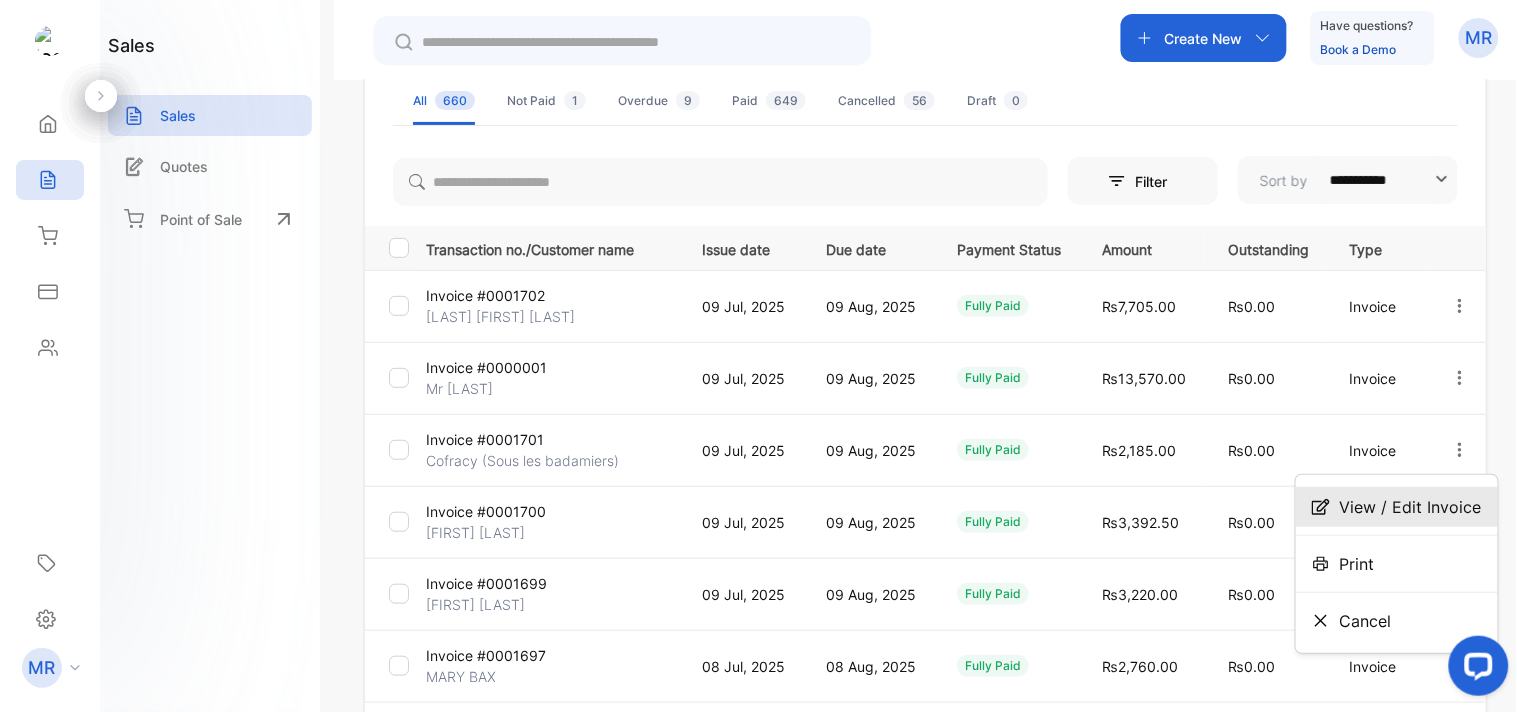 click on "View / Edit Invoice" at bounding box center [1411, 507] 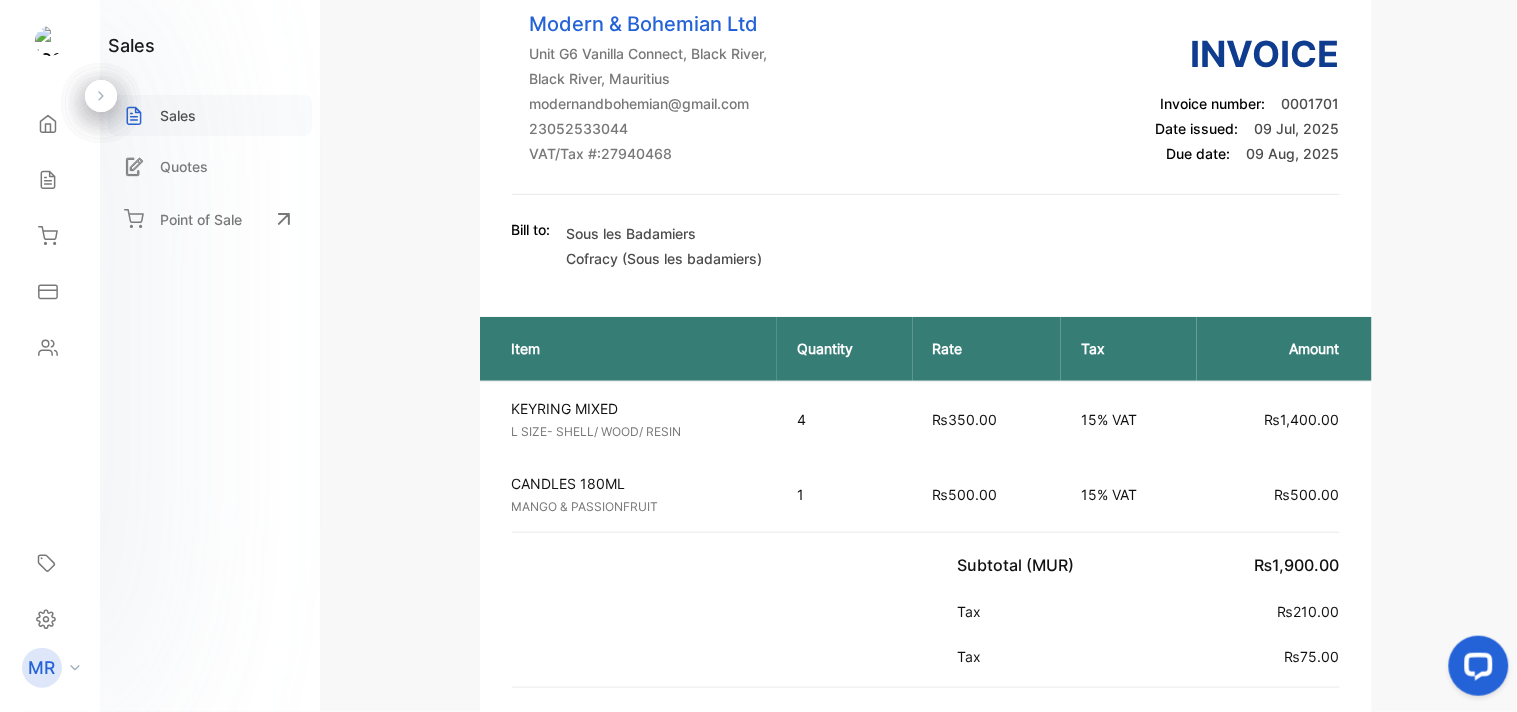 click on "Sales" at bounding box center [178, 115] 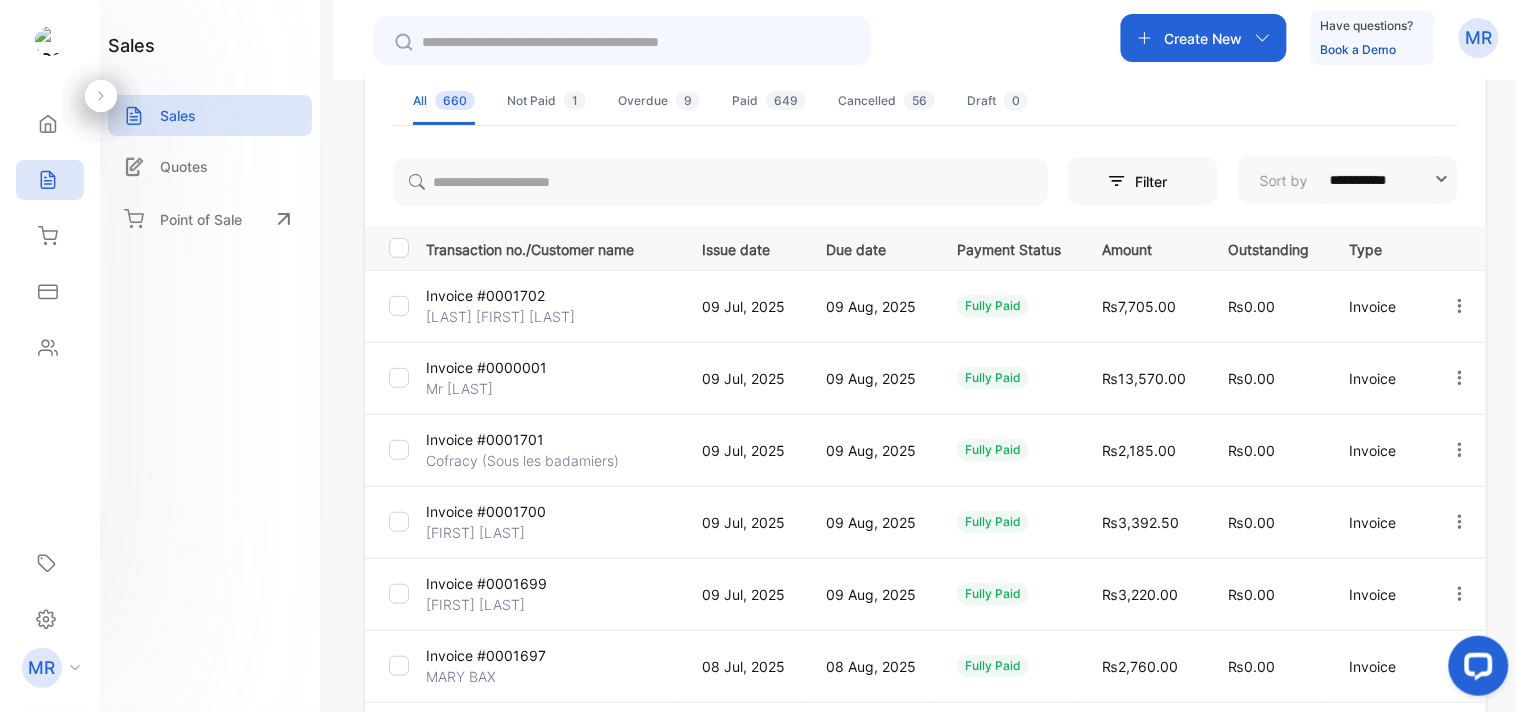 scroll, scrollTop: 0, scrollLeft: 0, axis: both 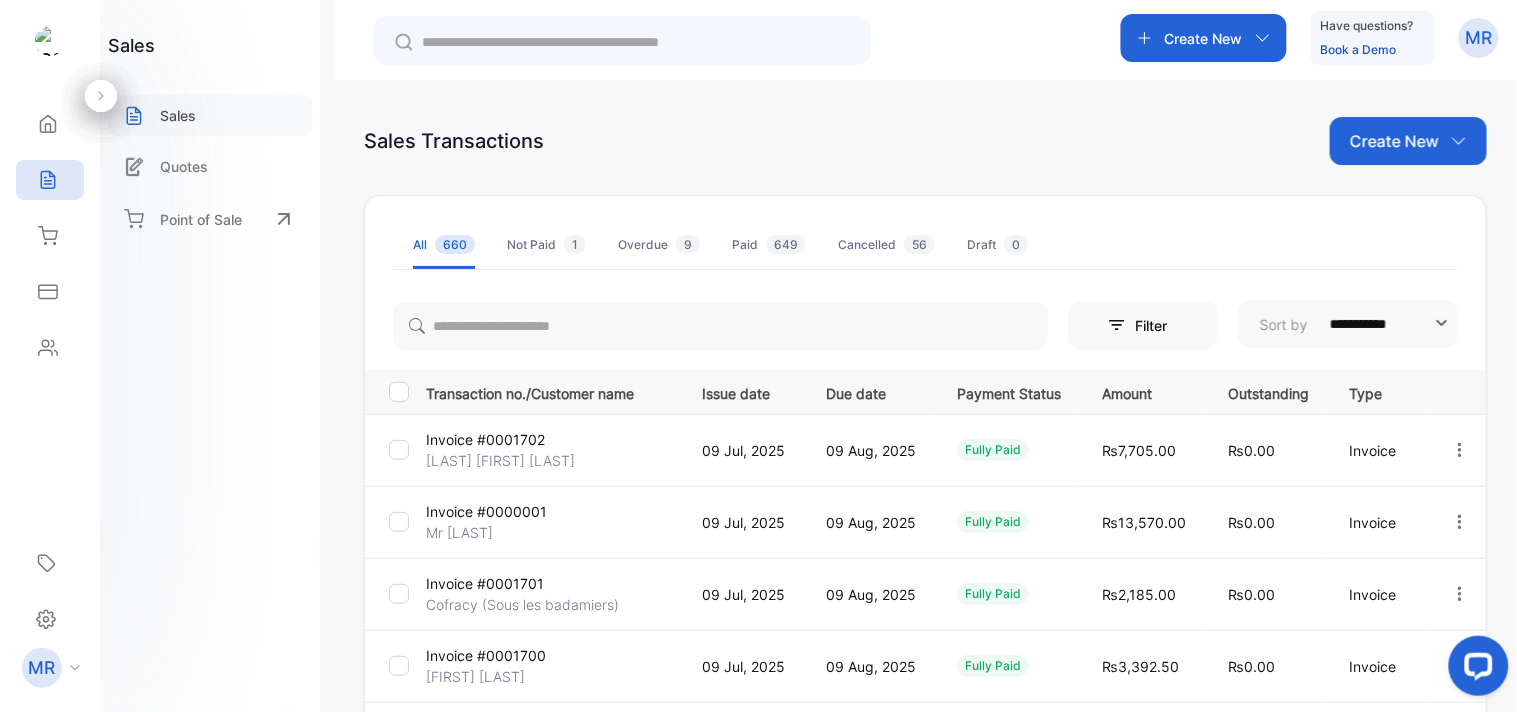 click on "Sales" at bounding box center [210, 115] 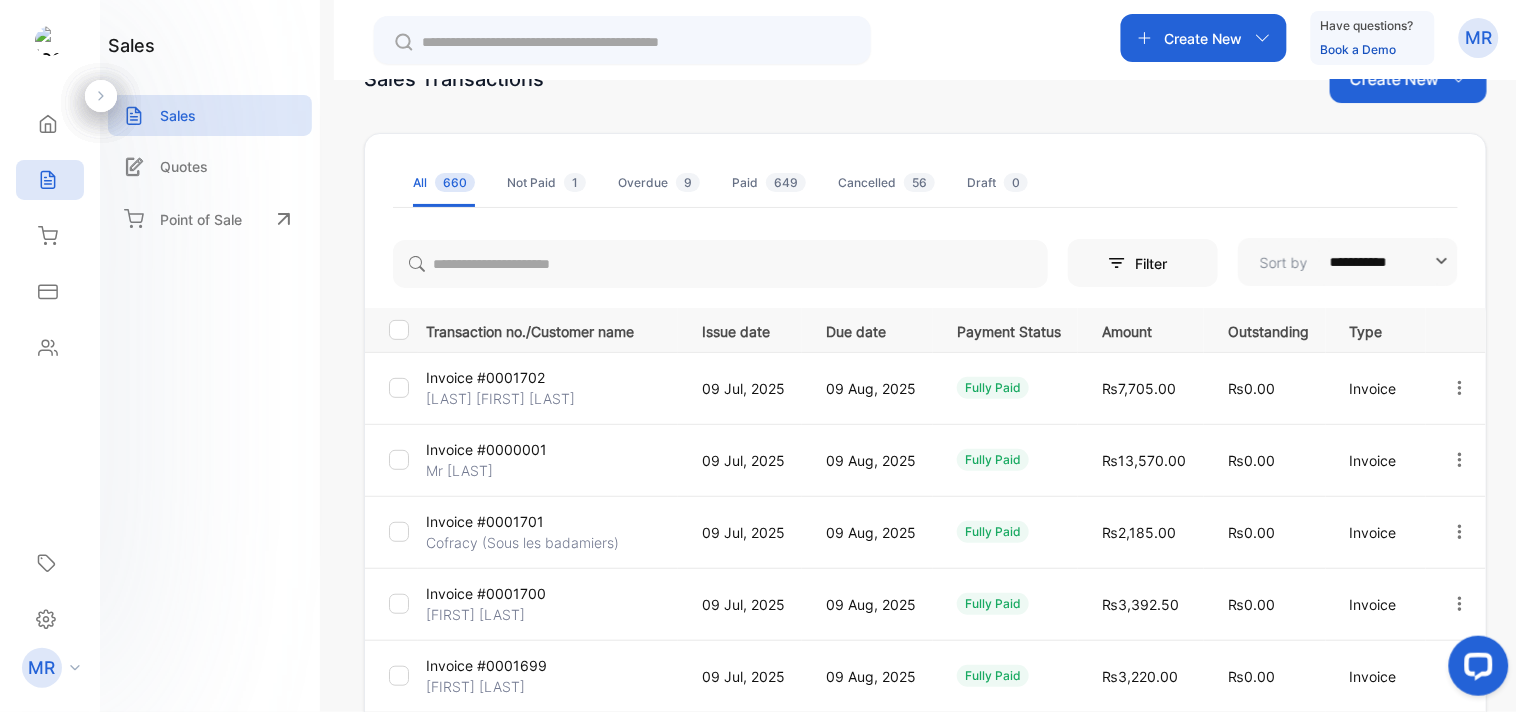 scroll, scrollTop: 132, scrollLeft: 0, axis: vertical 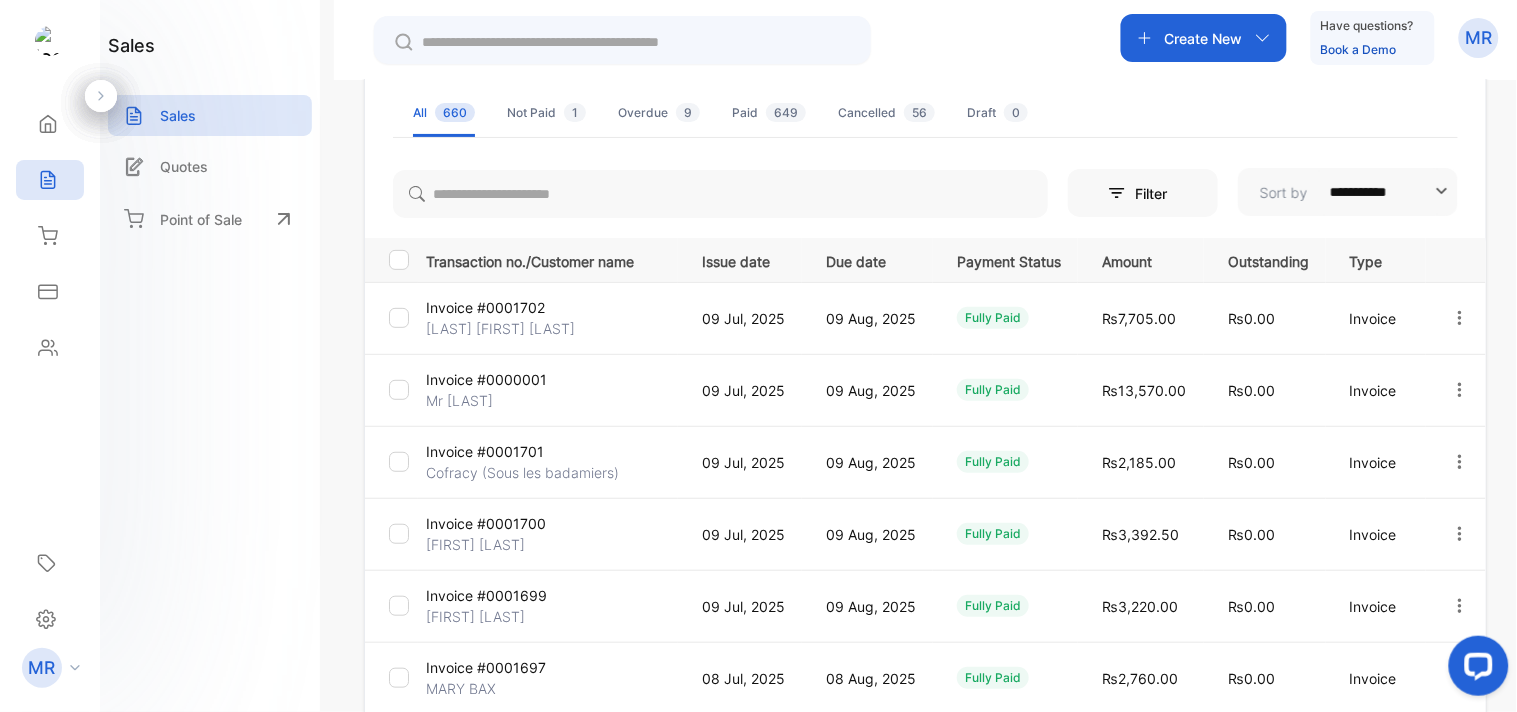 click at bounding box center (1460, 389) 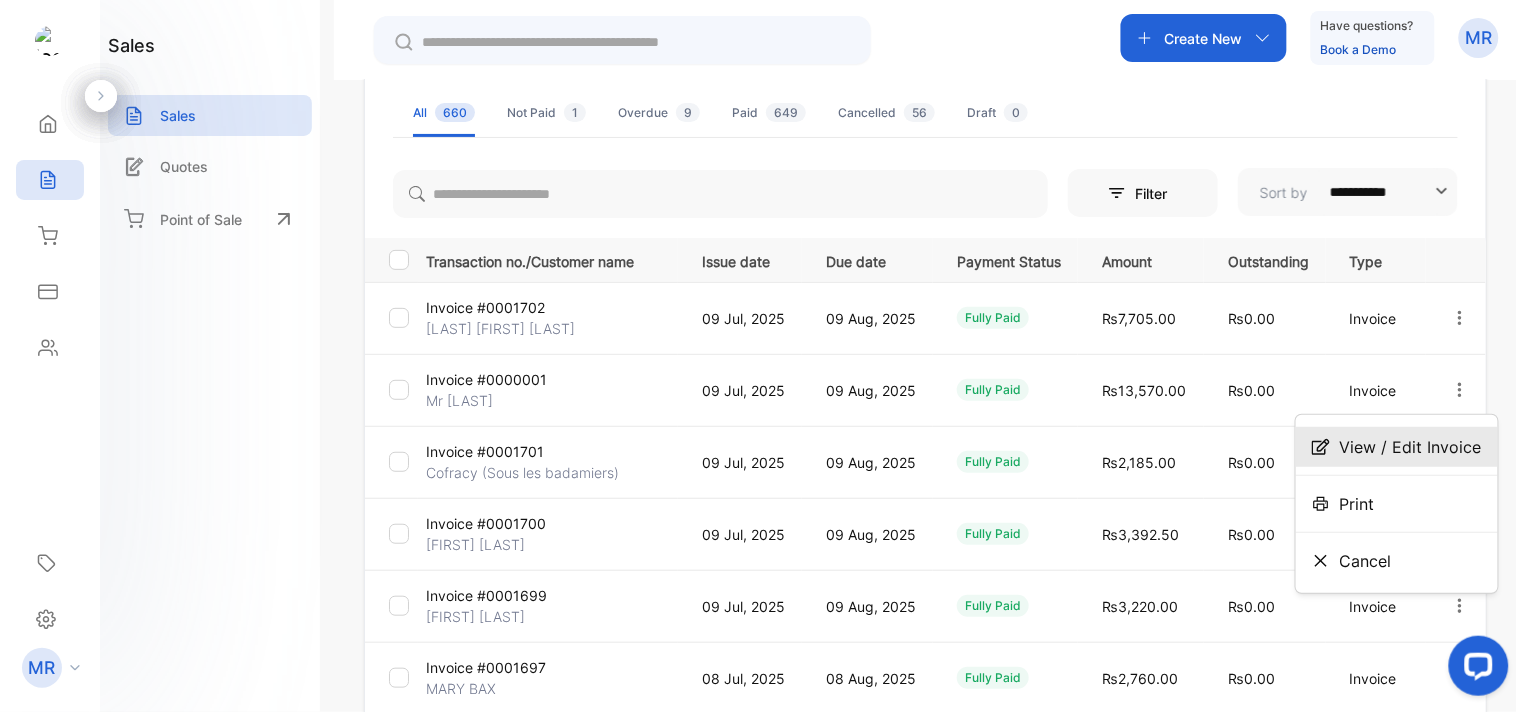 click on "View / Edit Invoice" at bounding box center (1411, 447) 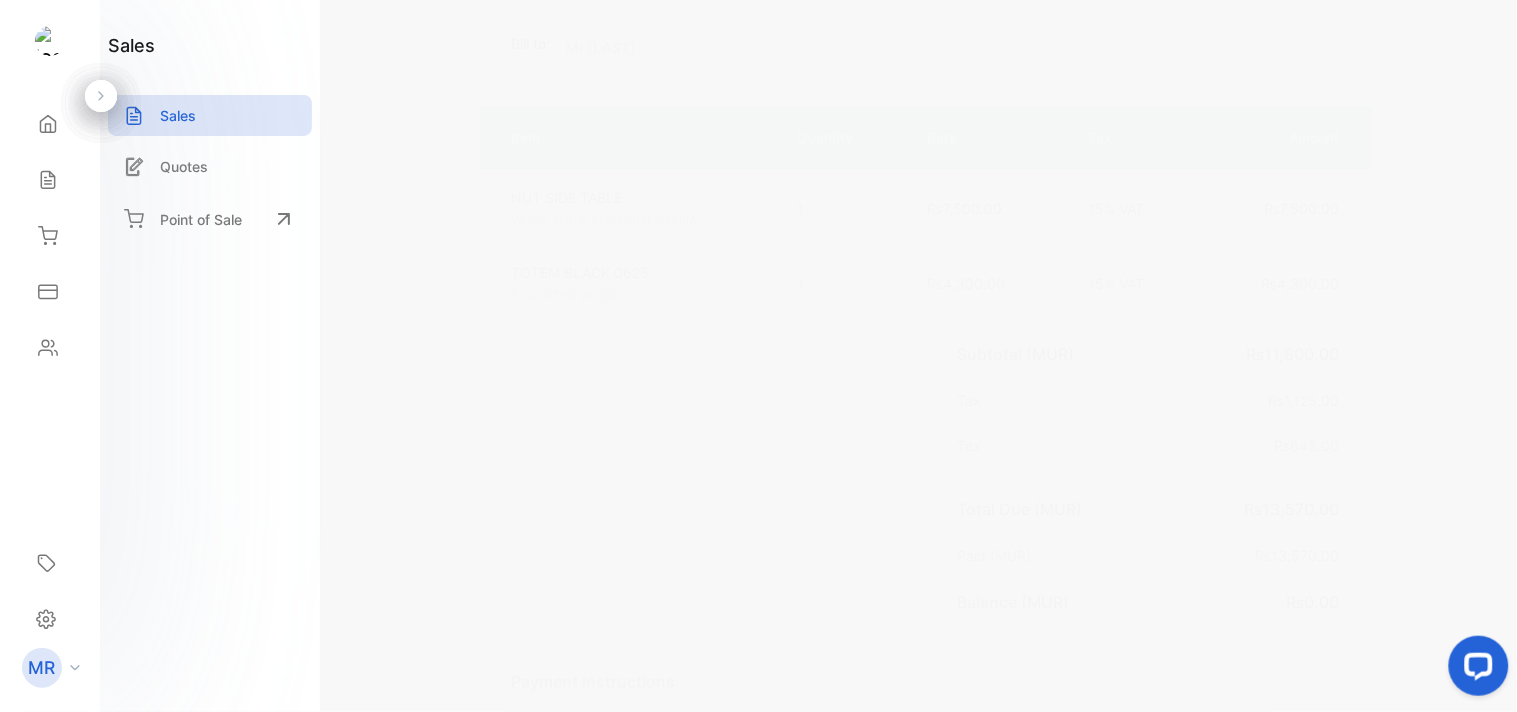 scroll, scrollTop: 0, scrollLeft: 0, axis: both 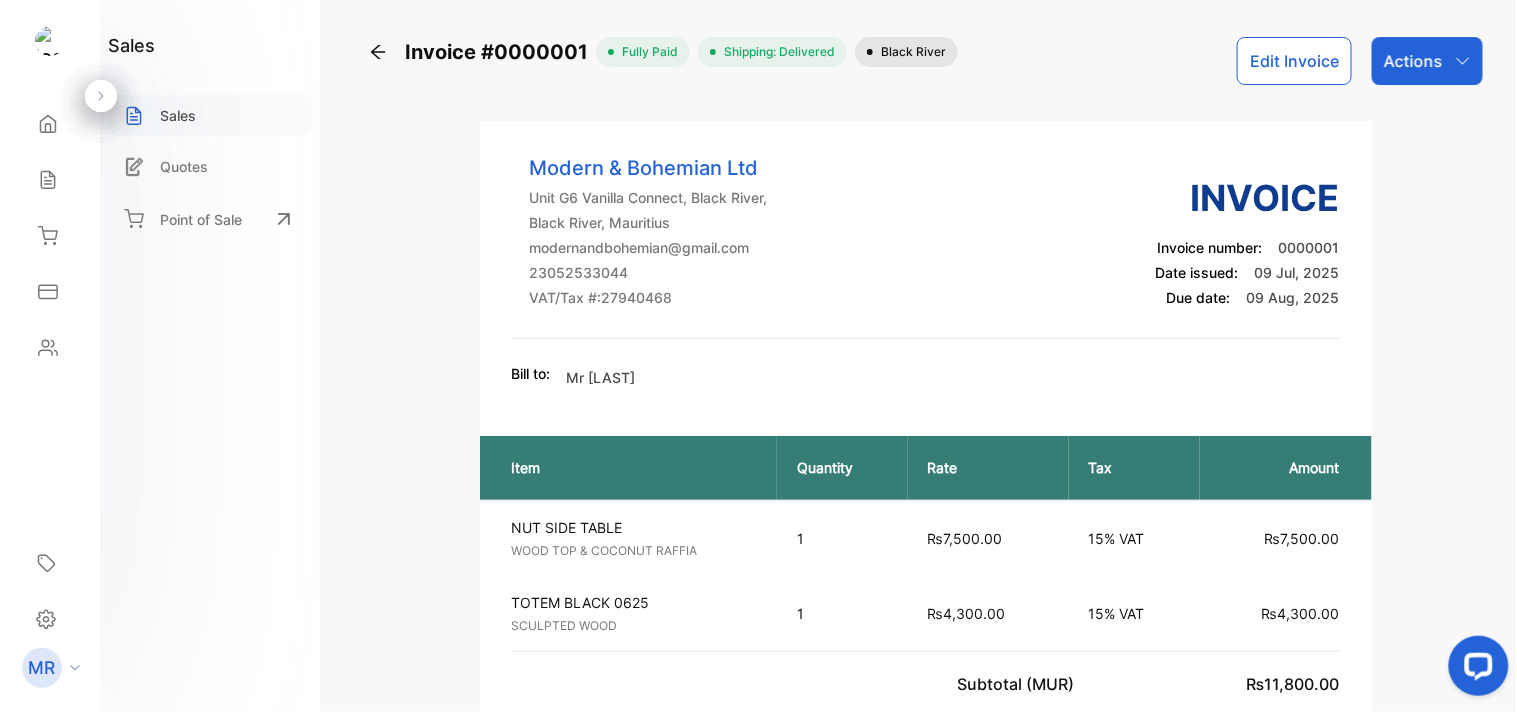 click on "Sales" at bounding box center [210, 115] 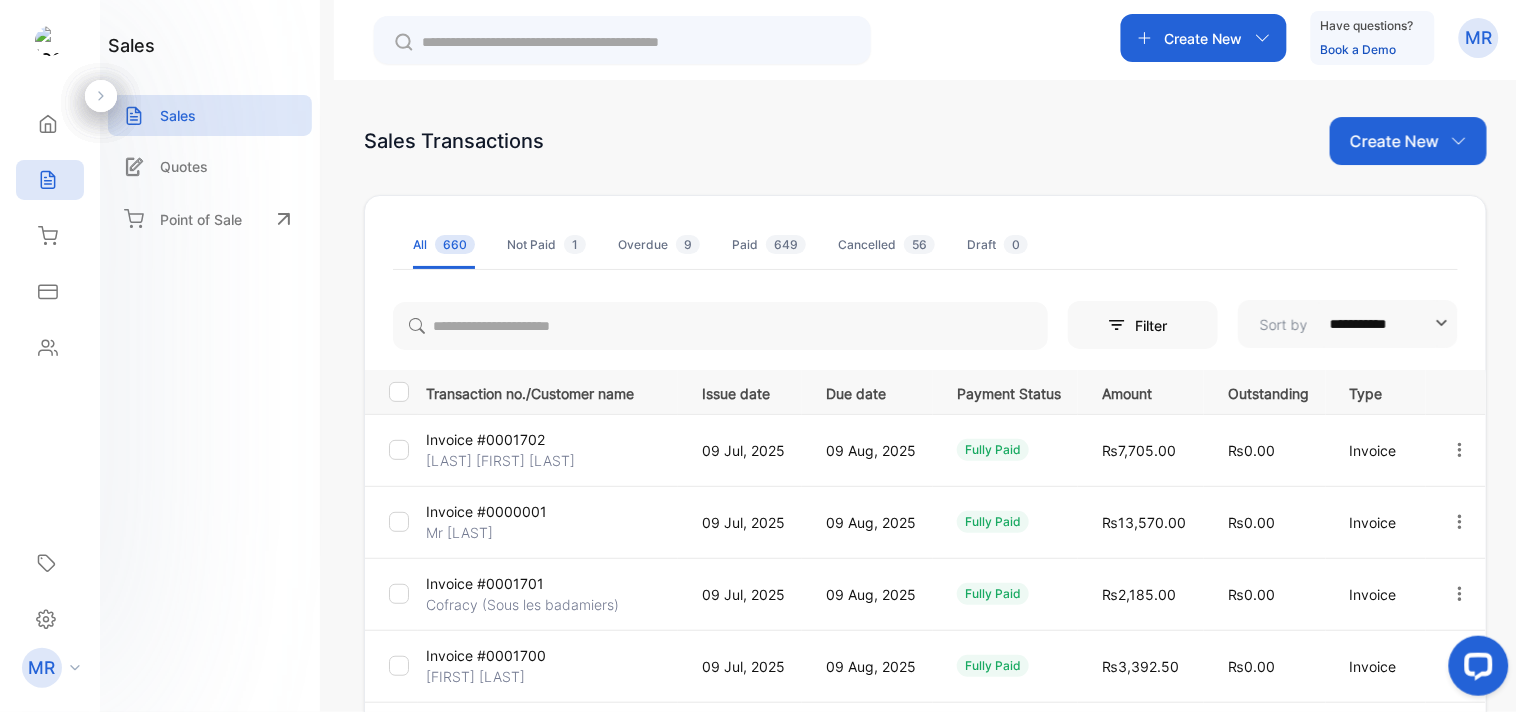 click at bounding box center (1460, 522) 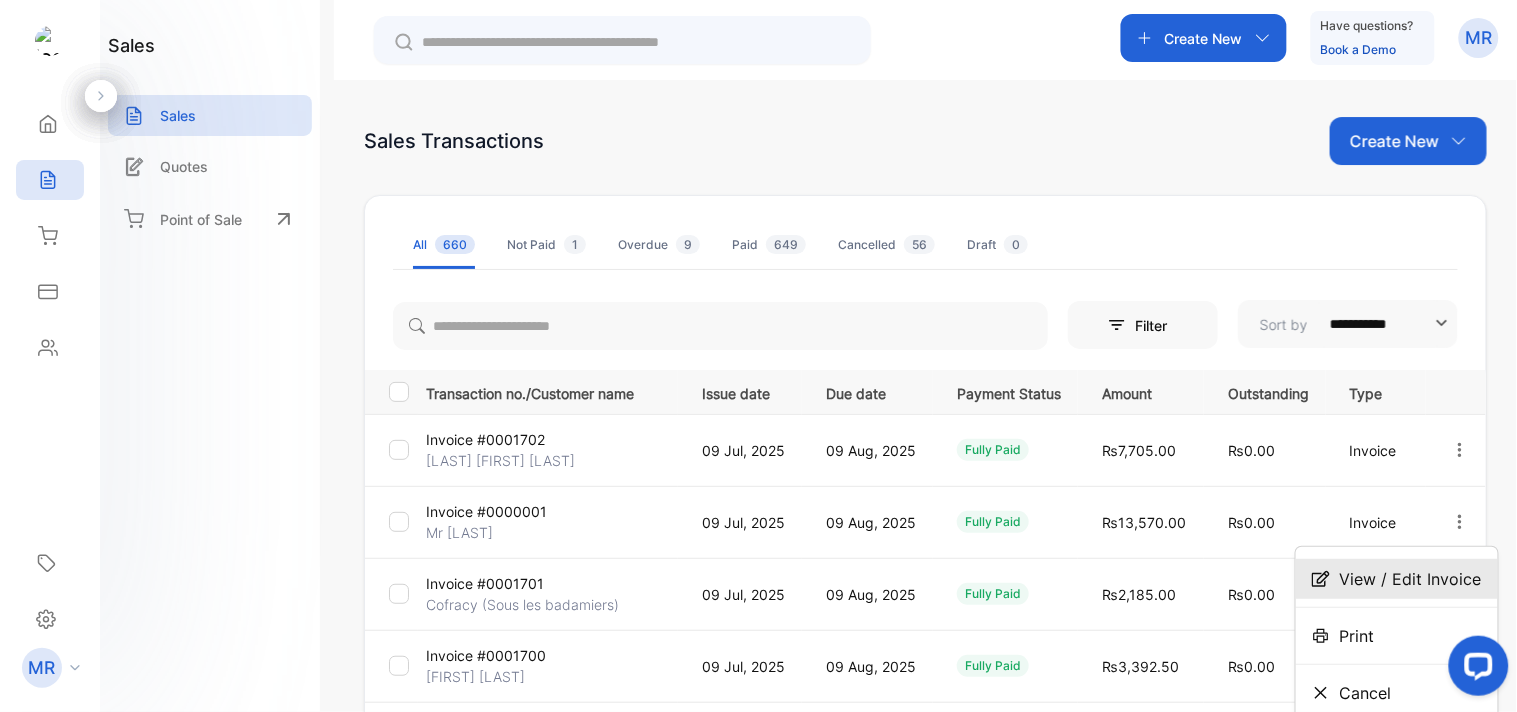 click on "View / Edit Invoice" at bounding box center [1411, 579] 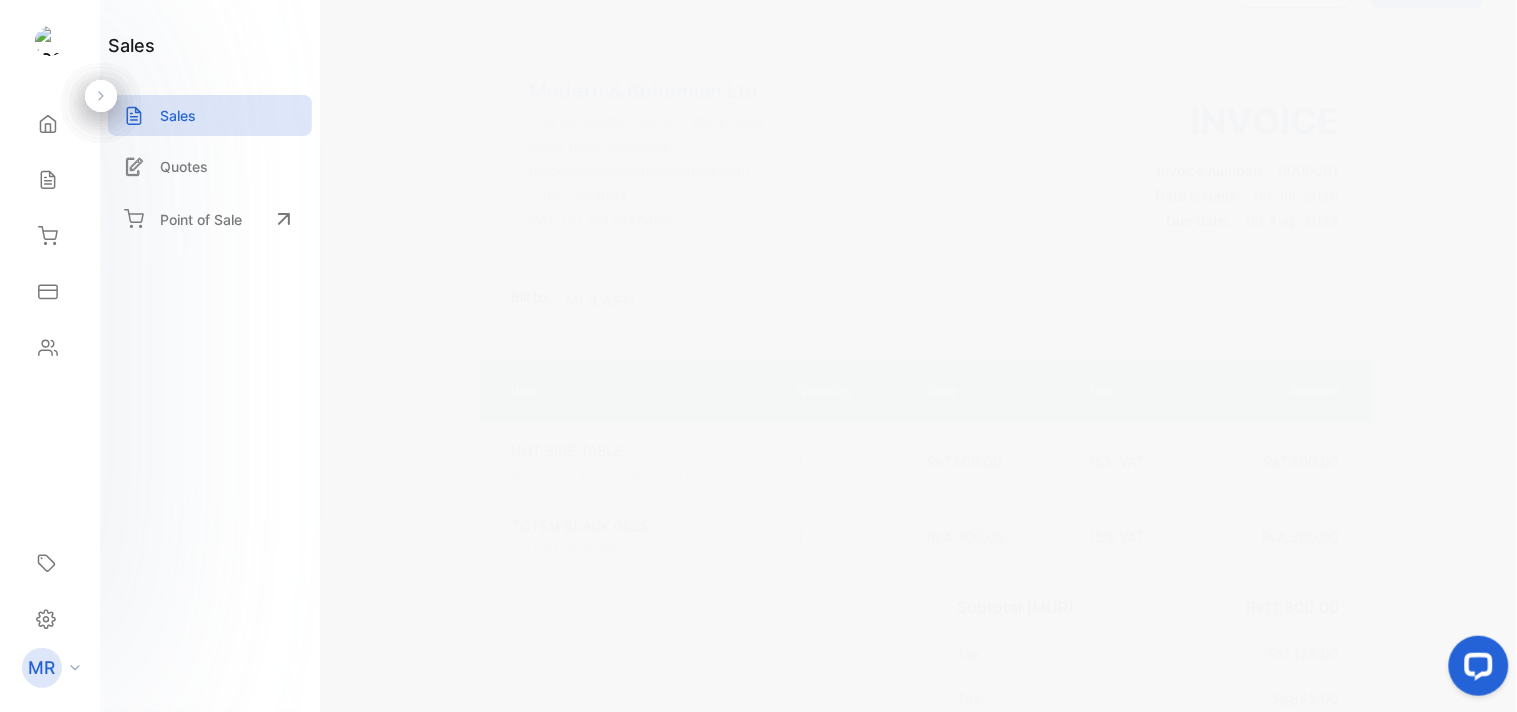 scroll, scrollTop: 0, scrollLeft: 0, axis: both 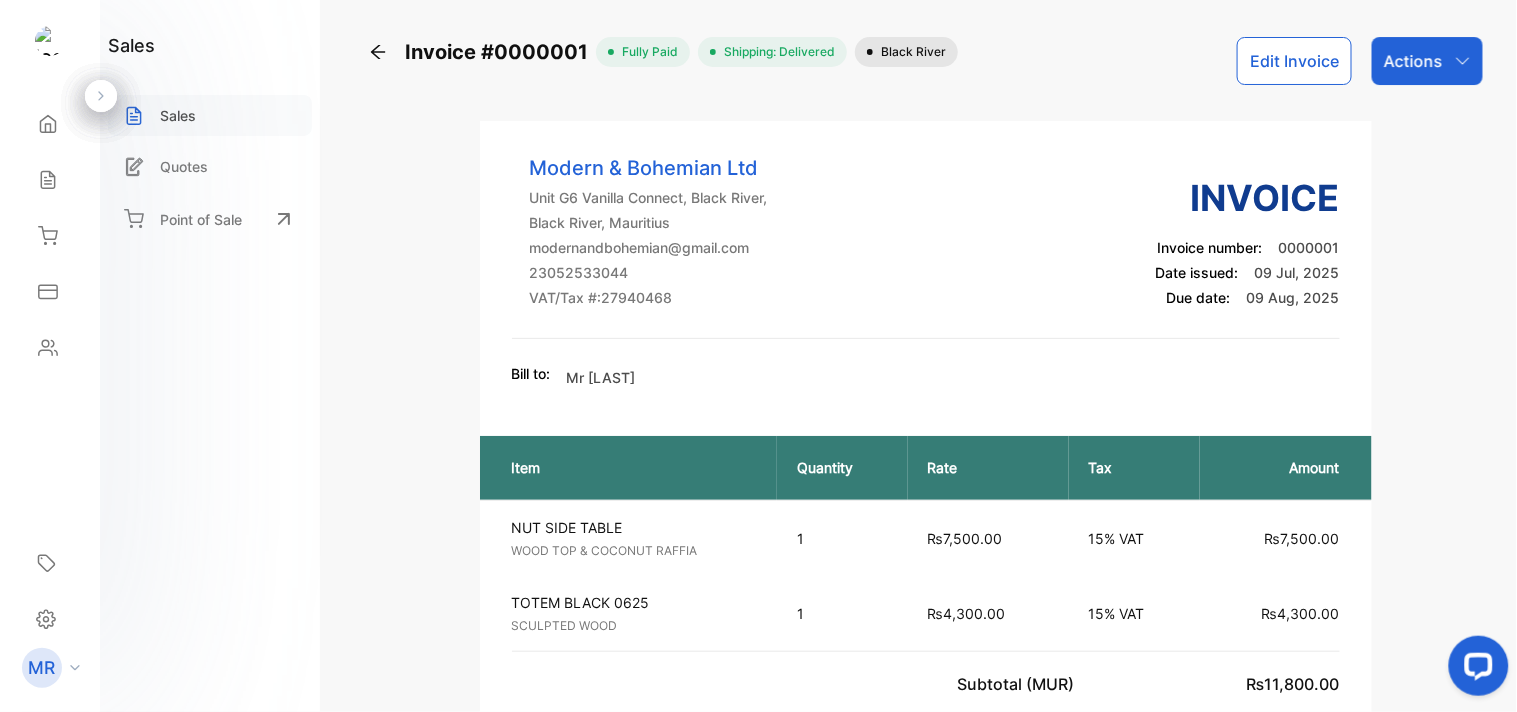 click on "Sales" at bounding box center (210, 115) 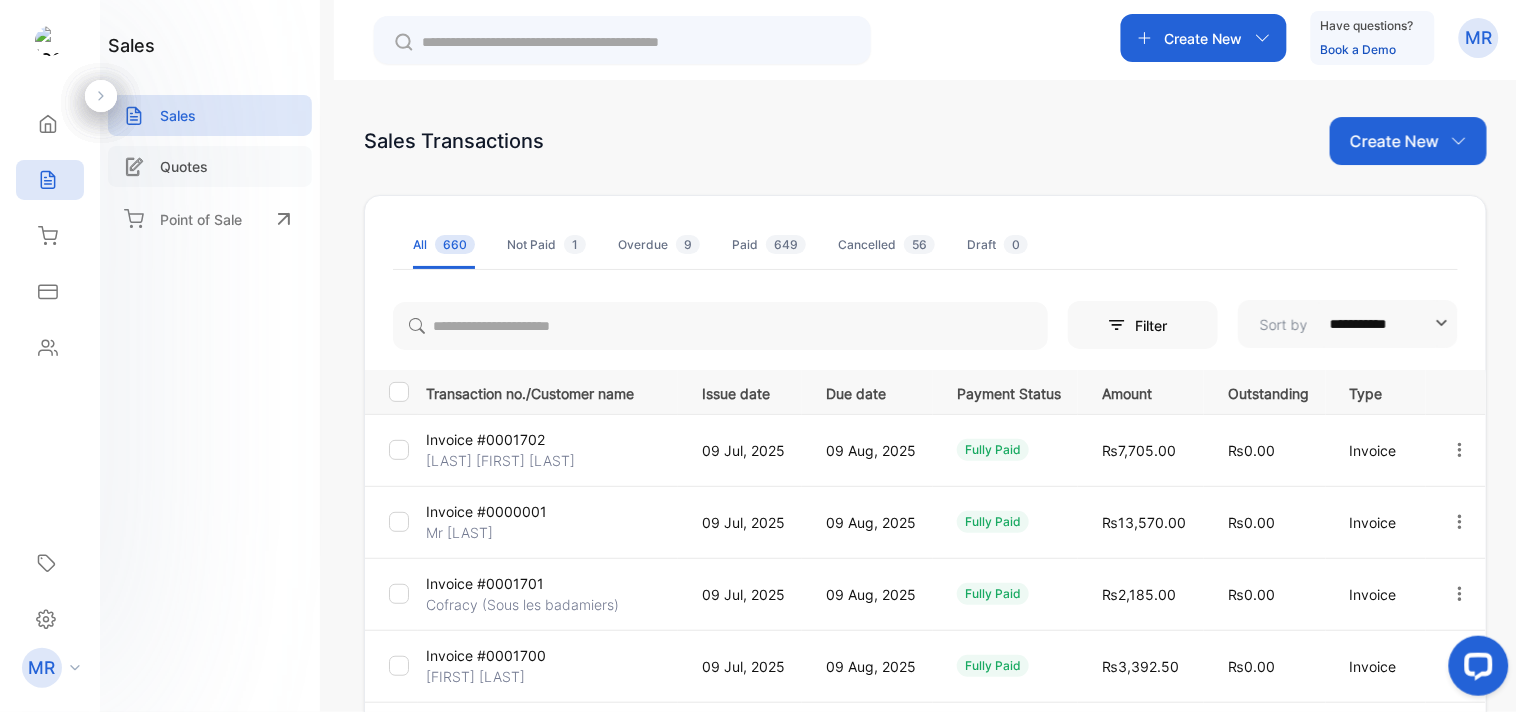 click on "Quotes" at bounding box center [184, 166] 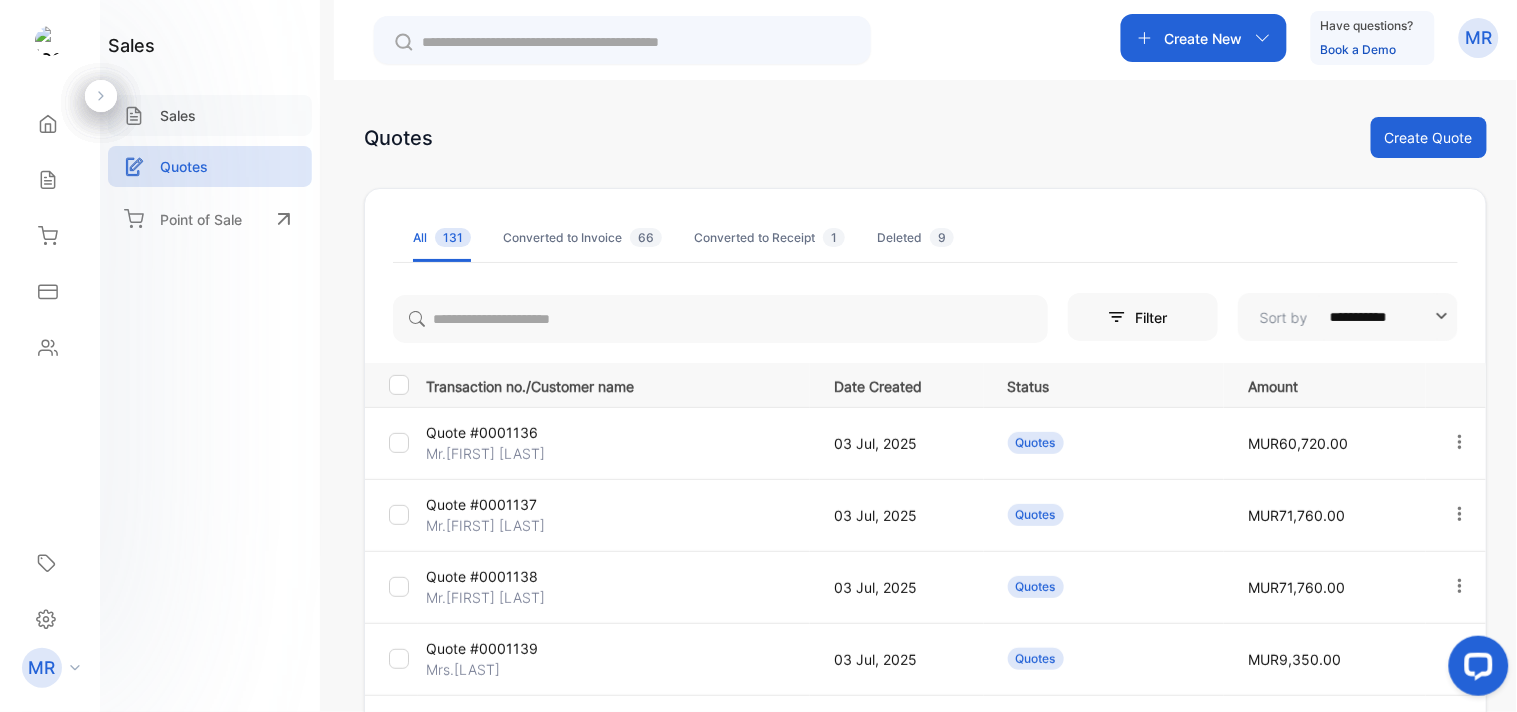 click on "Sales" at bounding box center (178, 115) 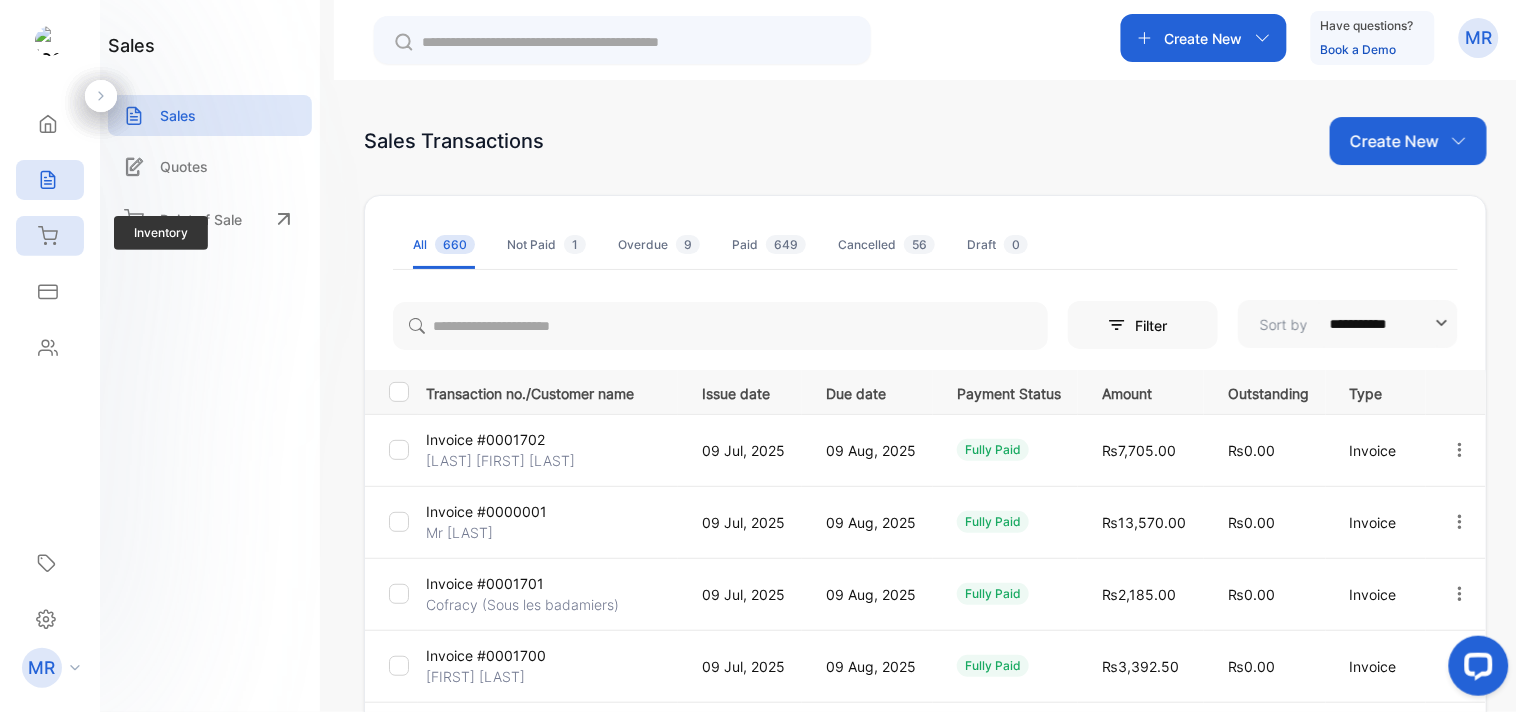 click at bounding box center (48, 235) 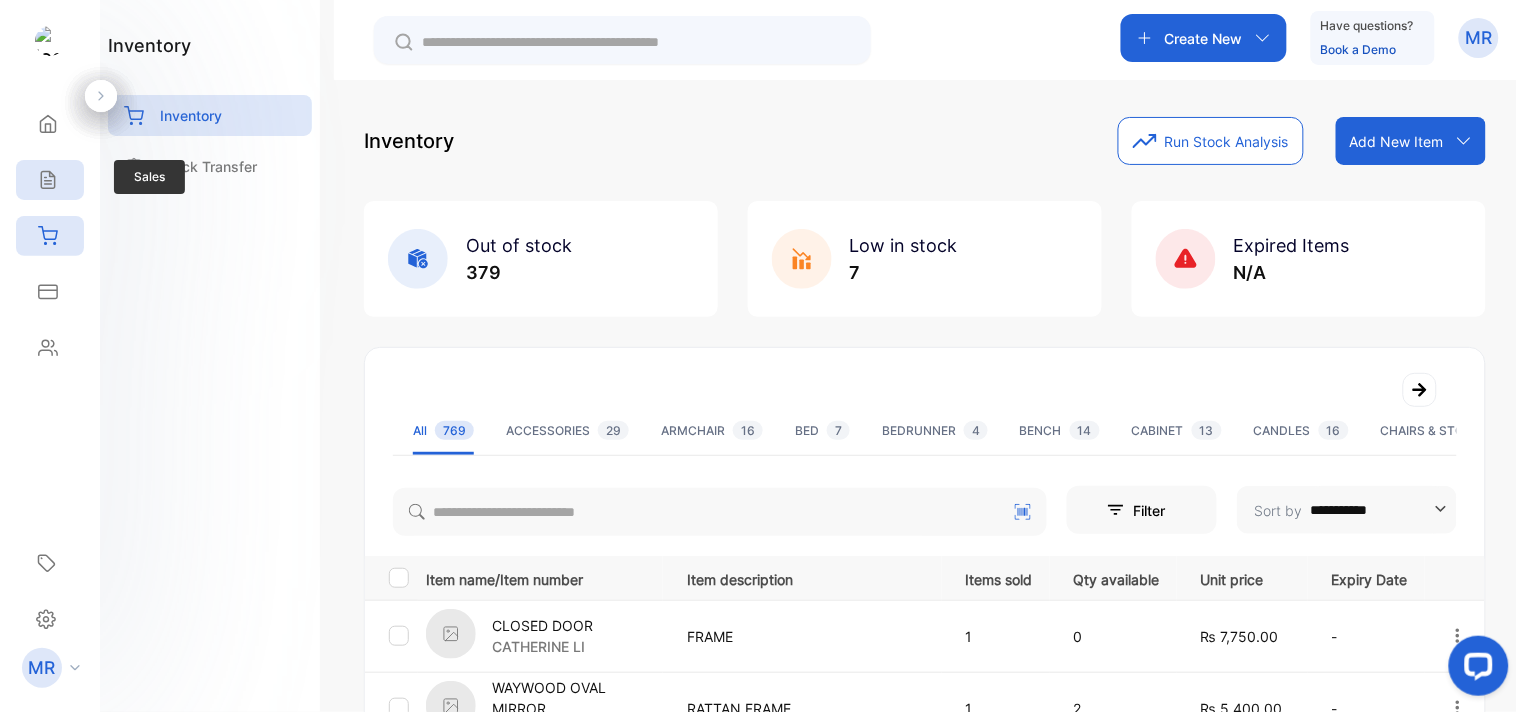 click at bounding box center (48, 124) 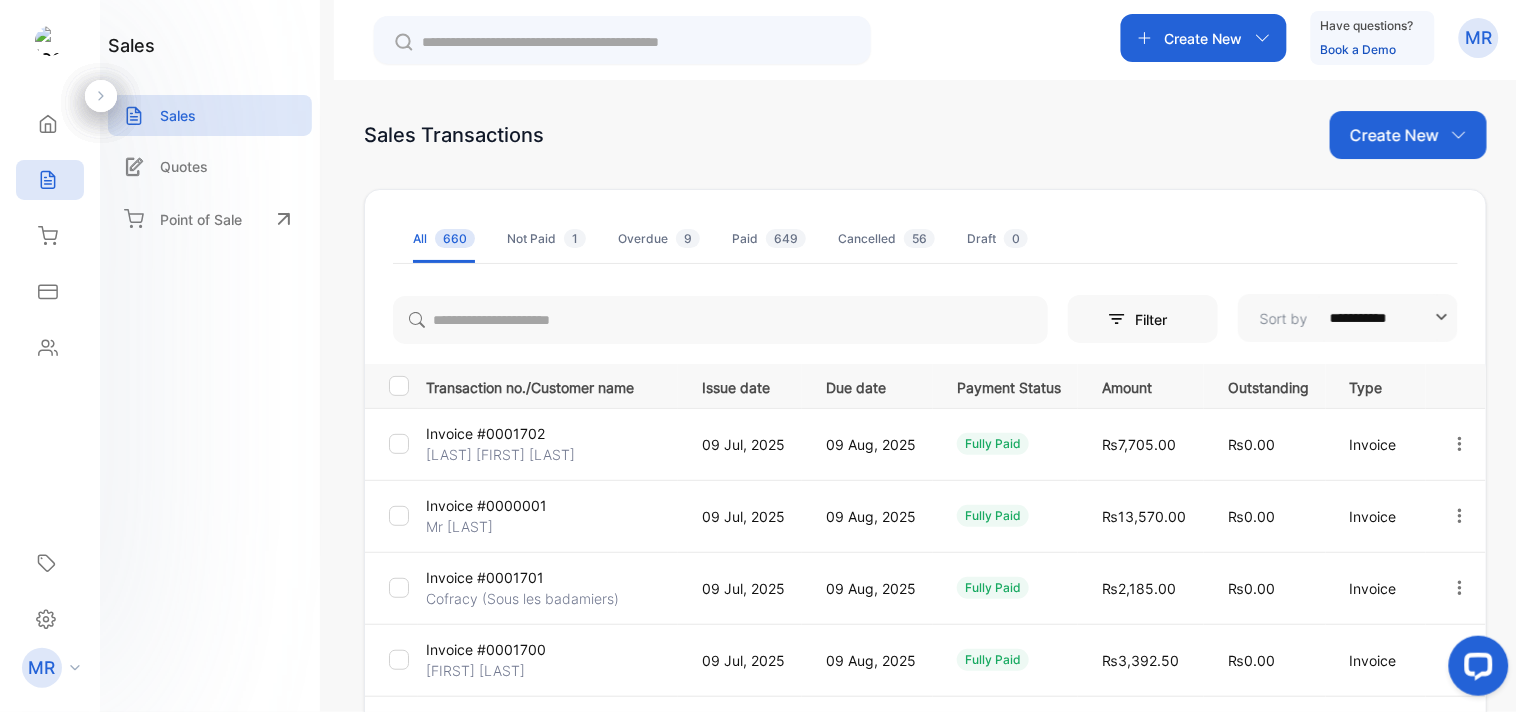 scroll, scrollTop: 0, scrollLeft: 0, axis: both 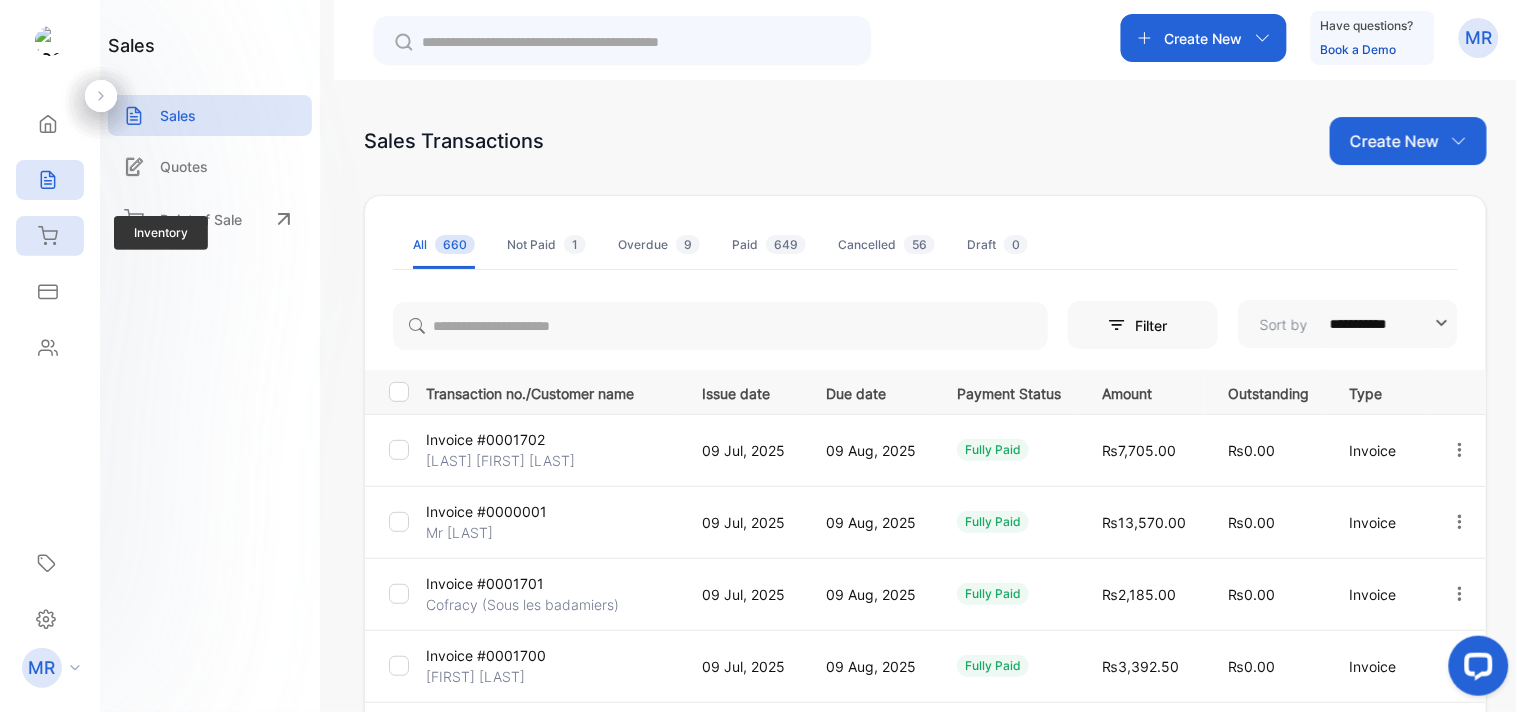 click at bounding box center [48, 124] 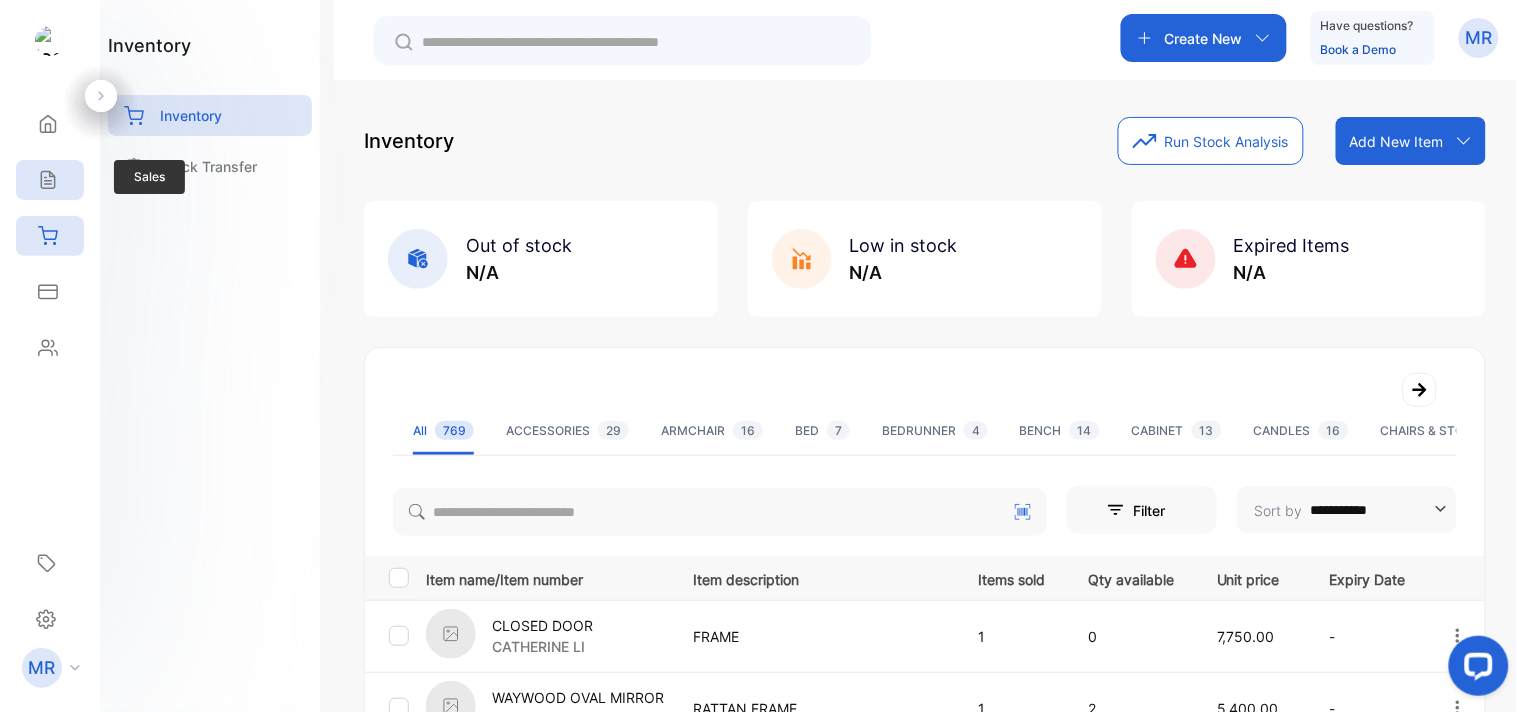click at bounding box center (48, 124) 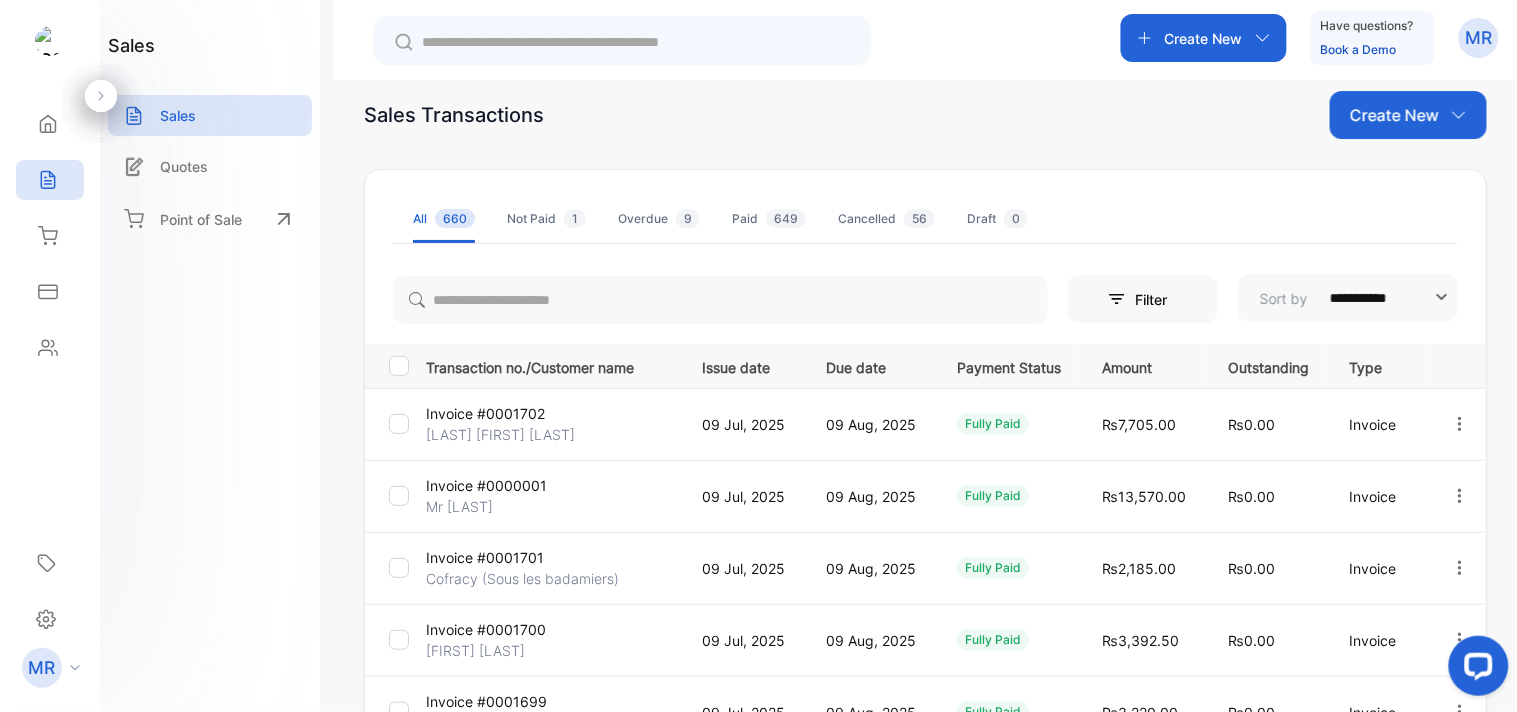 scroll, scrollTop: 0, scrollLeft: 0, axis: both 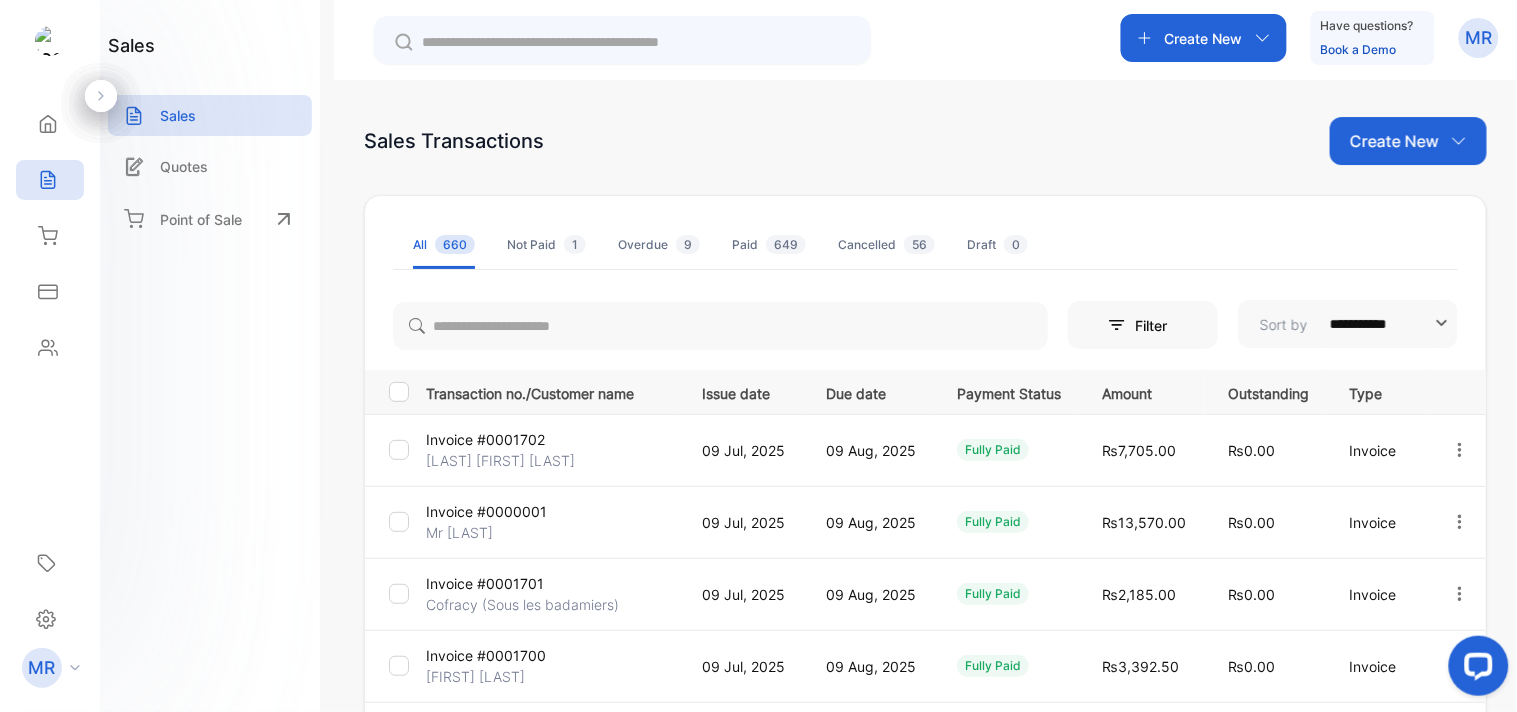 click at bounding box center [1460, 522] 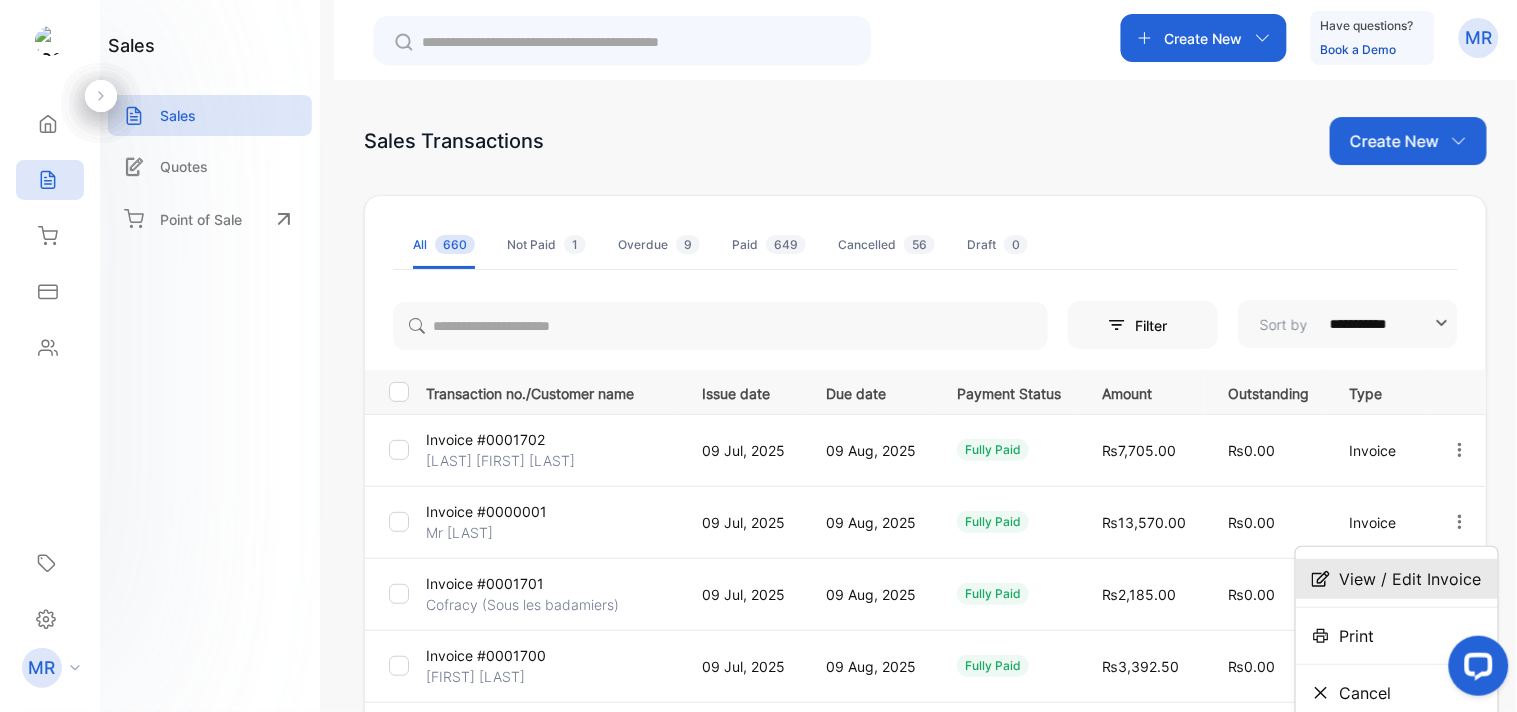 click on "View / Edit Invoice" at bounding box center (1411, 579) 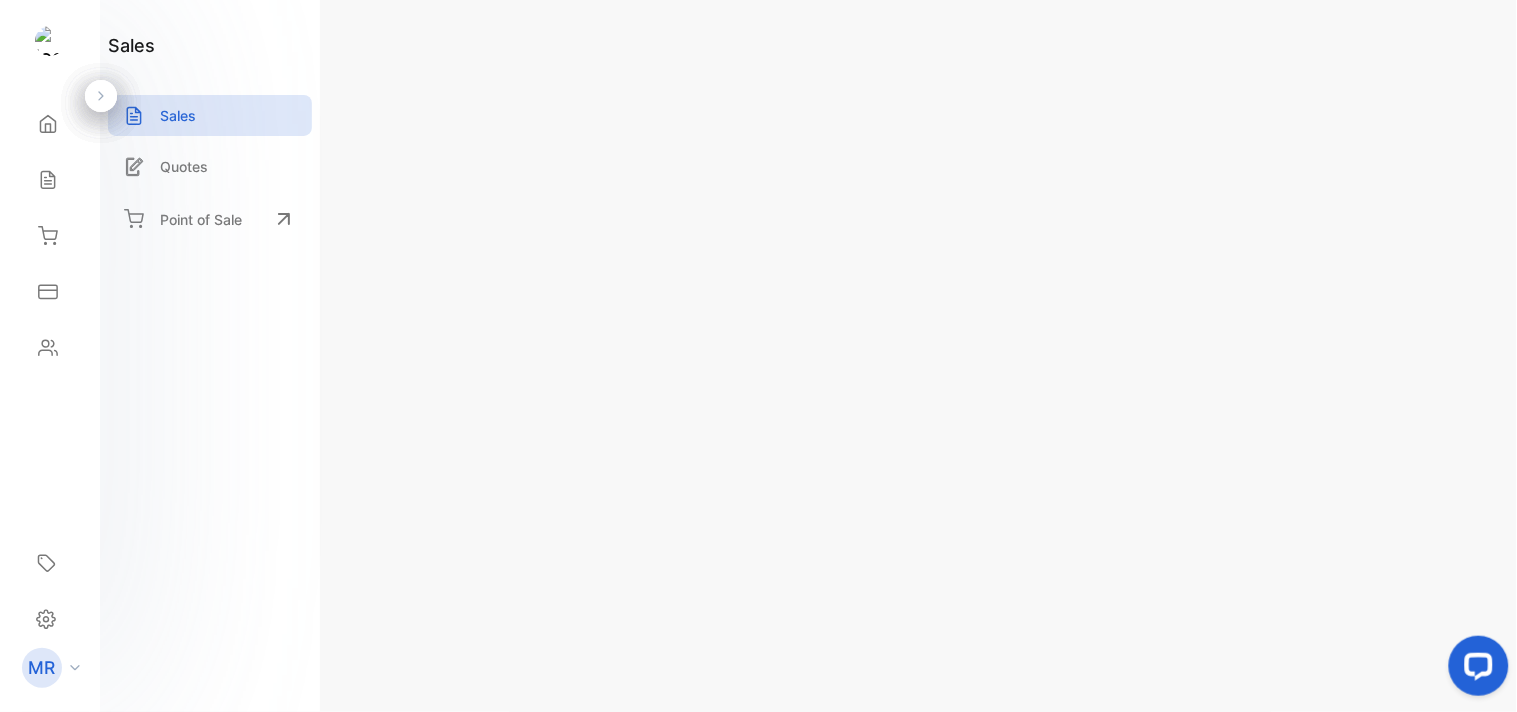 scroll, scrollTop: 928, scrollLeft: 0, axis: vertical 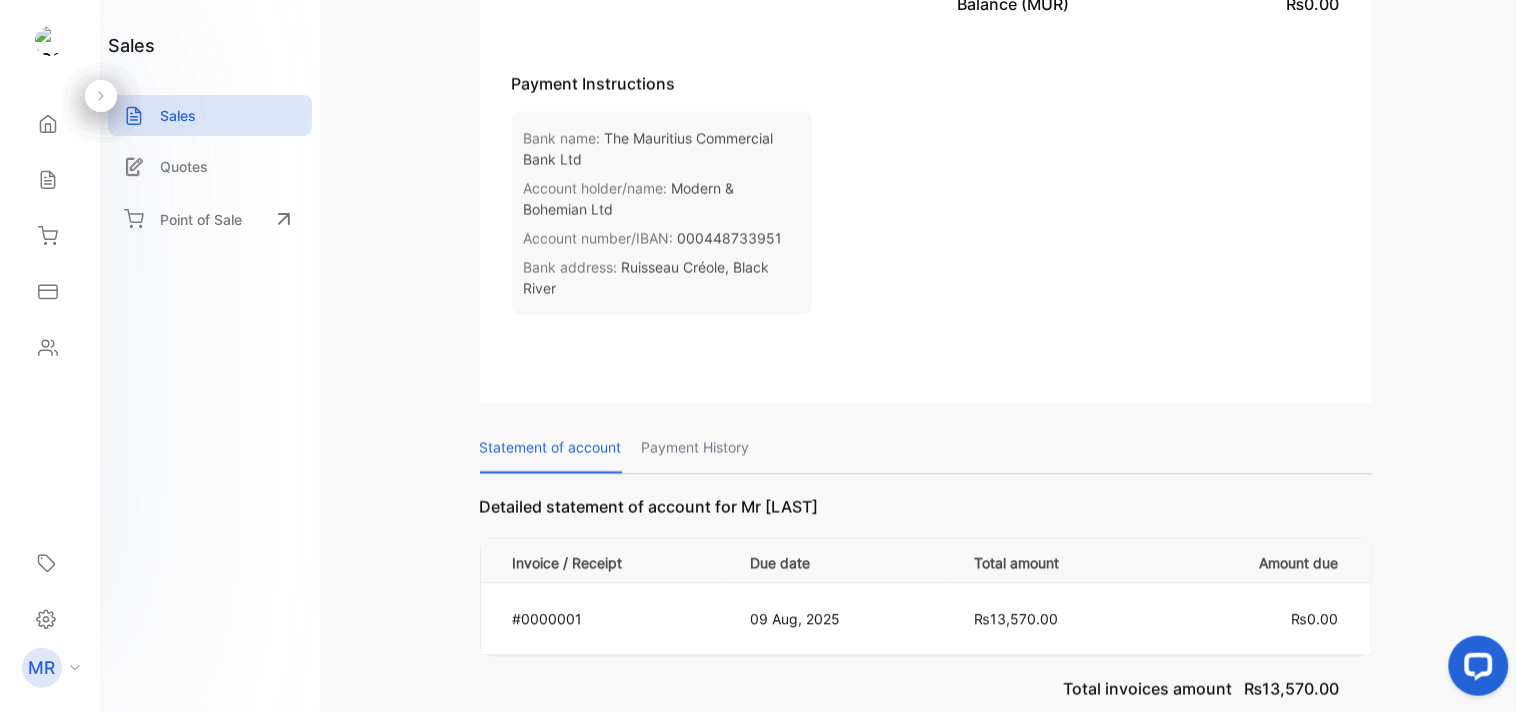 click on "Payment History" at bounding box center [696, 448] 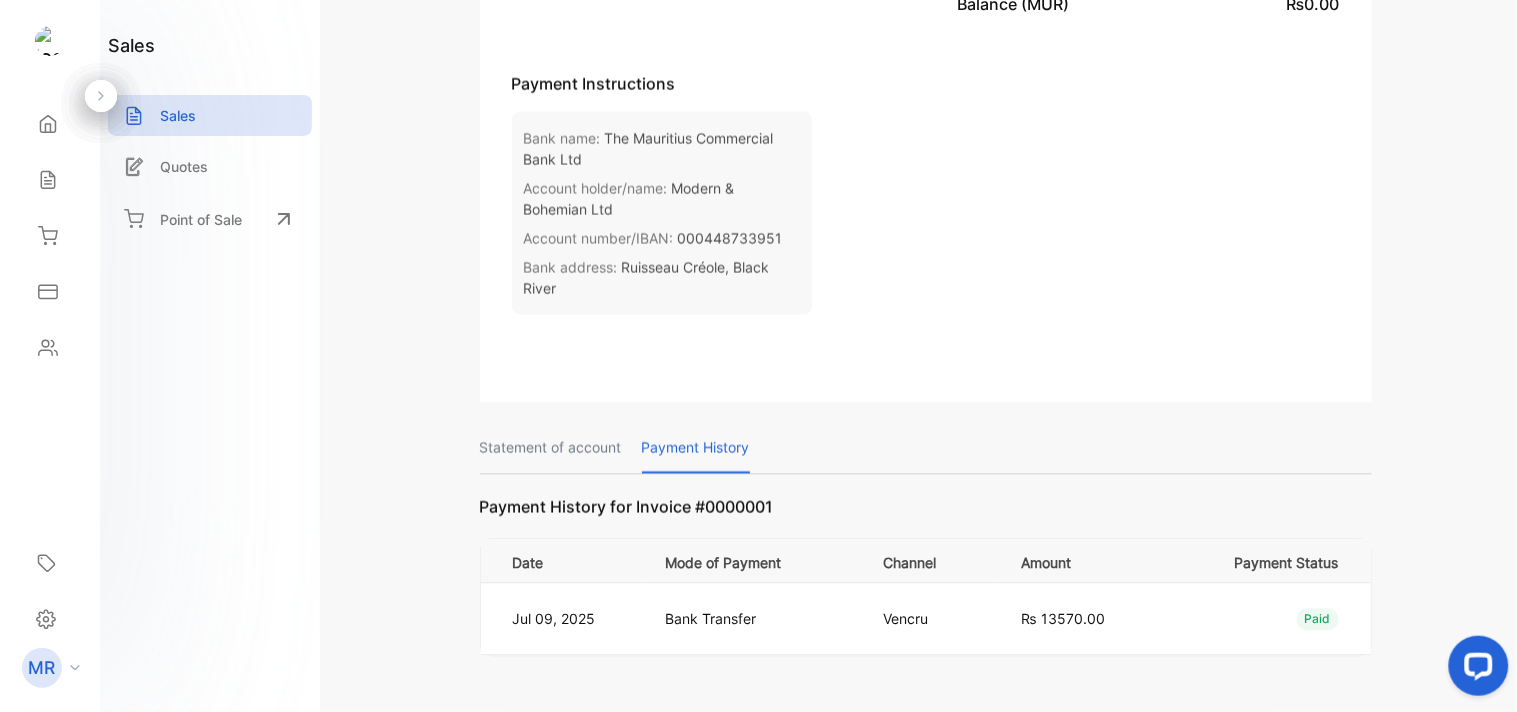 click on "Statement of account" at bounding box center (551, 448) 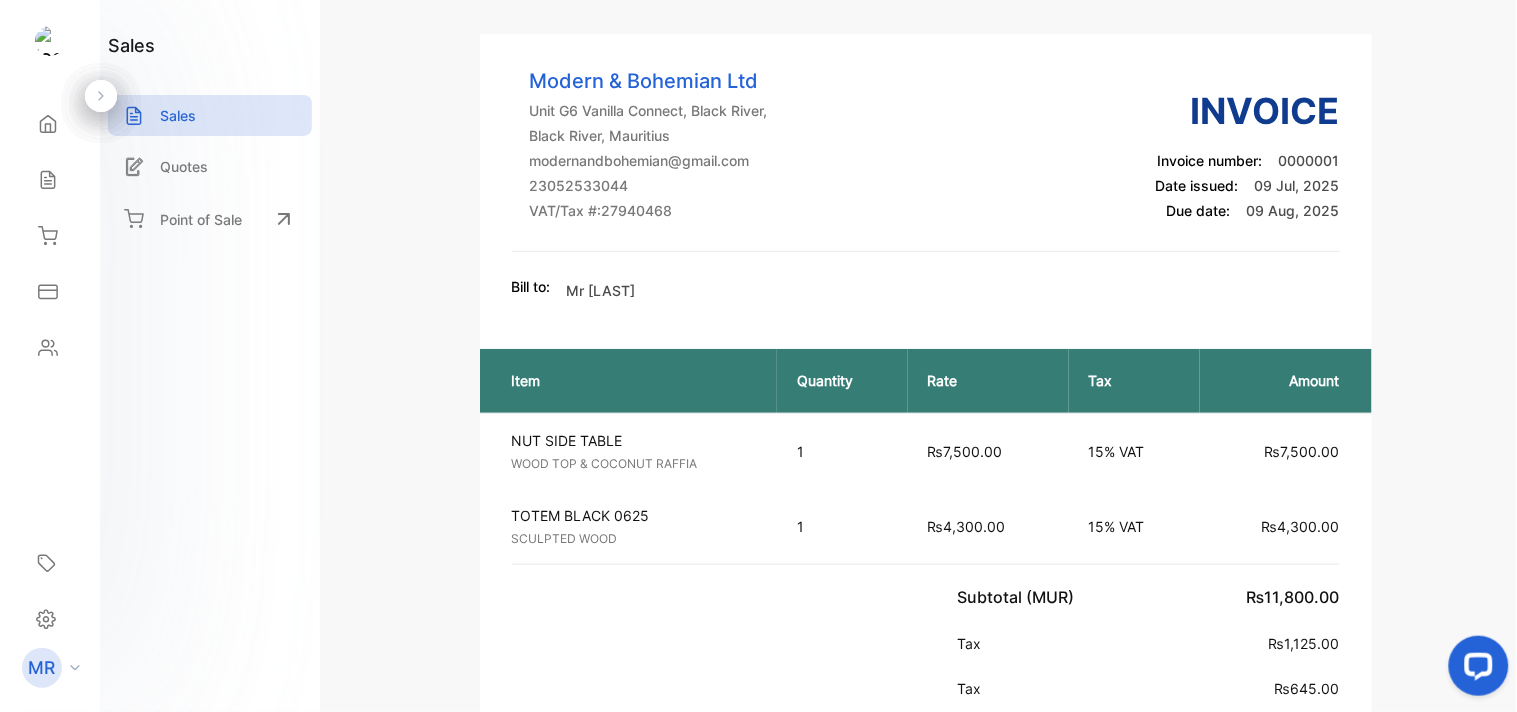 scroll, scrollTop: 0, scrollLeft: 0, axis: both 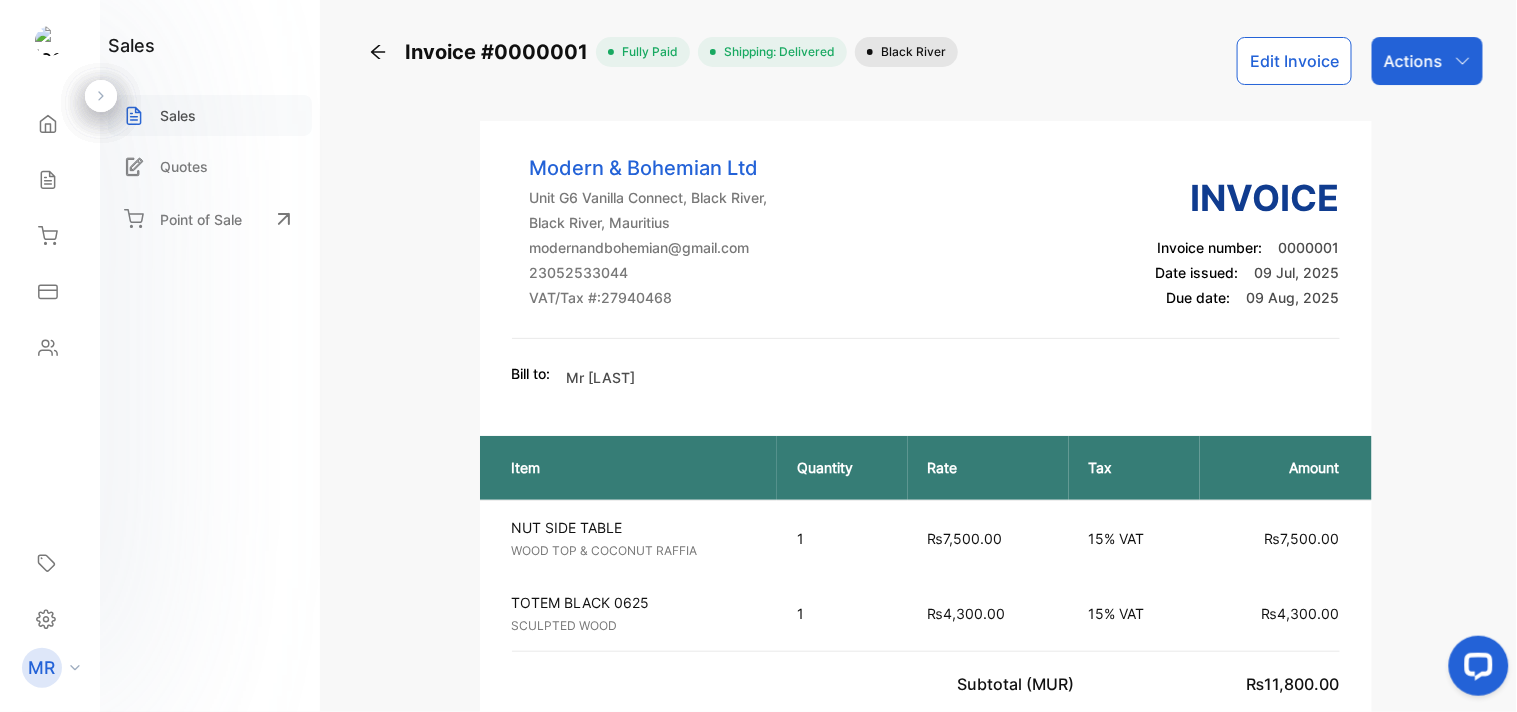 click on "Sales" at bounding box center (178, 115) 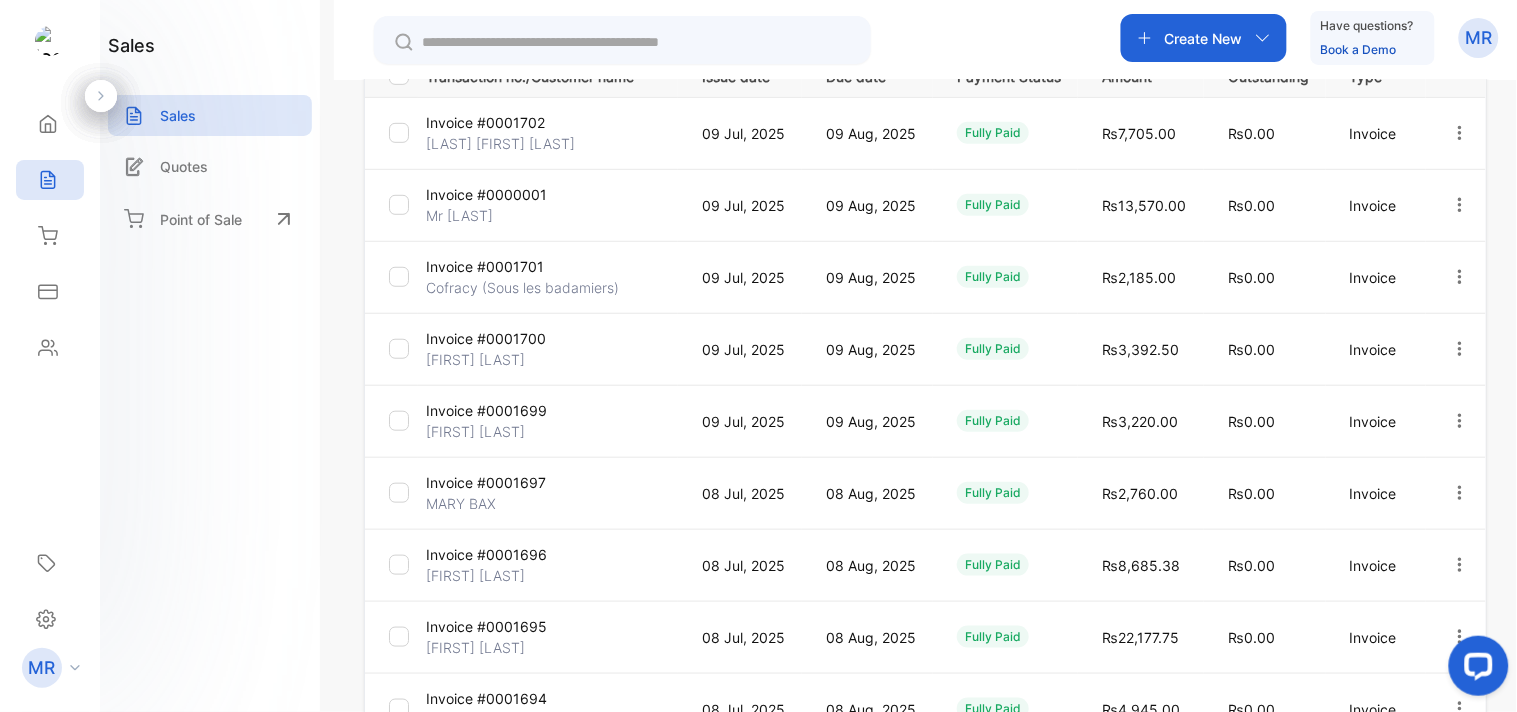 scroll, scrollTop: 0, scrollLeft: 0, axis: both 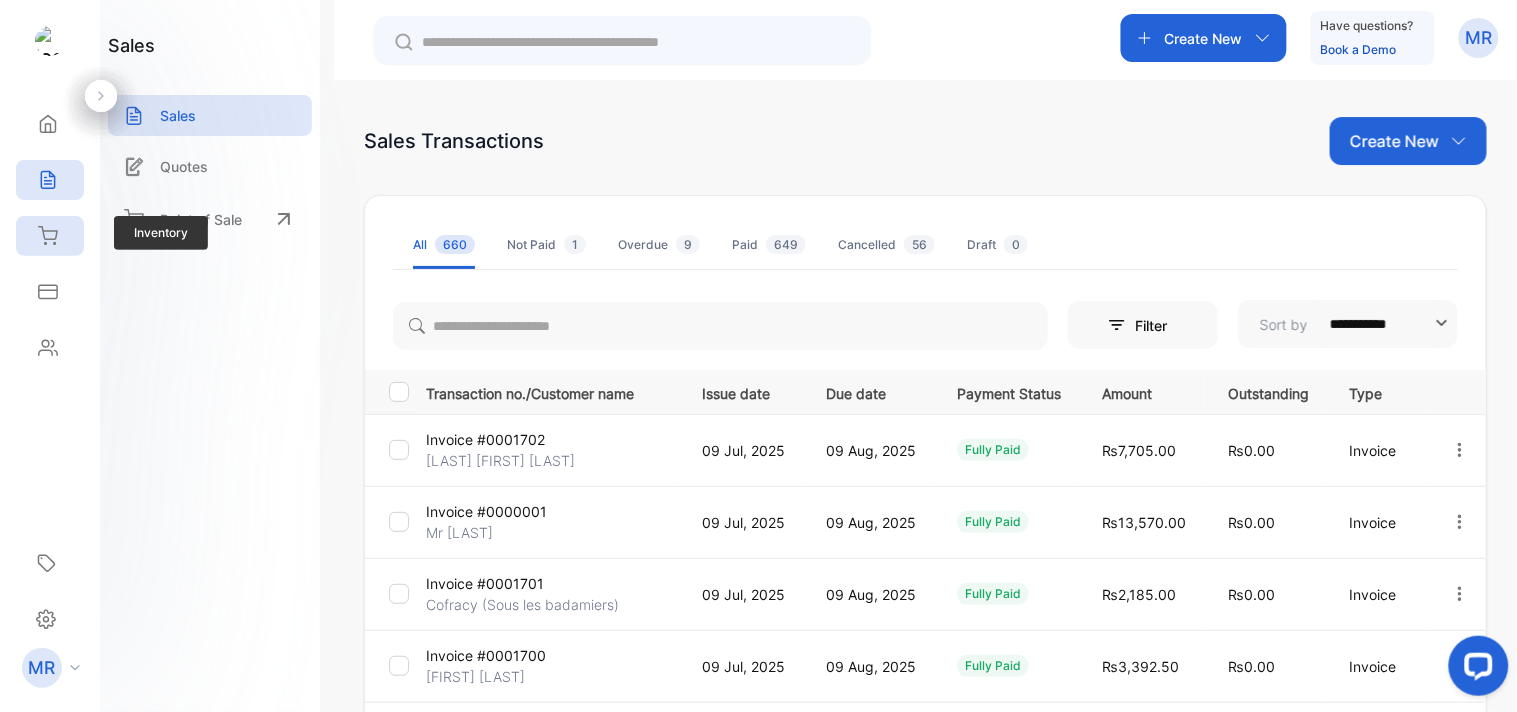 click at bounding box center (48, 235) 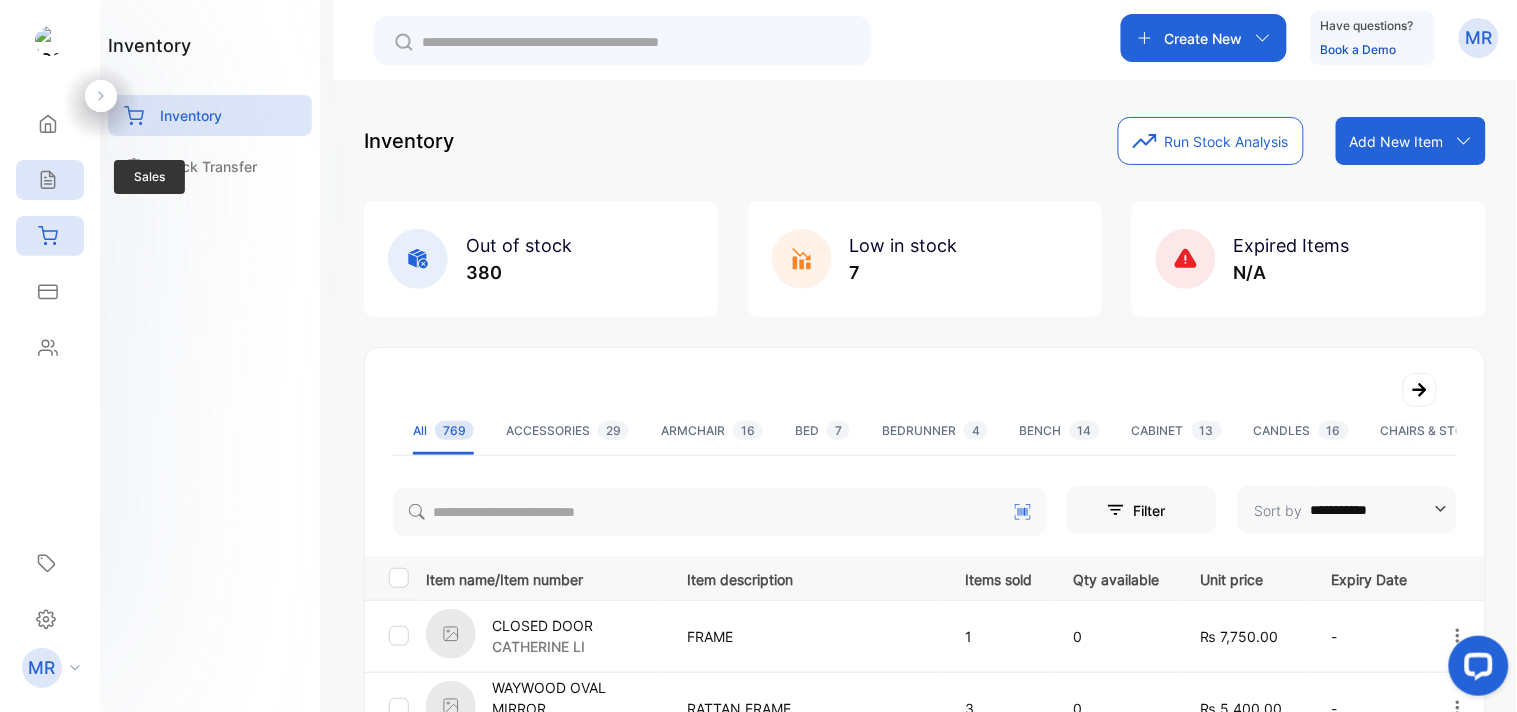 click at bounding box center [48, 124] 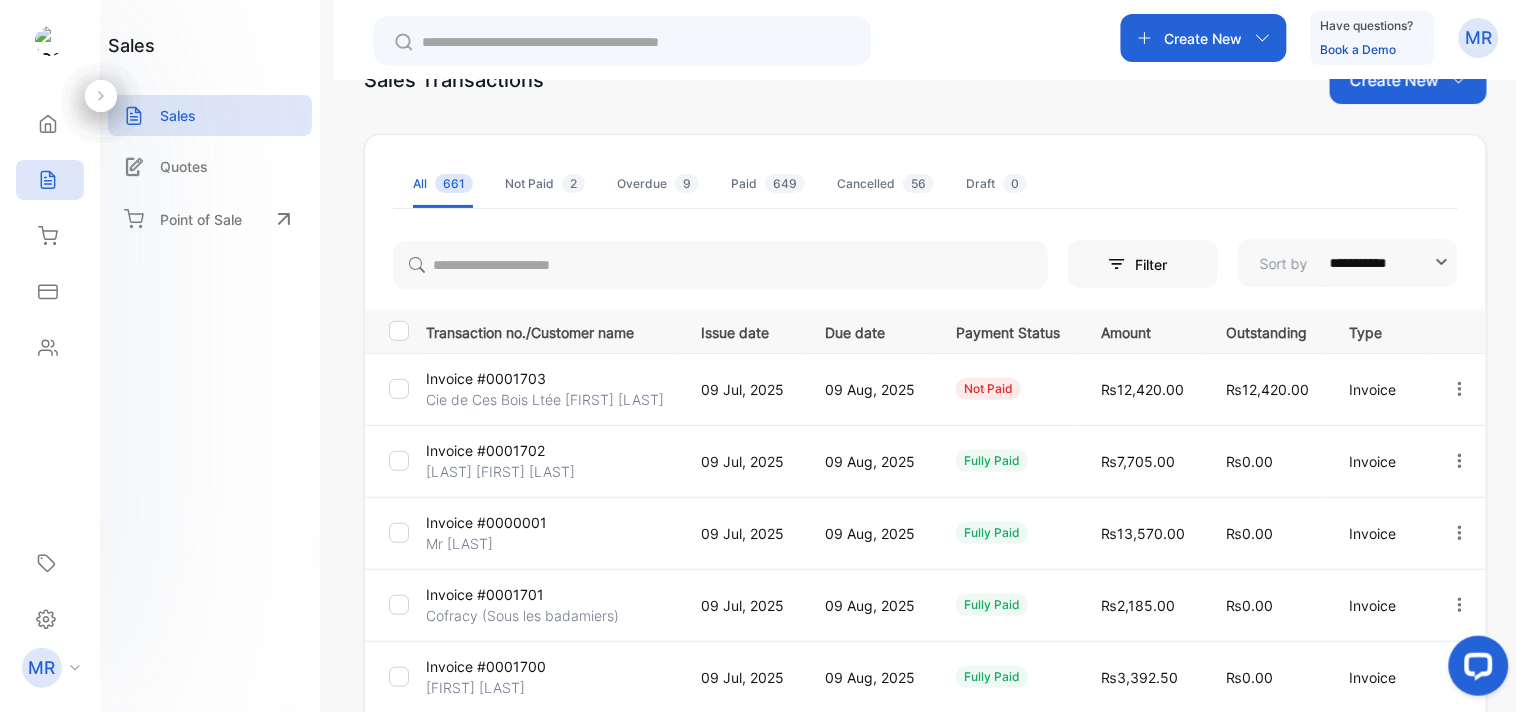 scroll, scrollTop: 0, scrollLeft: 0, axis: both 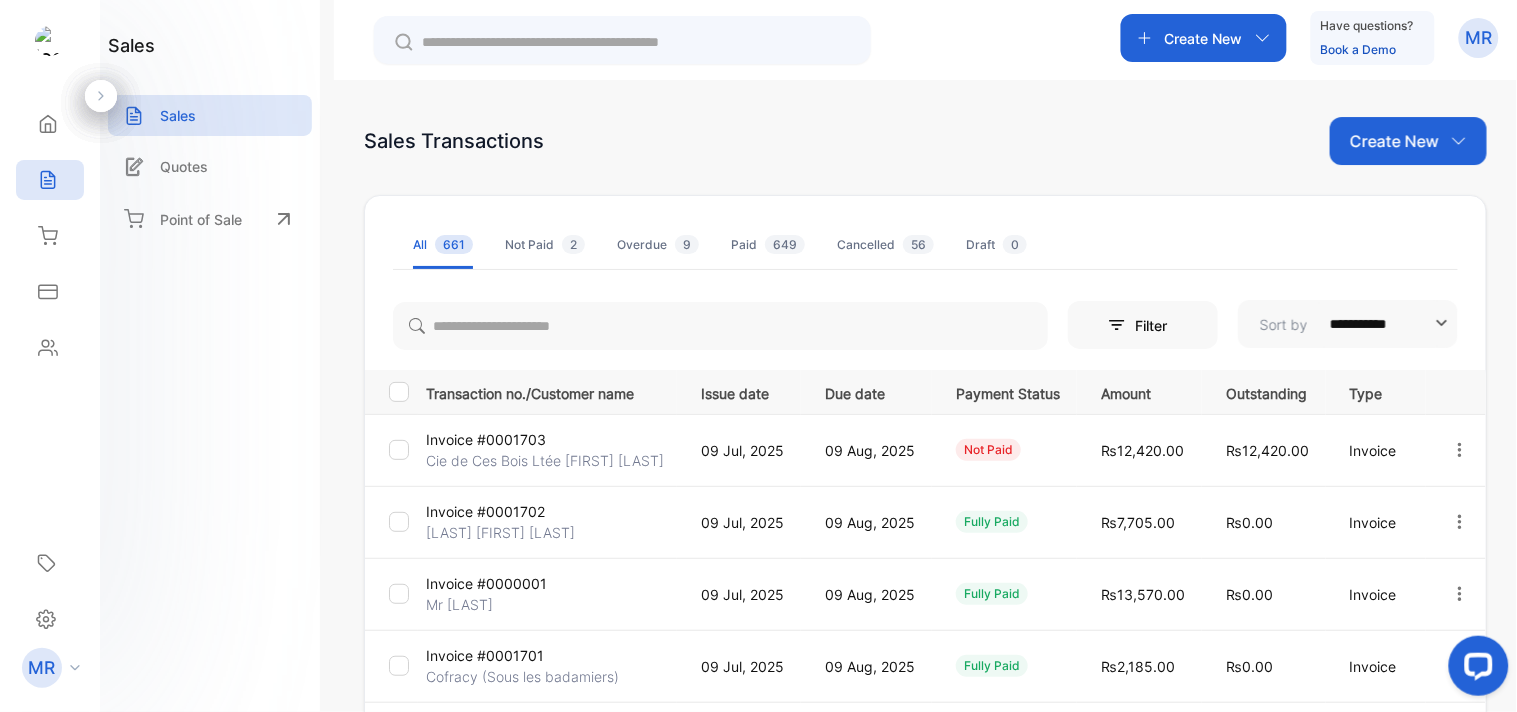 click at bounding box center [1460, 450] 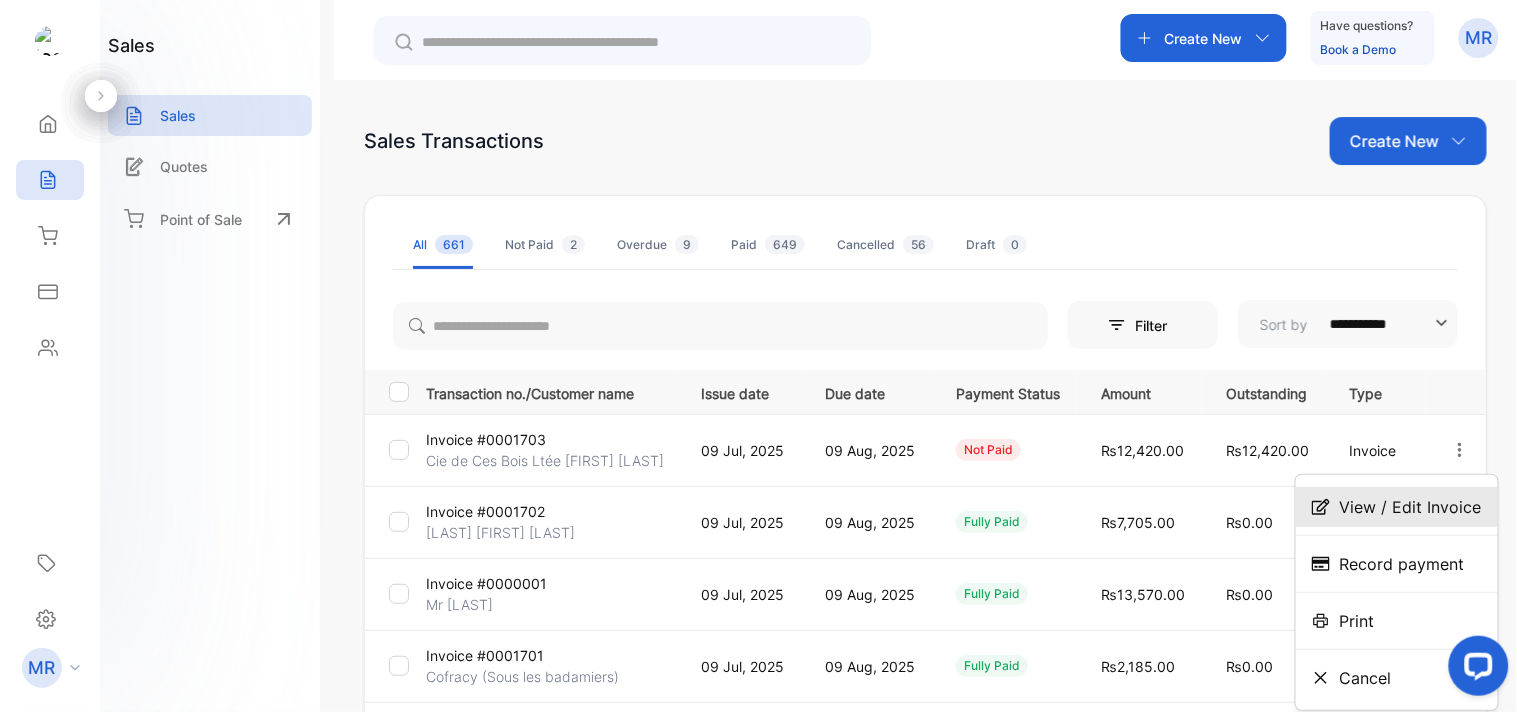 click on "View / Edit Invoice" at bounding box center [1411, 507] 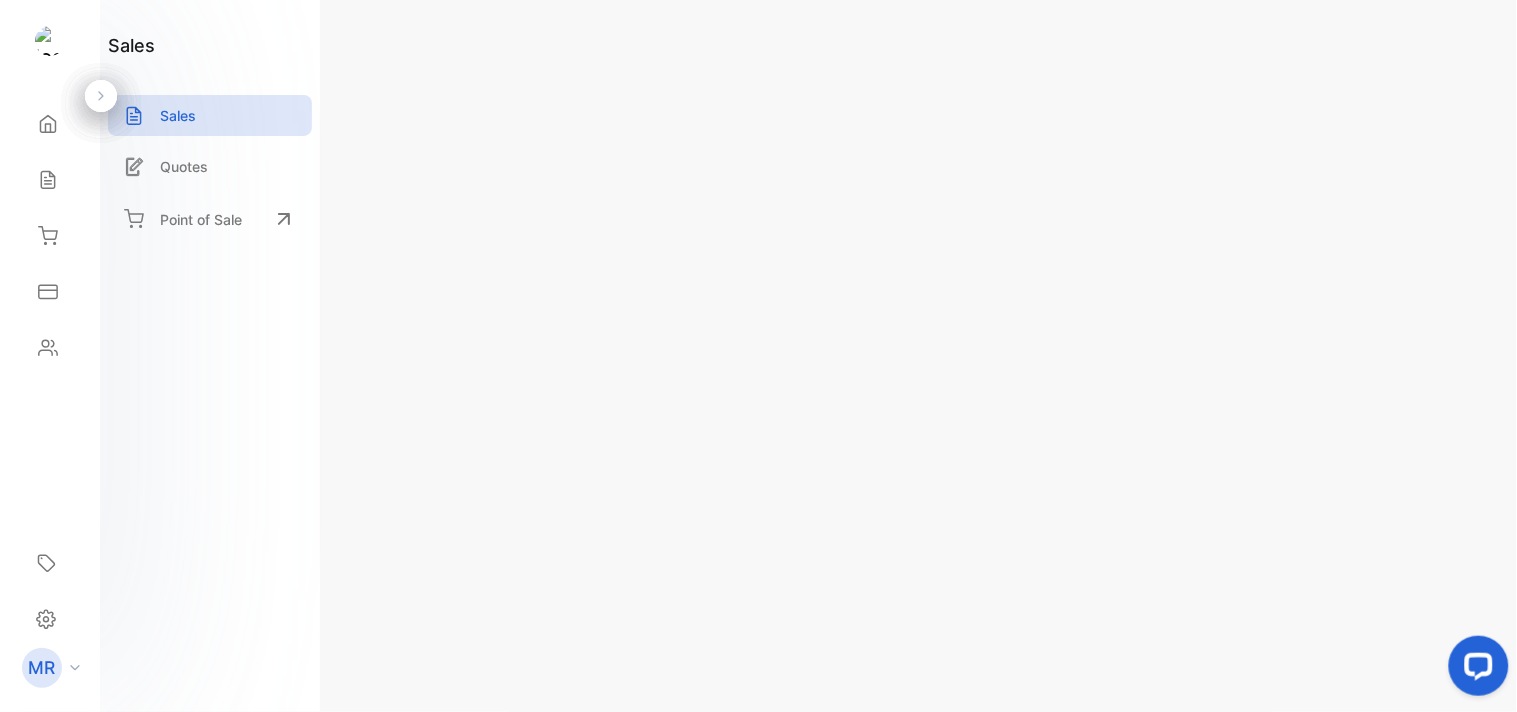 scroll, scrollTop: 0, scrollLeft: 0, axis: both 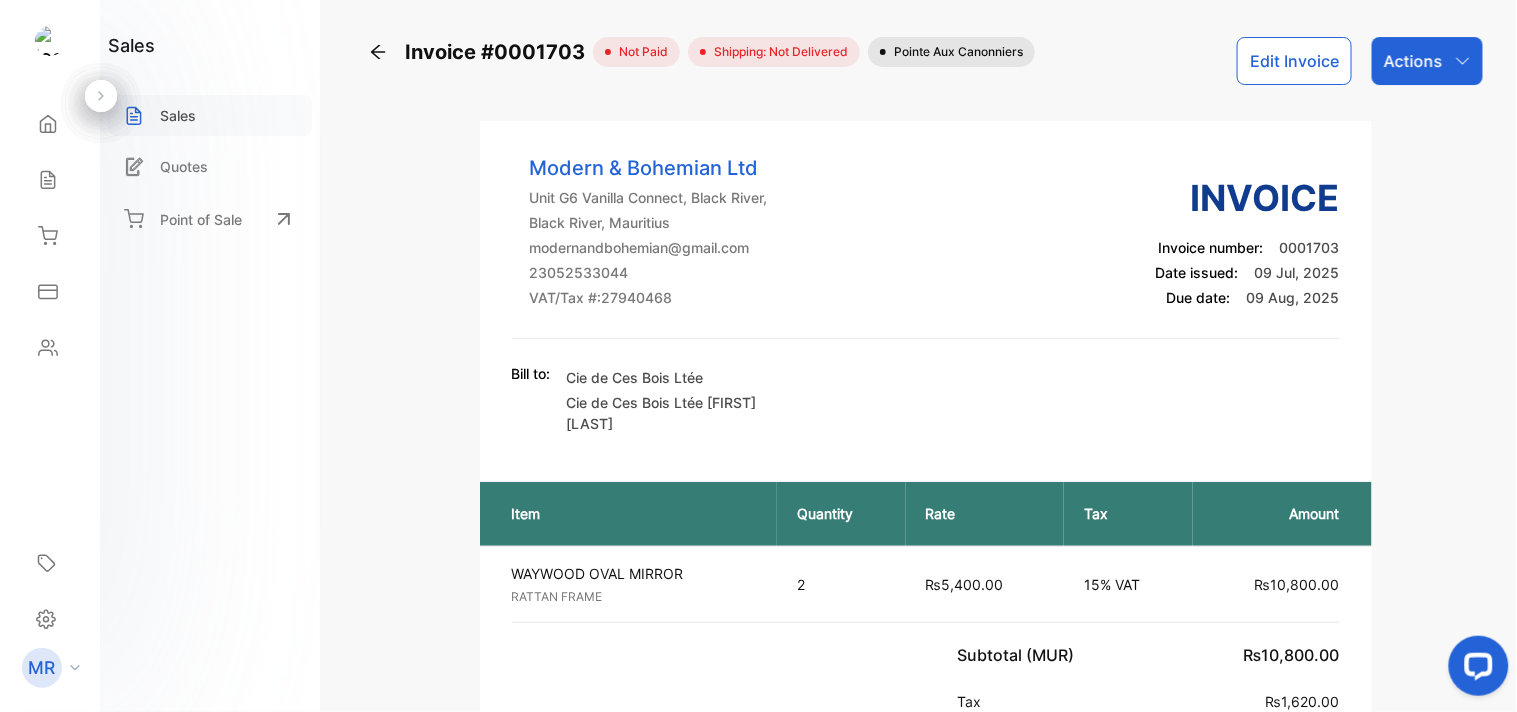click on "Sales" at bounding box center (210, 115) 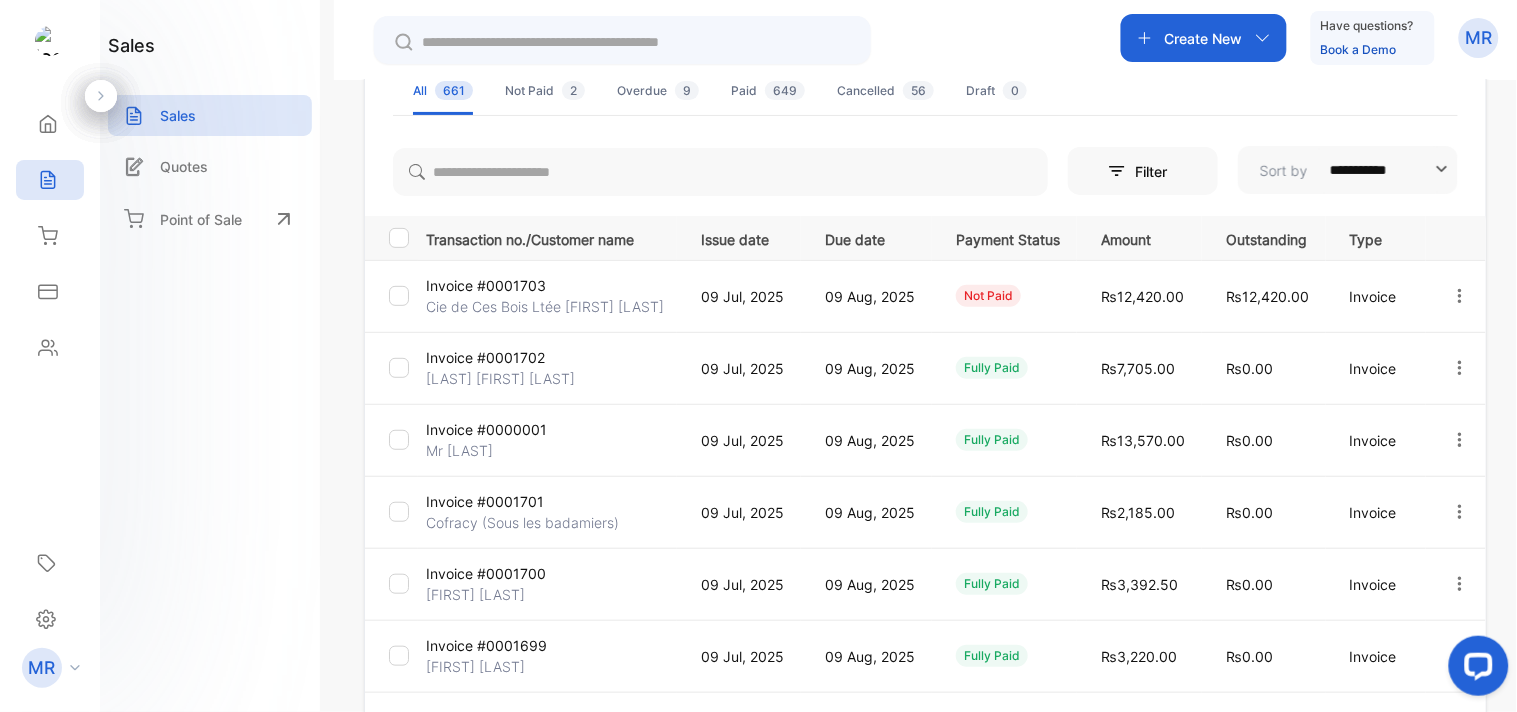 scroll, scrollTop: 222, scrollLeft: 0, axis: vertical 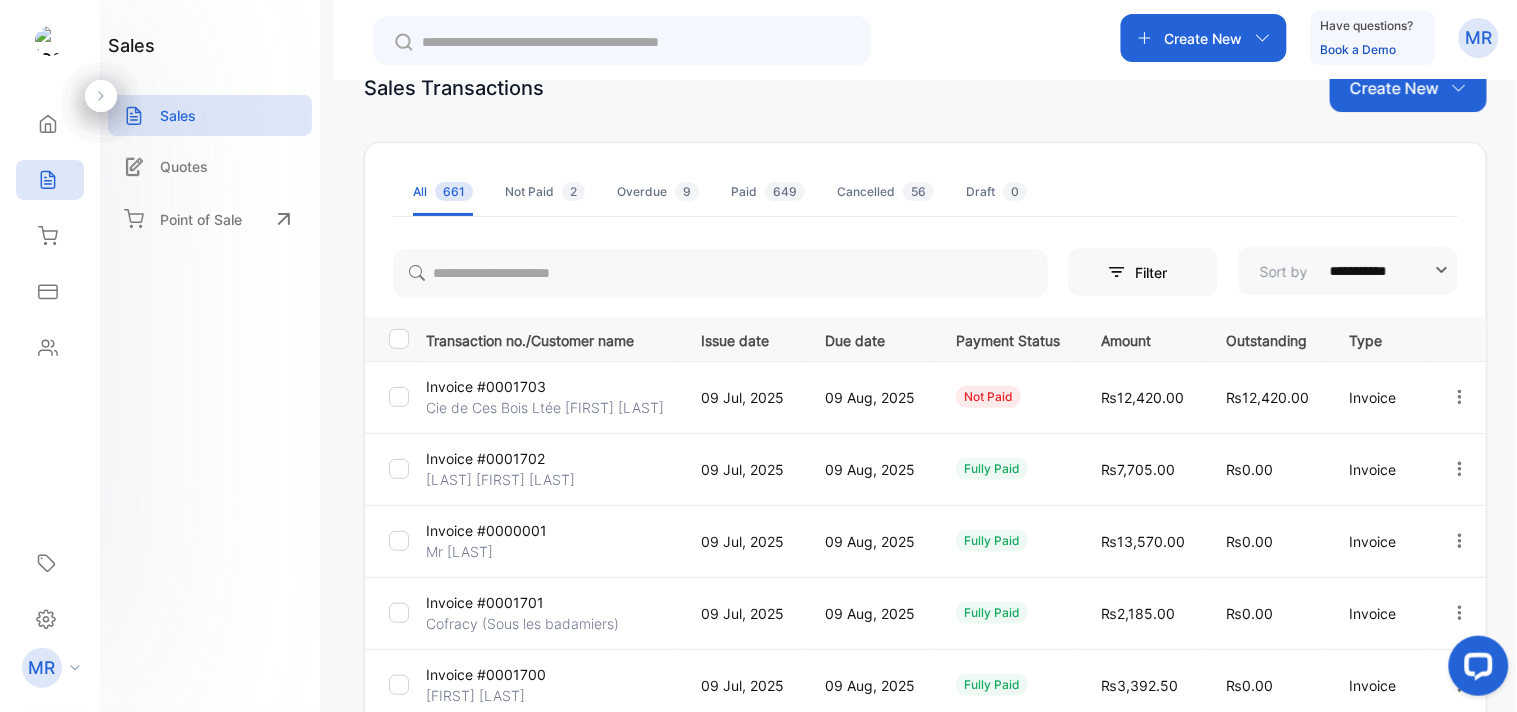 drag, startPoint x: 911, startPoint y: 61, endPoint x: 931, endPoint y: 46, distance: 25 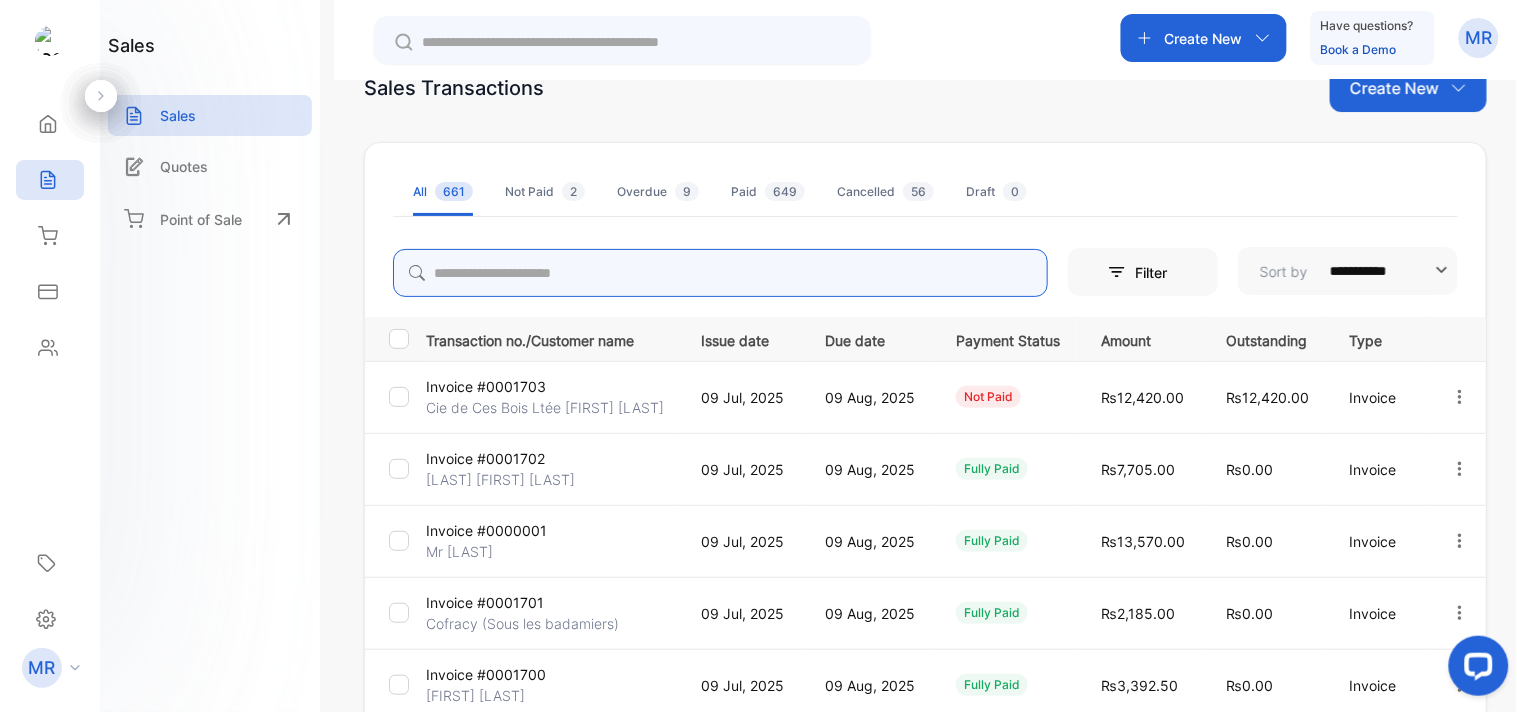 click at bounding box center (720, 273) 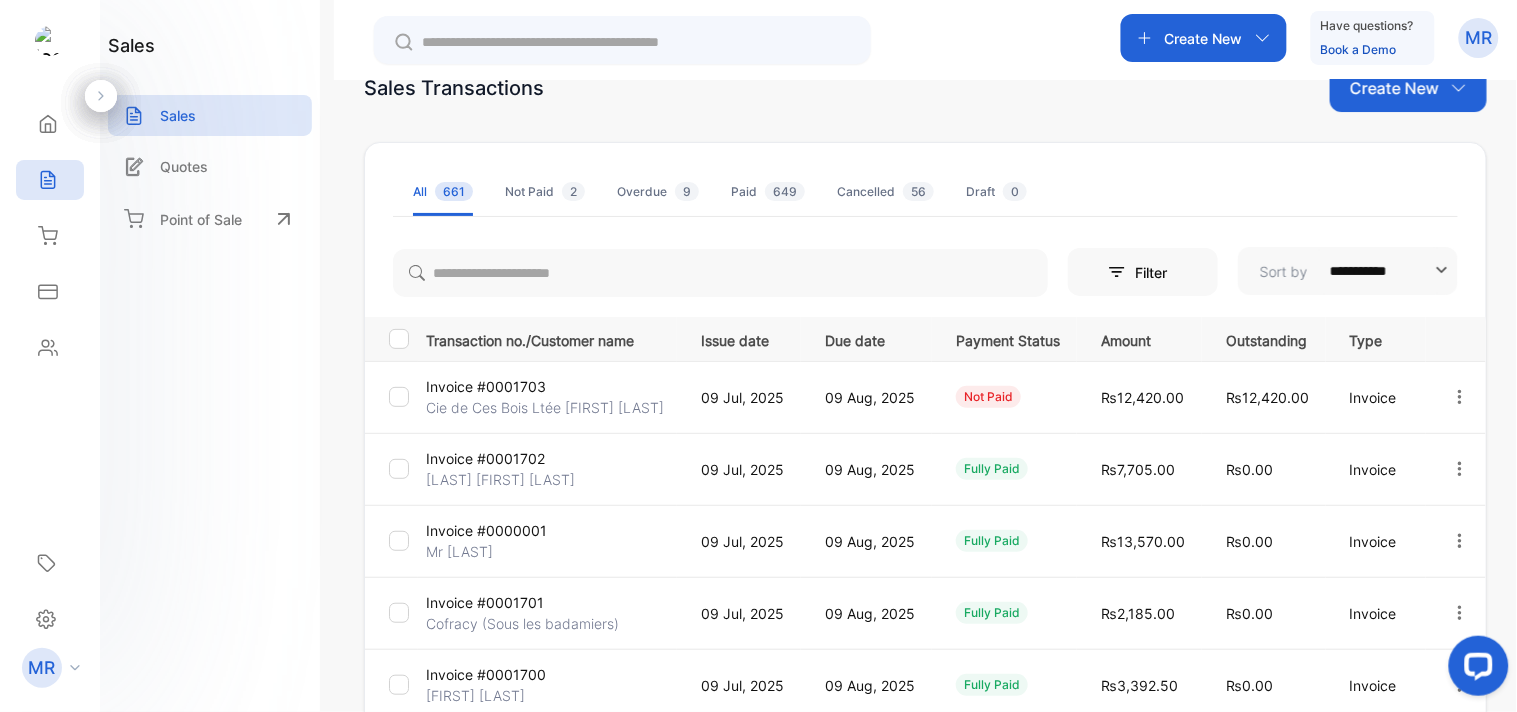 drag, startPoint x: 624, startPoint y: 276, endPoint x: 90, endPoint y: 351, distance: 539.24115 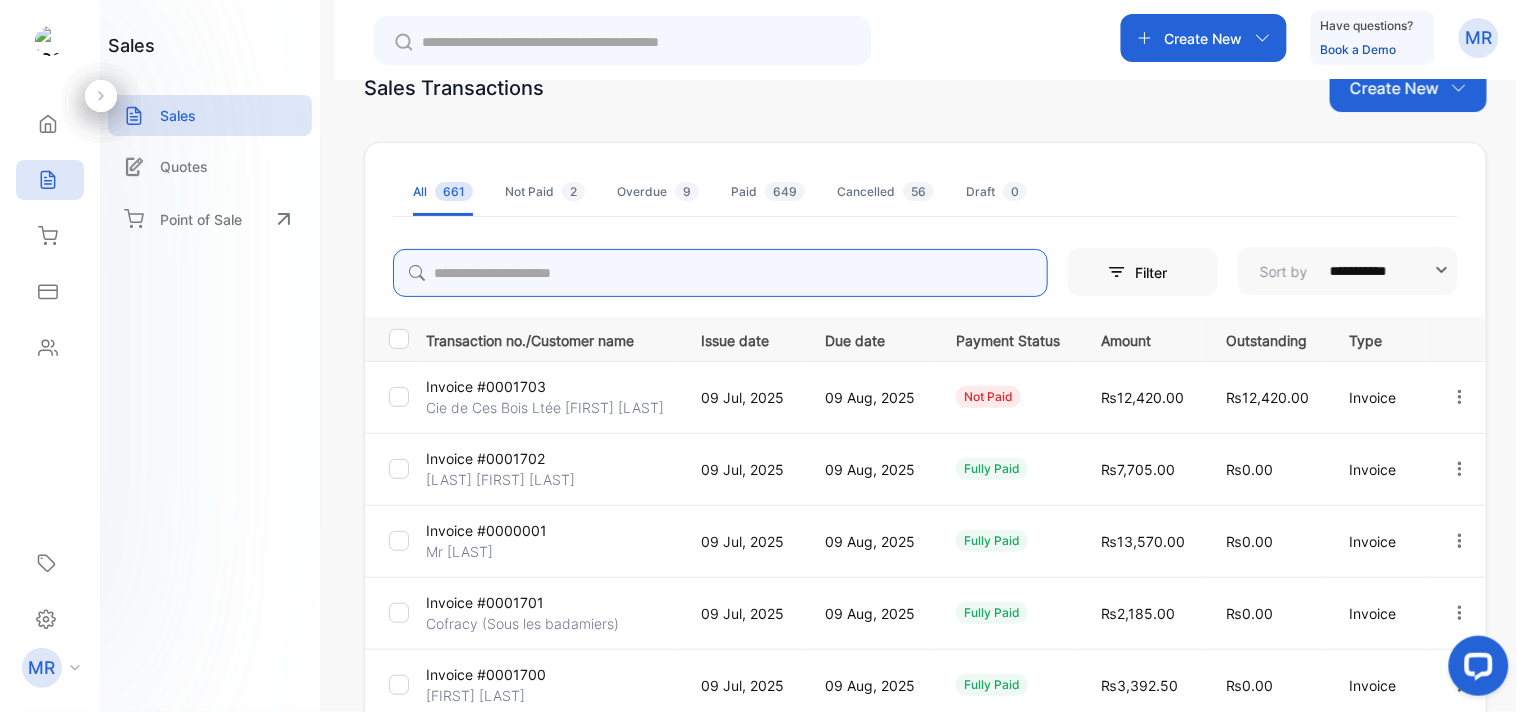 click at bounding box center (720, 273) 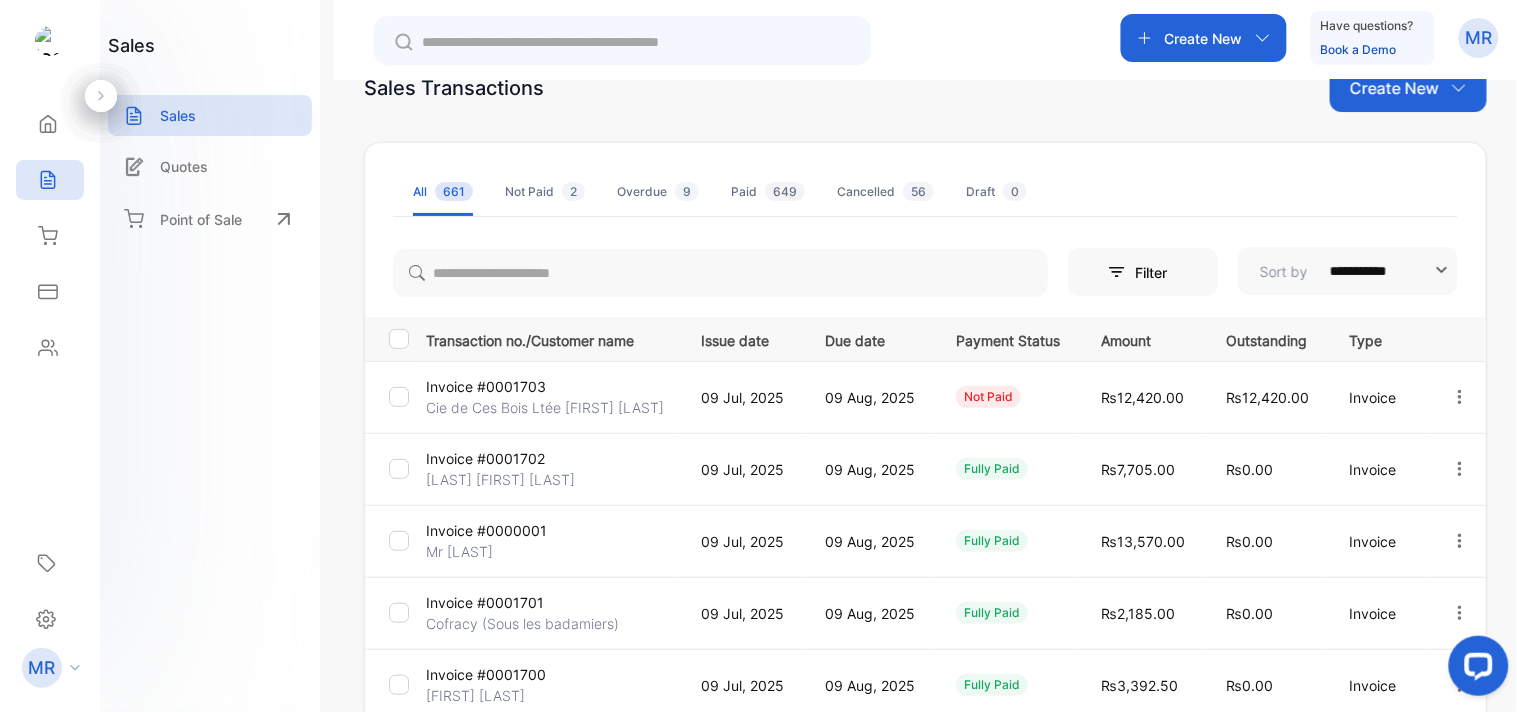 drag, startPoint x: 448, startPoint y: 270, endPoint x: 365, endPoint y: 303, distance: 89.31965 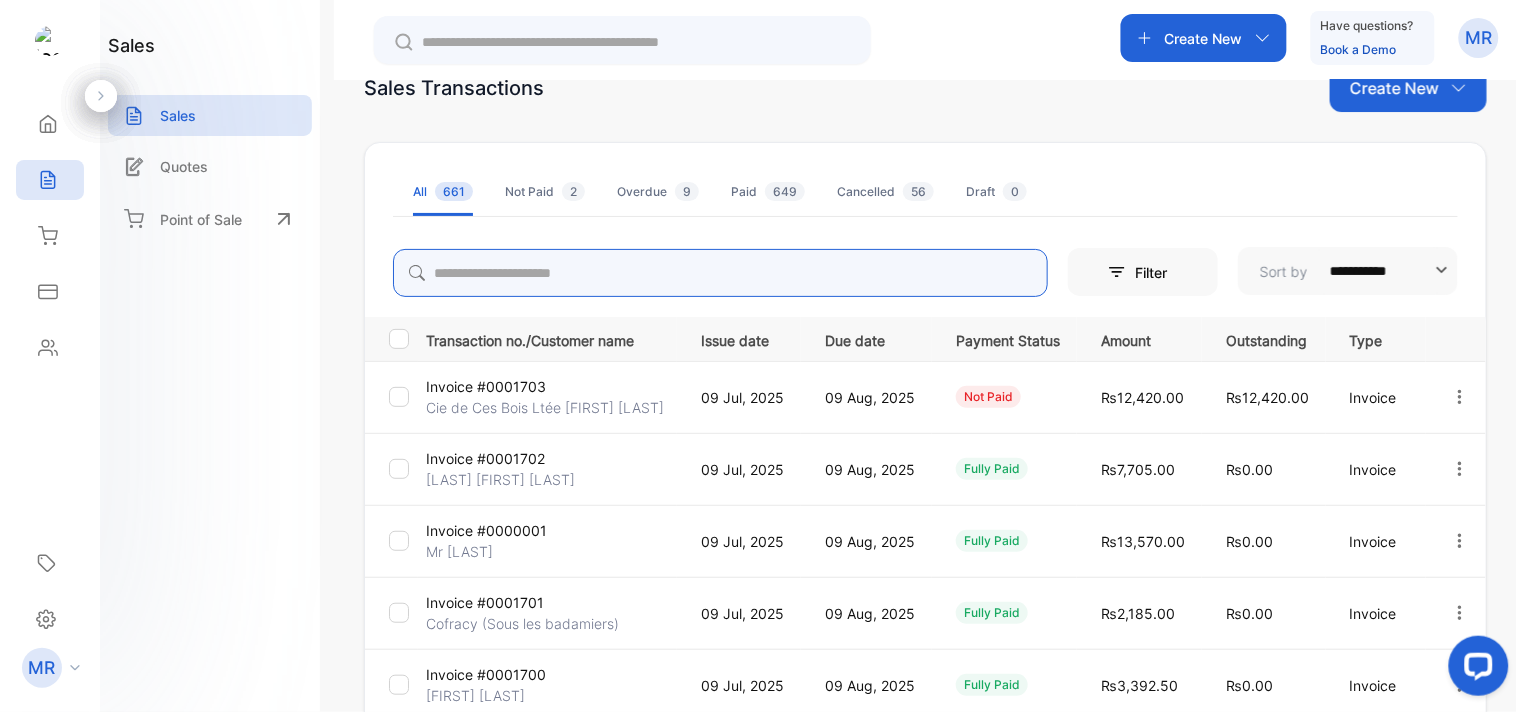 click at bounding box center [720, 273] 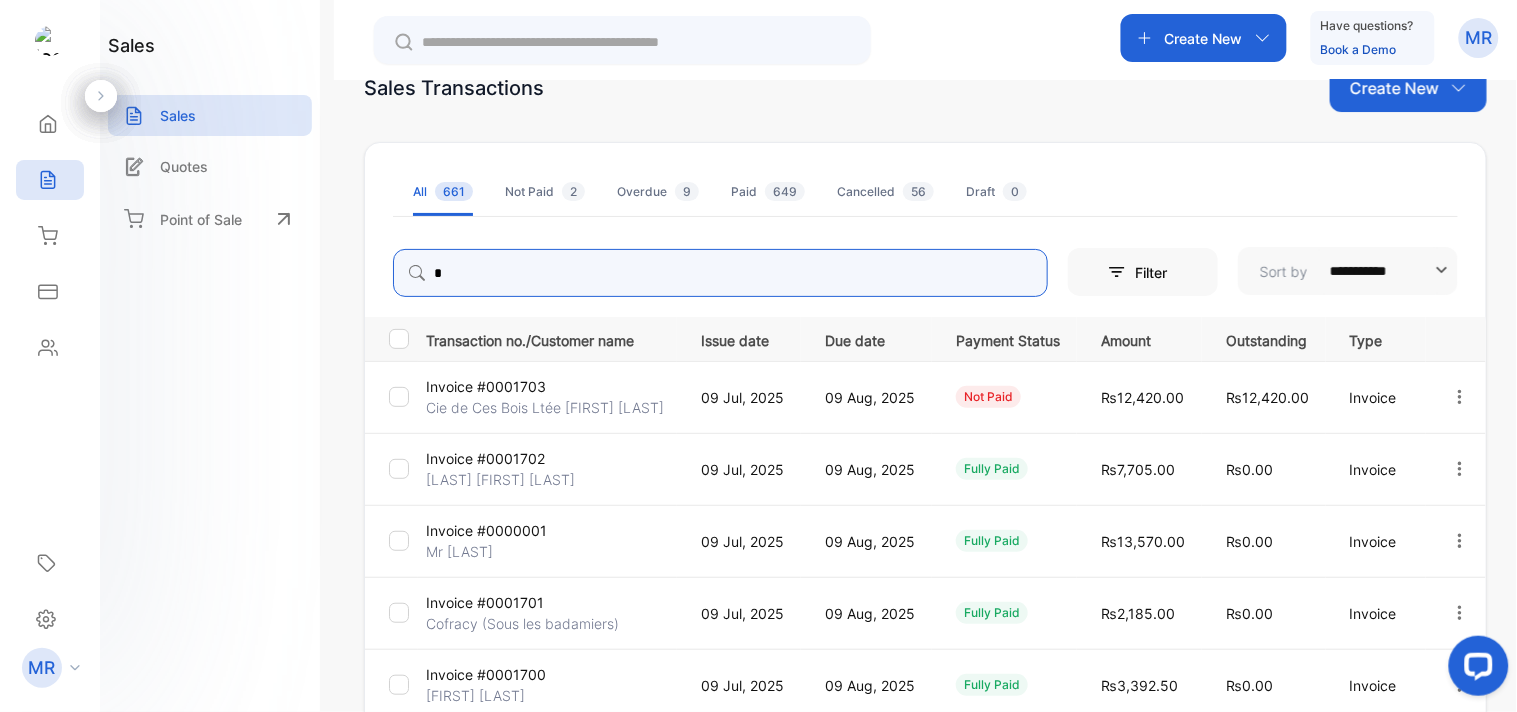 type on "*" 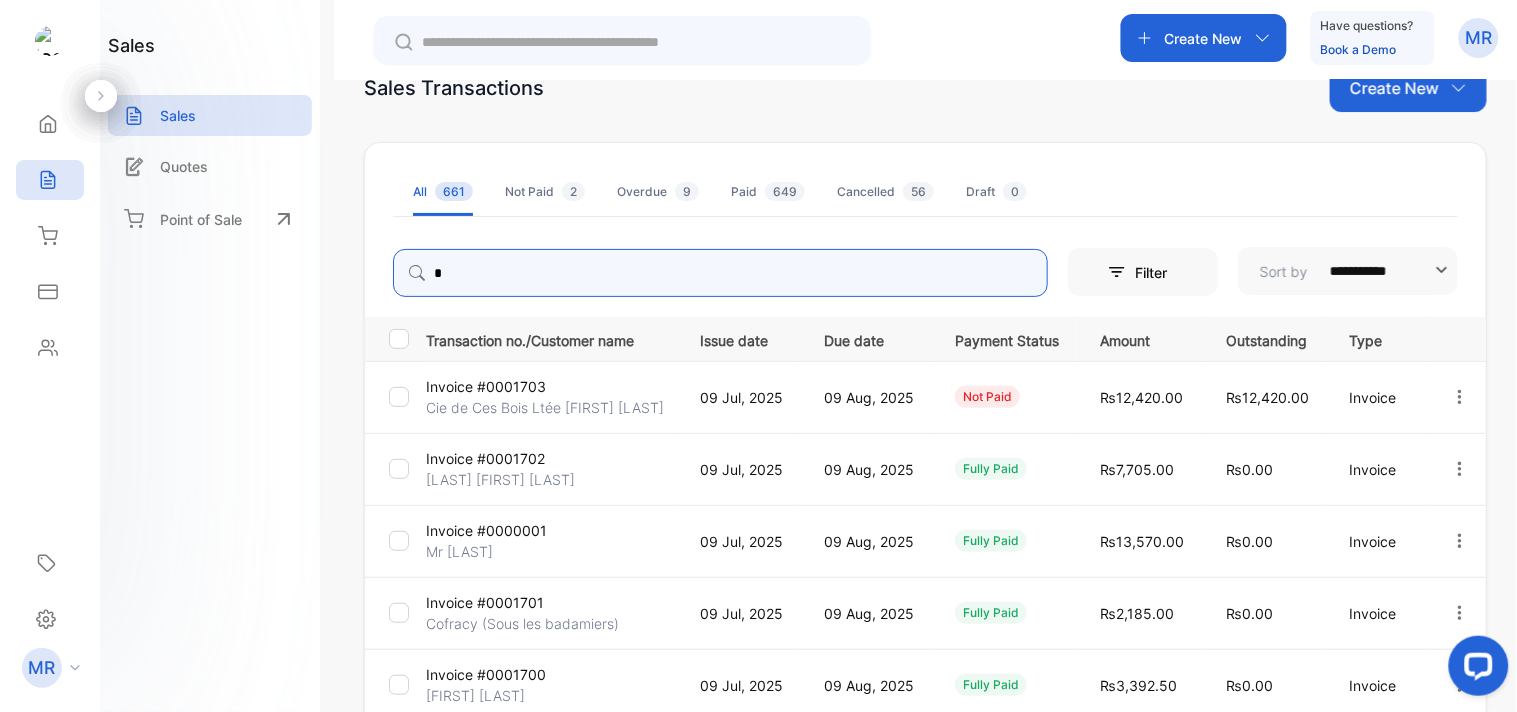 click on "*" at bounding box center (720, 273) 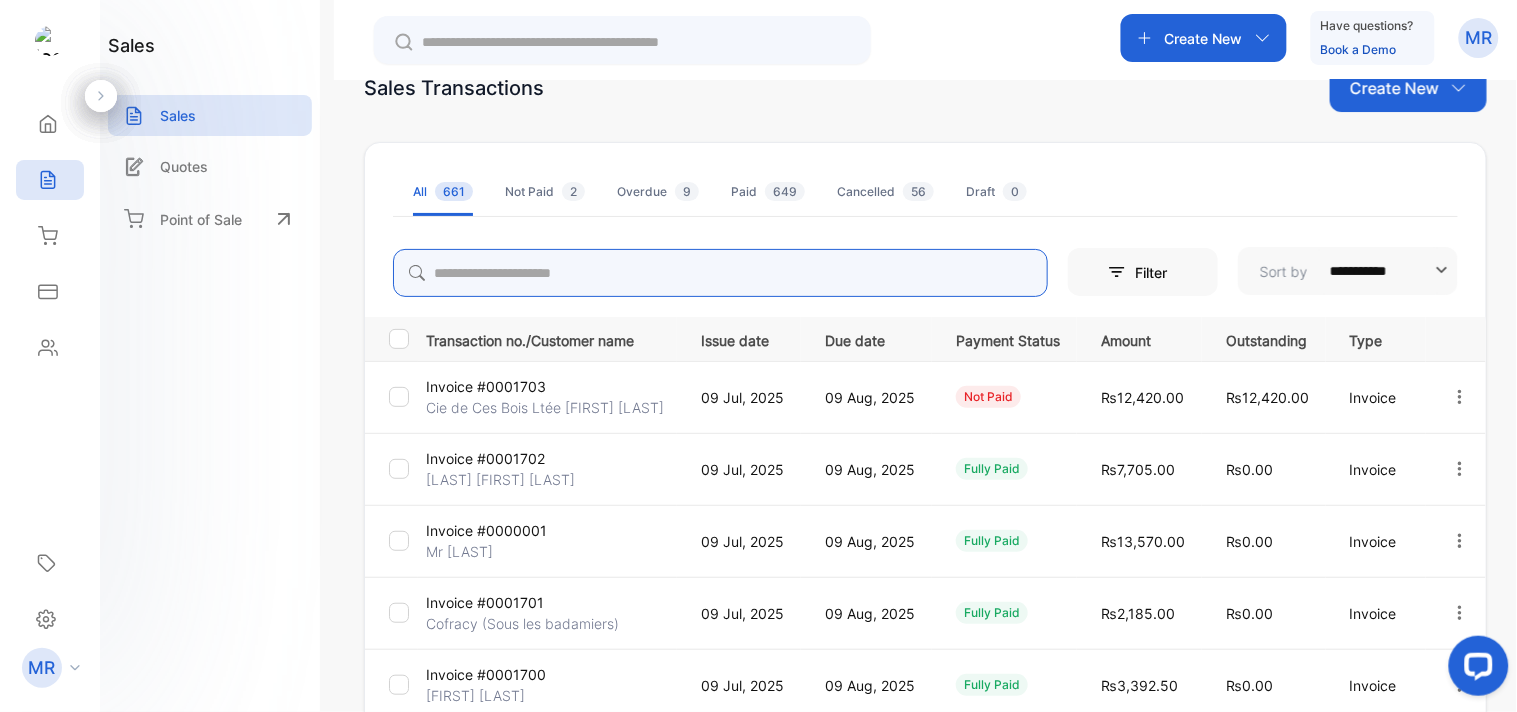 type 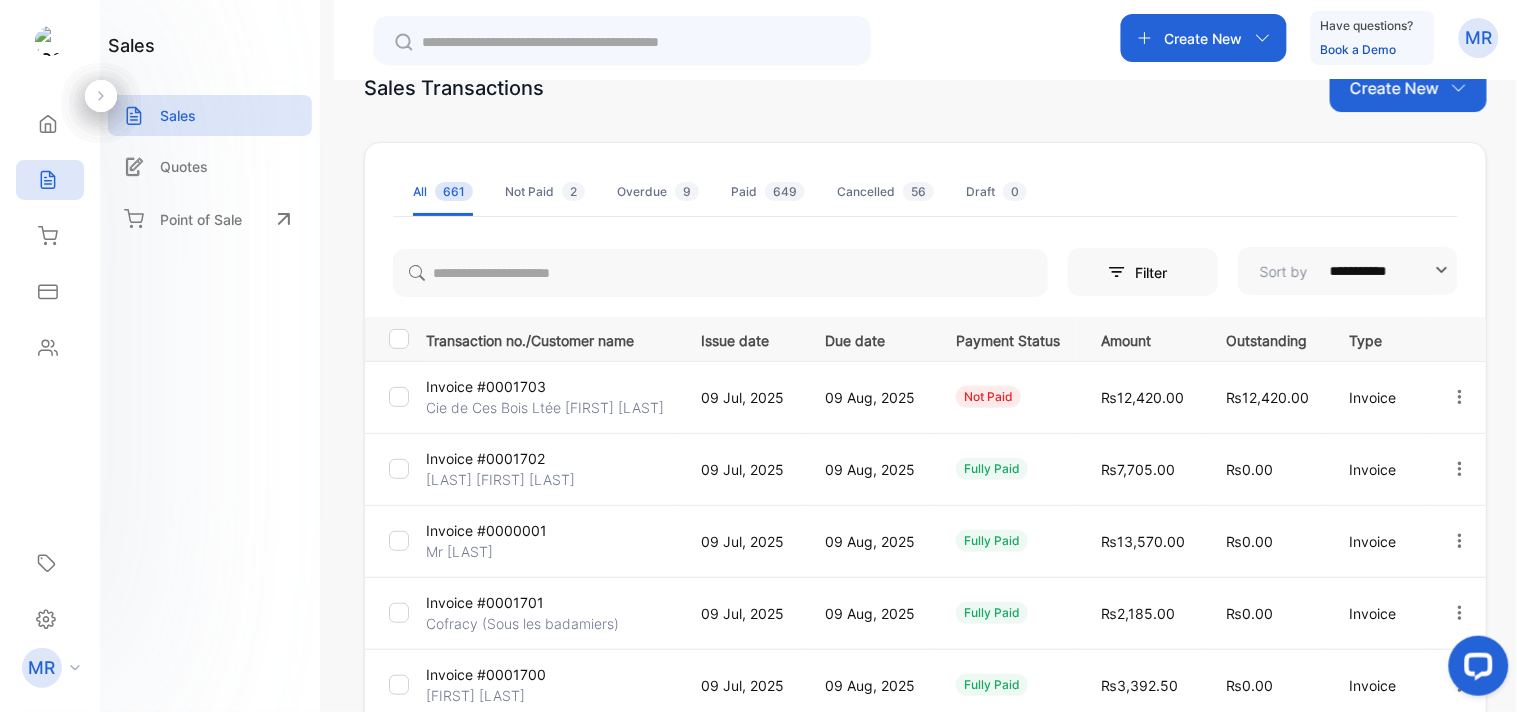 click on "sales Sales Quotes Point of Sale" at bounding box center (210, 356) 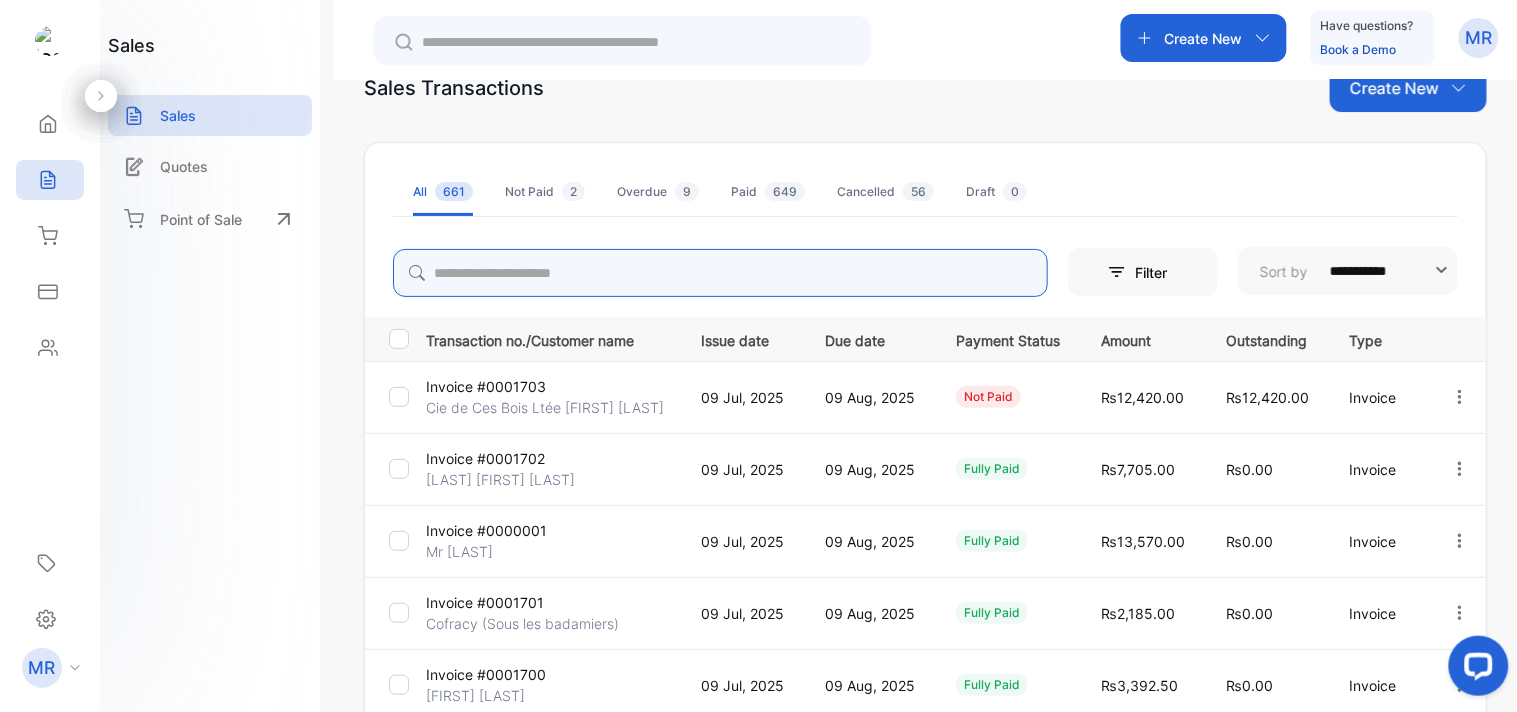 click at bounding box center (720, 273) 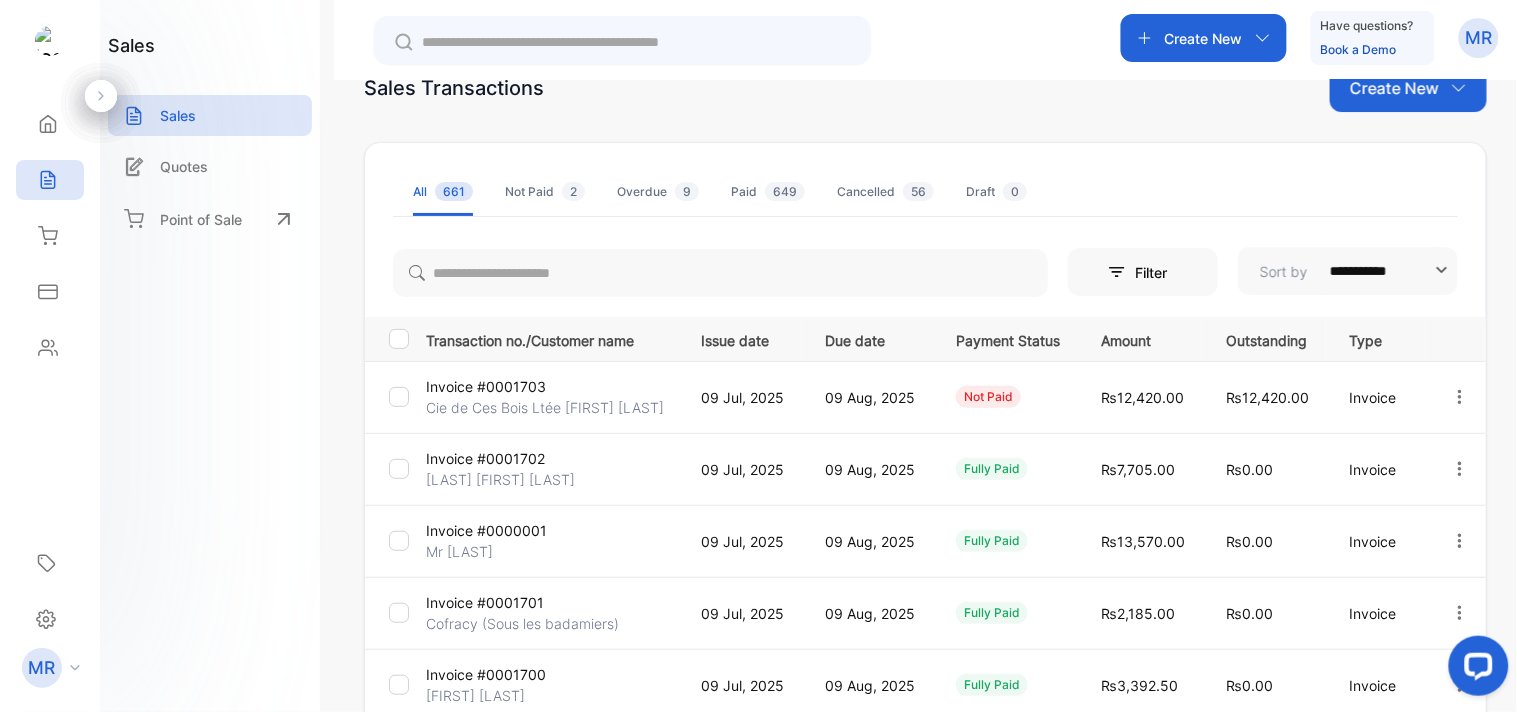 click on "sales Sales Quotes Point of Sale" at bounding box center (210, 356) 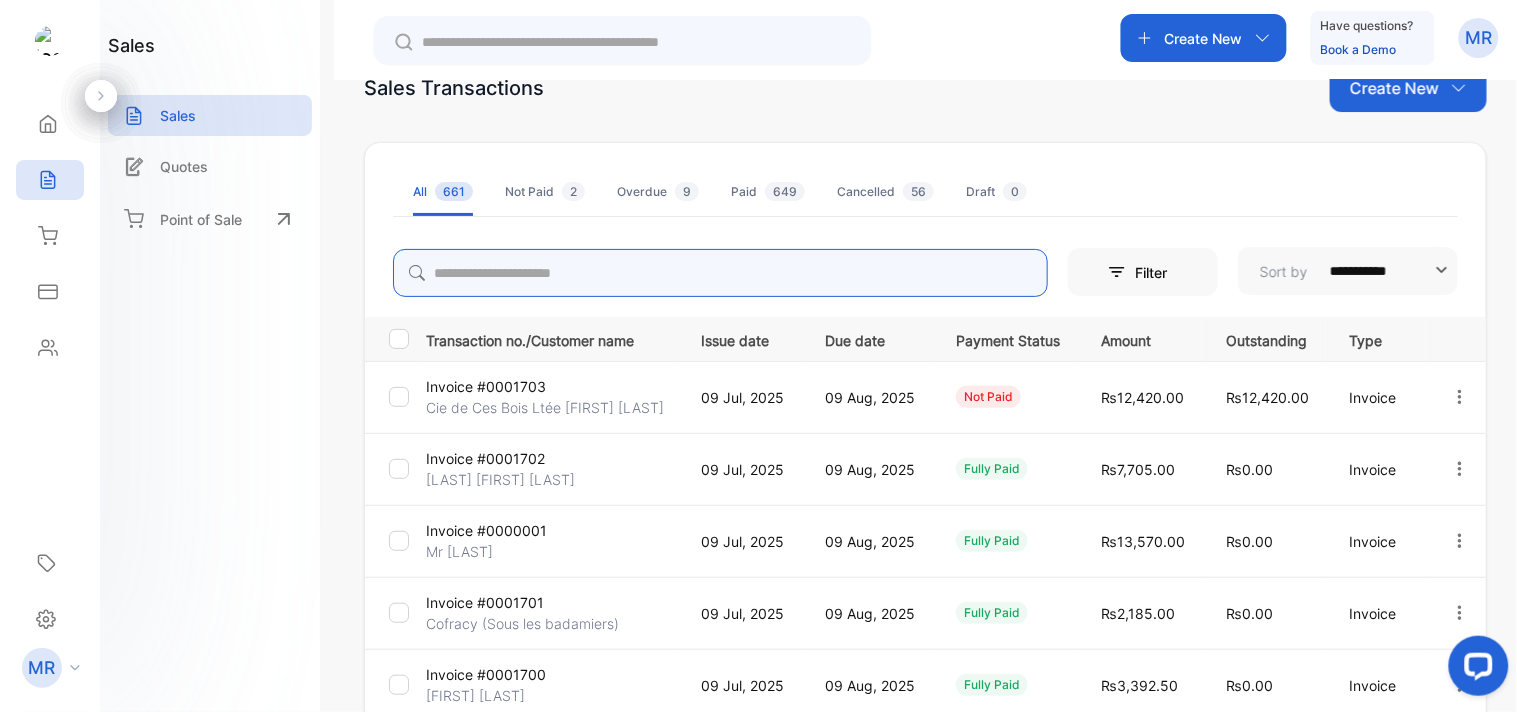click at bounding box center [720, 273] 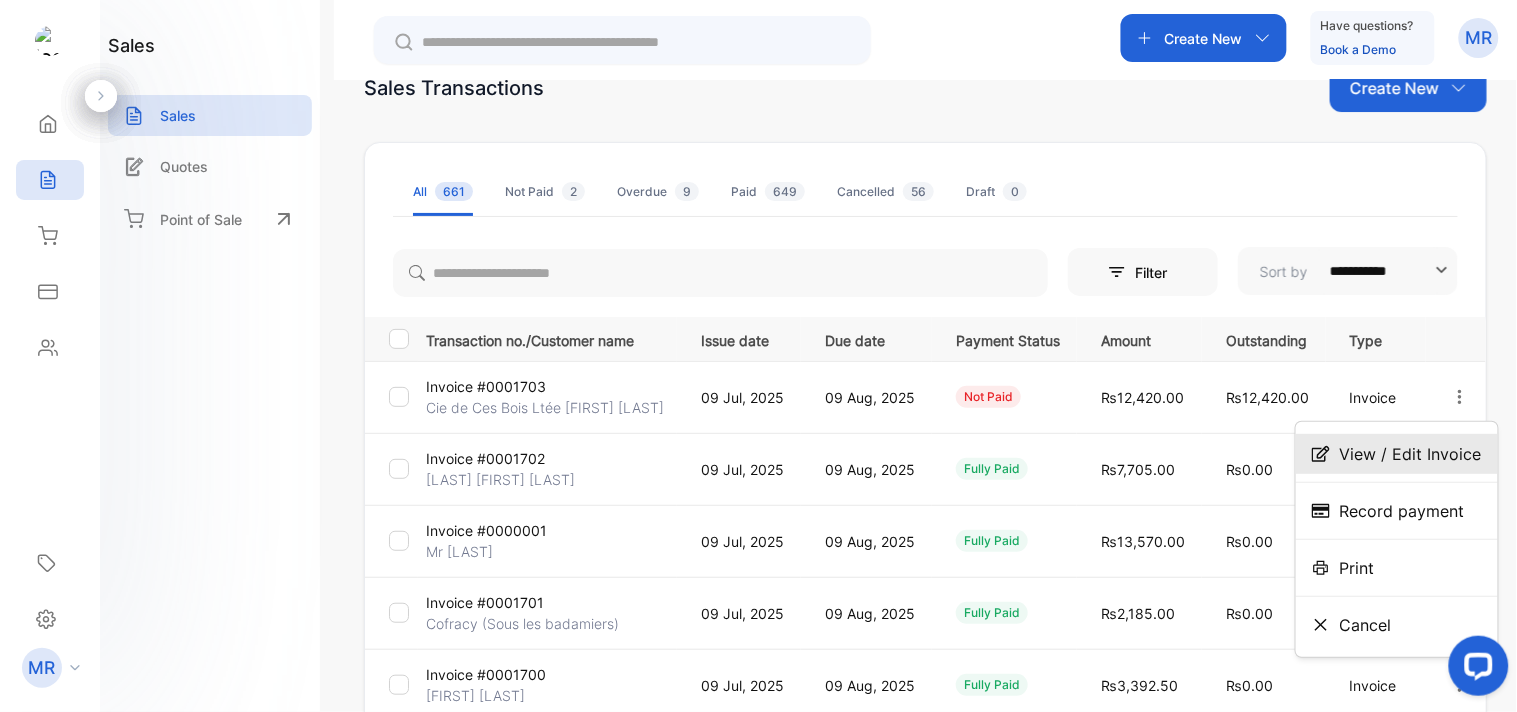 click on "View / Edit Invoice" at bounding box center [1411, 454] 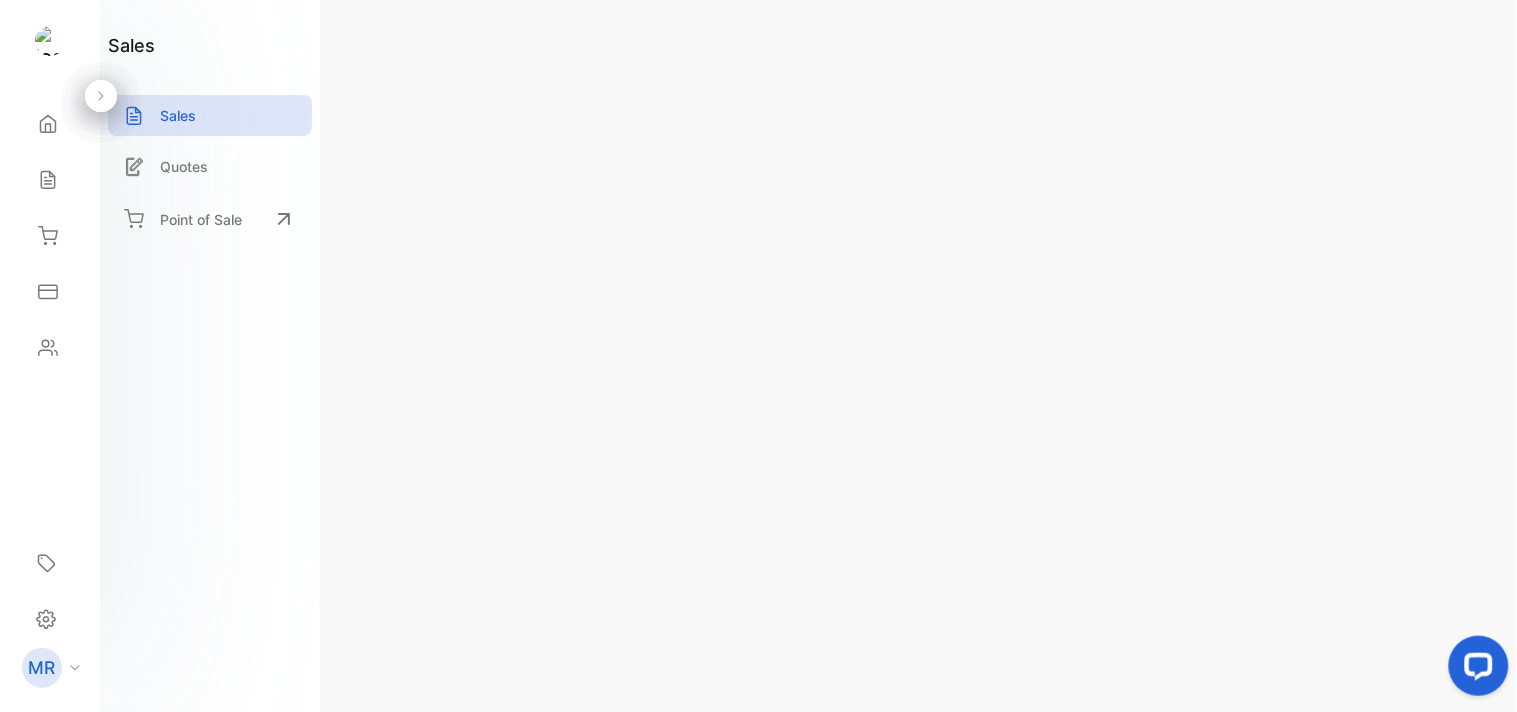 scroll, scrollTop: 1, scrollLeft: 0, axis: vertical 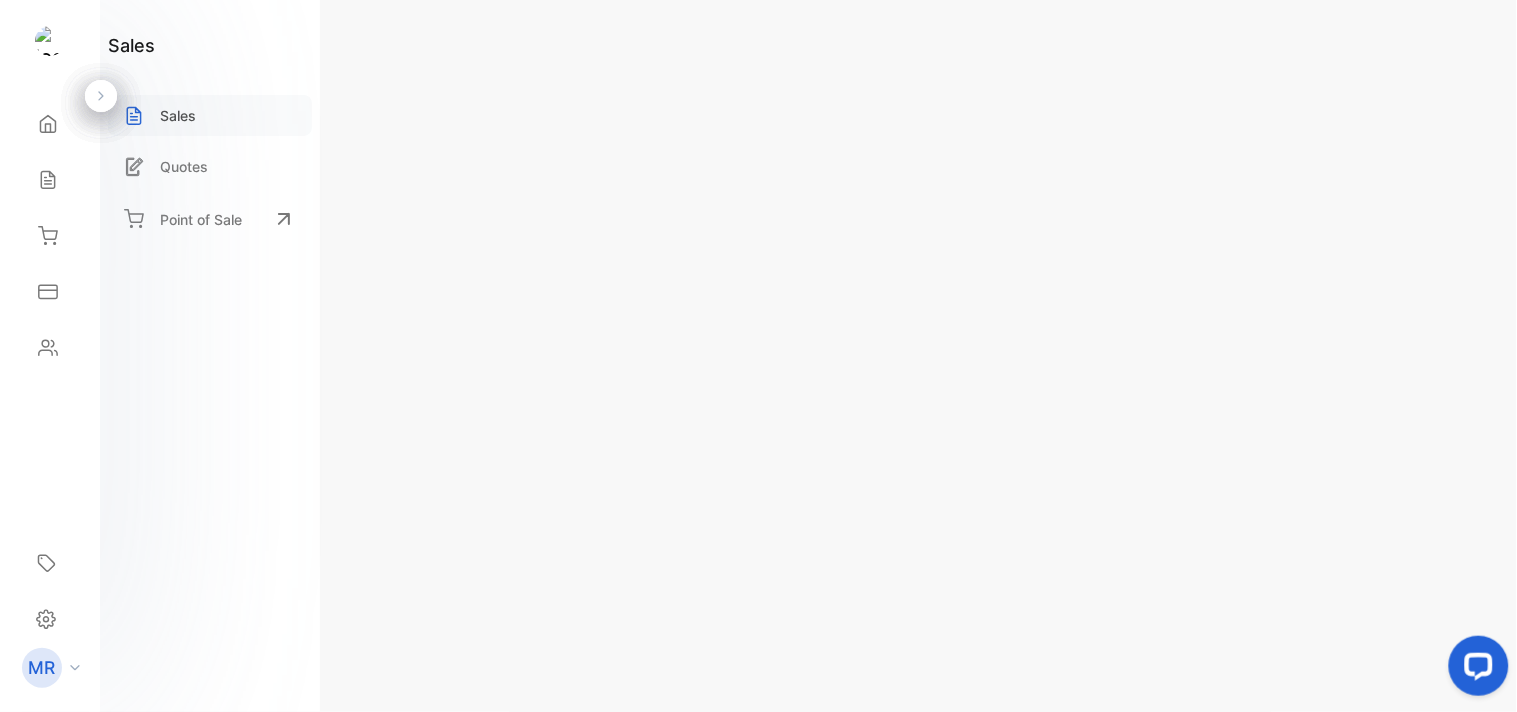 click on "Sales" at bounding box center [178, 115] 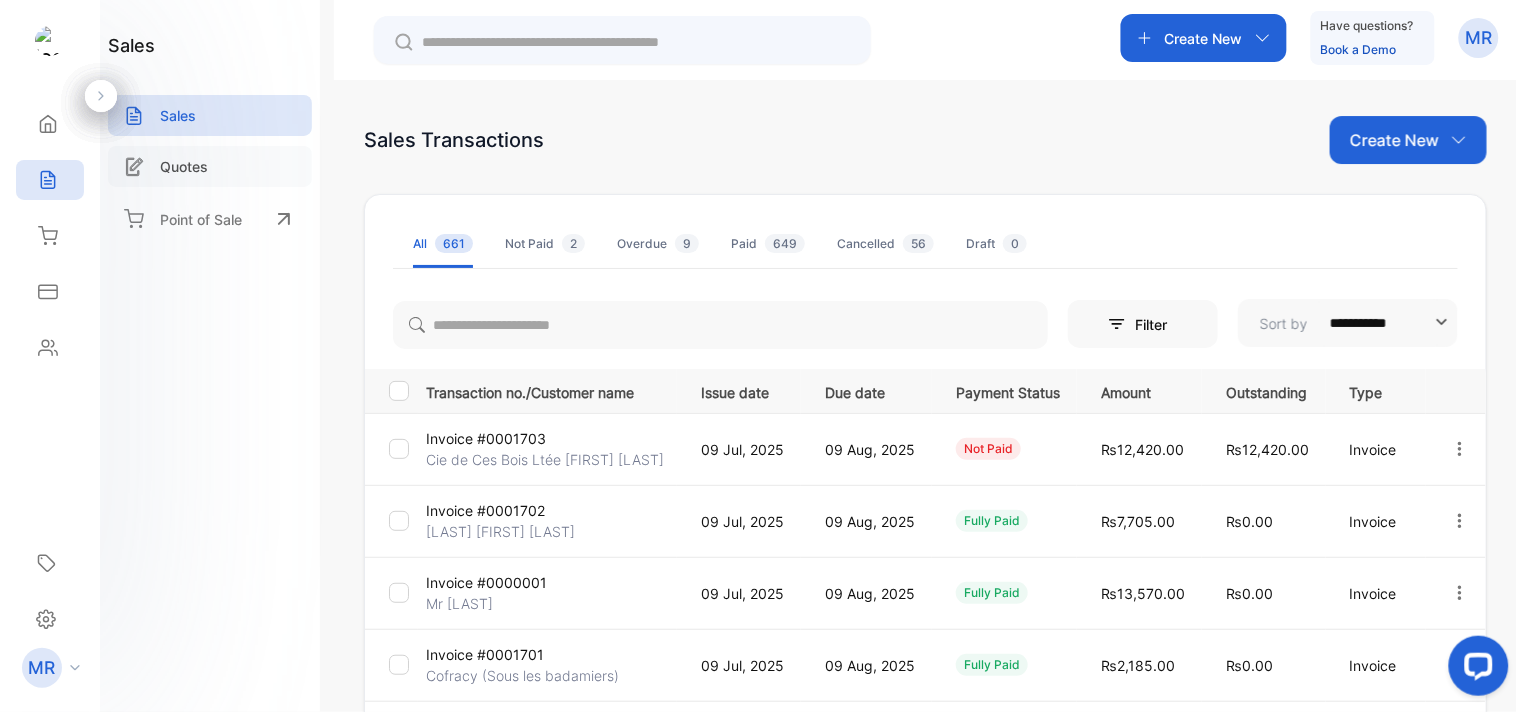 click on "Quotes" at bounding box center [184, 166] 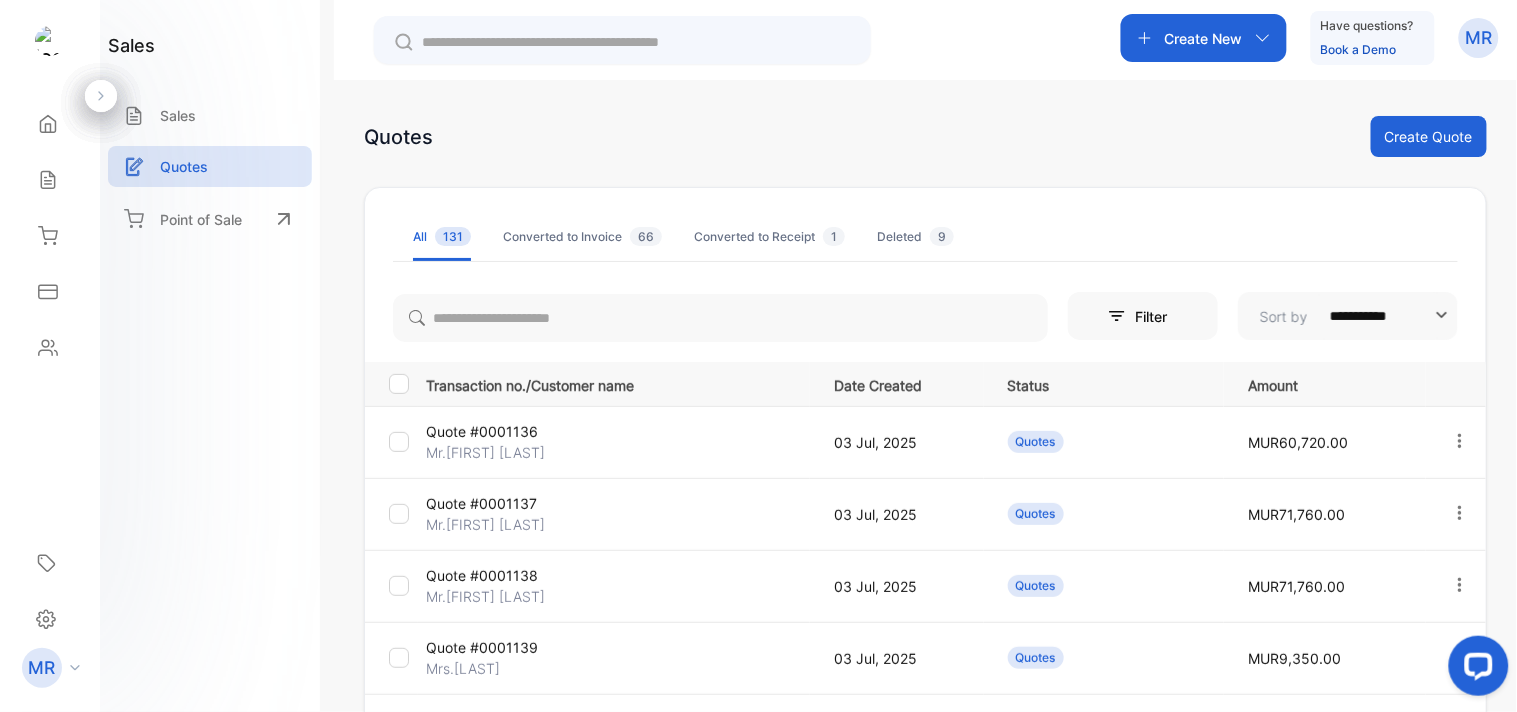 click on "Create Quote" at bounding box center (1429, 136) 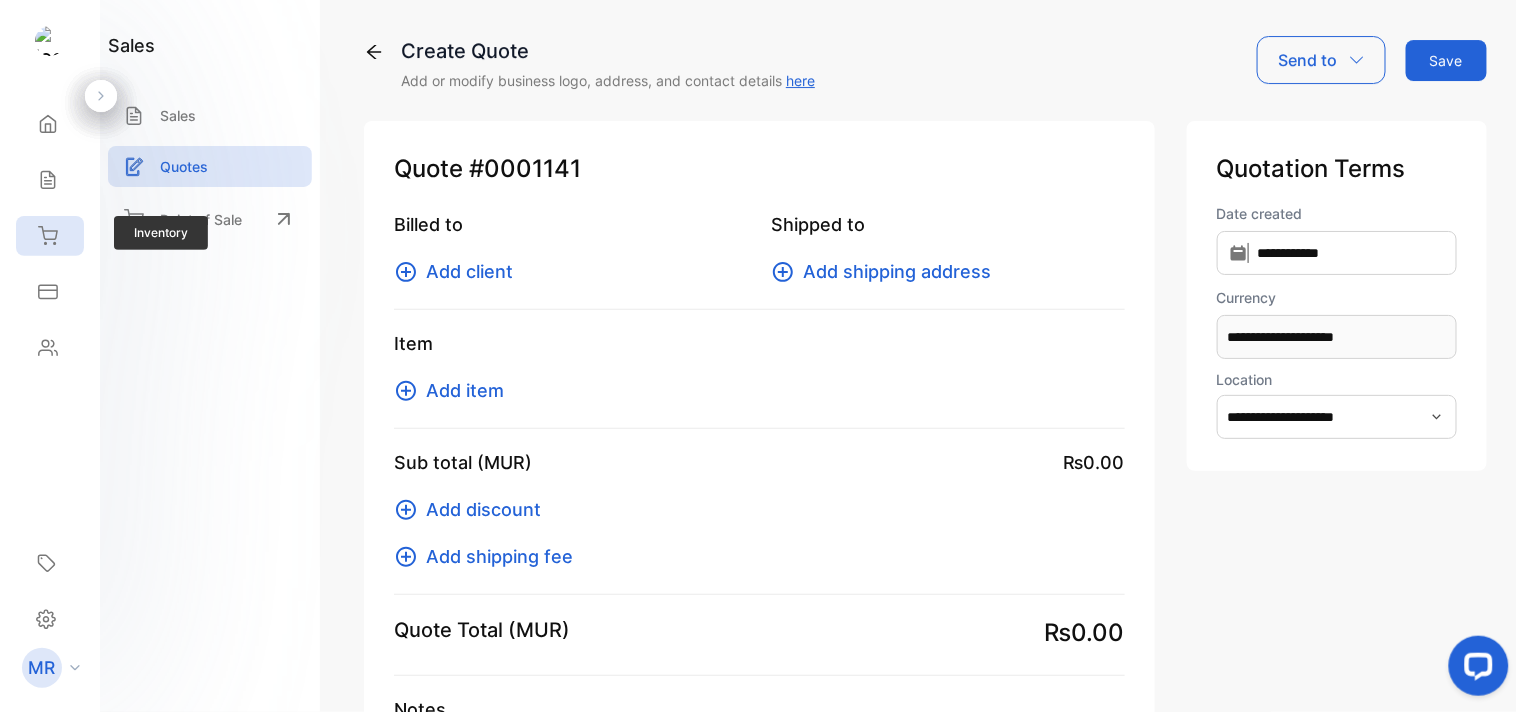 click at bounding box center [48, 124] 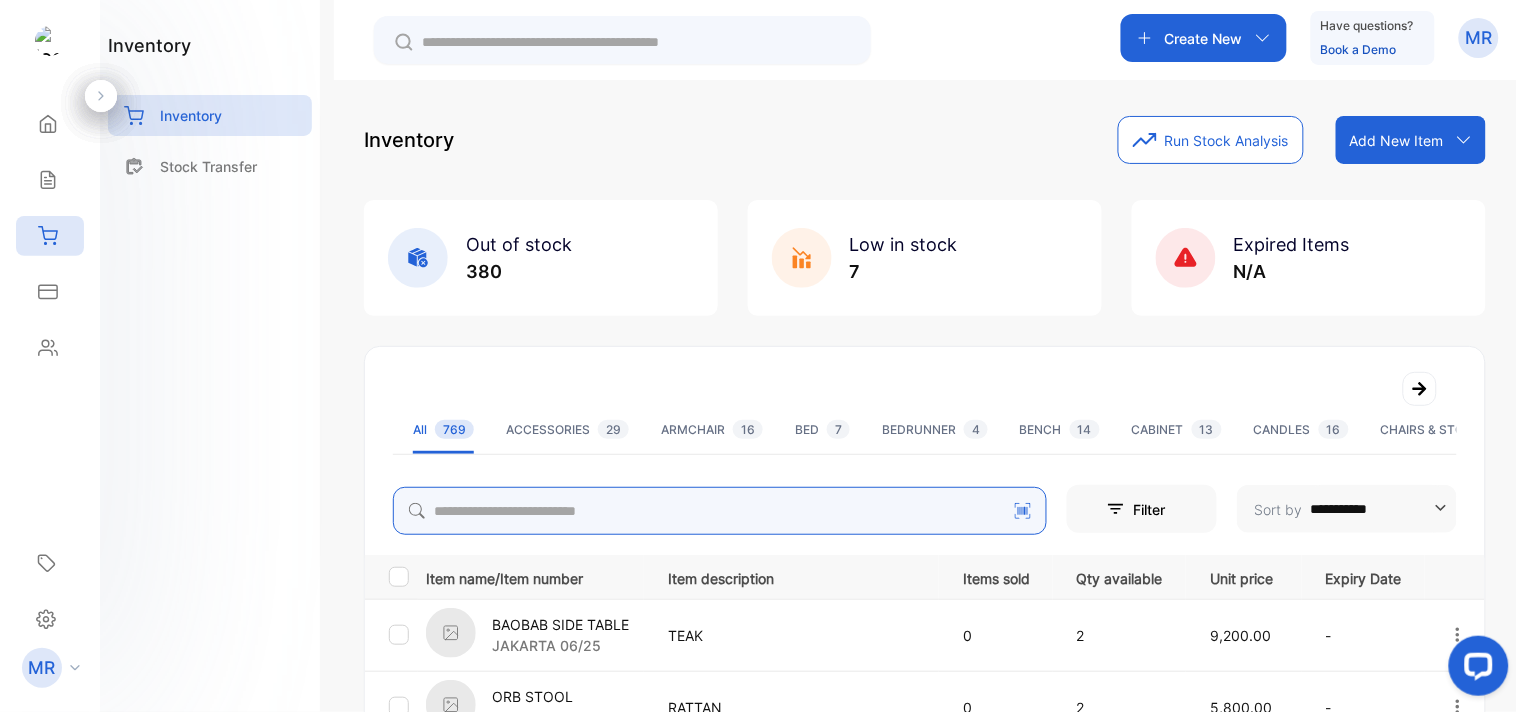 click at bounding box center [720, 511] 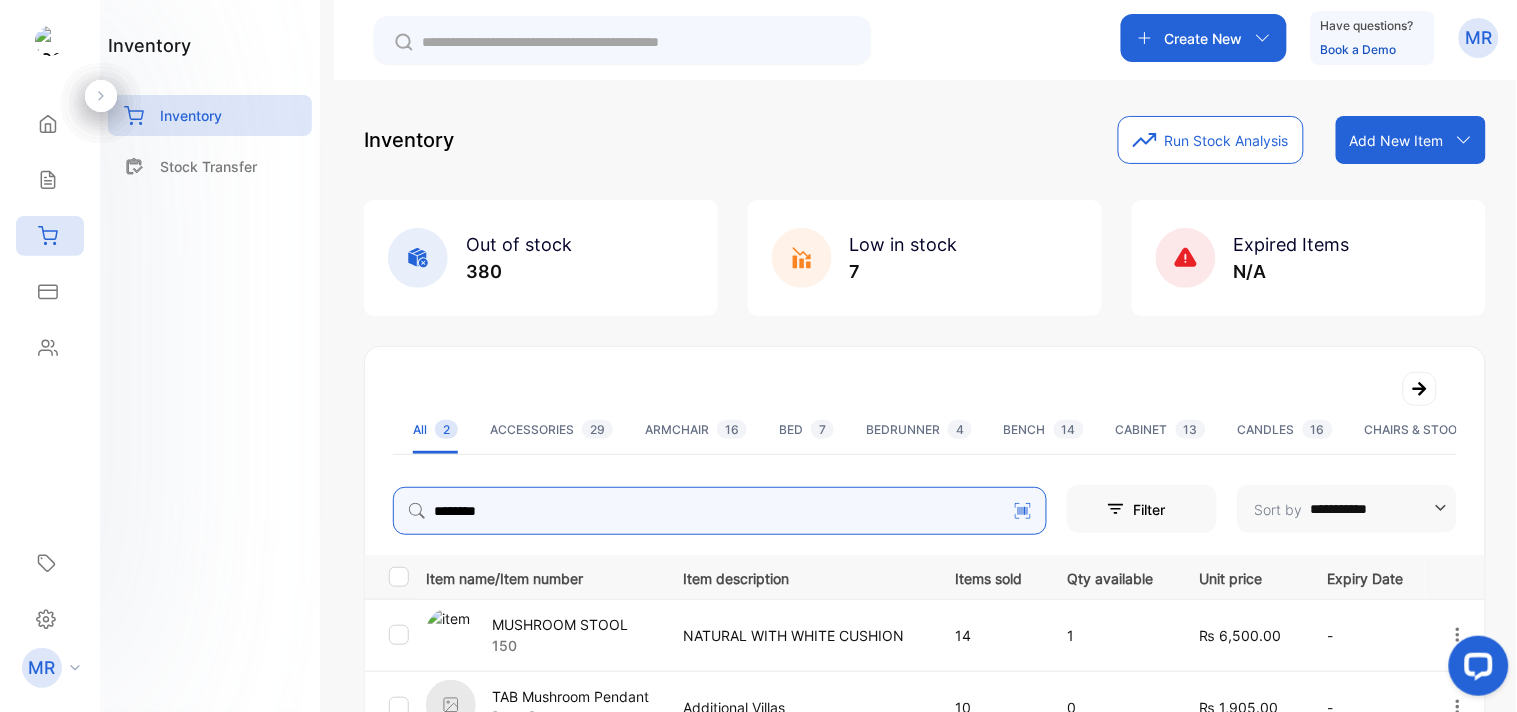 scroll, scrollTop: 105, scrollLeft: 0, axis: vertical 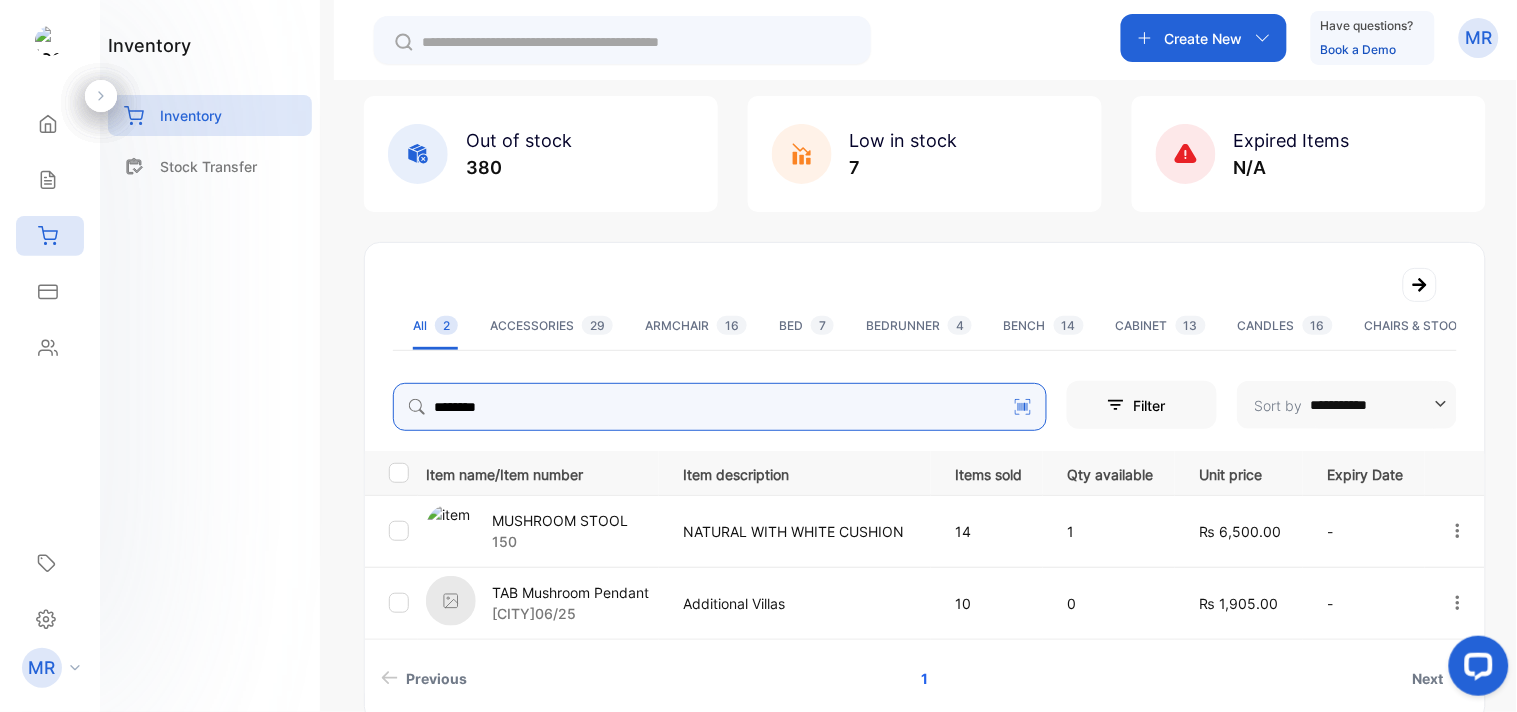 type on "********" 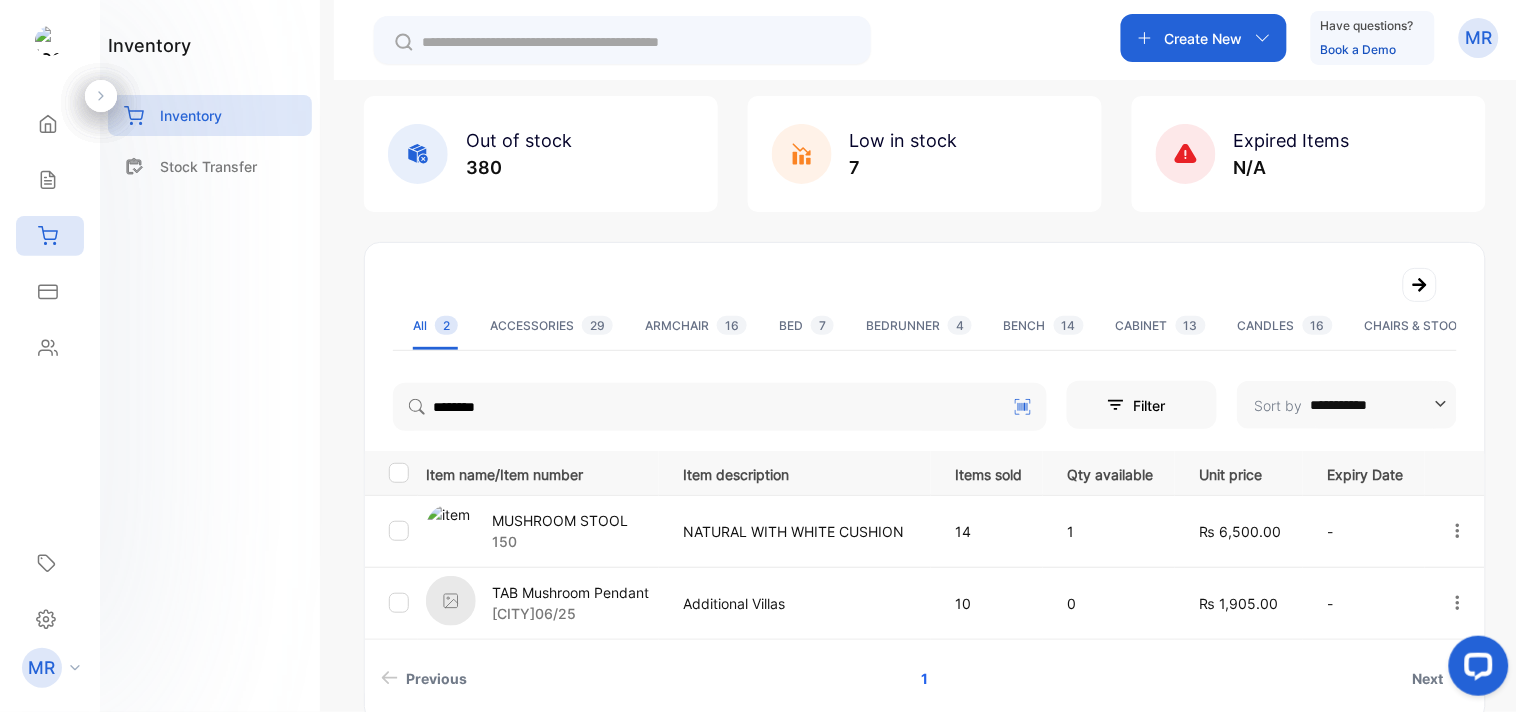 click on "MUSHROOM STOOL" at bounding box center [560, 520] 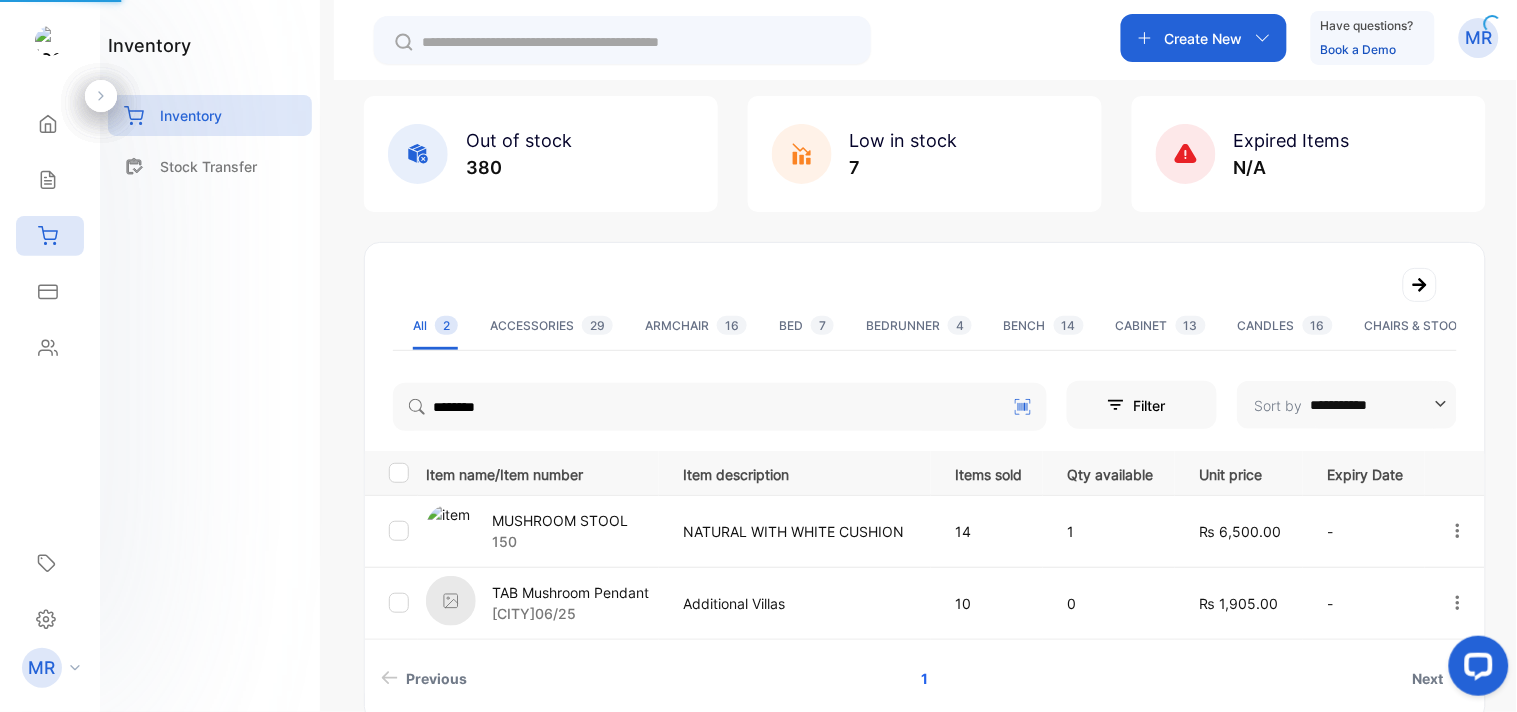 click on "MUSHROOM STOOL" at bounding box center (560, 520) 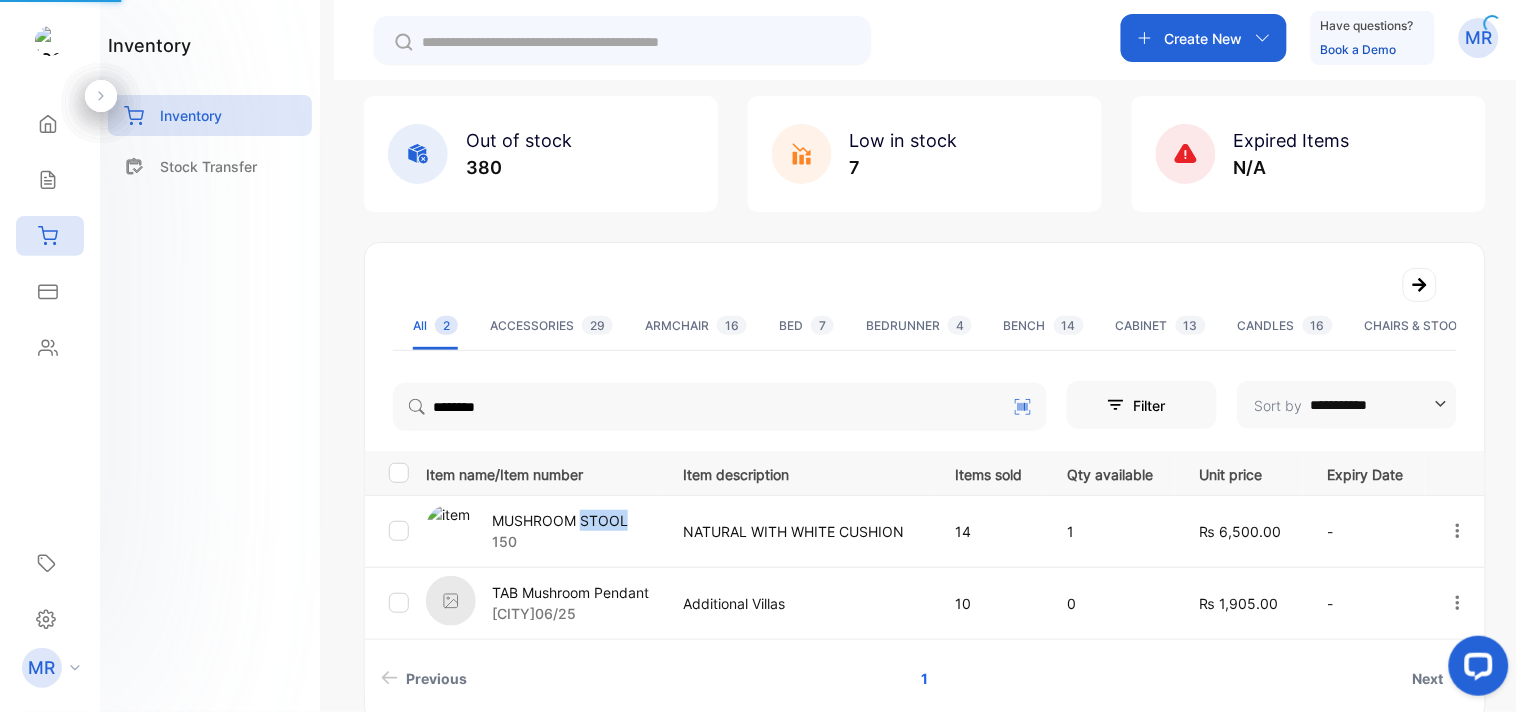 click on "MUSHROOM STOOL" at bounding box center [560, 520] 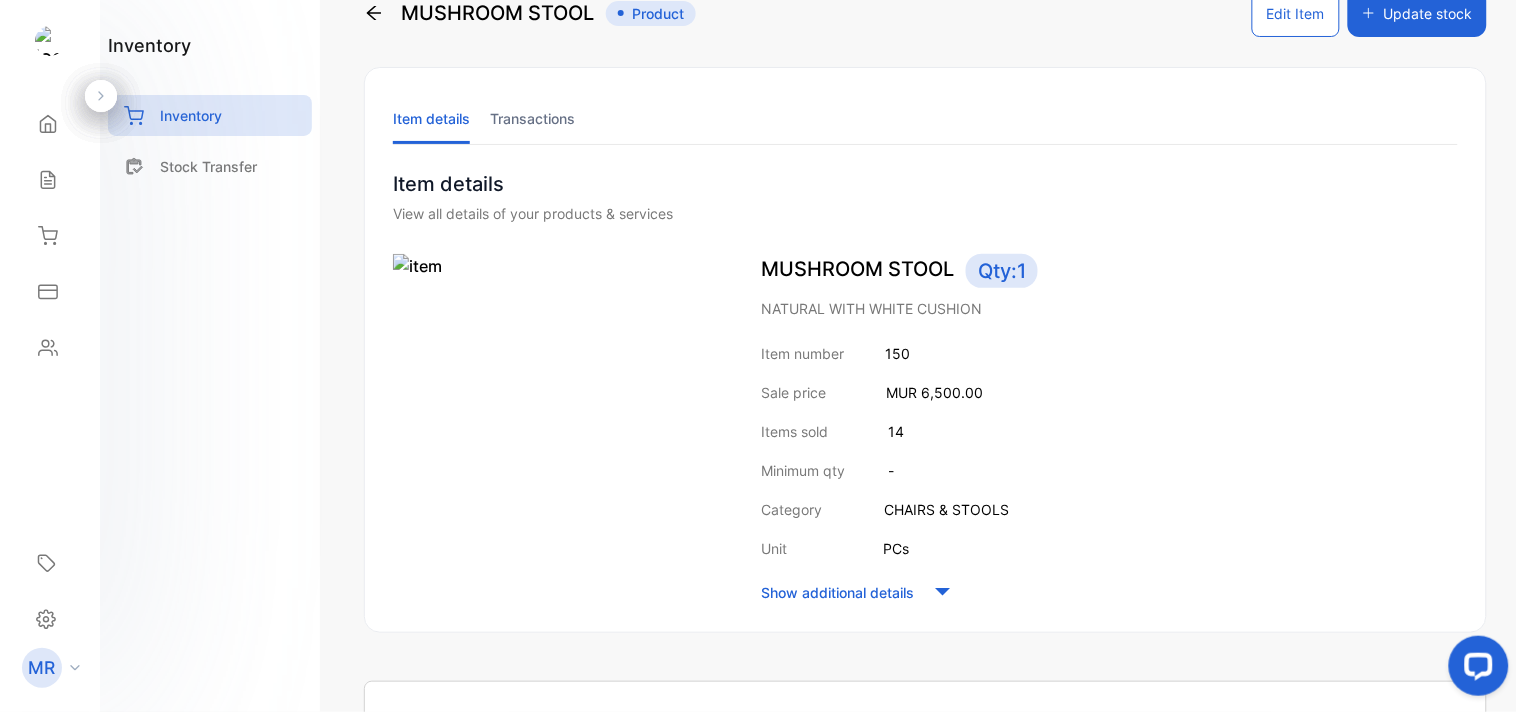 scroll, scrollTop: 0, scrollLeft: 0, axis: both 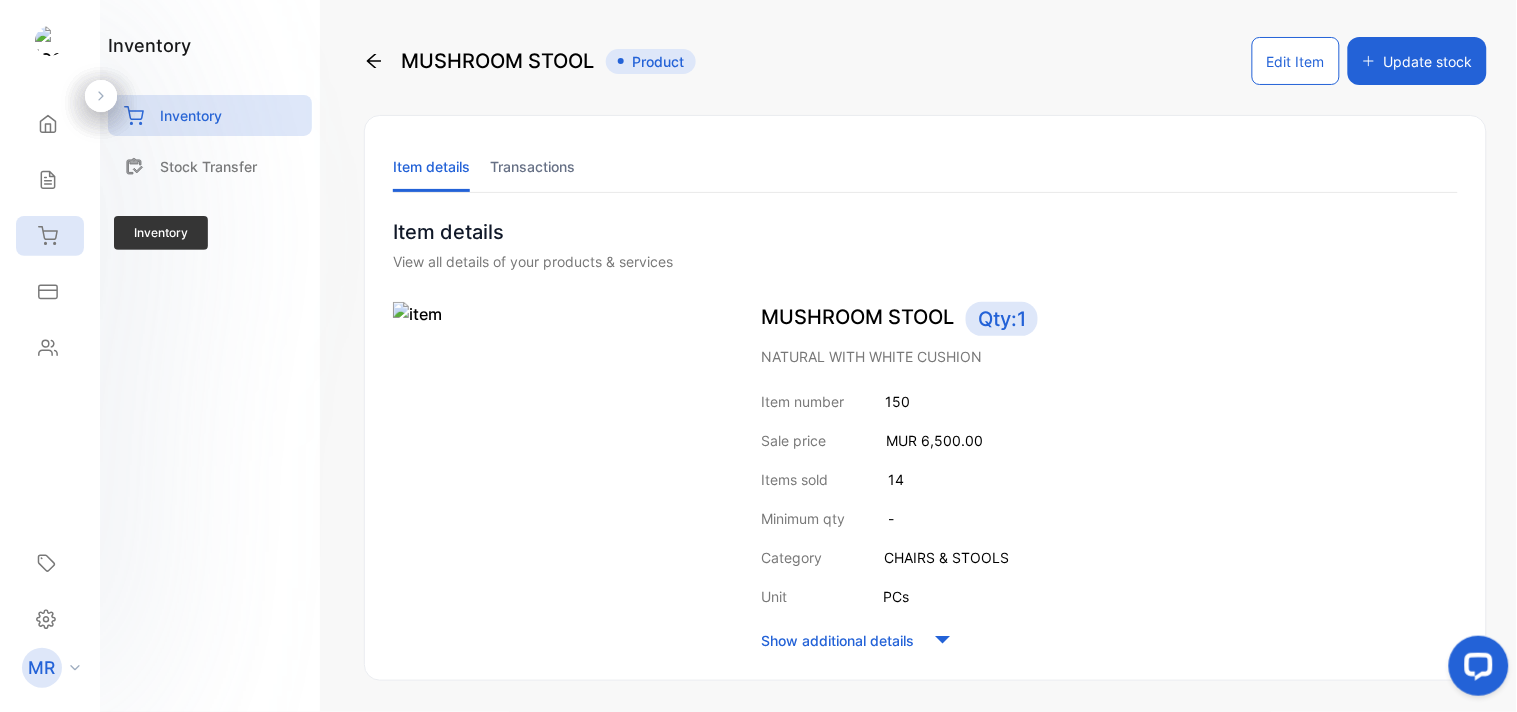 click at bounding box center (48, 124) 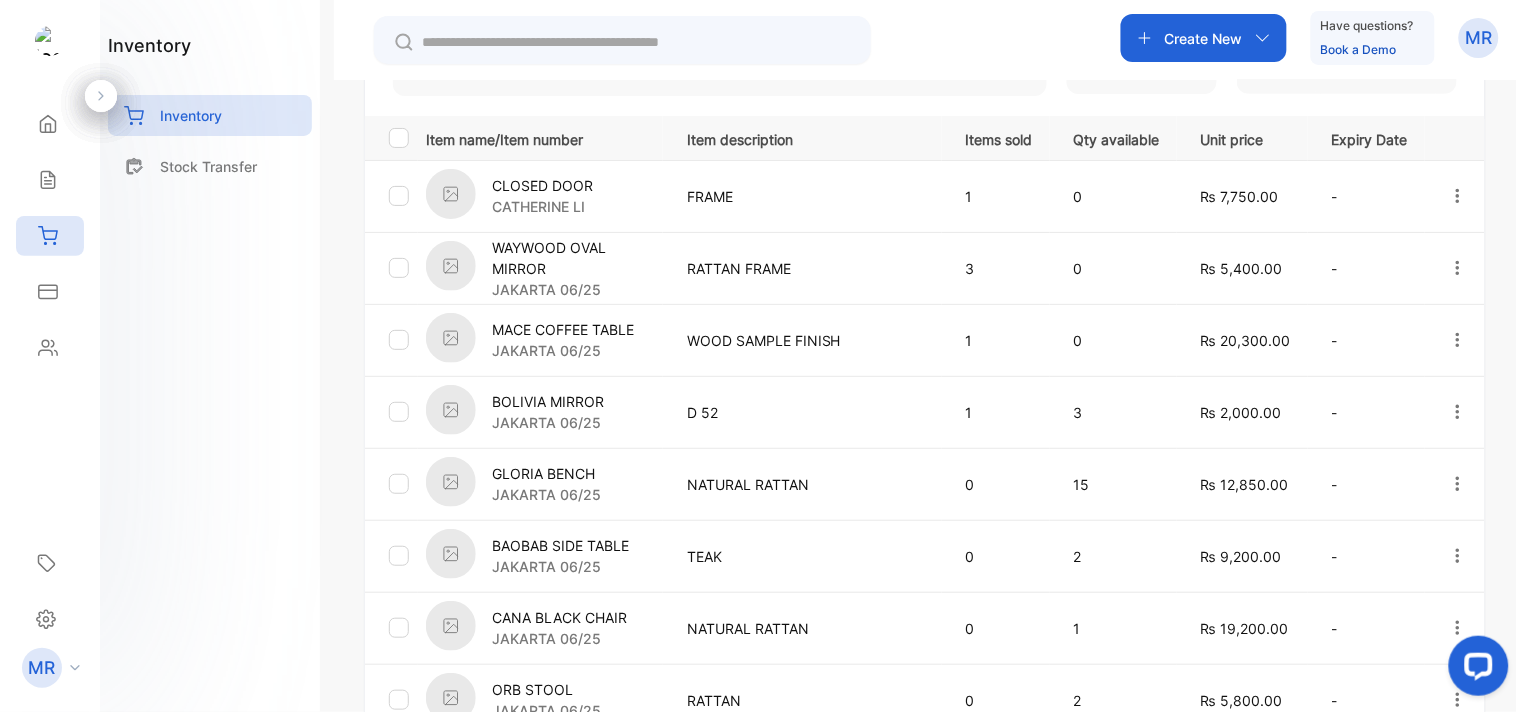 scroll, scrollTop: 0, scrollLeft: 0, axis: both 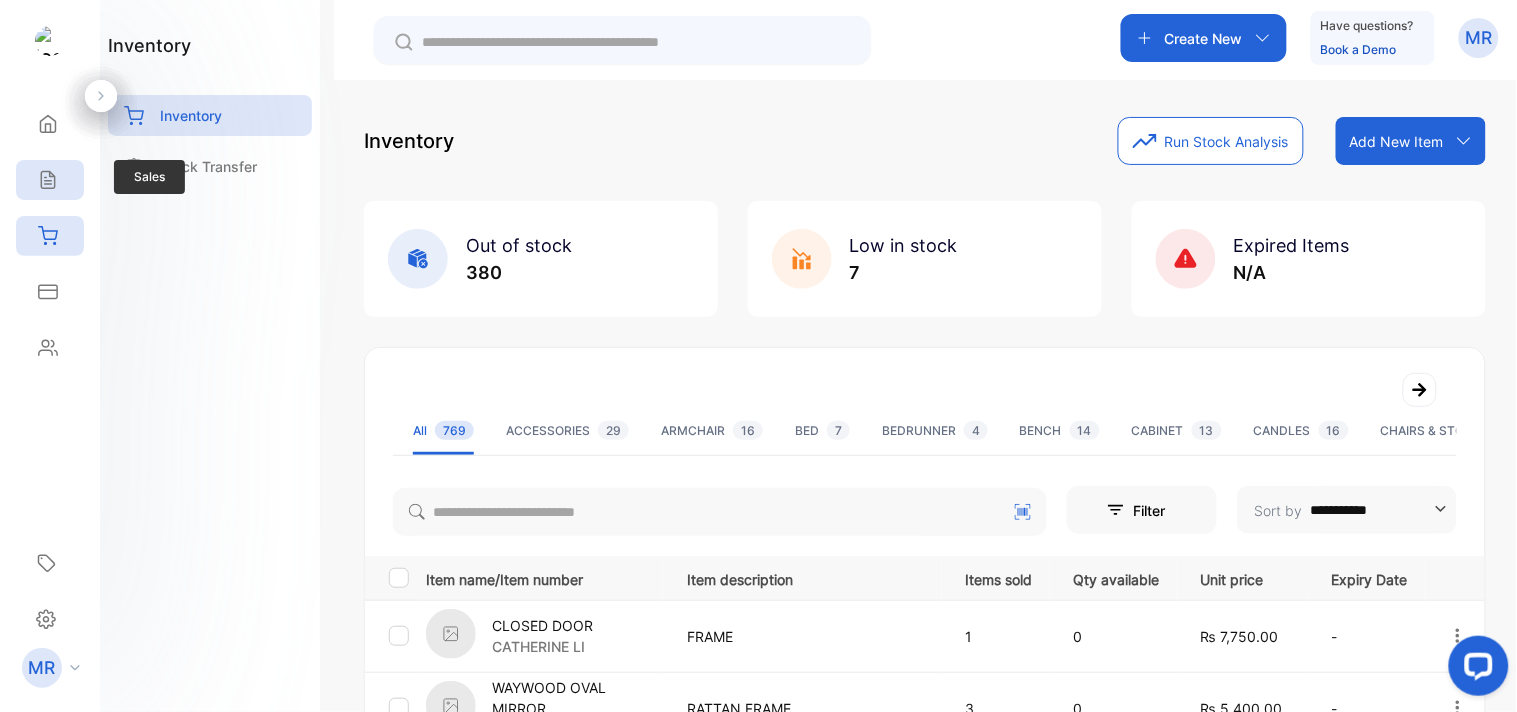 click at bounding box center (48, 124) 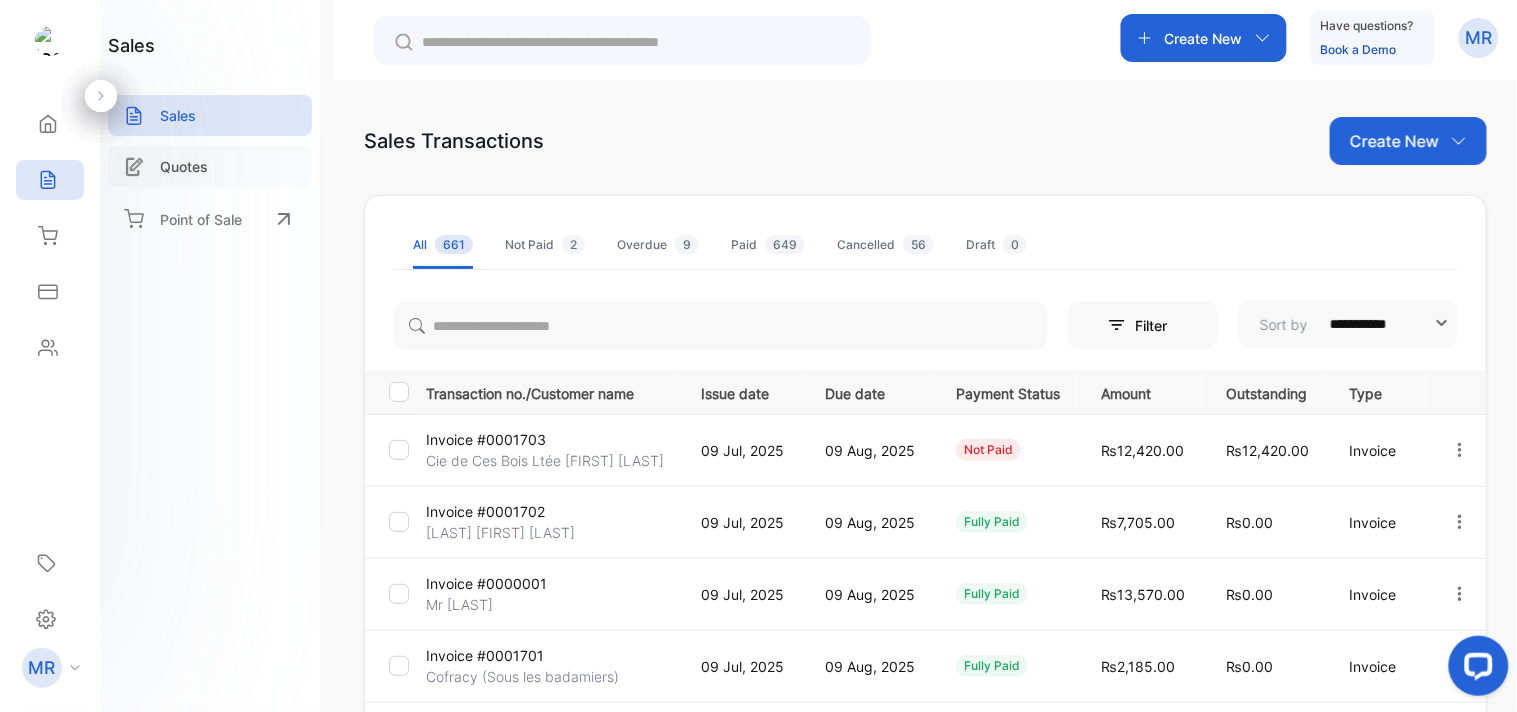 click on "Quotes" at bounding box center (184, 166) 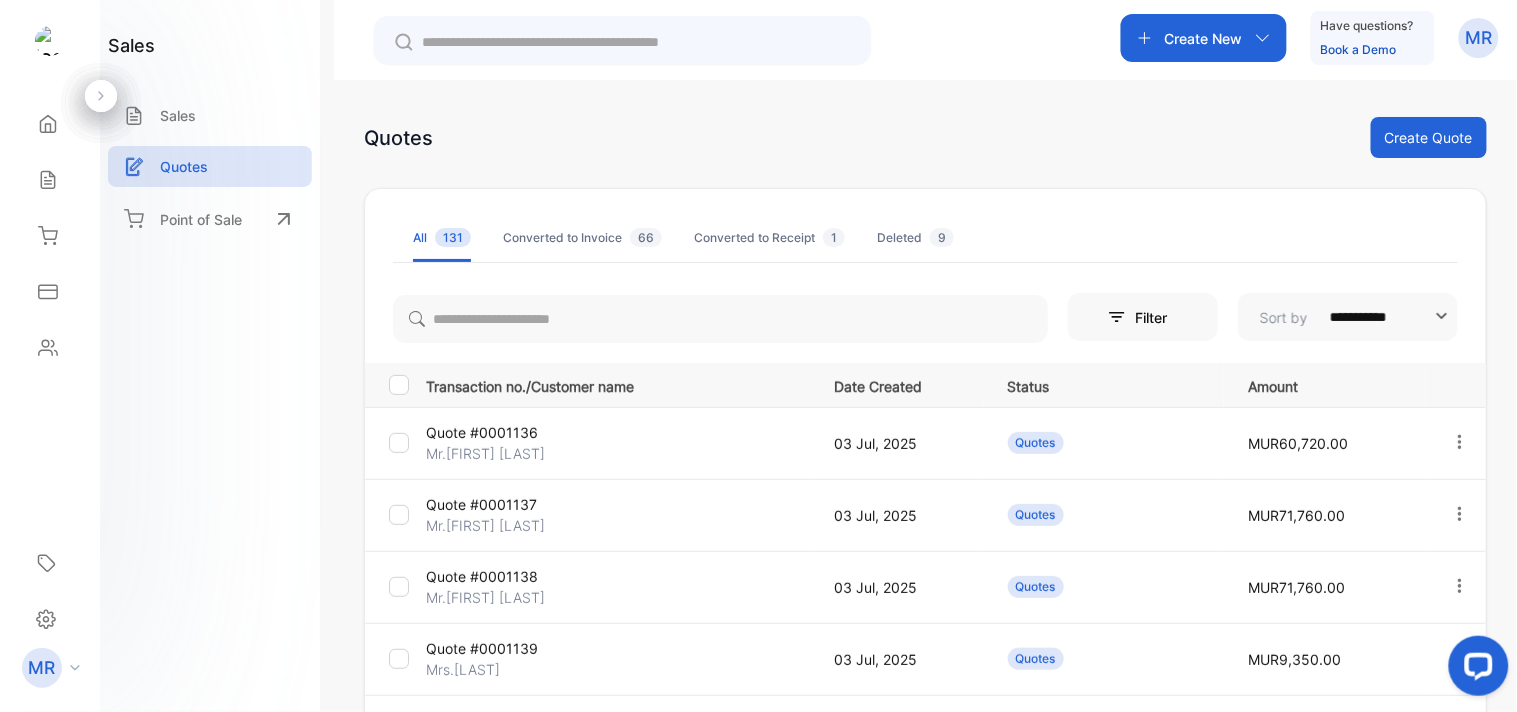 click on "Create Quote" at bounding box center (1429, 137) 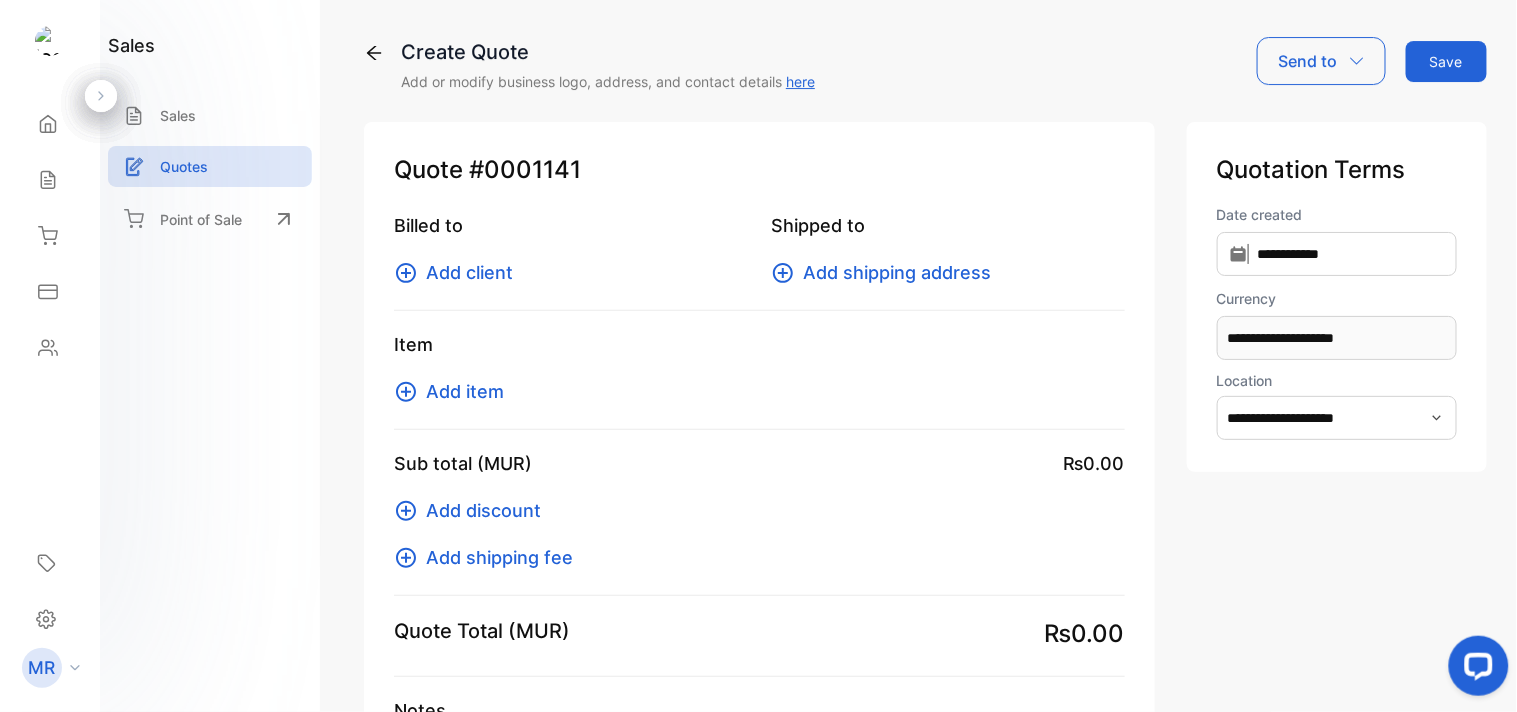 click on "Add item" at bounding box center (465, 391) 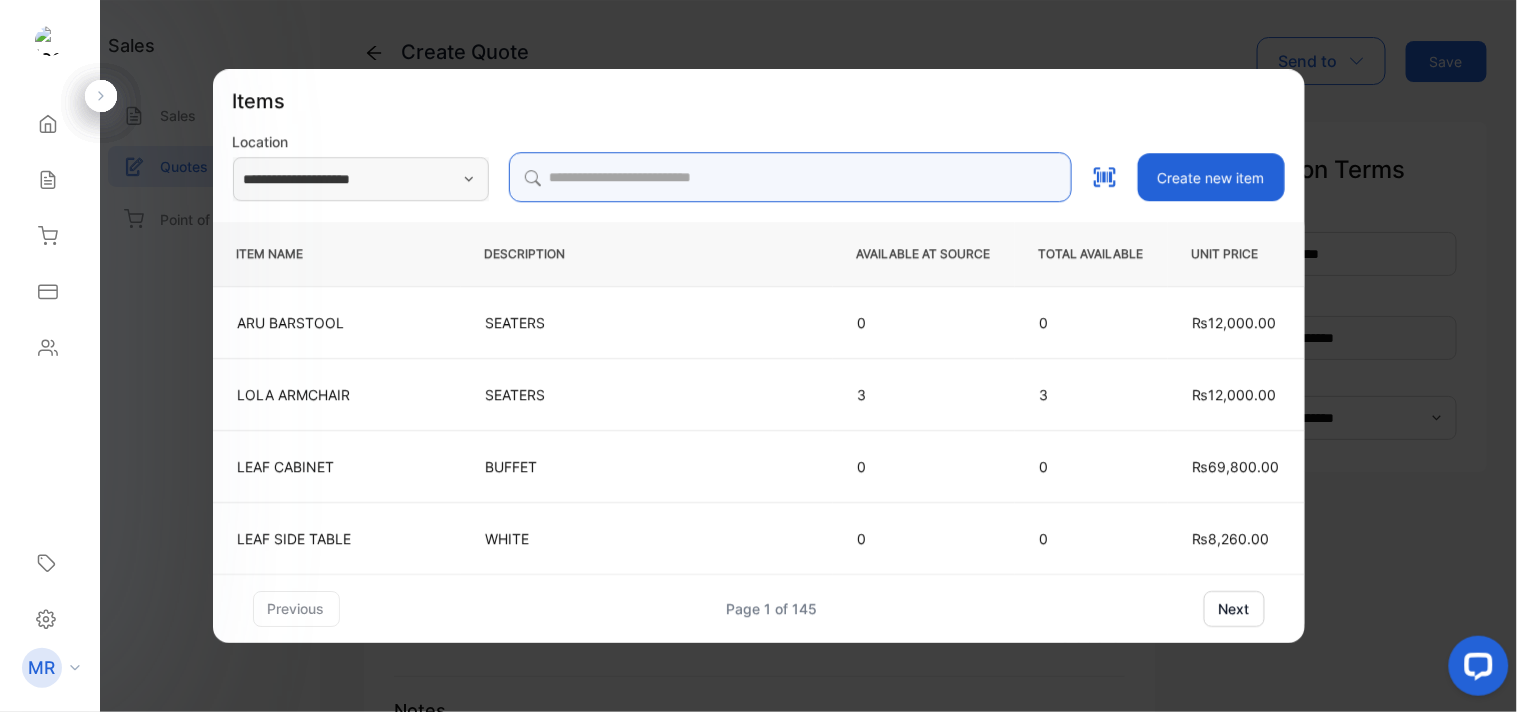 click at bounding box center [790, 177] 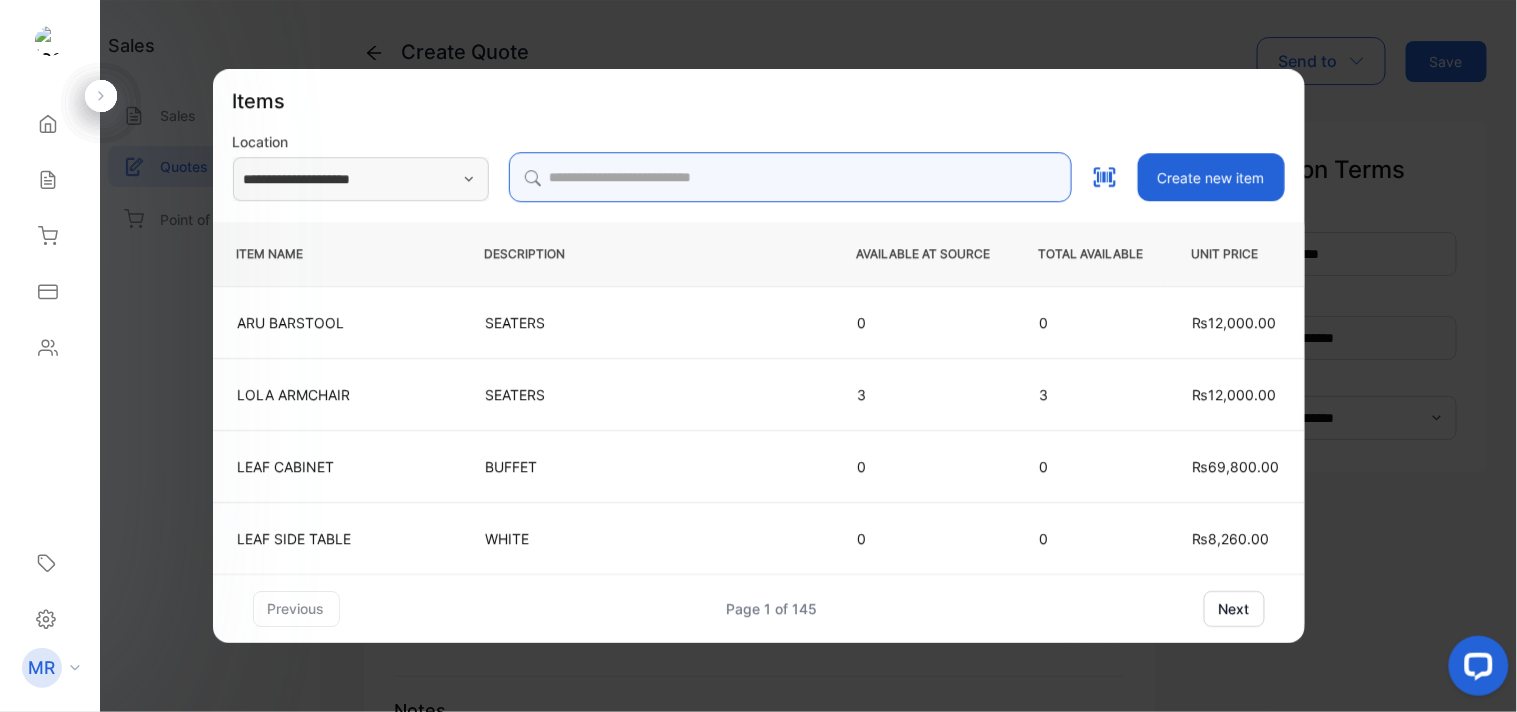 click at bounding box center [790, 177] 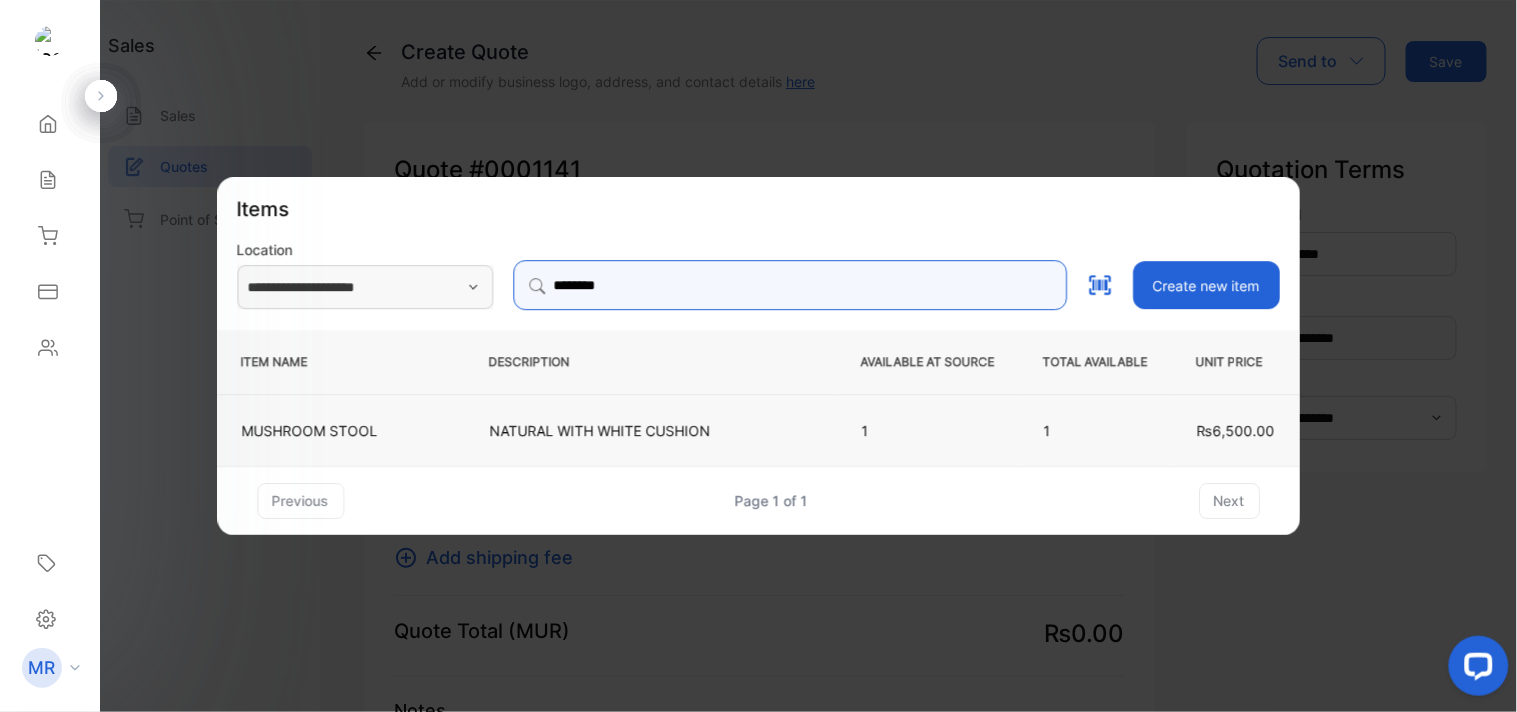 type on "********" 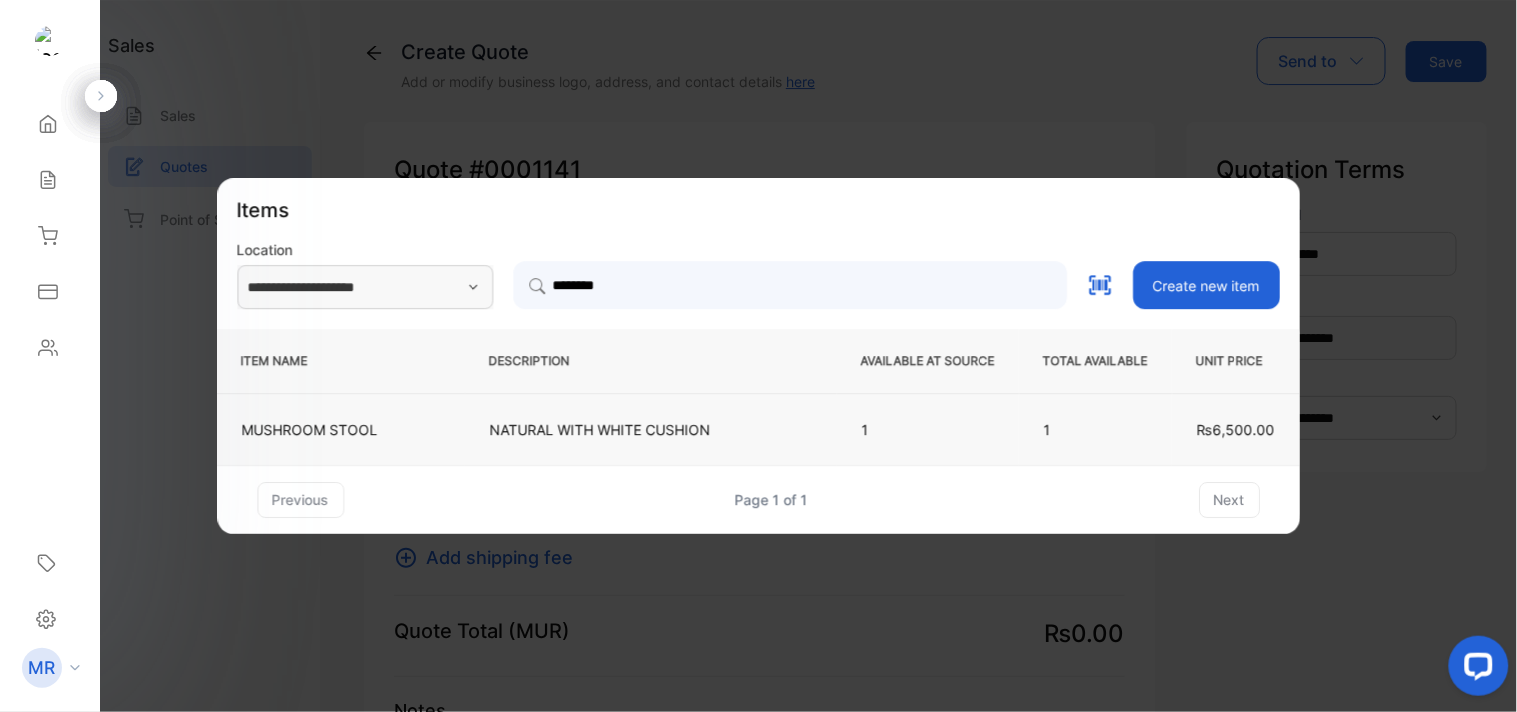 click on "NATURAL WITH WHITE CUSHION" at bounding box center (651, 429) 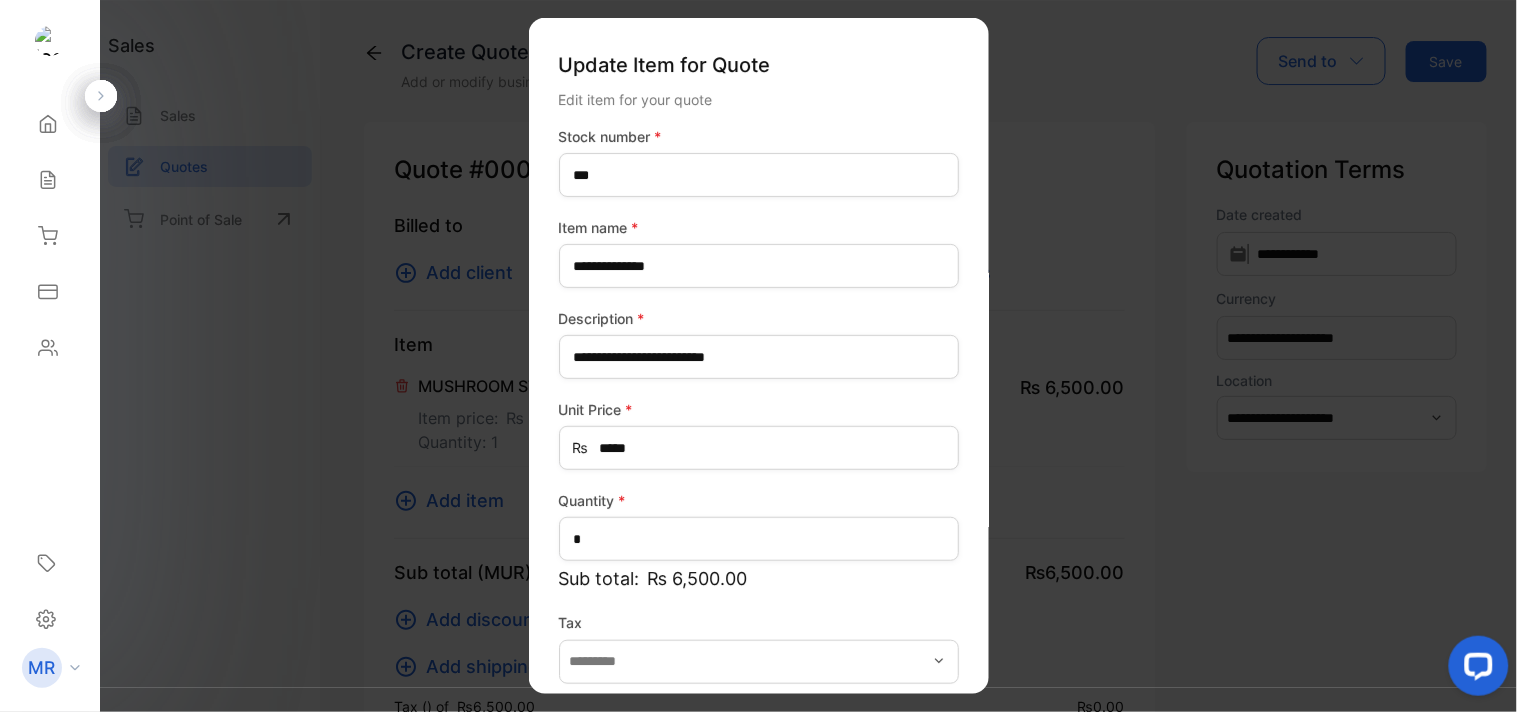 scroll, scrollTop: 88, scrollLeft: 0, axis: vertical 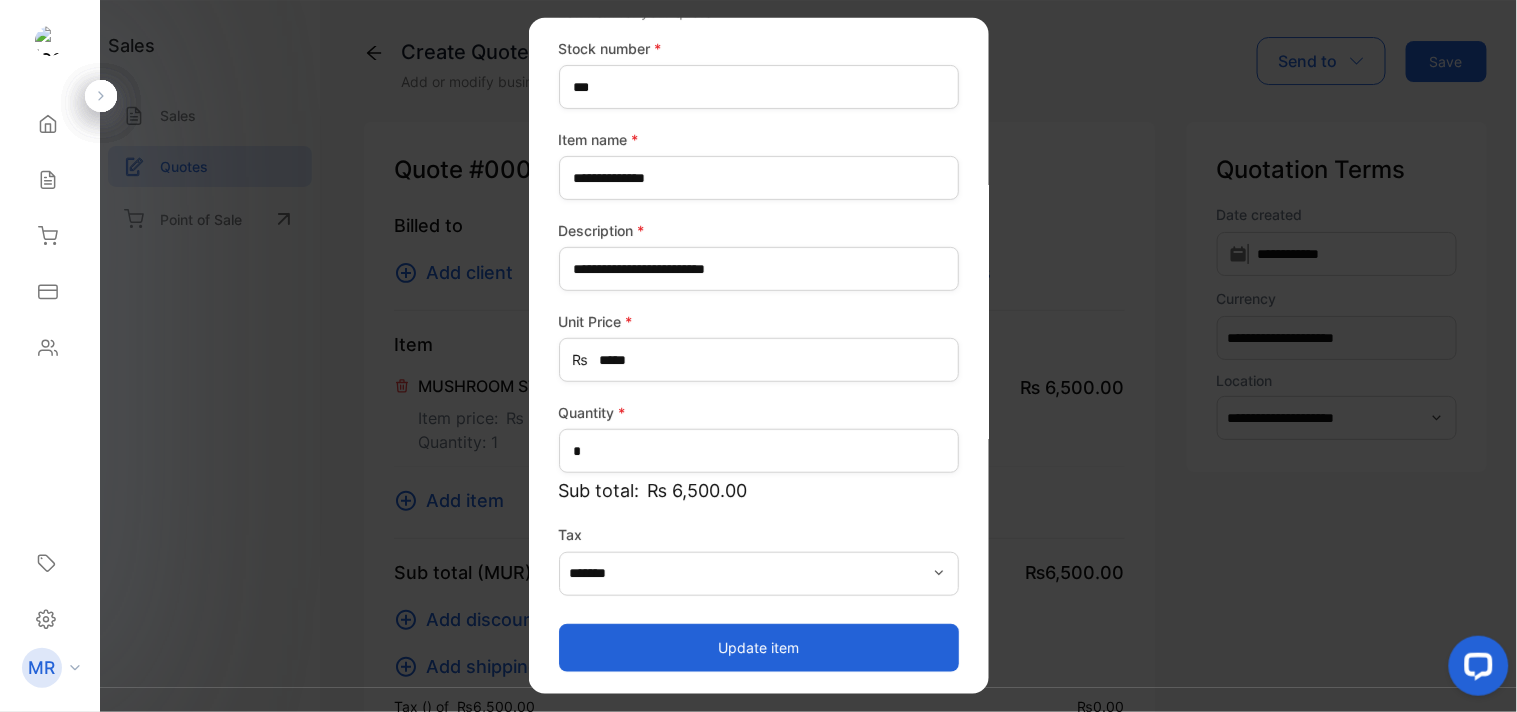 click on "Update item" at bounding box center [759, 647] 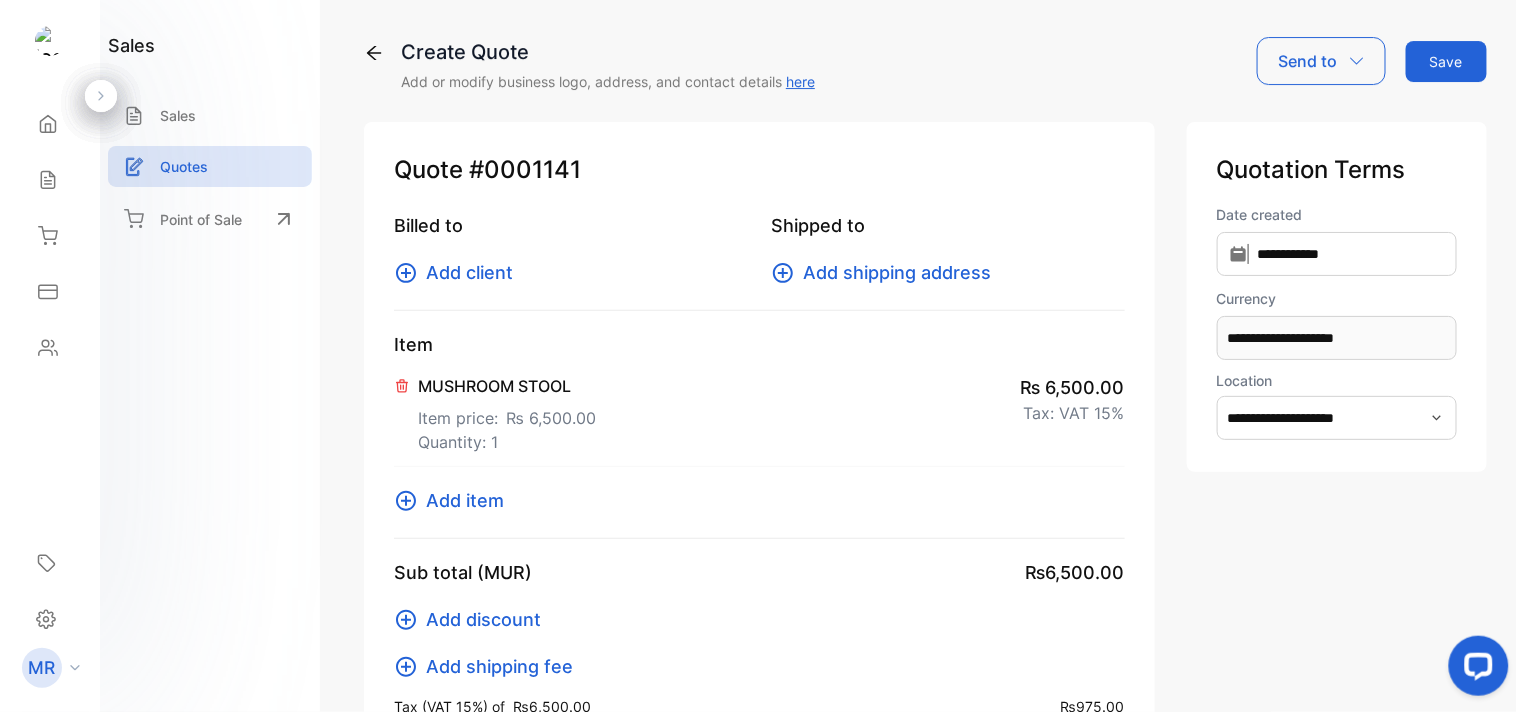 scroll, scrollTop: 97, scrollLeft: 0, axis: vertical 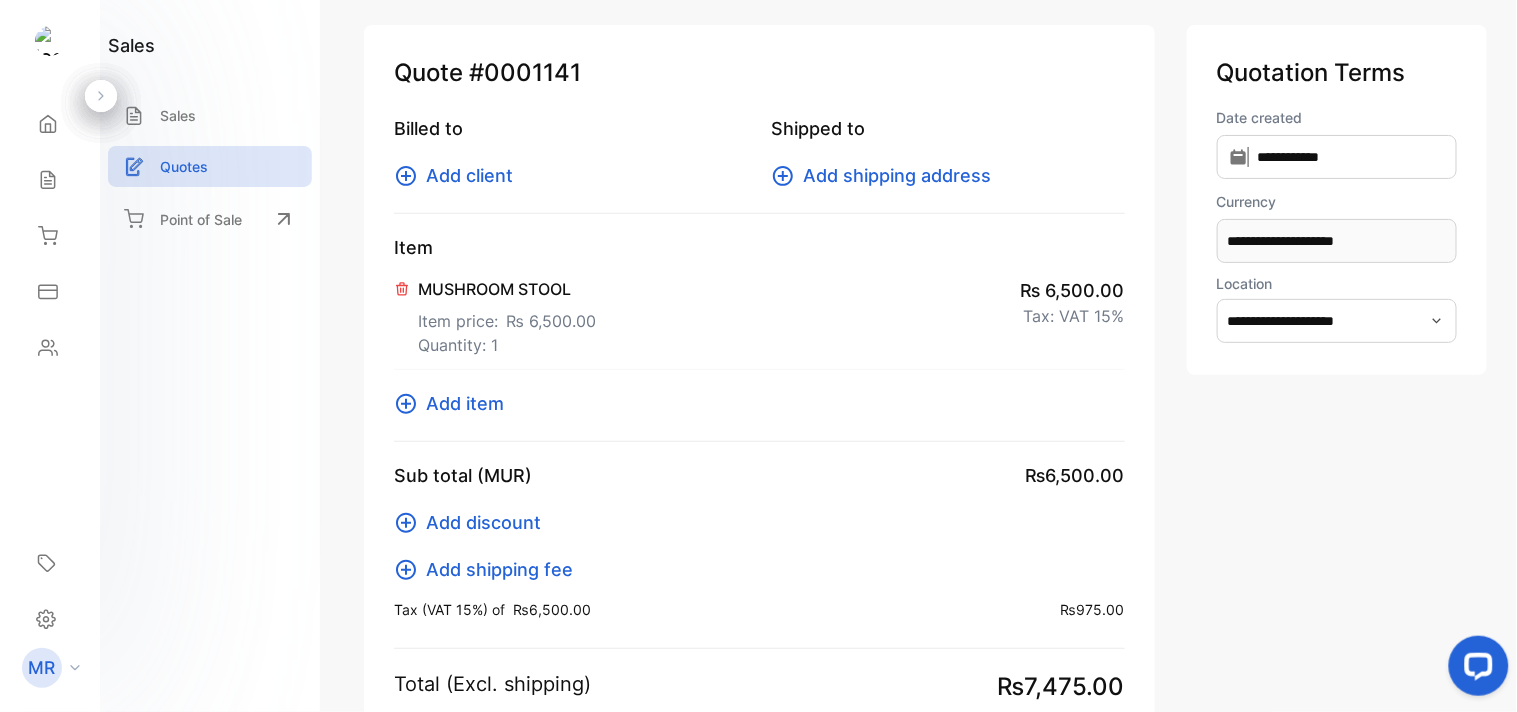 click on "Add item" at bounding box center [465, 403] 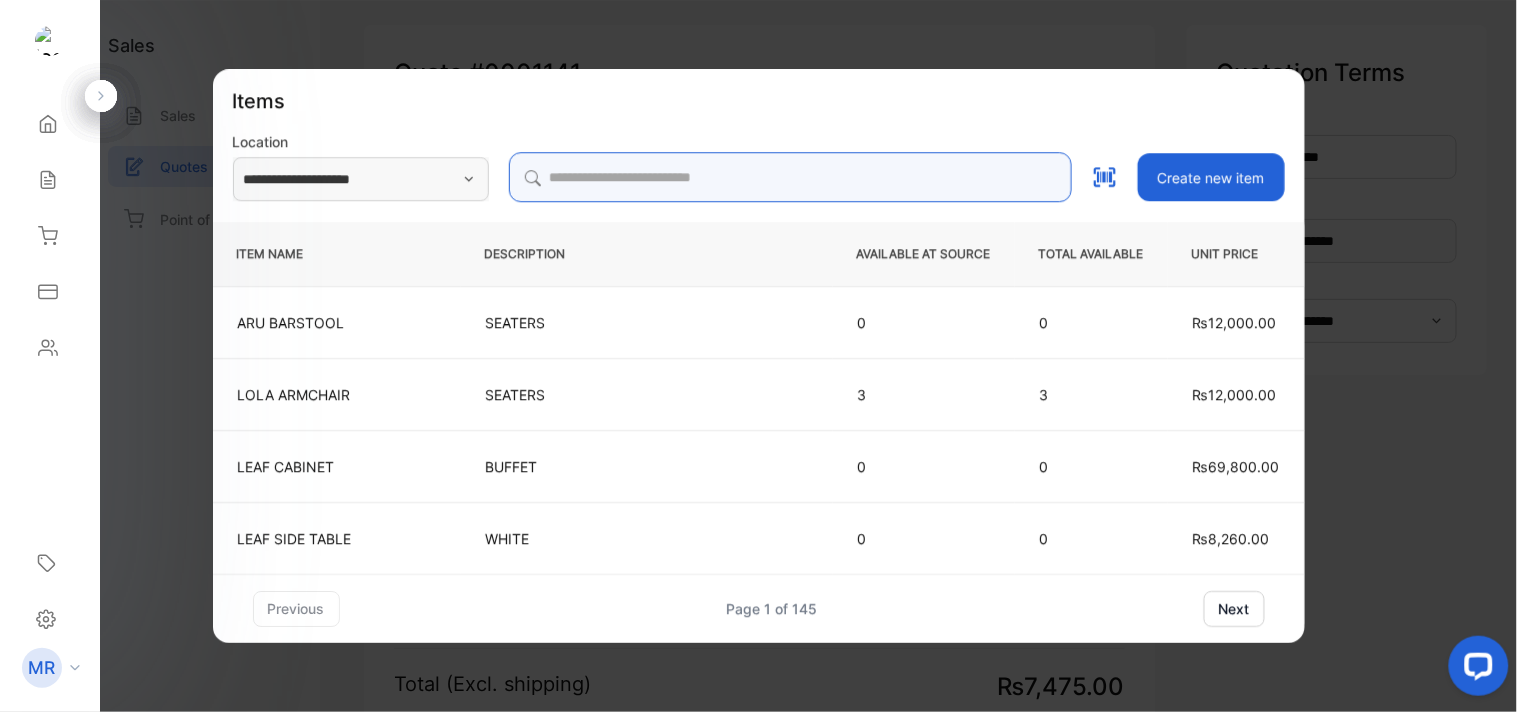 click at bounding box center [790, 177] 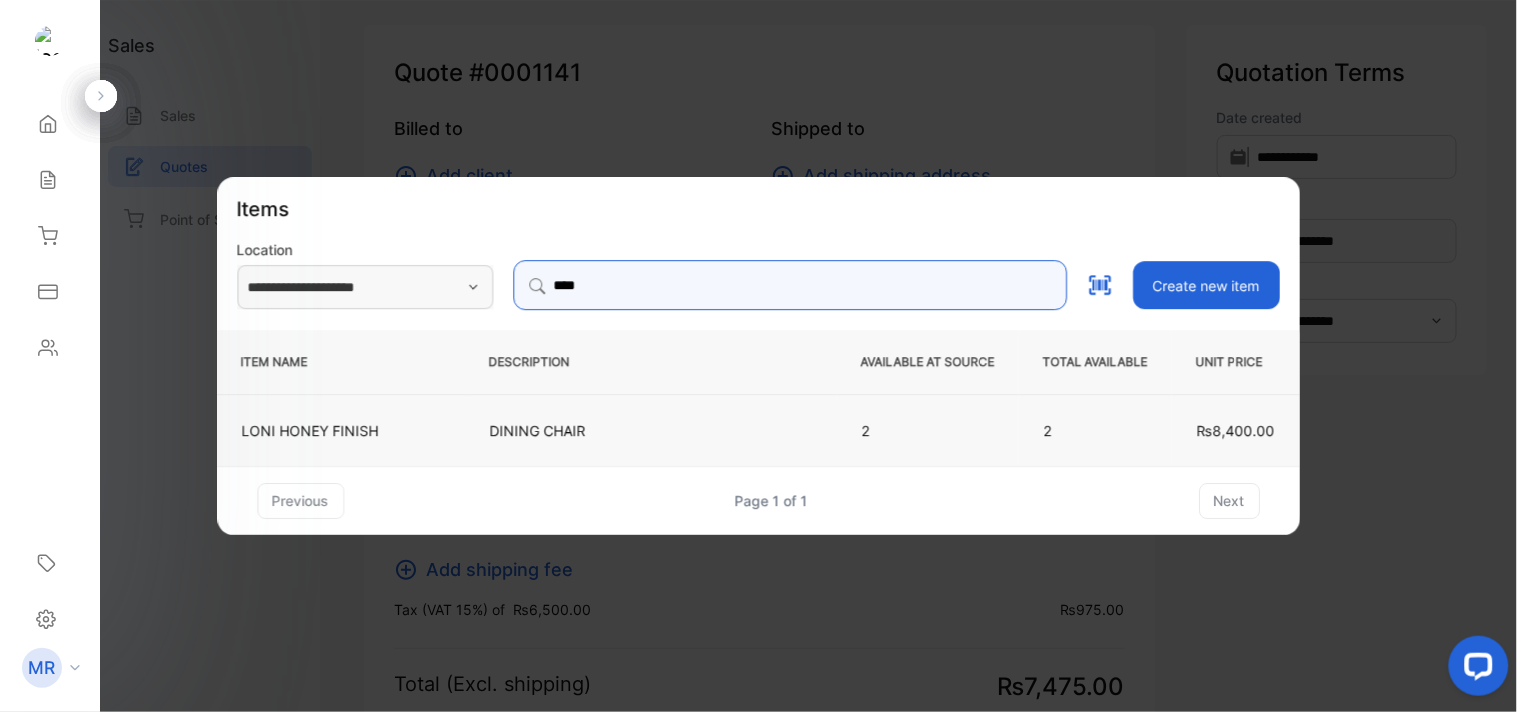 type on "****" 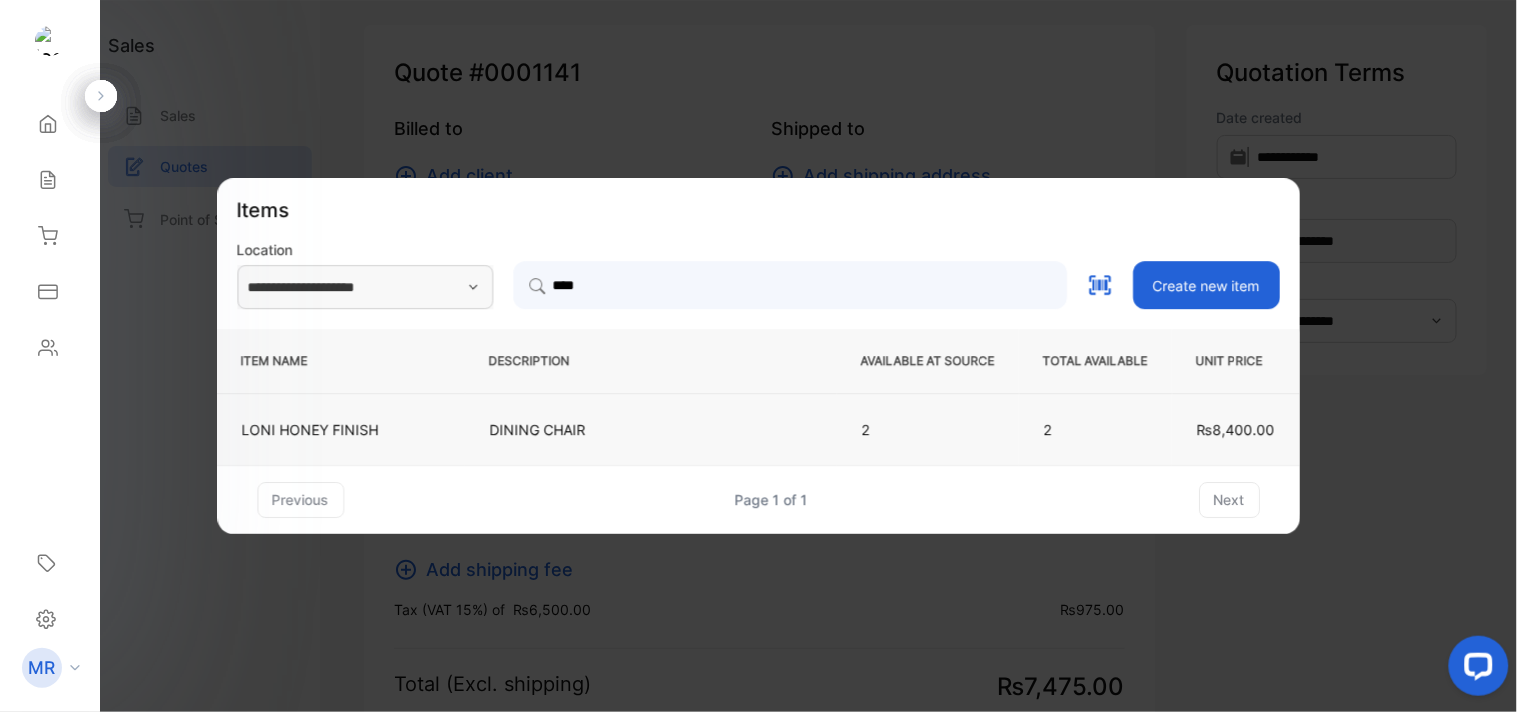 click on "DINING CHAIR" at bounding box center [651, 429] 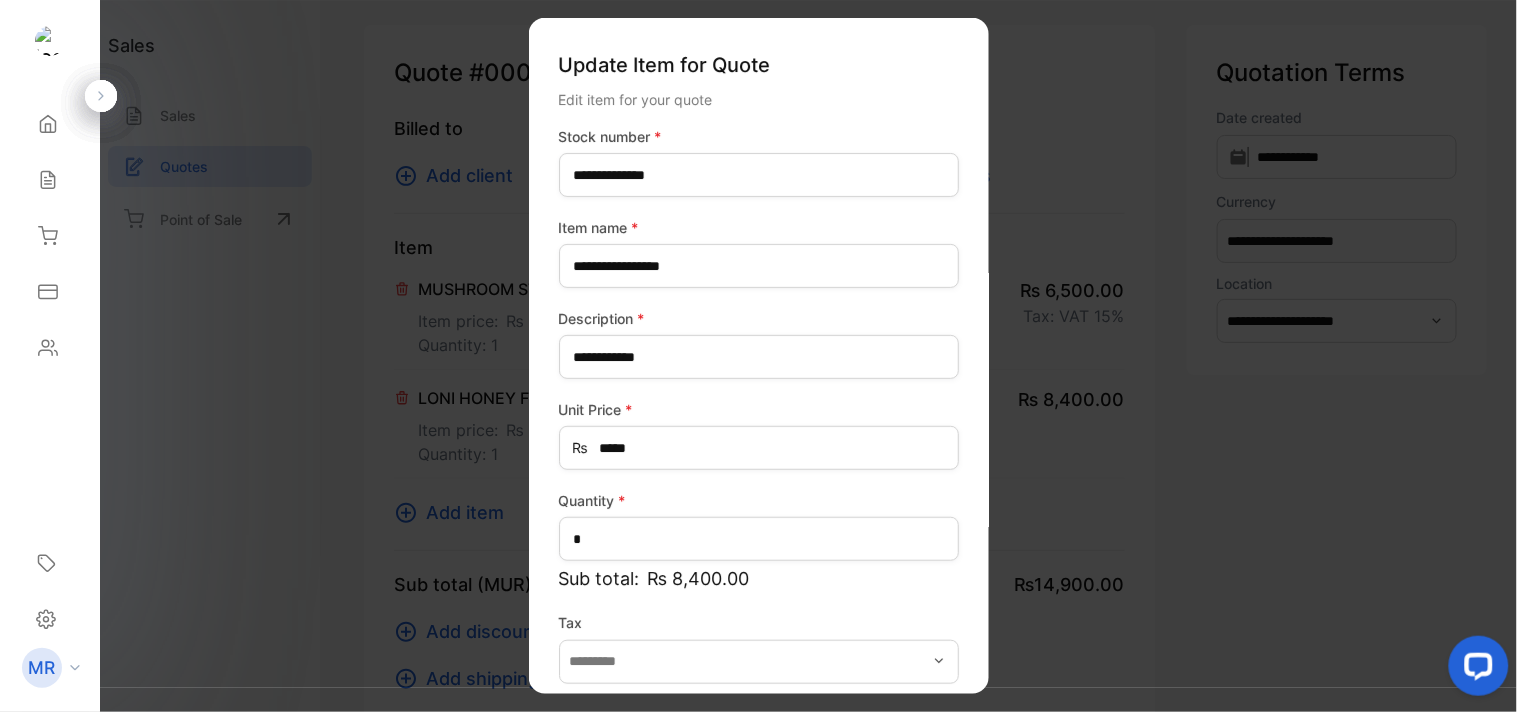 scroll, scrollTop: 88, scrollLeft: 0, axis: vertical 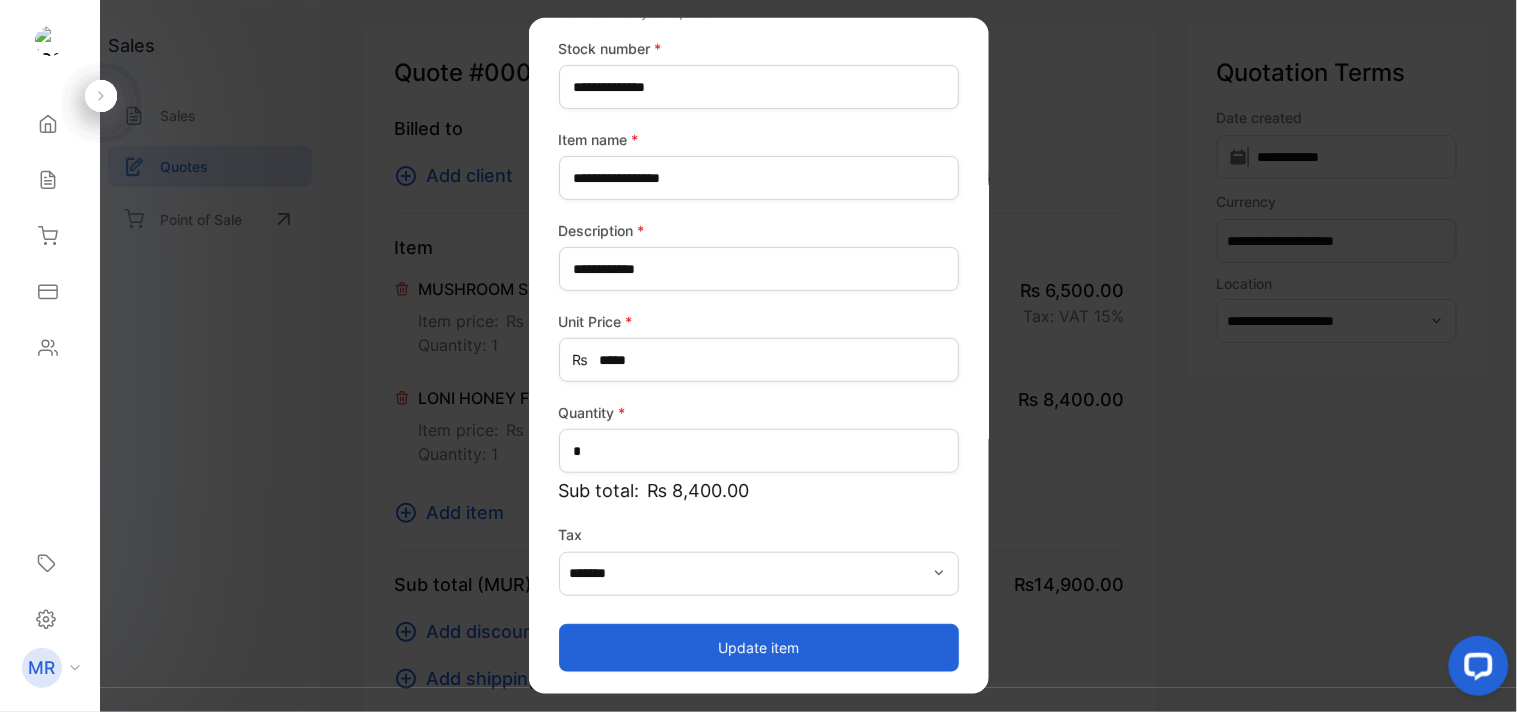 click on "Update item" at bounding box center [759, 647] 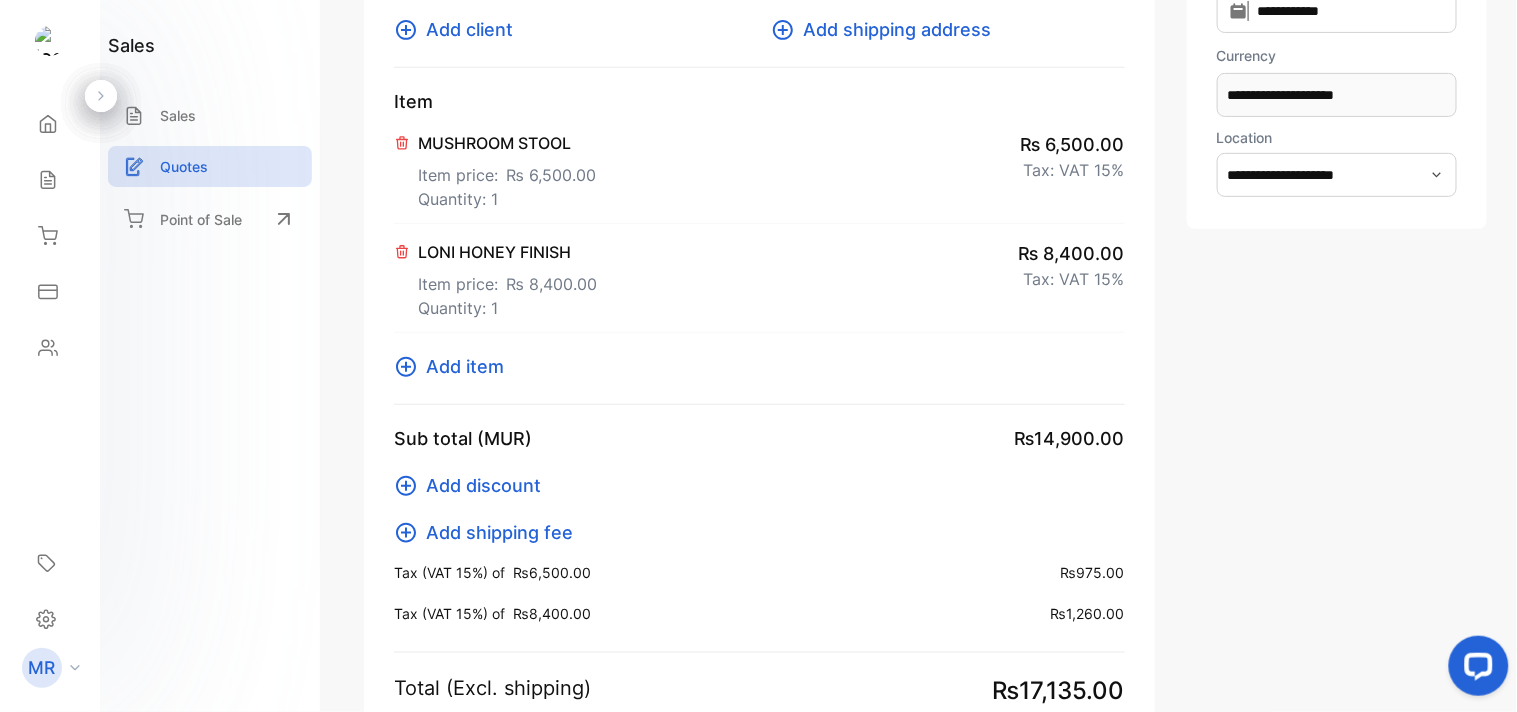 scroll, scrollTop: 114, scrollLeft: 0, axis: vertical 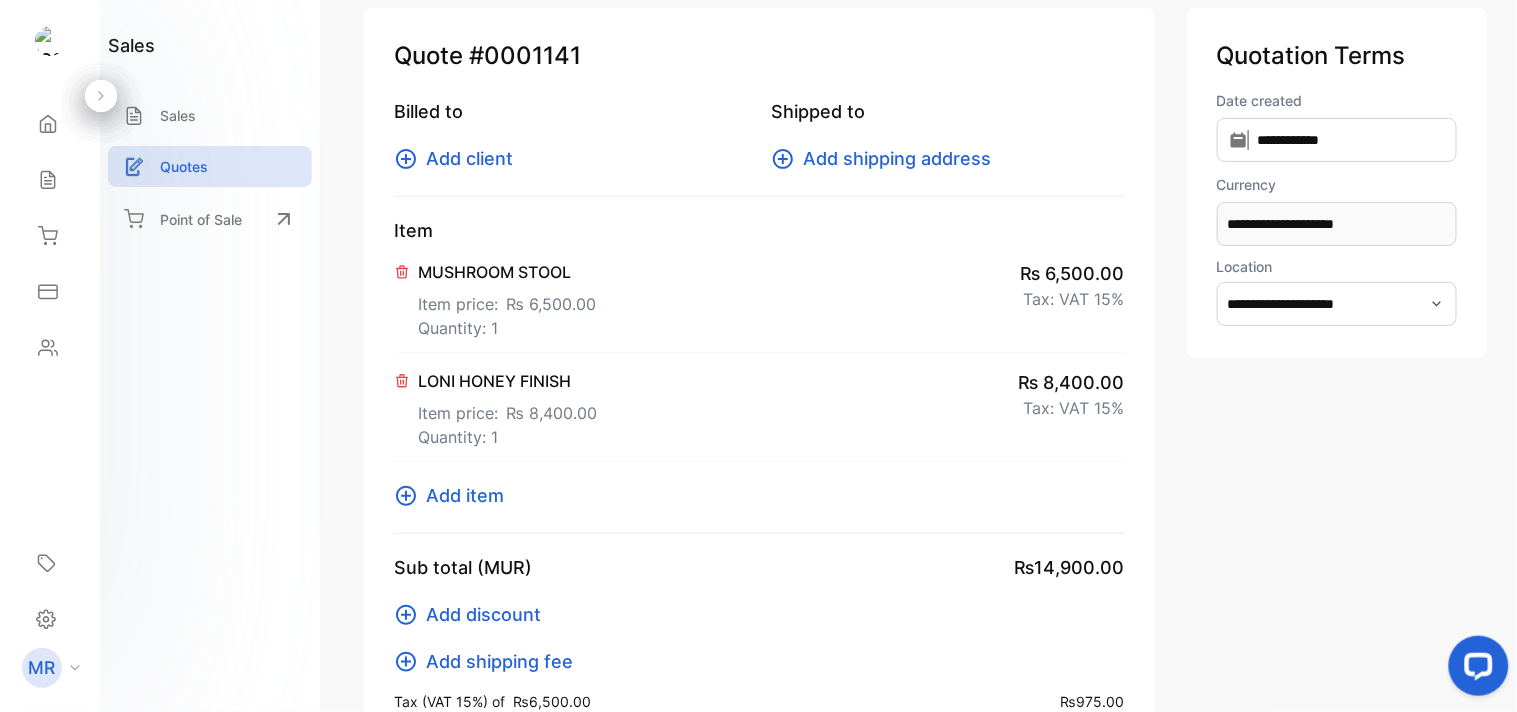 click on "Add item" at bounding box center [465, 495] 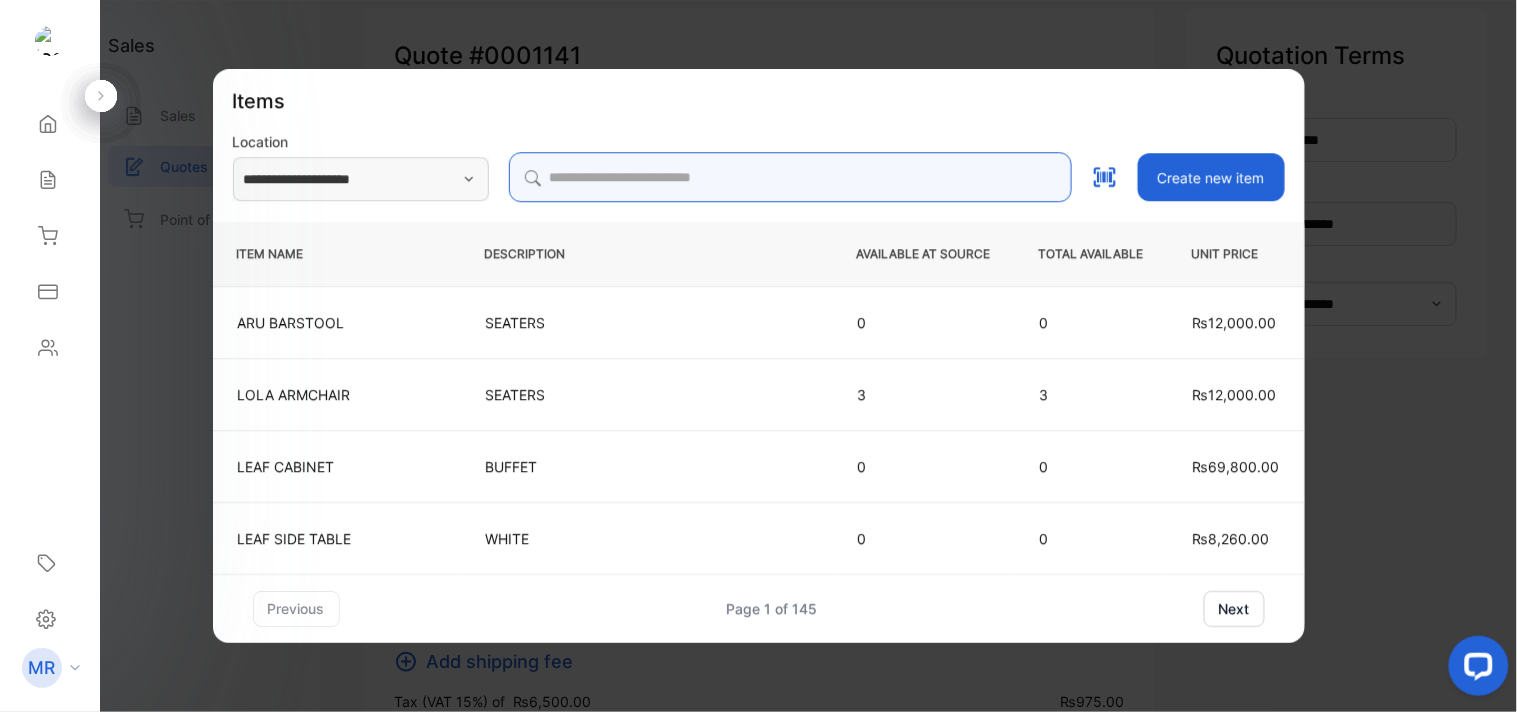click at bounding box center (790, 177) 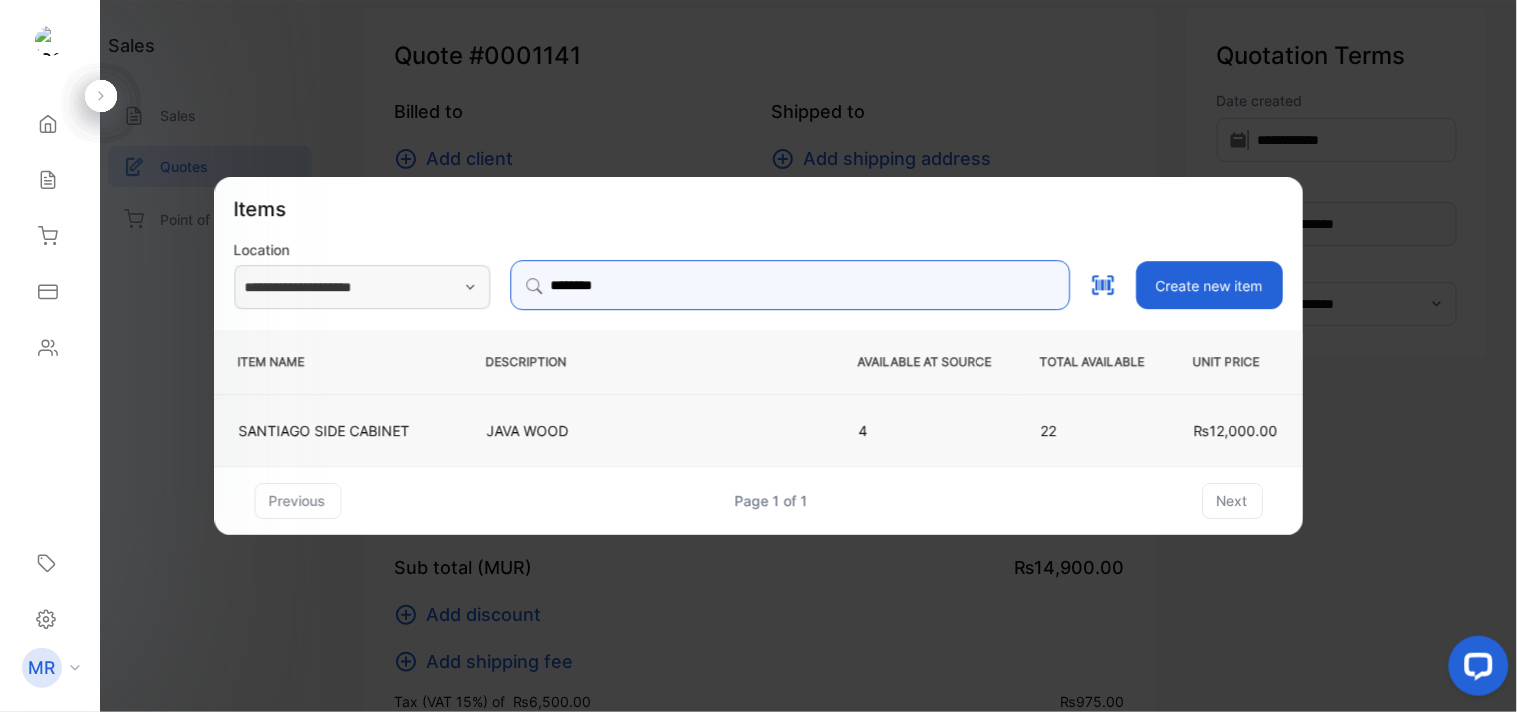 type on "********" 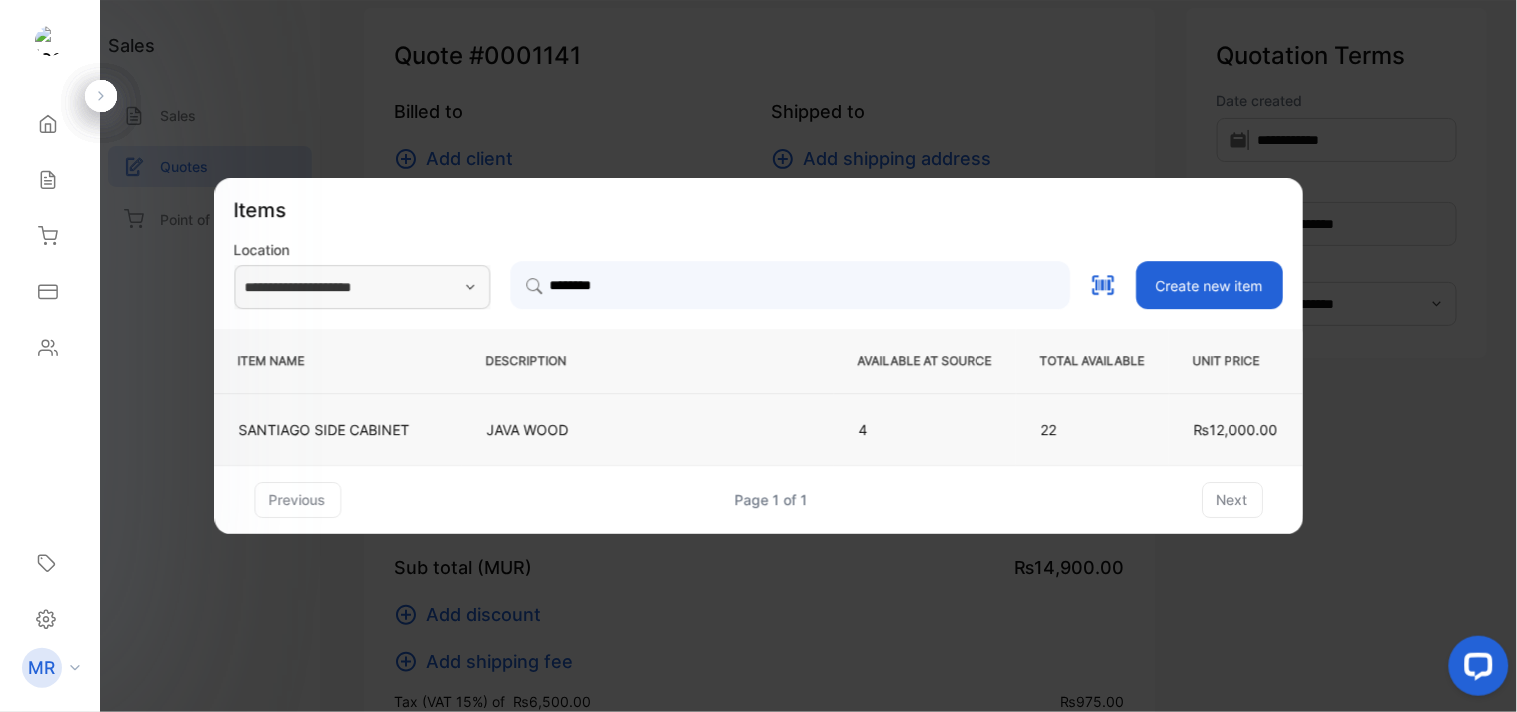 click on "JAVA WOOD" at bounding box center [648, 429] 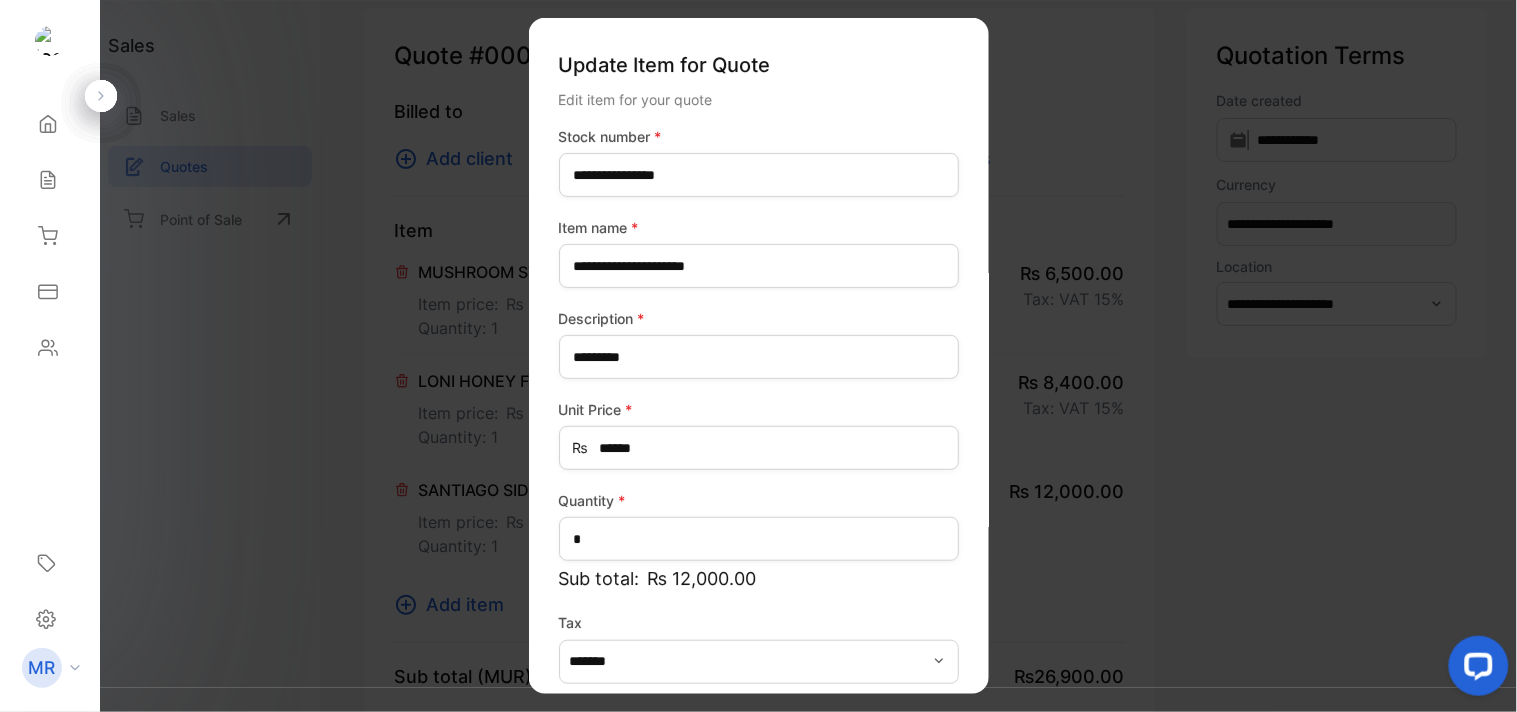 scroll, scrollTop: 88, scrollLeft: 0, axis: vertical 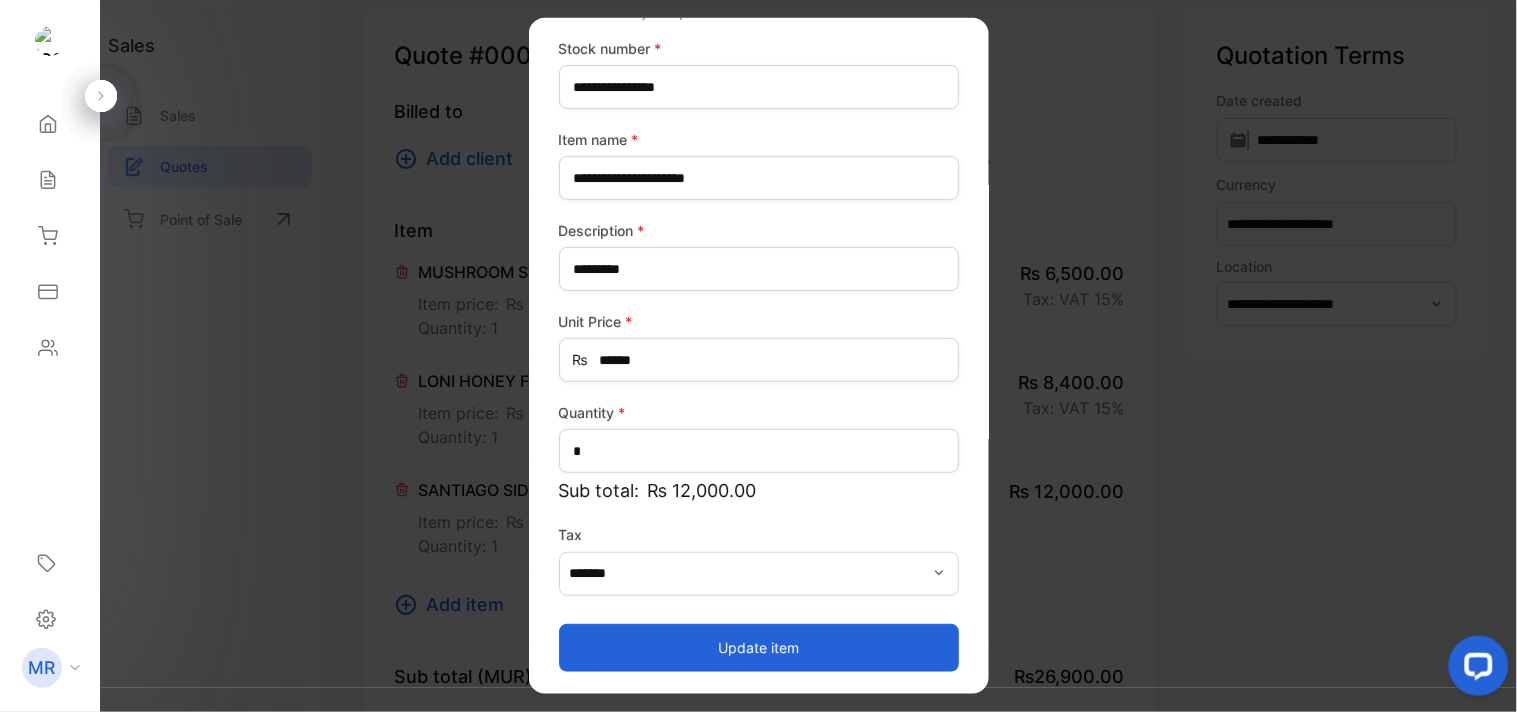 click on "Update item" at bounding box center (759, 647) 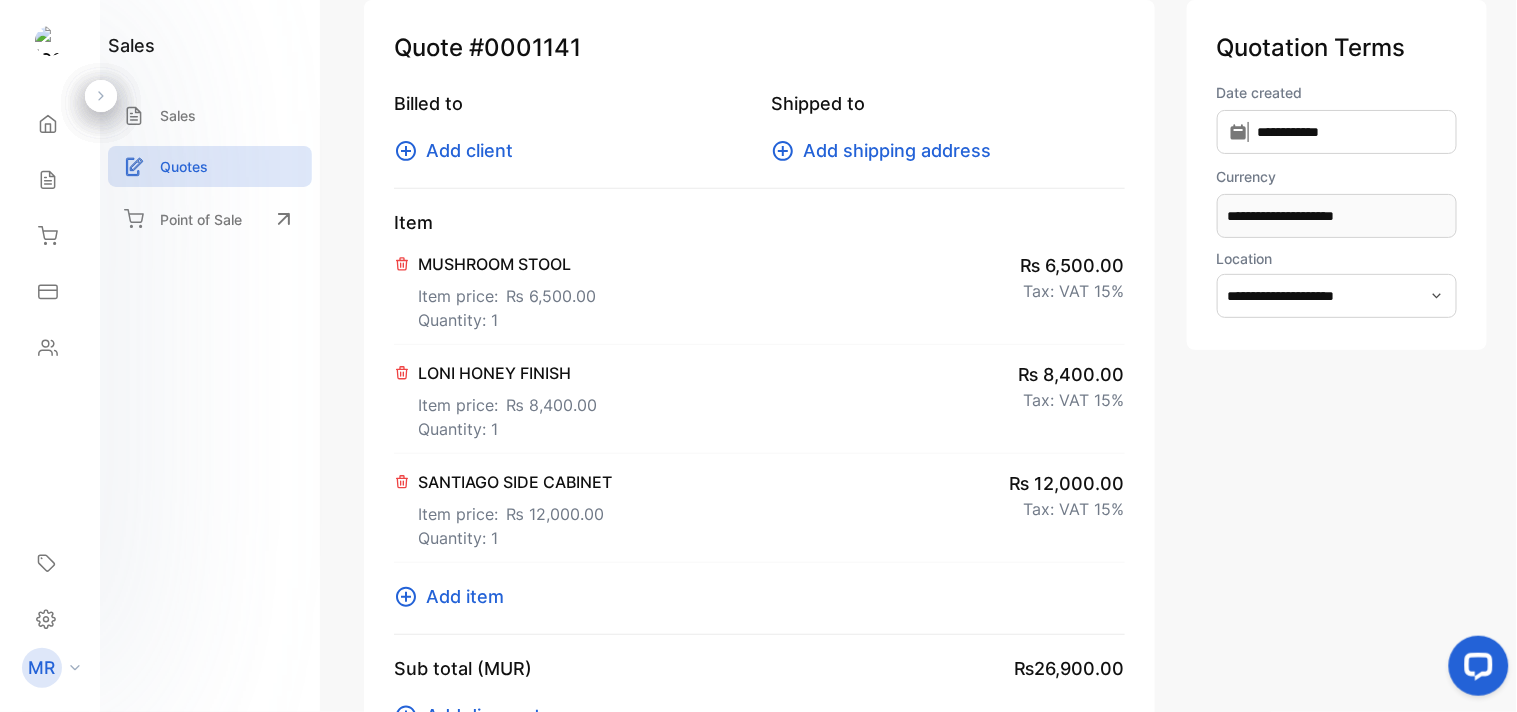 scroll, scrollTop: 0, scrollLeft: 0, axis: both 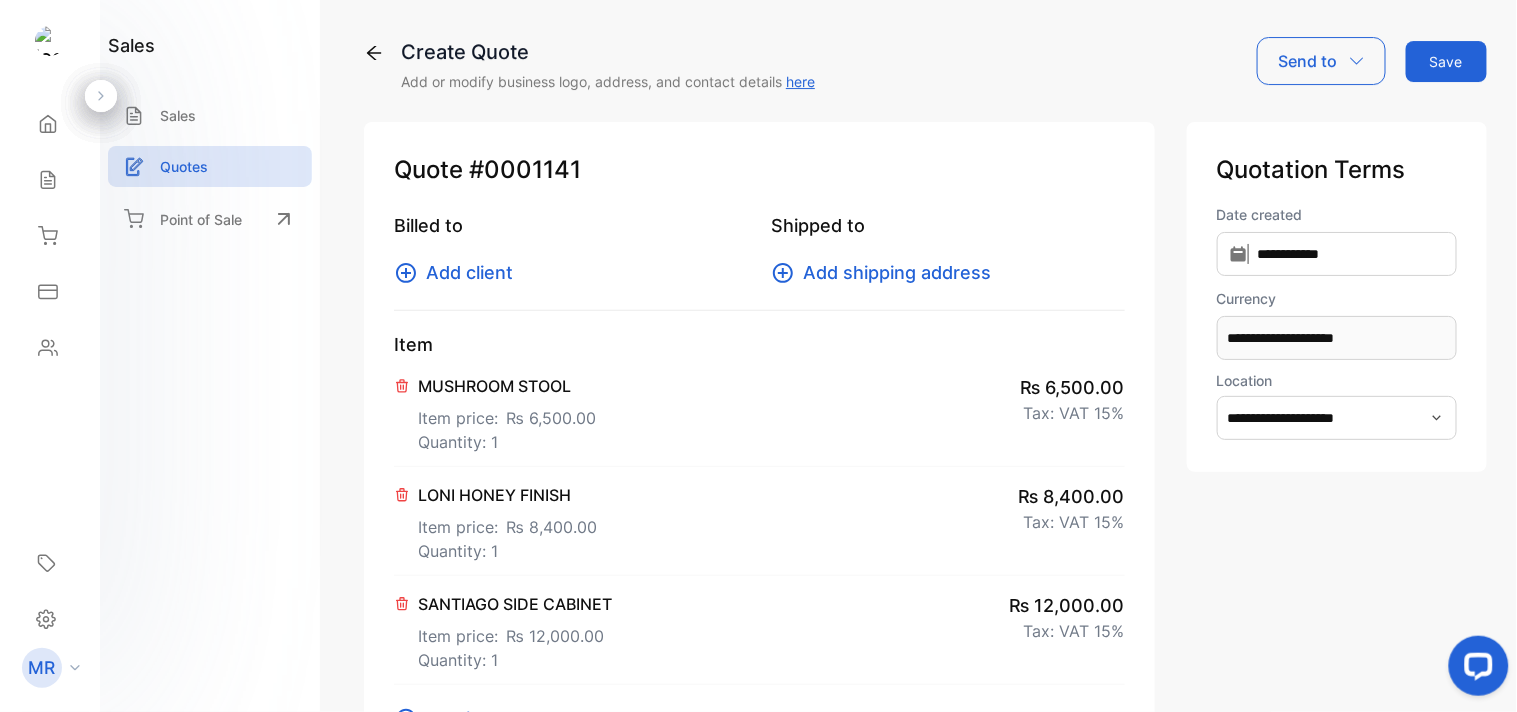 click at bounding box center (402, 386) 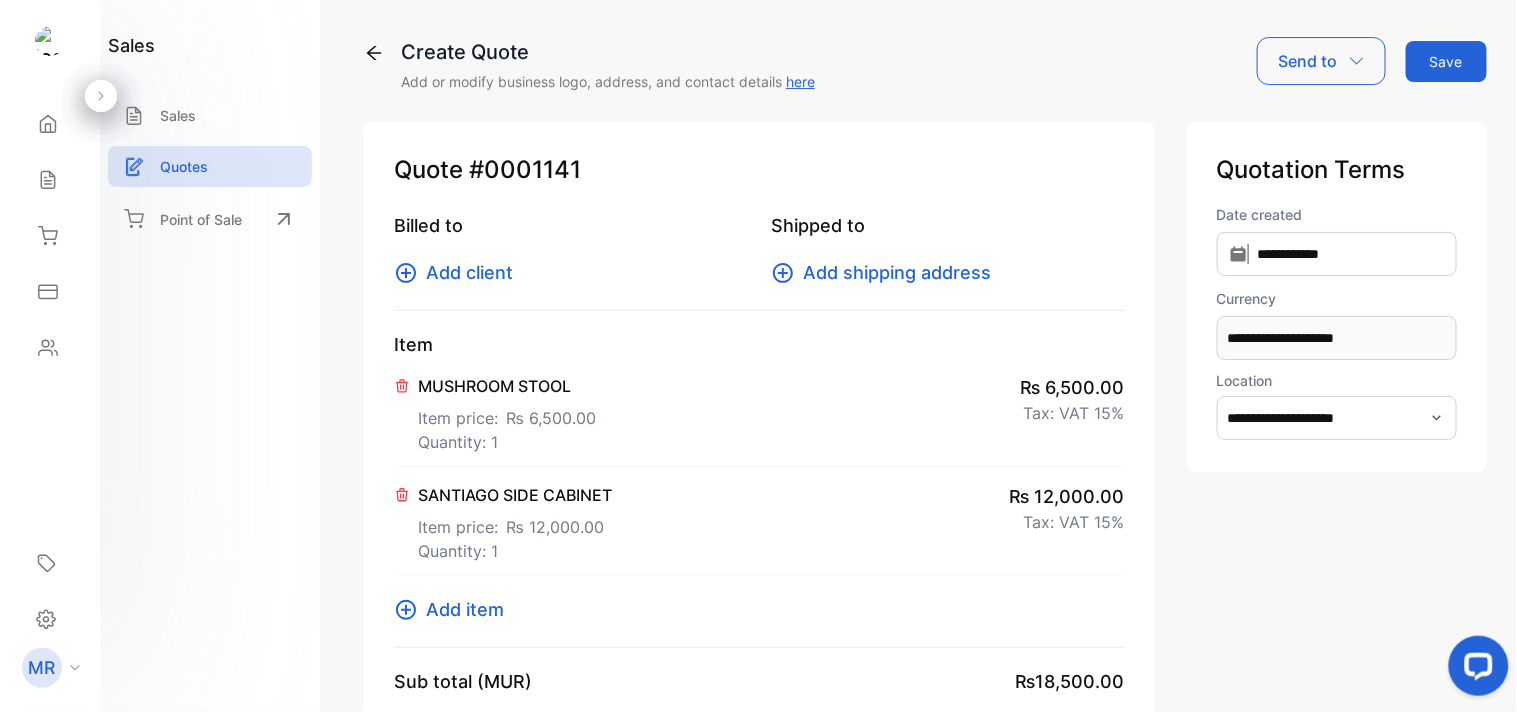 click on "Add item" at bounding box center [465, 609] 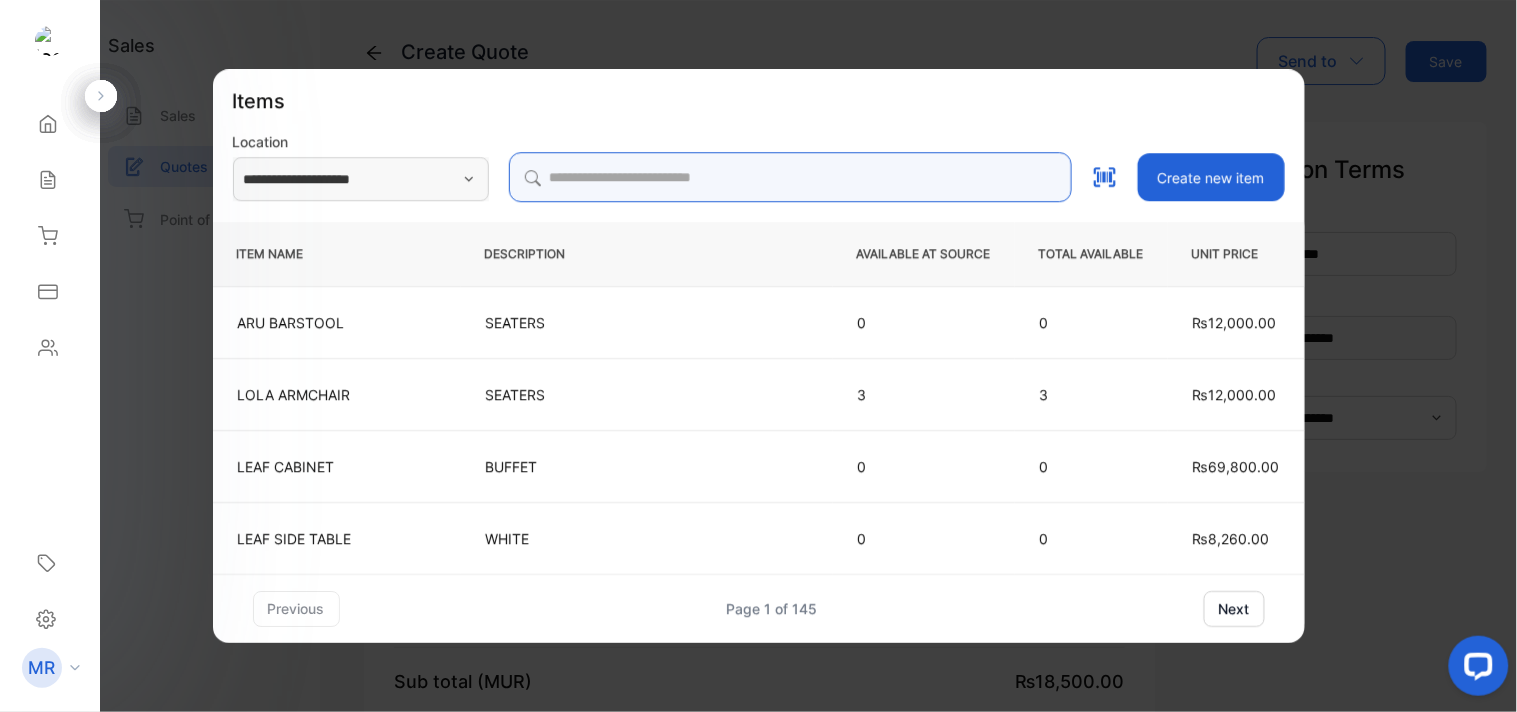 click at bounding box center [790, 177] 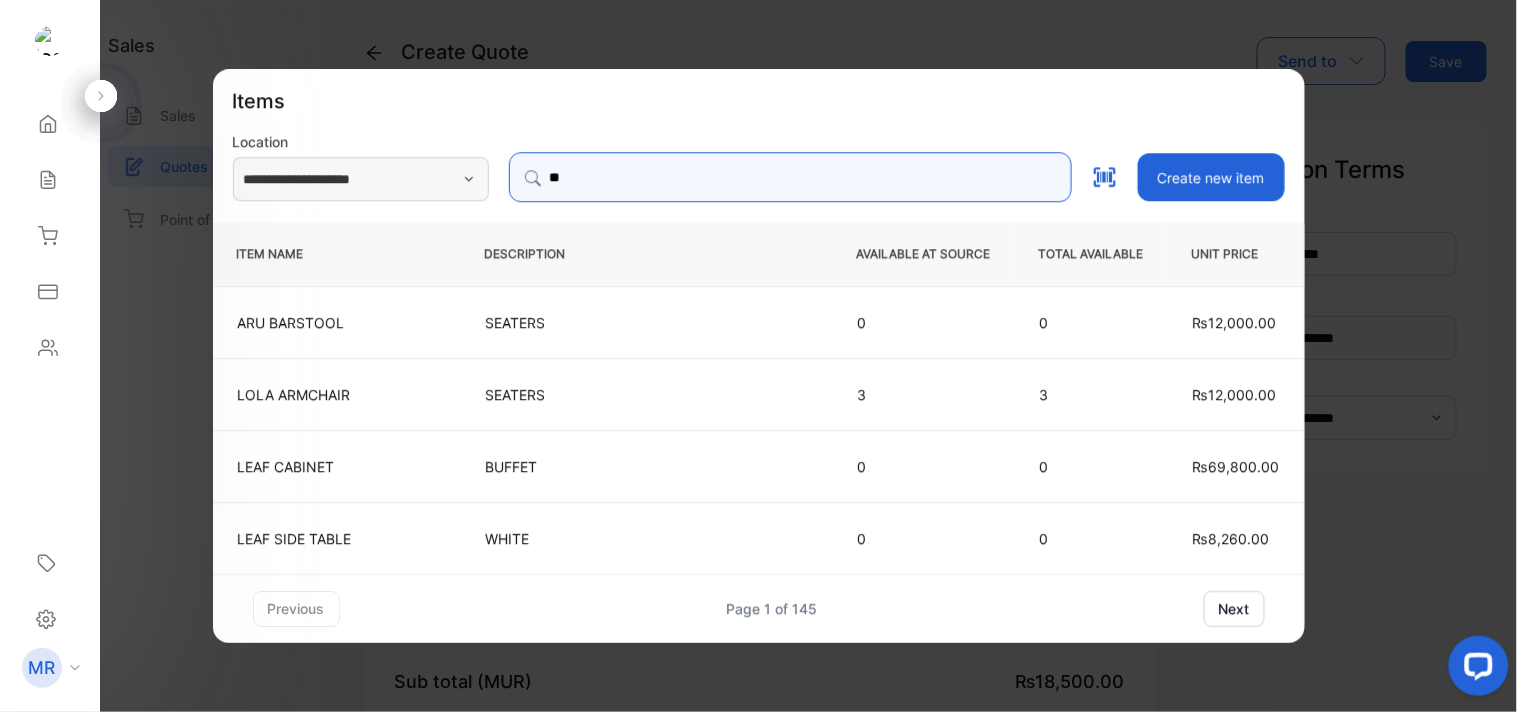 type on "***" 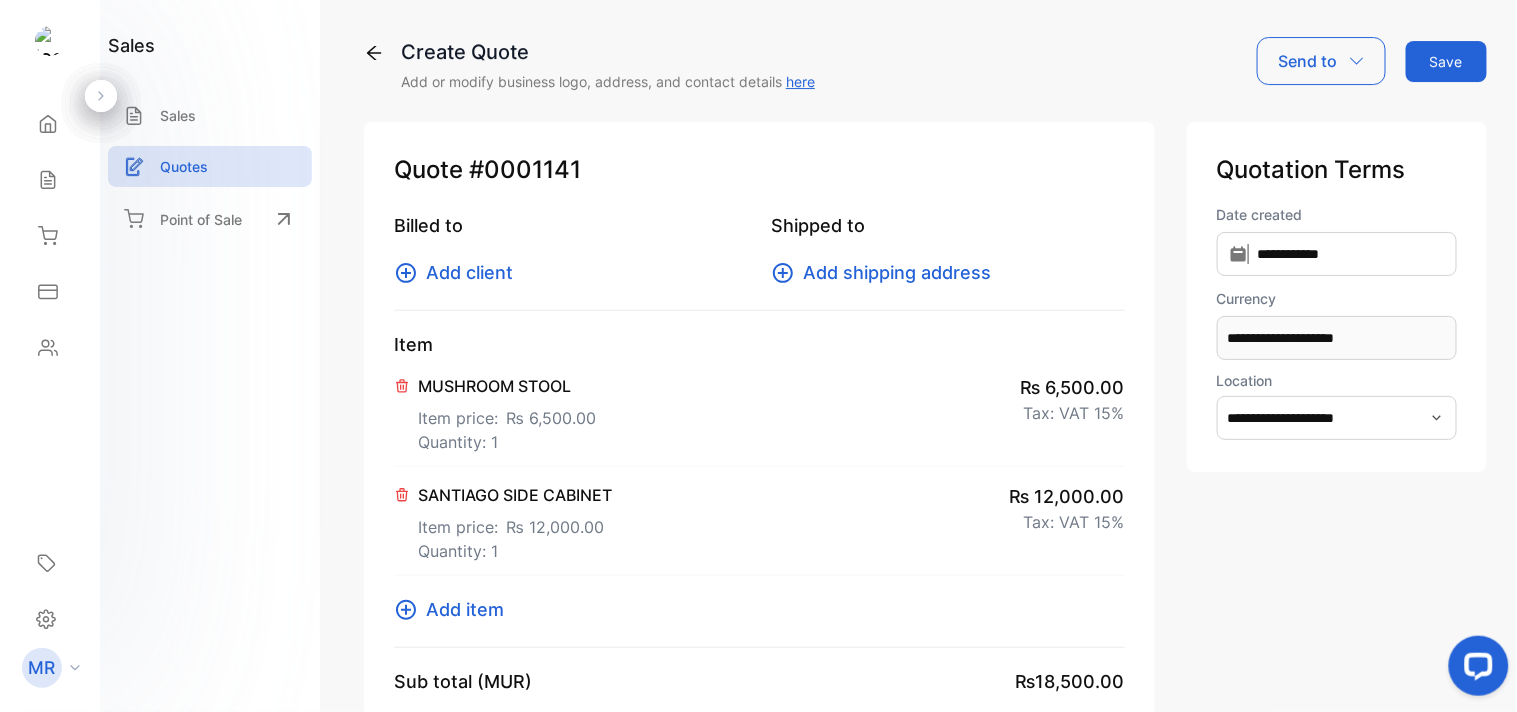 click at bounding box center [1437, 418] 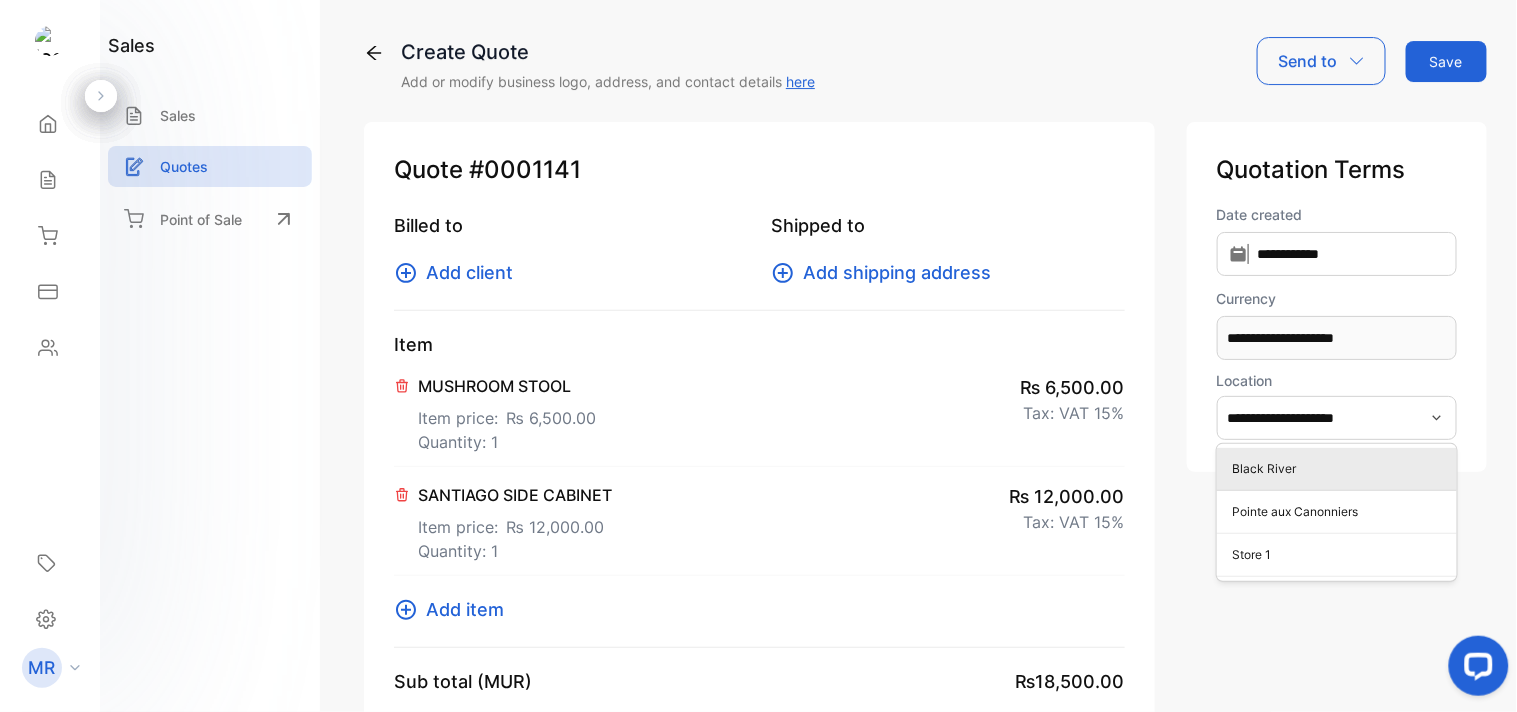 click on "Black River" at bounding box center (1341, 469) 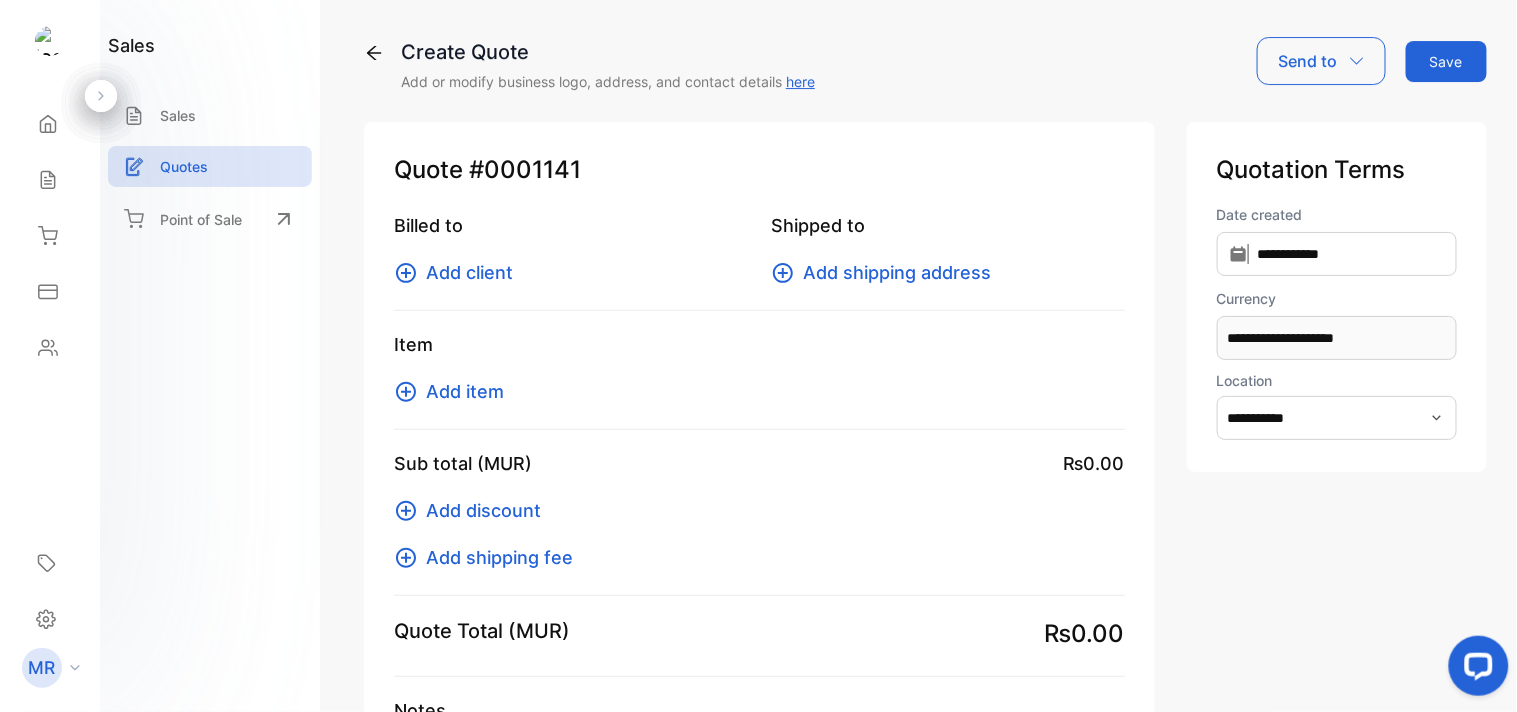 click on "Add item" at bounding box center [465, 391] 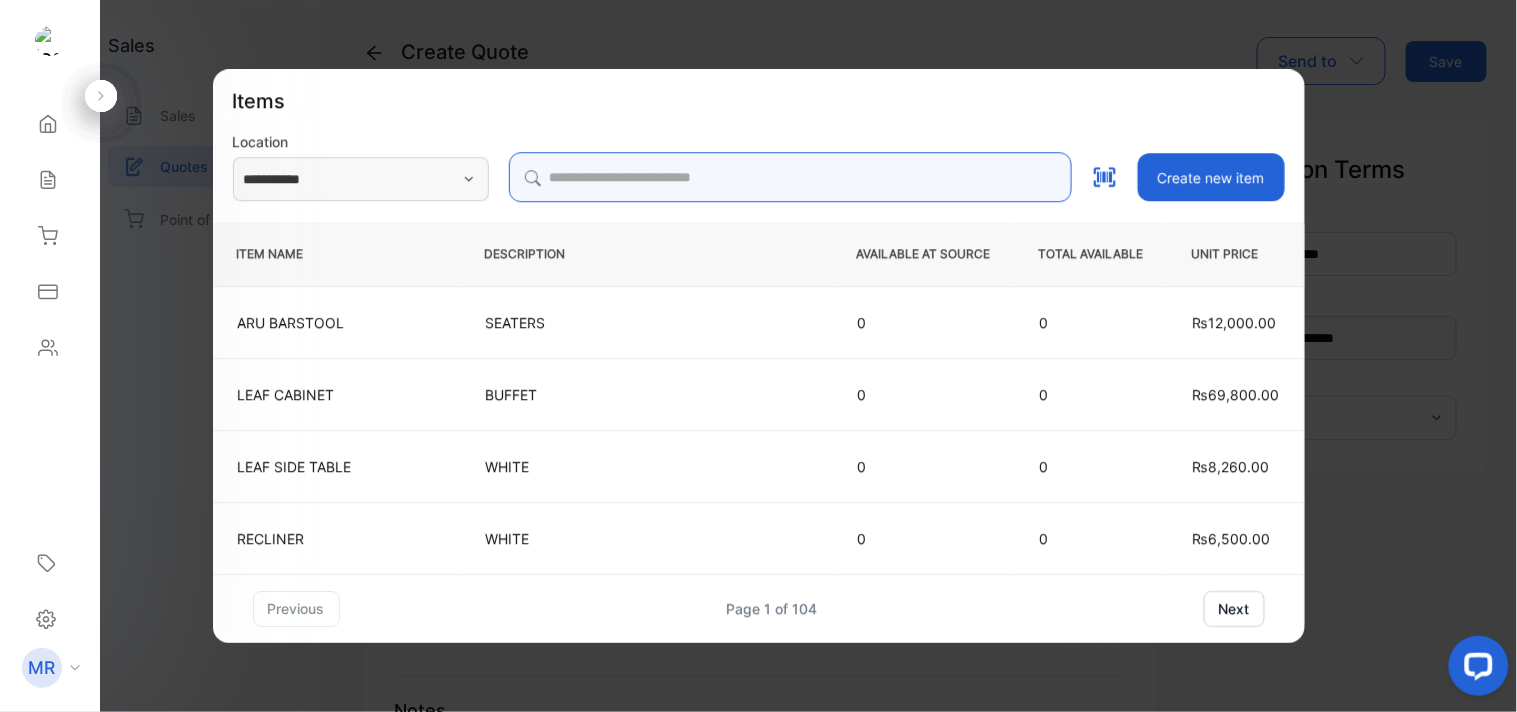 click at bounding box center (790, 177) 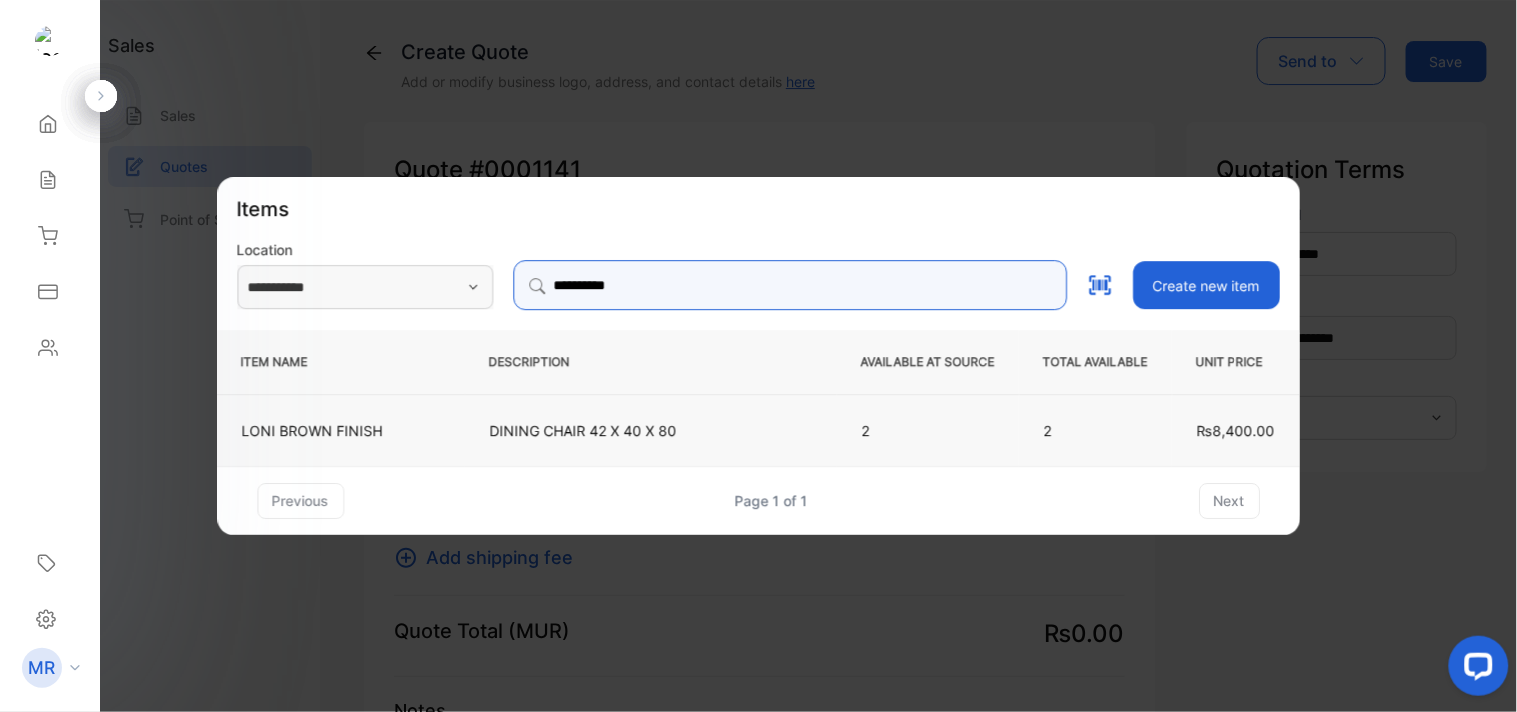 type on "**********" 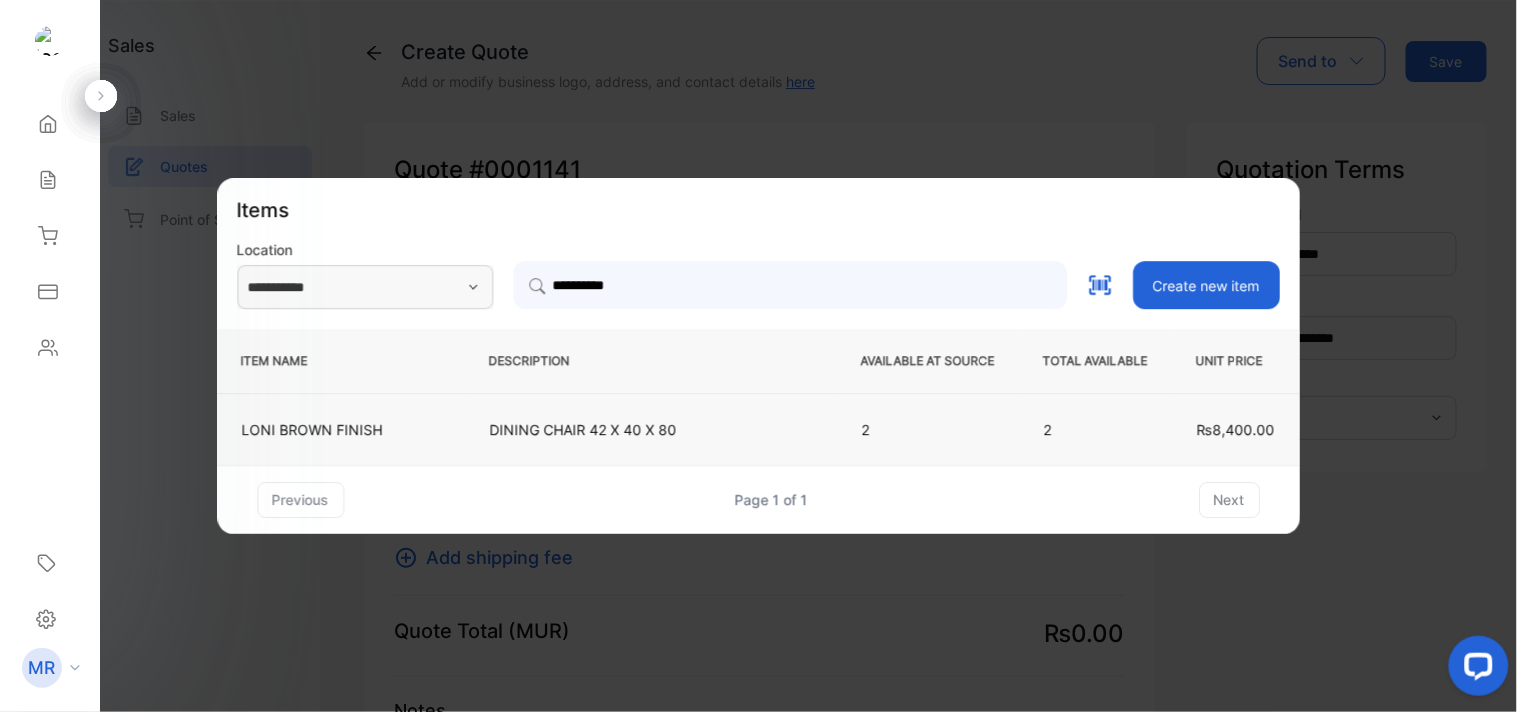 click on "DINING CHAIR 42 X 40 X 80" at bounding box center [651, 429] 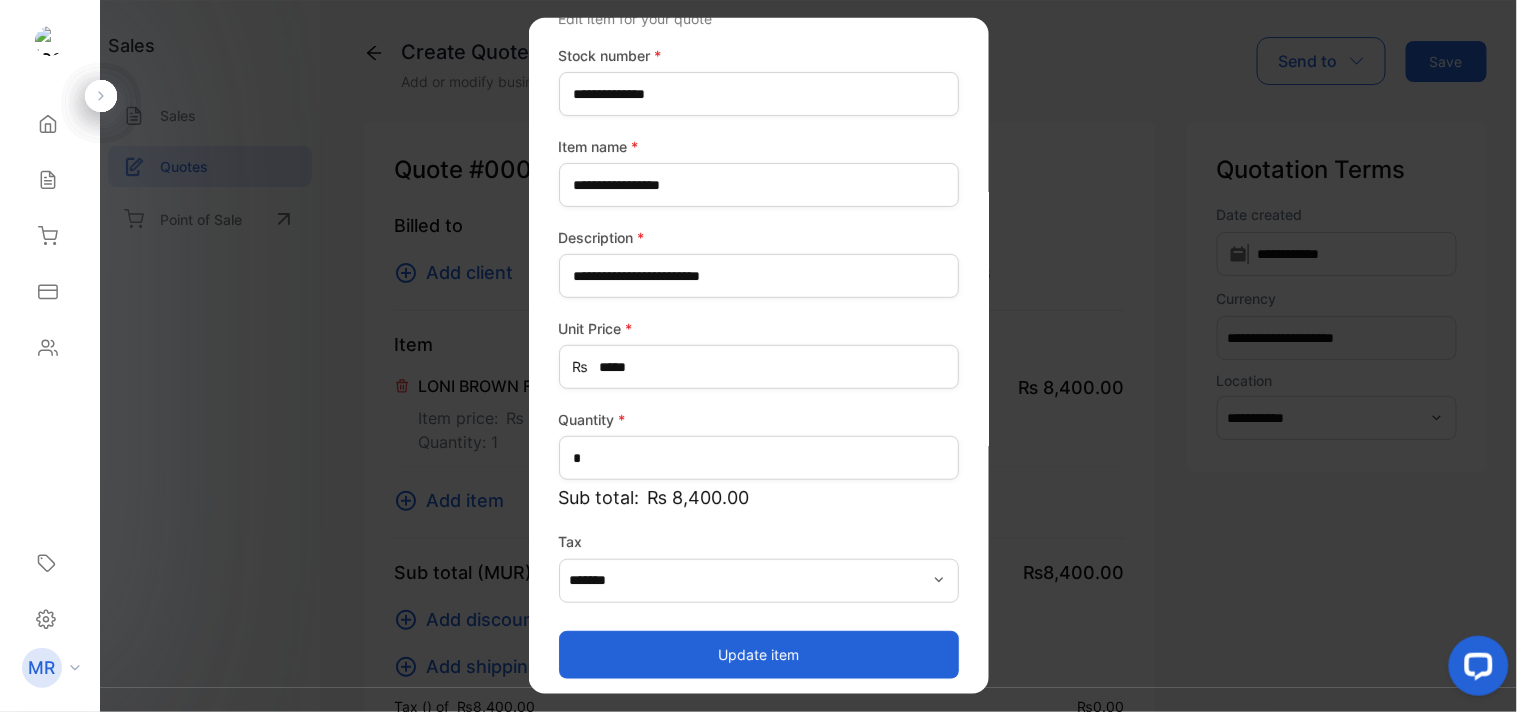 scroll, scrollTop: 88, scrollLeft: 0, axis: vertical 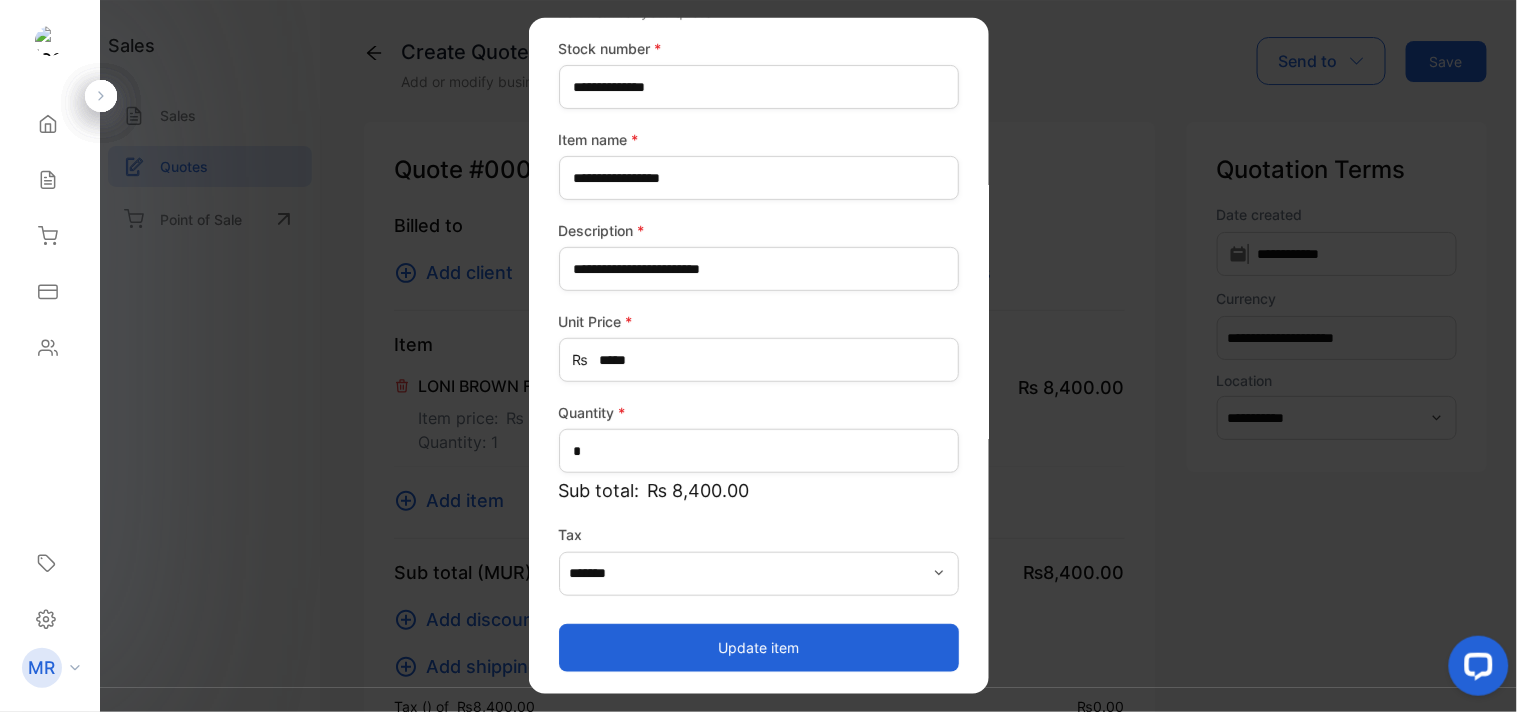 click on "Update item" at bounding box center [759, 647] 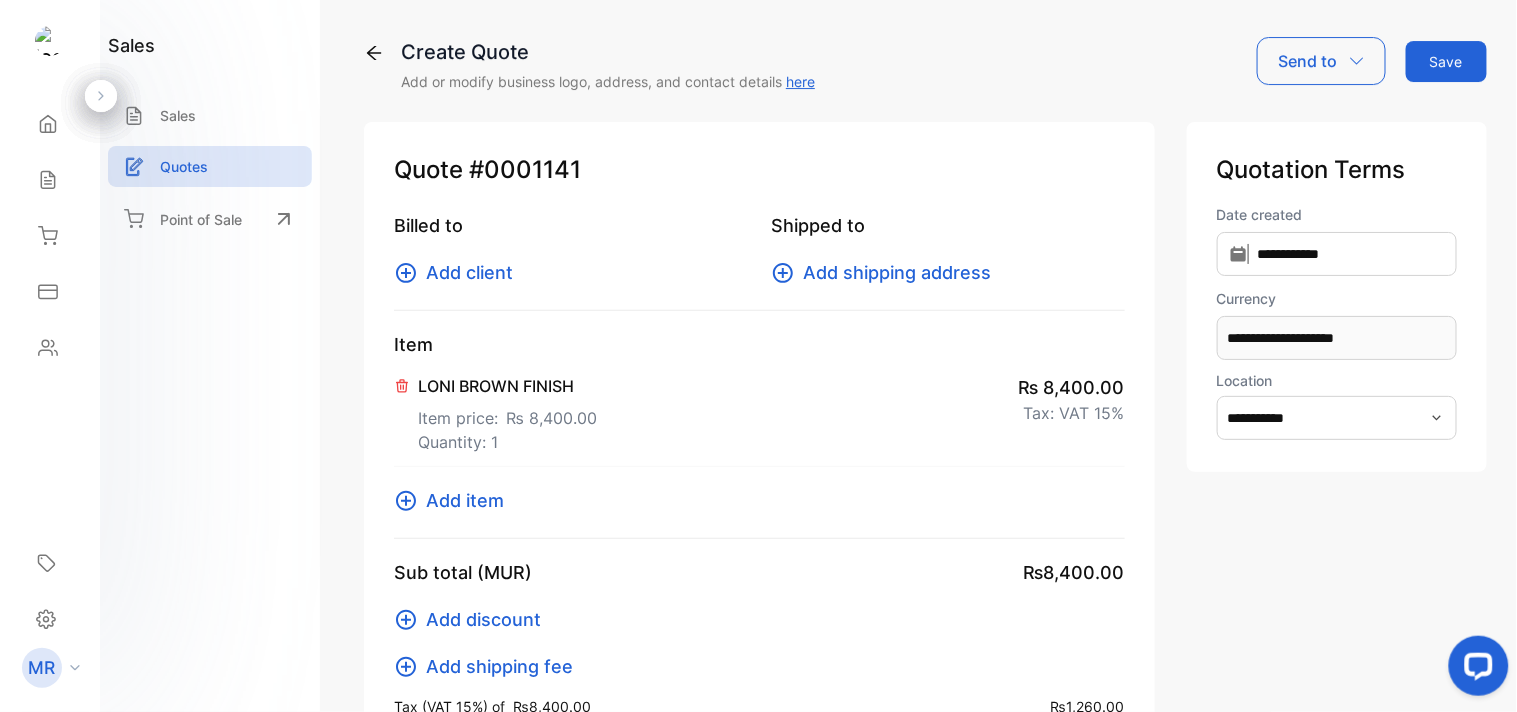 click on "Add item" at bounding box center (465, 500) 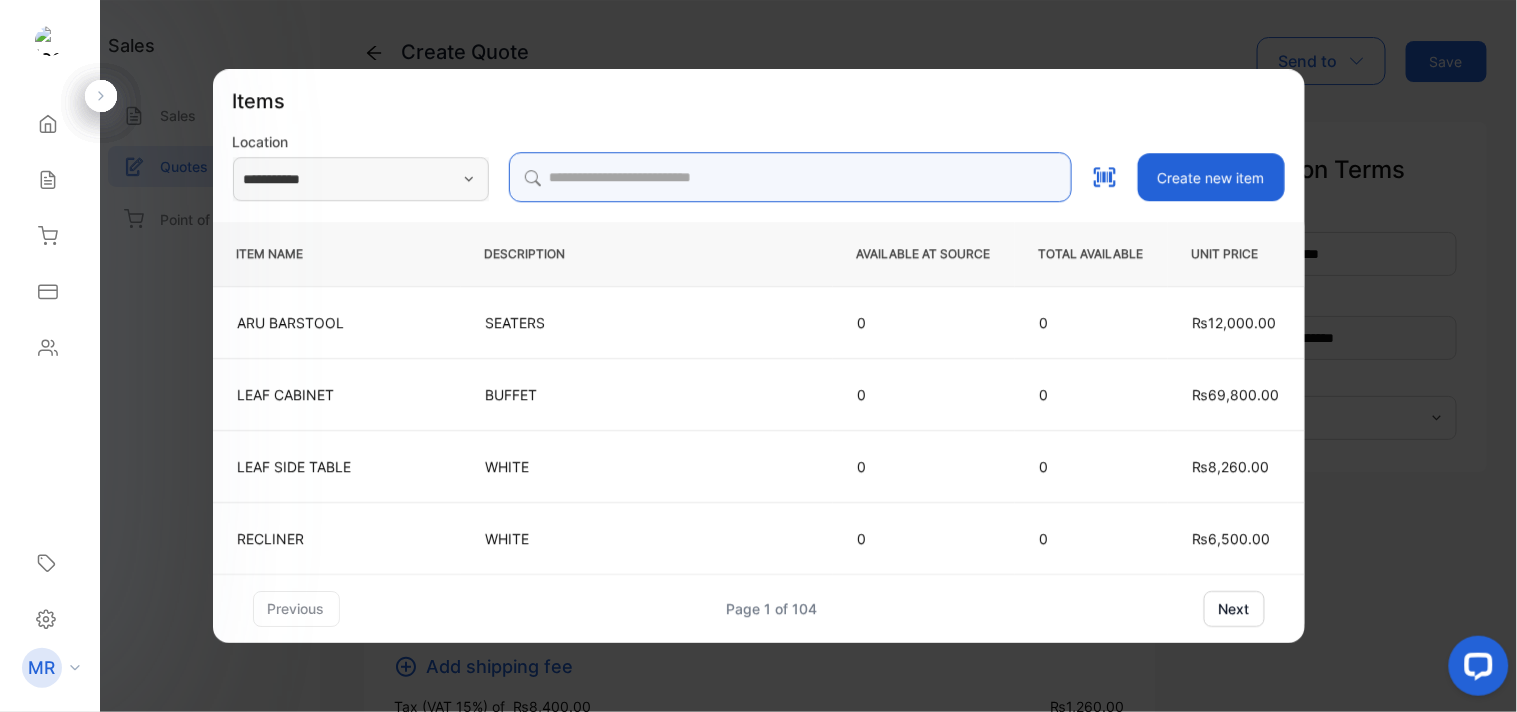 click at bounding box center [790, 177] 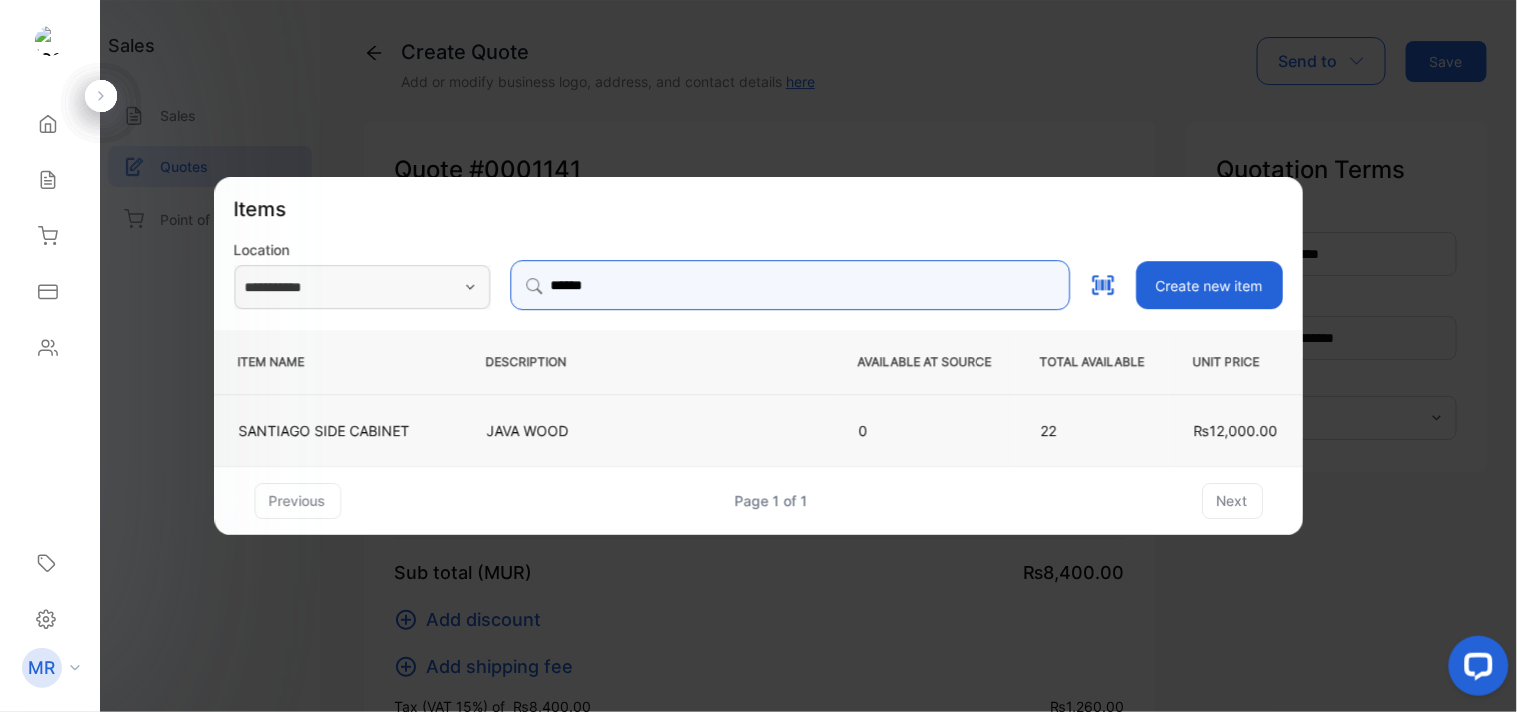 type on "******" 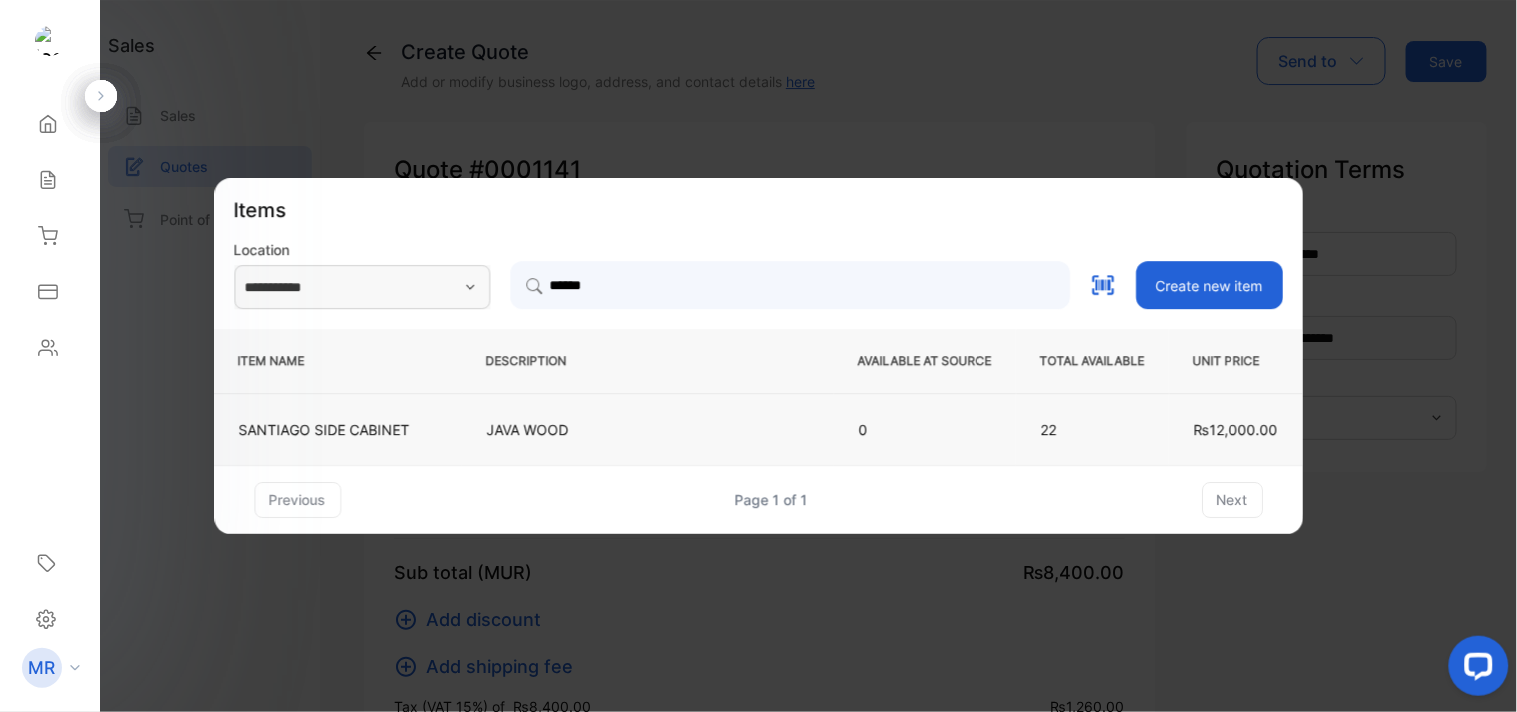 click on "JAVA WOOD" at bounding box center (648, 429) 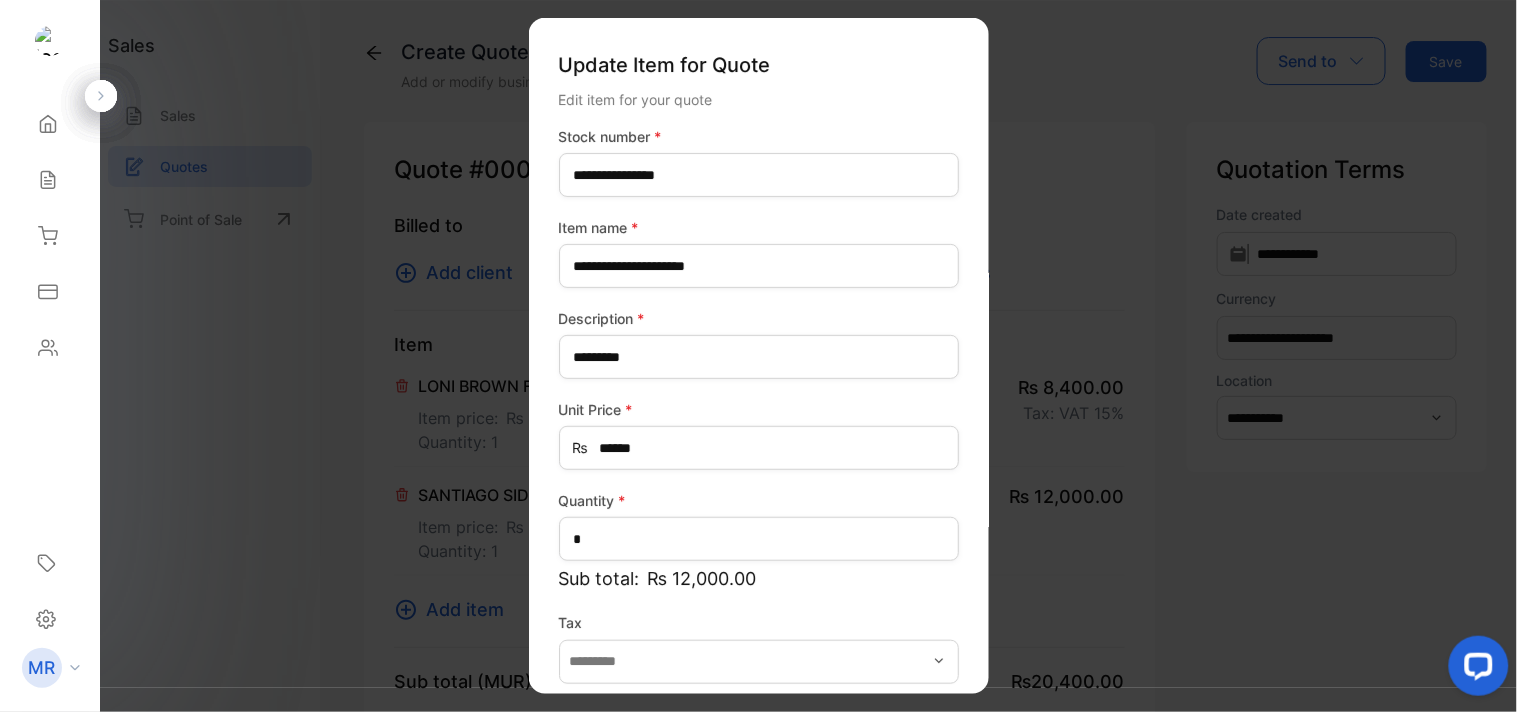 scroll, scrollTop: 88, scrollLeft: 0, axis: vertical 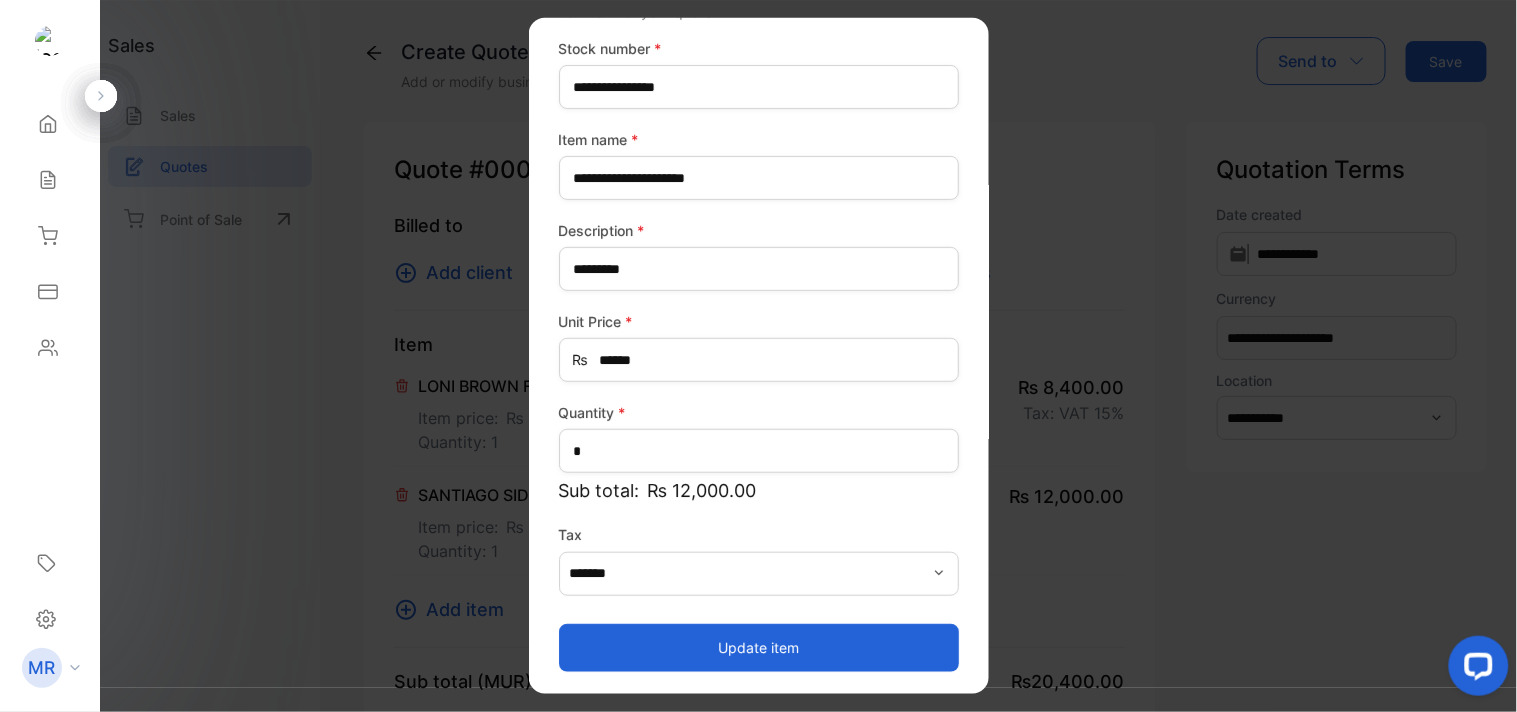 click on "Update item" at bounding box center (759, 647) 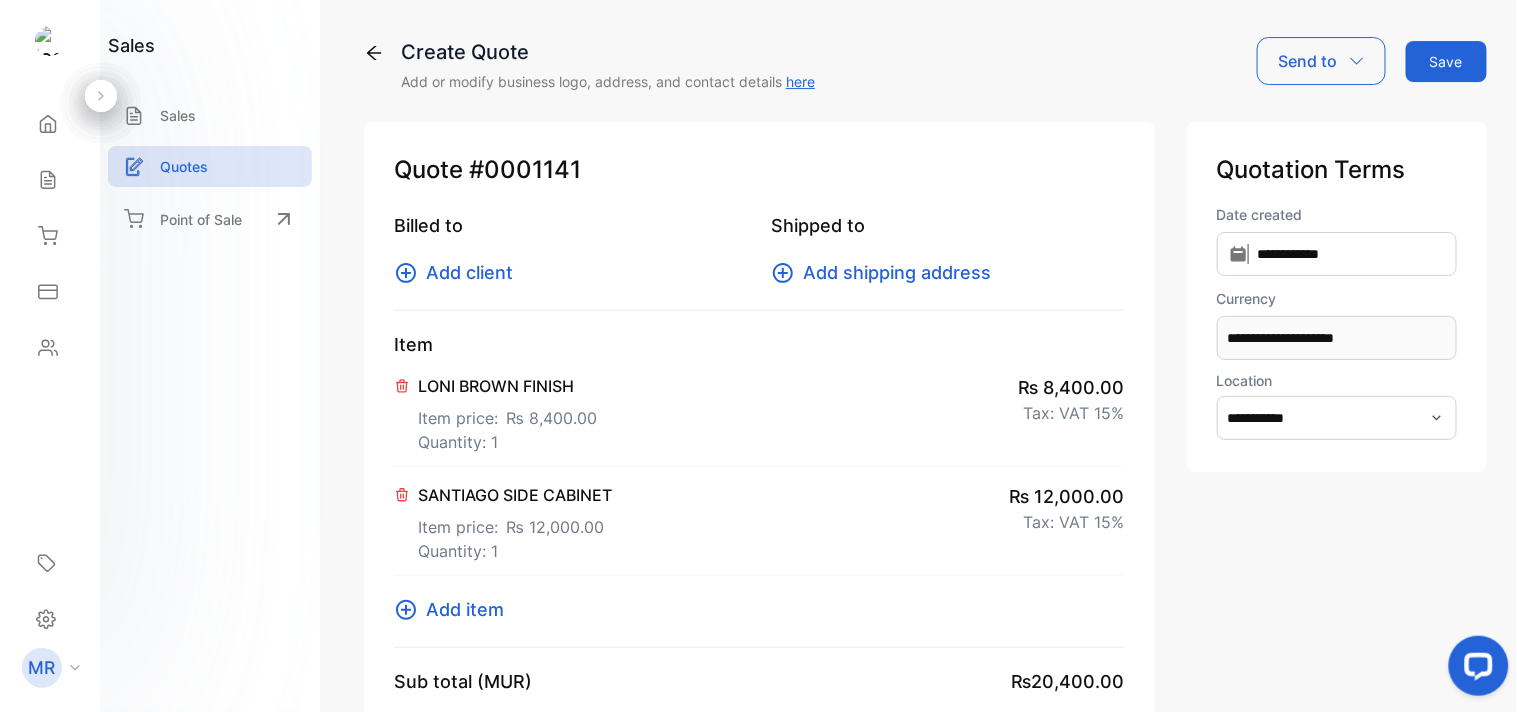 scroll, scrollTop: 138, scrollLeft: 0, axis: vertical 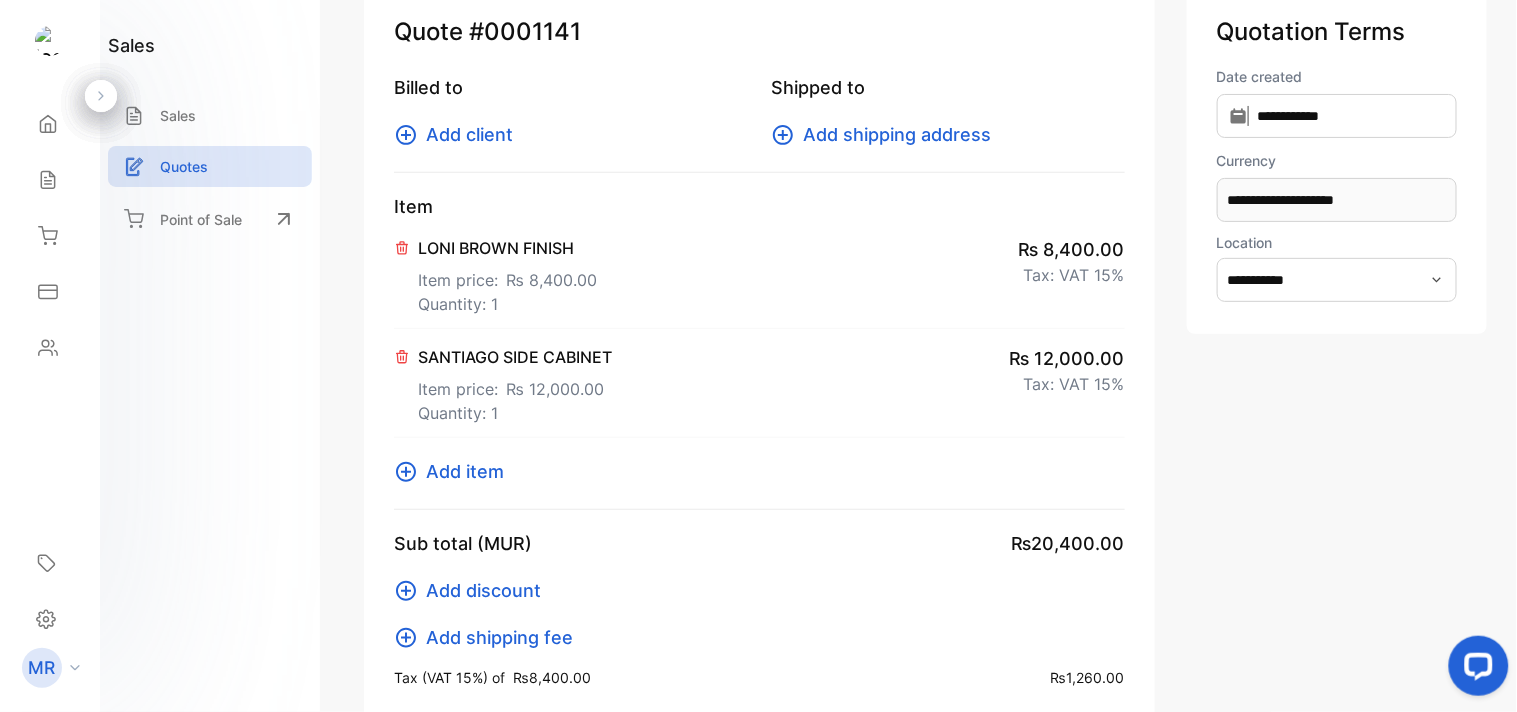 click on "Add item" at bounding box center [465, 471] 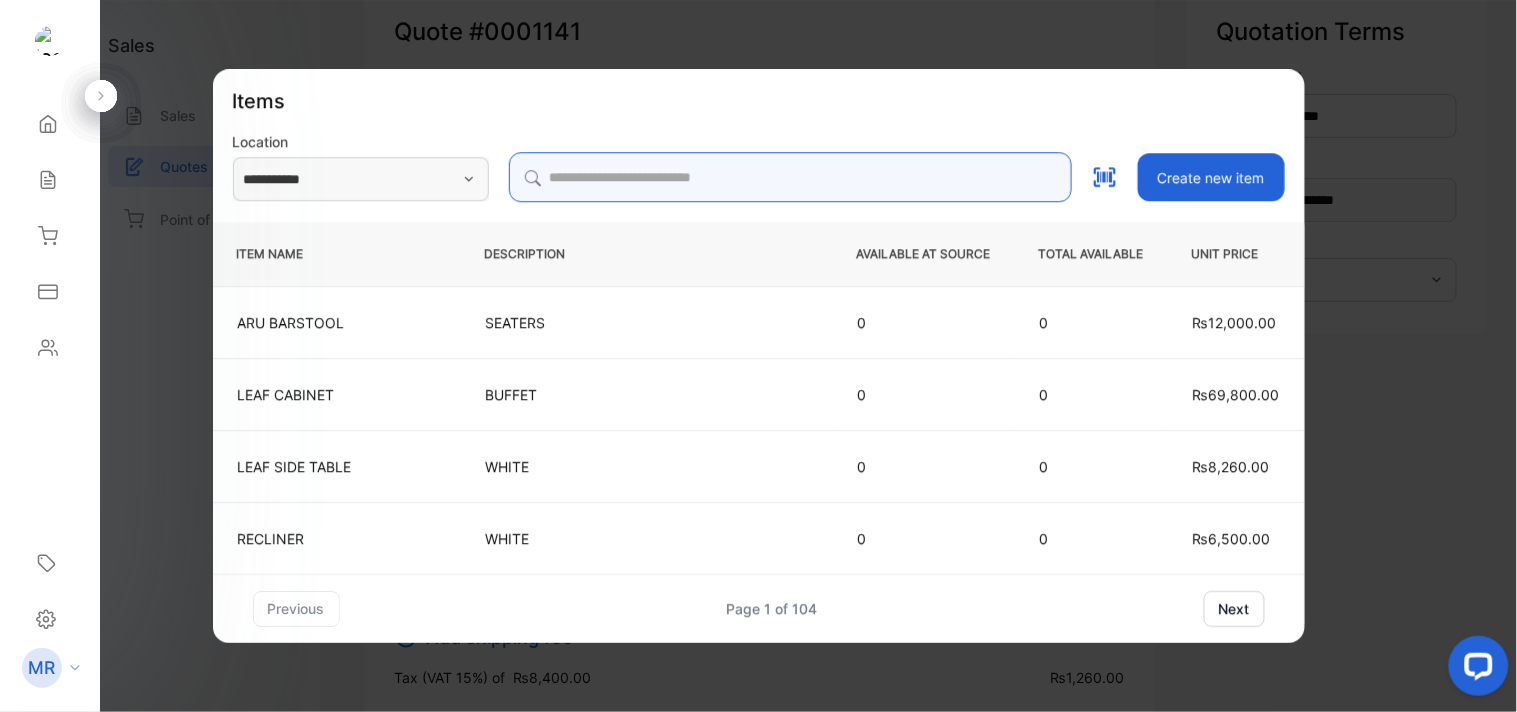 click at bounding box center [790, 177] 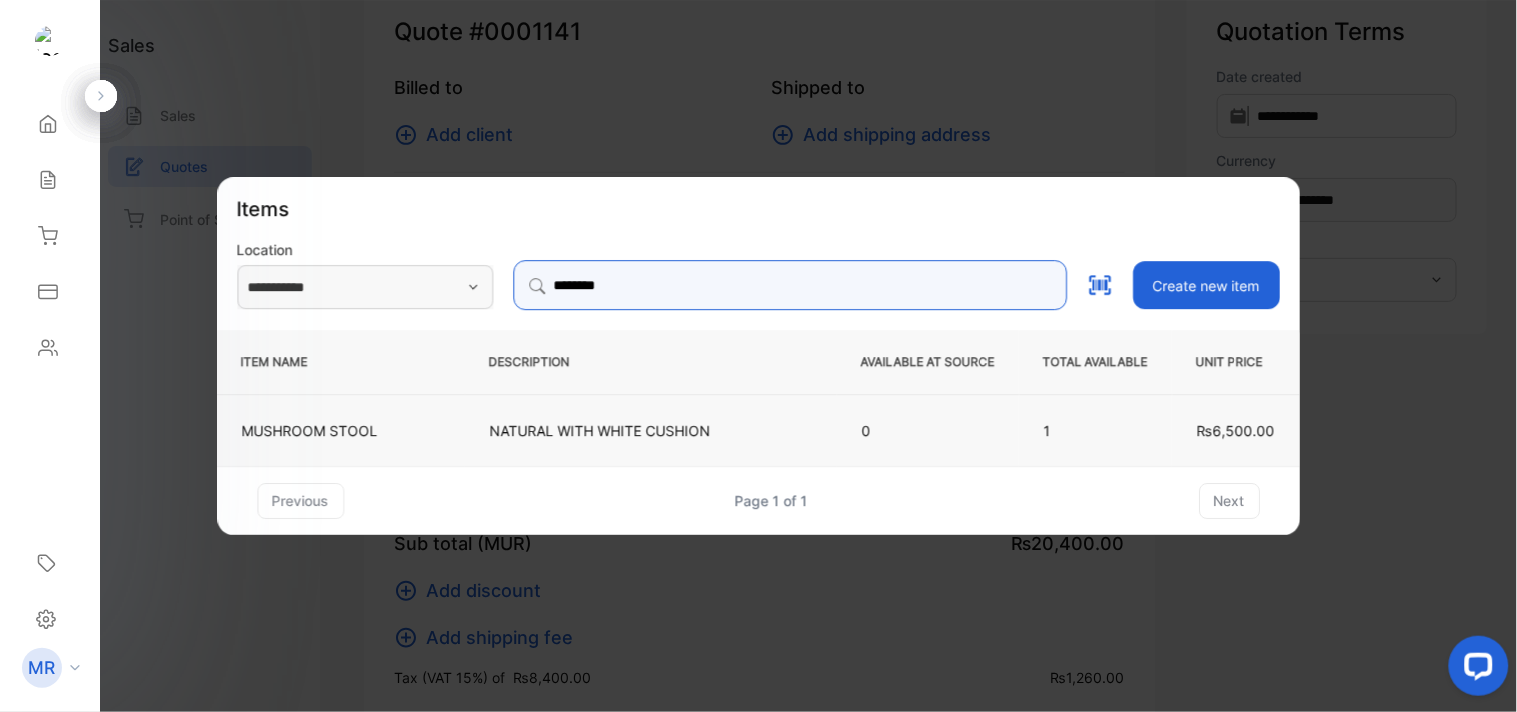 type on "********" 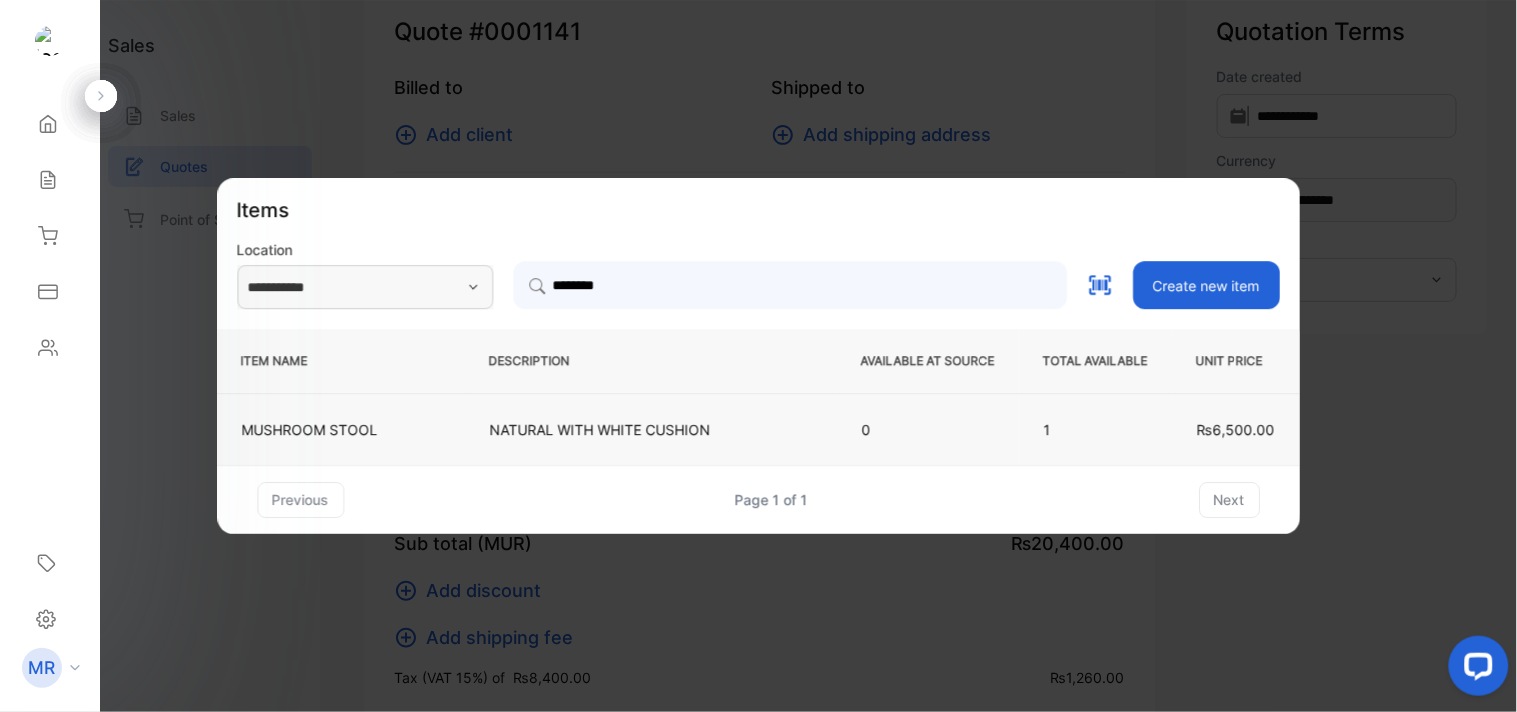 click on "NATURAL WITH WHITE CUSHION" at bounding box center (651, 429) 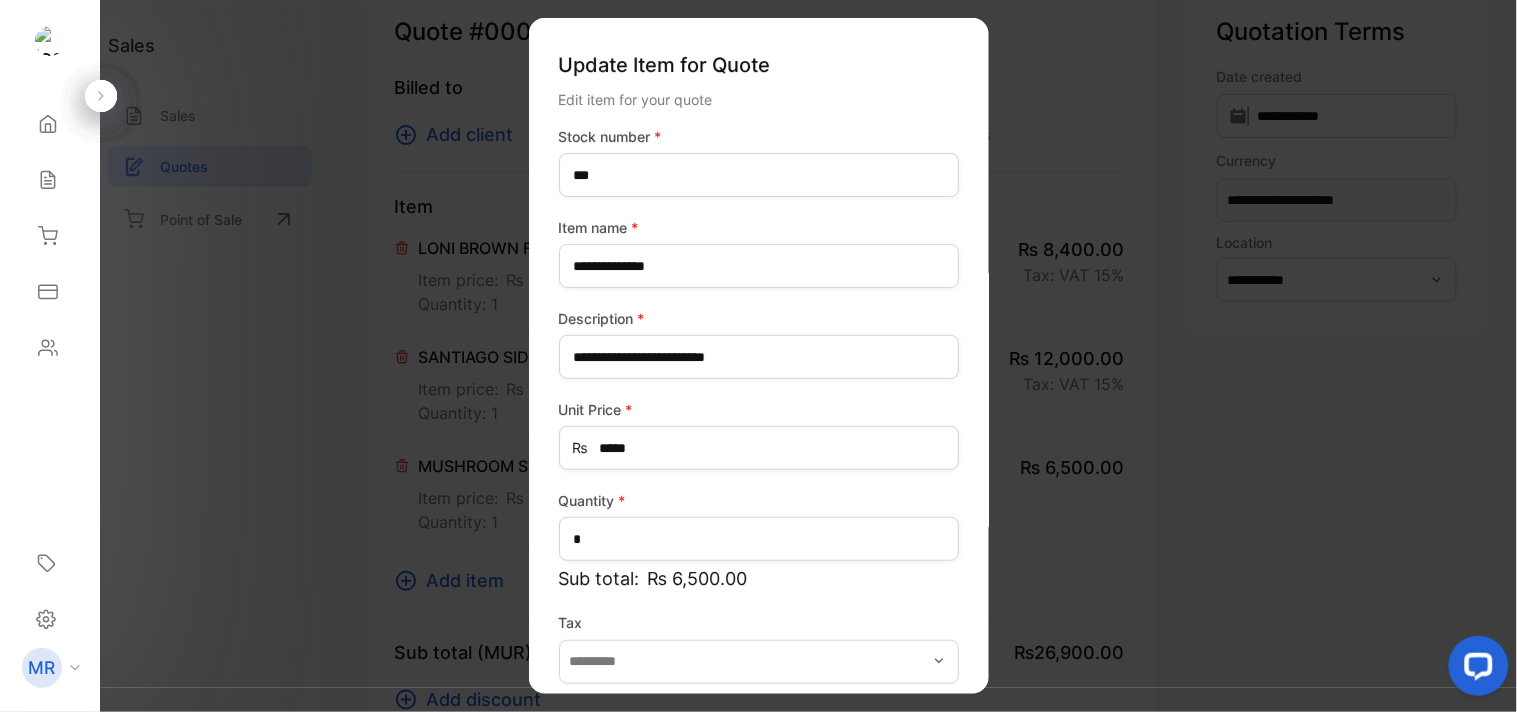 scroll, scrollTop: 88, scrollLeft: 0, axis: vertical 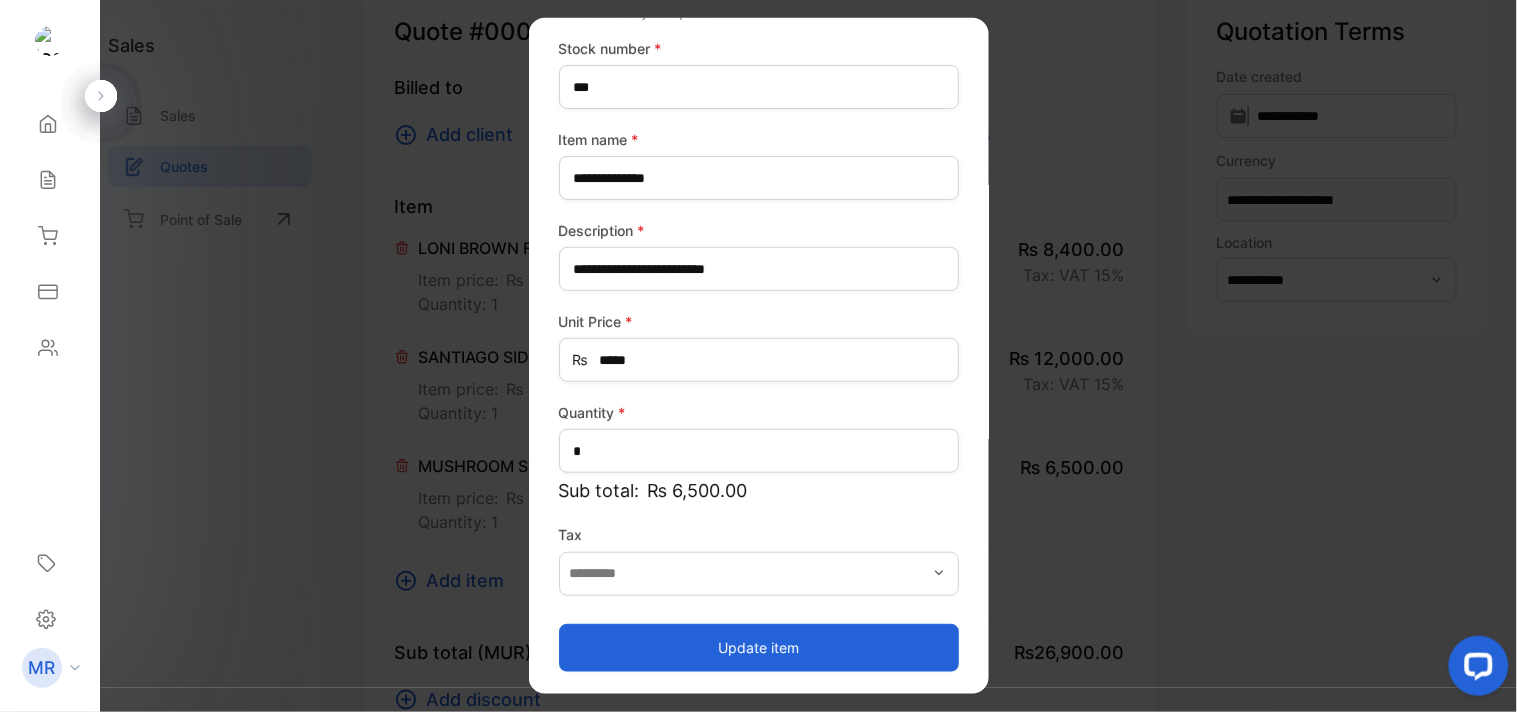click on "Update item" at bounding box center (759, 647) 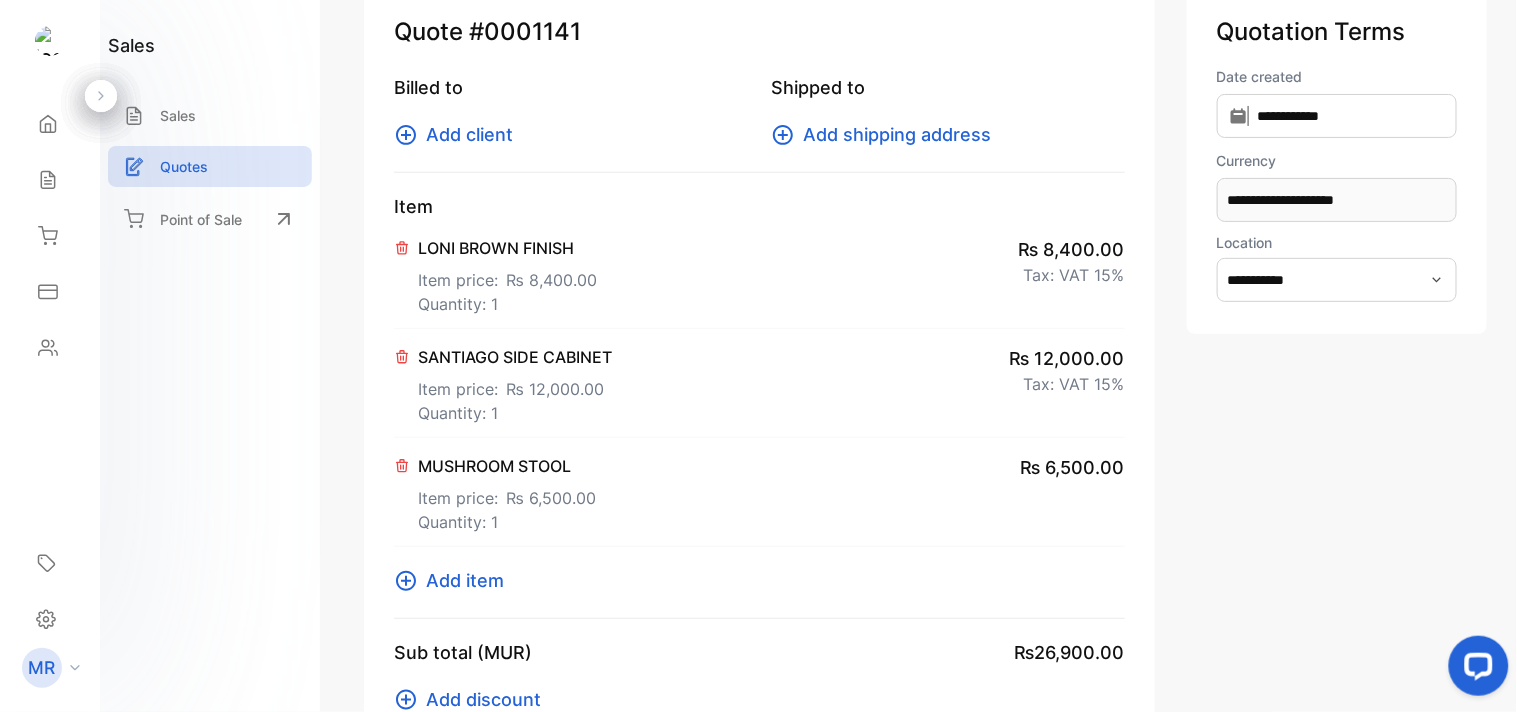 click on "Quantity: 1" at bounding box center (507, 304) 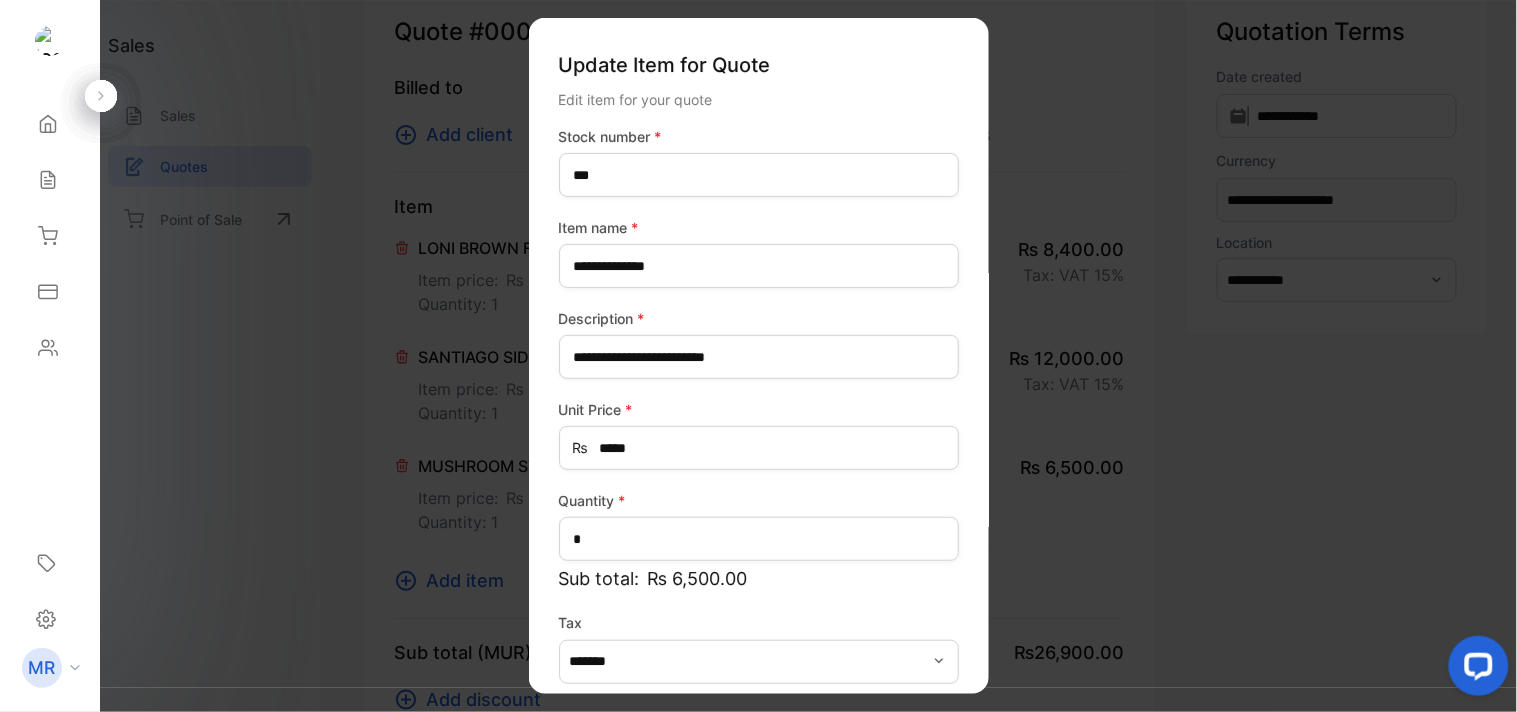 scroll, scrollTop: 88, scrollLeft: 0, axis: vertical 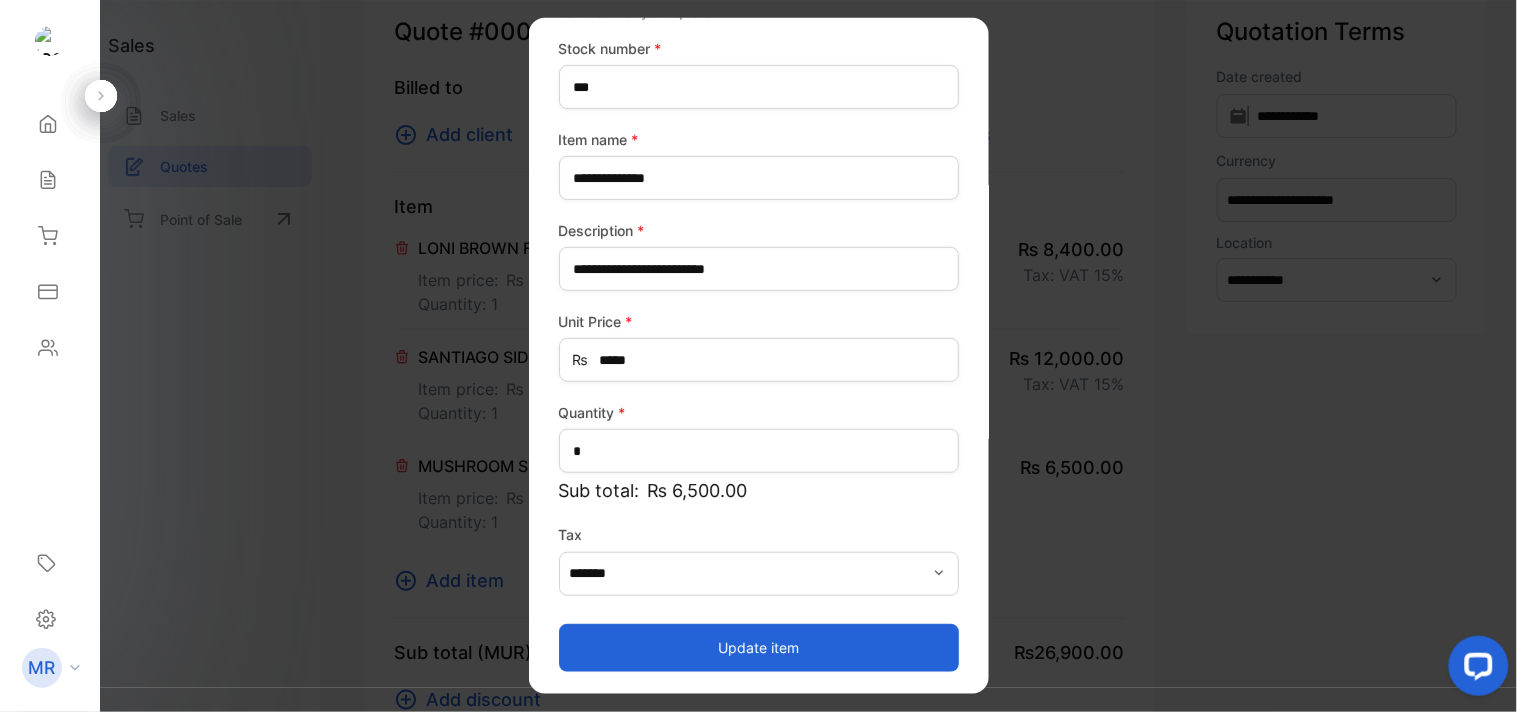 click on "Update item" at bounding box center (759, 647) 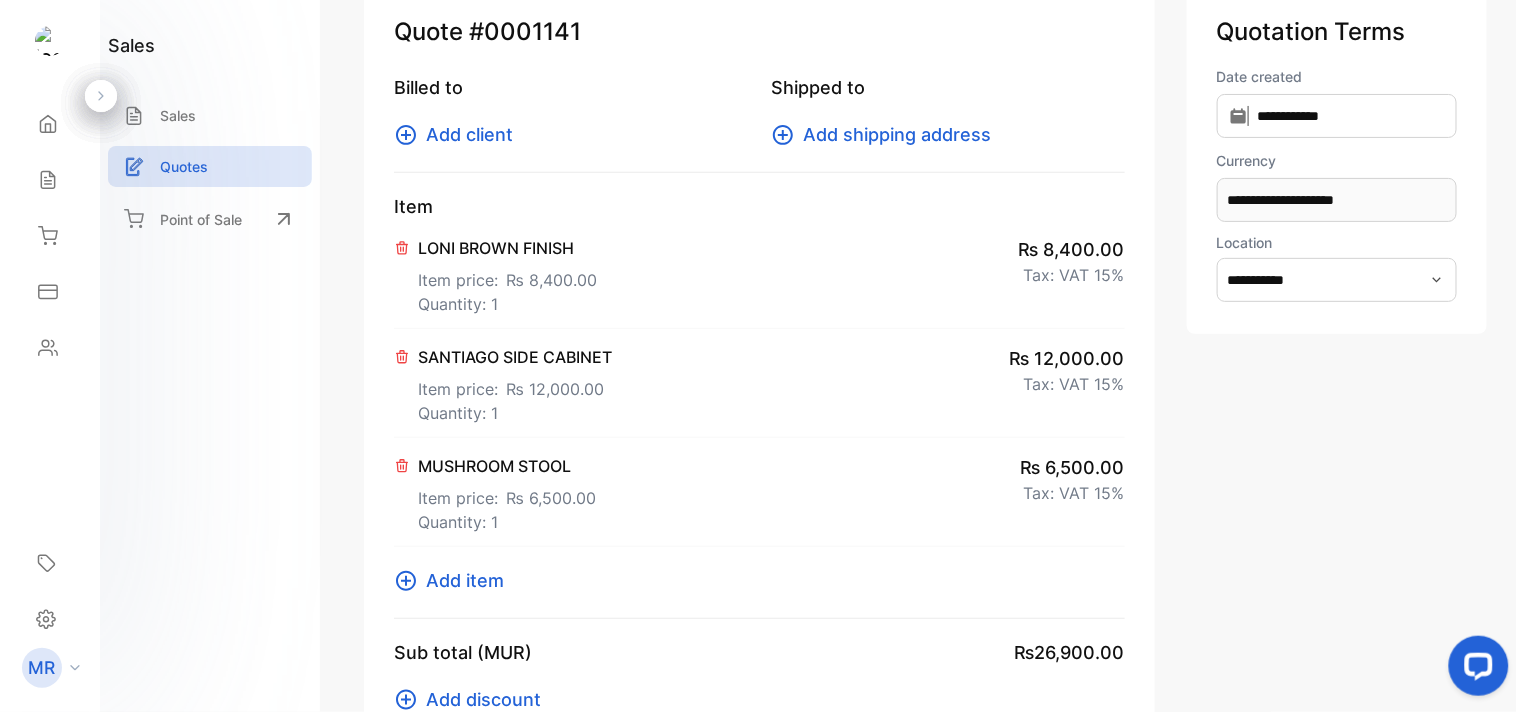 scroll, scrollTop: 0, scrollLeft: 0, axis: both 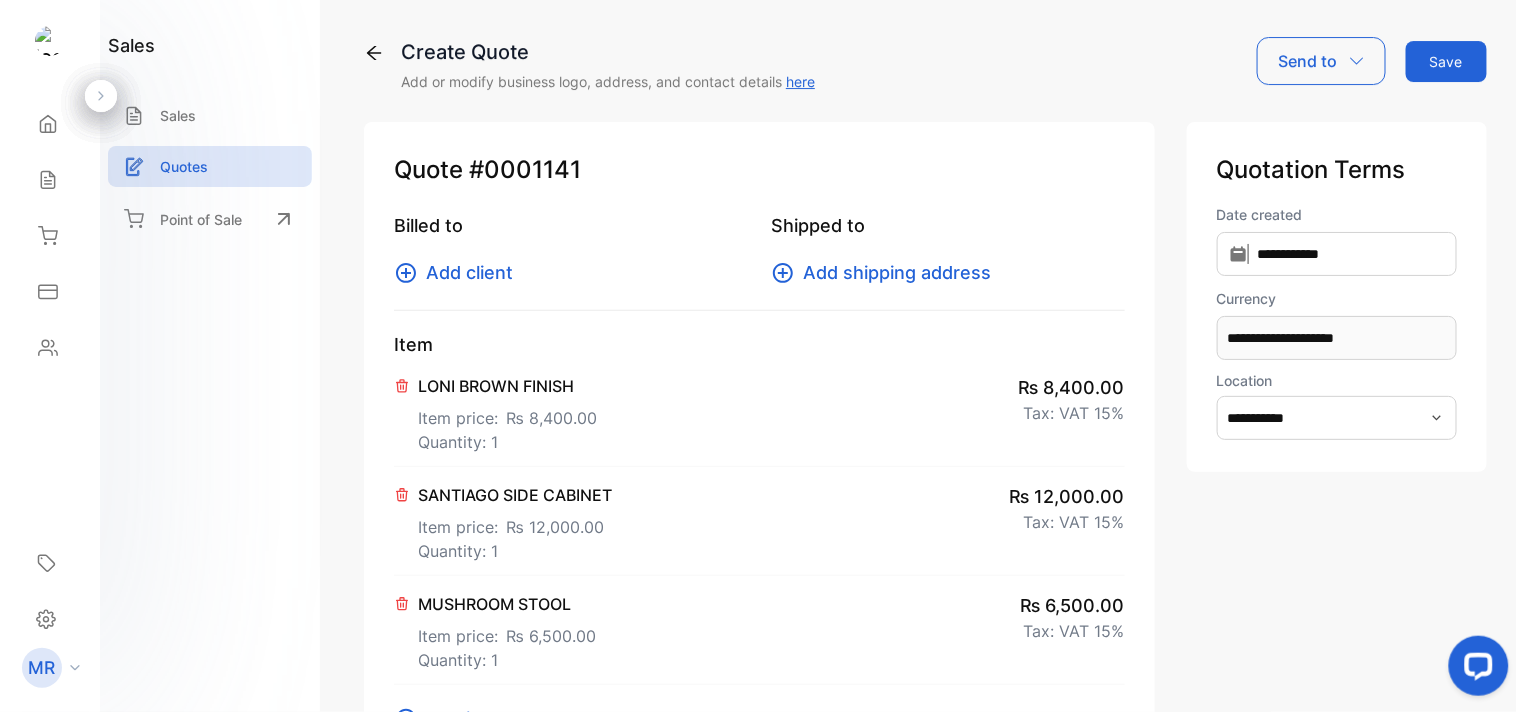 click on "Add client" at bounding box center (469, 272) 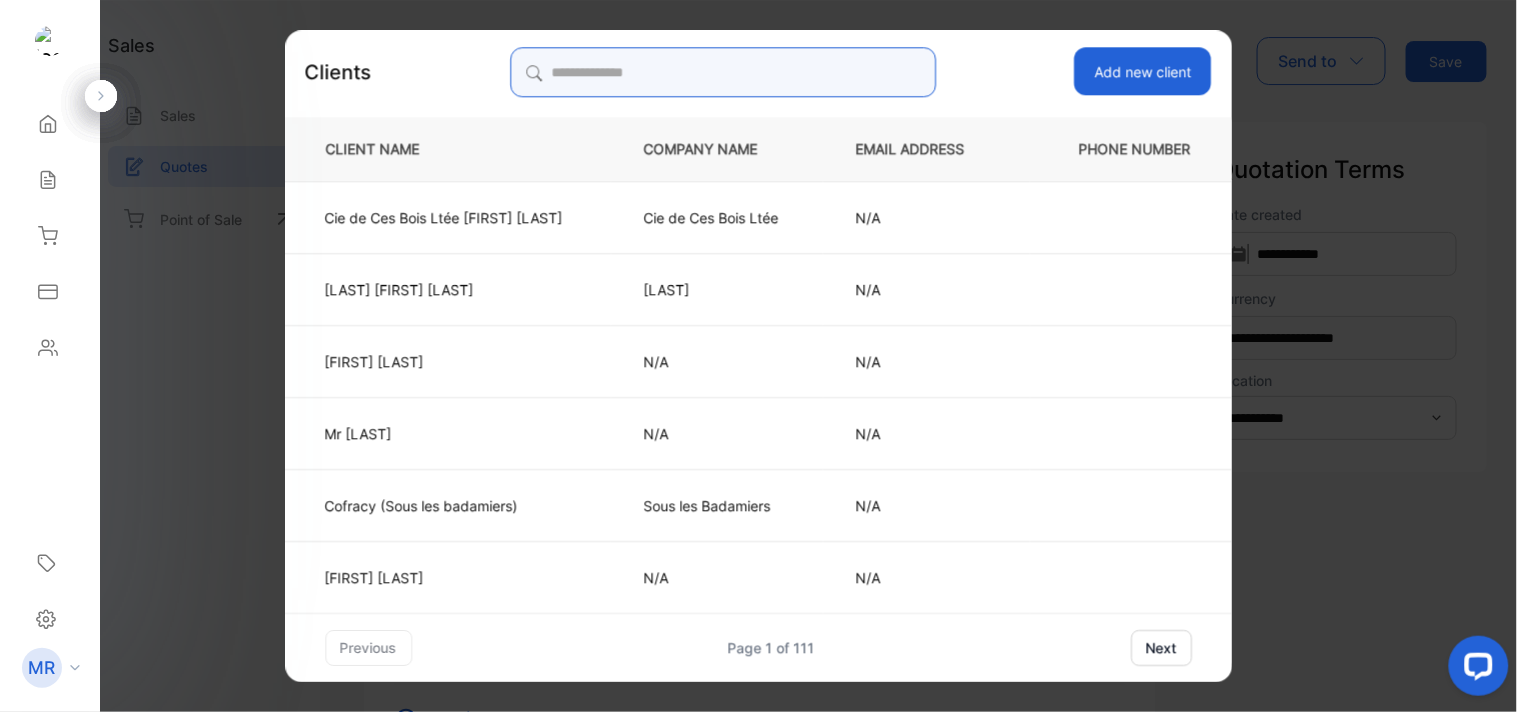 click at bounding box center [723, 72] 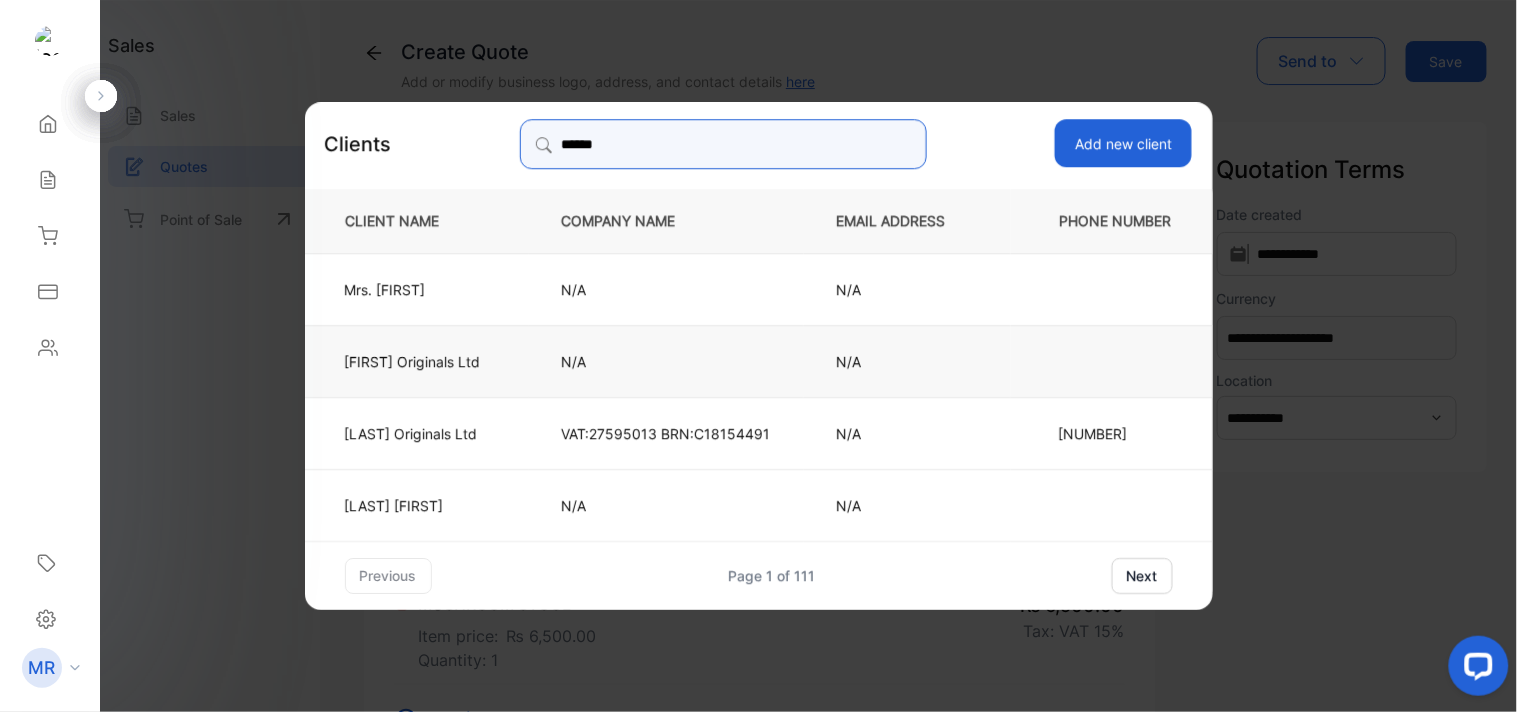type on "******" 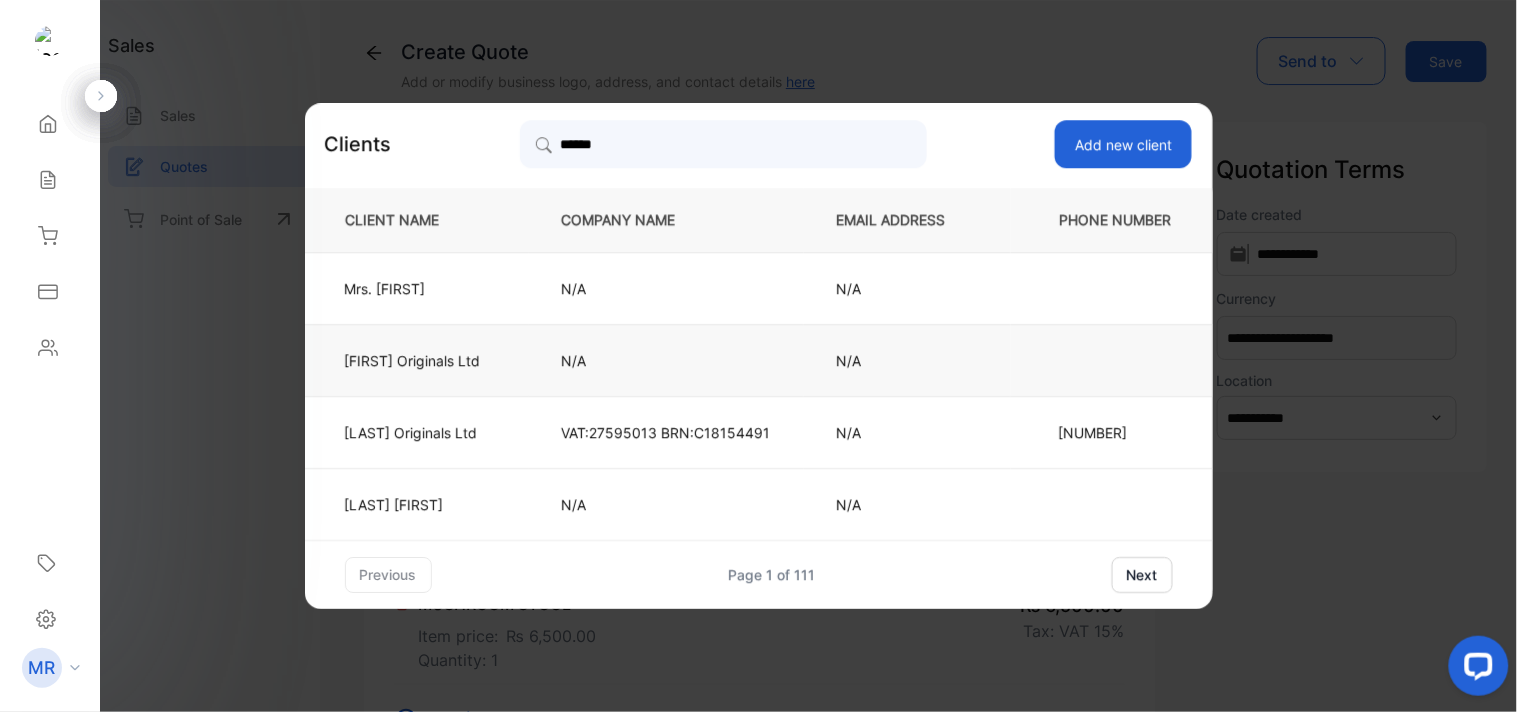 click on "[LAST] Originals Ltd" at bounding box center [417, 288] 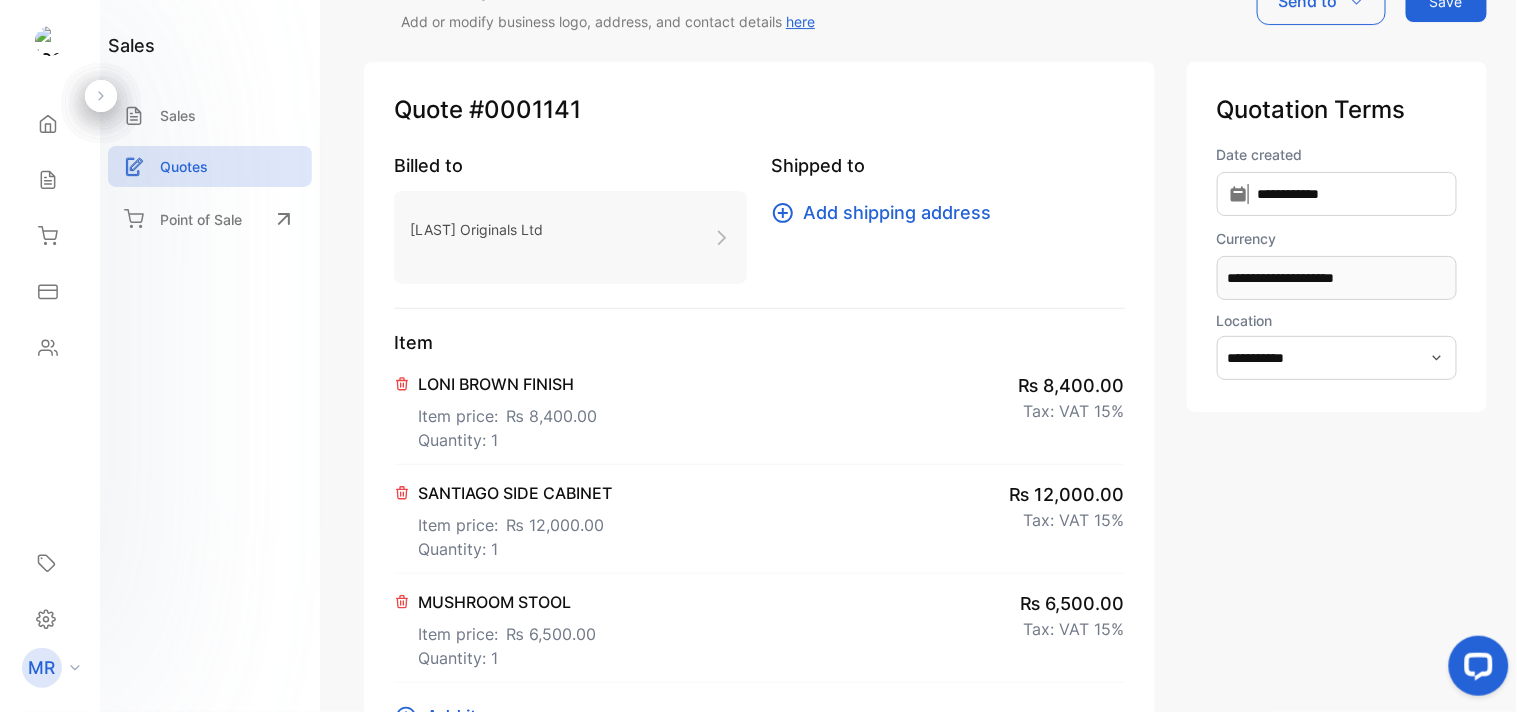 scroll, scrollTop: 0, scrollLeft: 0, axis: both 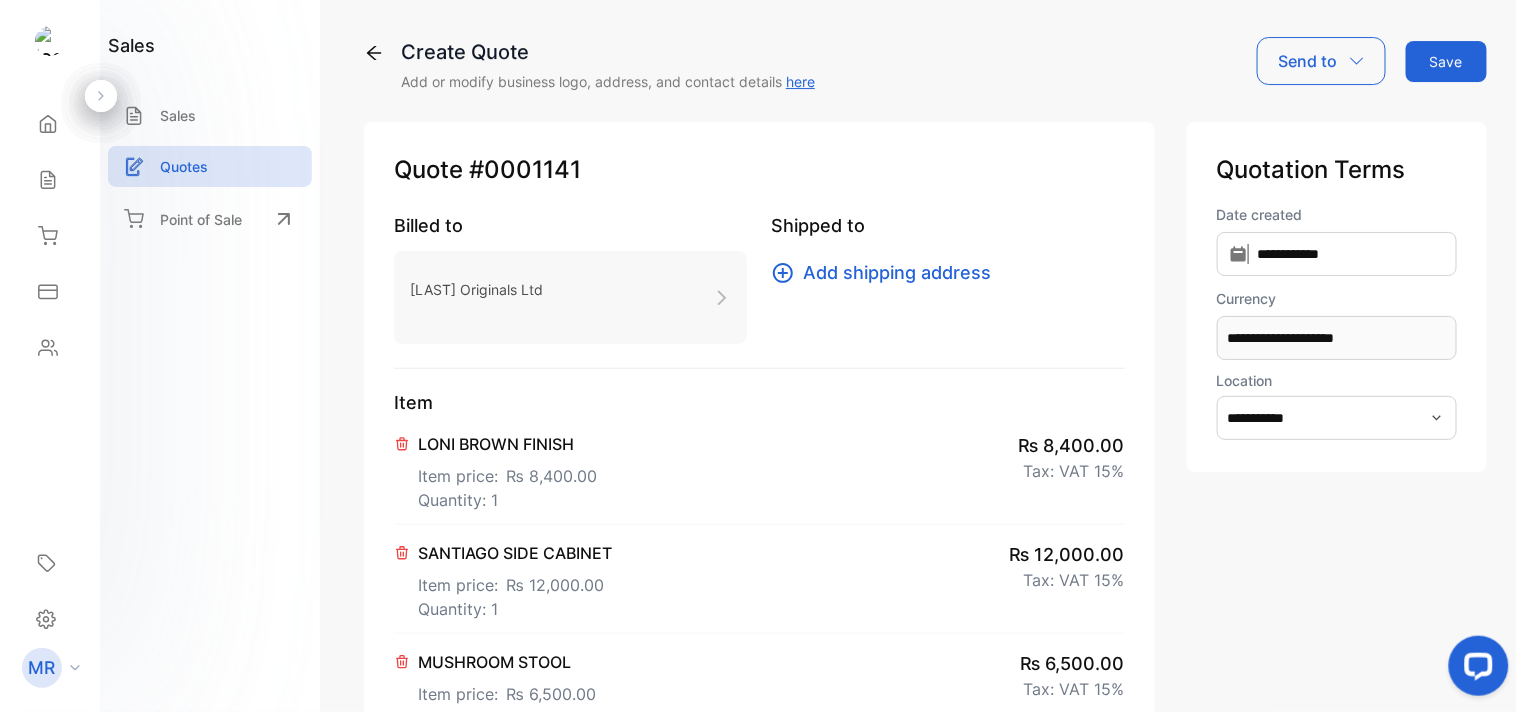 click on "Save" at bounding box center [1446, 61] 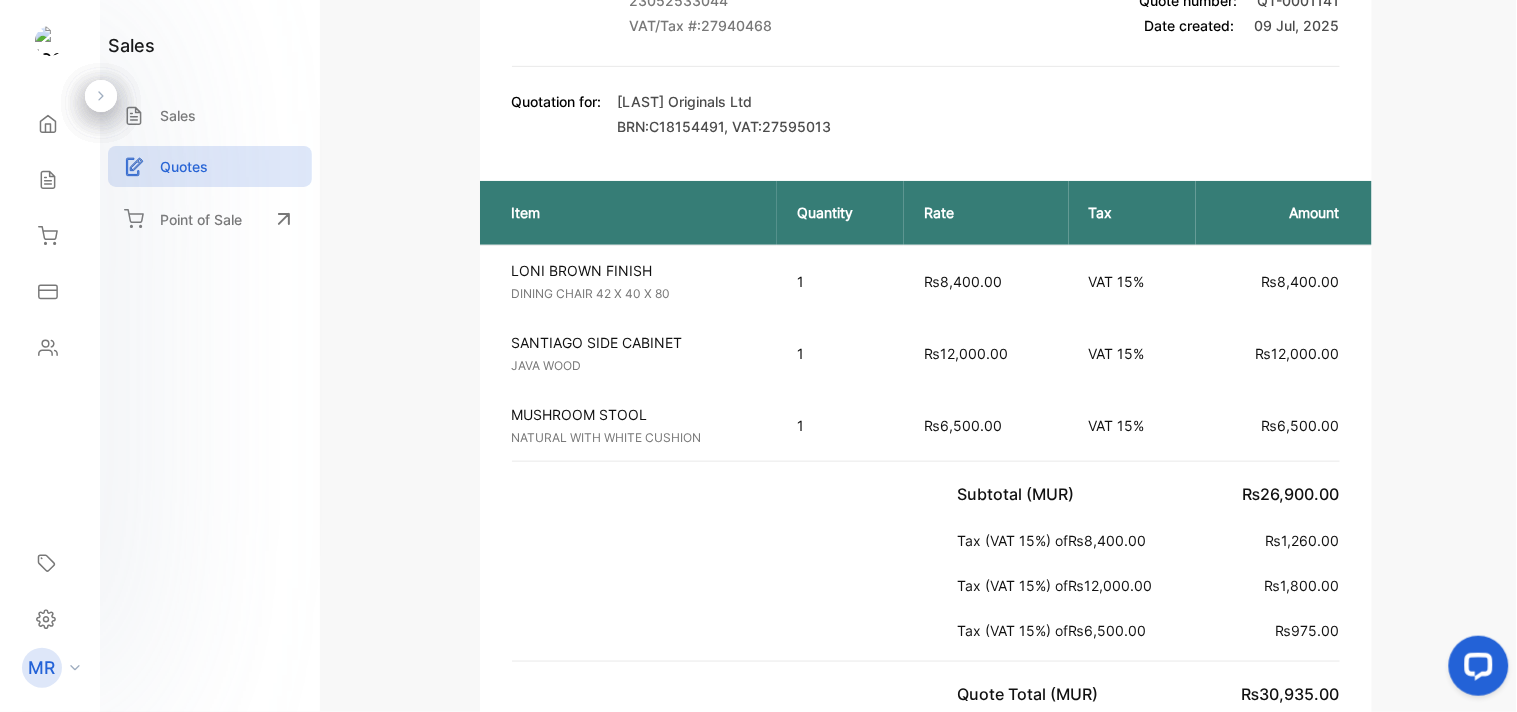 scroll, scrollTop: 0, scrollLeft: 0, axis: both 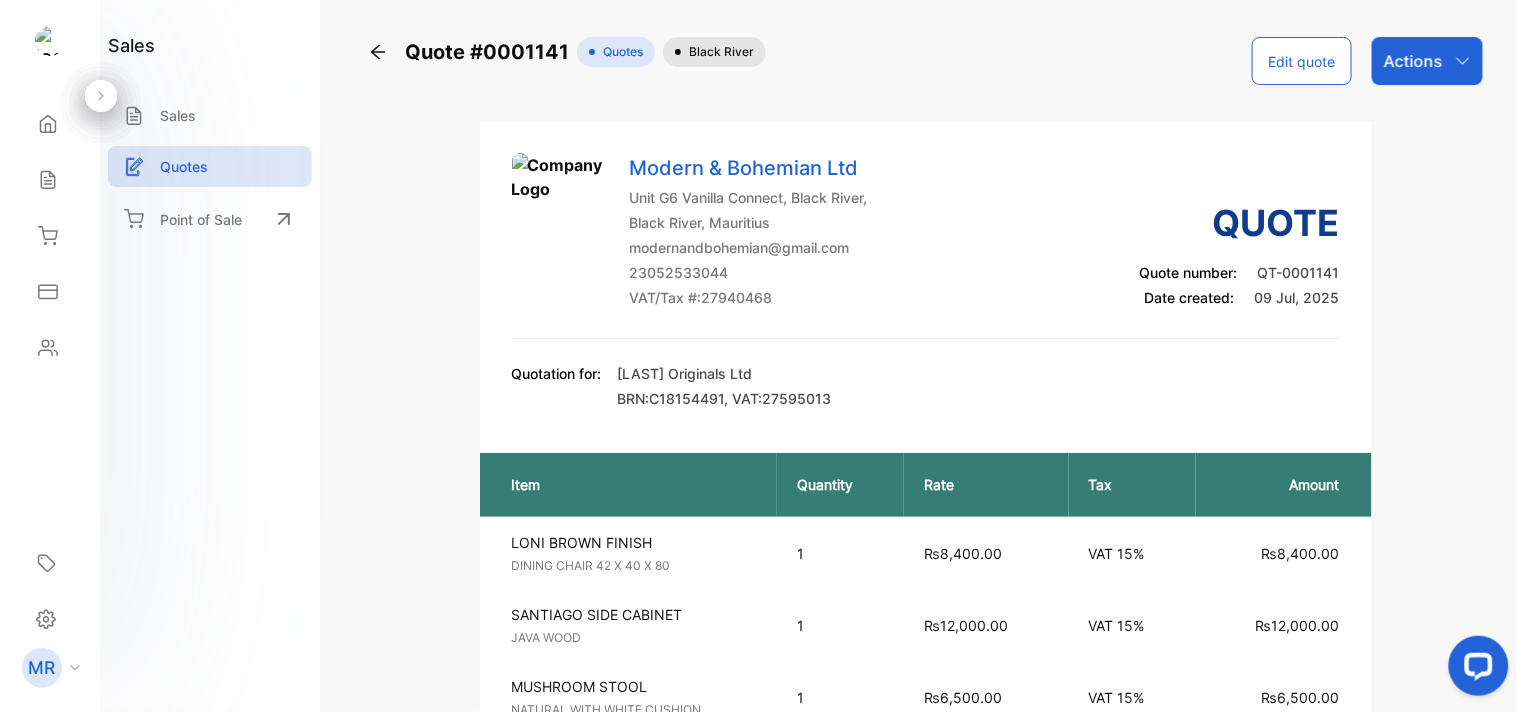 click on "Actions" at bounding box center [1427, 61] 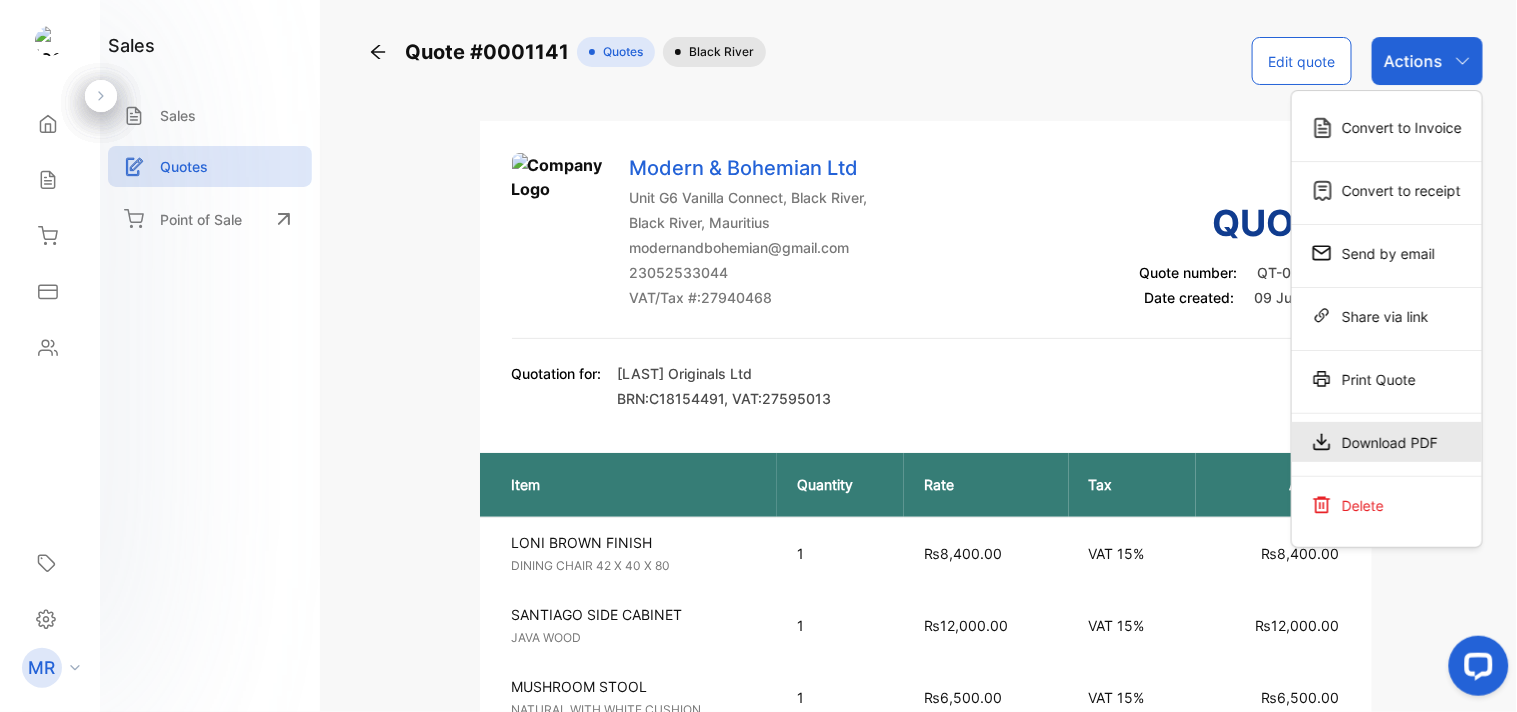 click on "Download PDF" at bounding box center (1387, 127) 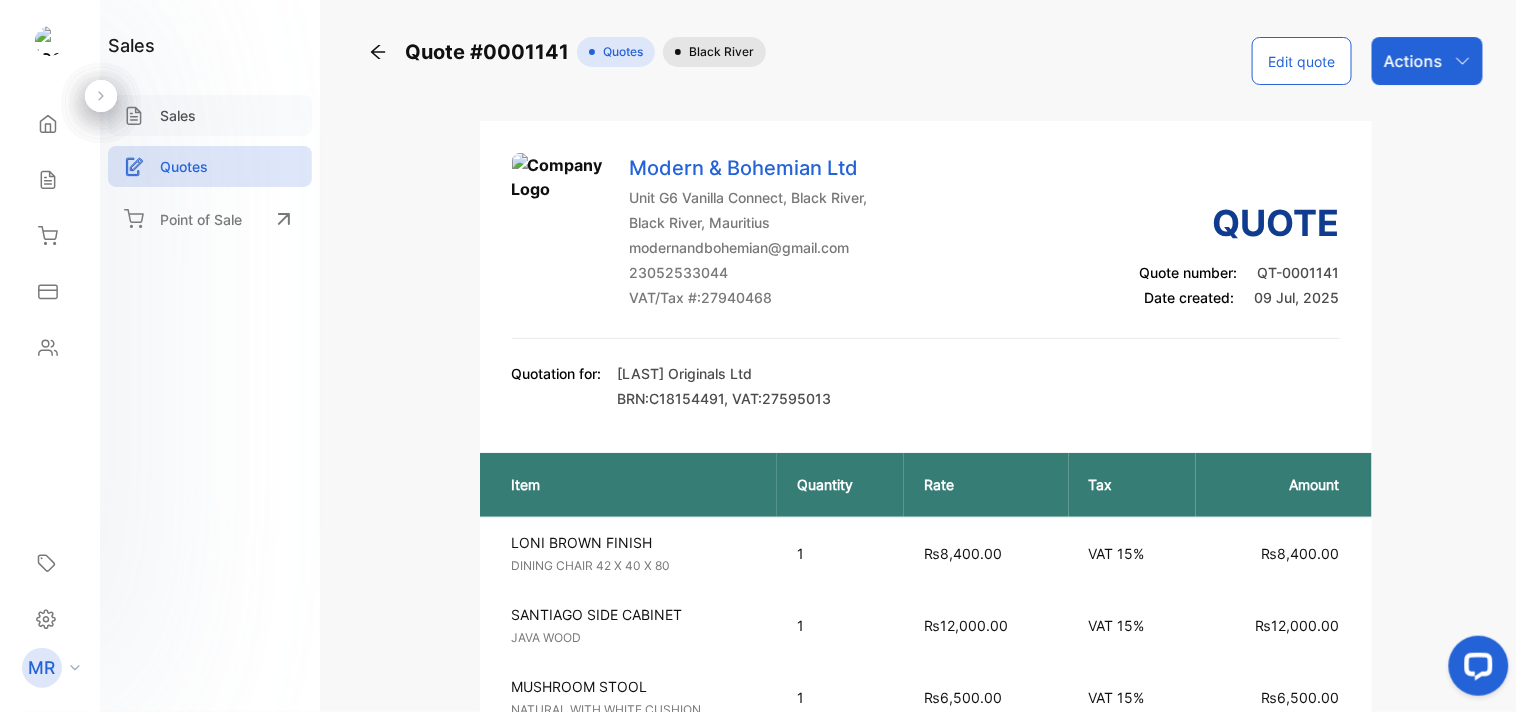 click on "Sales" at bounding box center (178, 115) 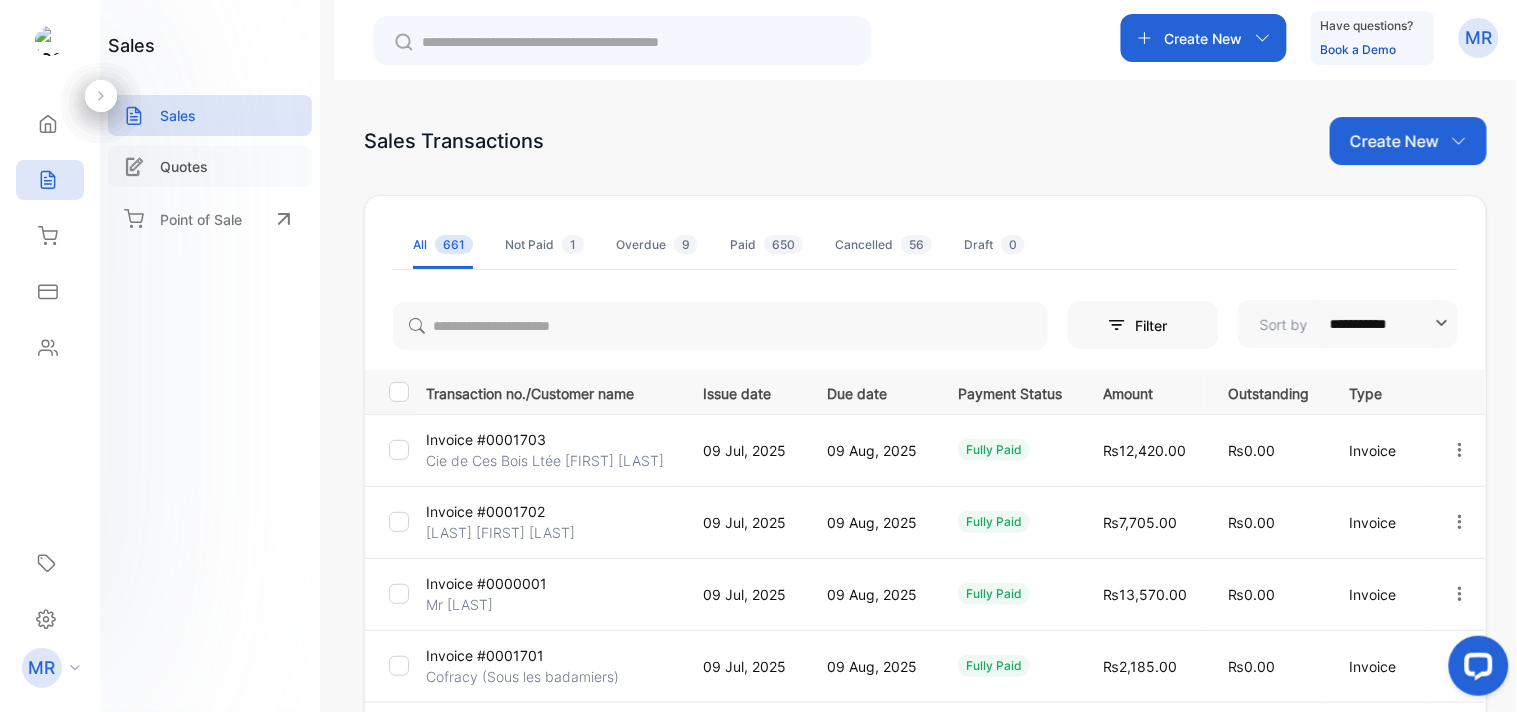 click on "Quotes" at bounding box center [184, 166] 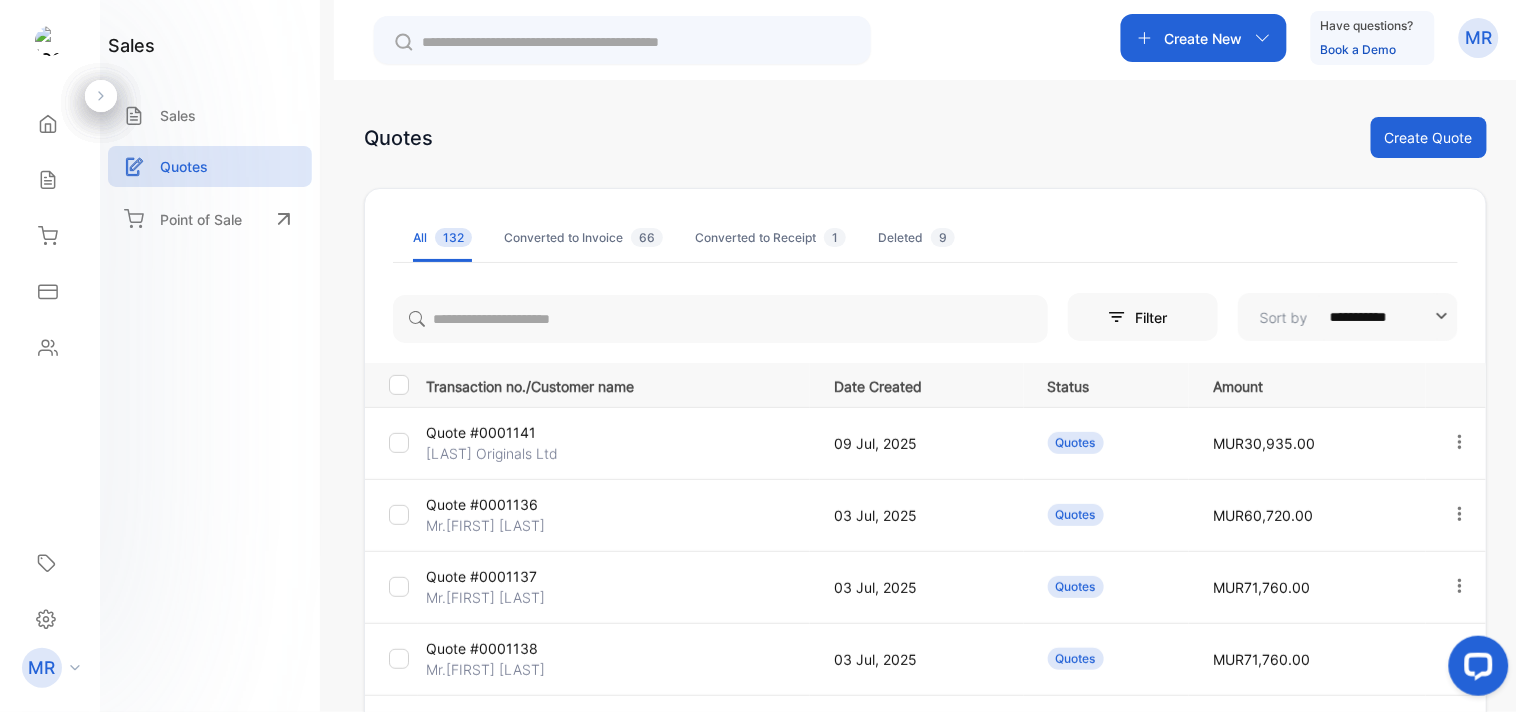 click at bounding box center [1460, 442] 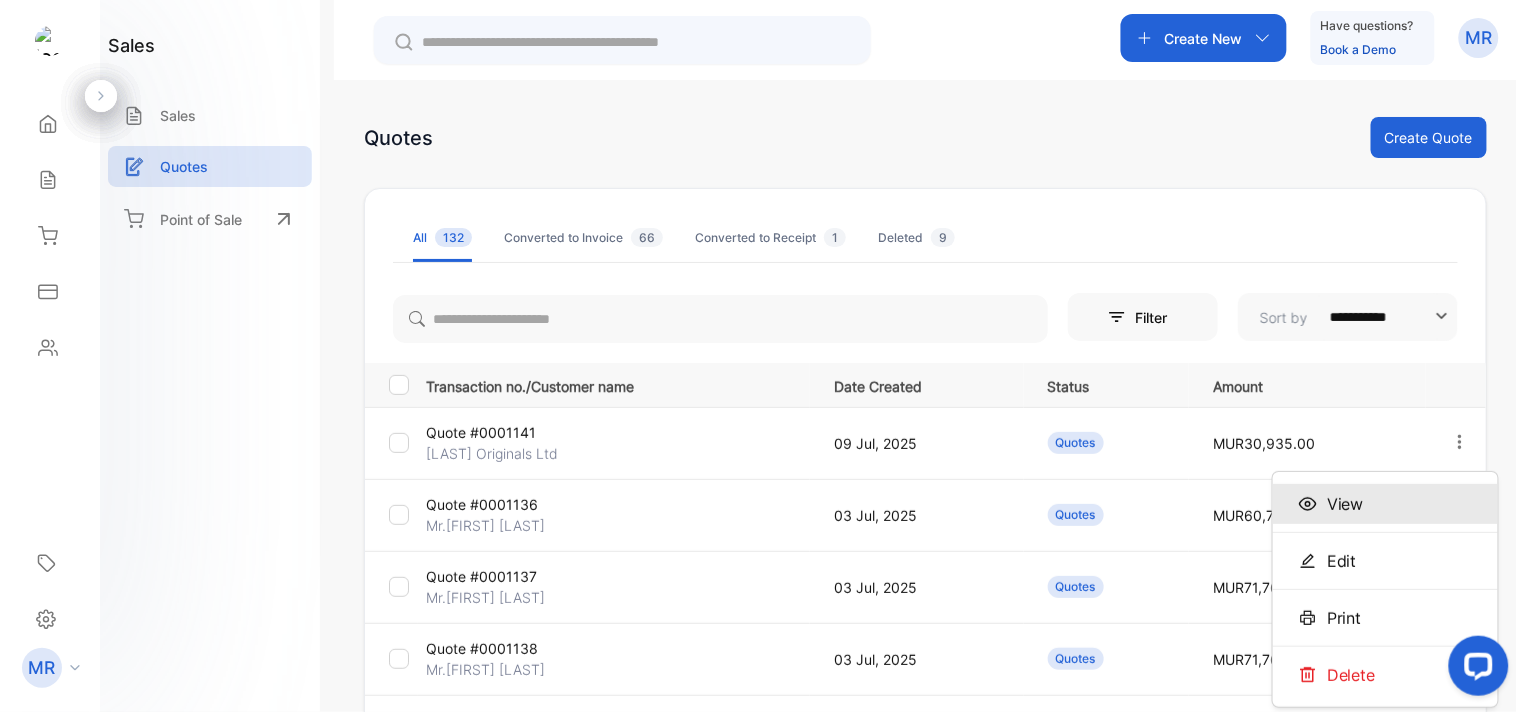 click on "View" at bounding box center [1385, 504] 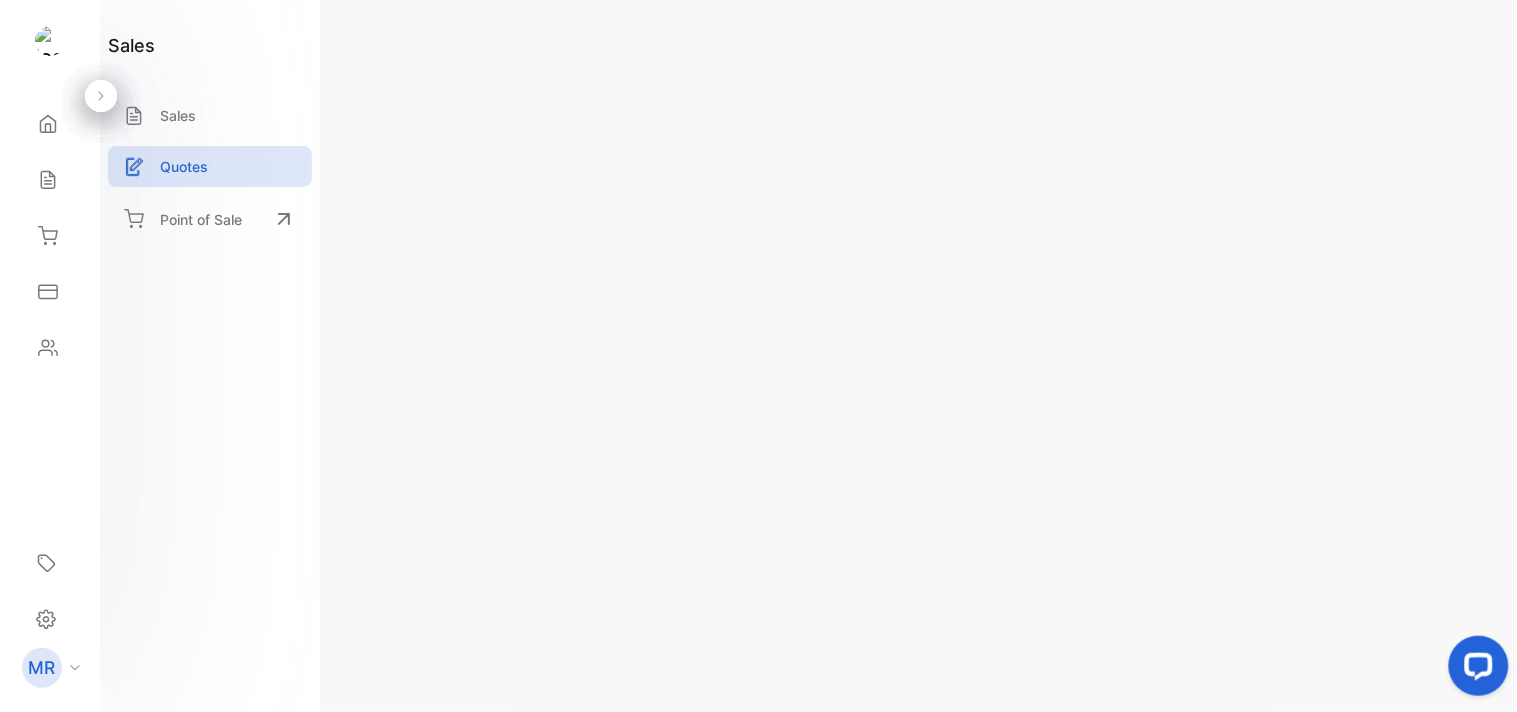 scroll, scrollTop: 0, scrollLeft: 0, axis: both 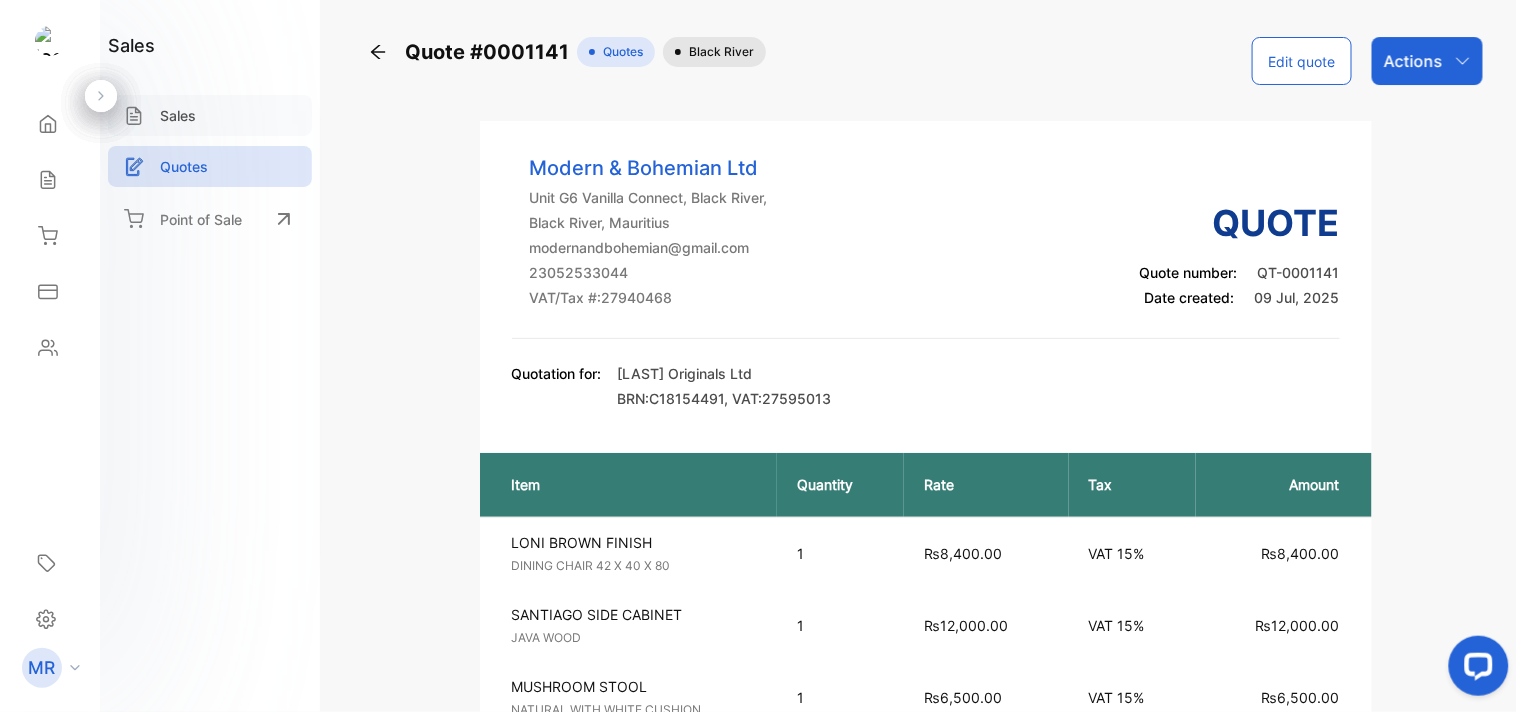 click on "Sales" at bounding box center [210, 115] 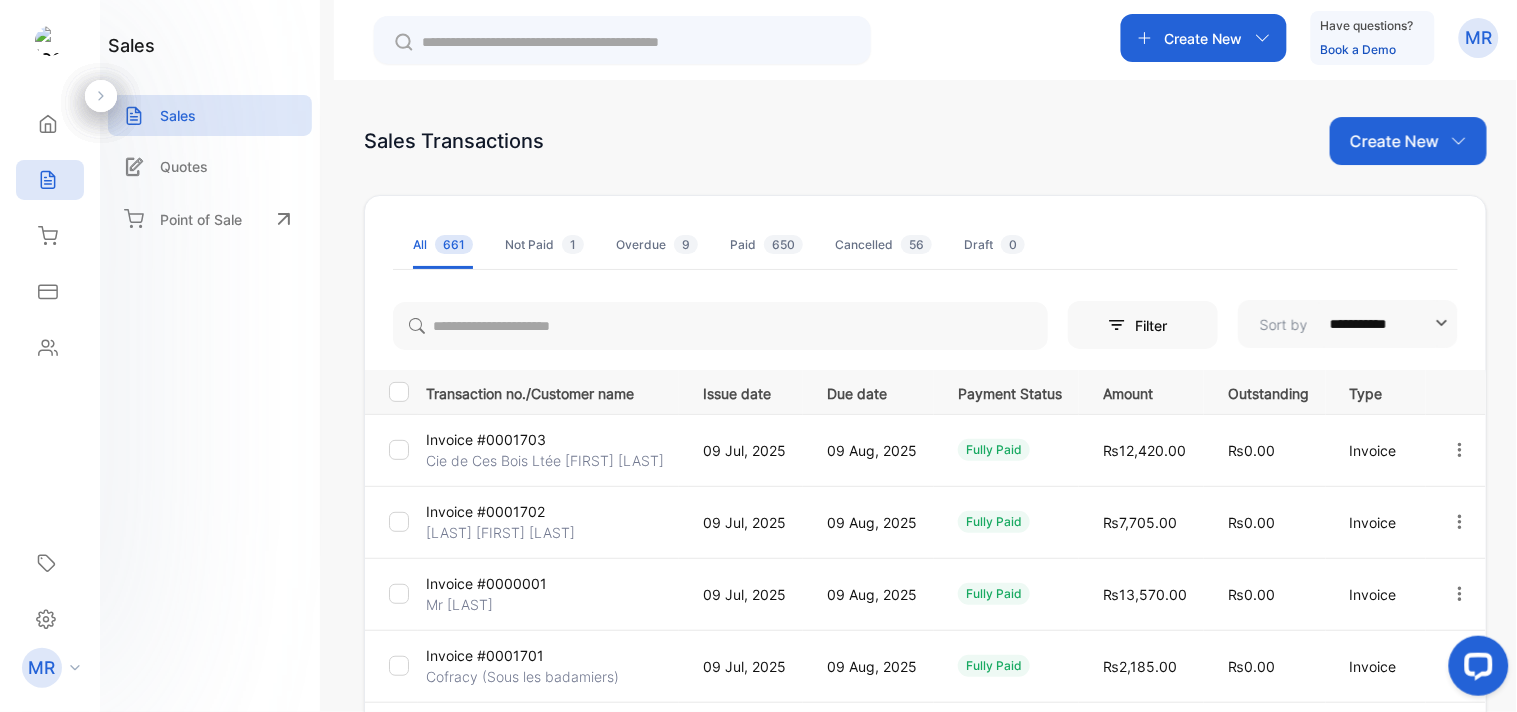 scroll, scrollTop: 0, scrollLeft: 0, axis: both 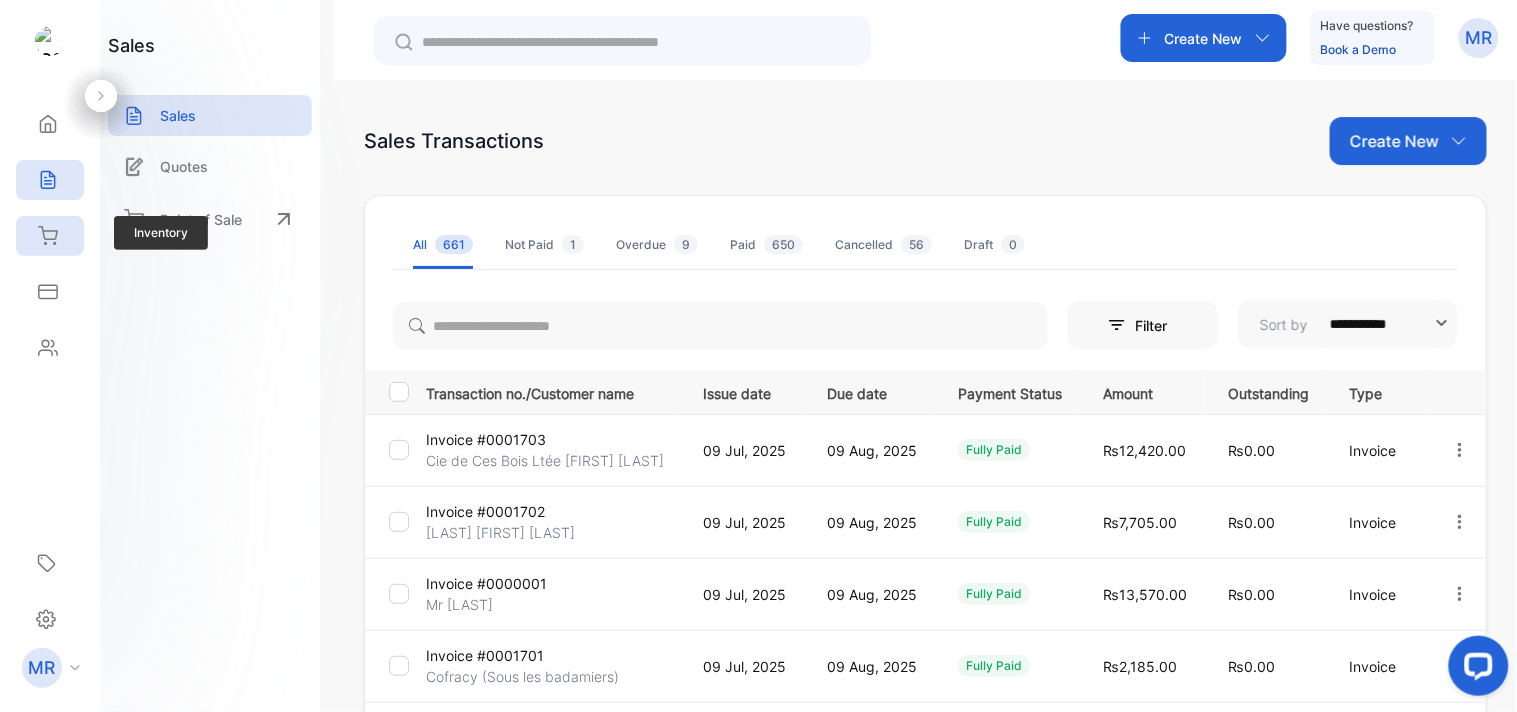 click at bounding box center (48, 124) 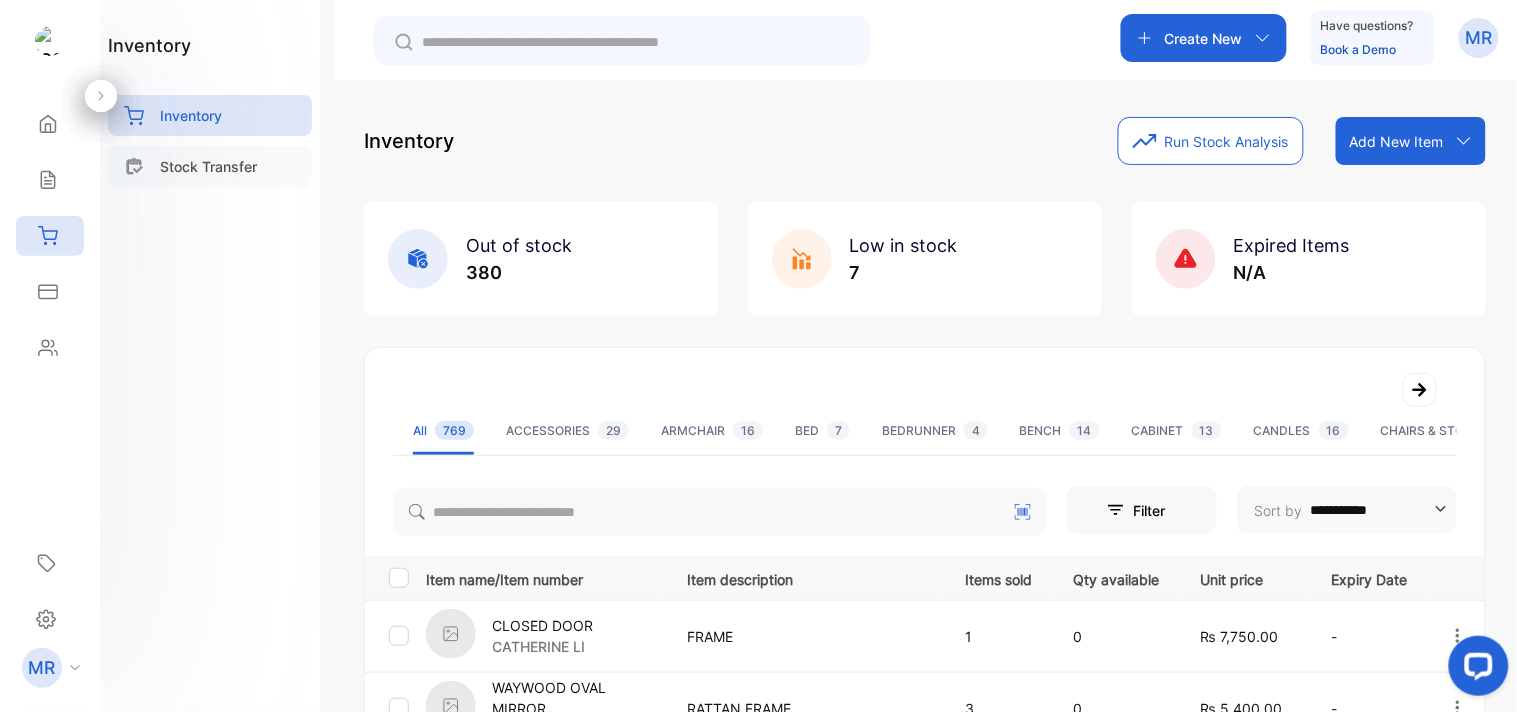 click on "Stock Transfer" at bounding box center [208, 166] 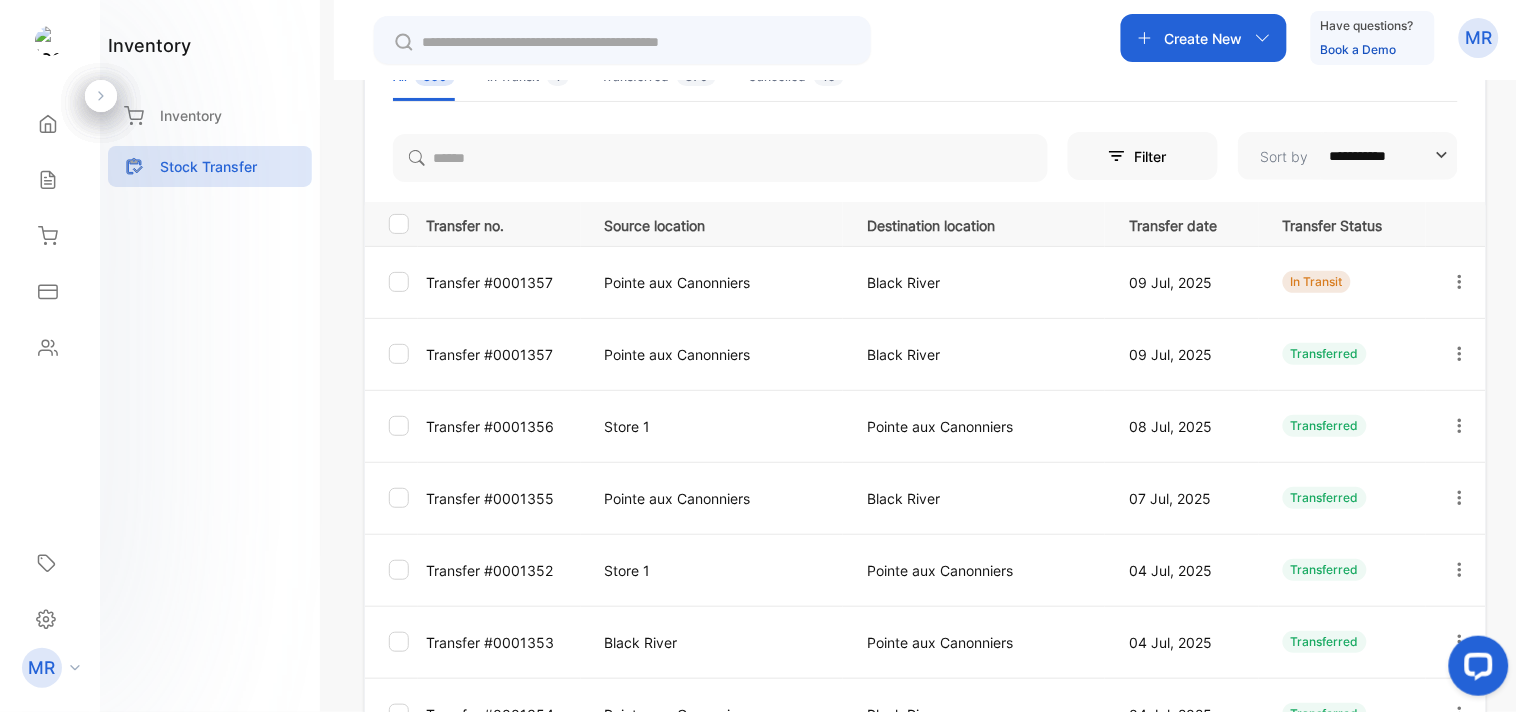 scroll, scrollTop: 0, scrollLeft: 0, axis: both 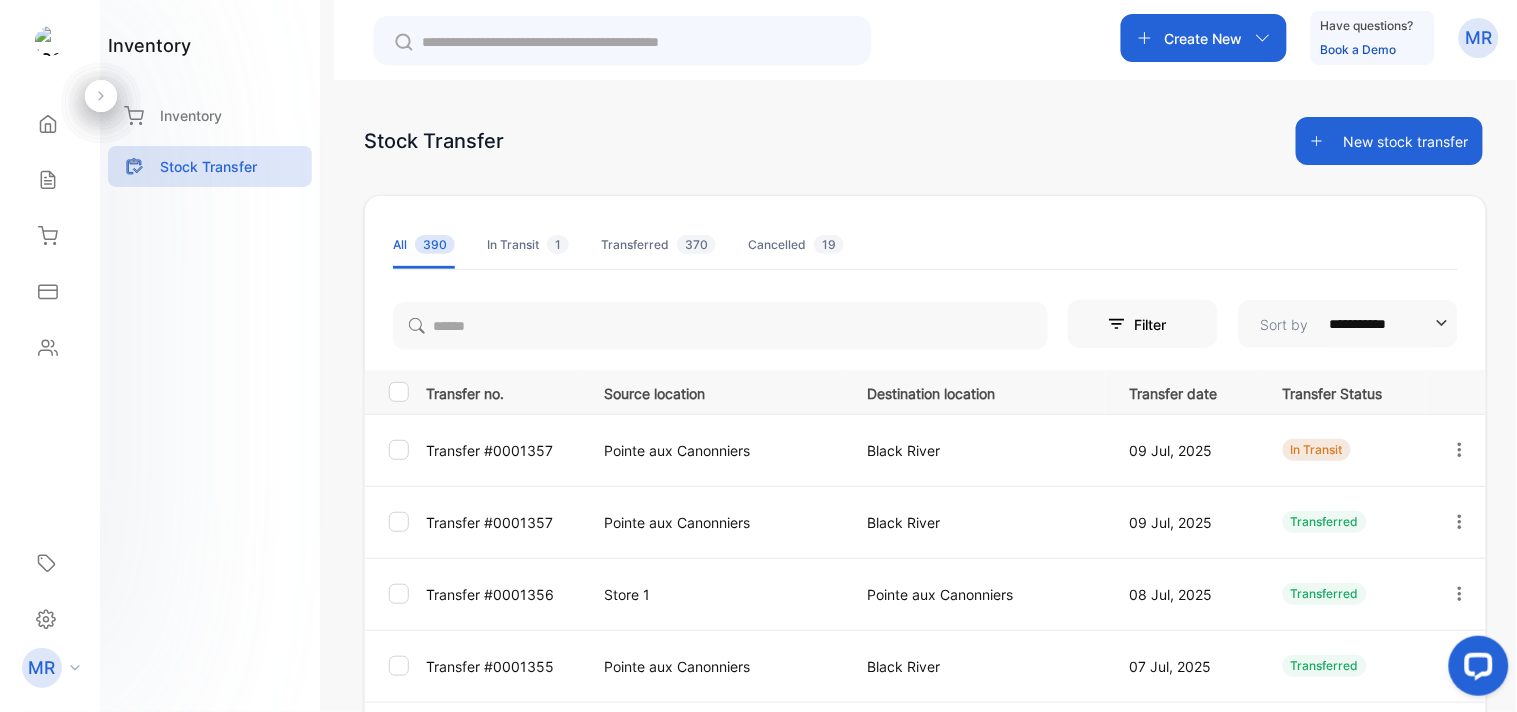 click at bounding box center [1460, 450] 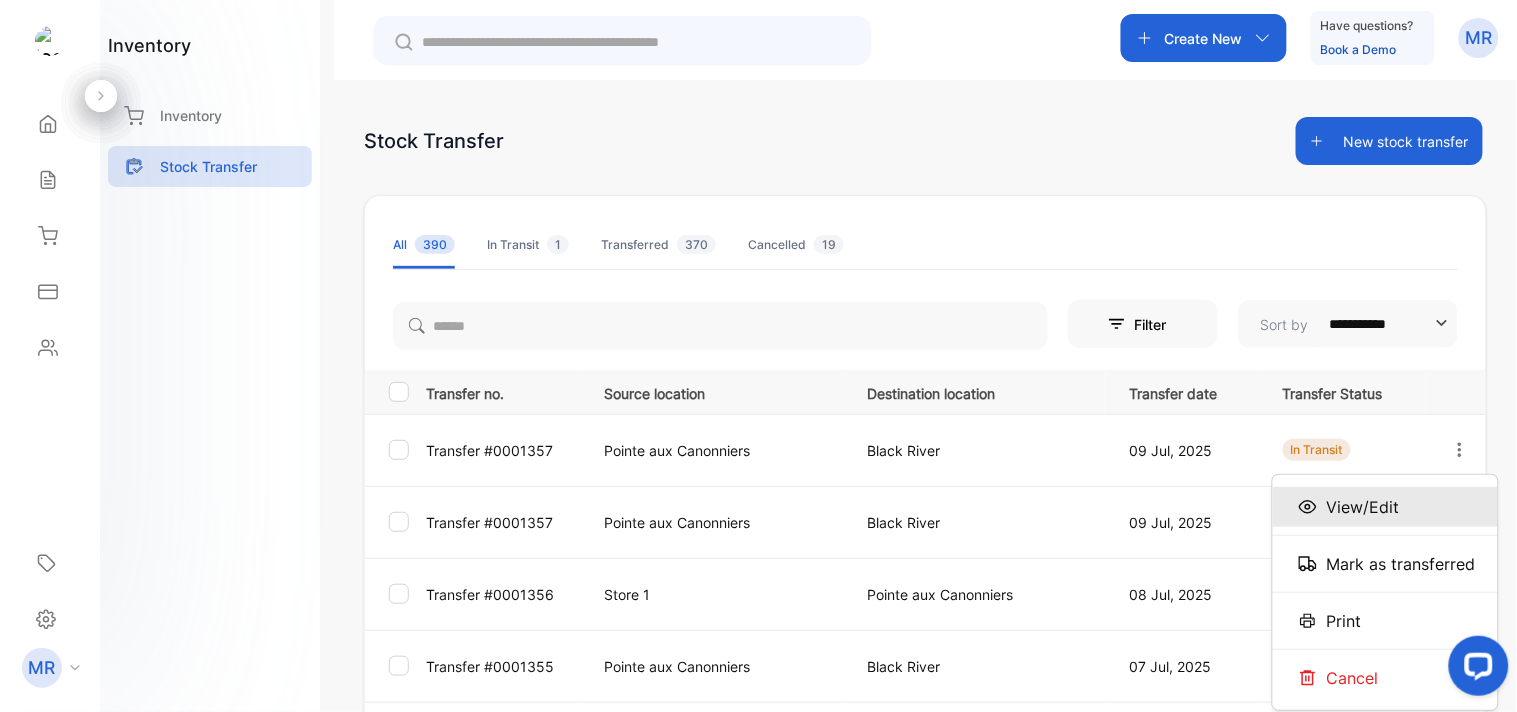 click on "View/Edit" at bounding box center [1363, 507] 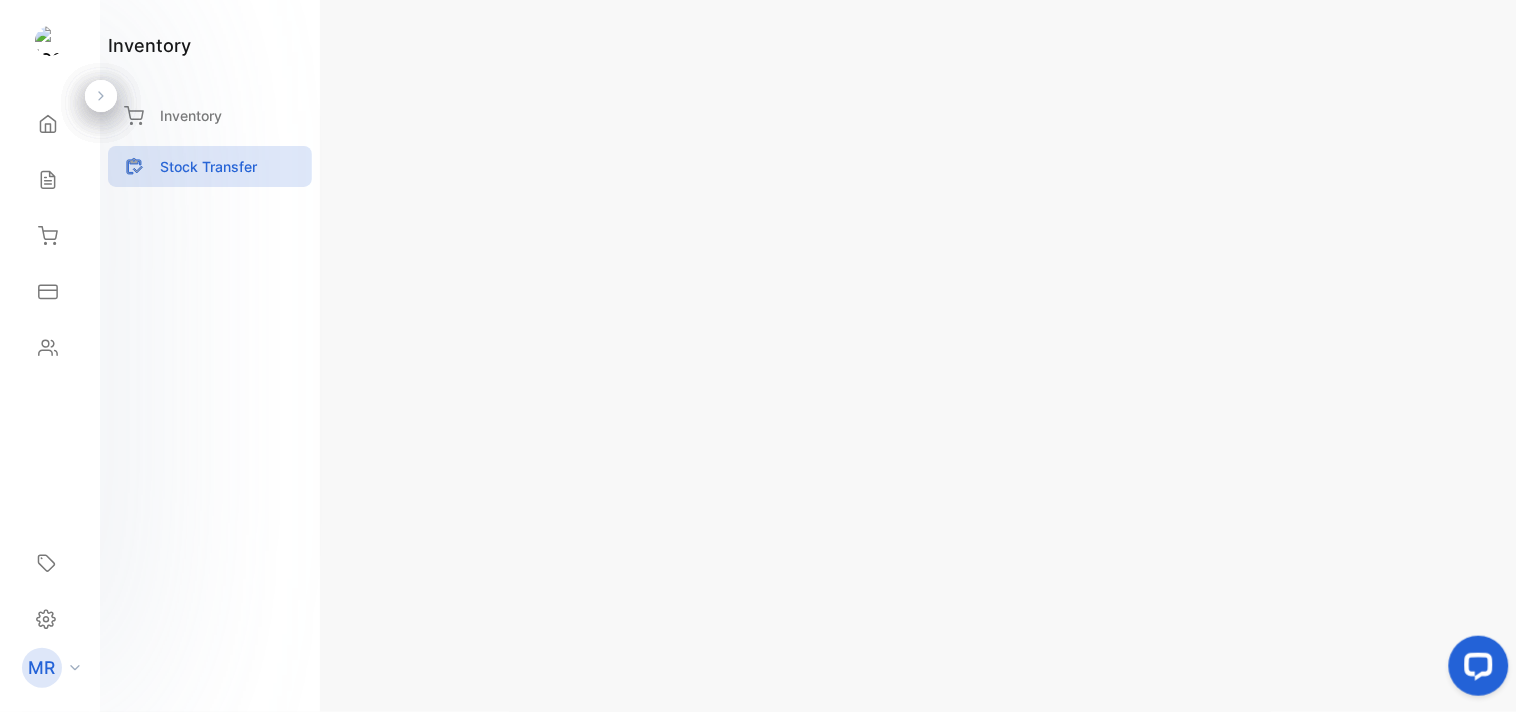 scroll, scrollTop: 0, scrollLeft: 0, axis: both 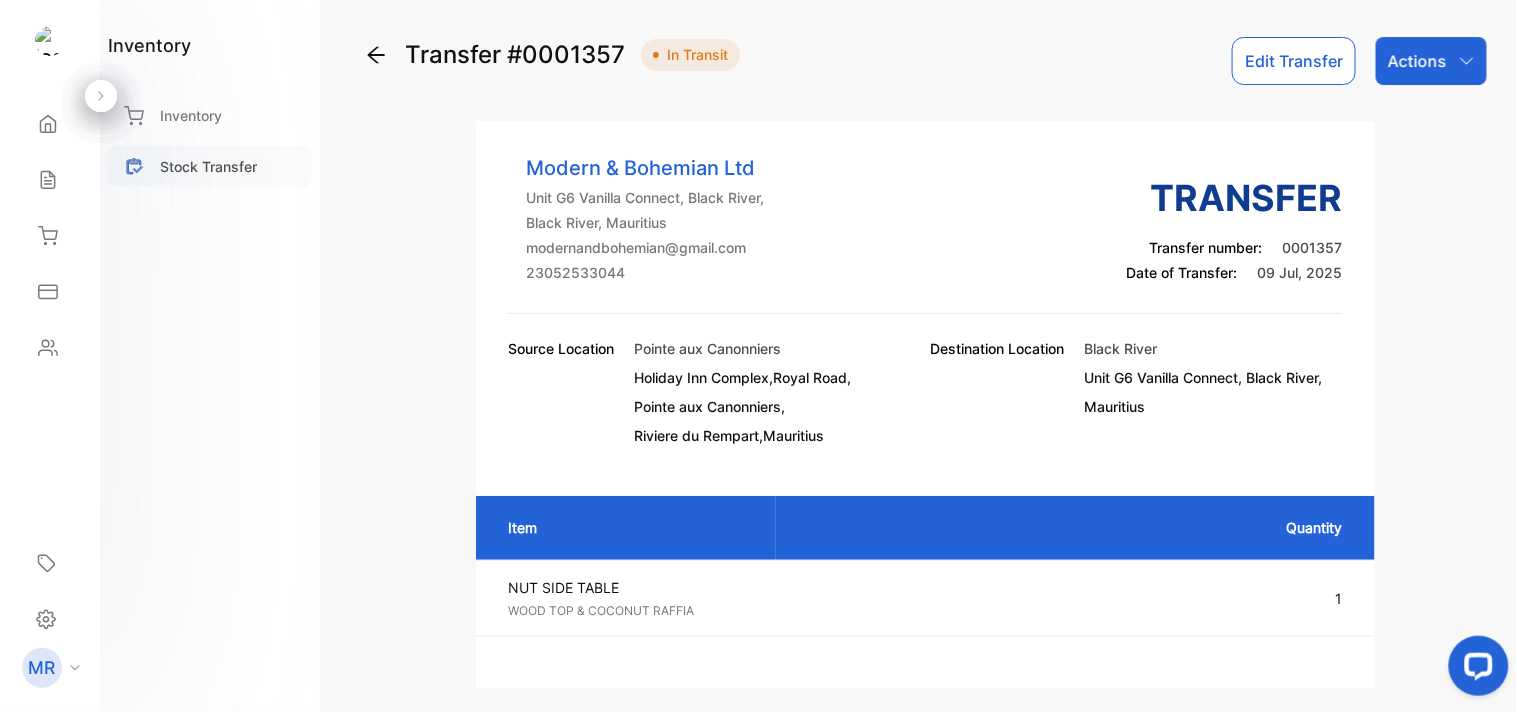 click on "Stock Transfer" at bounding box center (208, 166) 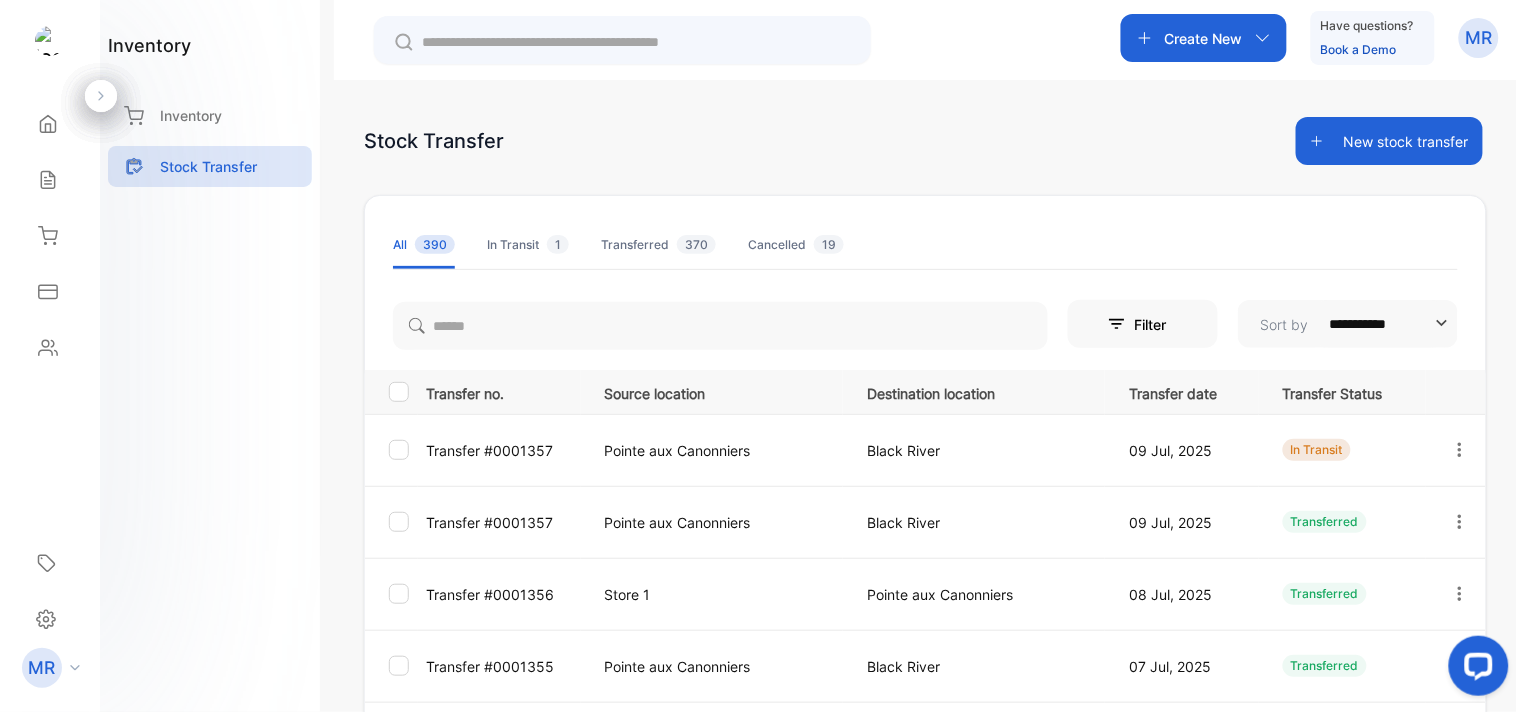 click at bounding box center [1460, 521] 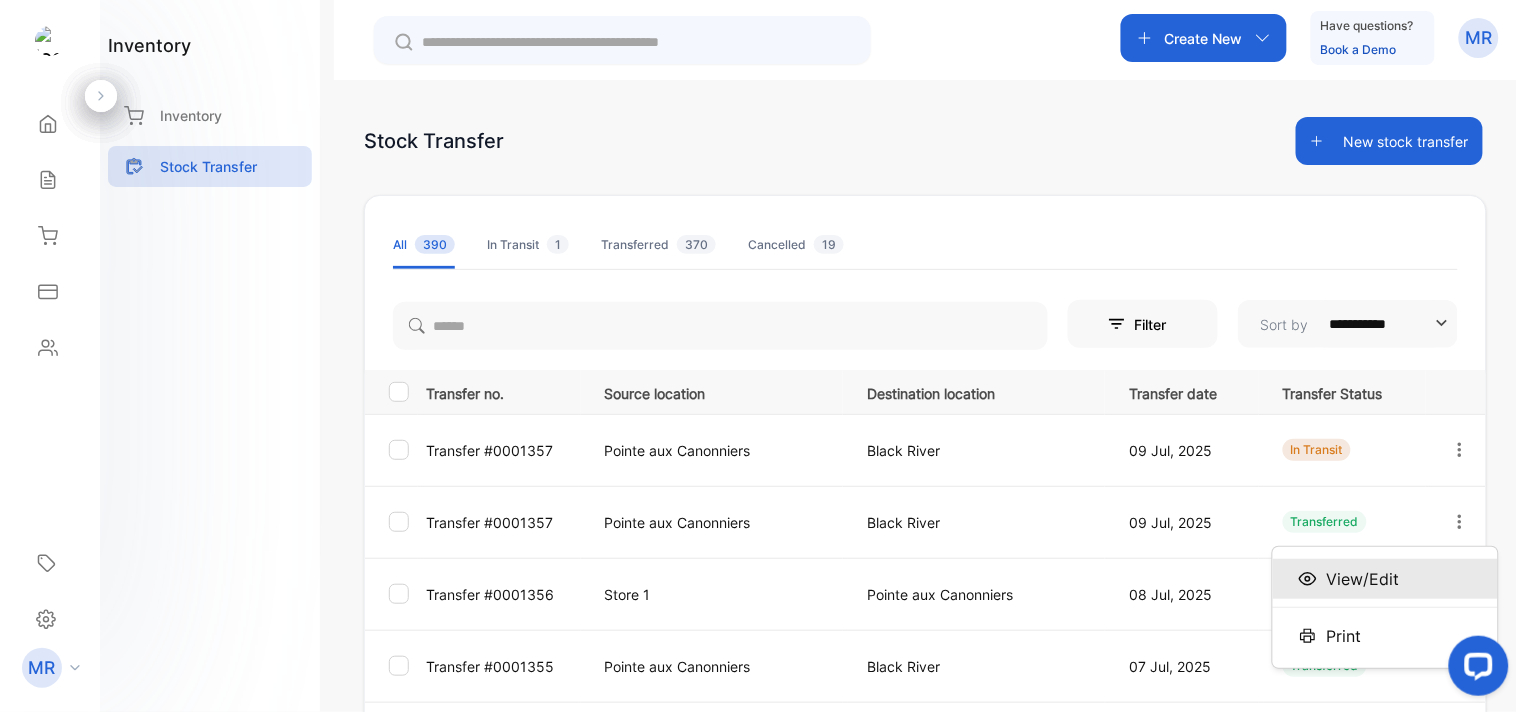 click on "View/Edit" at bounding box center [1385, 579] 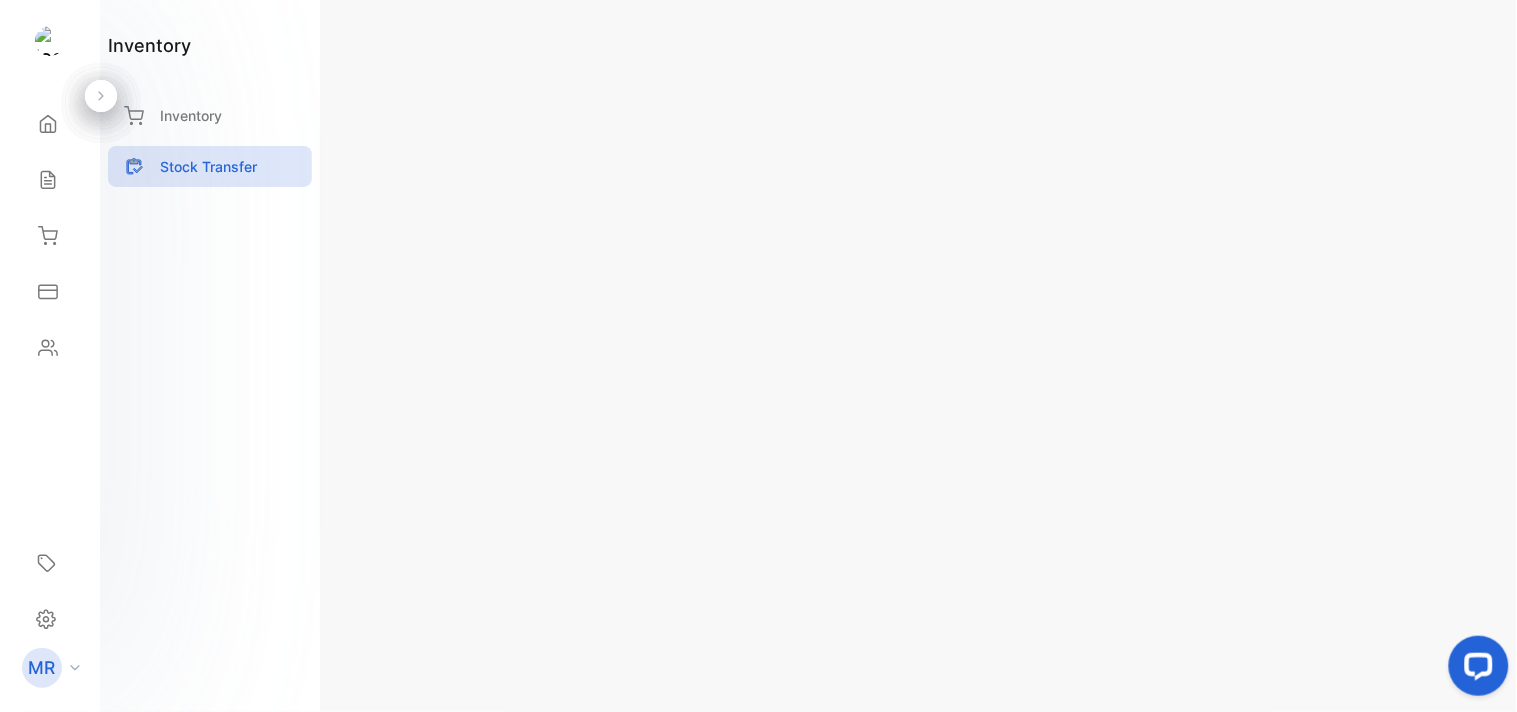 scroll, scrollTop: 0, scrollLeft: 0, axis: both 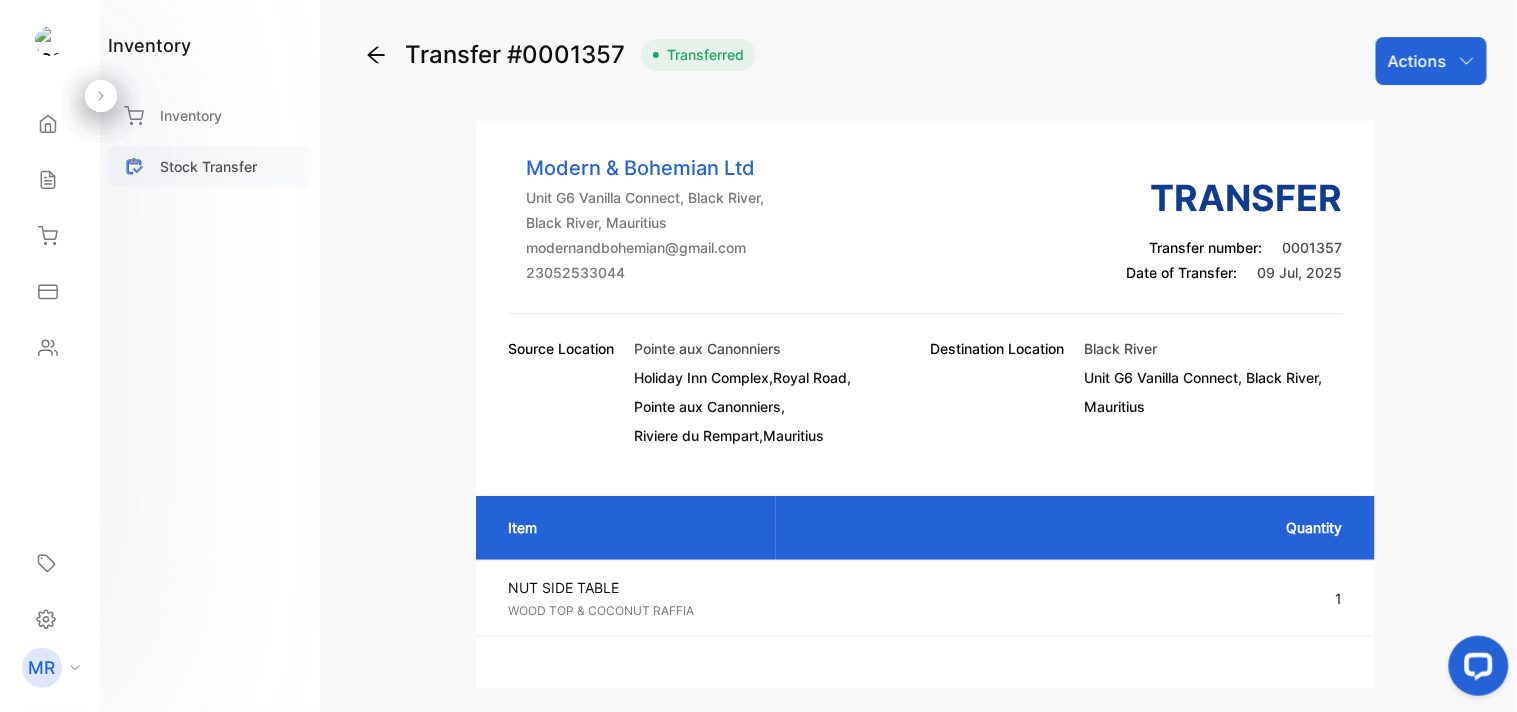 click on "Stock Transfer" at bounding box center (208, 166) 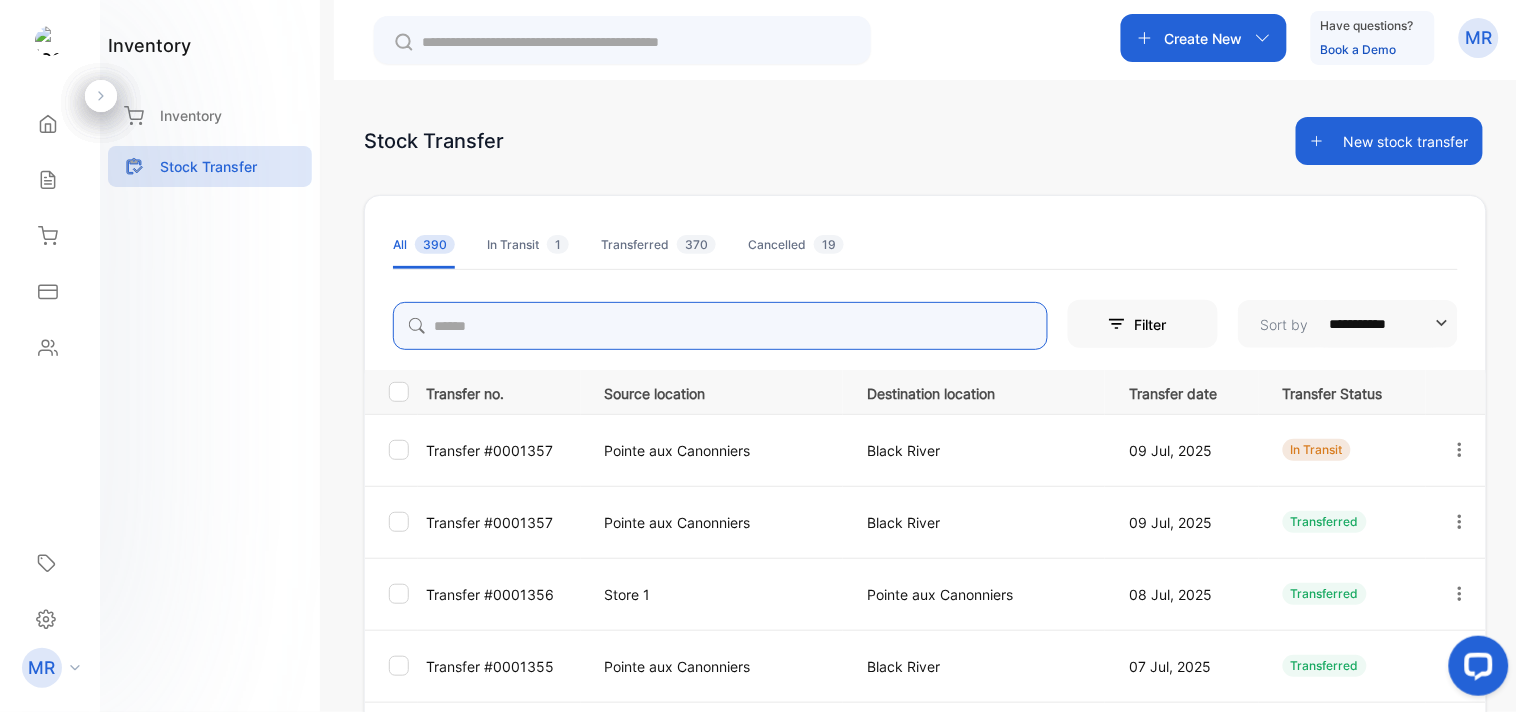 click at bounding box center [720, 326] 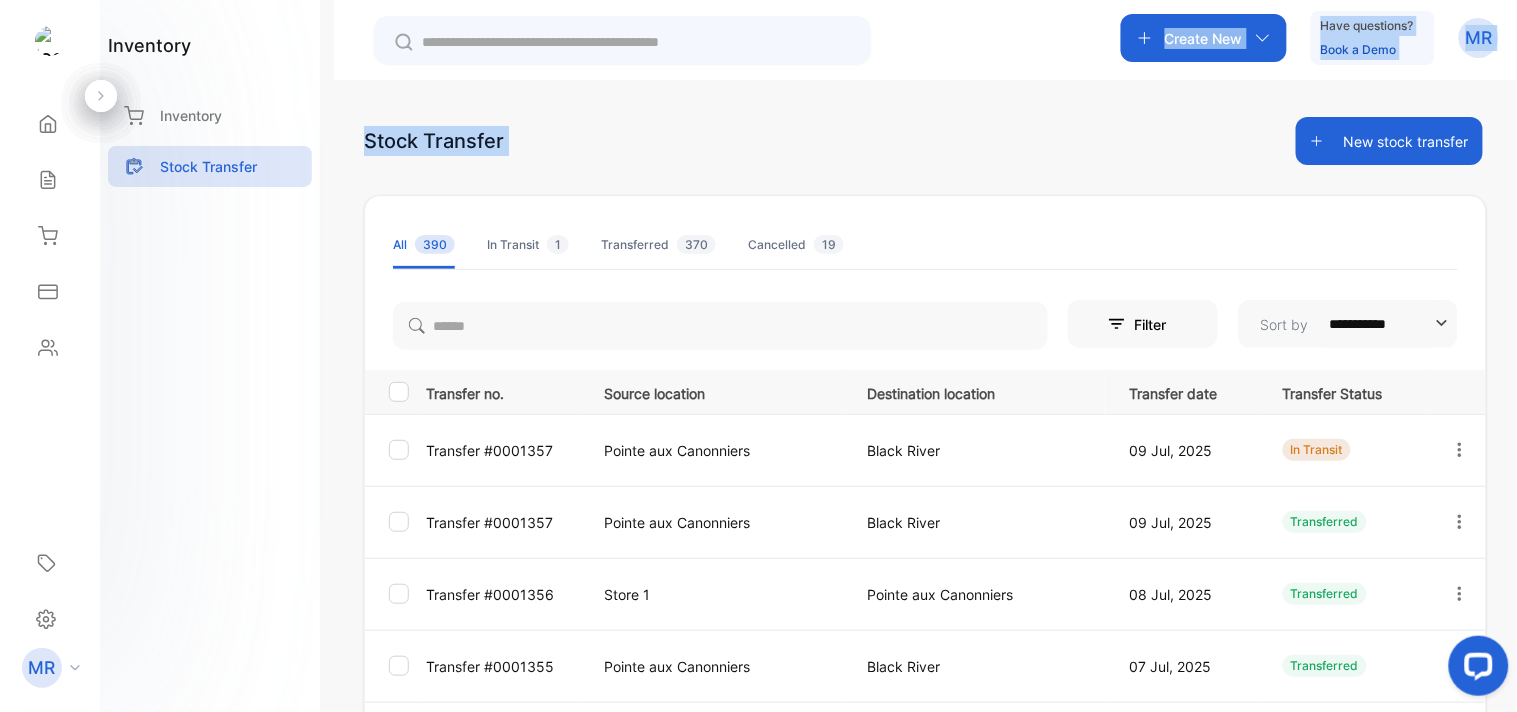 drag, startPoint x: 1057, startPoint y: 41, endPoint x: 1445, endPoint y: 163, distance: 406.72842 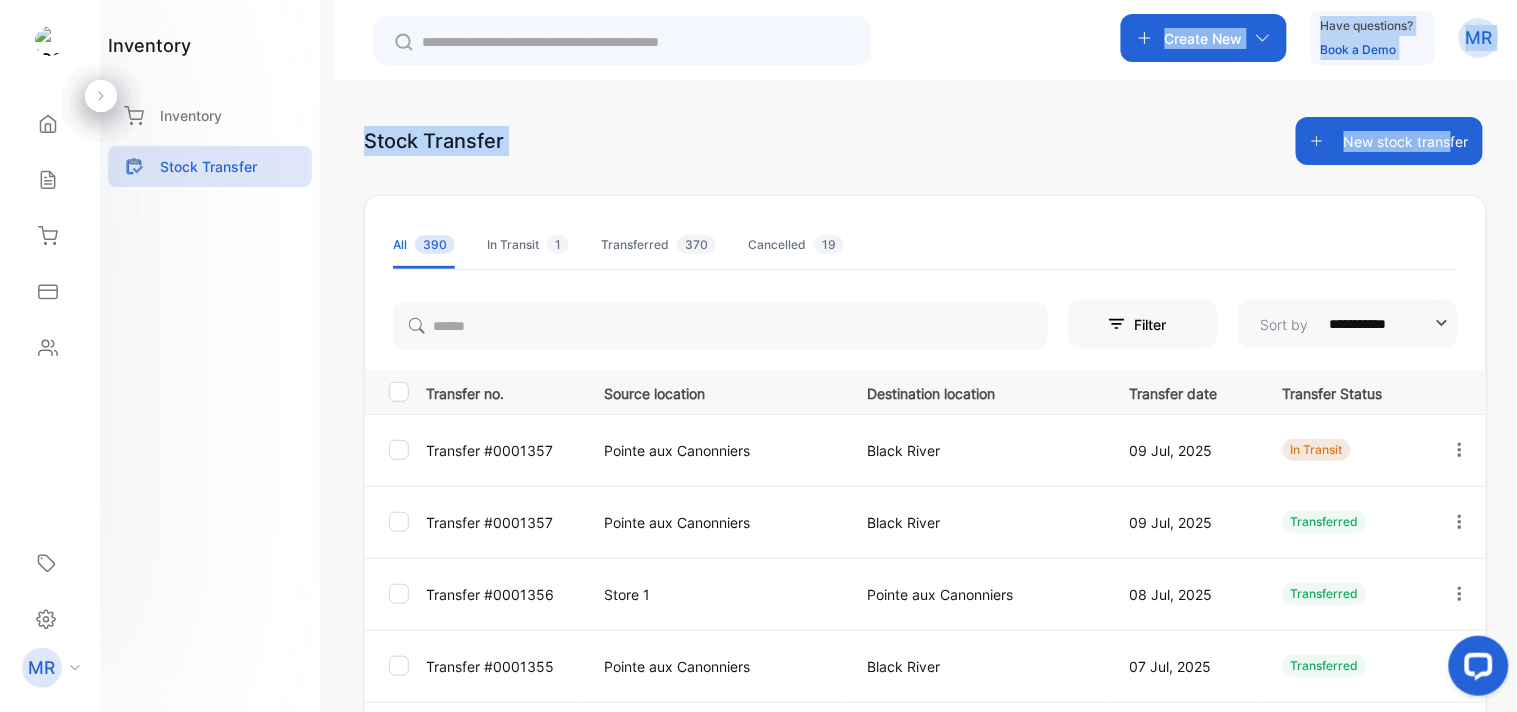 click on "**********" at bounding box center (925, 436) 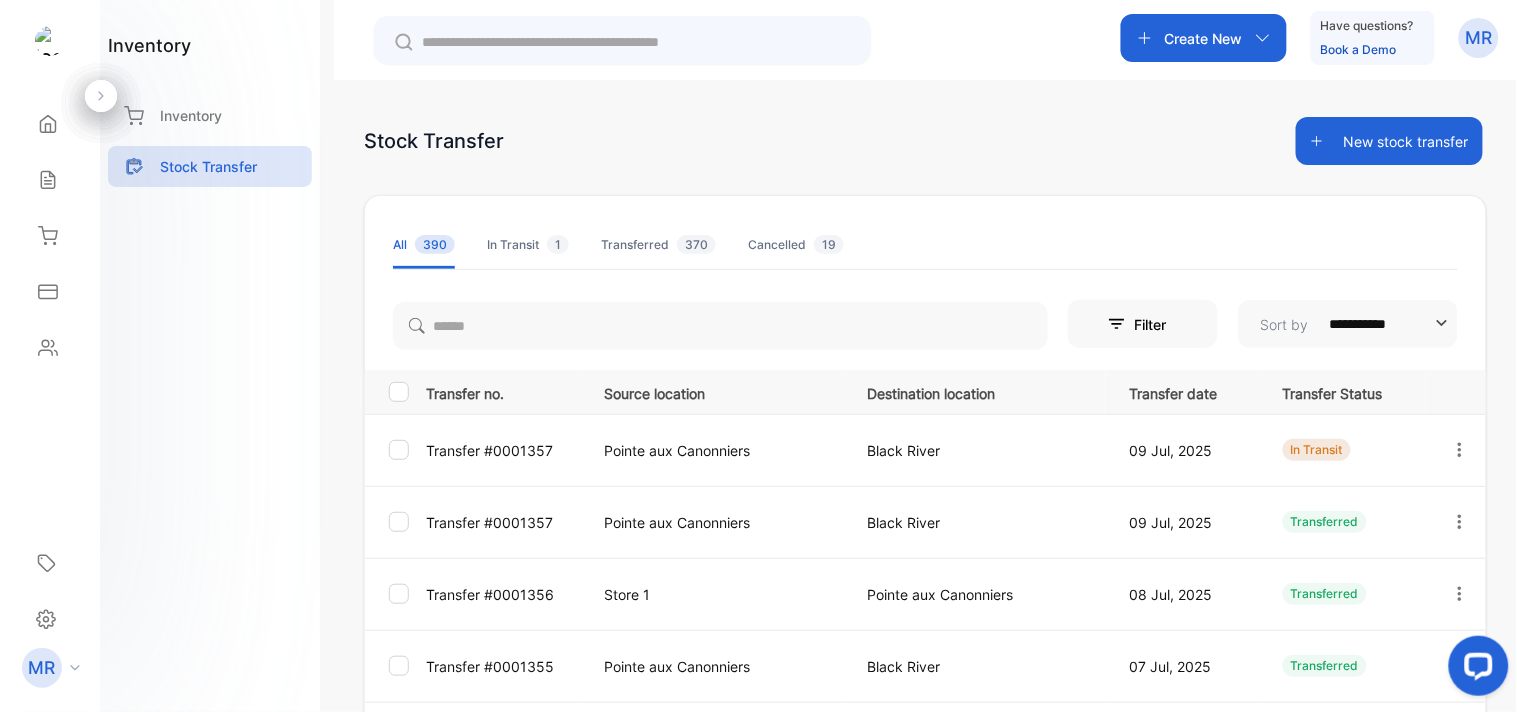 click on "New stock transfer" at bounding box center [1389, 141] 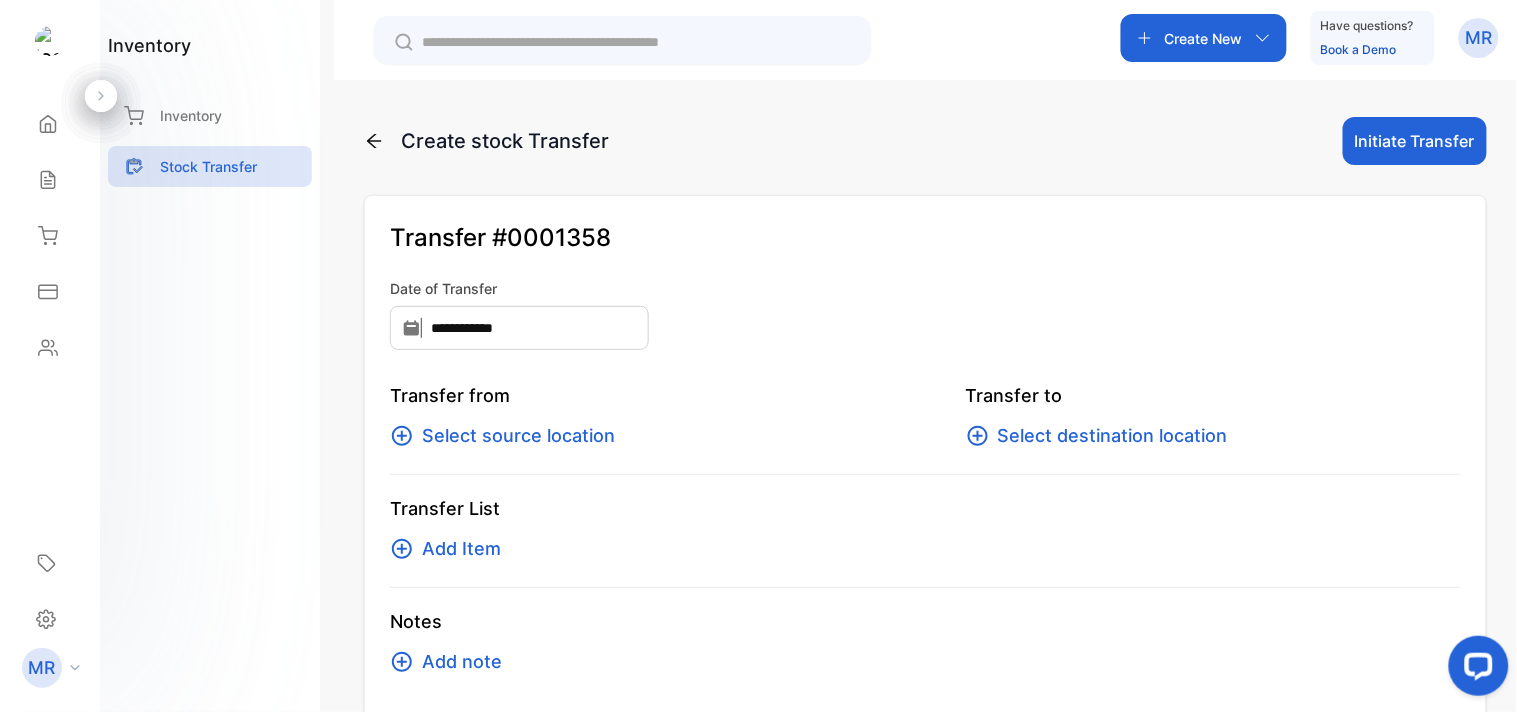 click on "Select source location" at bounding box center (518, 436) 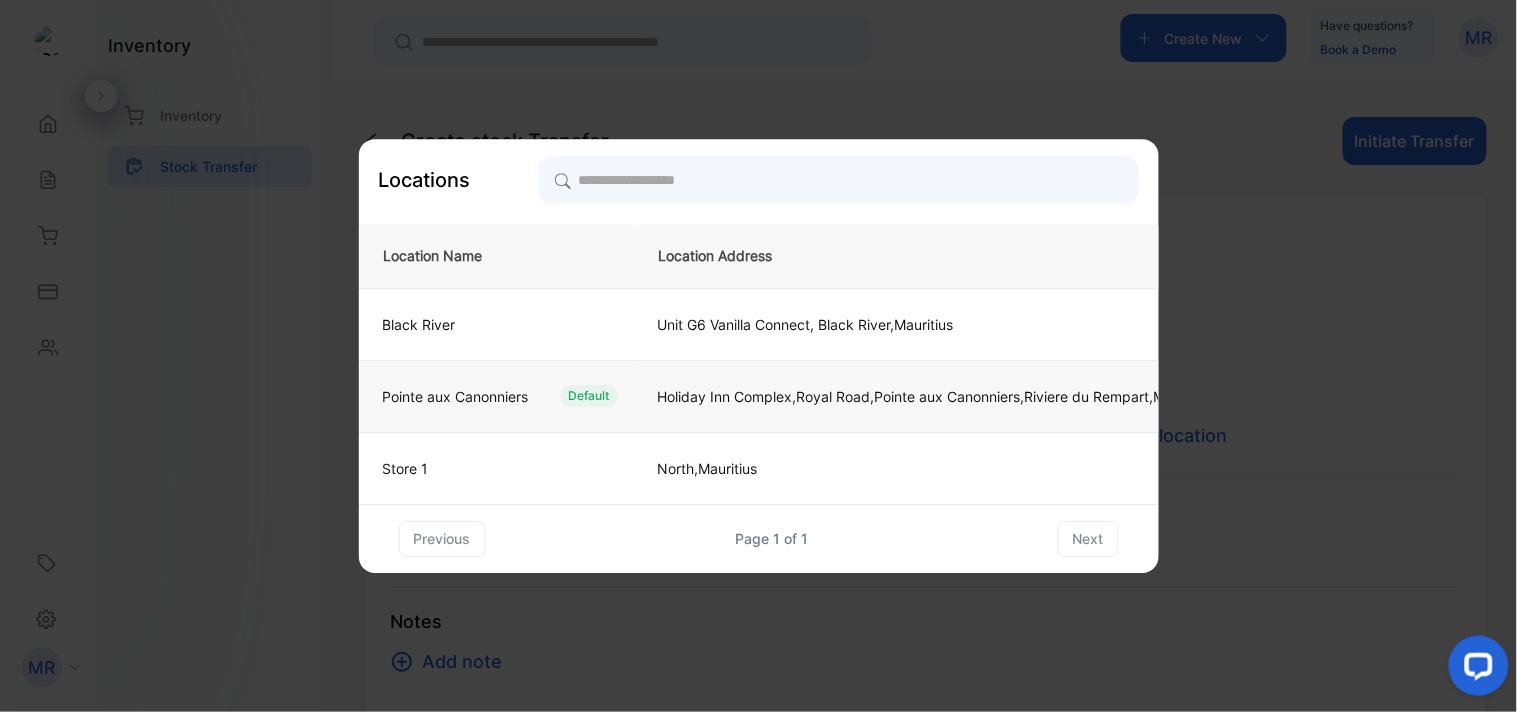 click on "[CITY] Default" at bounding box center [492, 324] 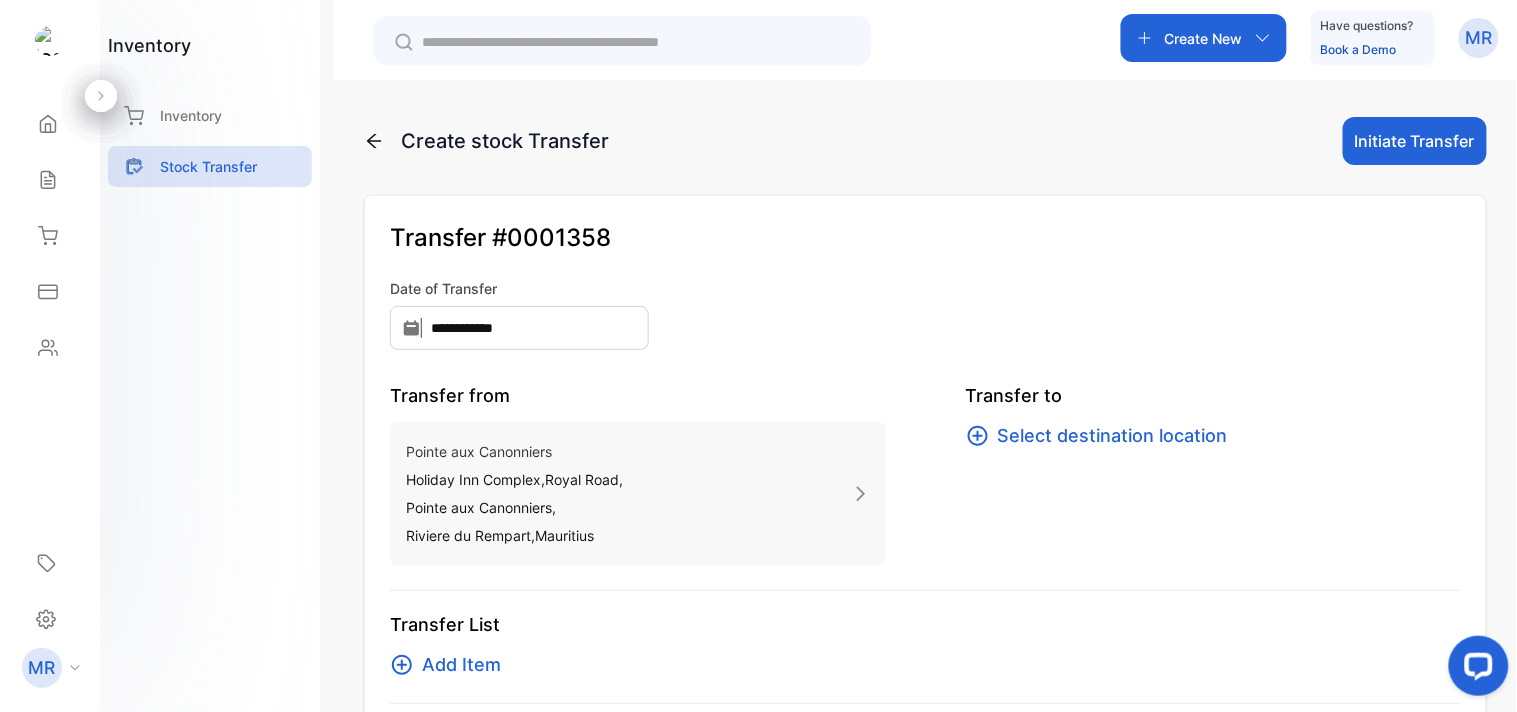 click on "Select destination location" at bounding box center [1113, 436] 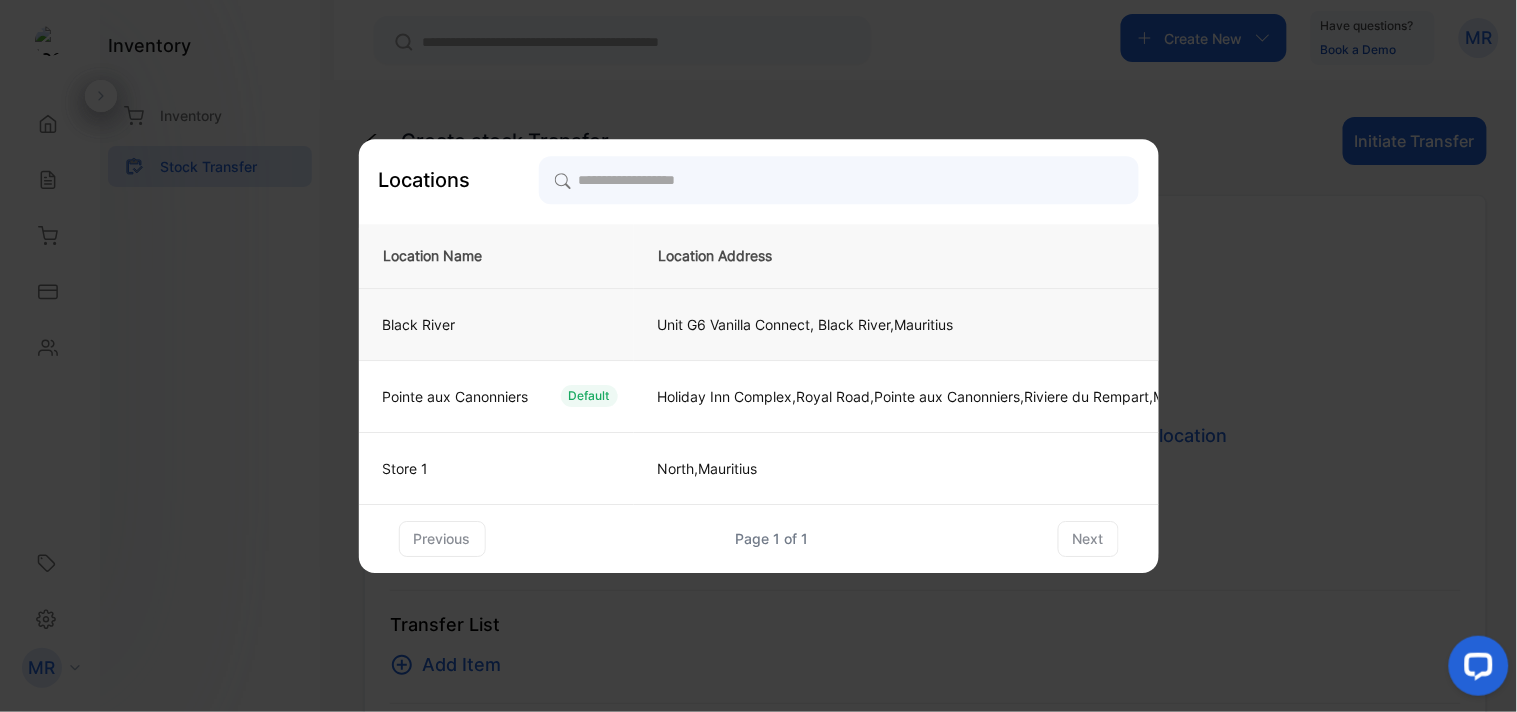 click on "Black River" at bounding box center [492, 324] 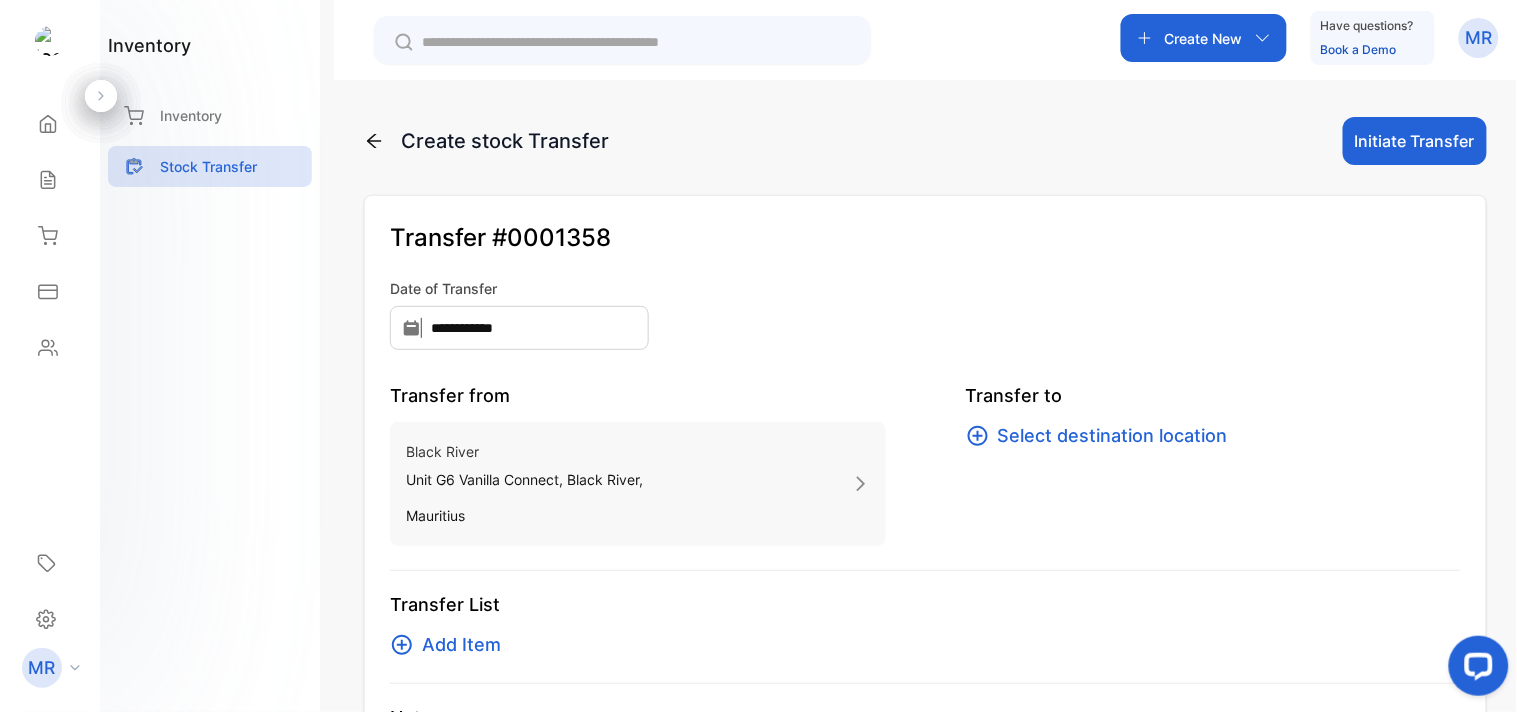 click on "Select destination location" at bounding box center (1113, 436) 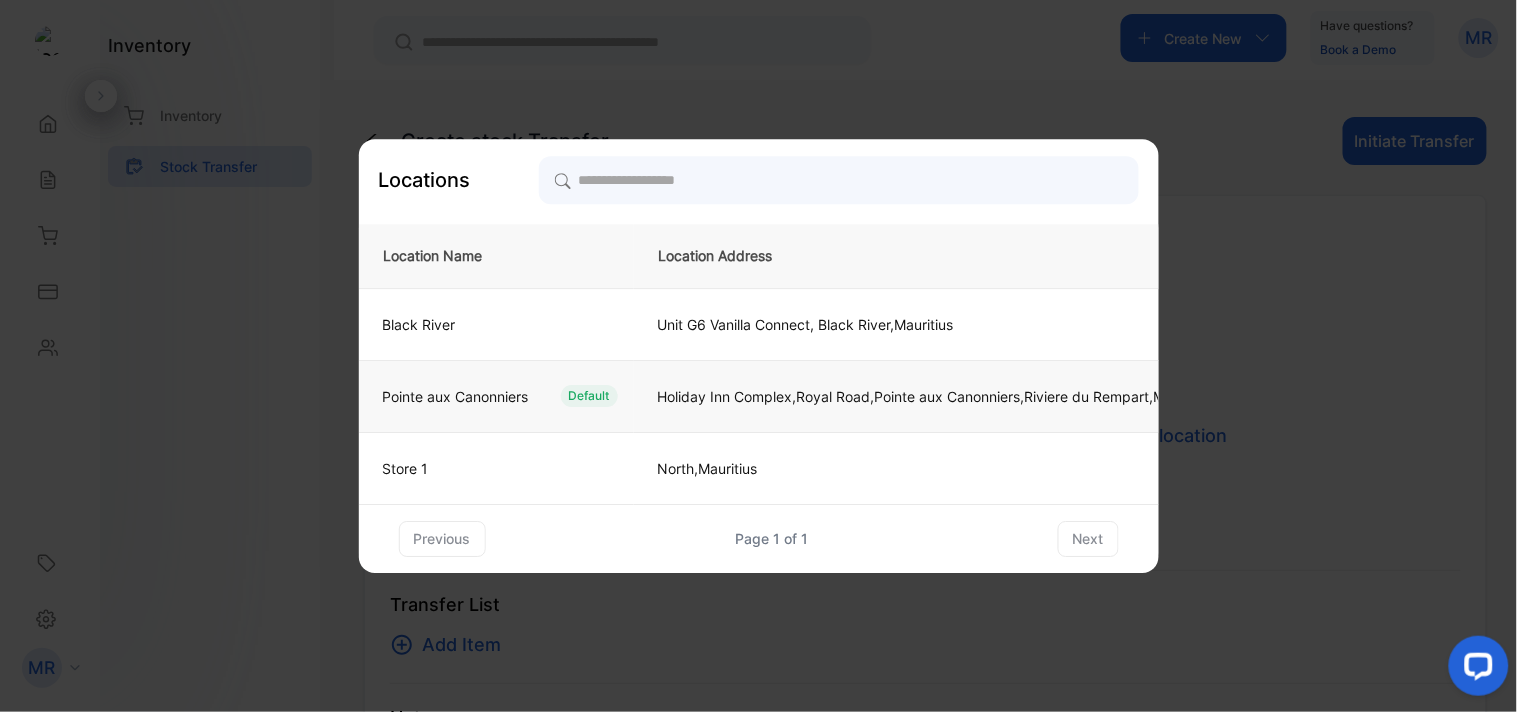 click on "Holiday Inn Complex,Royal Road, [CITY], [REGION], [COUNTRY]" at bounding box center (932, 324) 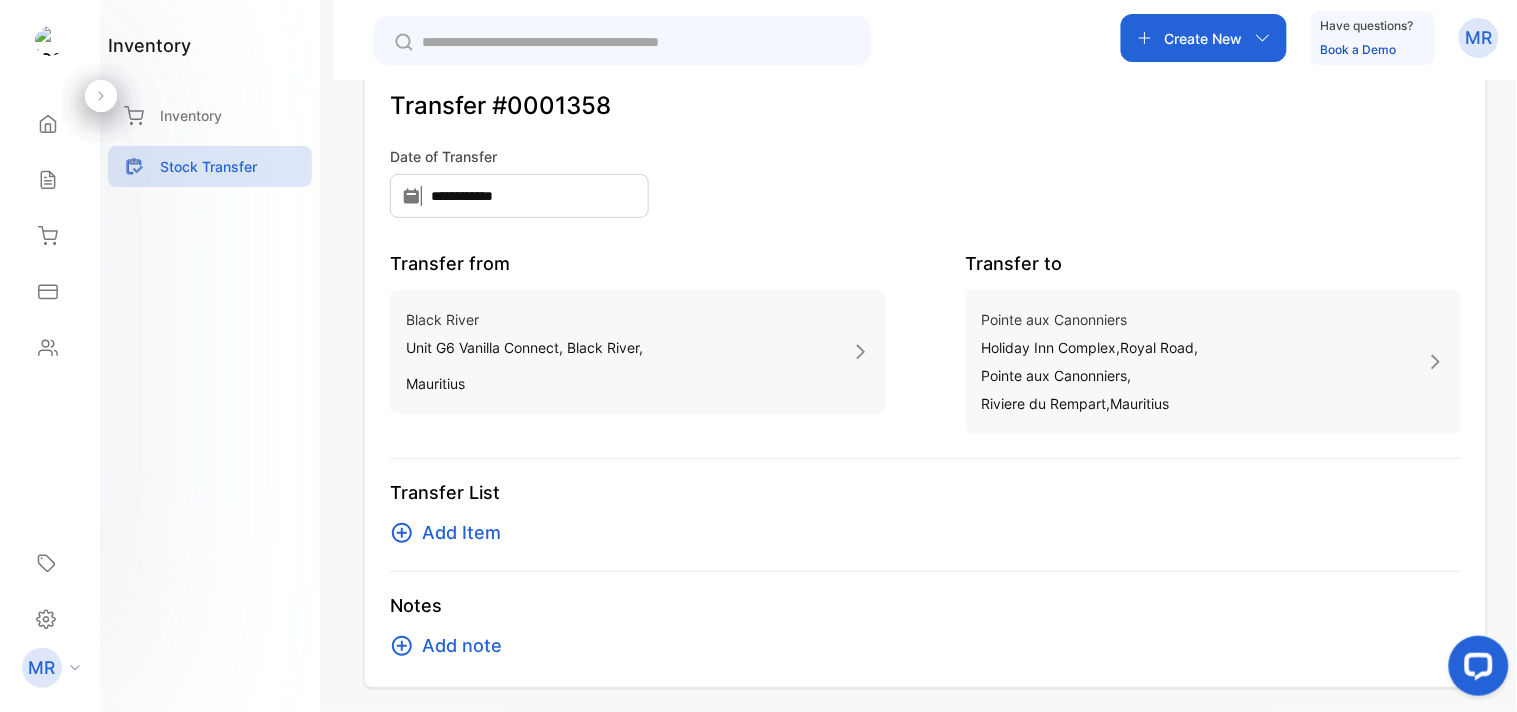 scroll, scrollTop: 140, scrollLeft: 0, axis: vertical 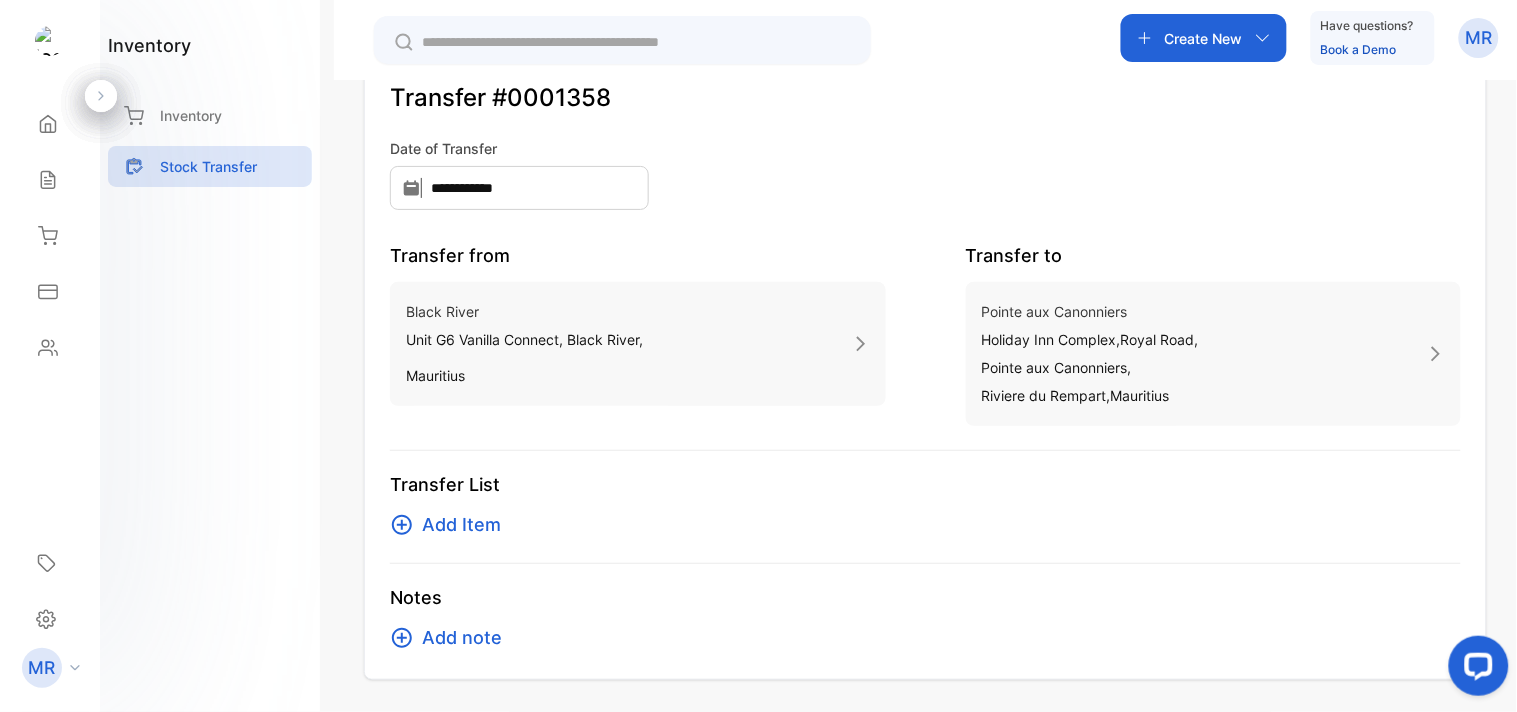 click on "Add Item" at bounding box center (461, 525) 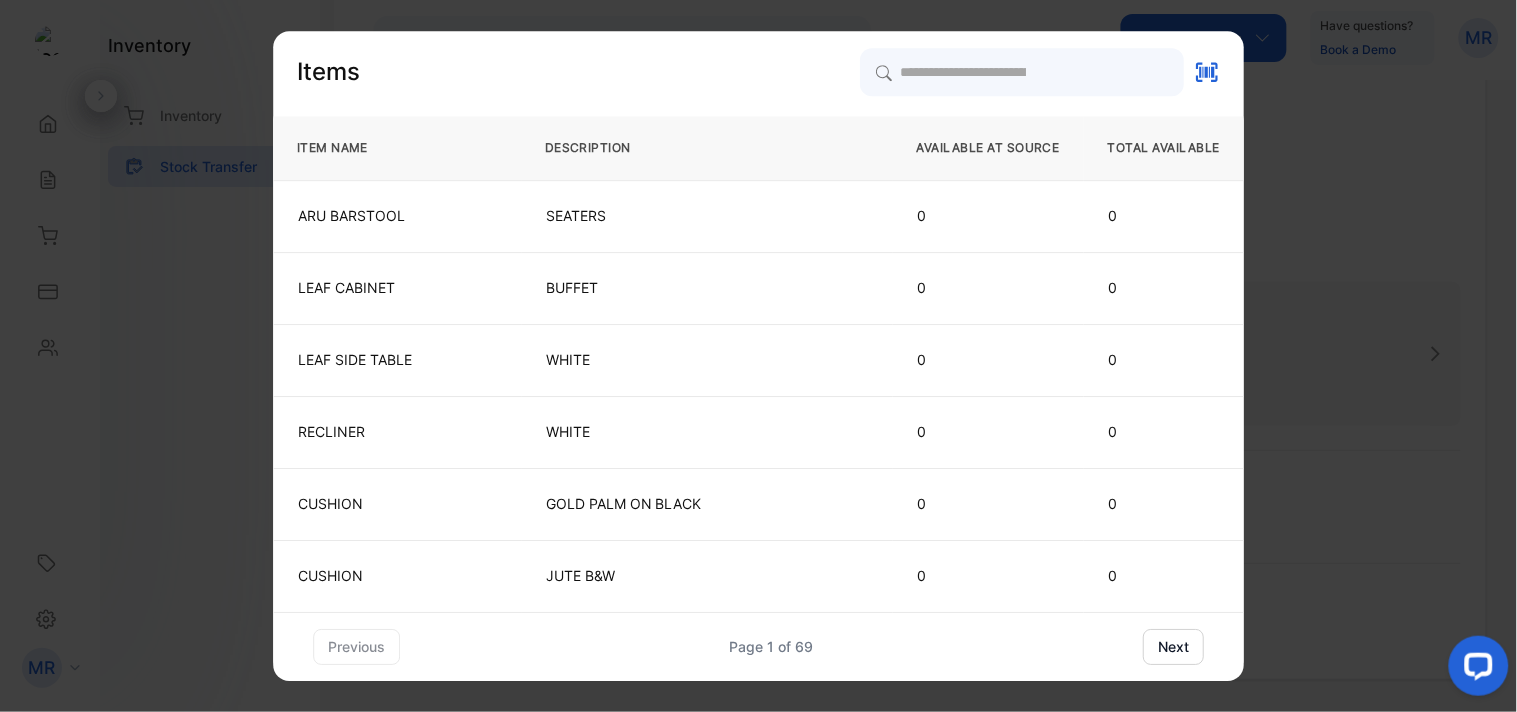 click on "BUFFET" at bounding box center [707, 216] 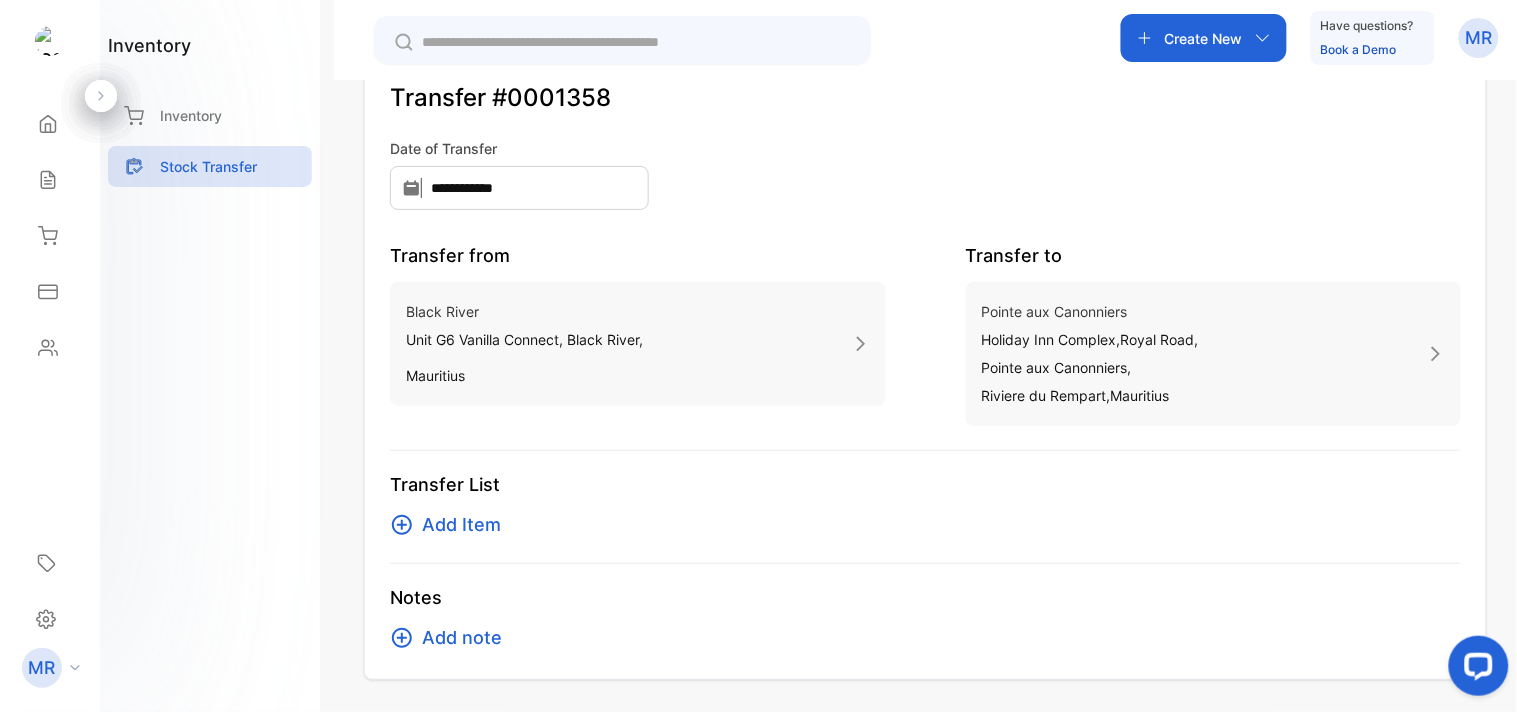 click on "Add Item" at bounding box center [461, 525] 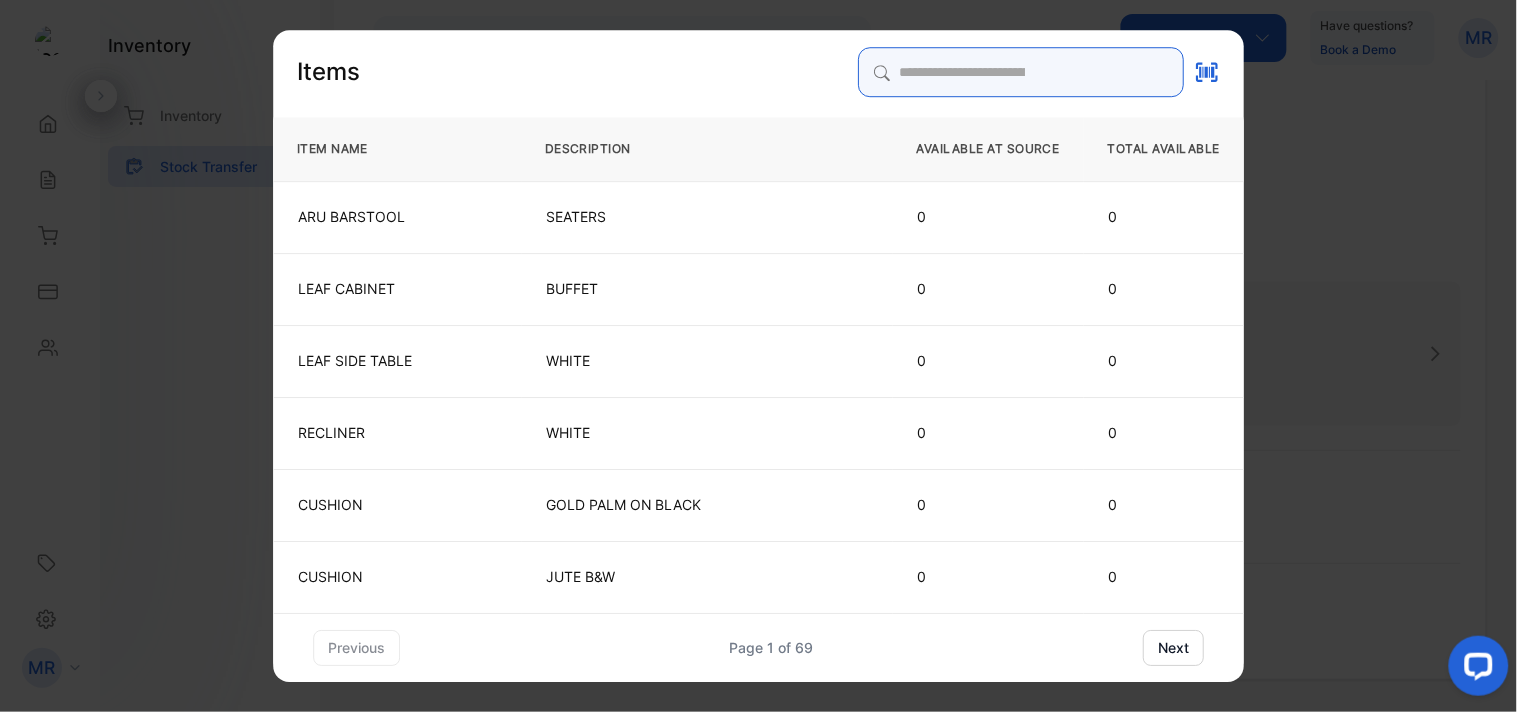 click at bounding box center [1021, 72] 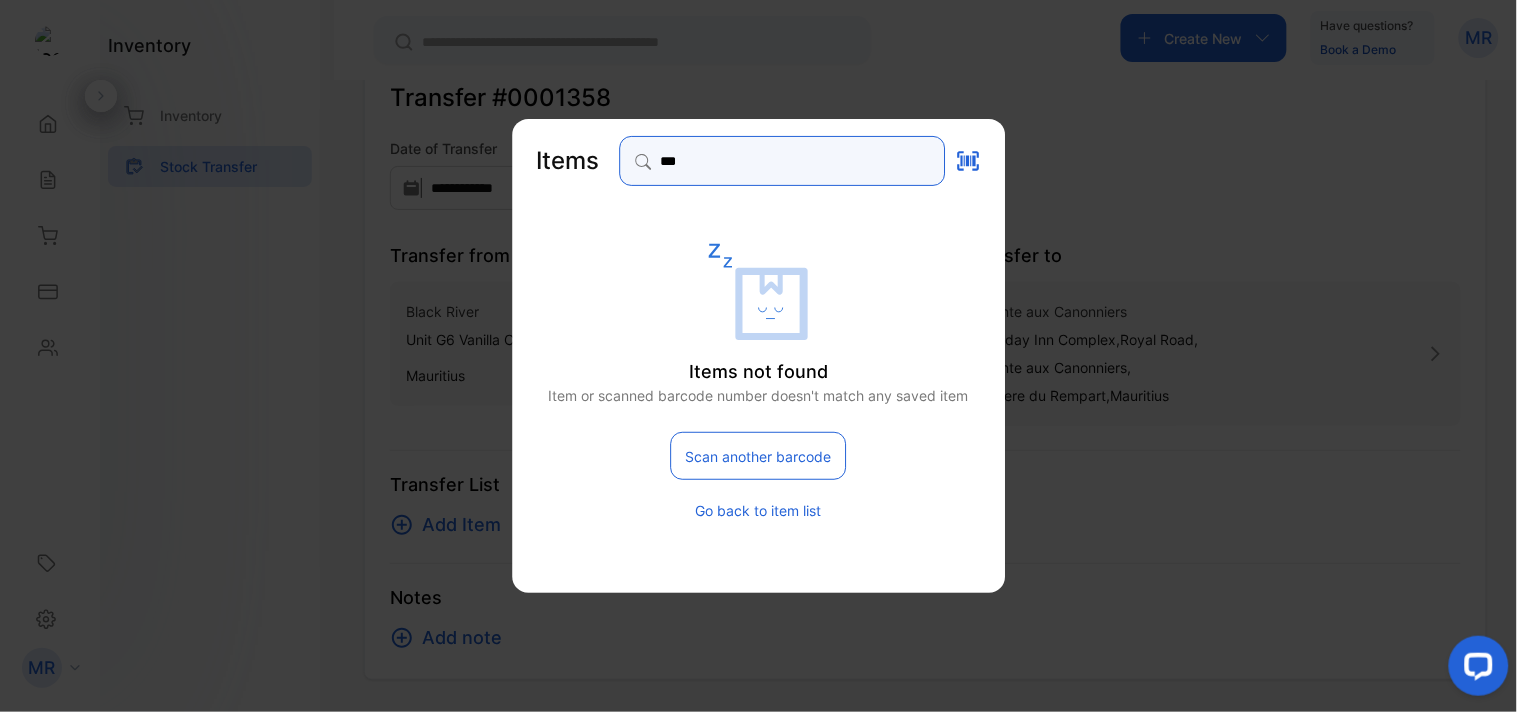 type on "**" 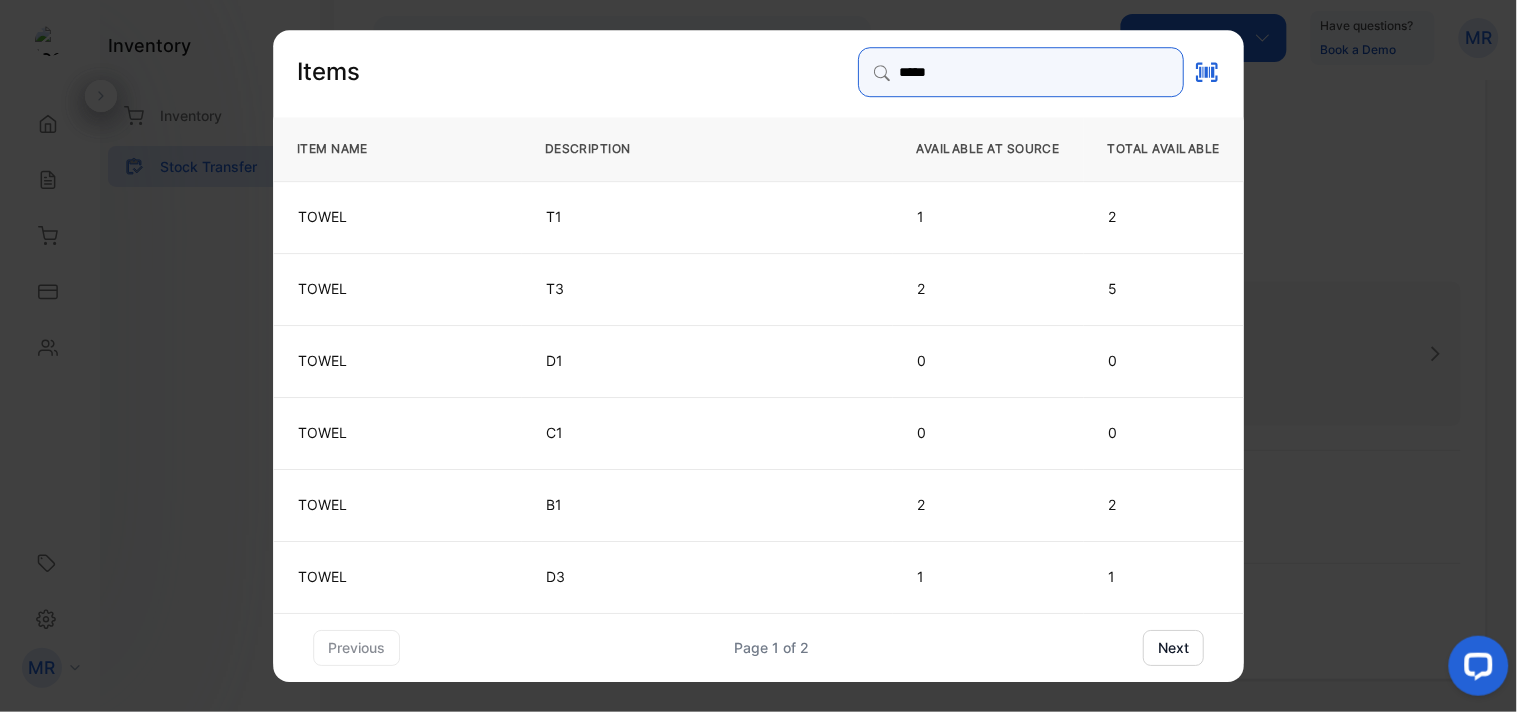 type on "*****" 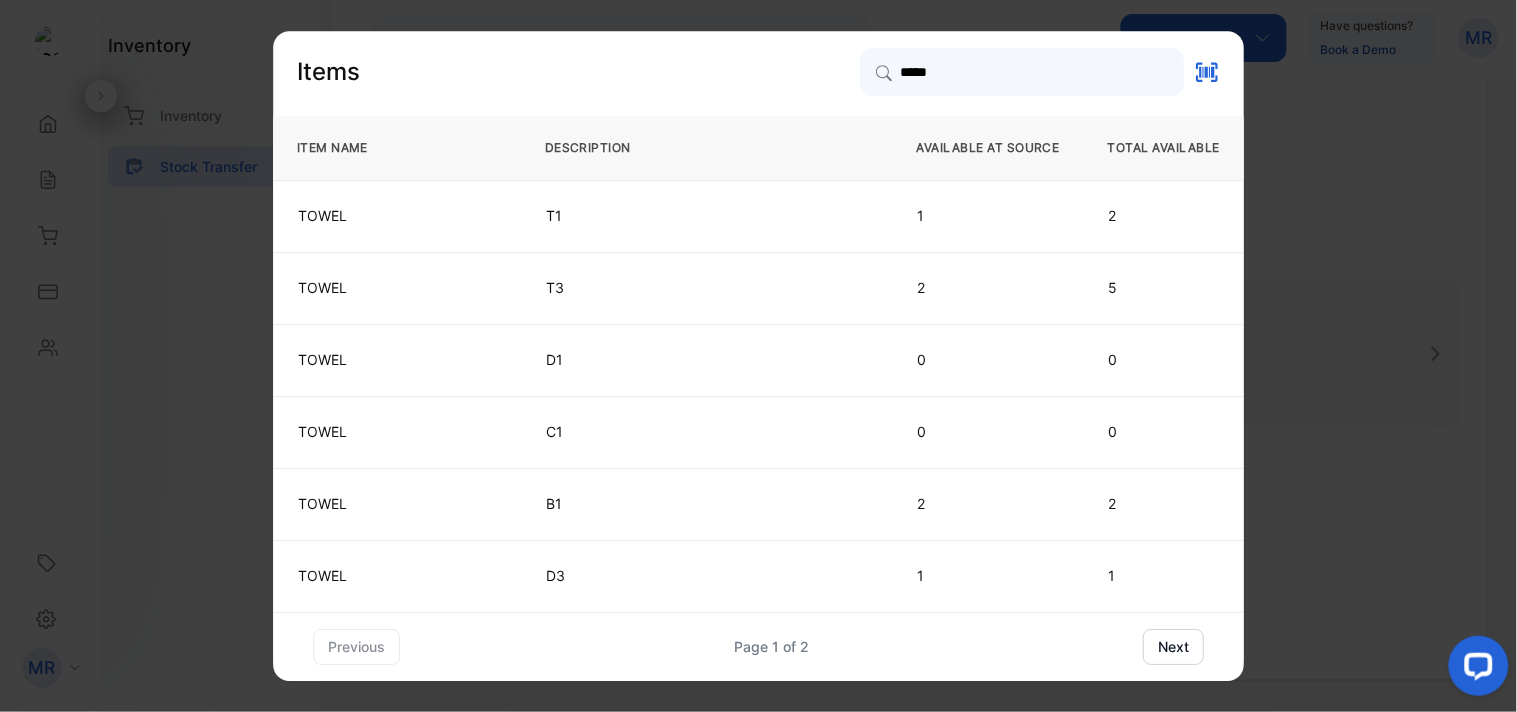 click on "next" at bounding box center [1173, 647] 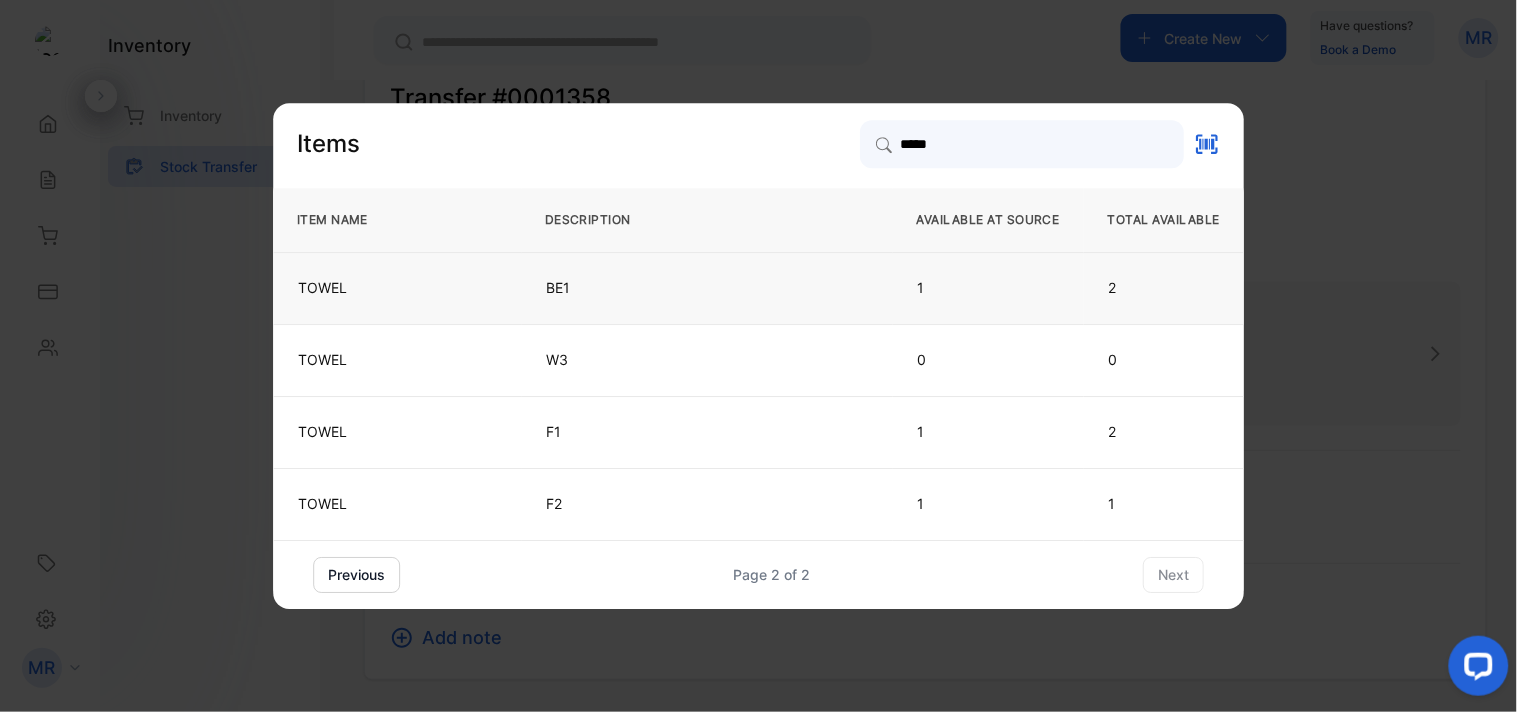 click on "BE1" at bounding box center (707, 288) 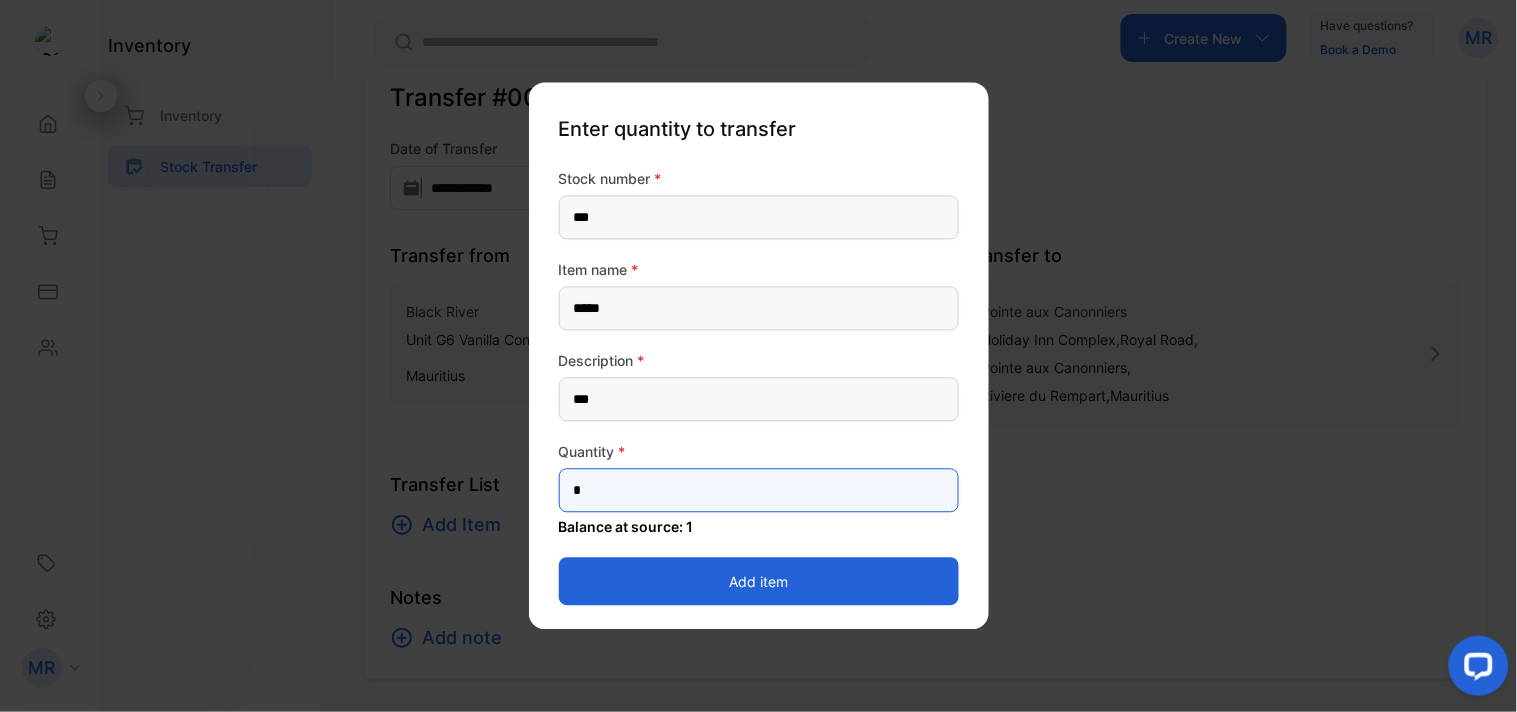 click on "*" at bounding box center (759, 491) 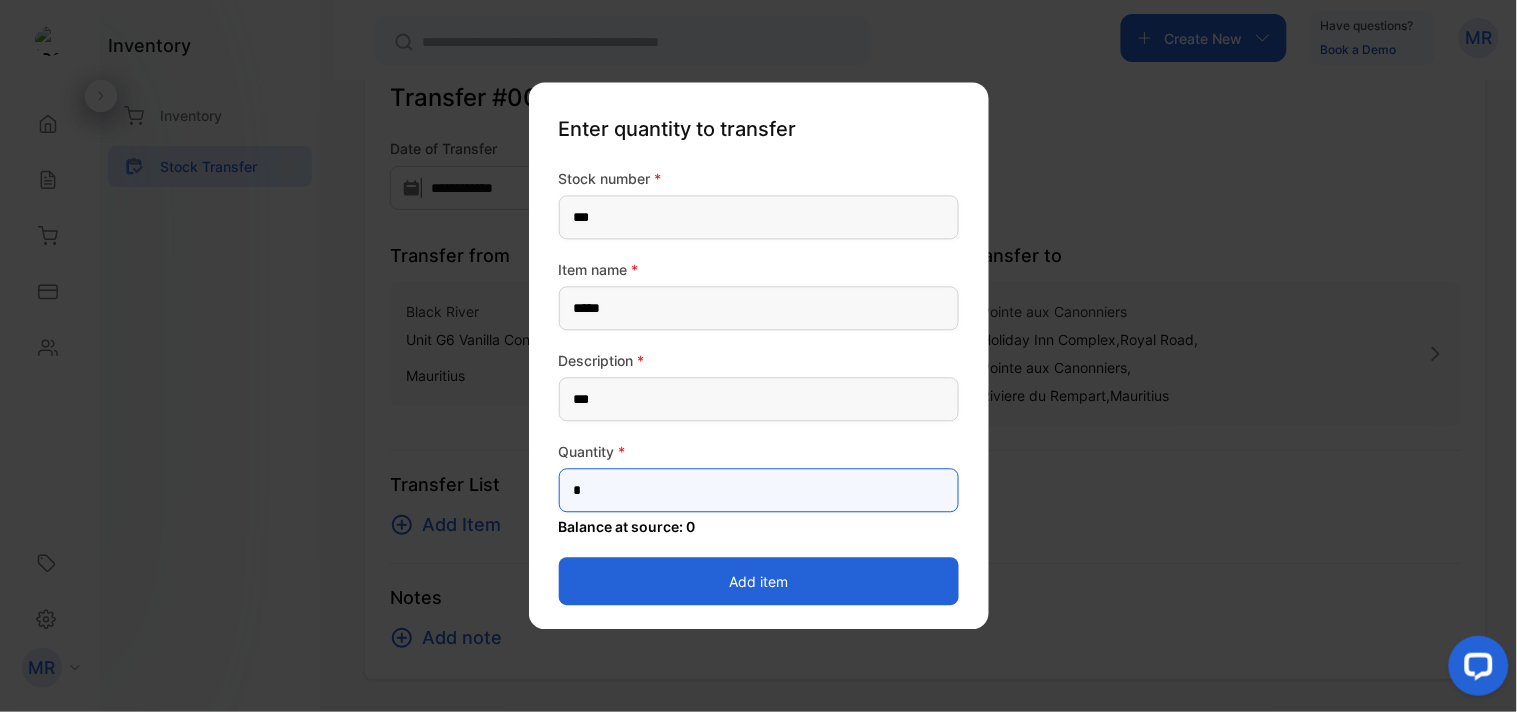 type on "*" 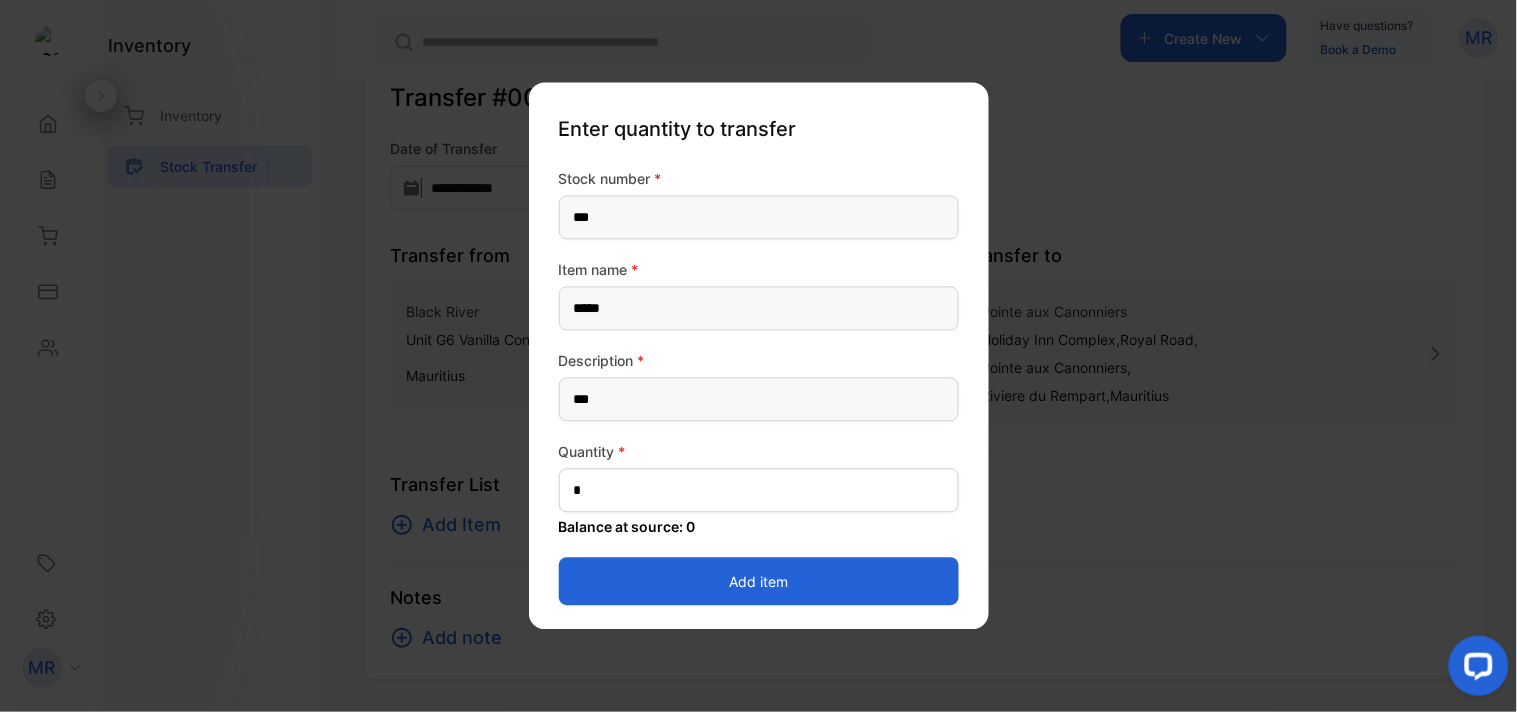 click on "Add item" at bounding box center (759, 582) 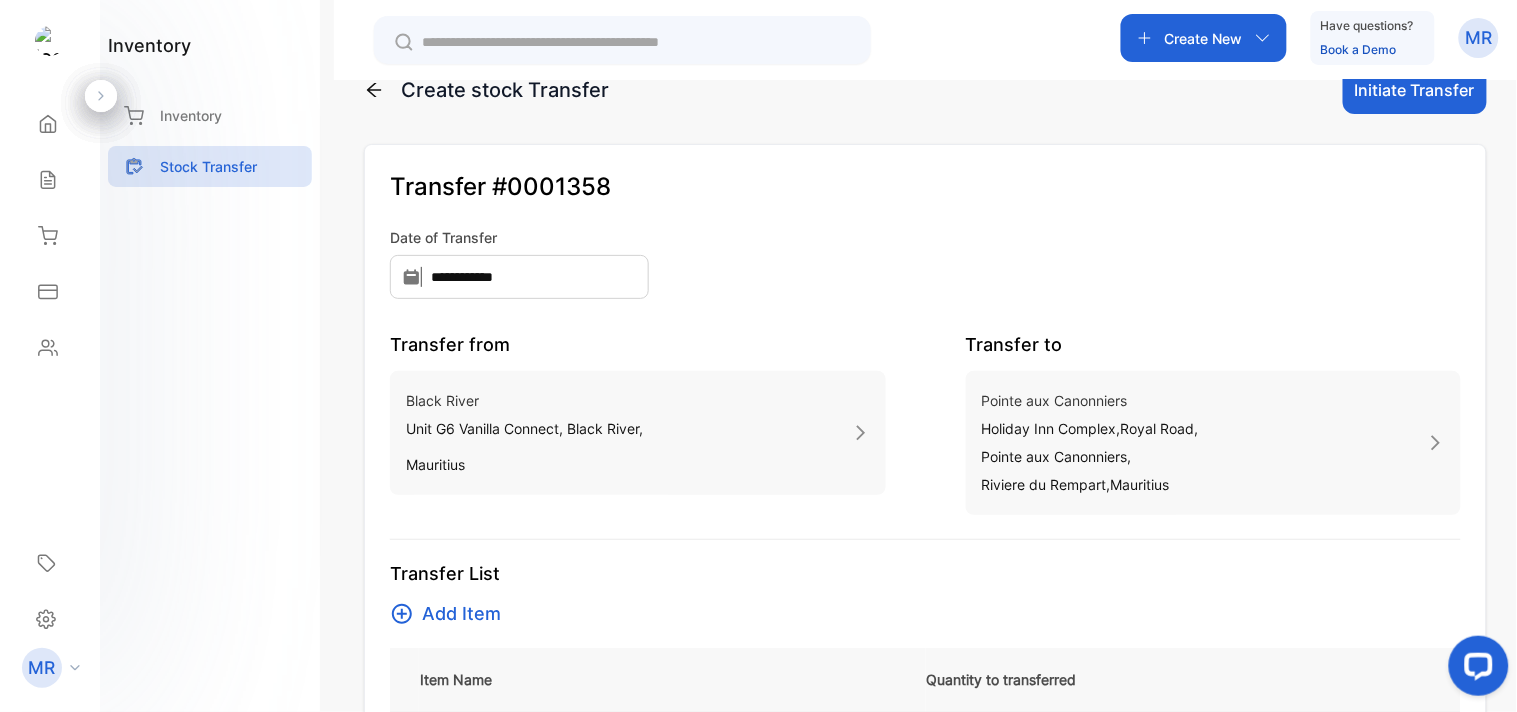 scroll, scrollTop: 0, scrollLeft: 0, axis: both 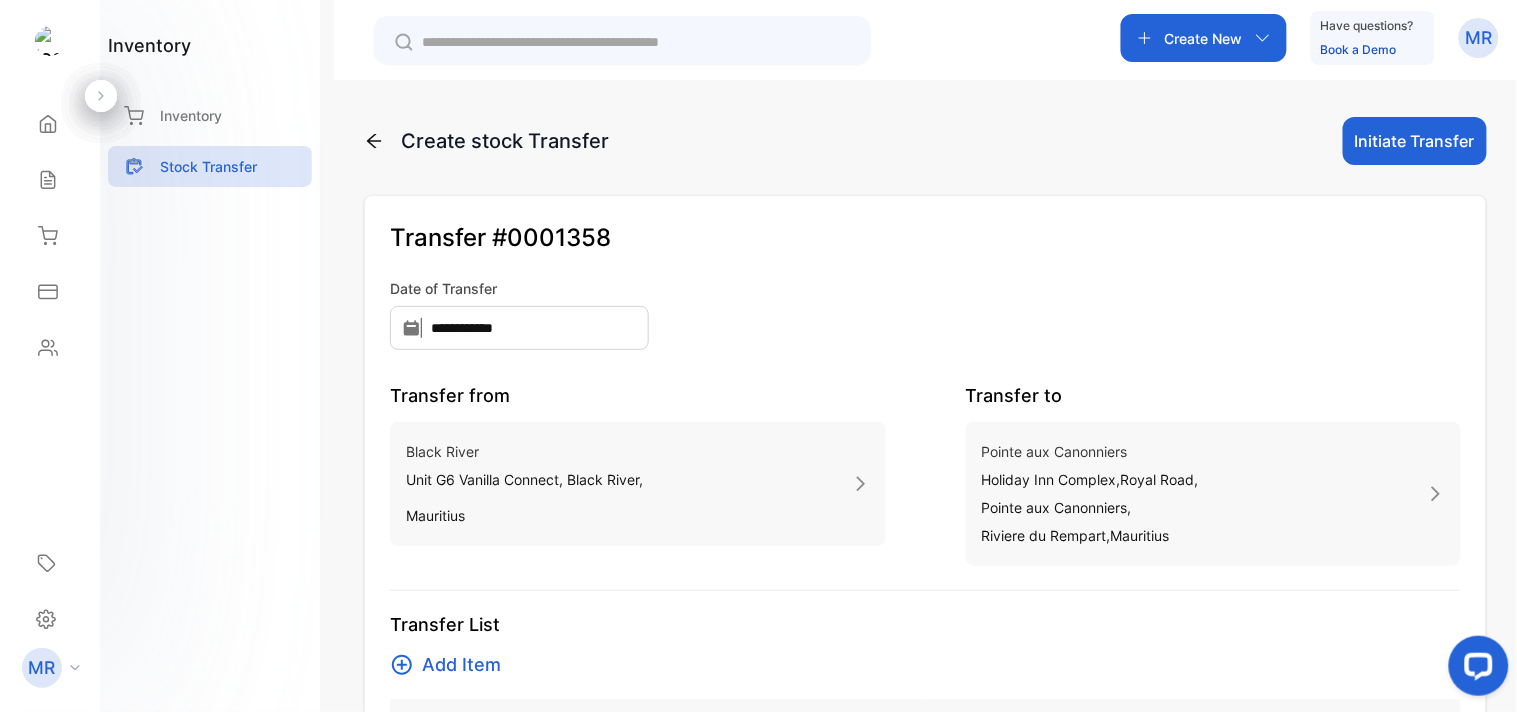 click on "Initiate Transfer" at bounding box center (1415, 141) 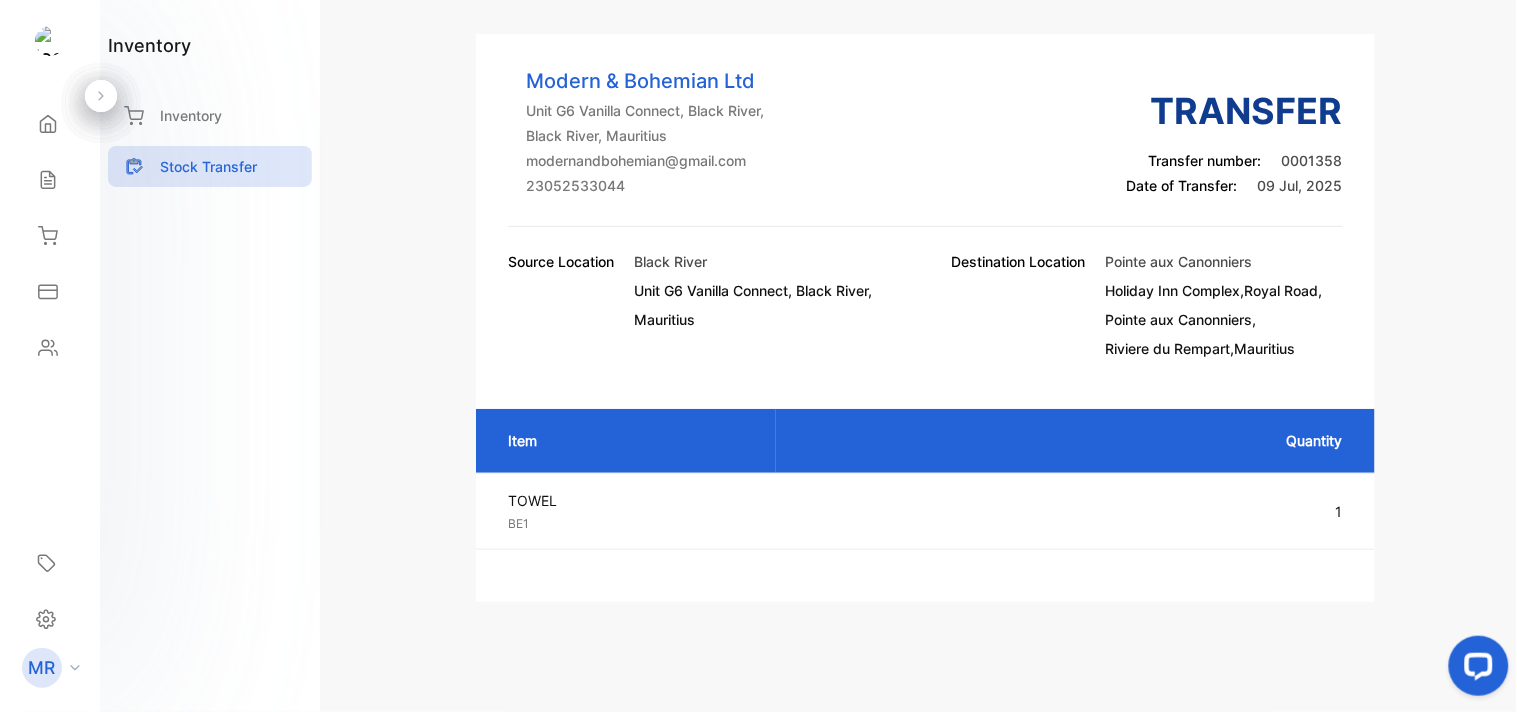 scroll, scrollTop: 0, scrollLeft: 0, axis: both 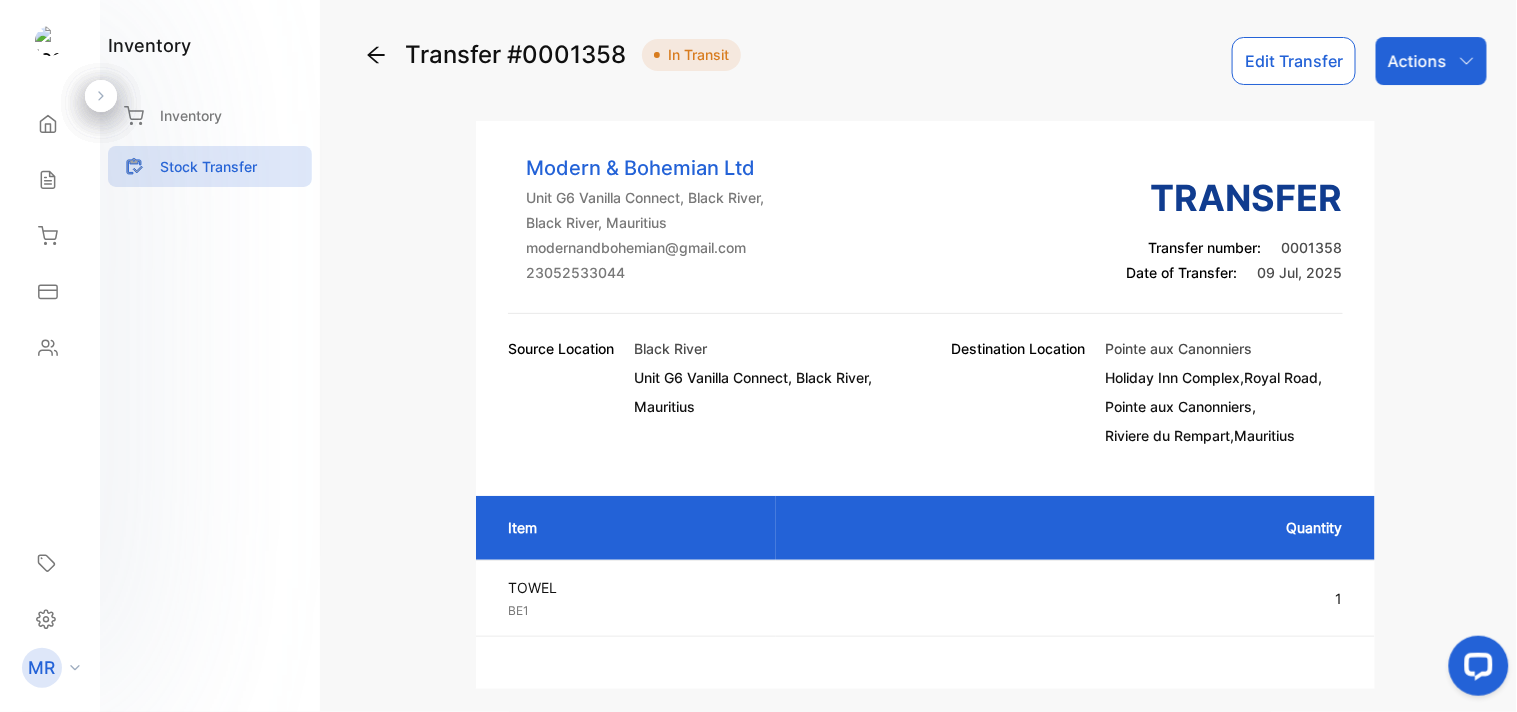 click on "Actions" at bounding box center [1417, 61] 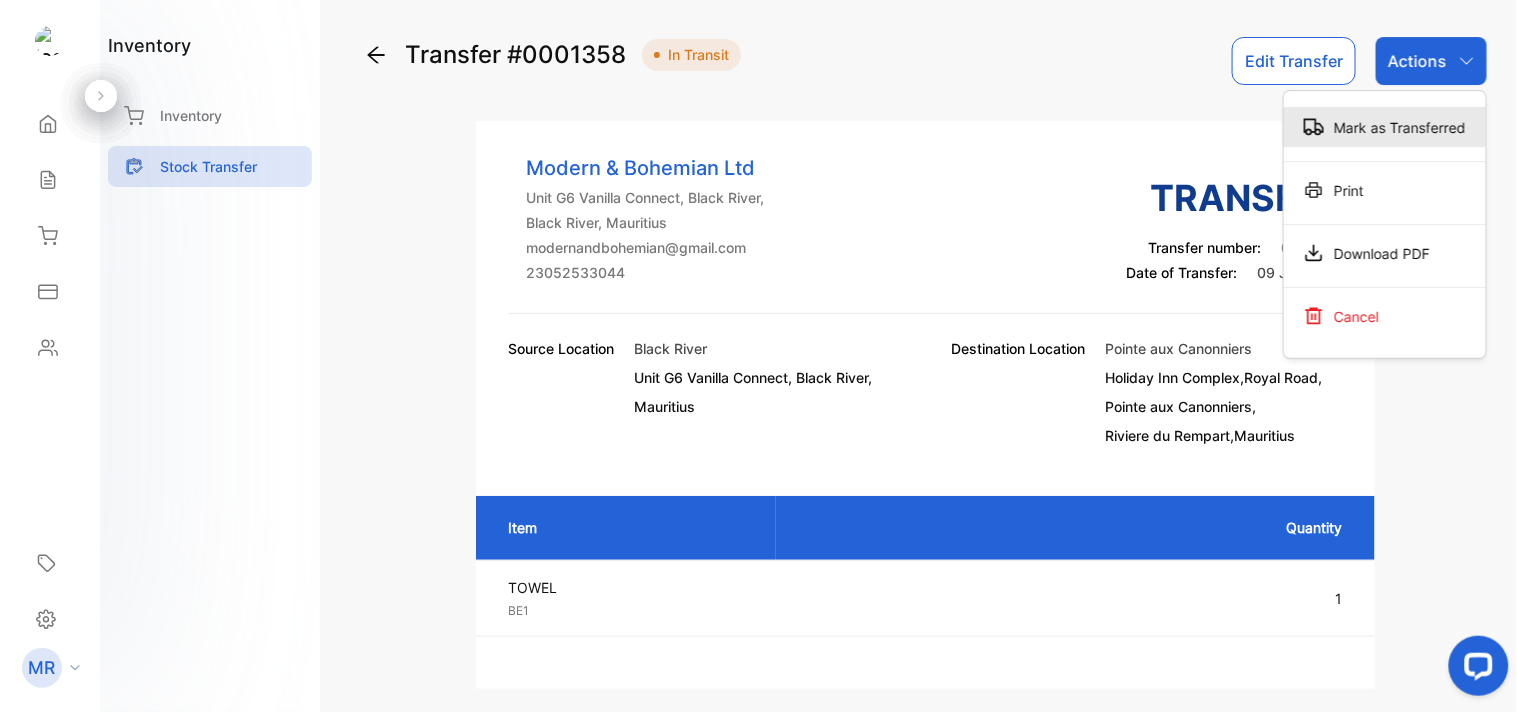 click on "Mark as Transferred" at bounding box center [1385, 127] 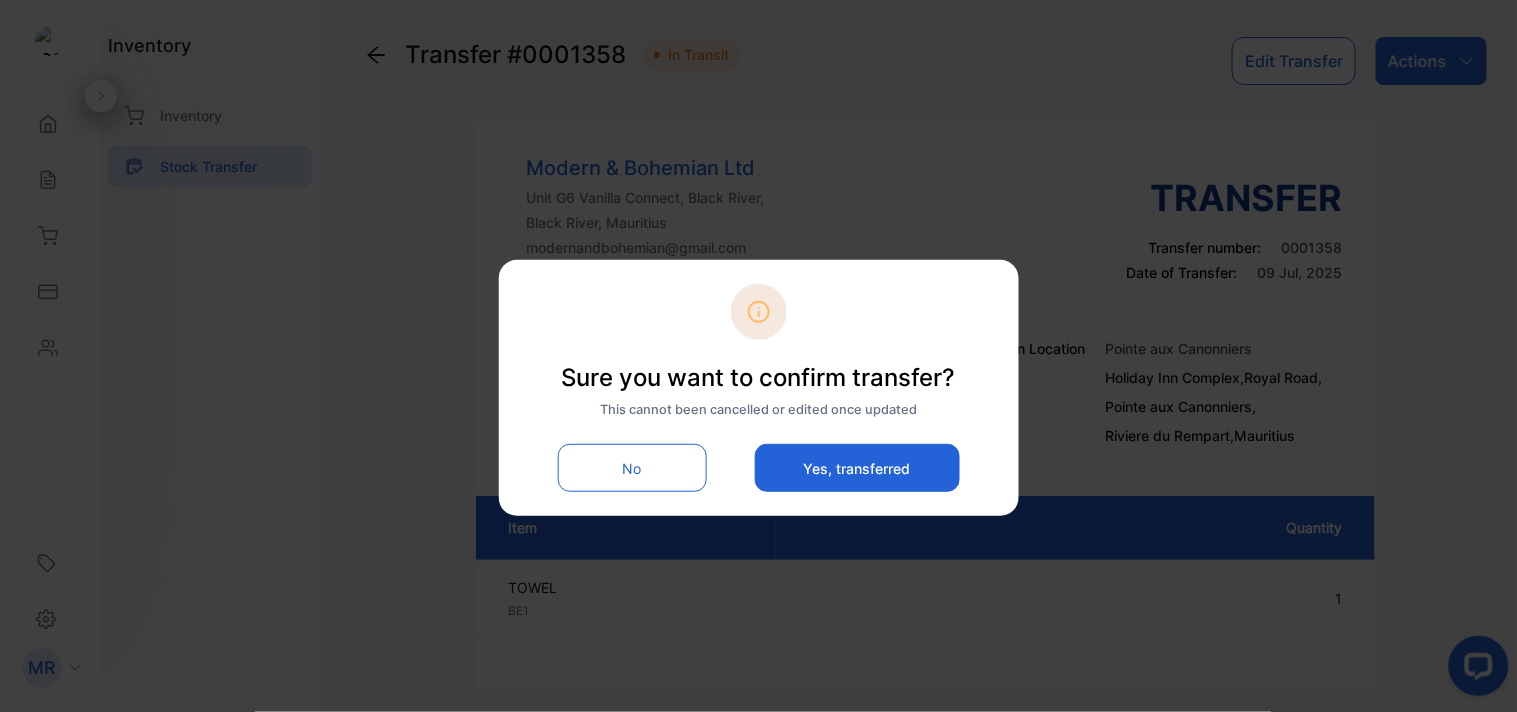 click on "Yes, transferred" at bounding box center (857, 468) 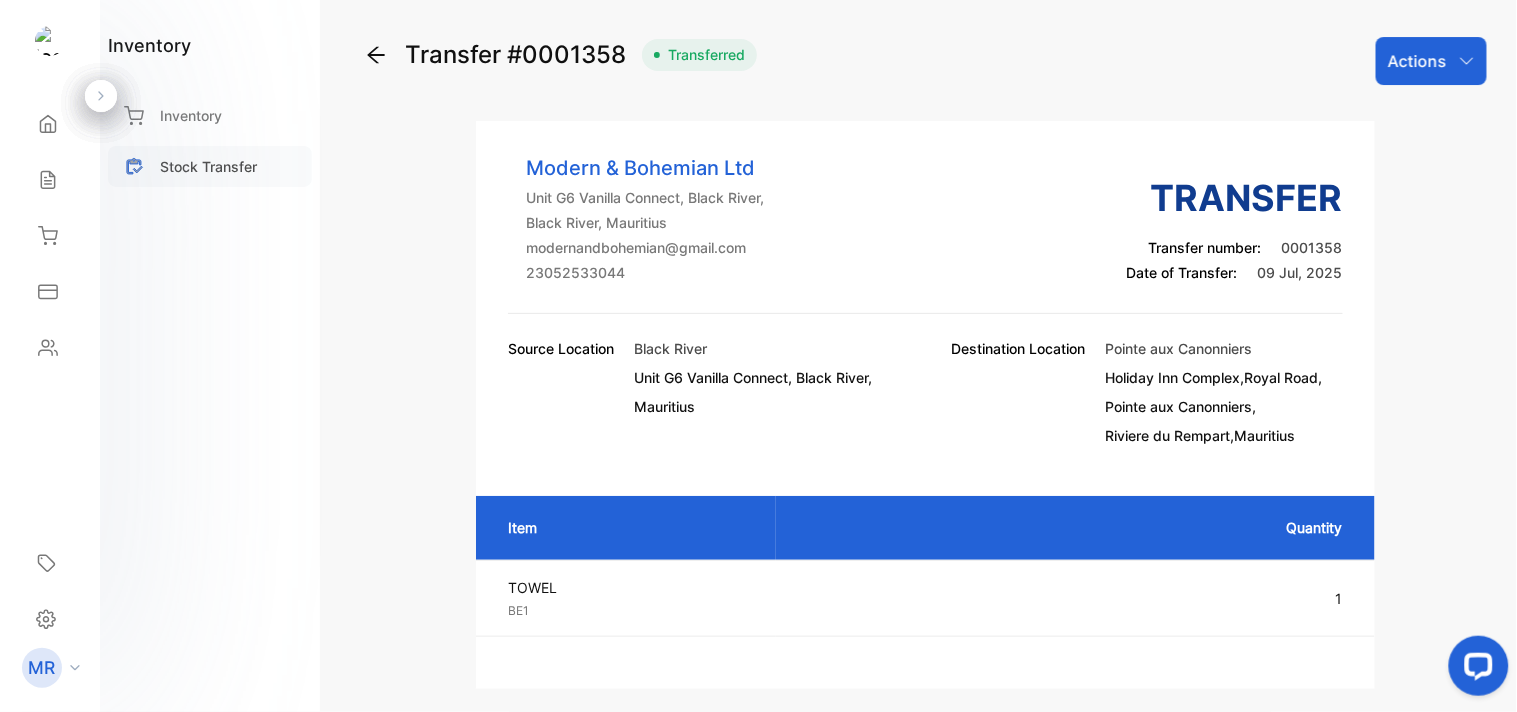 click on "Stock Transfer" at bounding box center [208, 166] 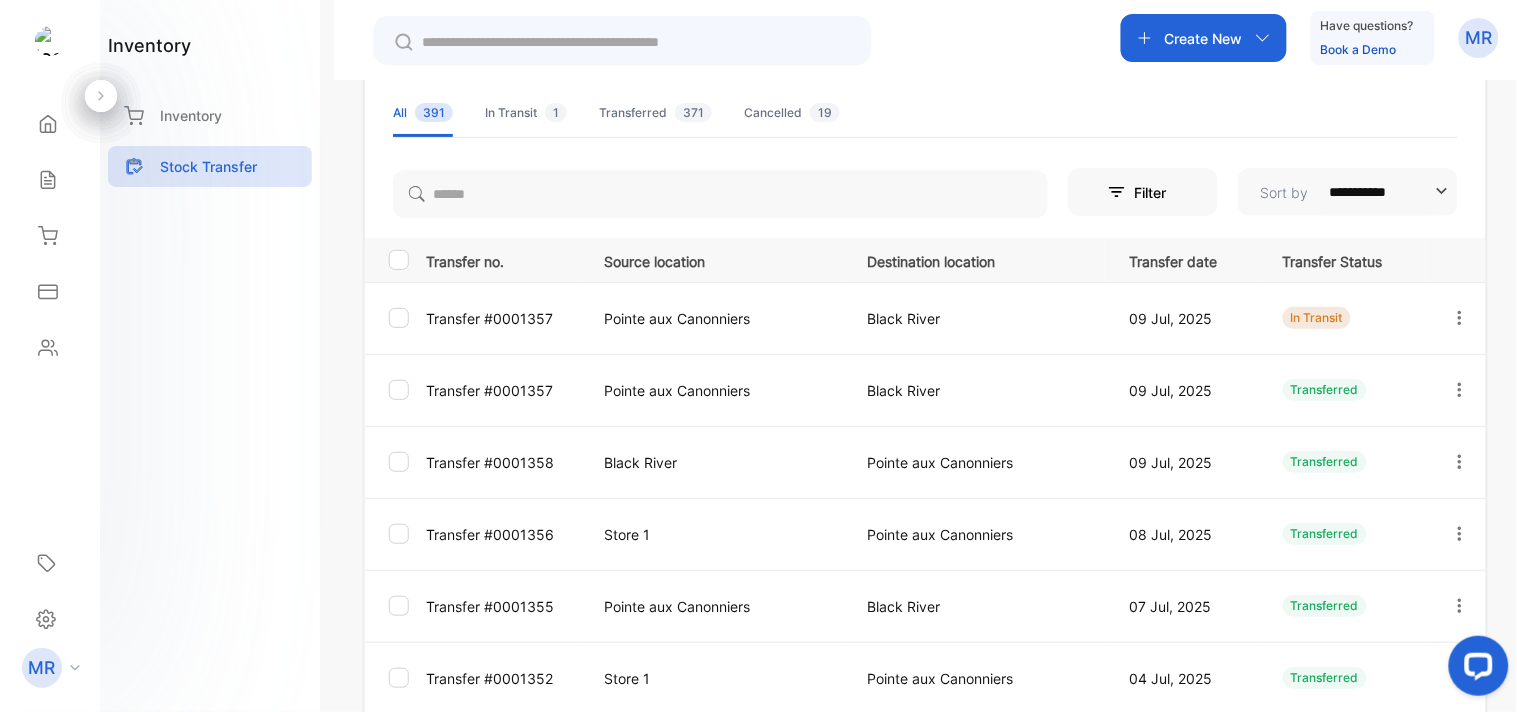 scroll, scrollTop: 0, scrollLeft: 0, axis: both 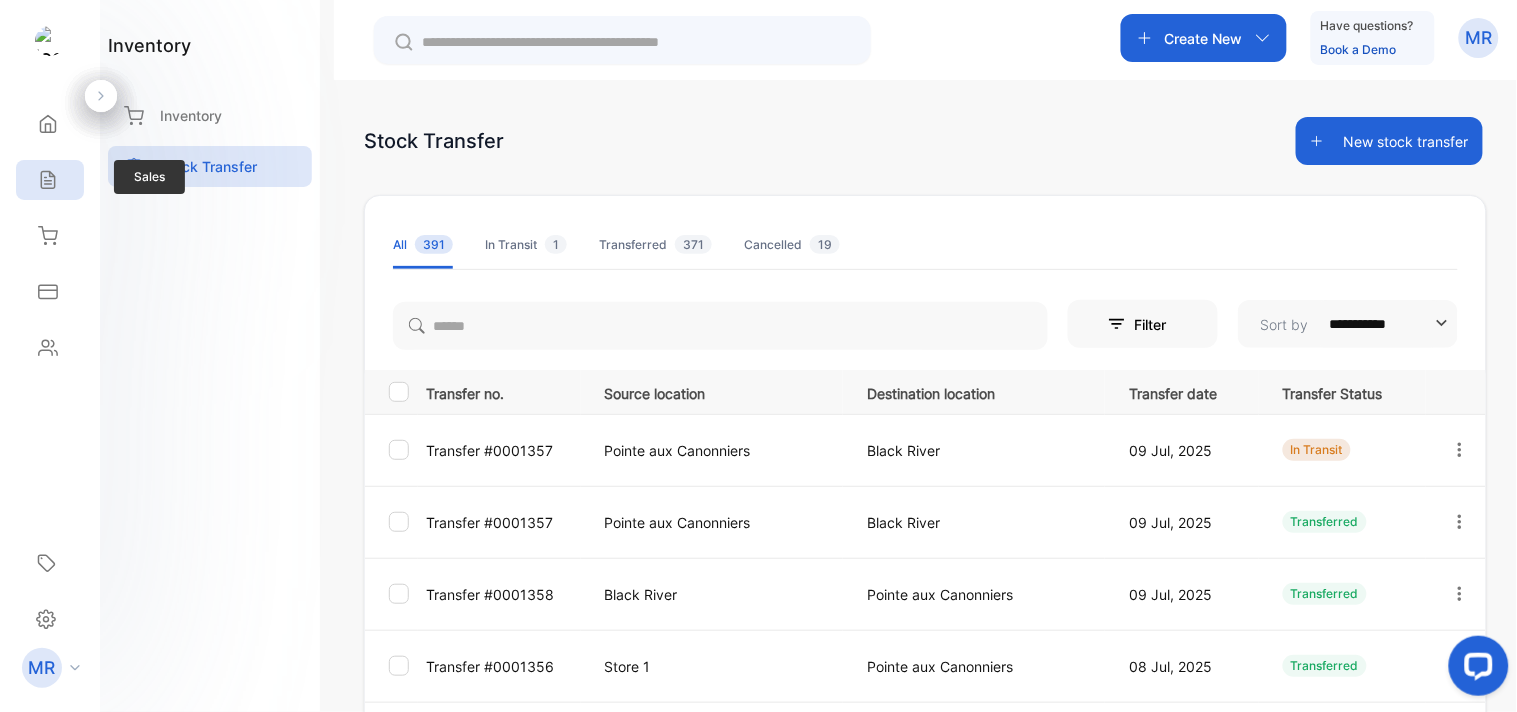 click at bounding box center [48, 124] 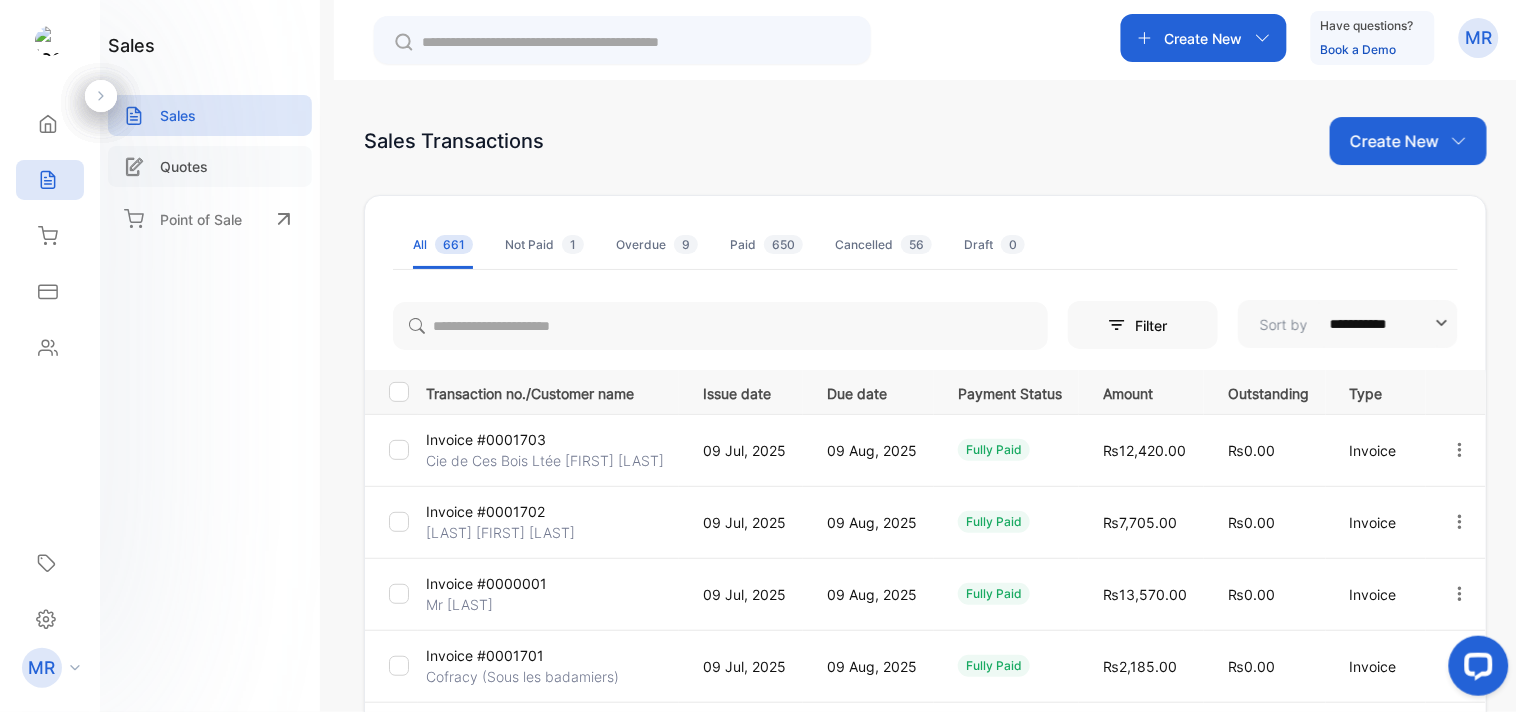click on "Quotes" at bounding box center (210, 166) 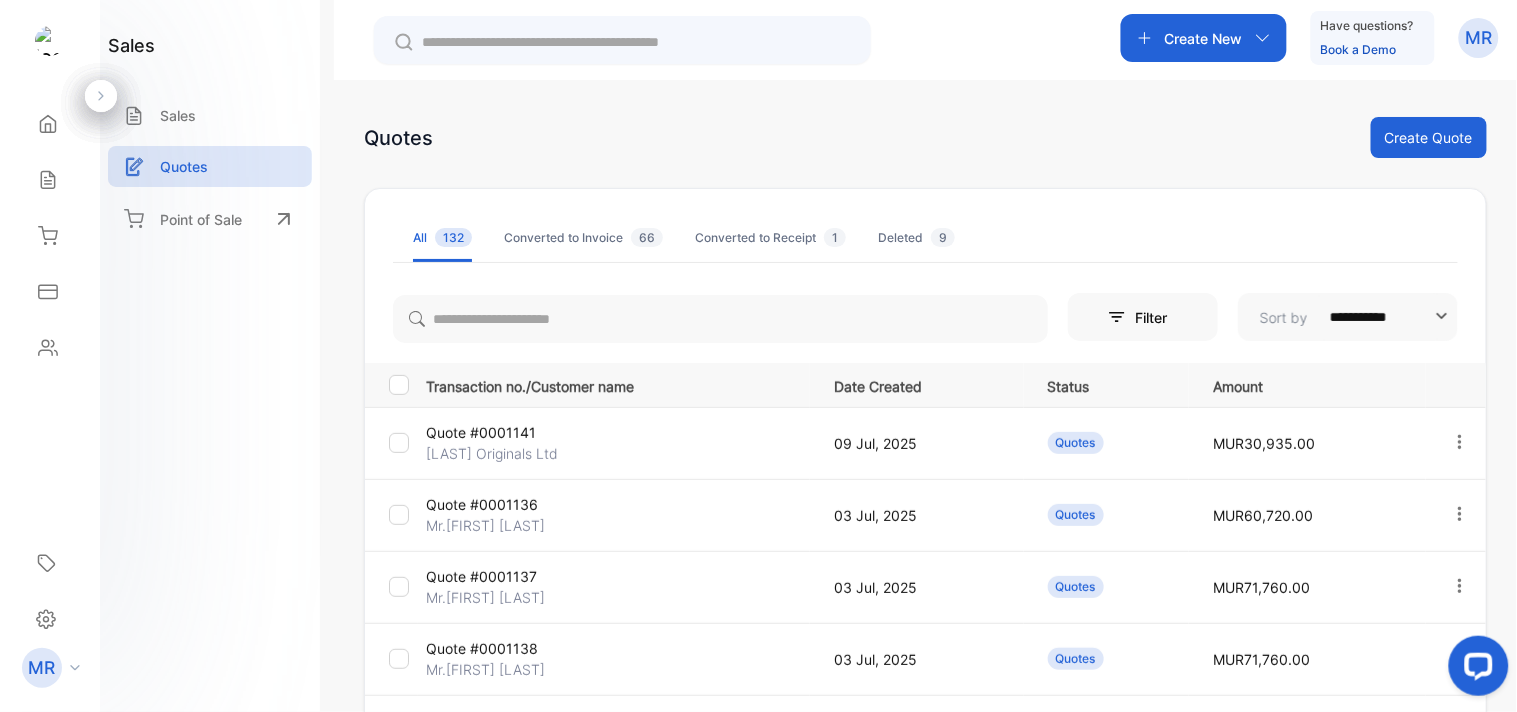 click on "Create Quote" at bounding box center [1429, 137] 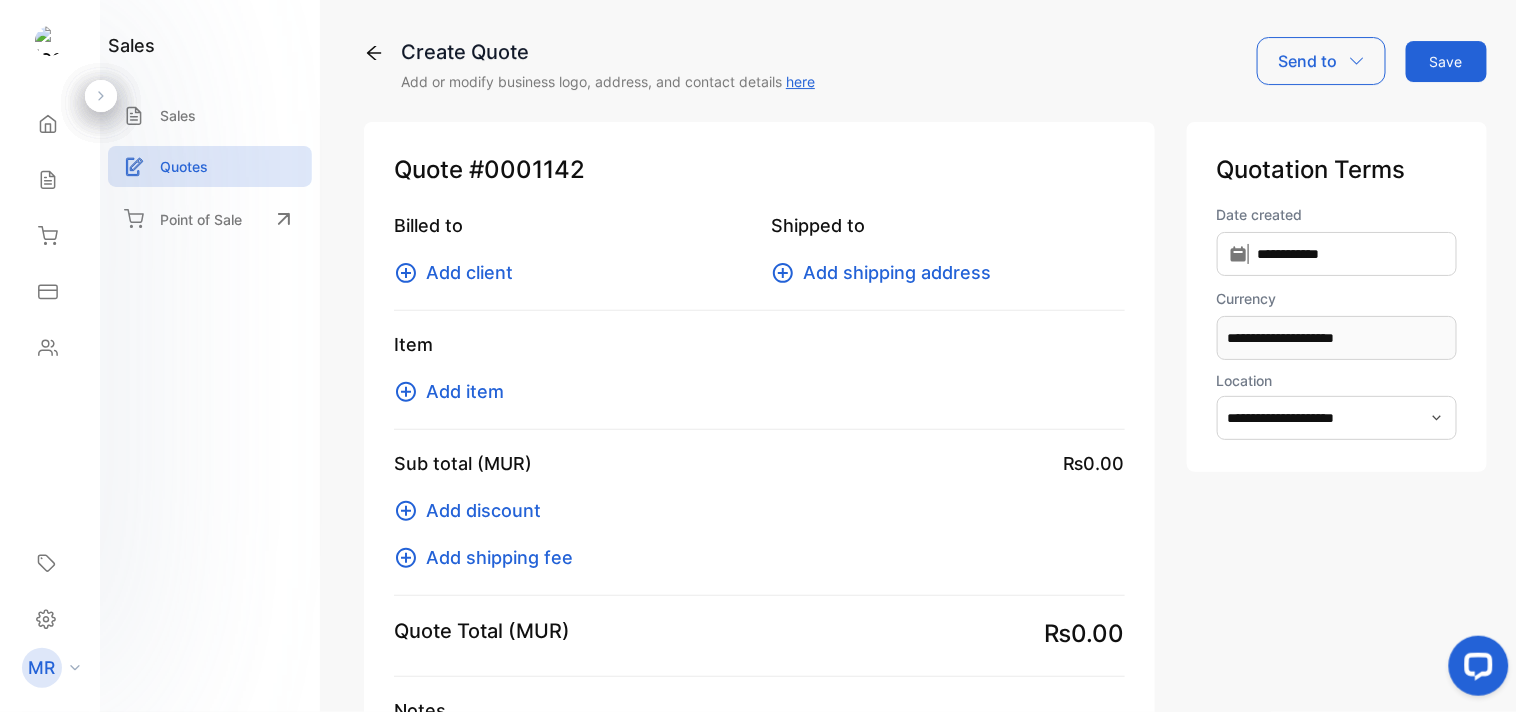 click at bounding box center [1437, 418] 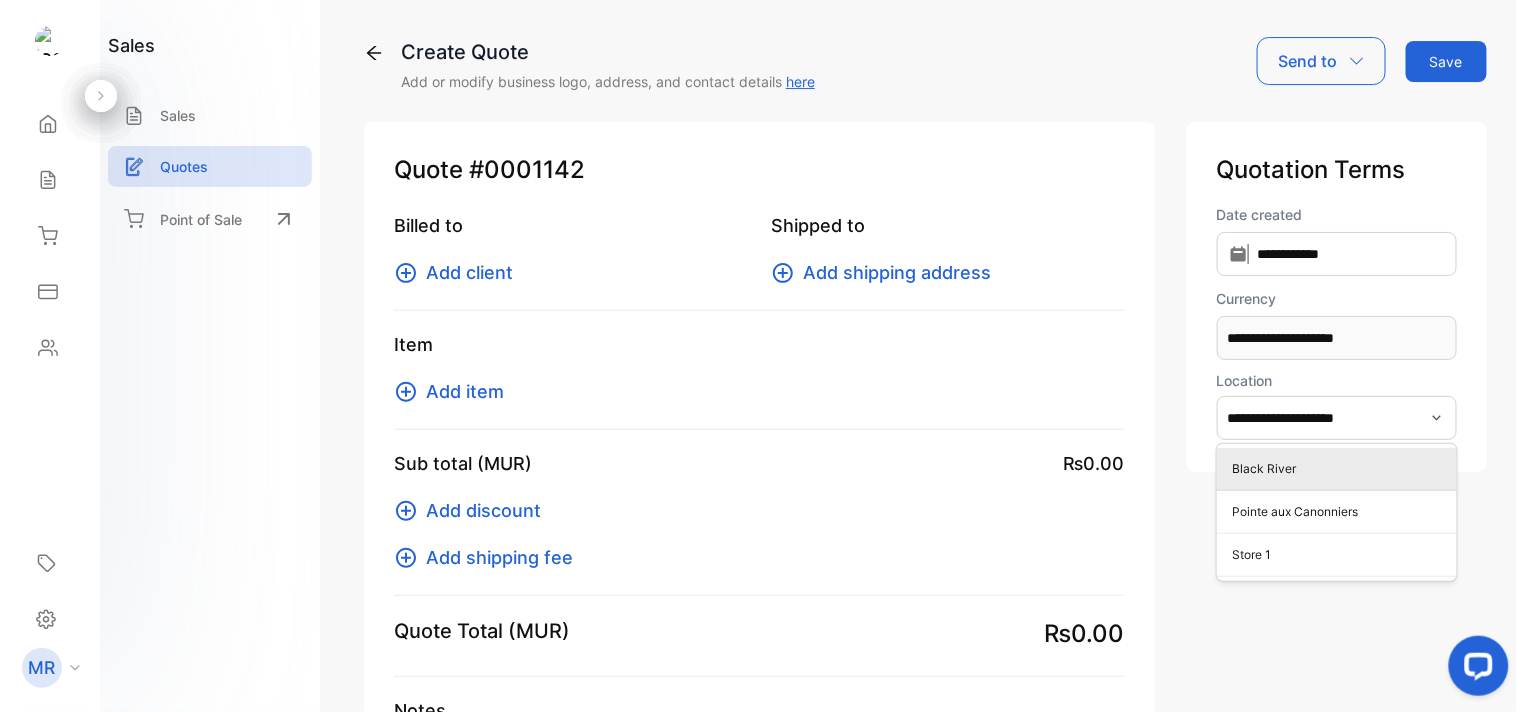 click on "Black River" at bounding box center (1341, 469) 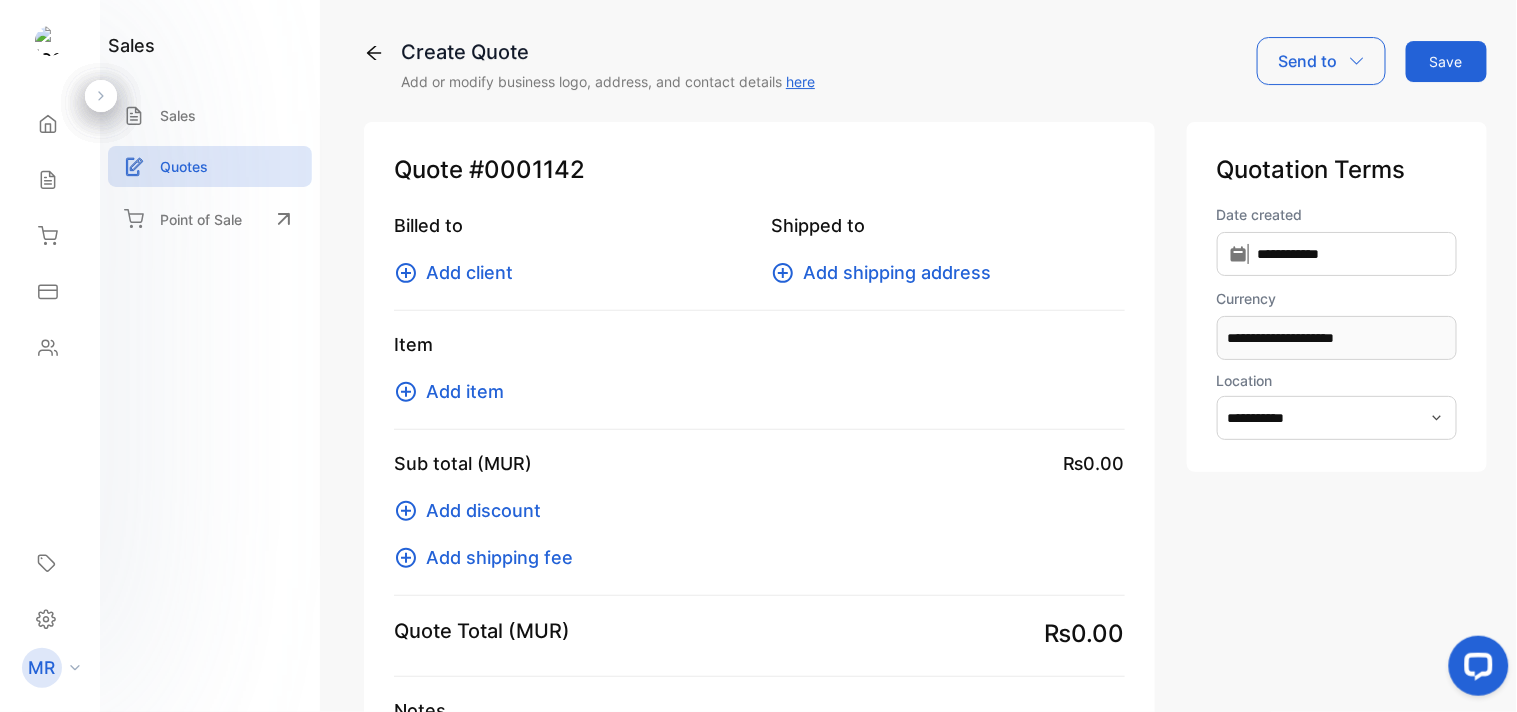 click on "Add client" at bounding box center [469, 272] 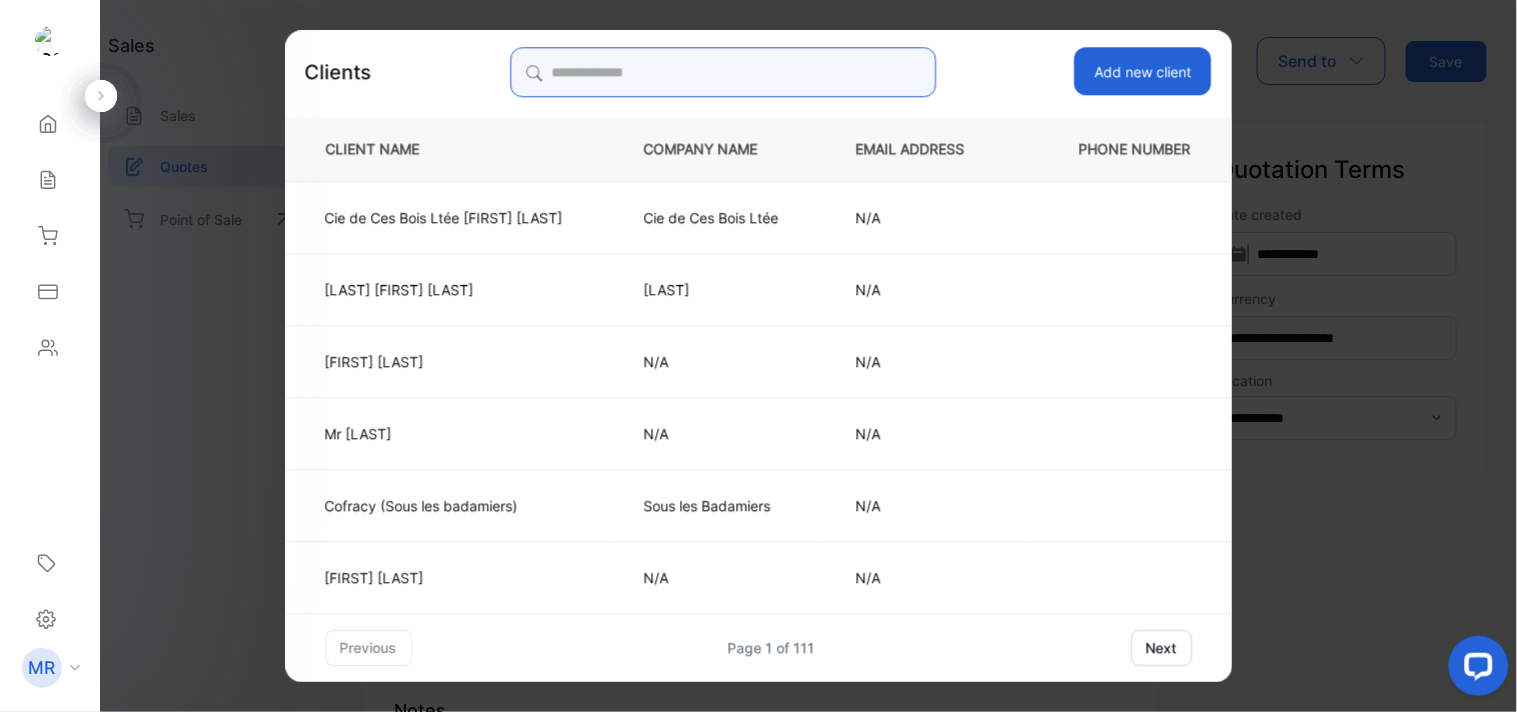 click at bounding box center [723, 72] 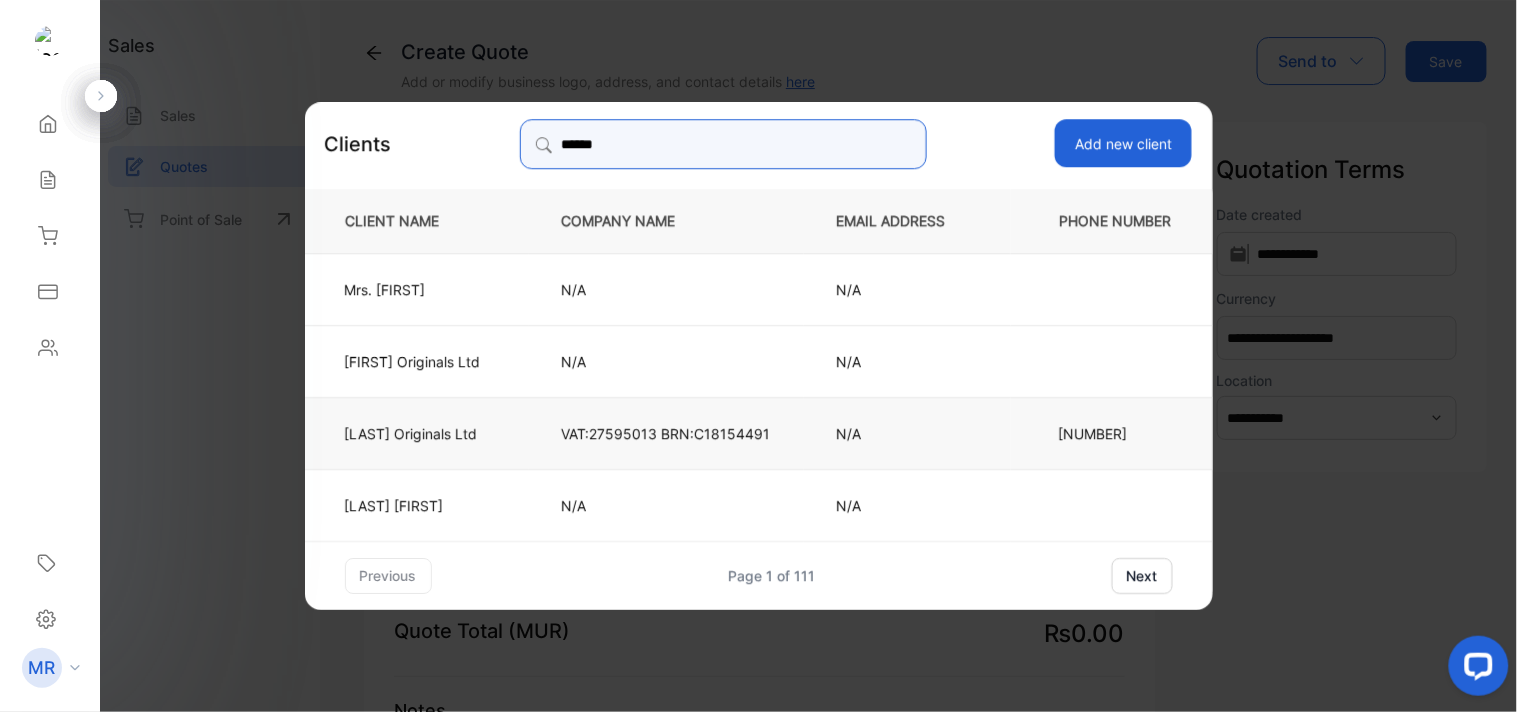type on "******" 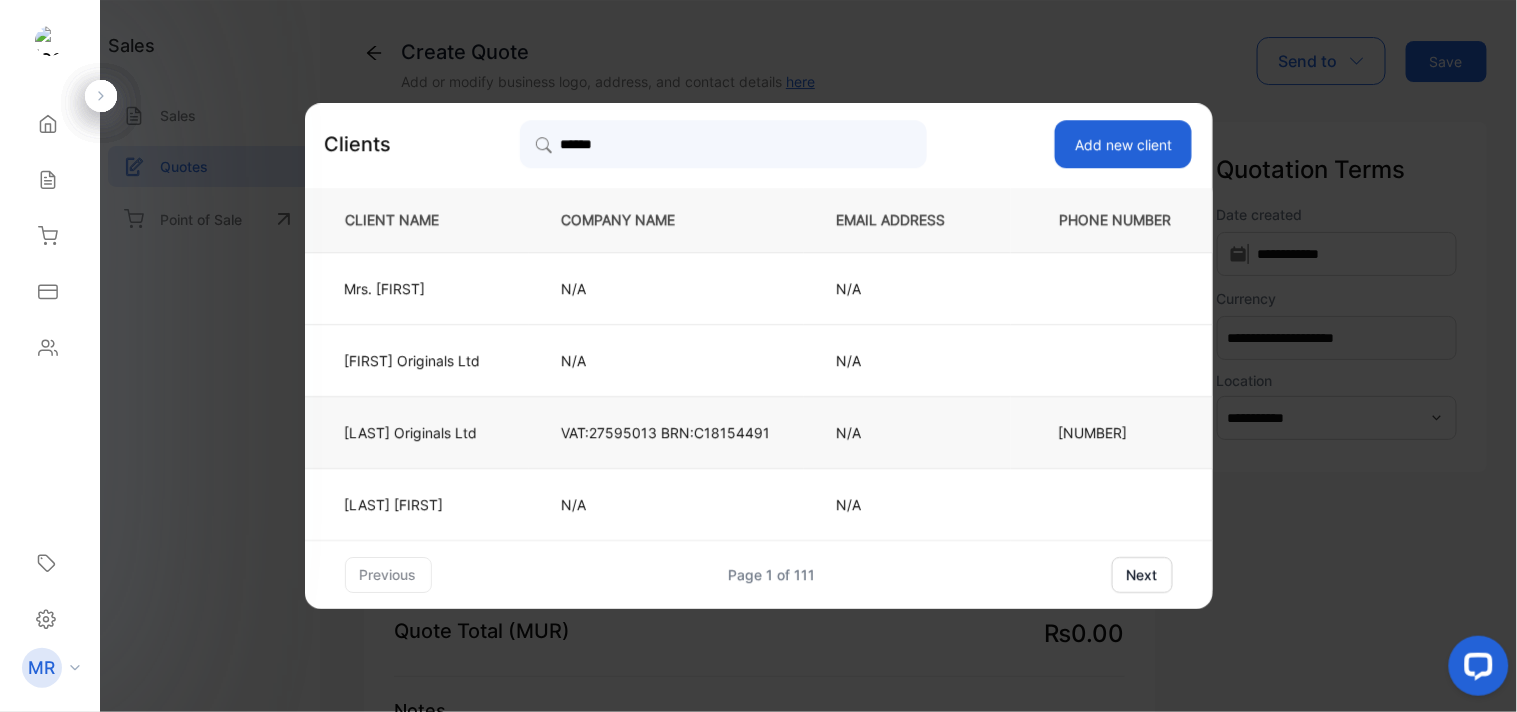 click on "VAT:27595013   BRN:C18154491" at bounding box center [413, 288] 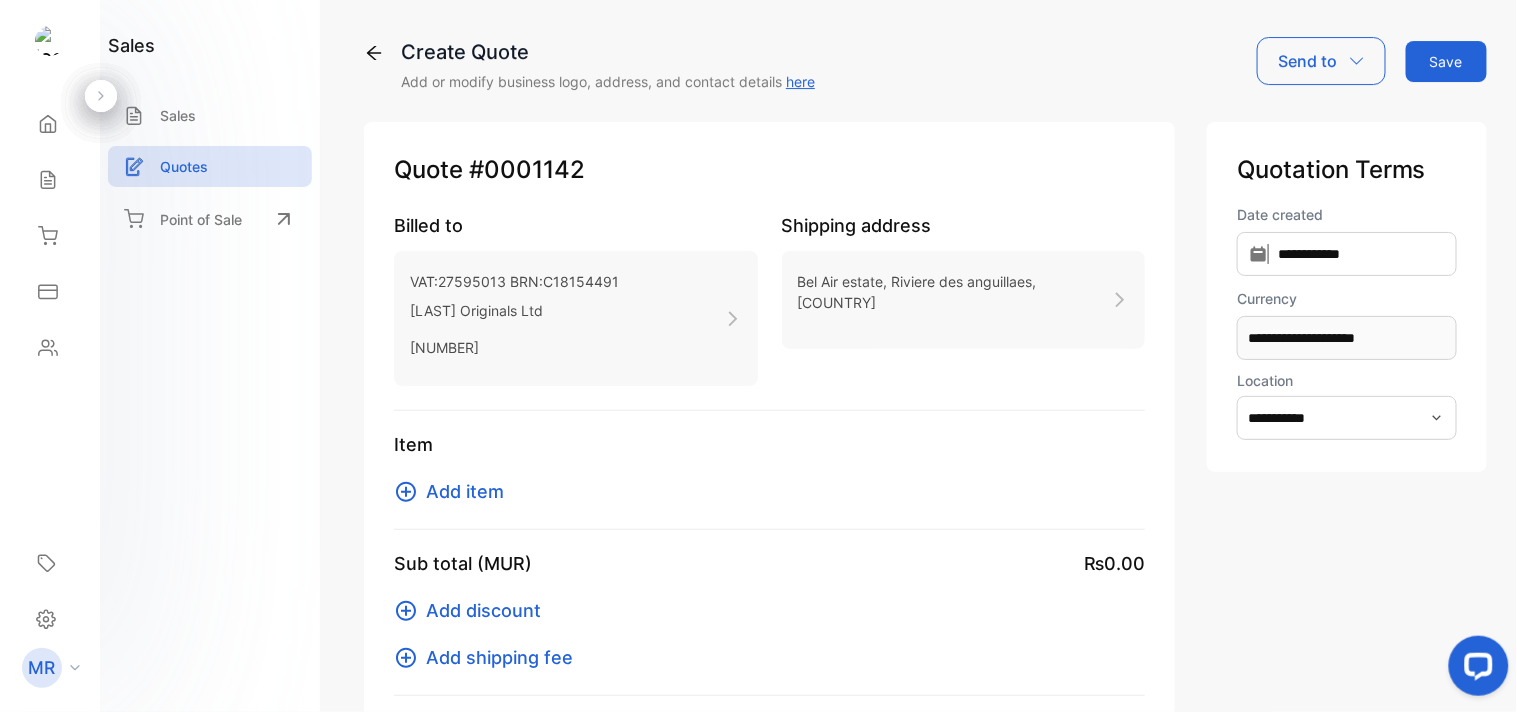 click on "VAT:27595013 BRN:C18154491 [LAST] Originals Ltd [NUMBER]" at bounding box center (576, 318) 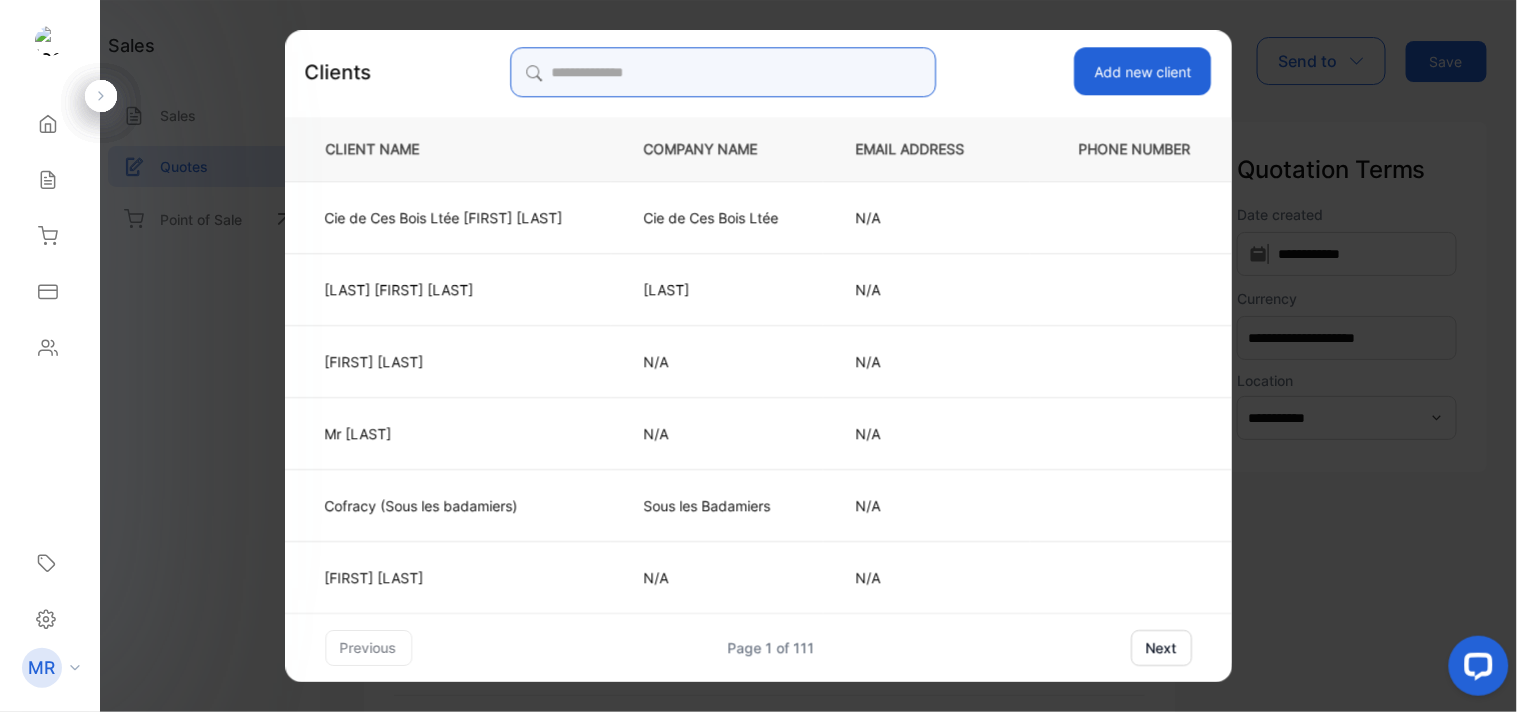 click at bounding box center [723, 72] 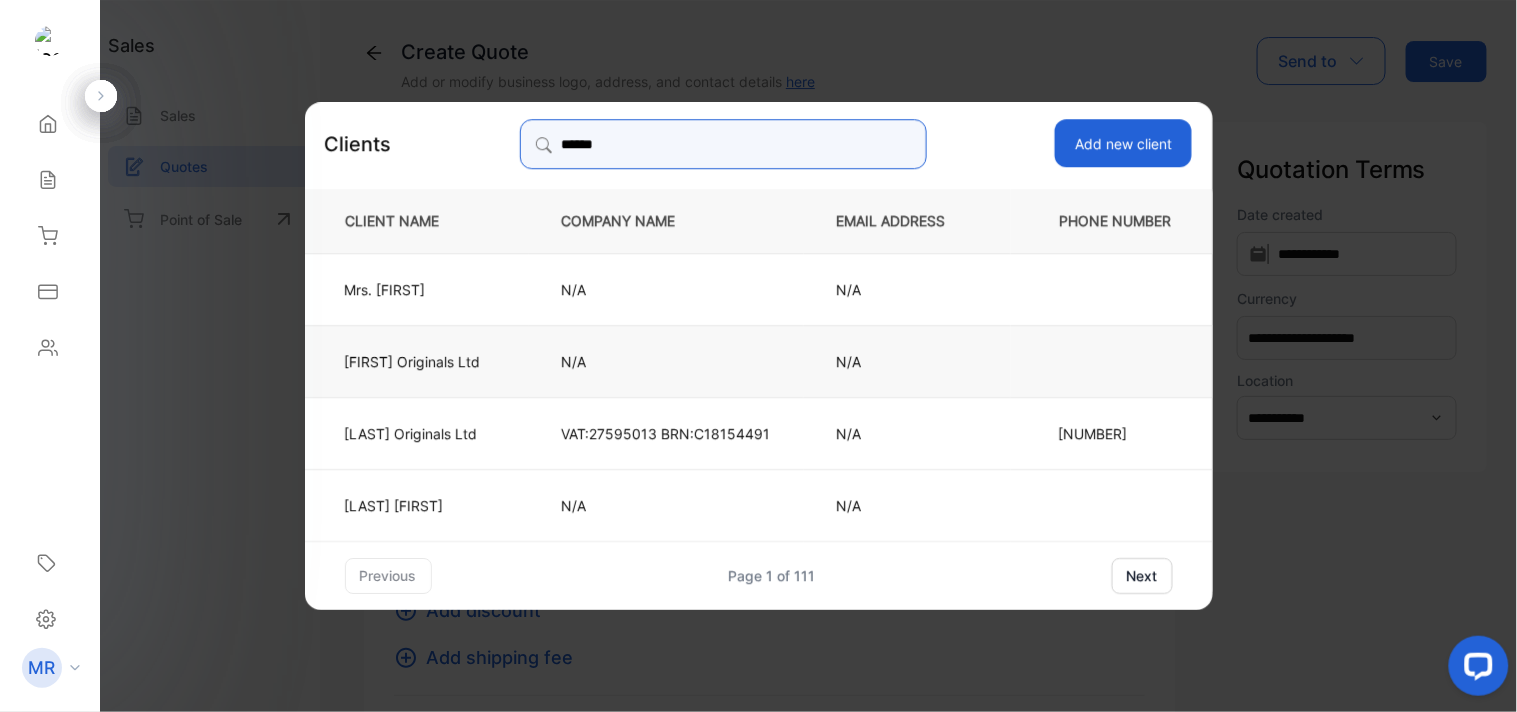 type on "******" 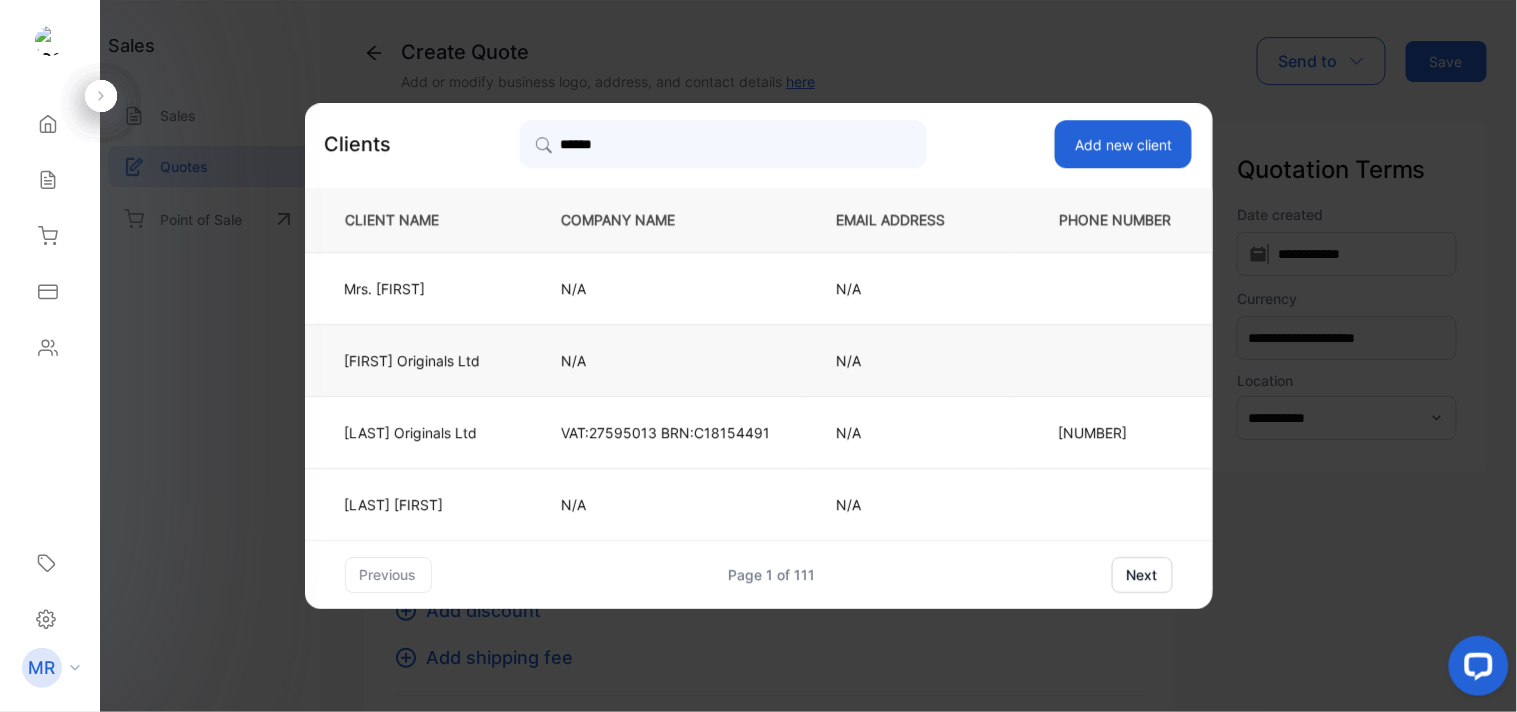 click on "N/A" at bounding box center (413, 288) 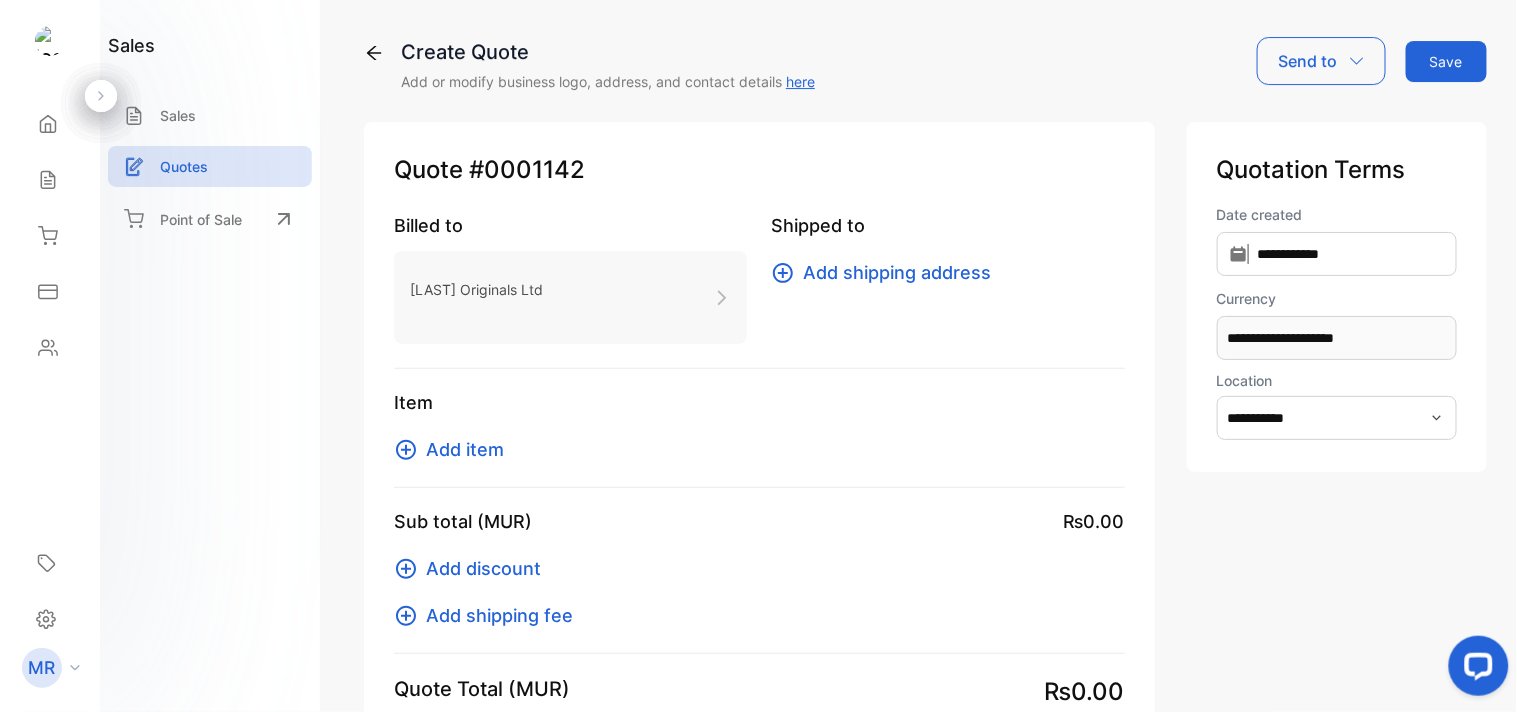 click on "Add item" at bounding box center [465, 449] 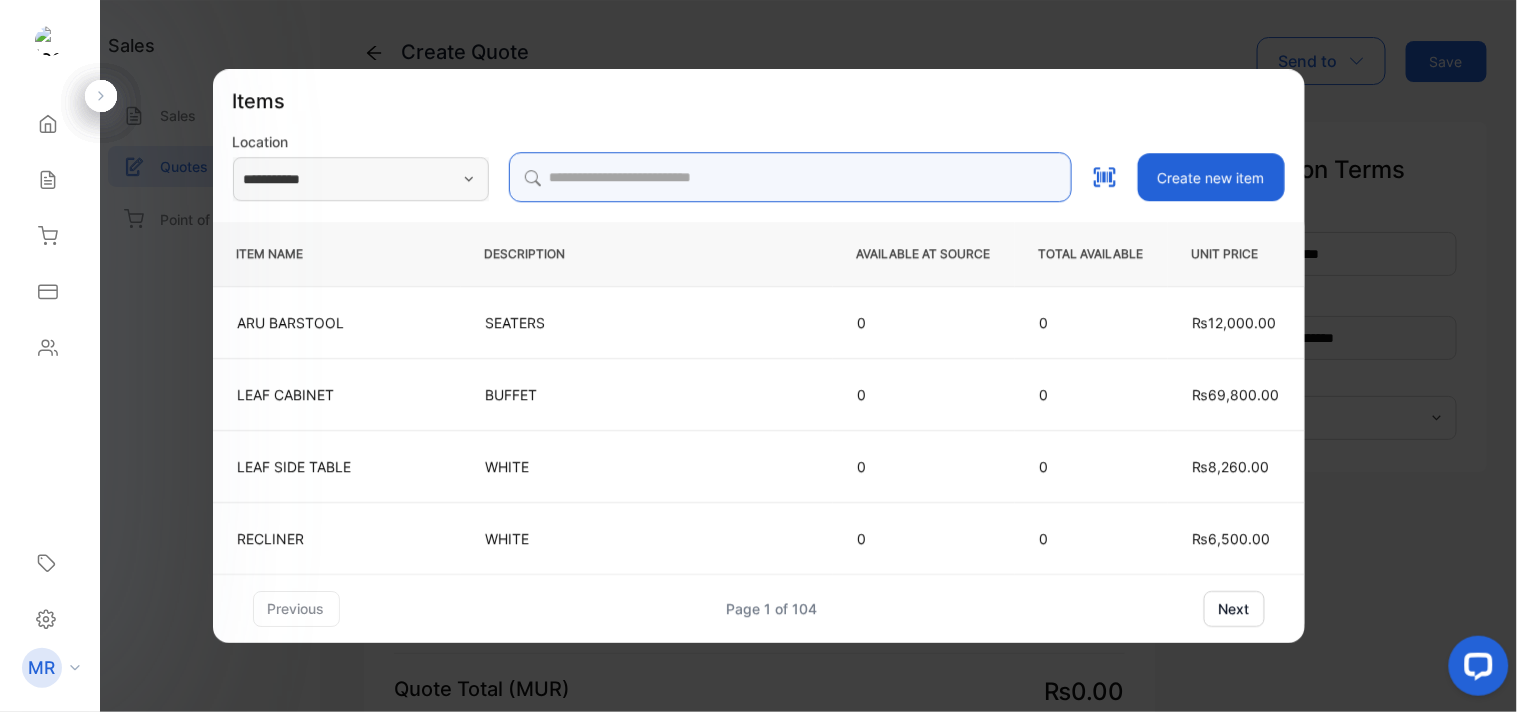 click at bounding box center (790, 177) 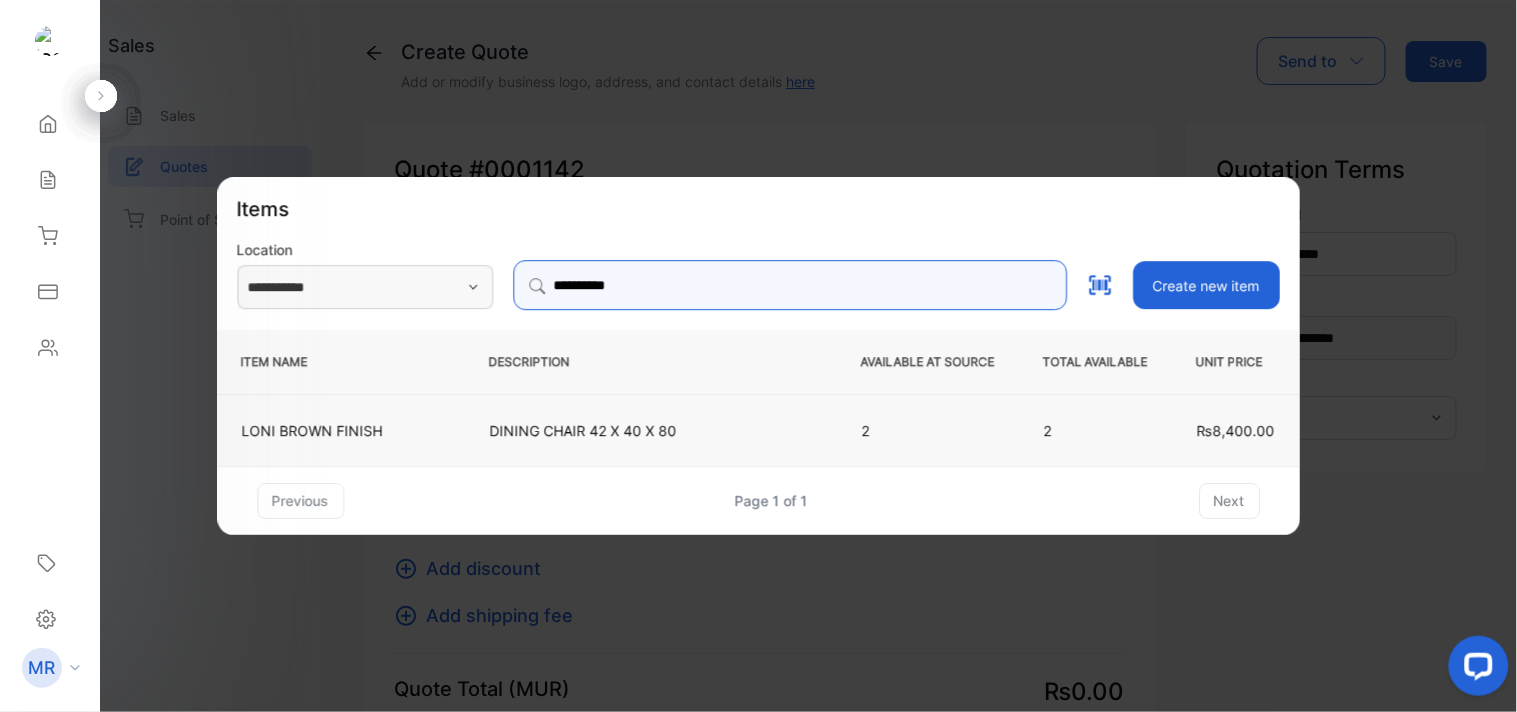 type on "**********" 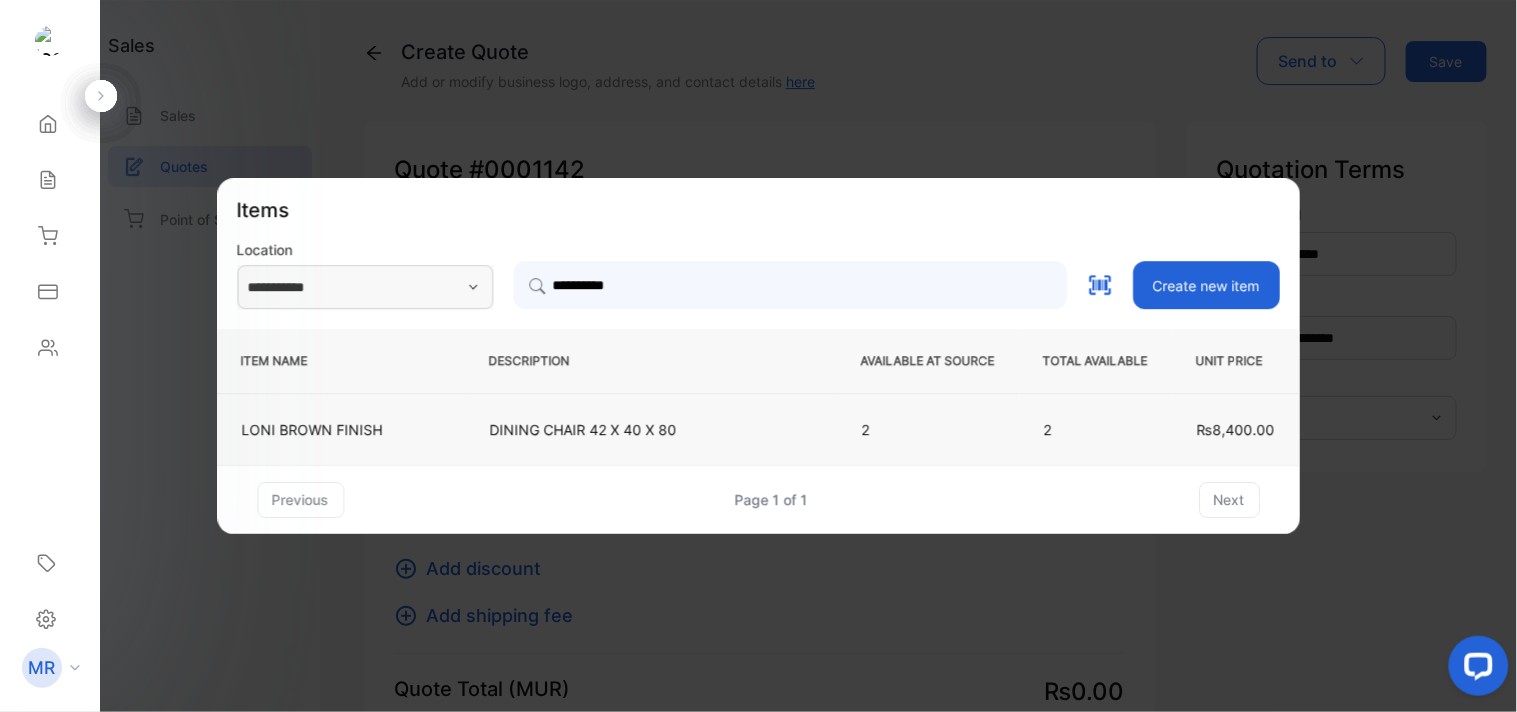 click on "DINING CHAIR 42 X 40 X 80" at bounding box center (651, 429) 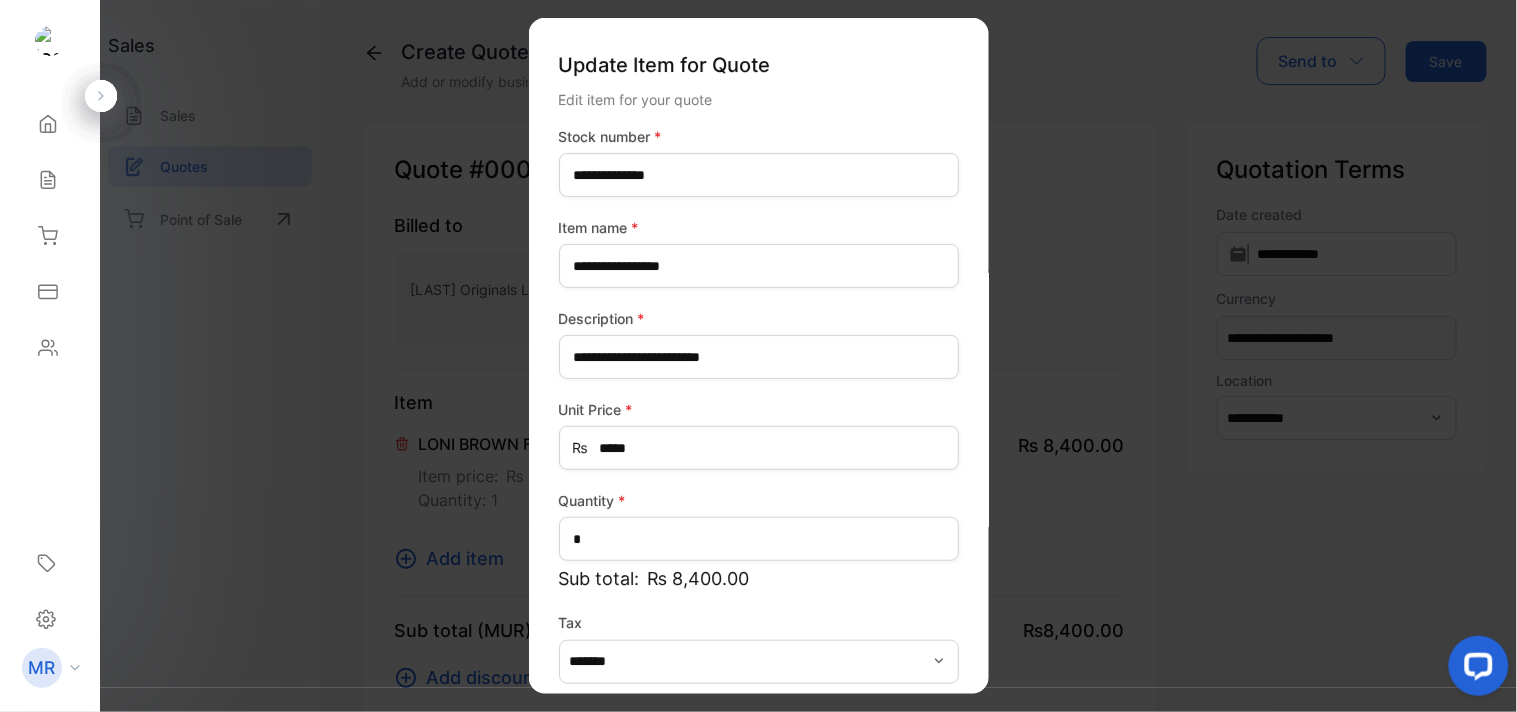scroll, scrollTop: 88, scrollLeft: 0, axis: vertical 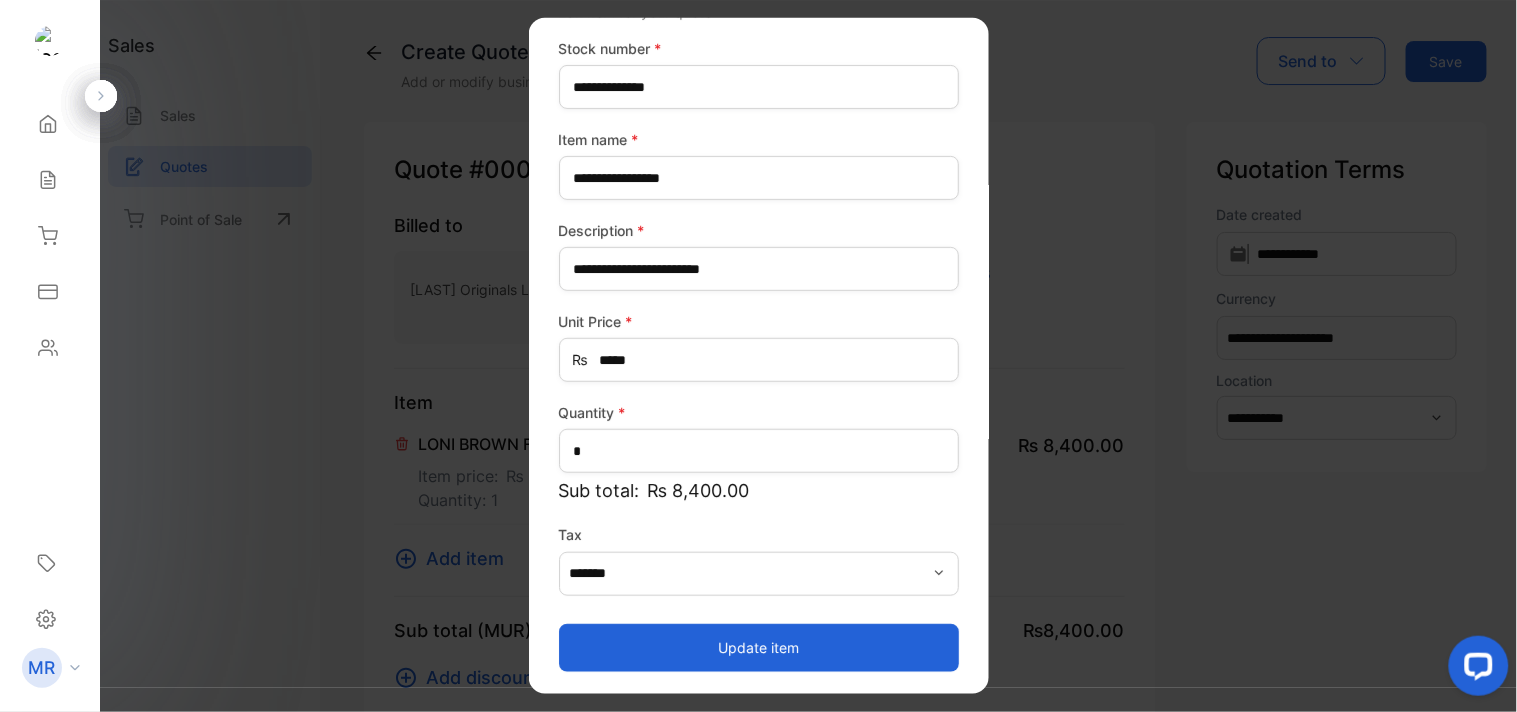 click on "Update item" at bounding box center (759, 647) 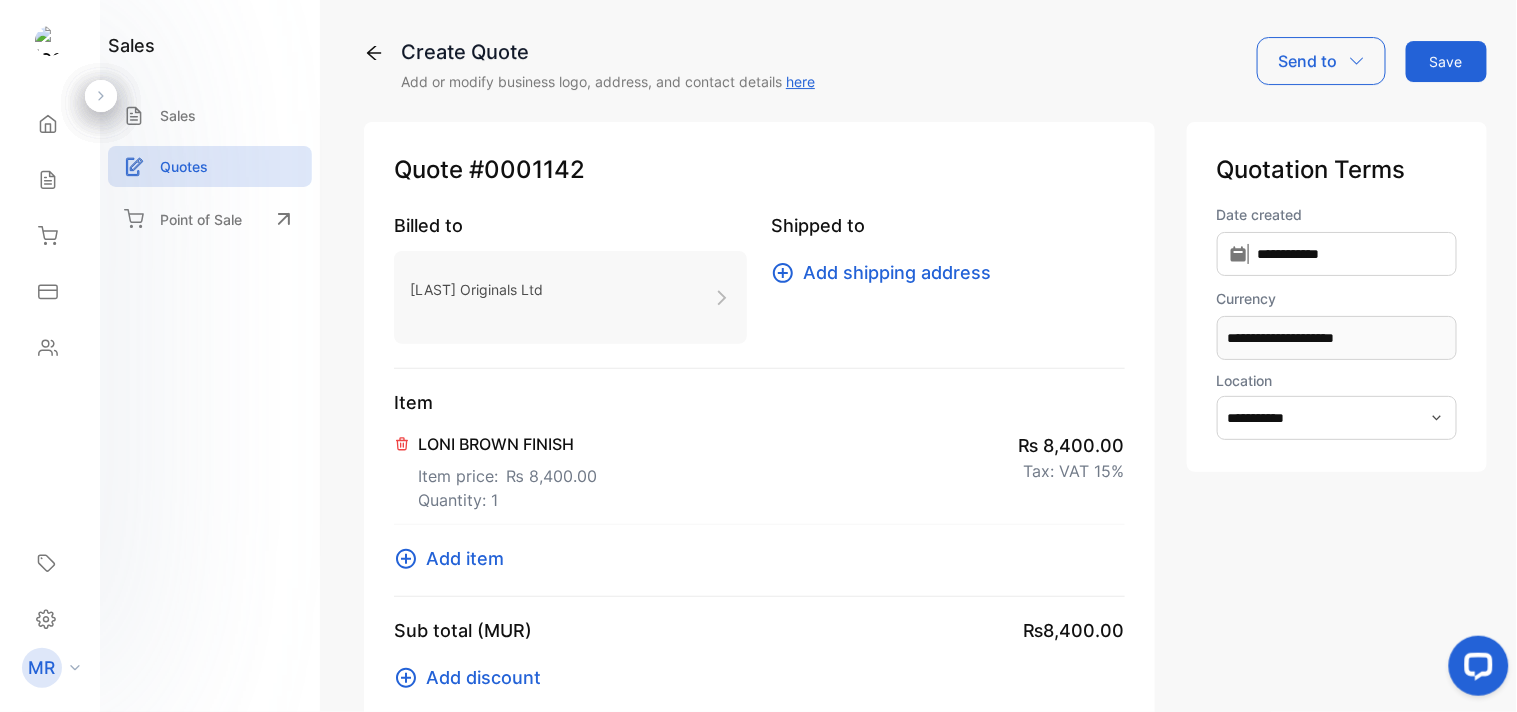 click on "Add item" at bounding box center [465, 558] 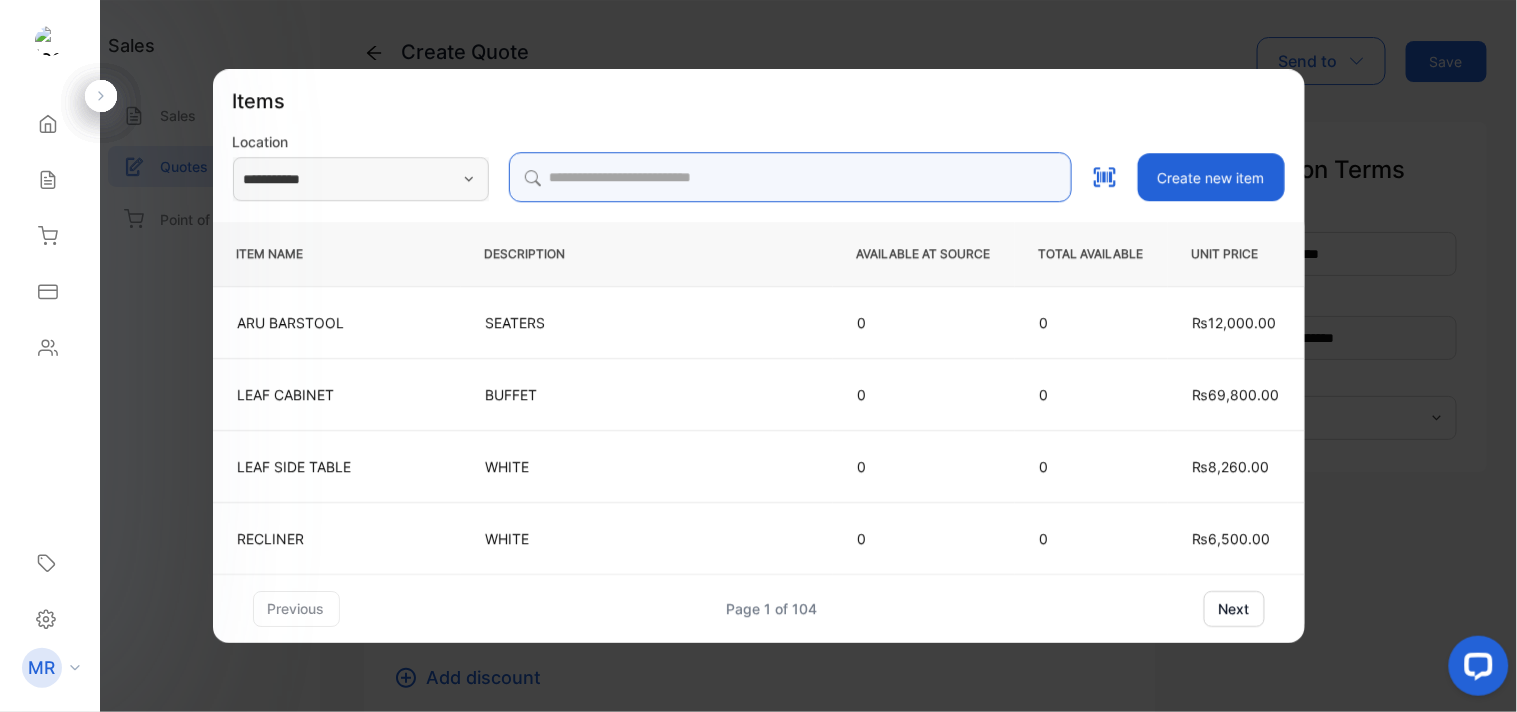 click at bounding box center (790, 177) 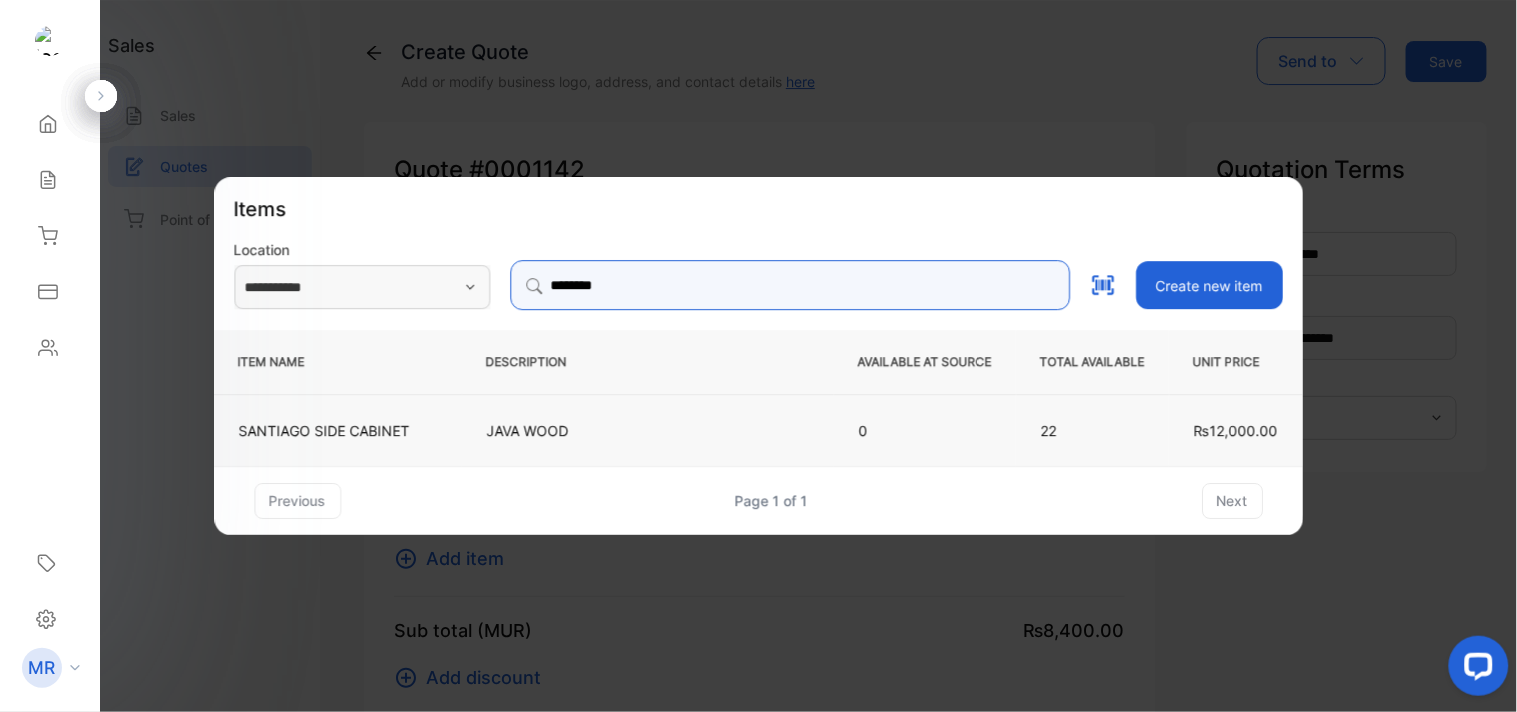 type on "********" 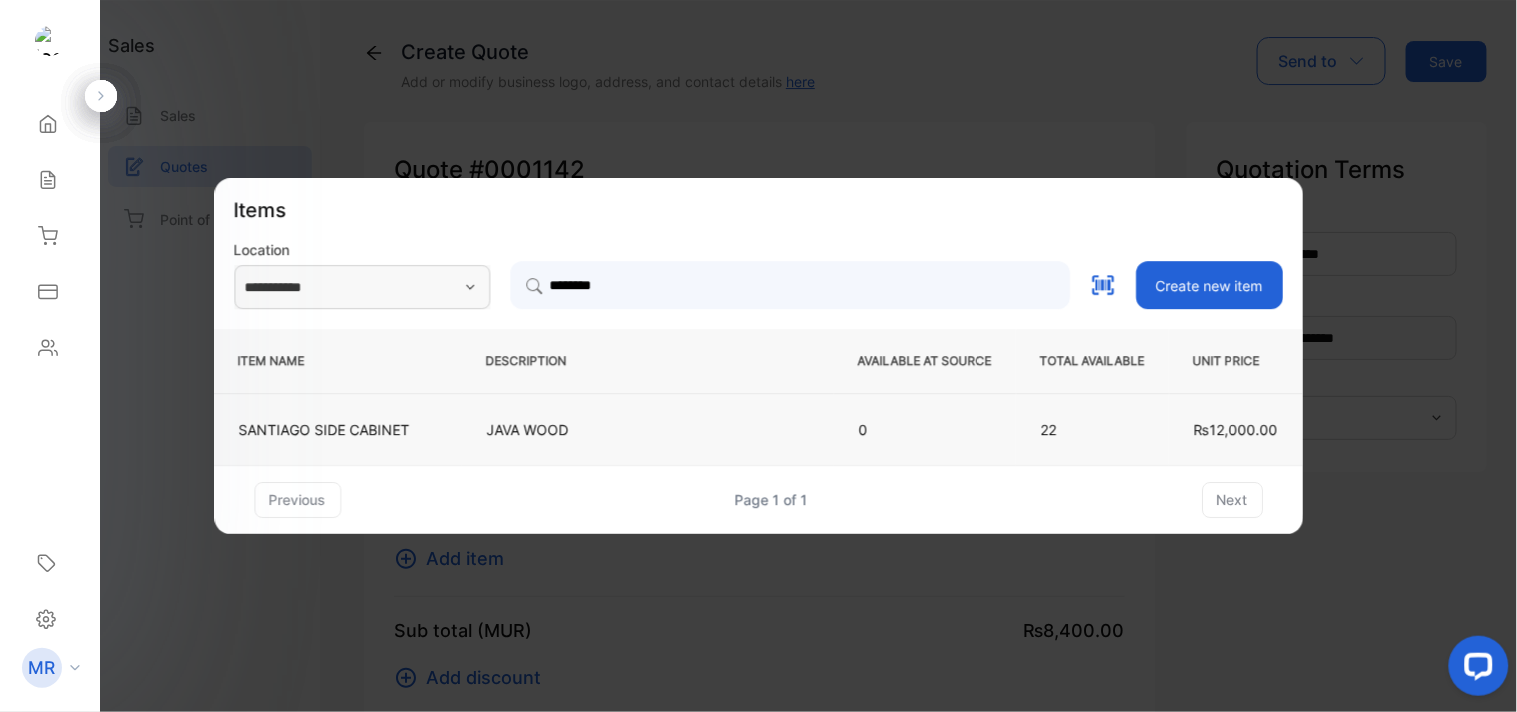 click on "JAVA WOOD" at bounding box center [648, 429] 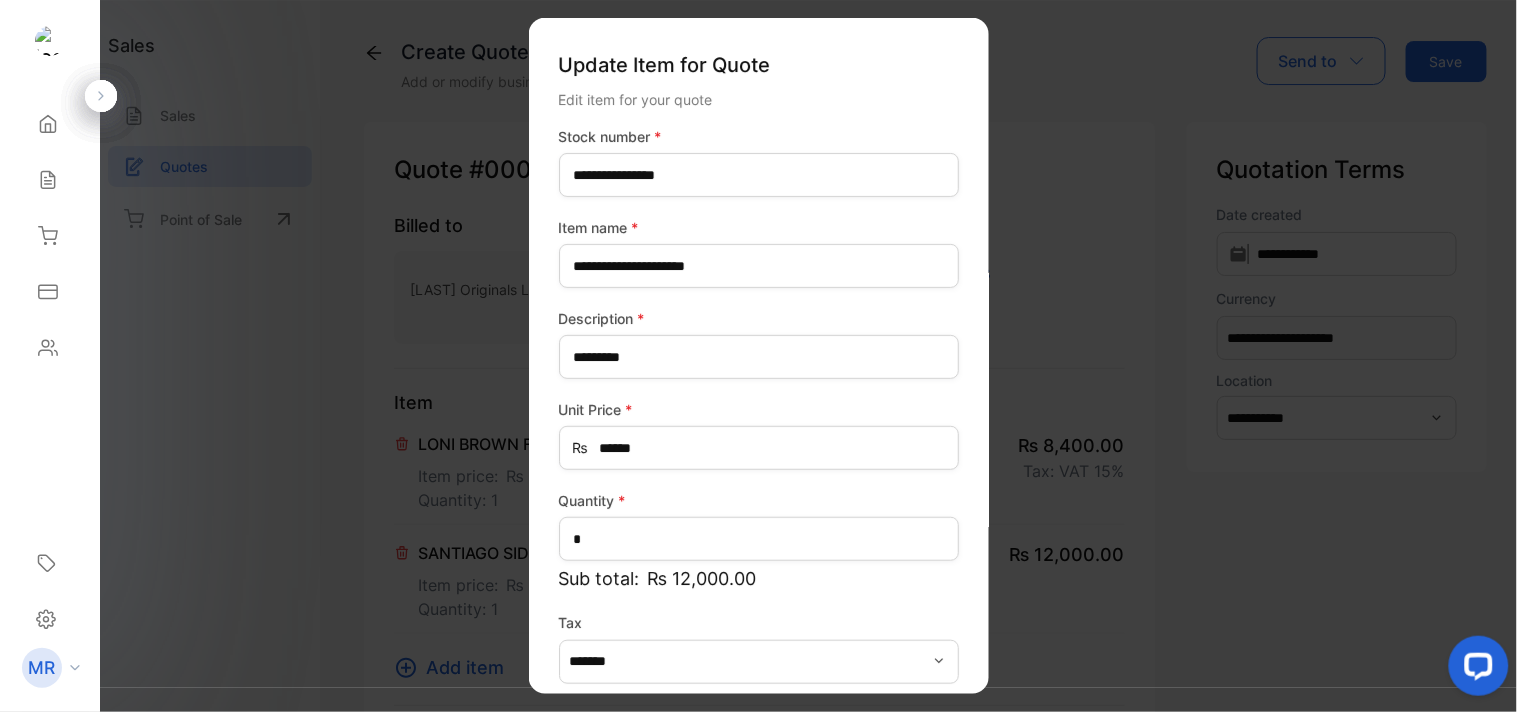scroll, scrollTop: 88, scrollLeft: 0, axis: vertical 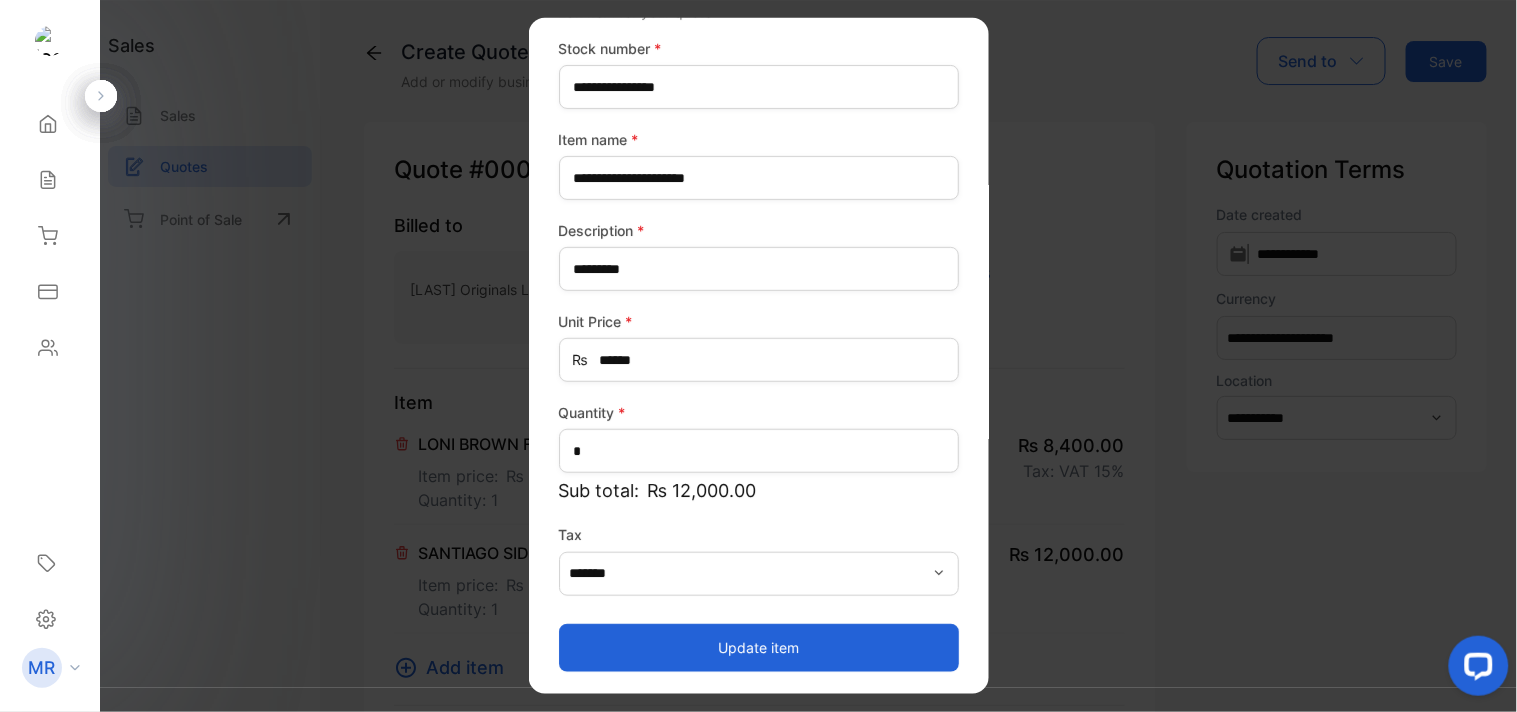 click on "Update item" at bounding box center [759, 647] 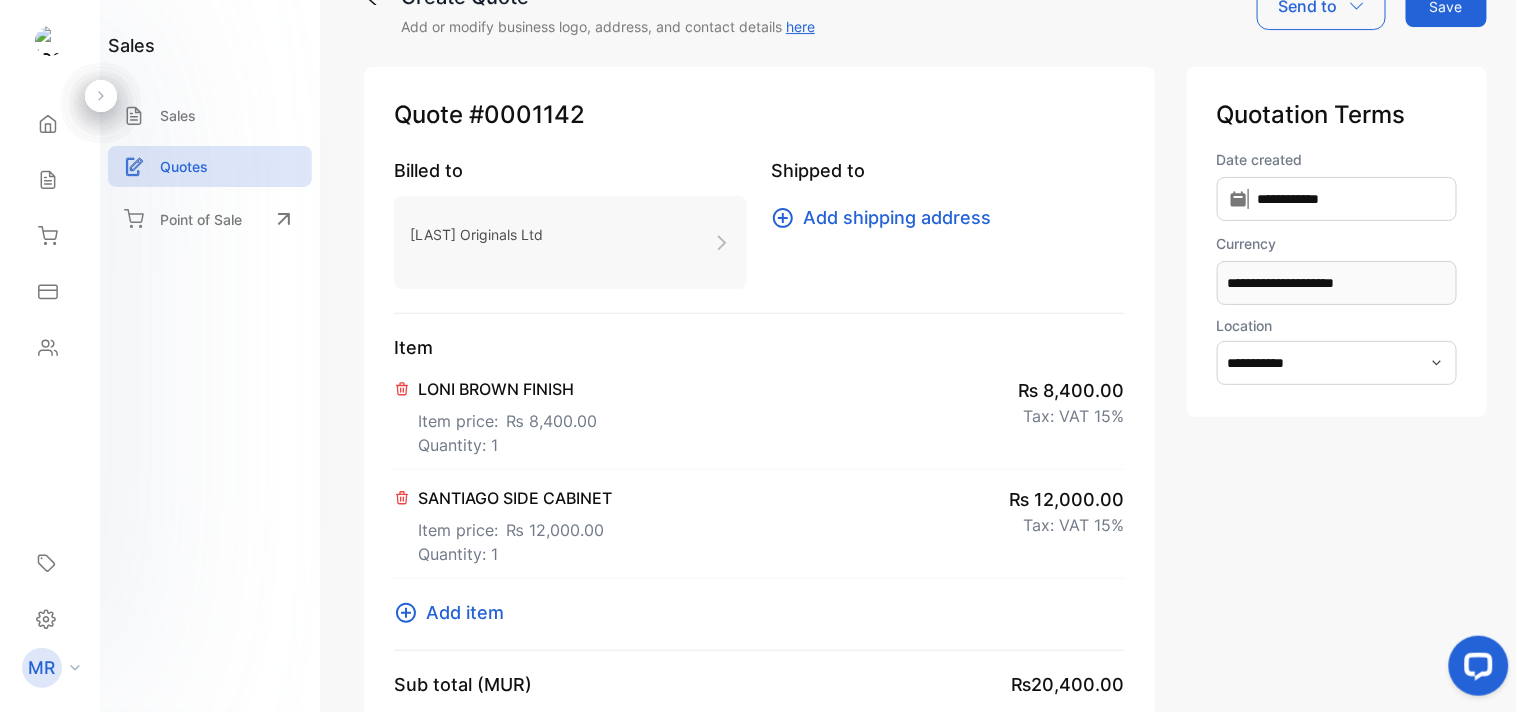 scroll, scrollTop: 0, scrollLeft: 0, axis: both 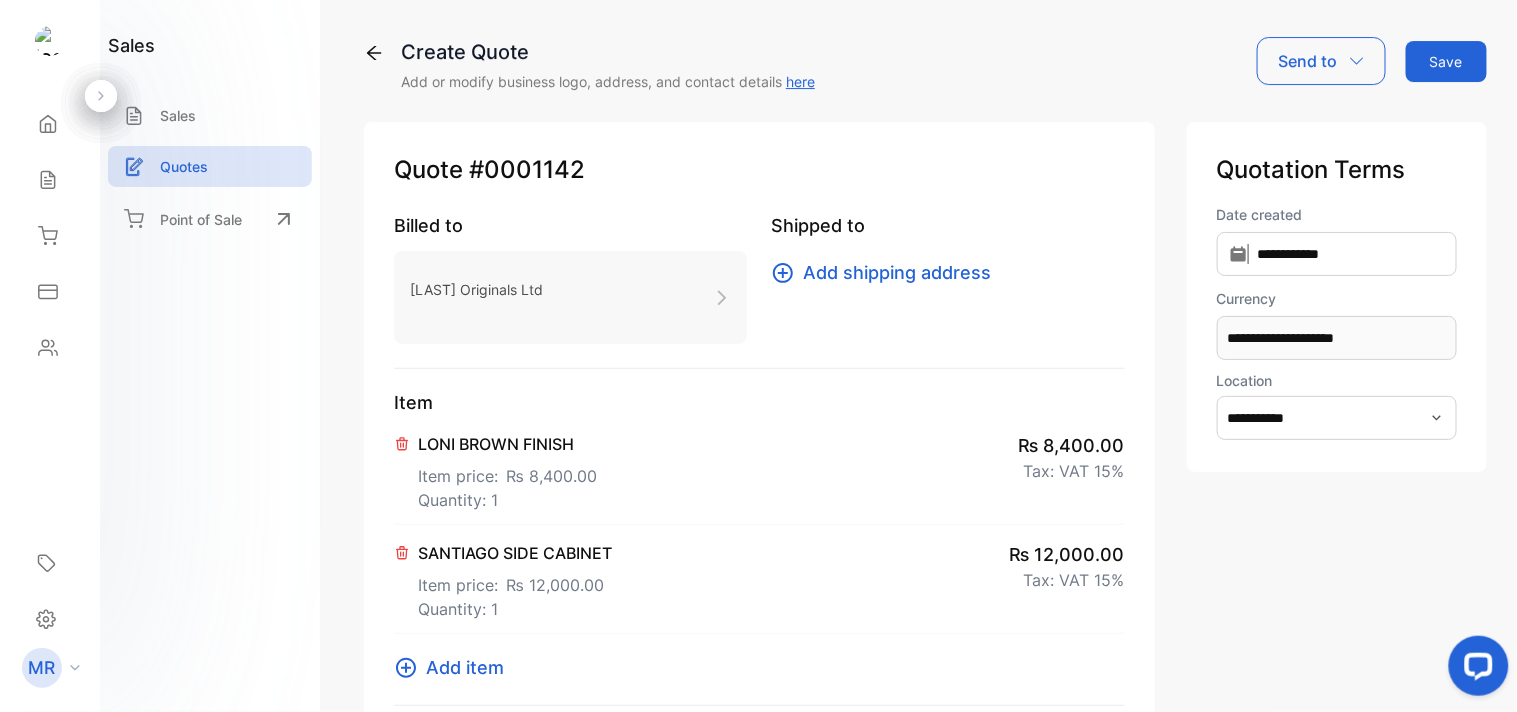 click on "Save" at bounding box center [1446, 61] 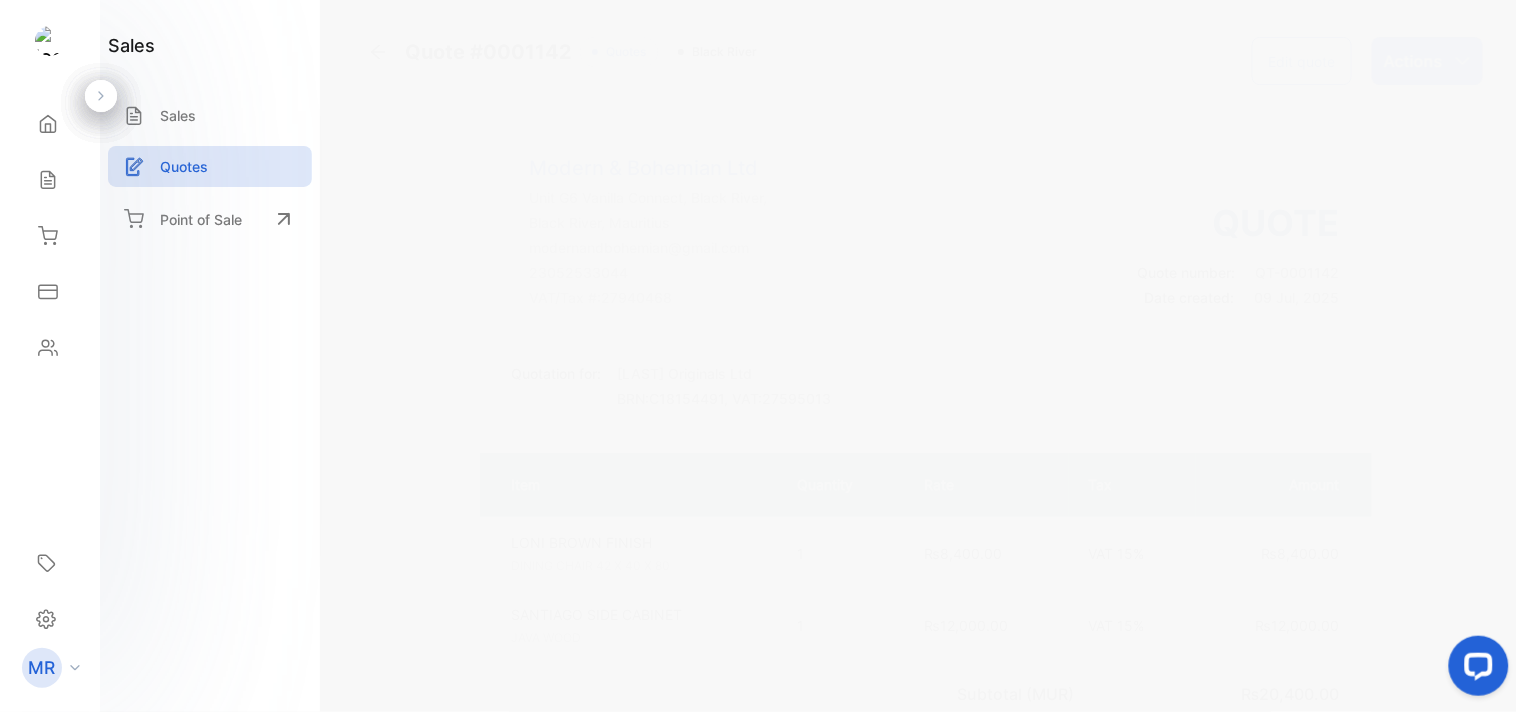 click on "Actions" at bounding box center [1413, 61] 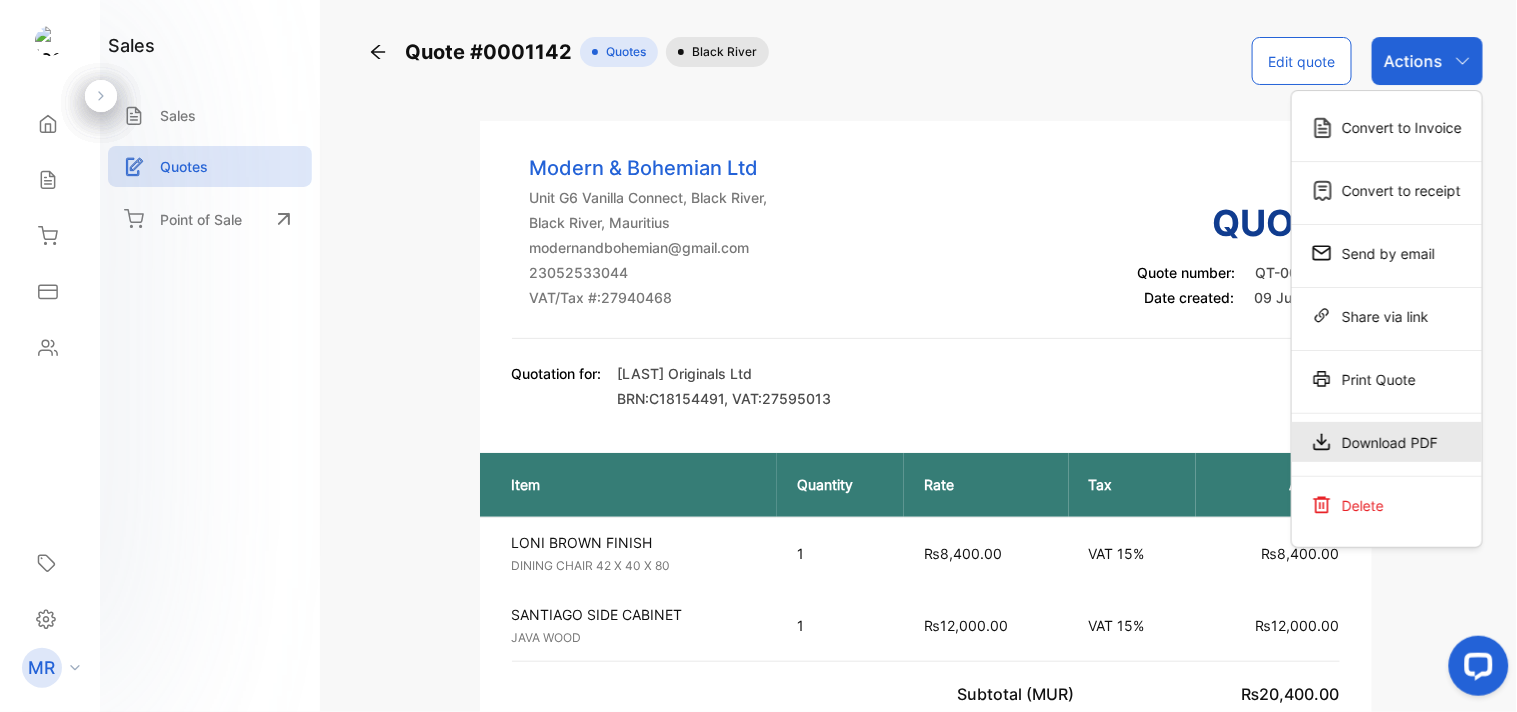 click on "Download PDF" at bounding box center [1387, 127] 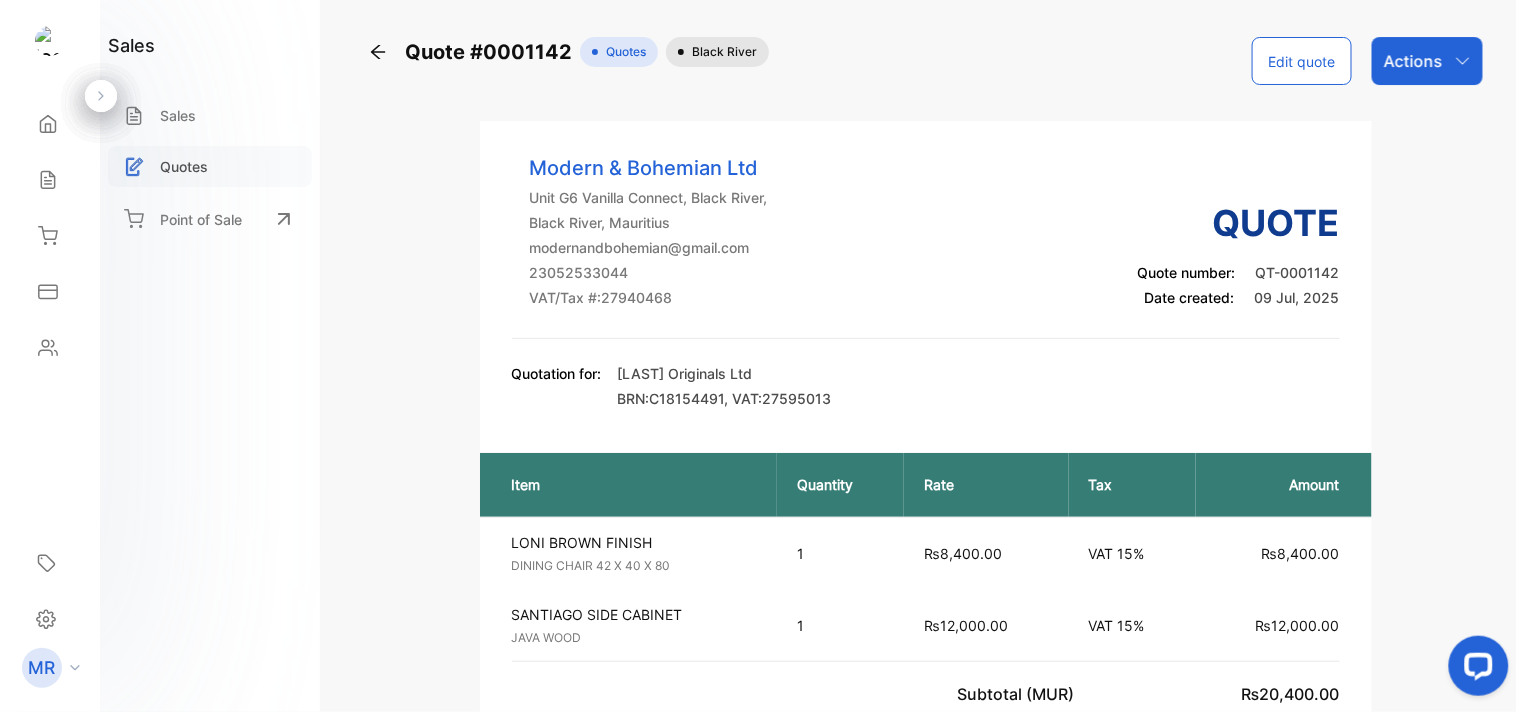 click on "Quotes" at bounding box center [184, 166] 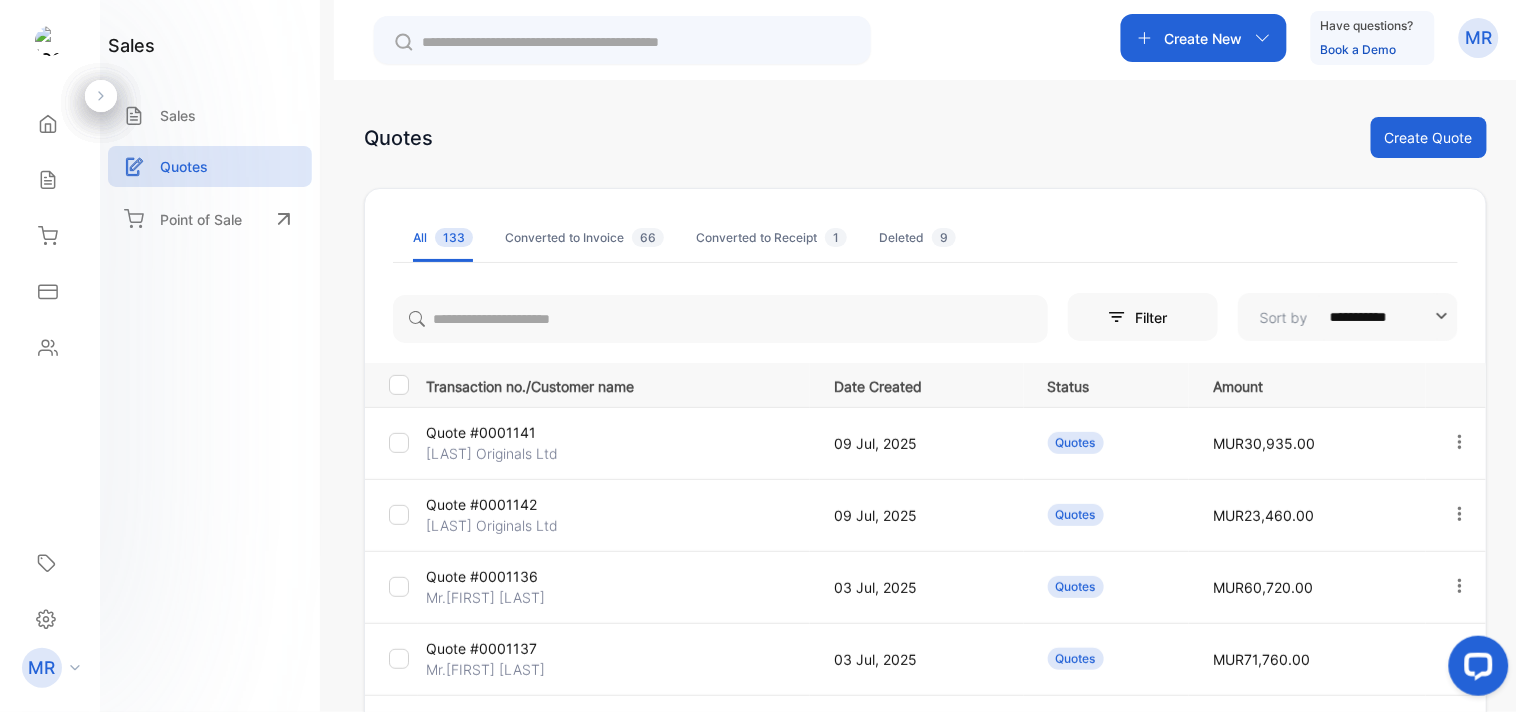 click at bounding box center (1460, 514) 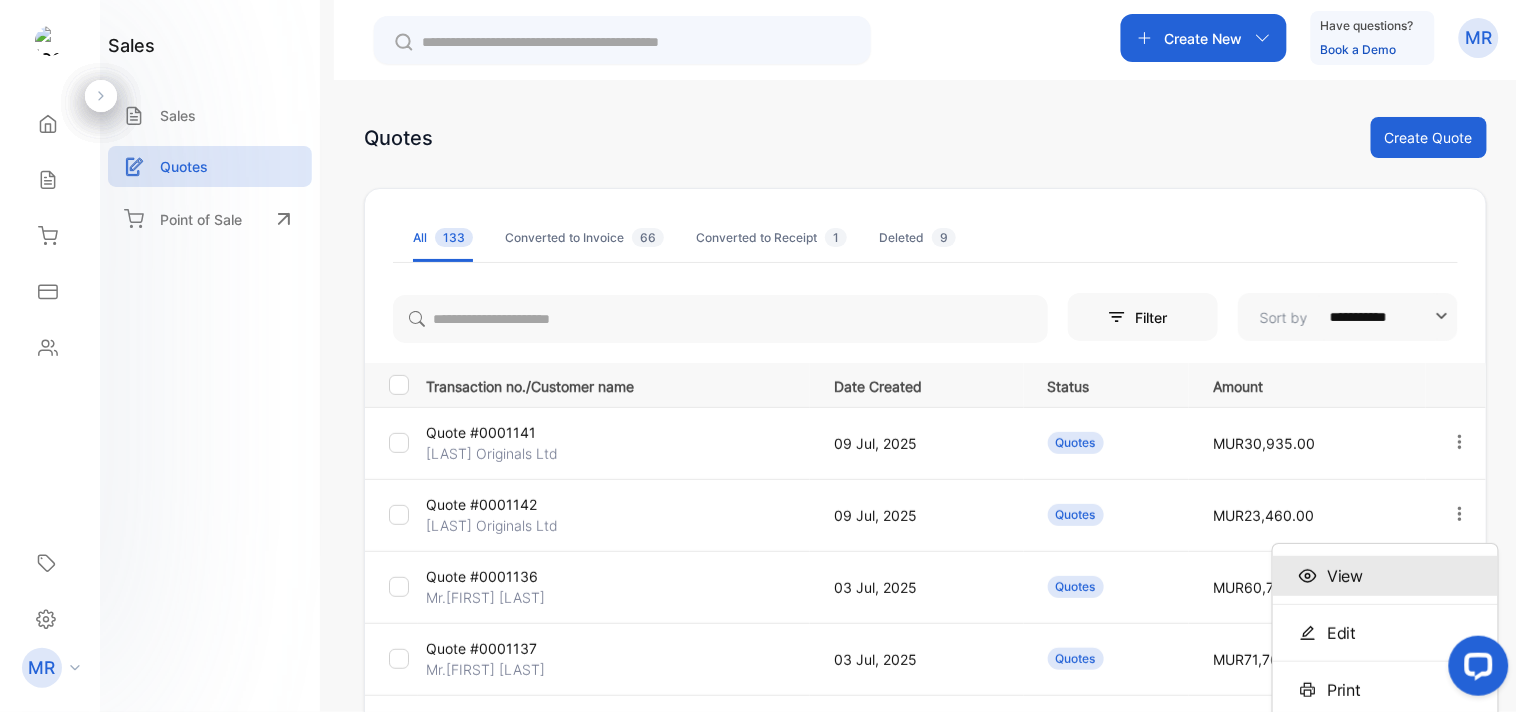 click on "View" at bounding box center [1385, 576] 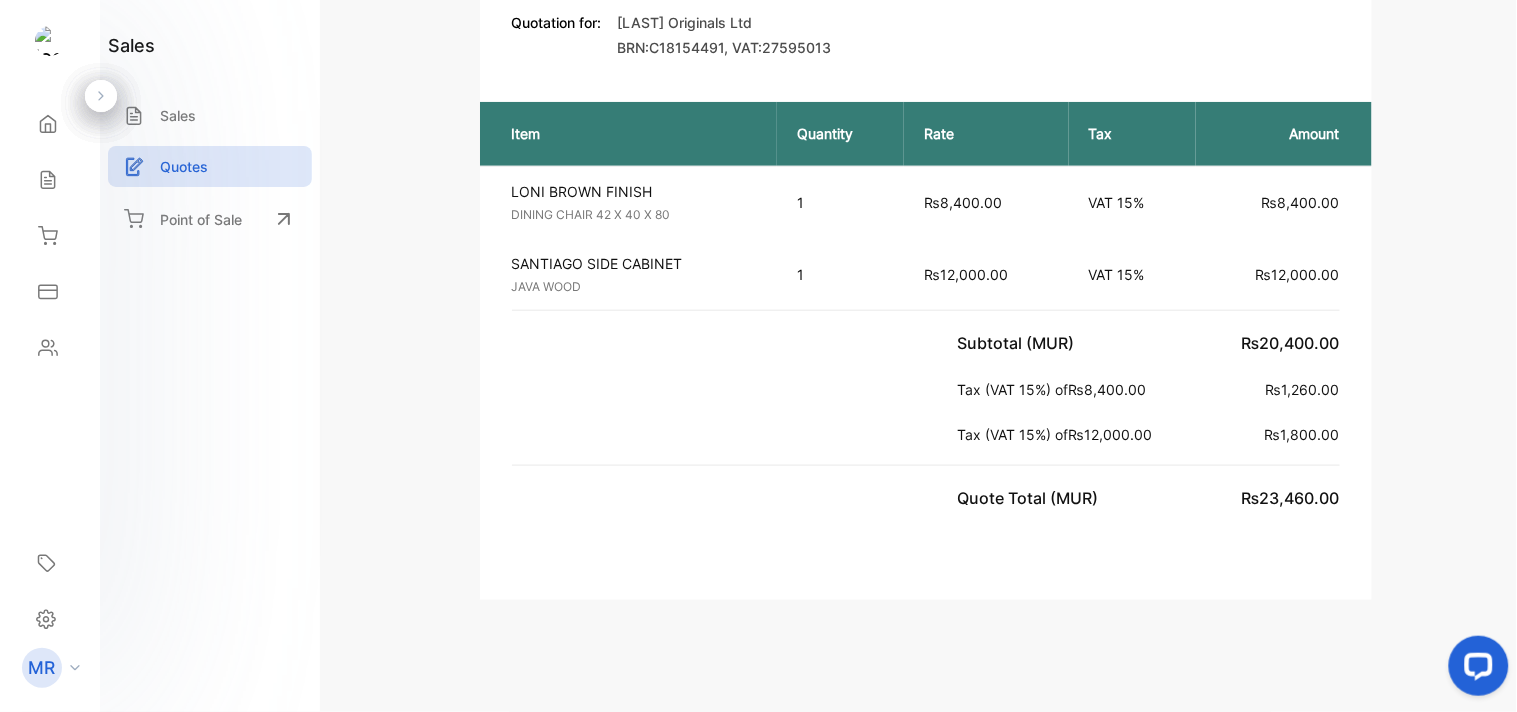 scroll, scrollTop: 0, scrollLeft: 0, axis: both 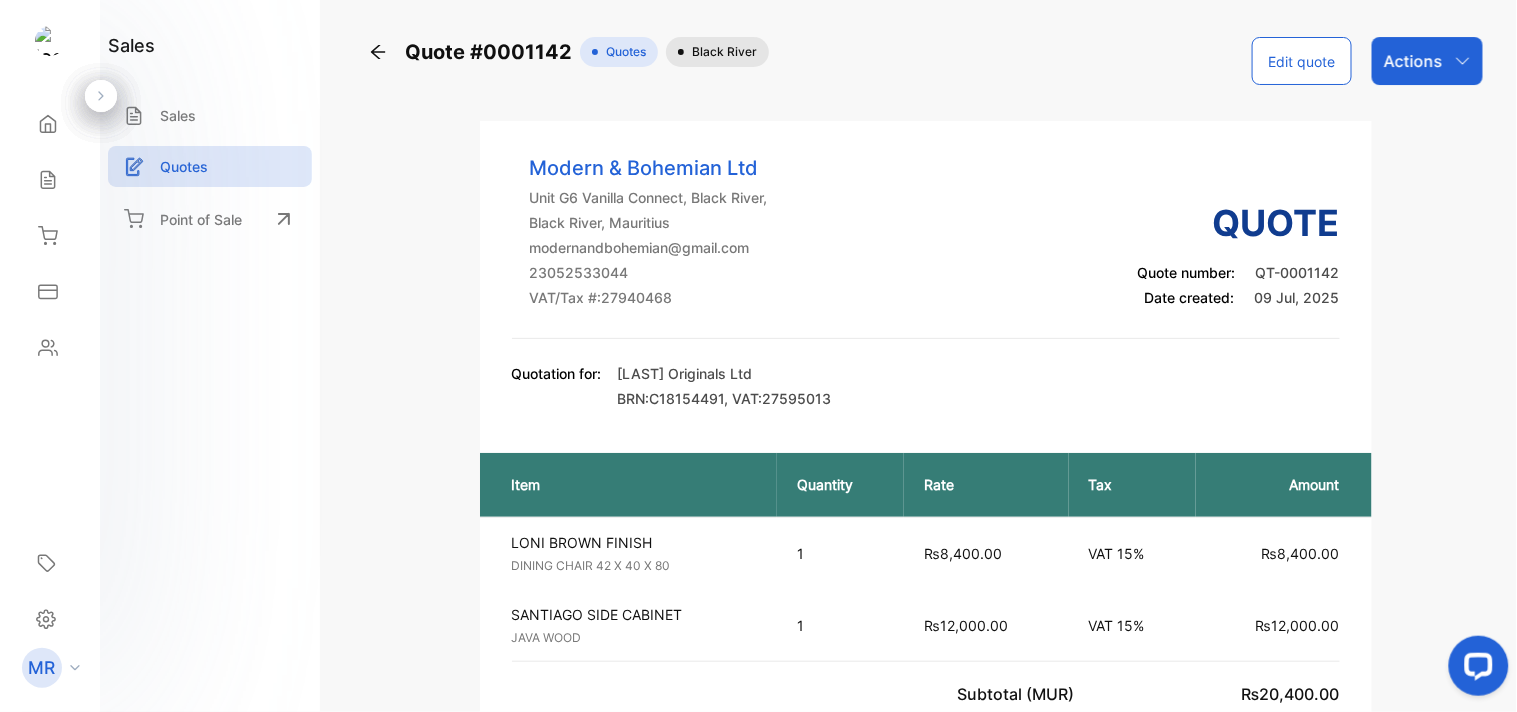 click on "Actions" at bounding box center (1413, 61) 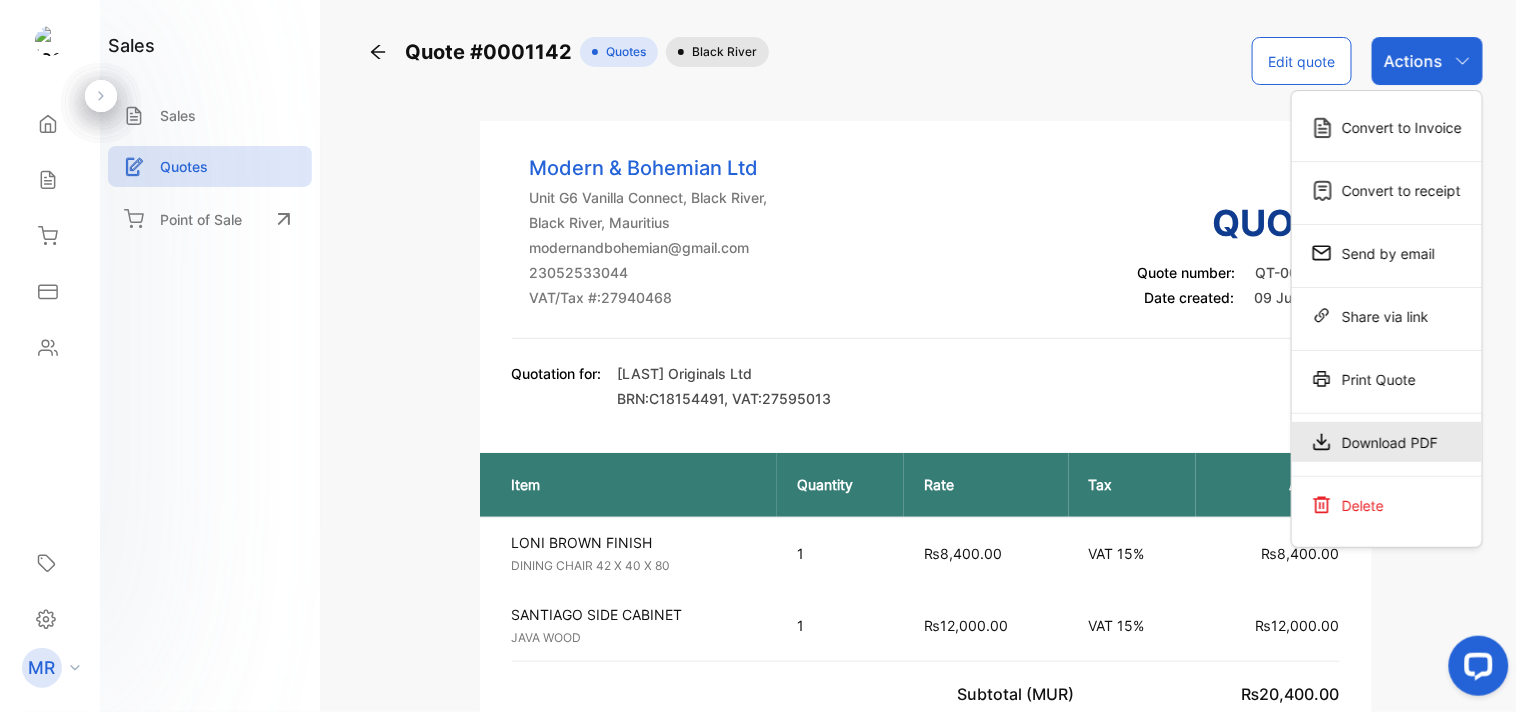 click on "Download PDF" at bounding box center [1387, 127] 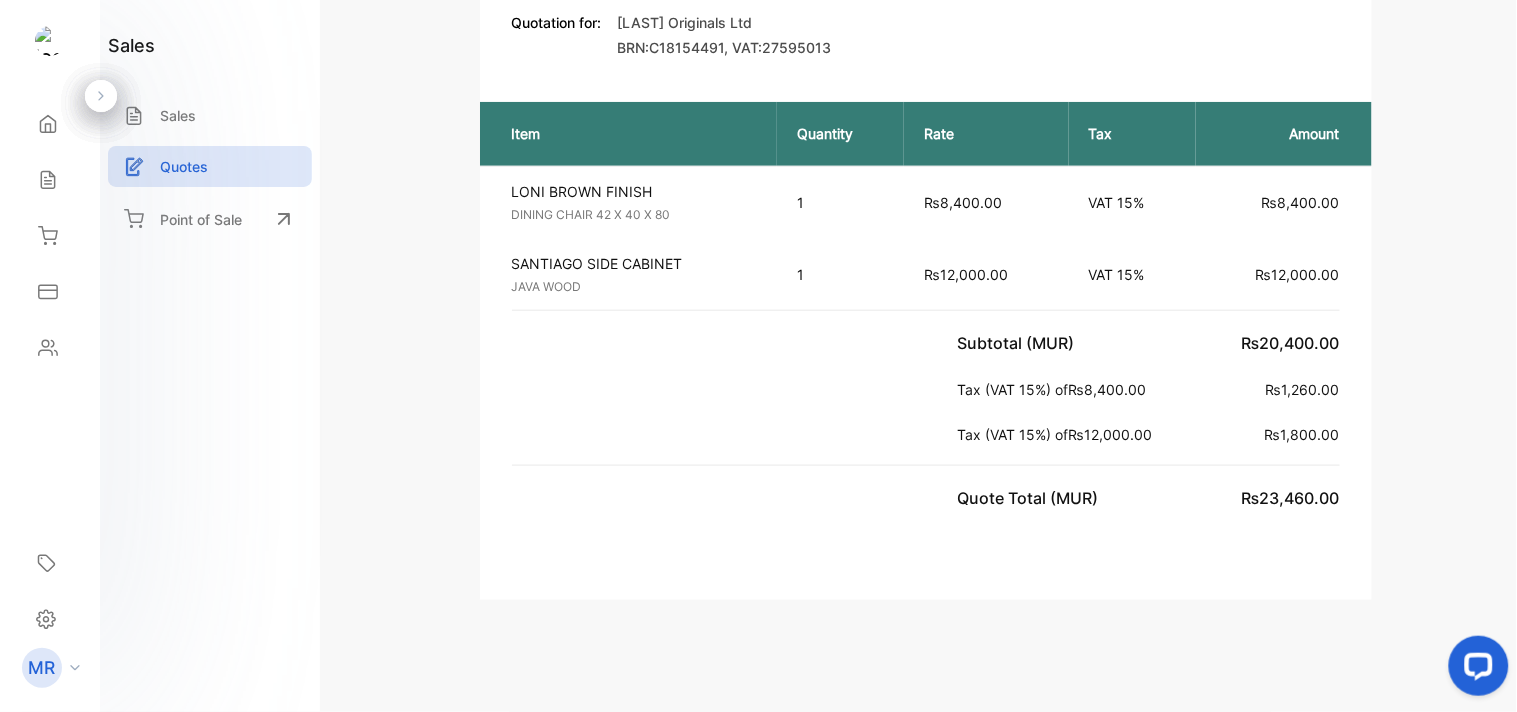 scroll, scrollTop: 0, scrollLeft: 0, axis: both 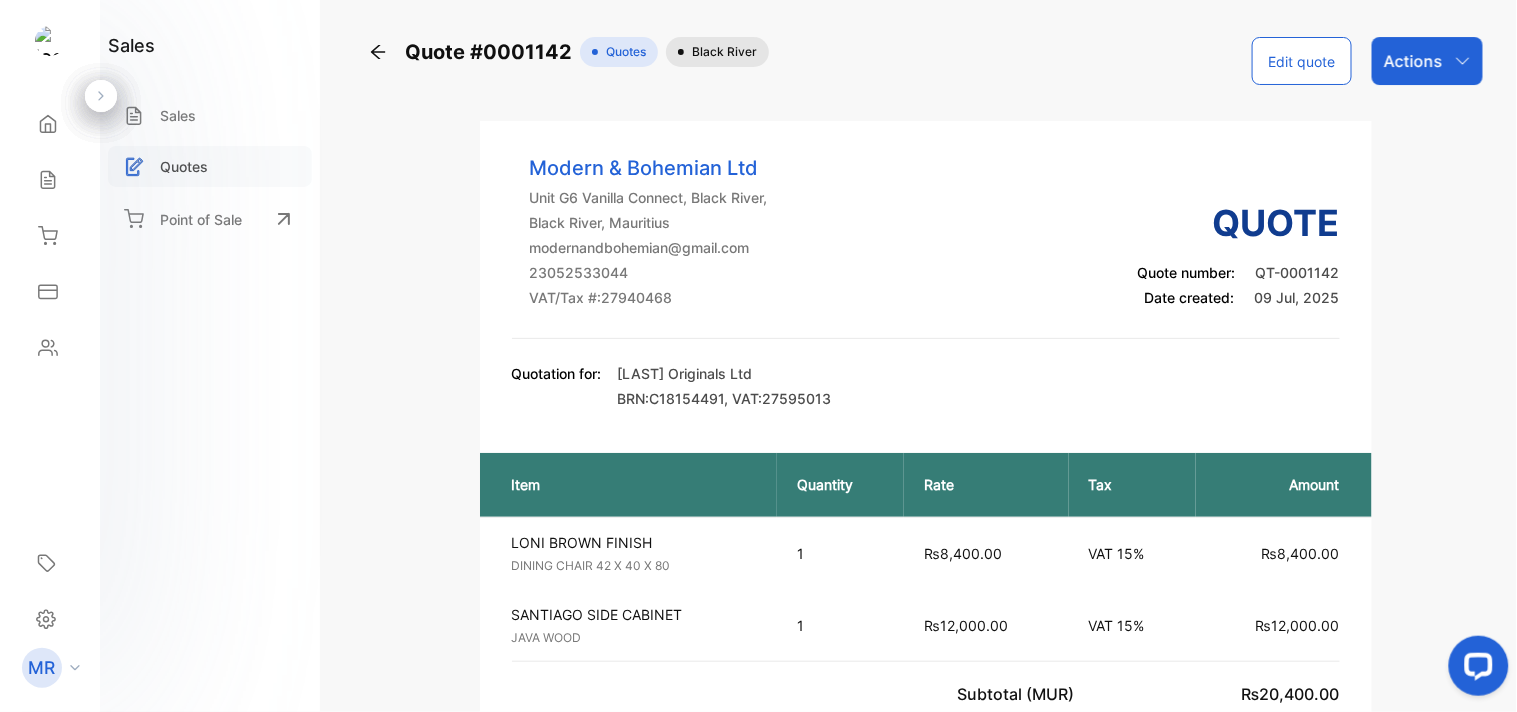 click on "Quotes" at bounding box center [184, 166] 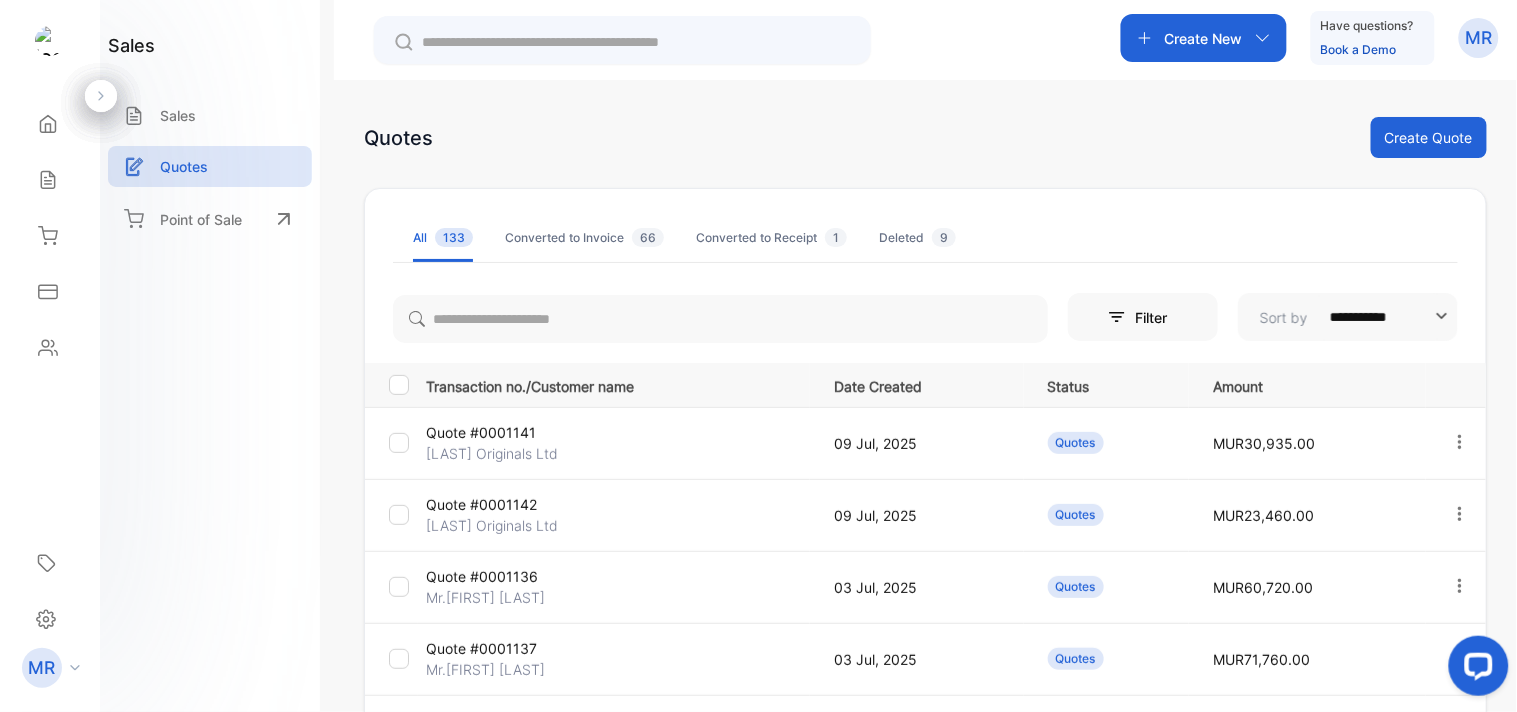 click at bounding box center (1460, 514) 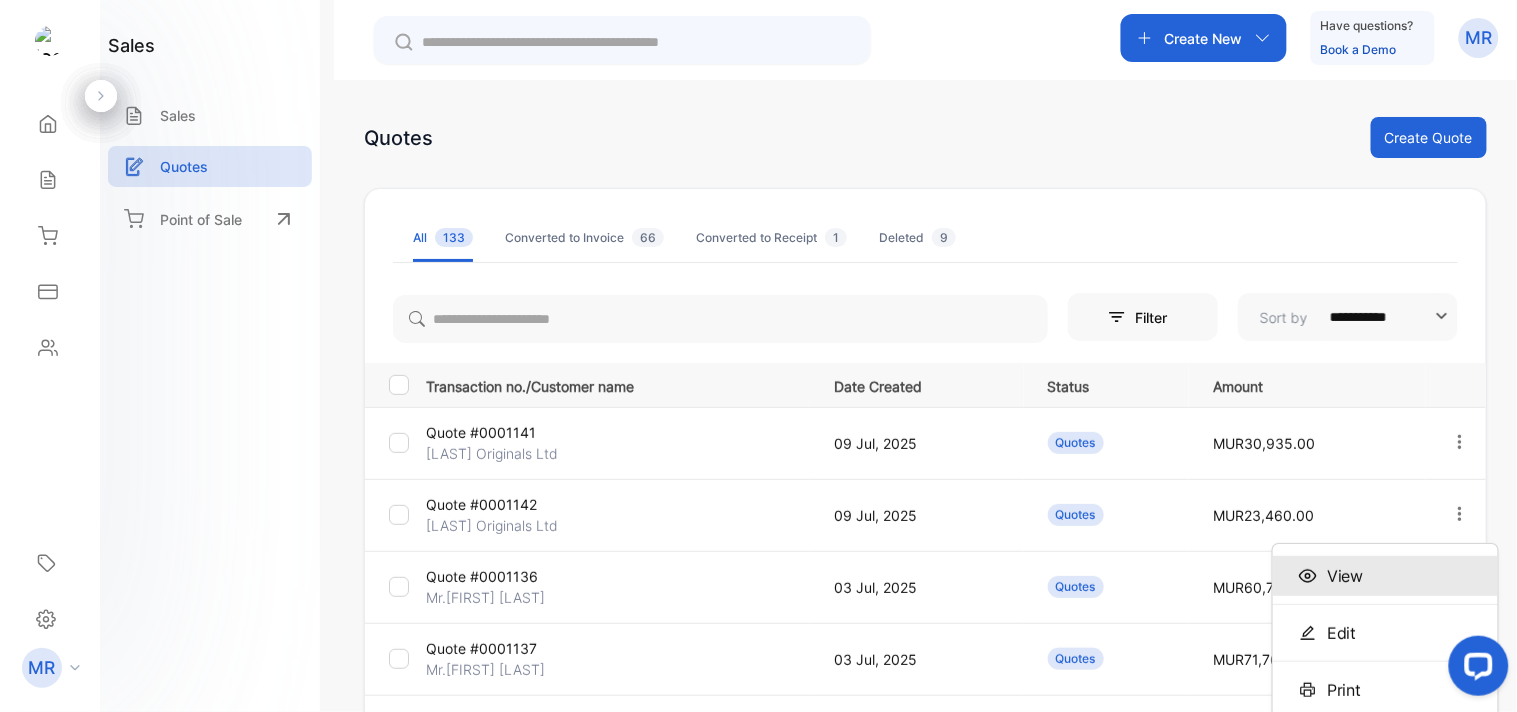 click on "View" at bounding box center (1385, 576) 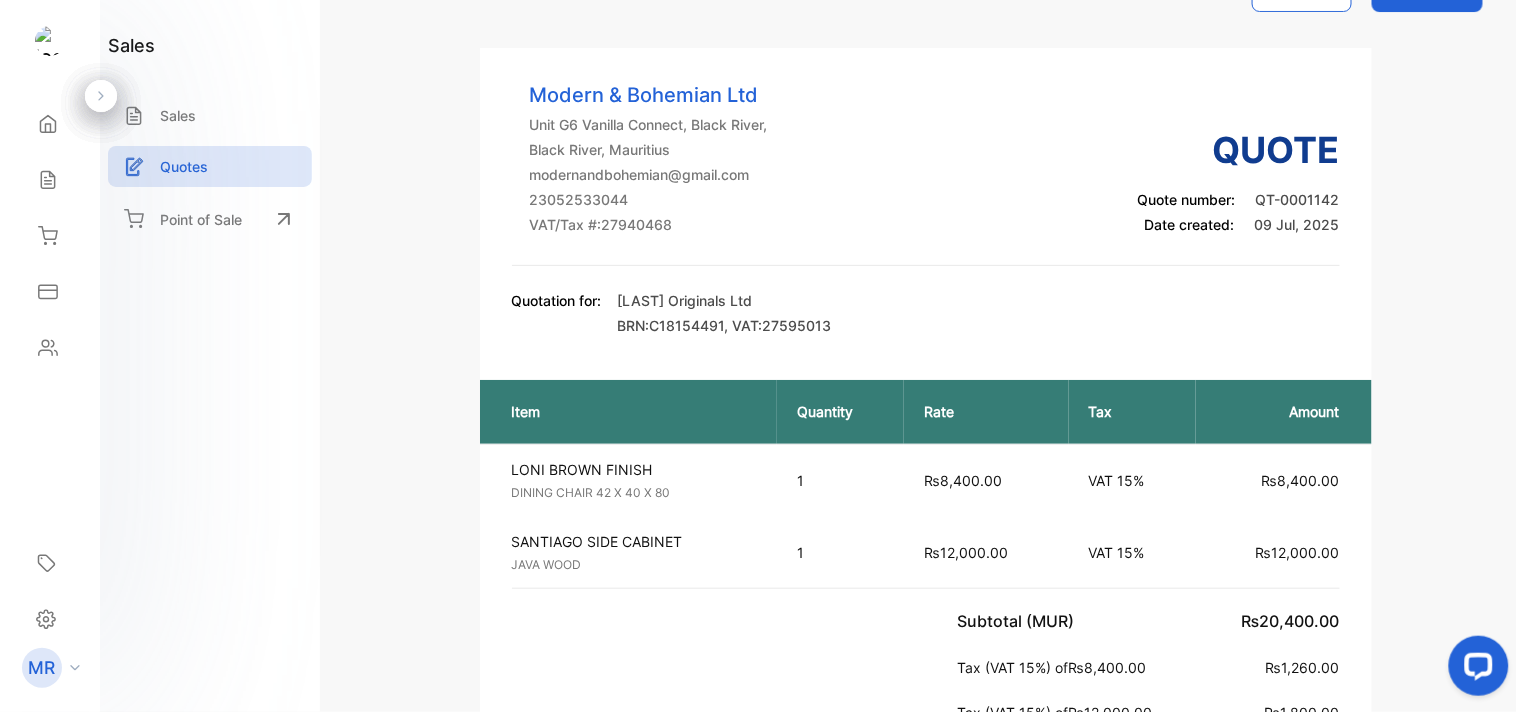 scroll, scrollTop: 35, scrollLeft: 0, axis: vertical 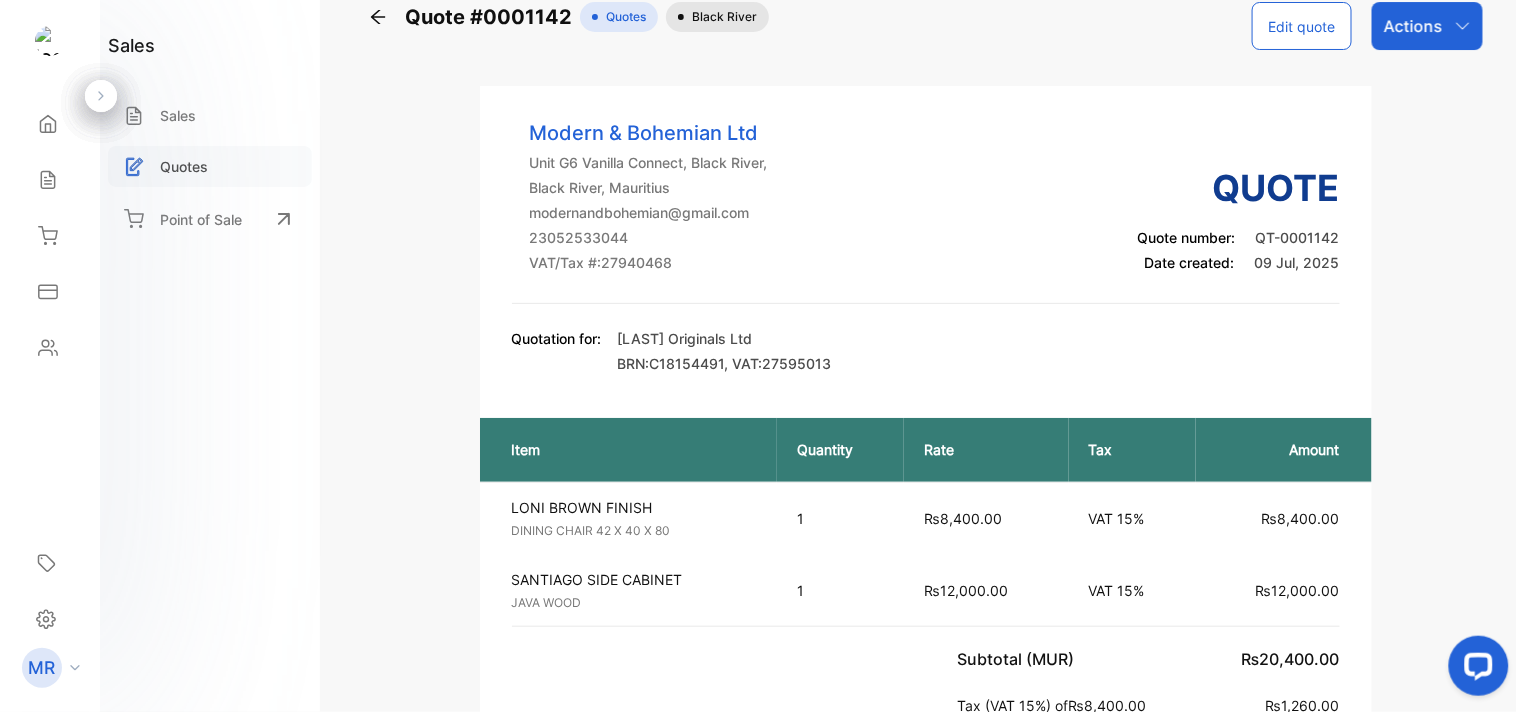 click on "Quotes" at bounding box center (184, 166) 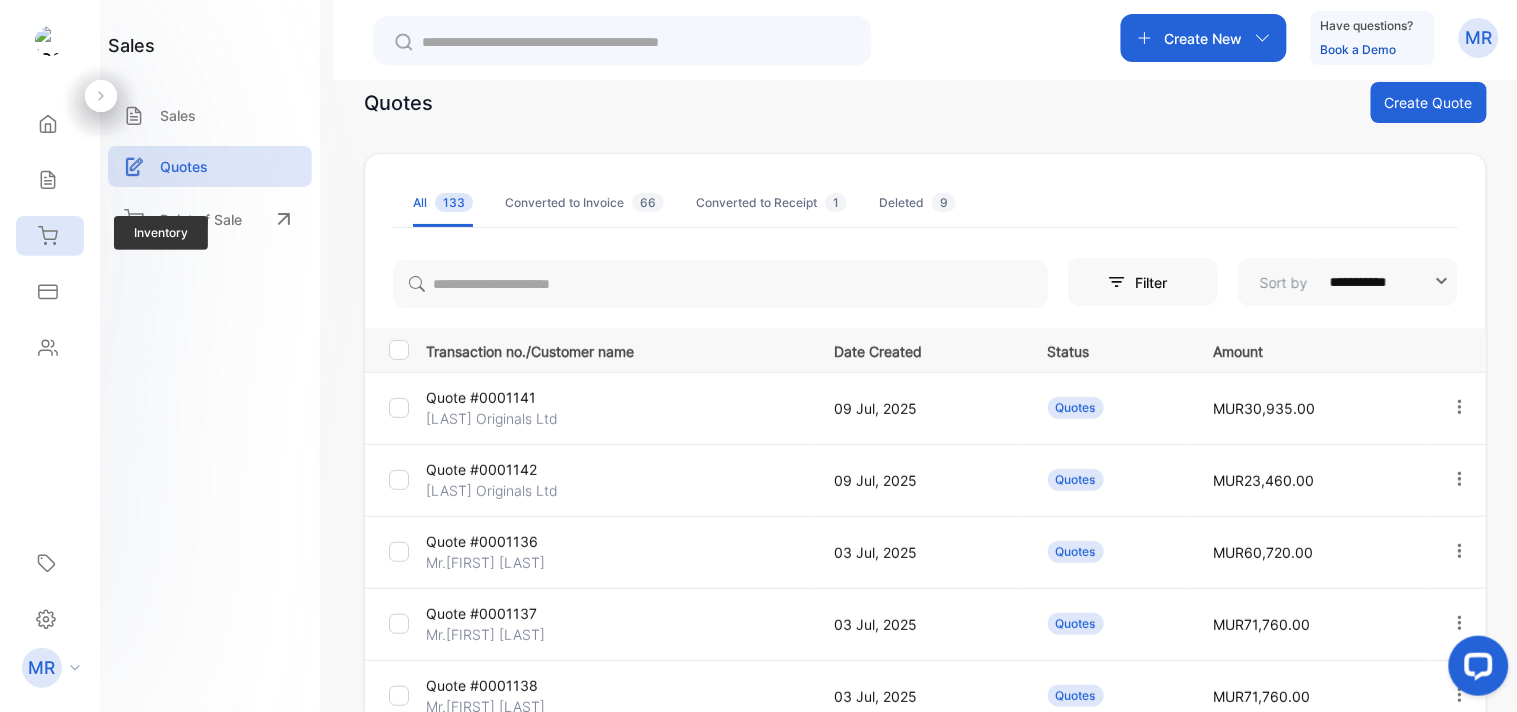 click at bounding box center (48, 235) 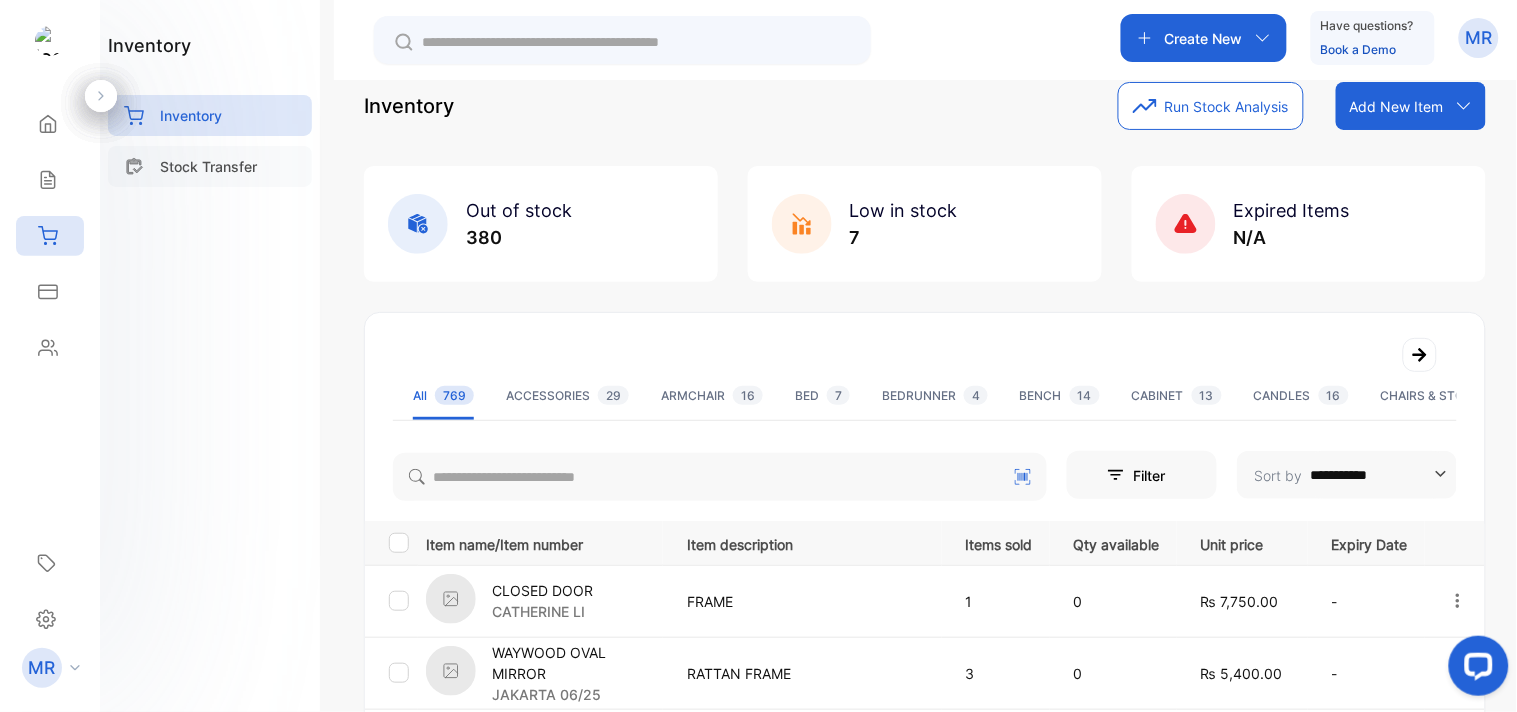 click on "Stock Transfer" at bounding box center [208, 166] 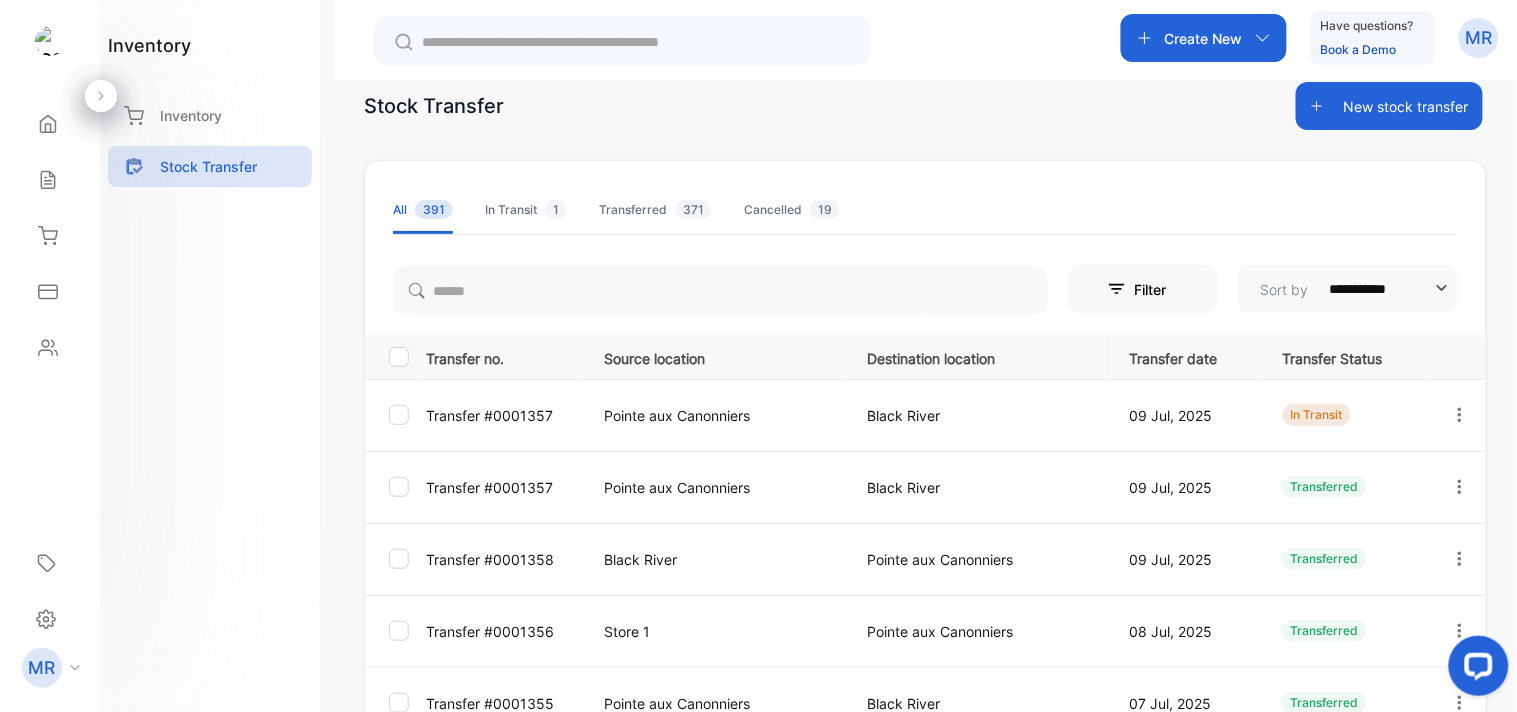 click on "New stock transfer" at bounding box center [1389, 106] 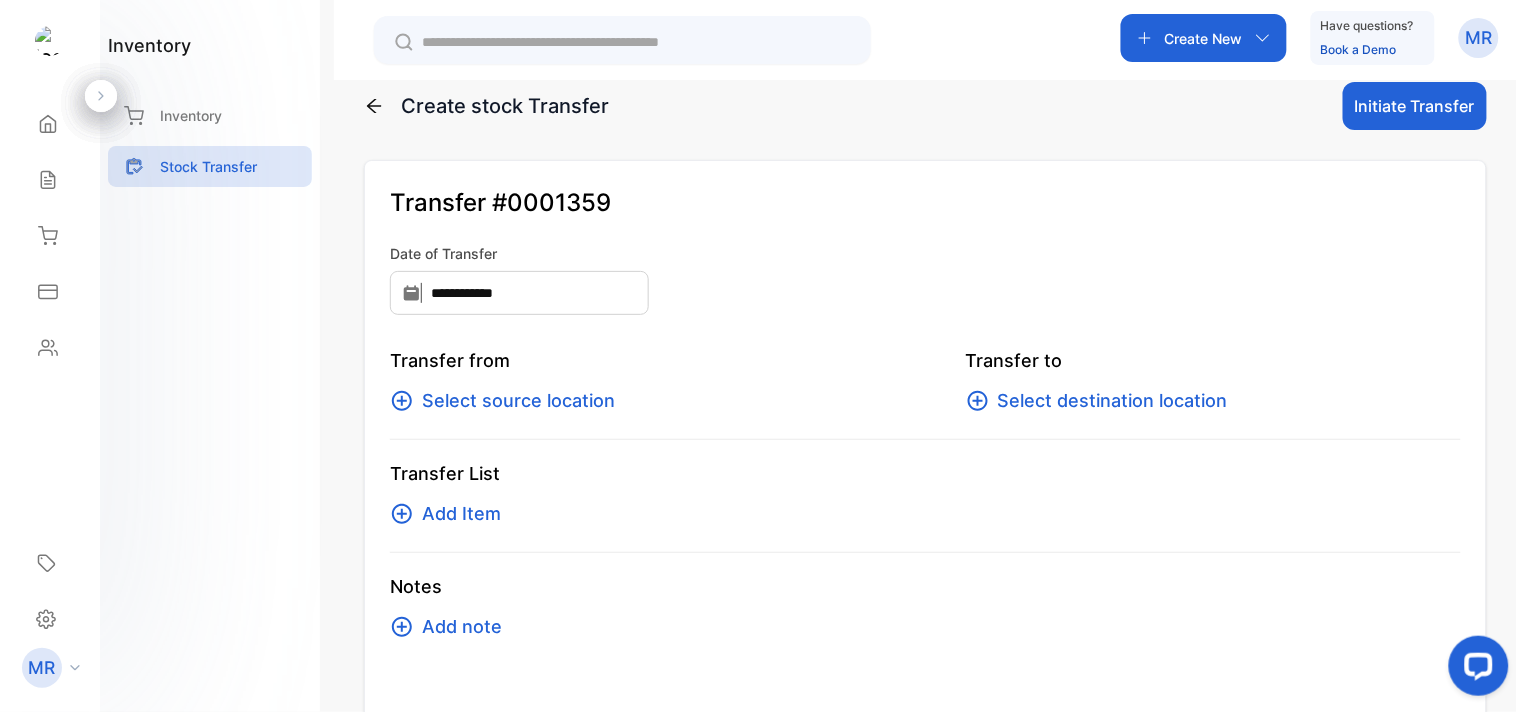 click on "Select source location" at bounding box center (518, 401) 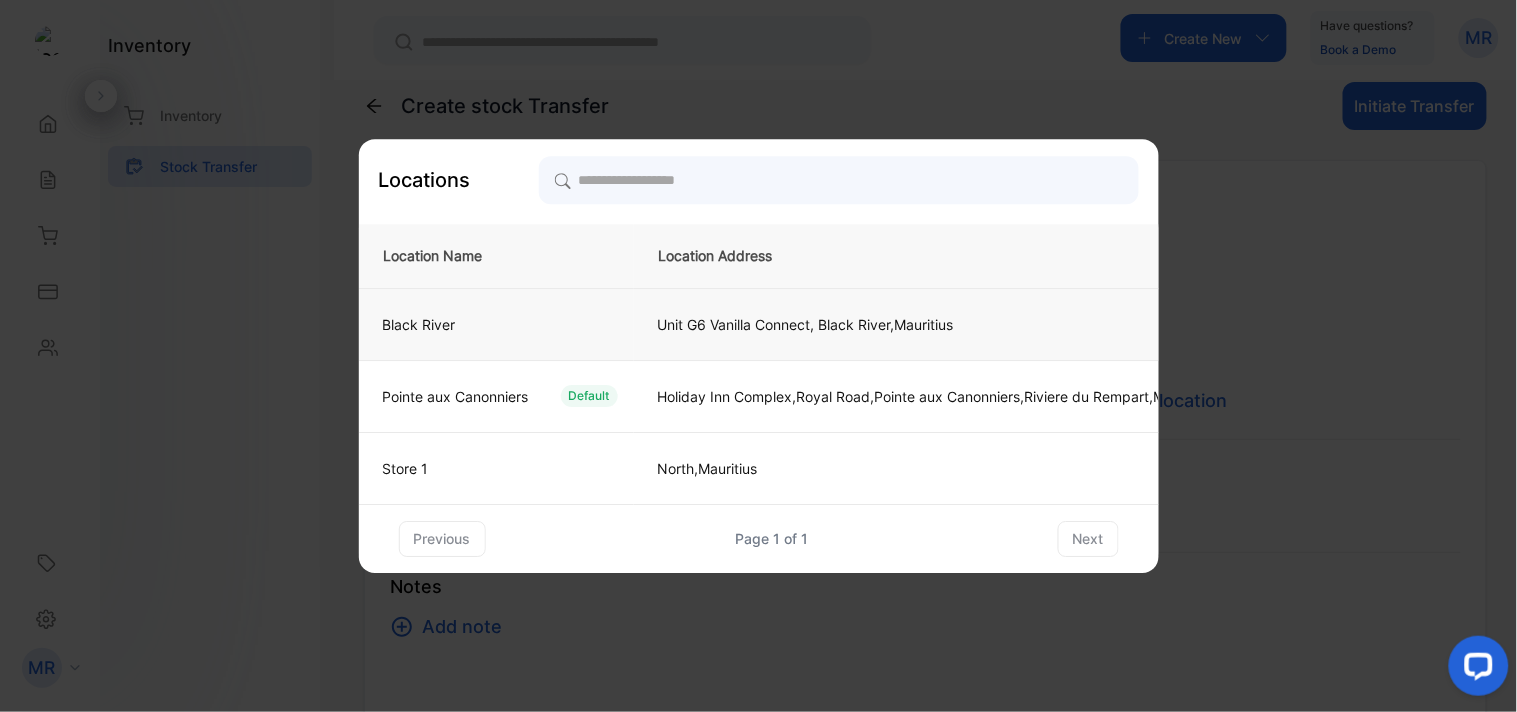 click on "Black River" at bounding box center (492, 324) 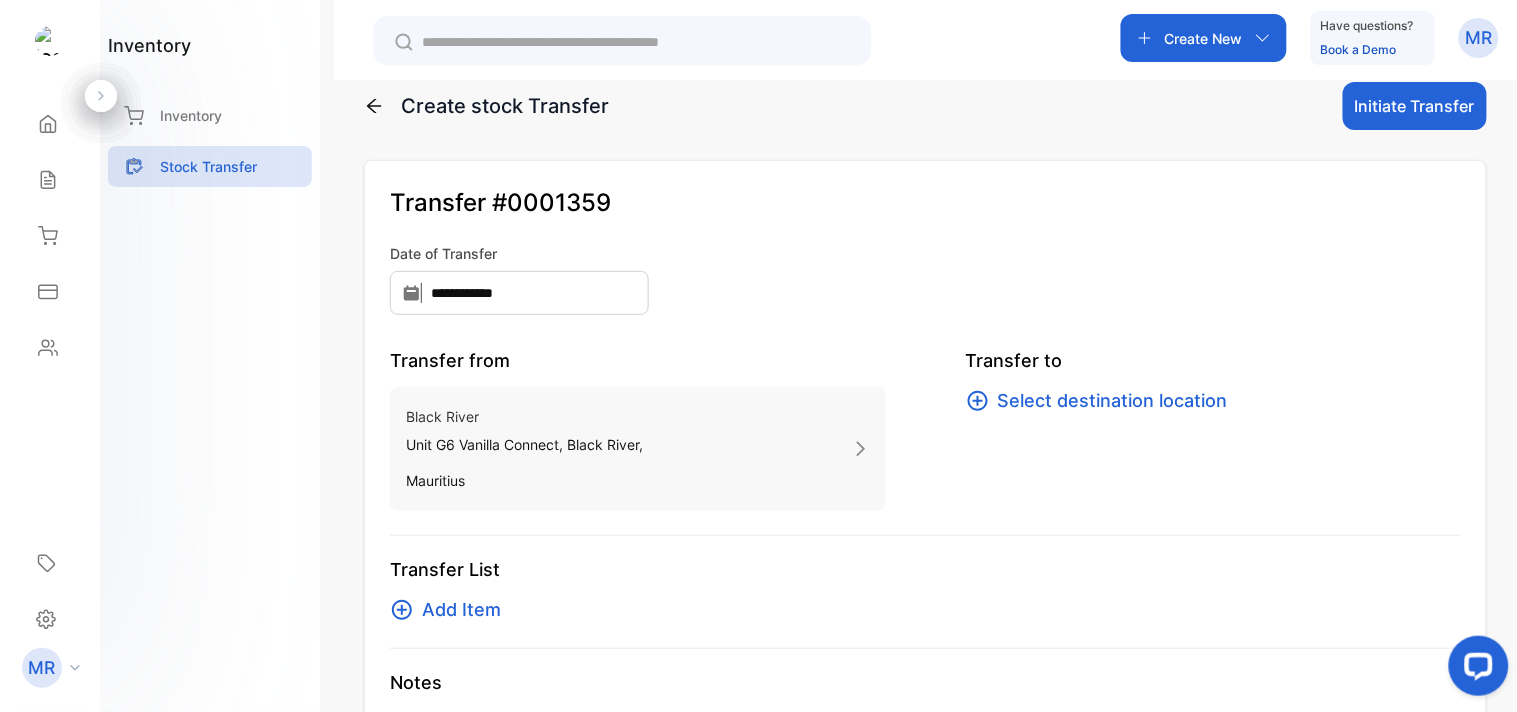 click on "Select destination location" at bounding box center (1113, 401) 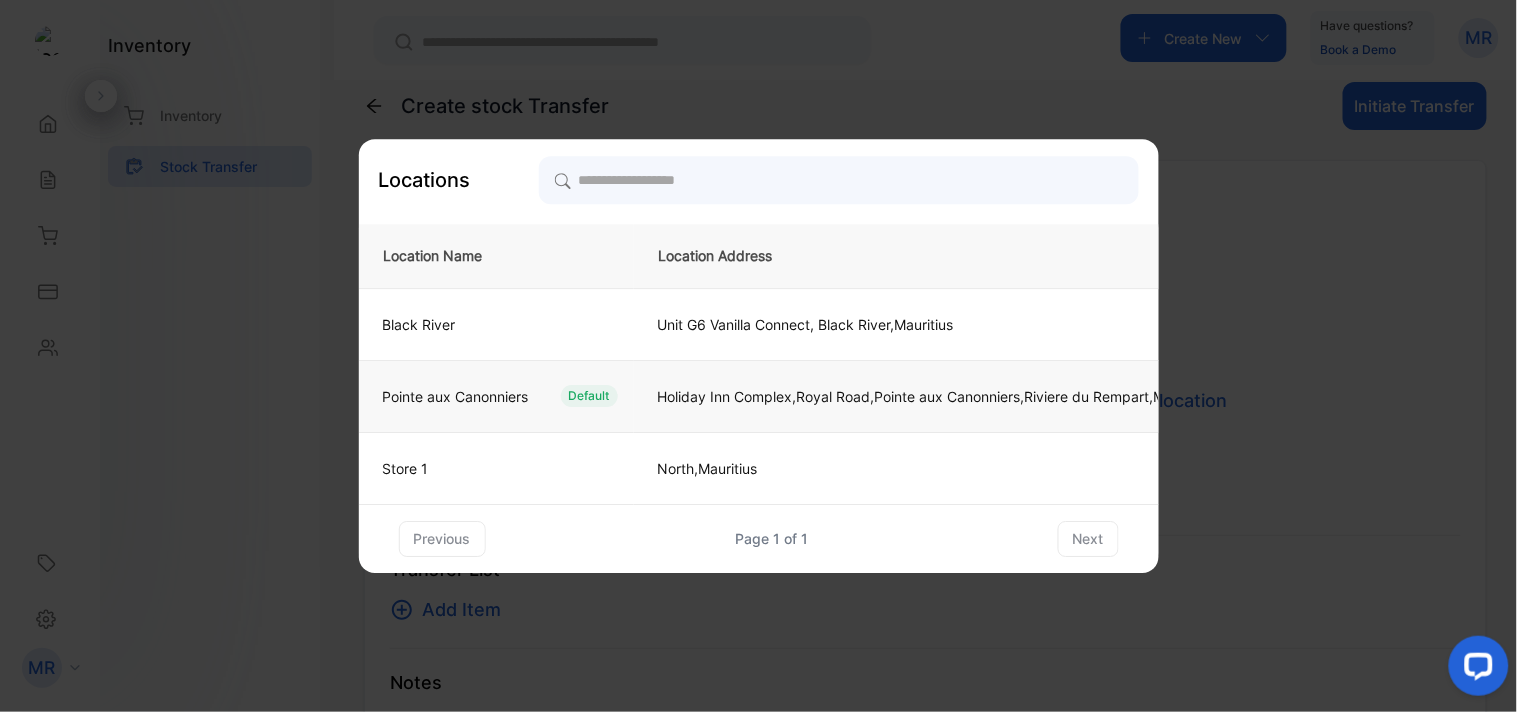 click on "Holiday Inn Complex,Royal Road, [CITY], [REGION], [COUNTRY]" at bounding box center [419, 324] 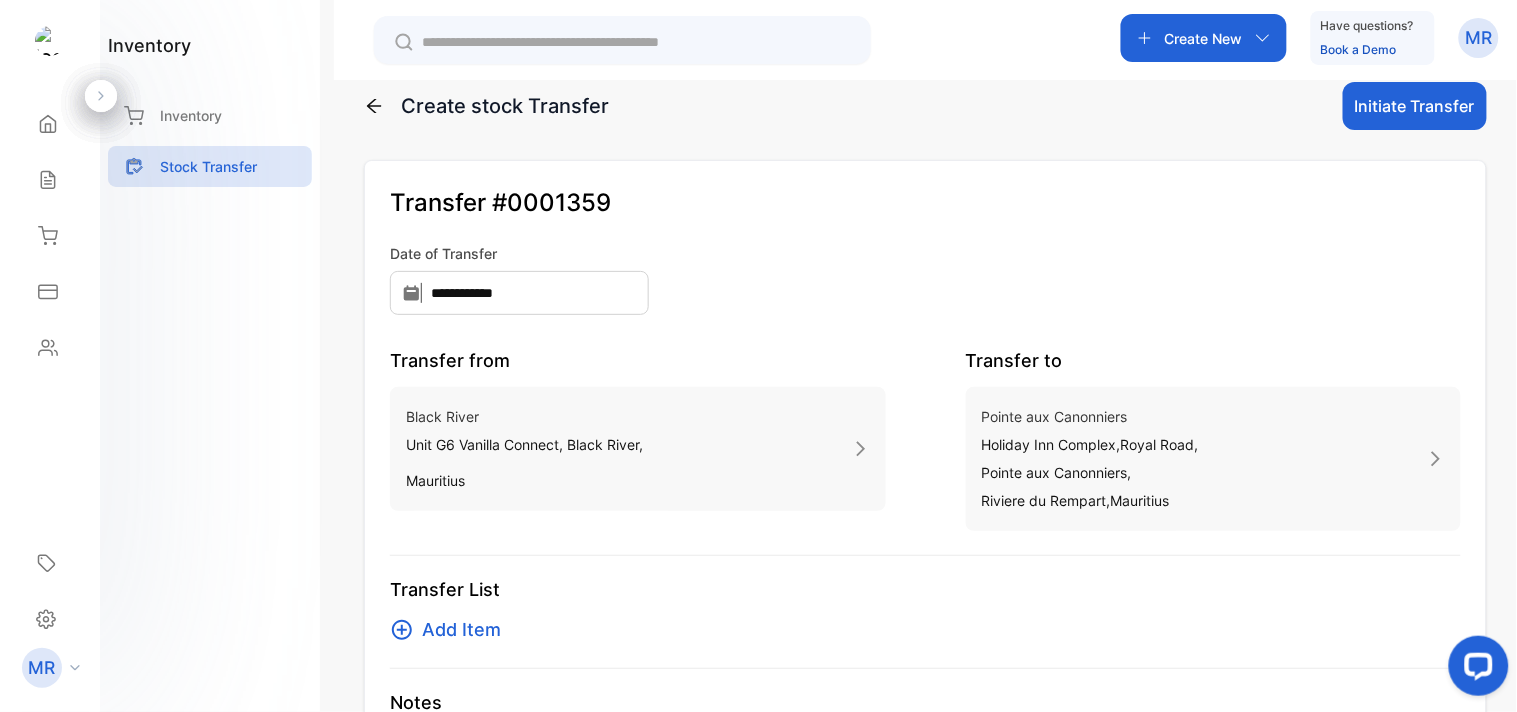 scroll, scrollTop: 140, scrollLeft: 0, axis: vertical 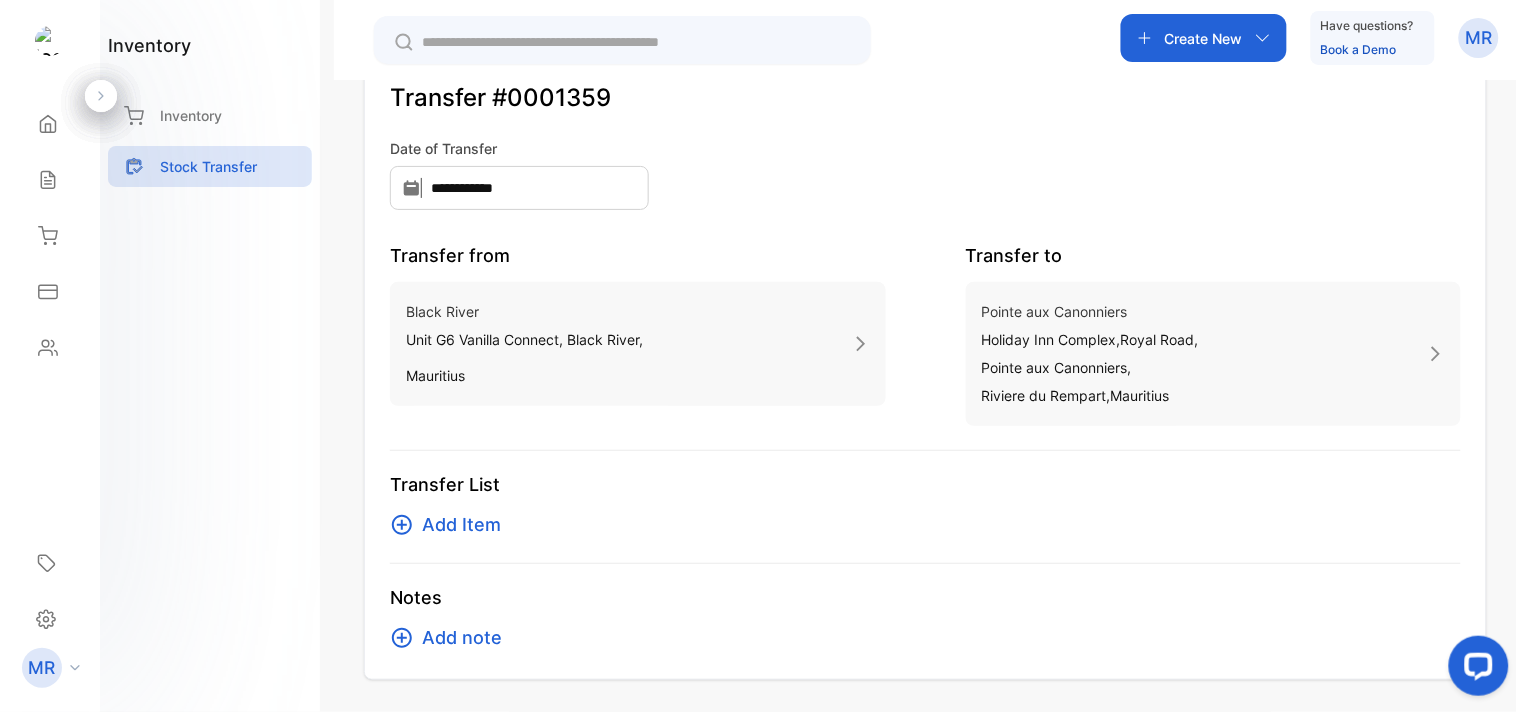 click on "Add Item" at bounding box center (461, 525) 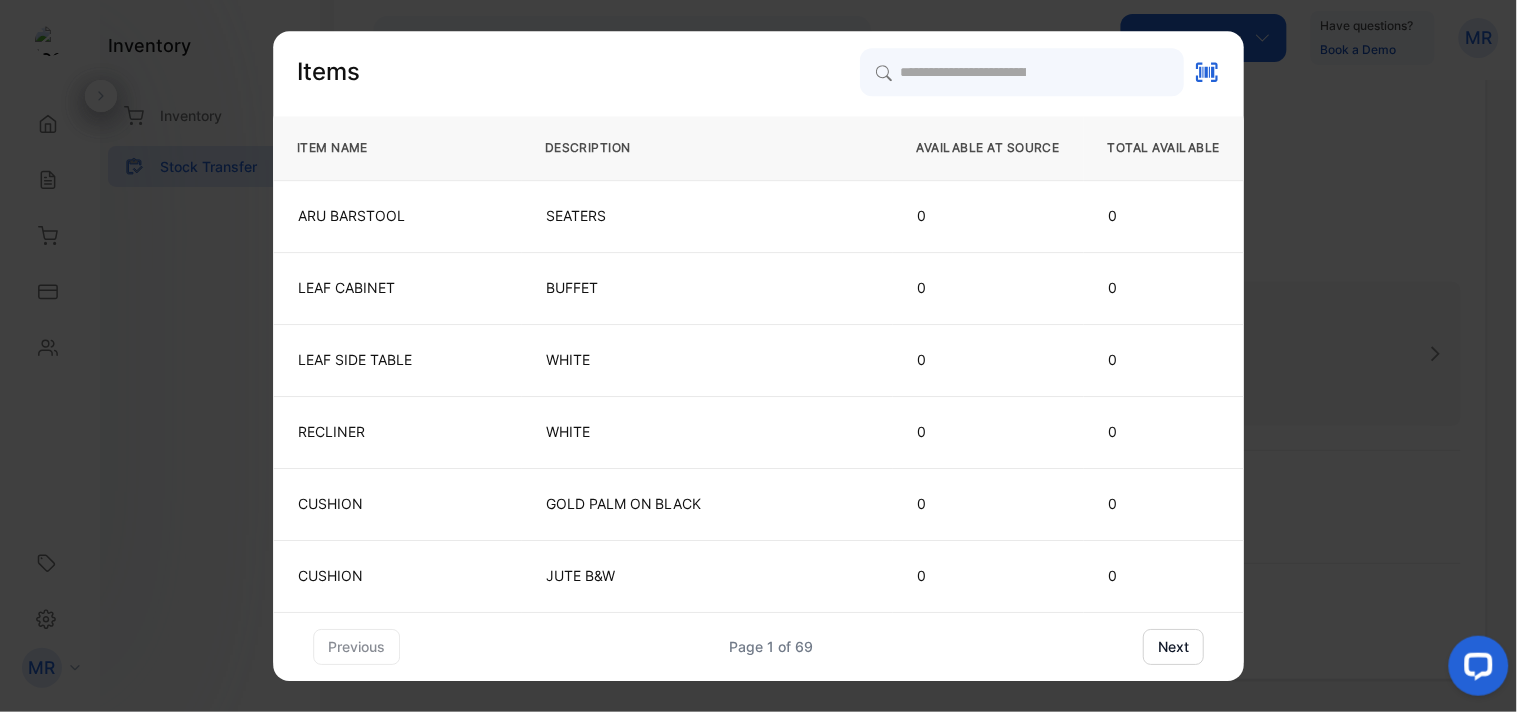 click on "BUFFET" at bounding box center (707, 216) 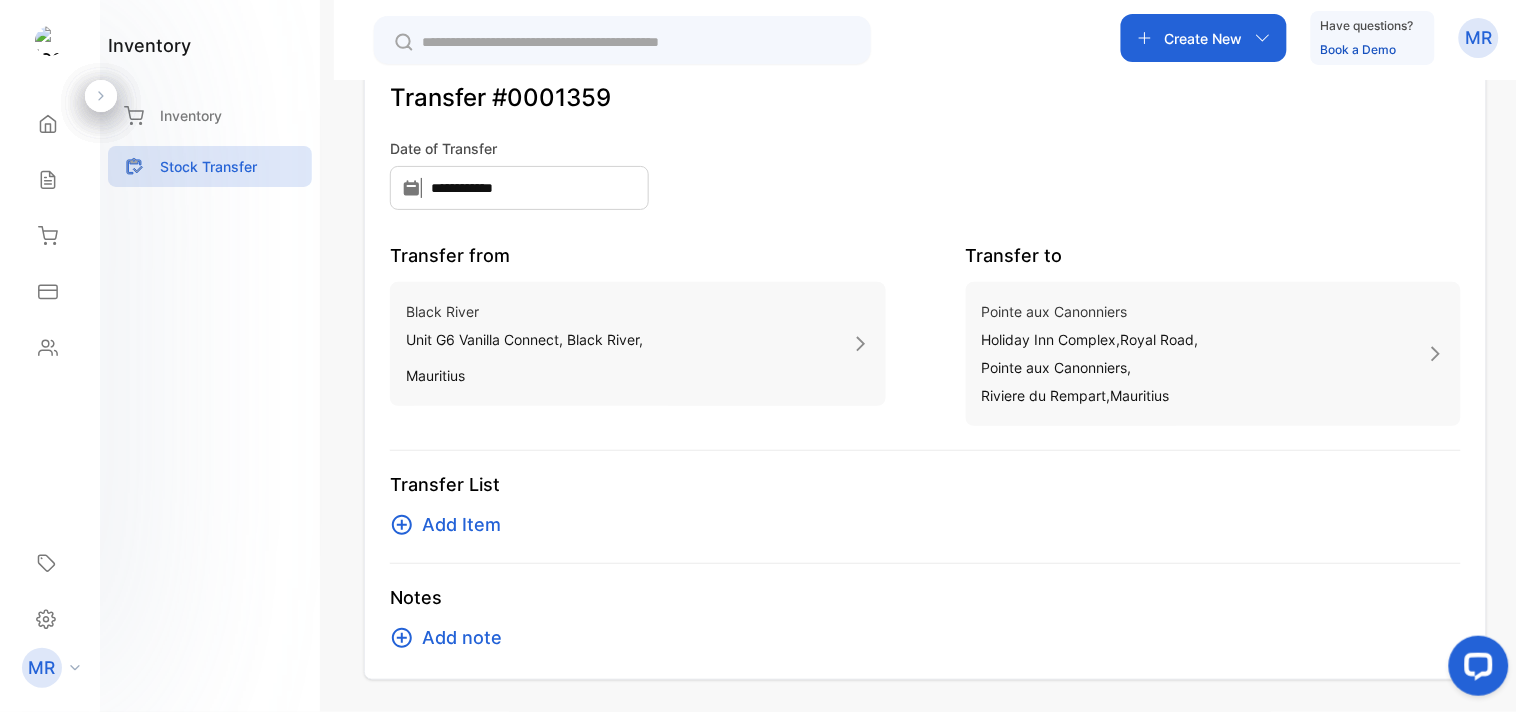 click on "Add Item" at bounding box center [461, 525] 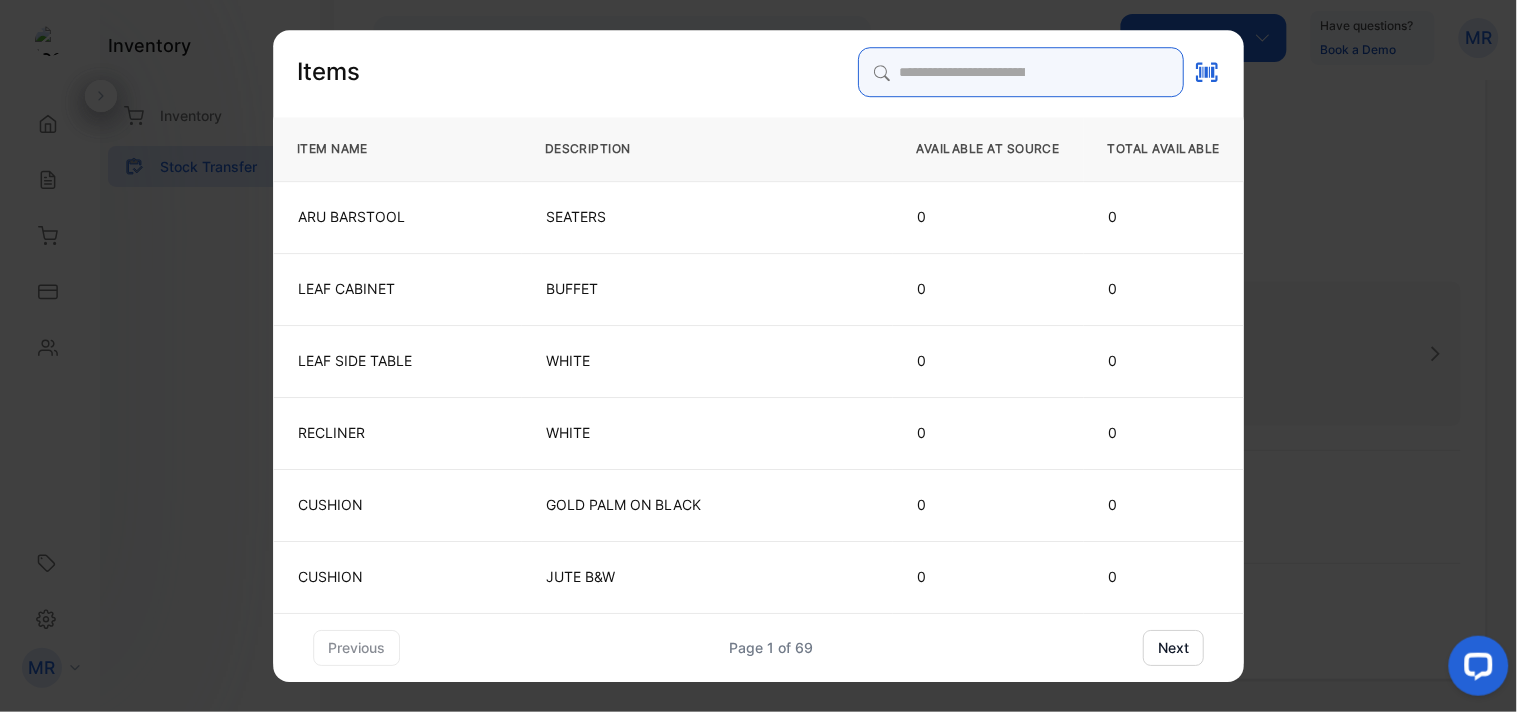 click at bounding box center [1021, 72] 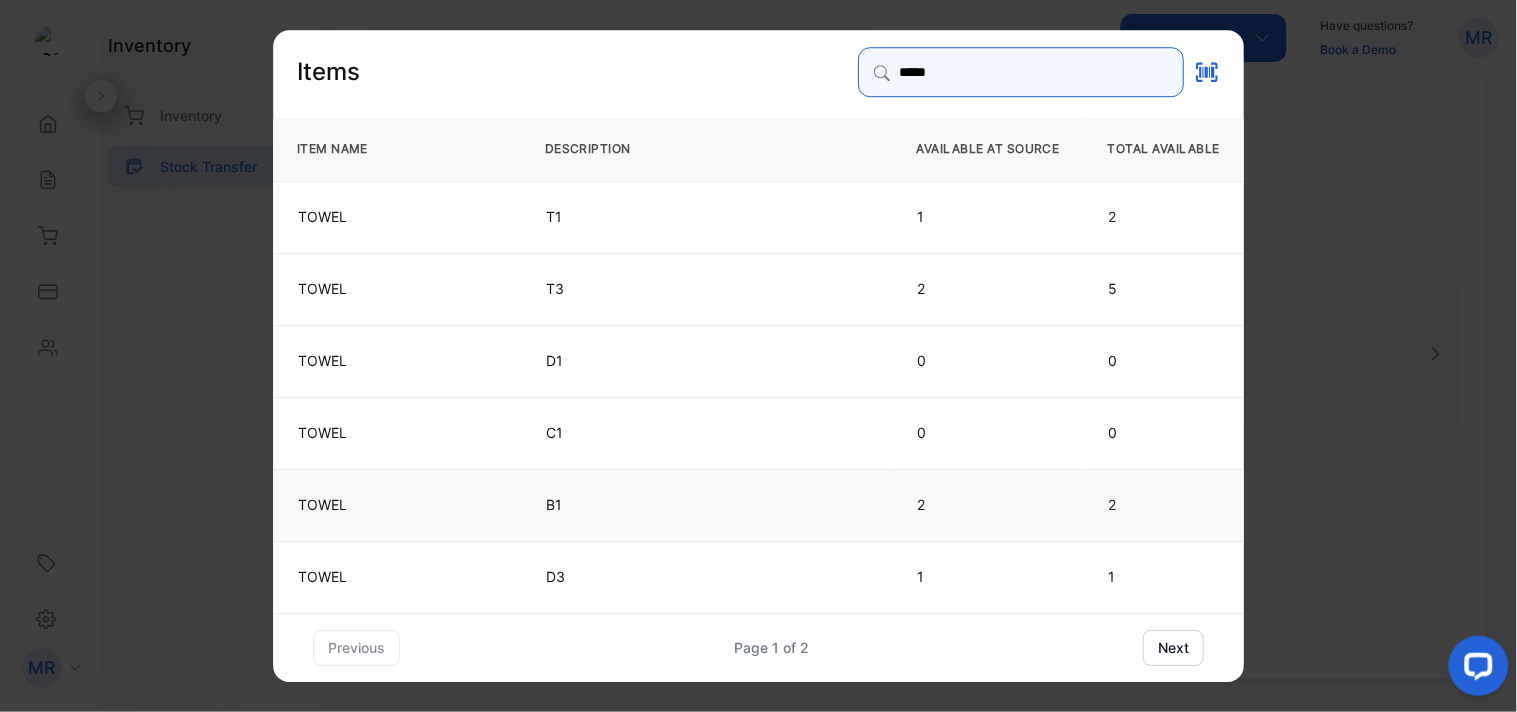 type on "*****" 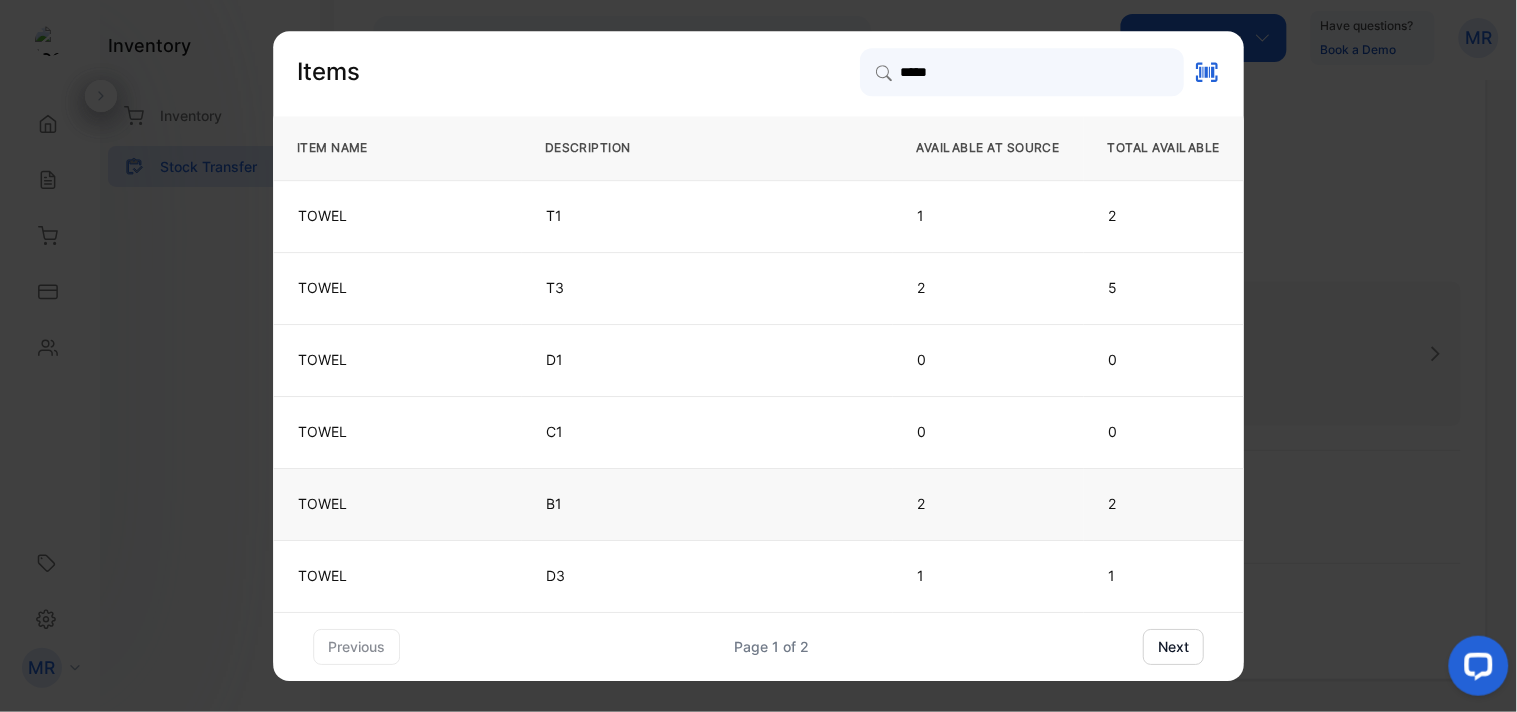 click on "B1" at bounding box center [707, 216] 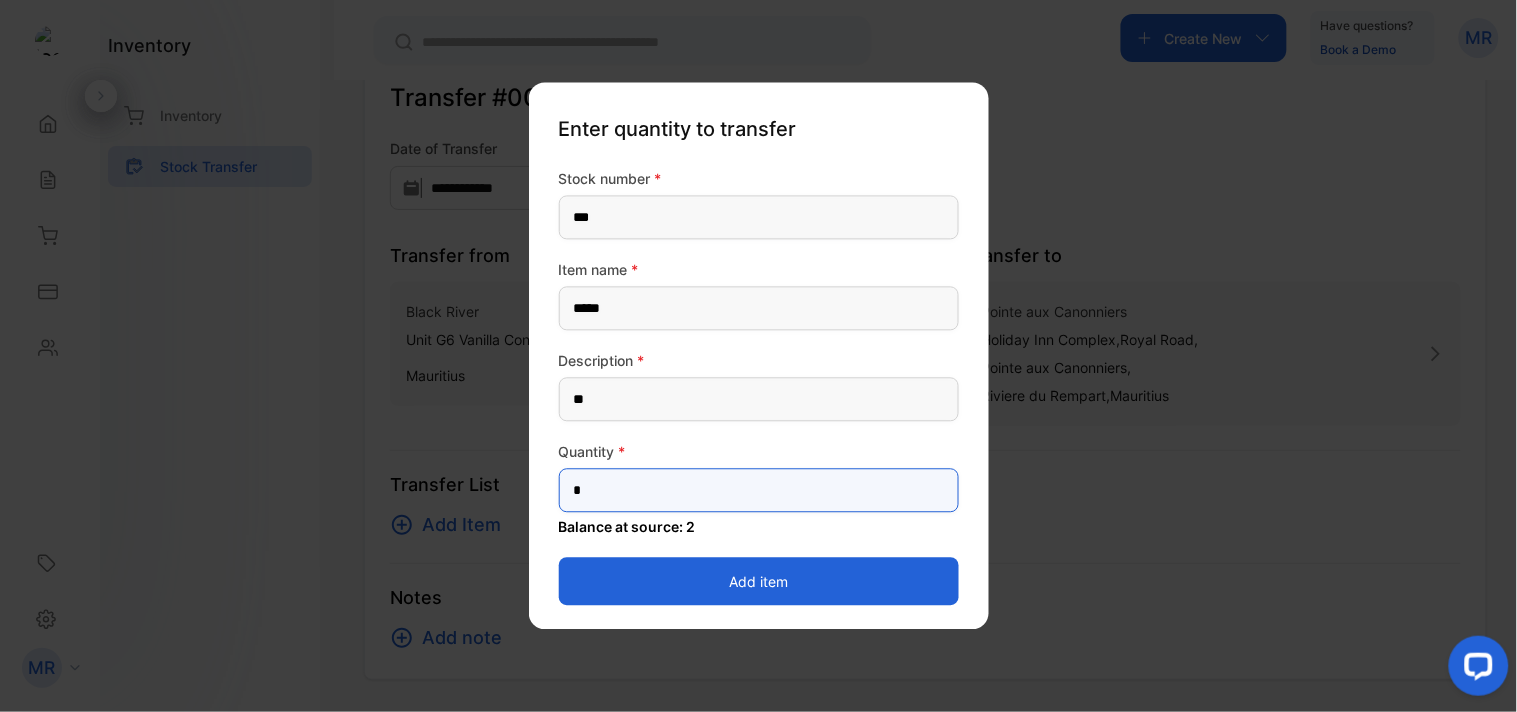 click on "*" at bounding box center [759, 491] 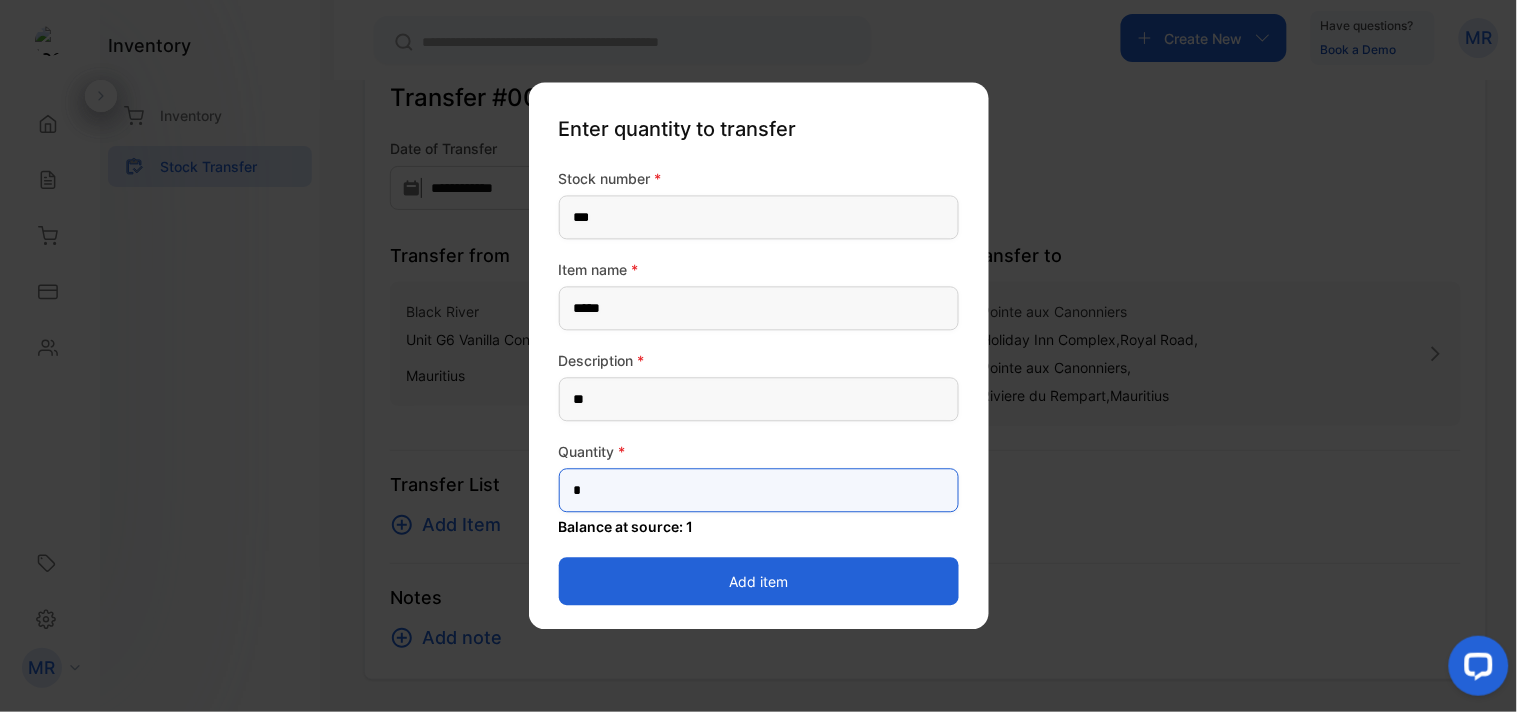 type on "*" 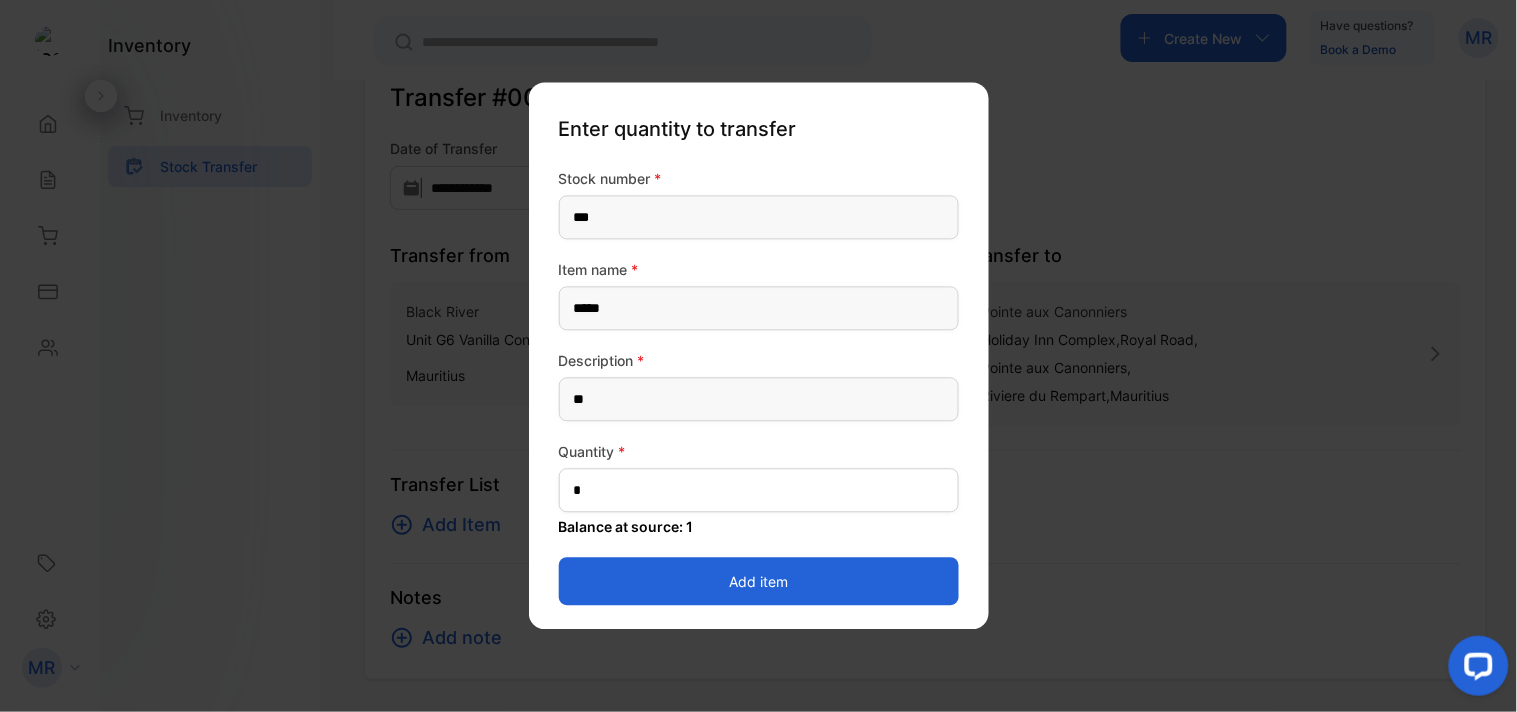 click on "Add item" at bounding box center (759, 582) 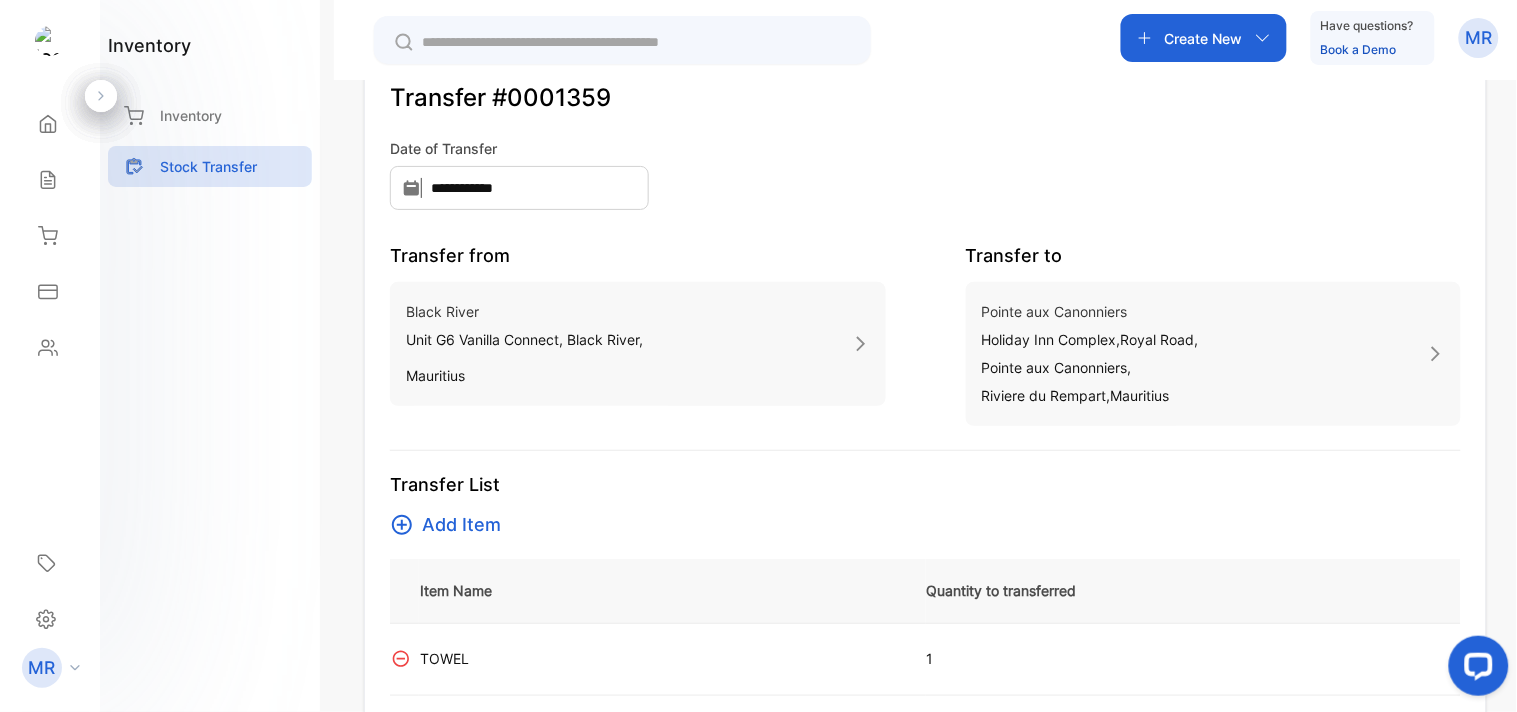 click on "Add Item" at bounding box center [461, 525] 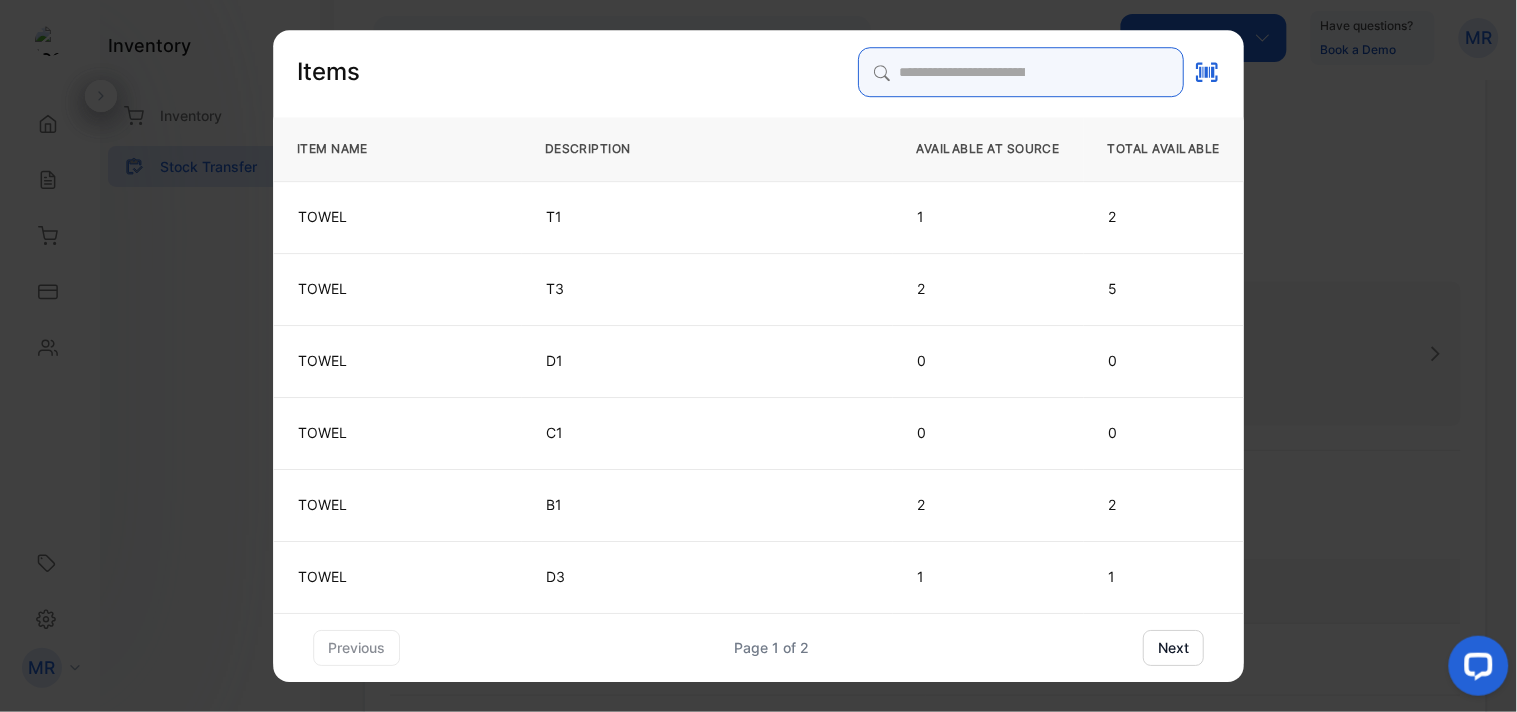 click at bounding box center (1021, 72) 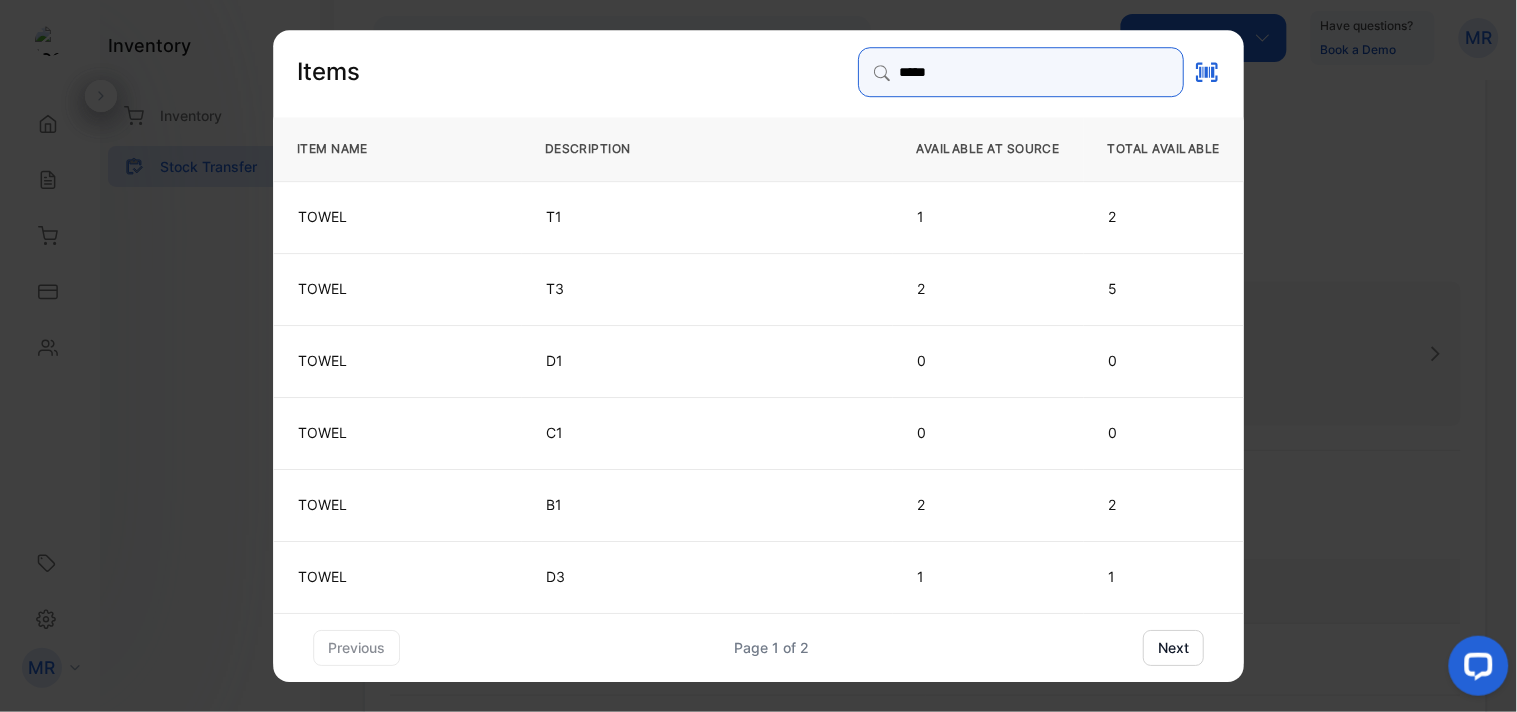 type on "*****" 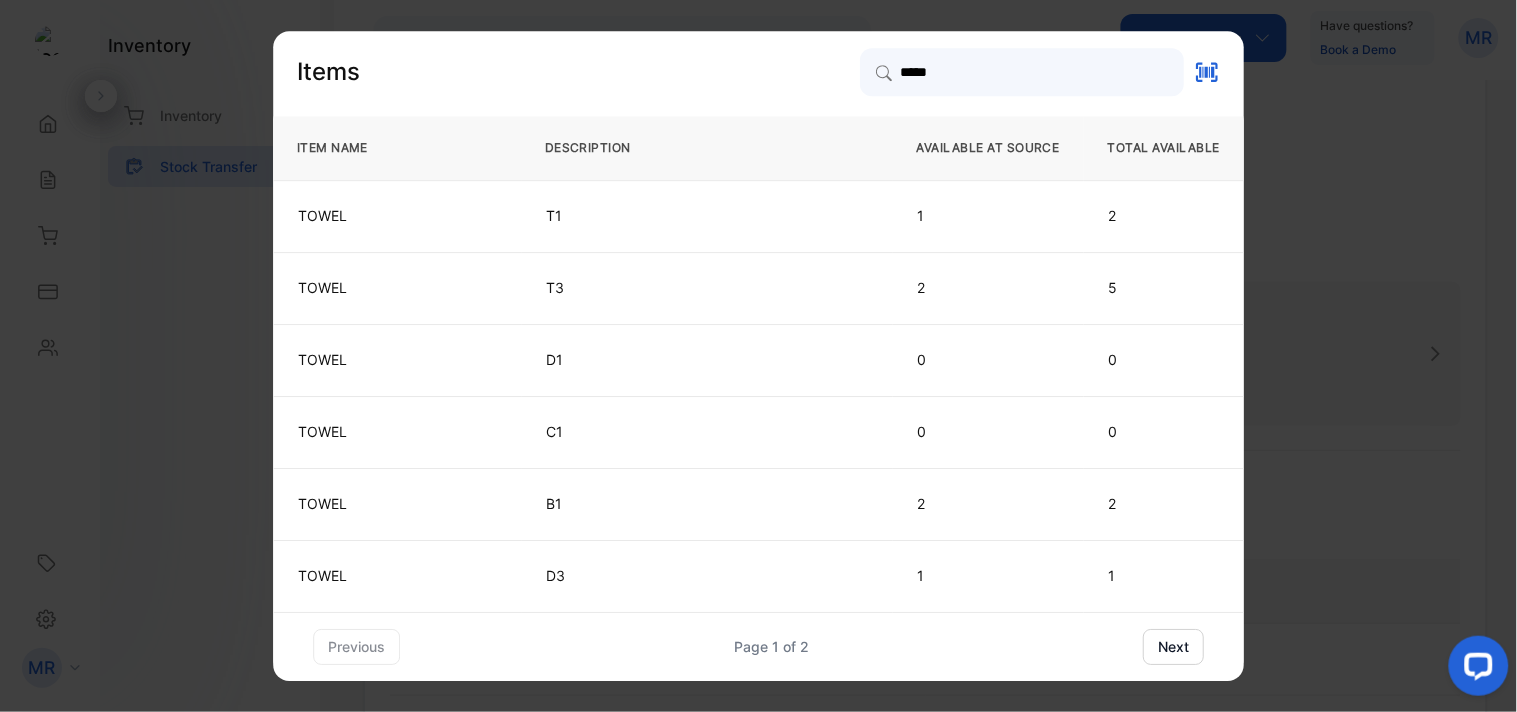click on "next" at bounding box center [1173, 647] 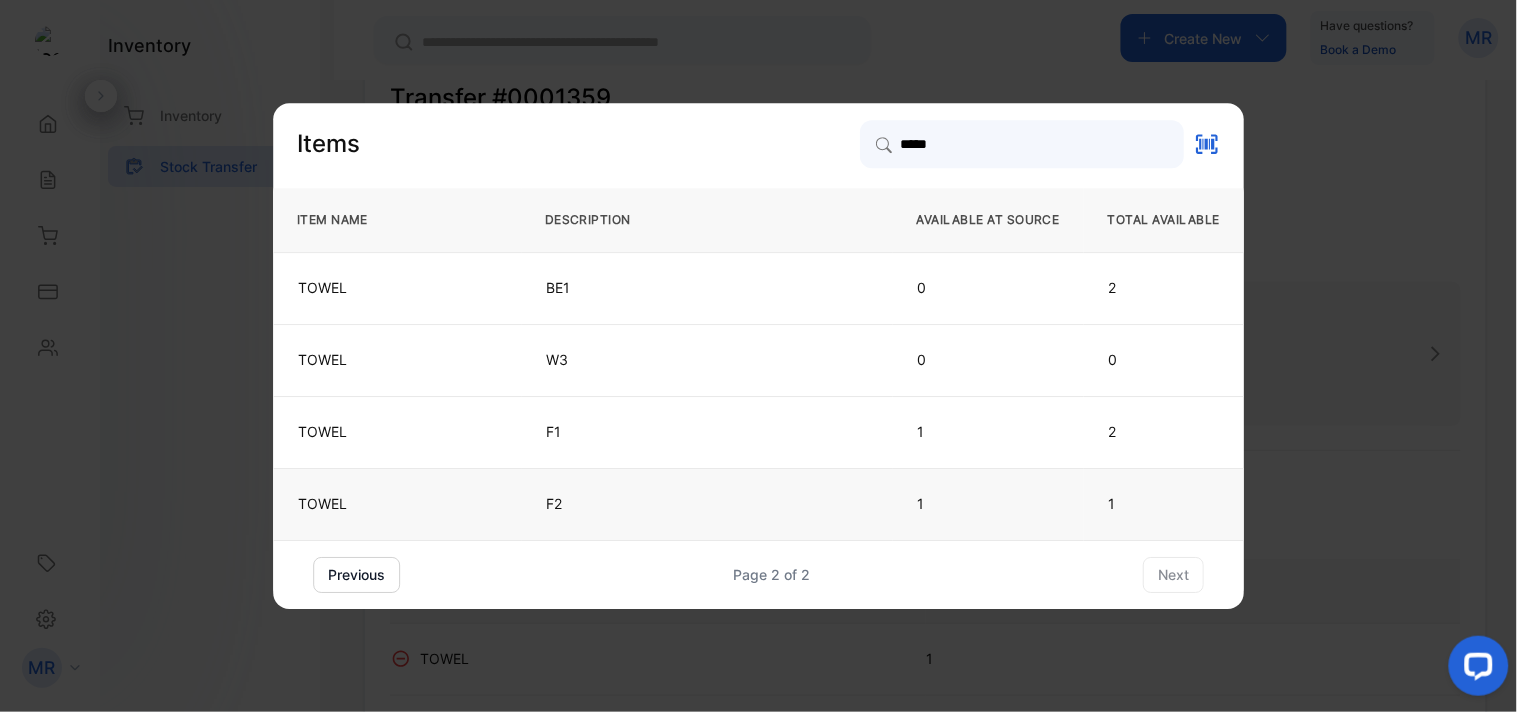 click on "F2" at bounding box center (707, 288) 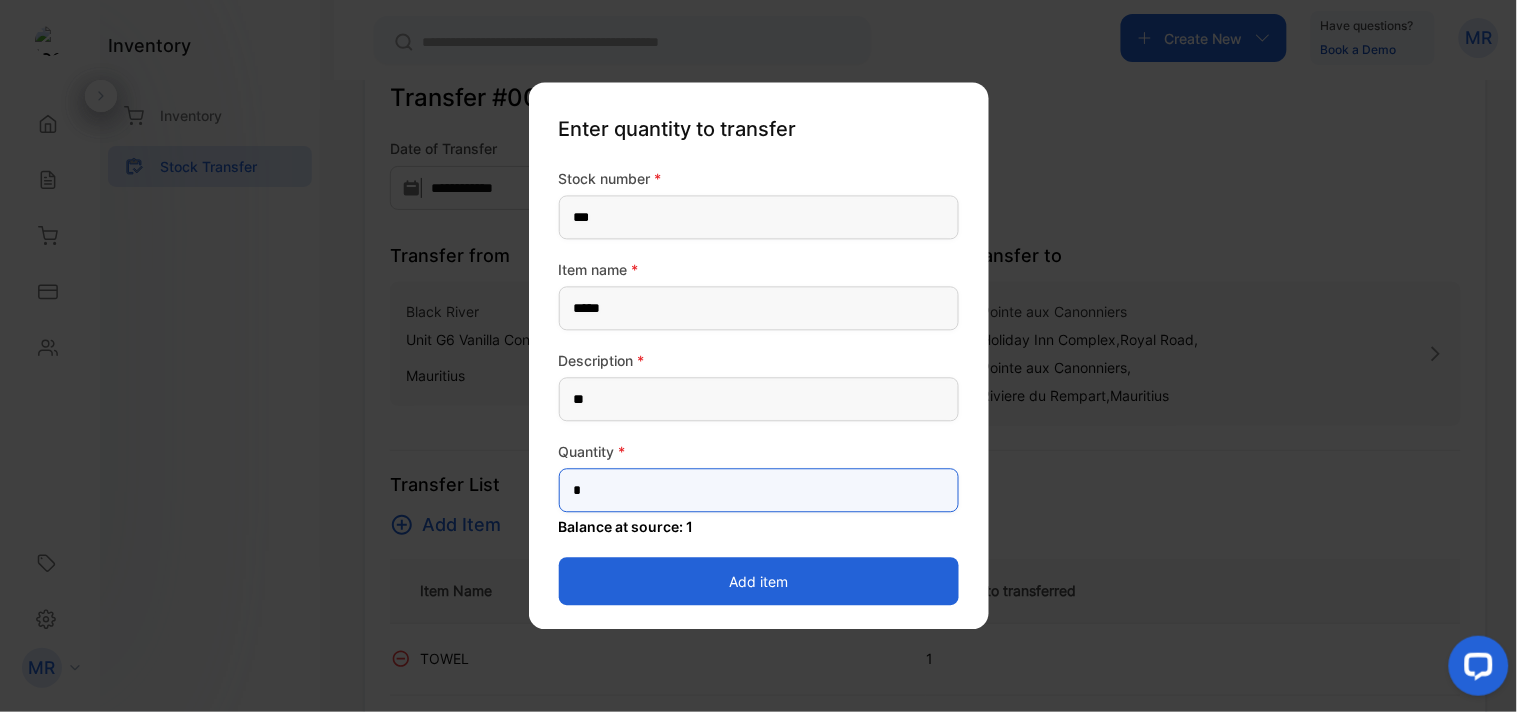 click on "*" at bounding box center [759, 491] 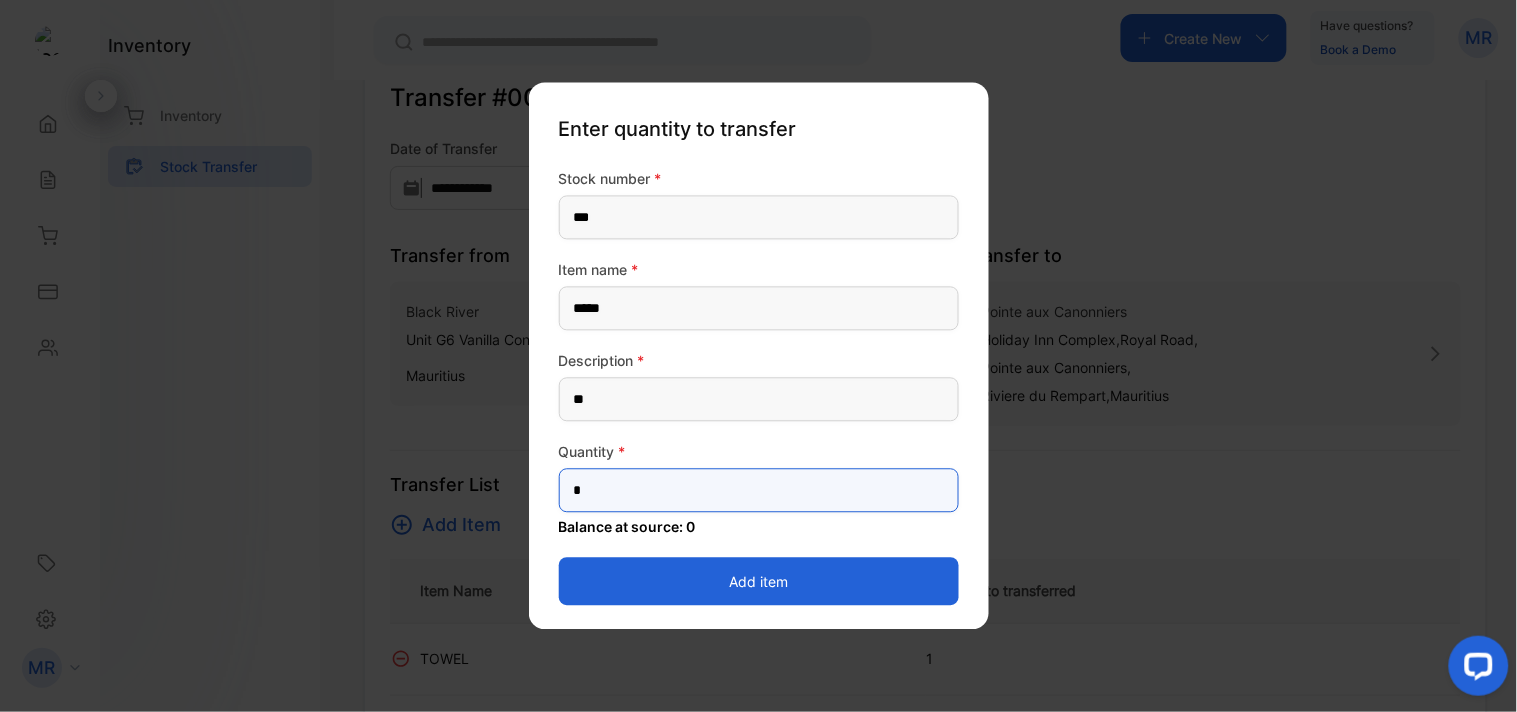 type on "*" 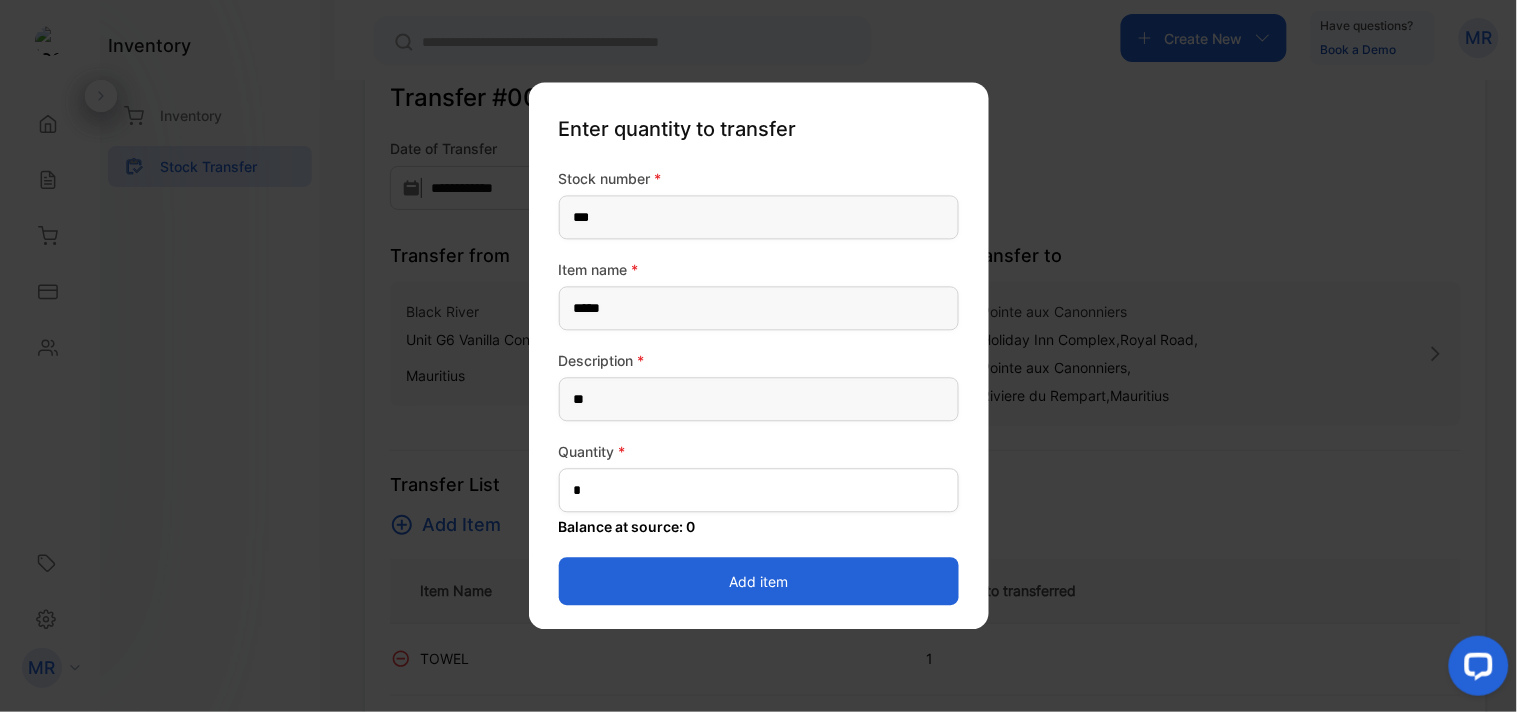 click on "Add item" at bounding box center (759, 582) 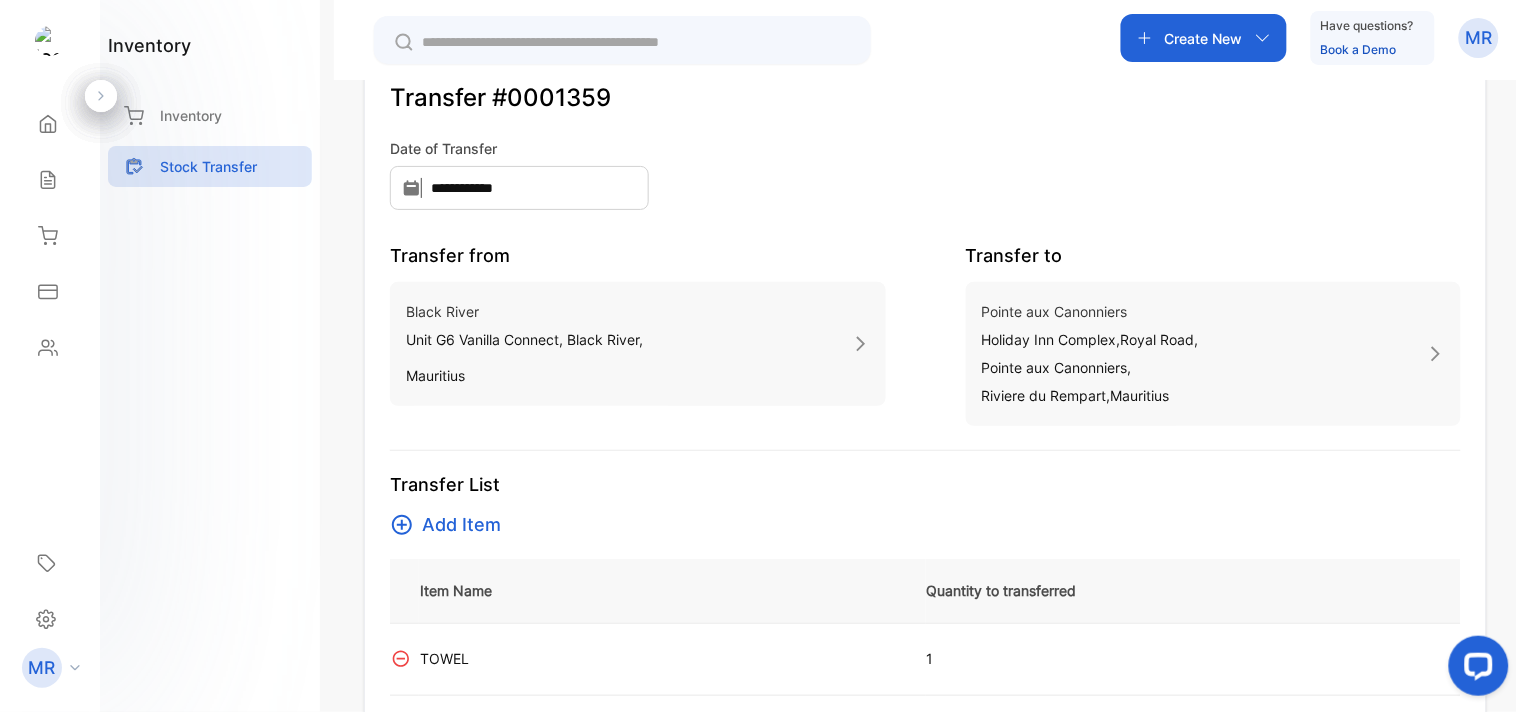 click on "Add Item" at bounding box center [461, 525] 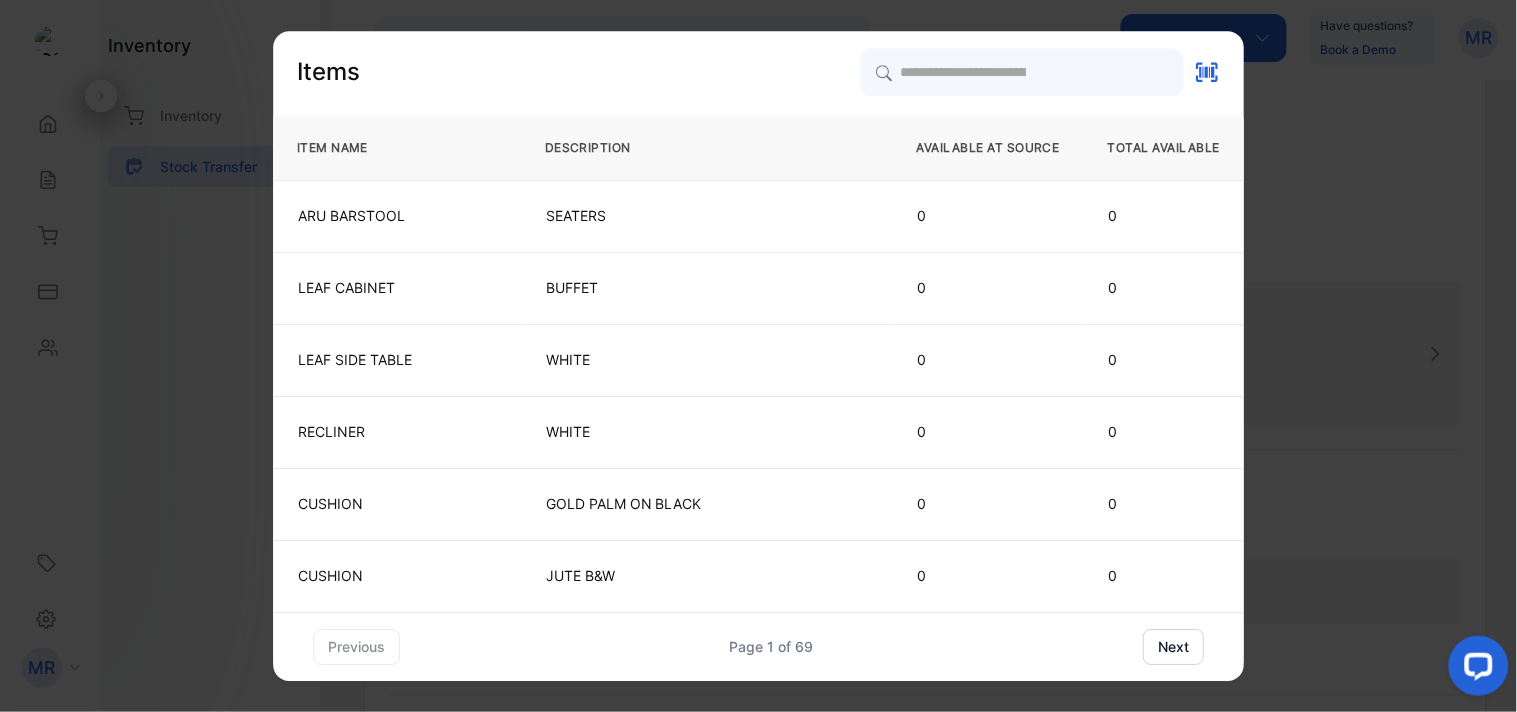 click on "AVAILABLE AT SOURCE" at bounding box center (988, 148) 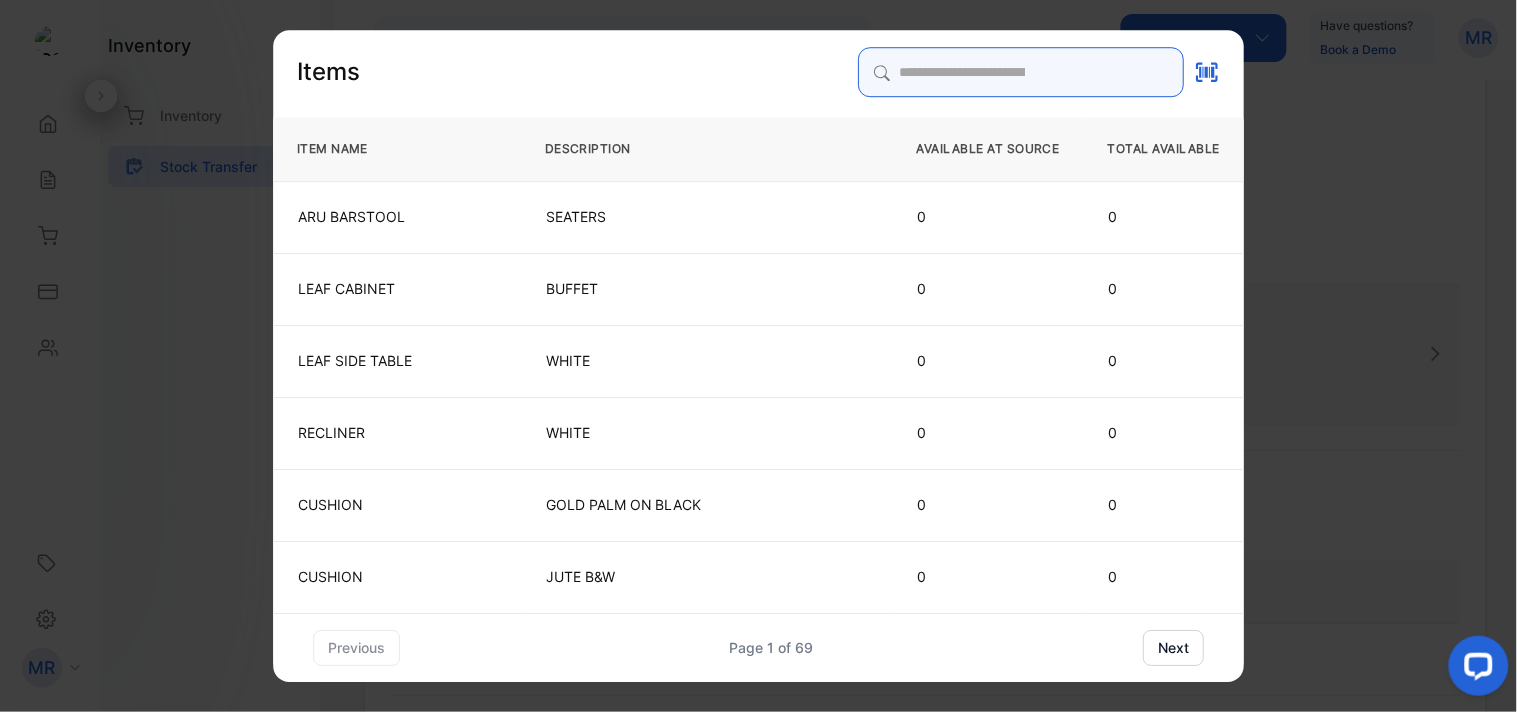 click at bounding box center [1021, 72] 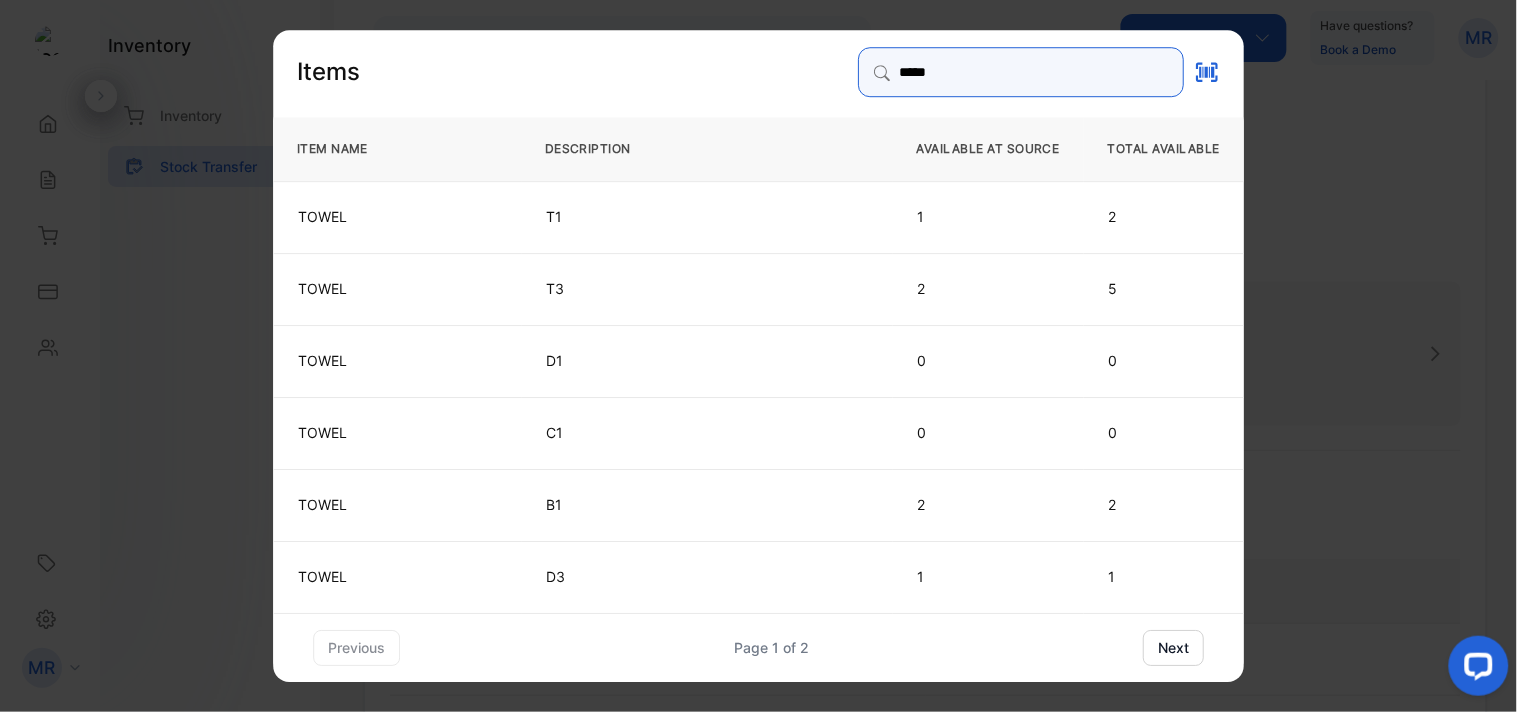 type on "*****" 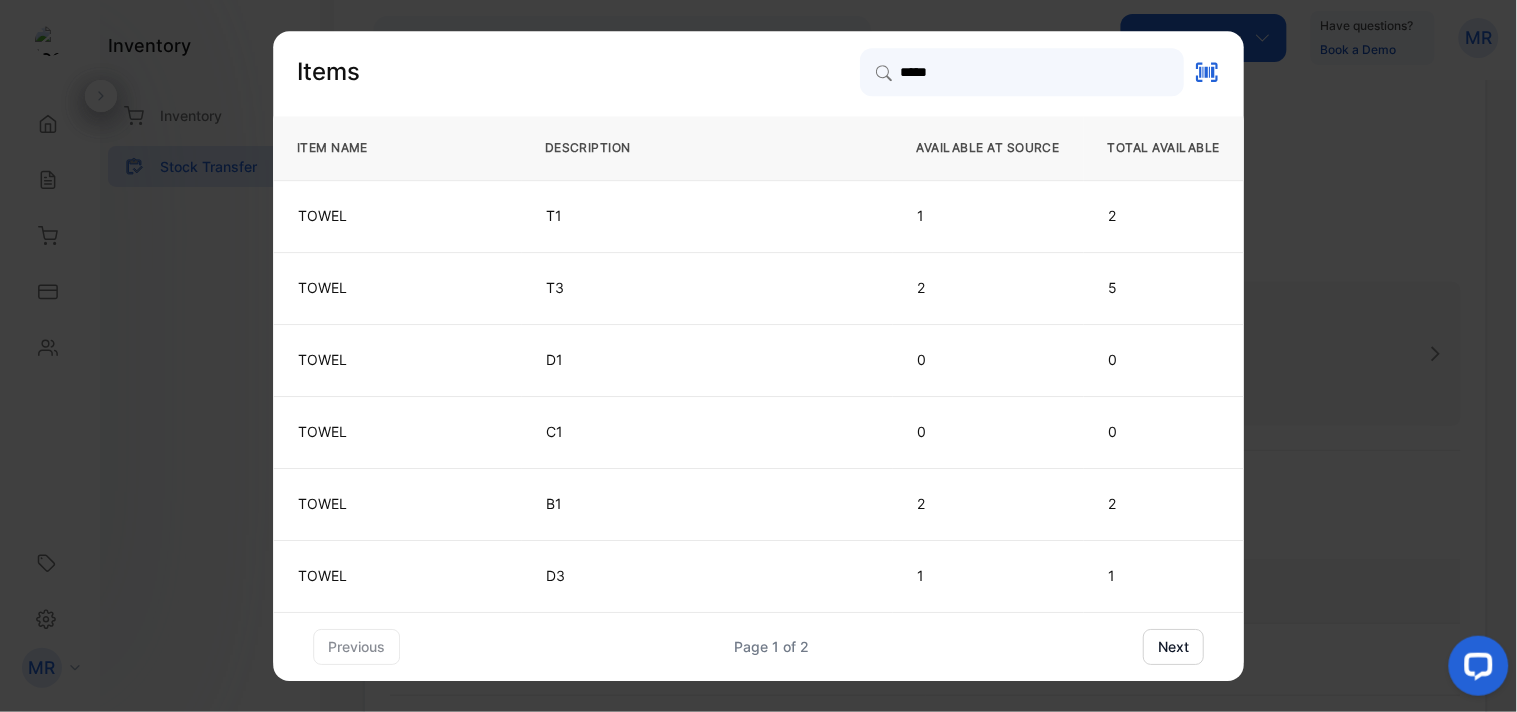 click on "next" at bounding box center [1173, 647] 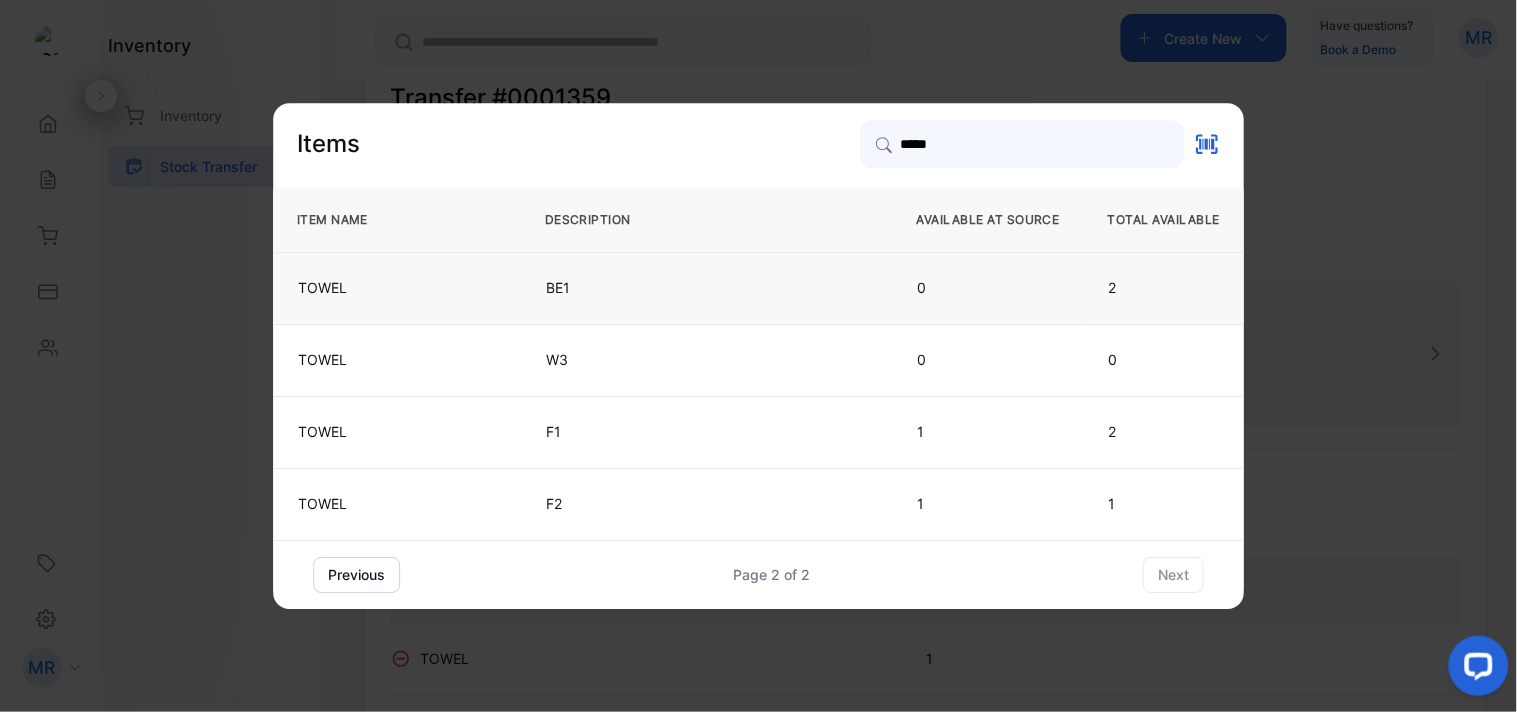 click on "BE1" at bounding box center [707, 288] 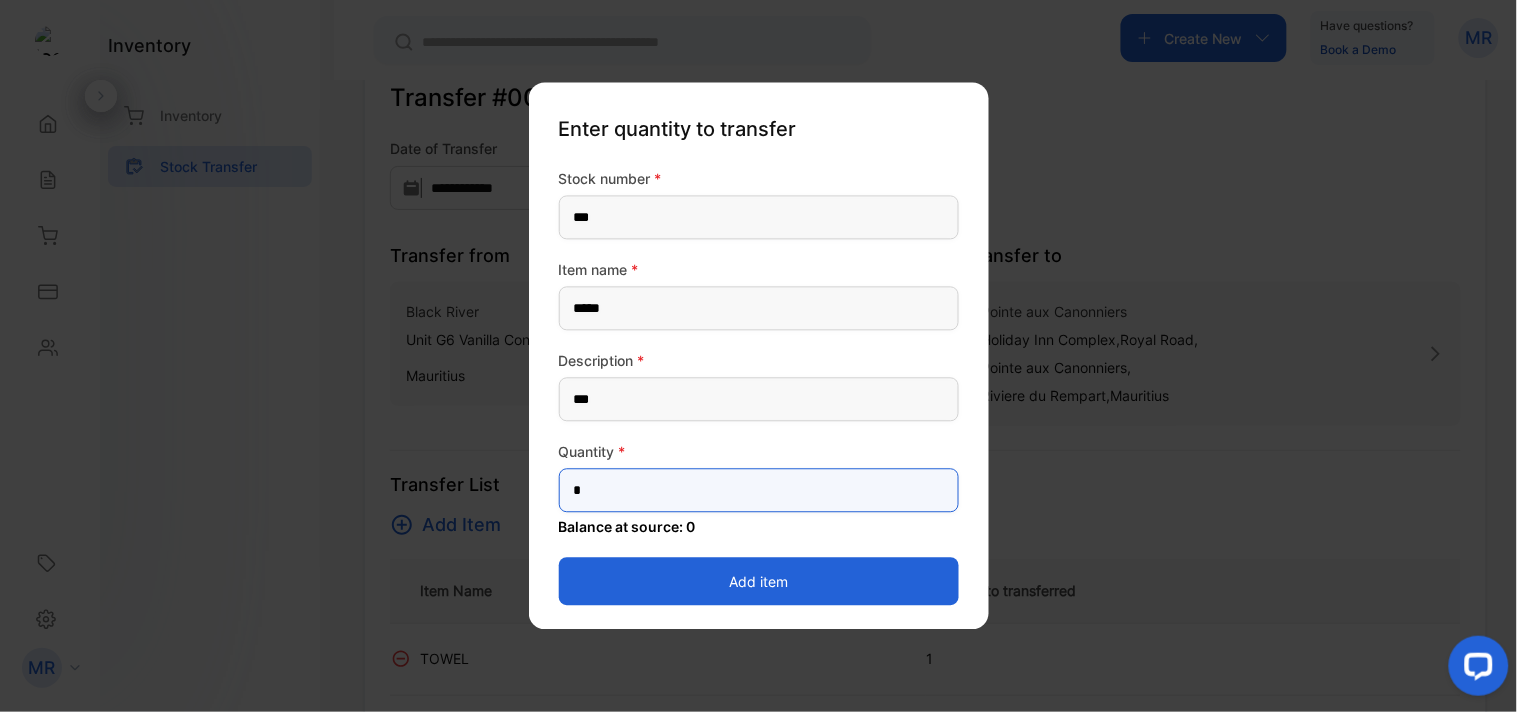 click on "*" at bounding box center [759, 491] 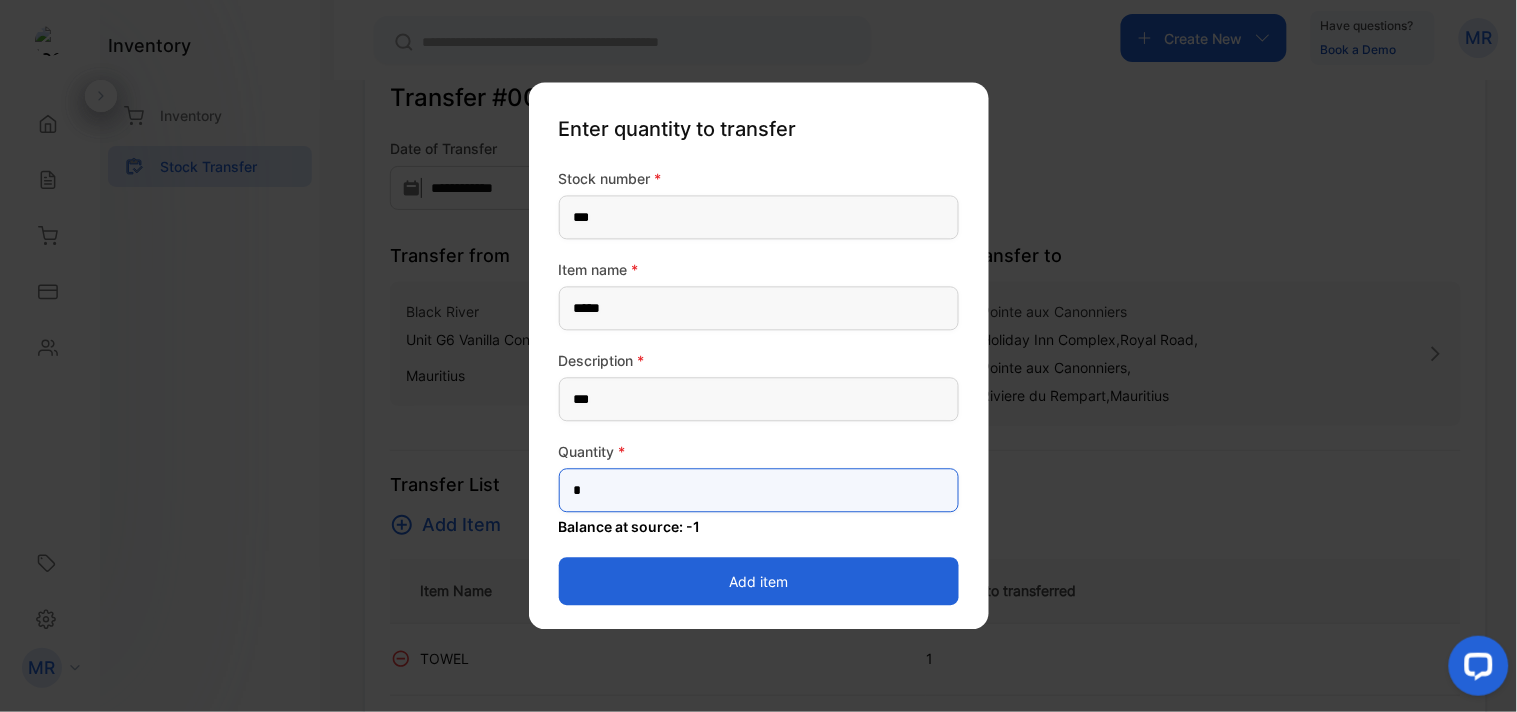 type on "*" 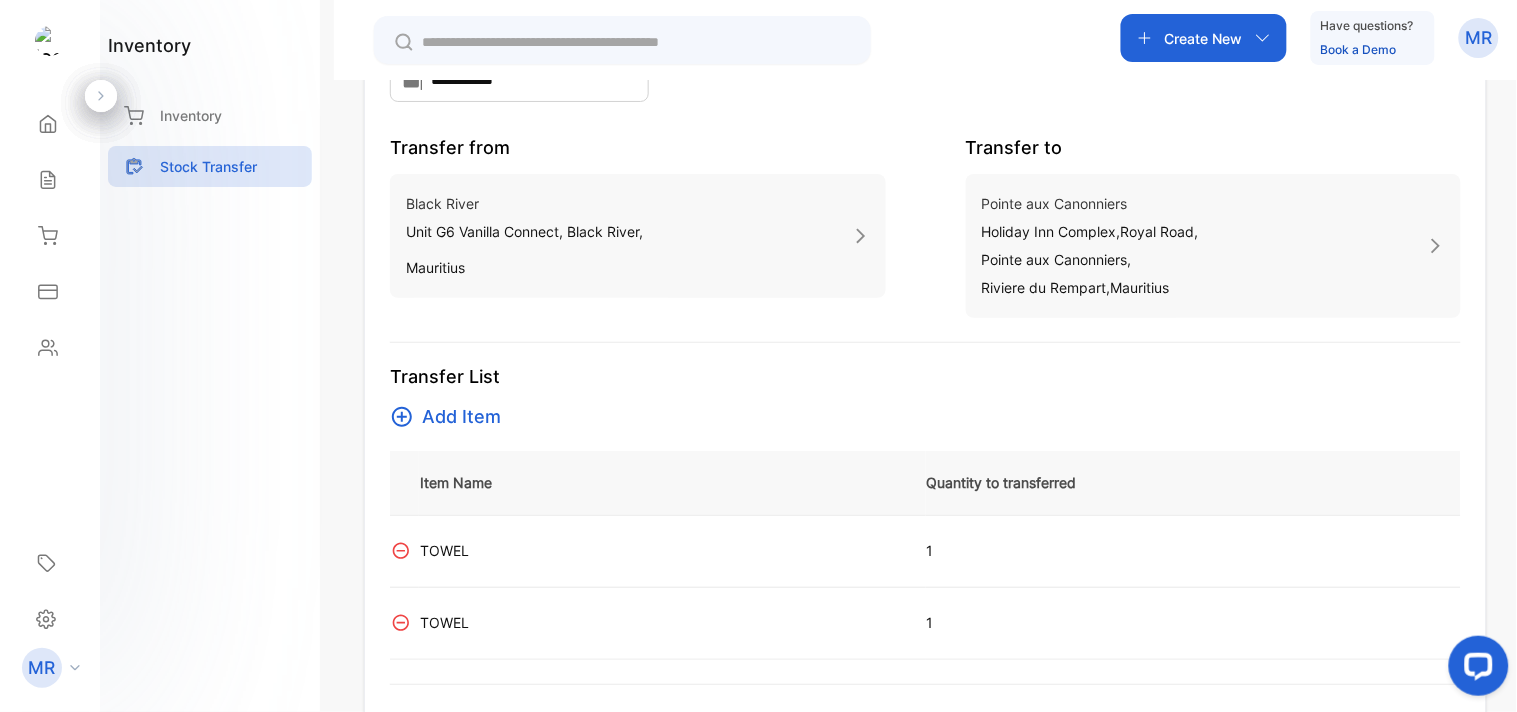 scroll, scrollTop: 247, scrollLeft: 0, axis: vertical 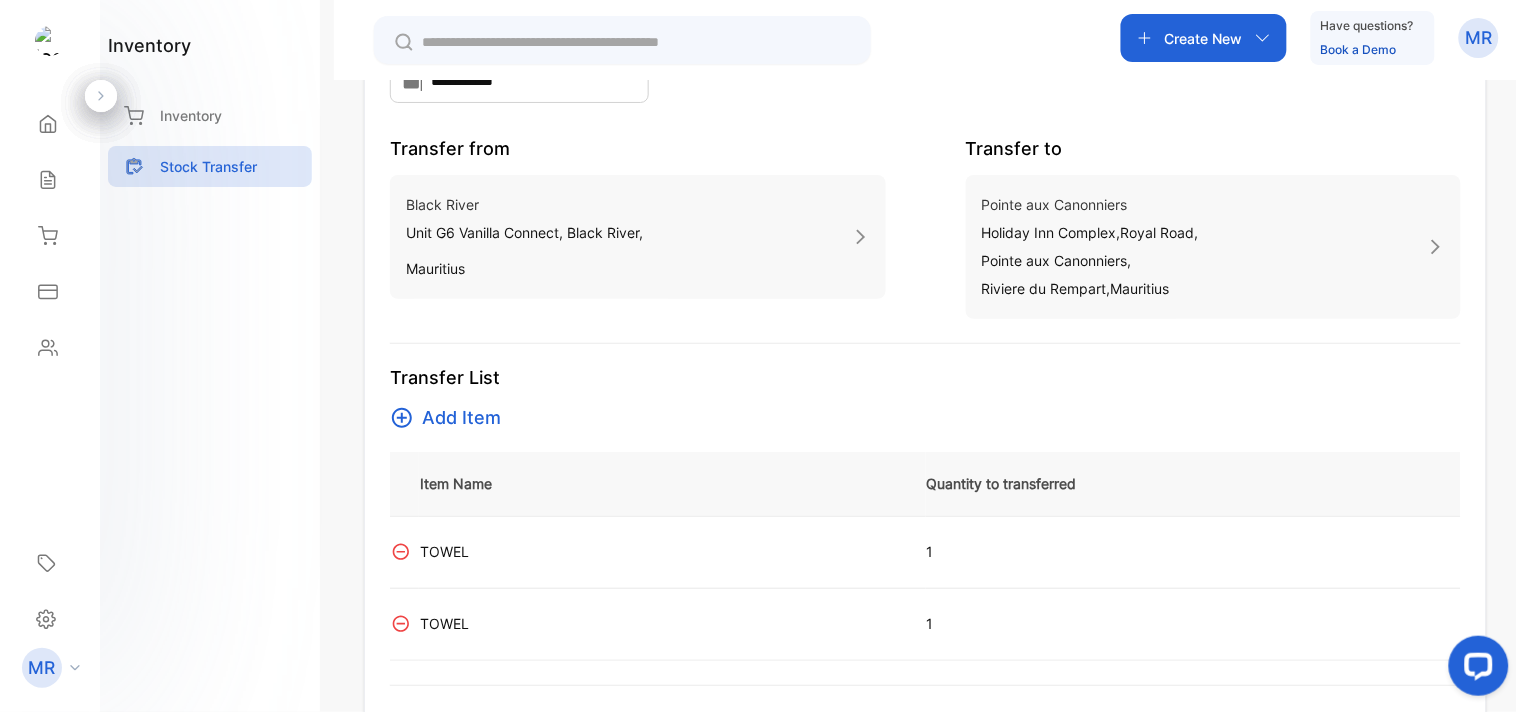 click on "Add Item" at bounding box center (461, 418) 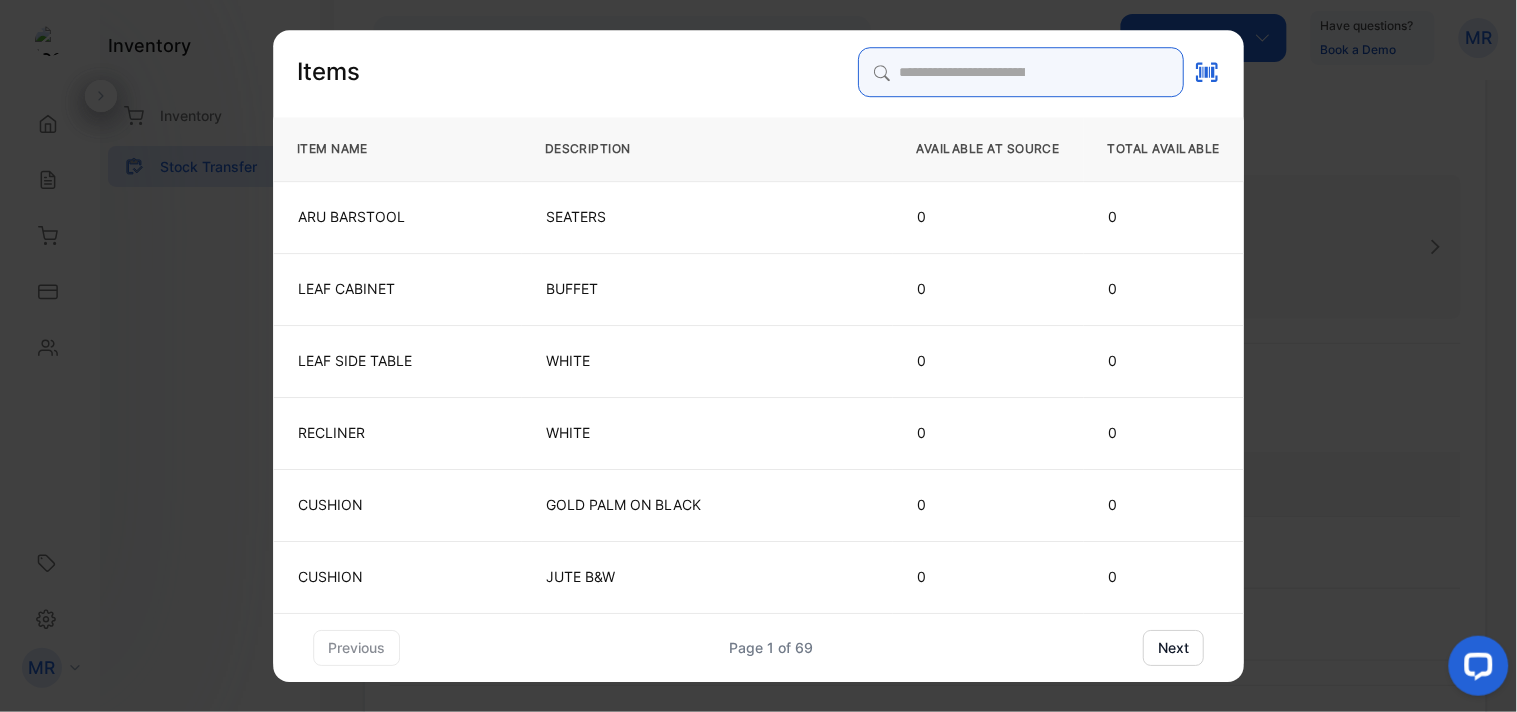 click at bounding box center (1021, 72) 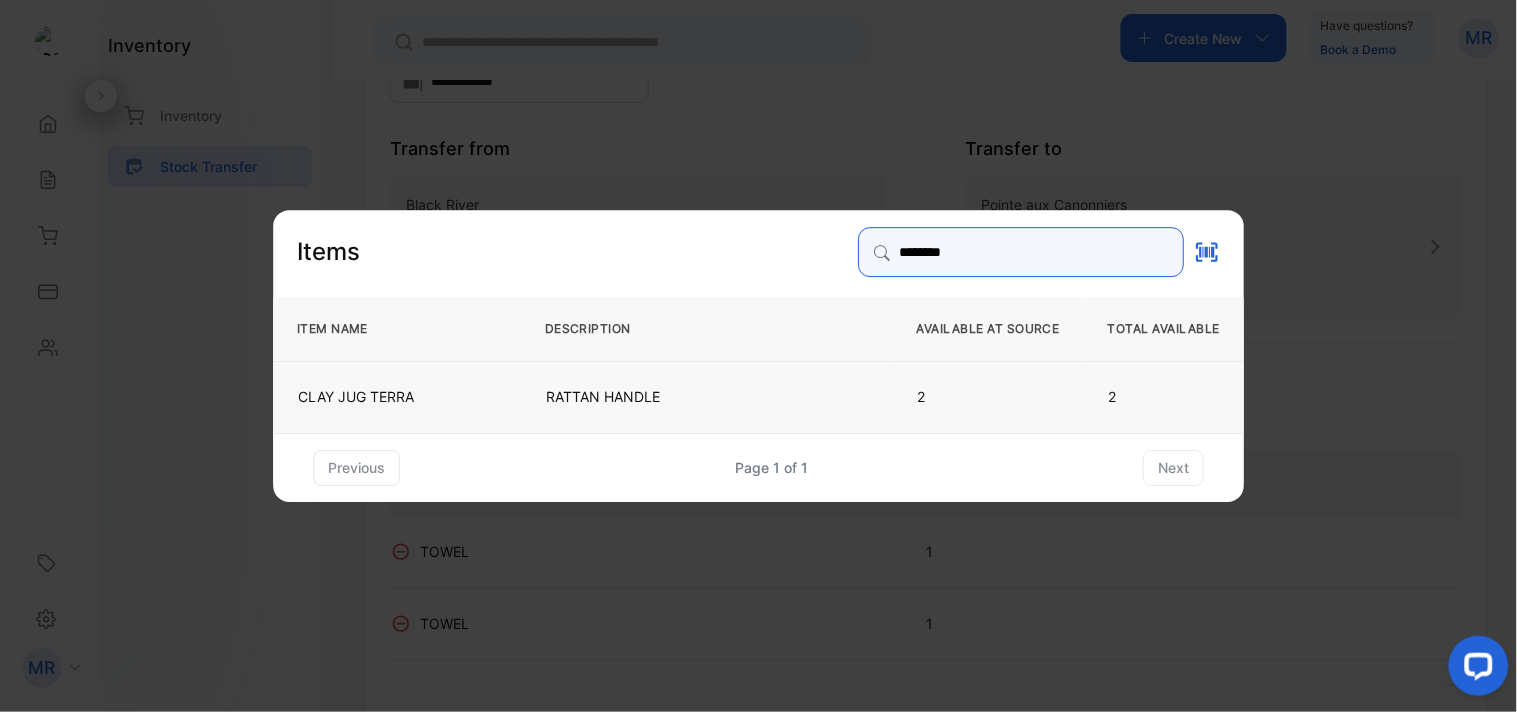 type on "********" 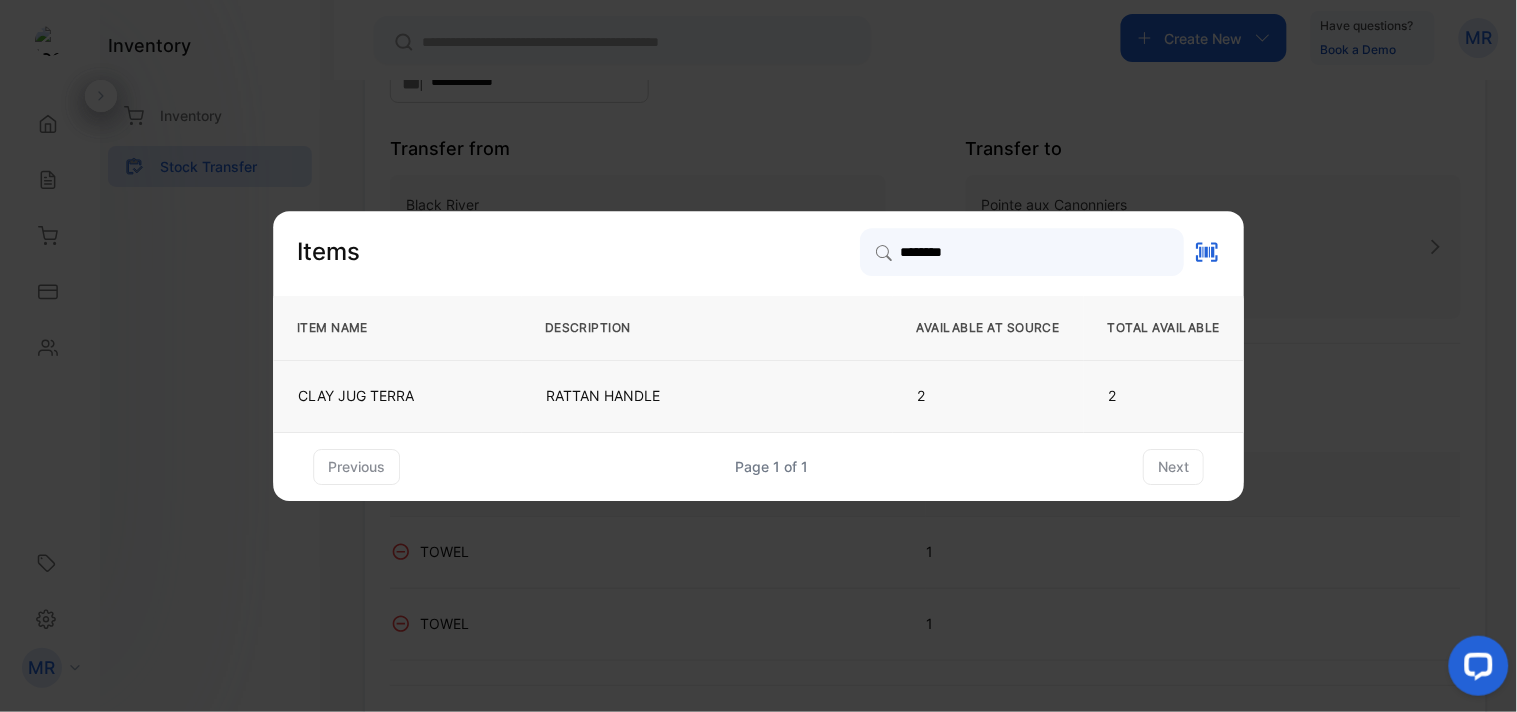 click on "RATTAN HANDLE" at bounding box center [707, 396] 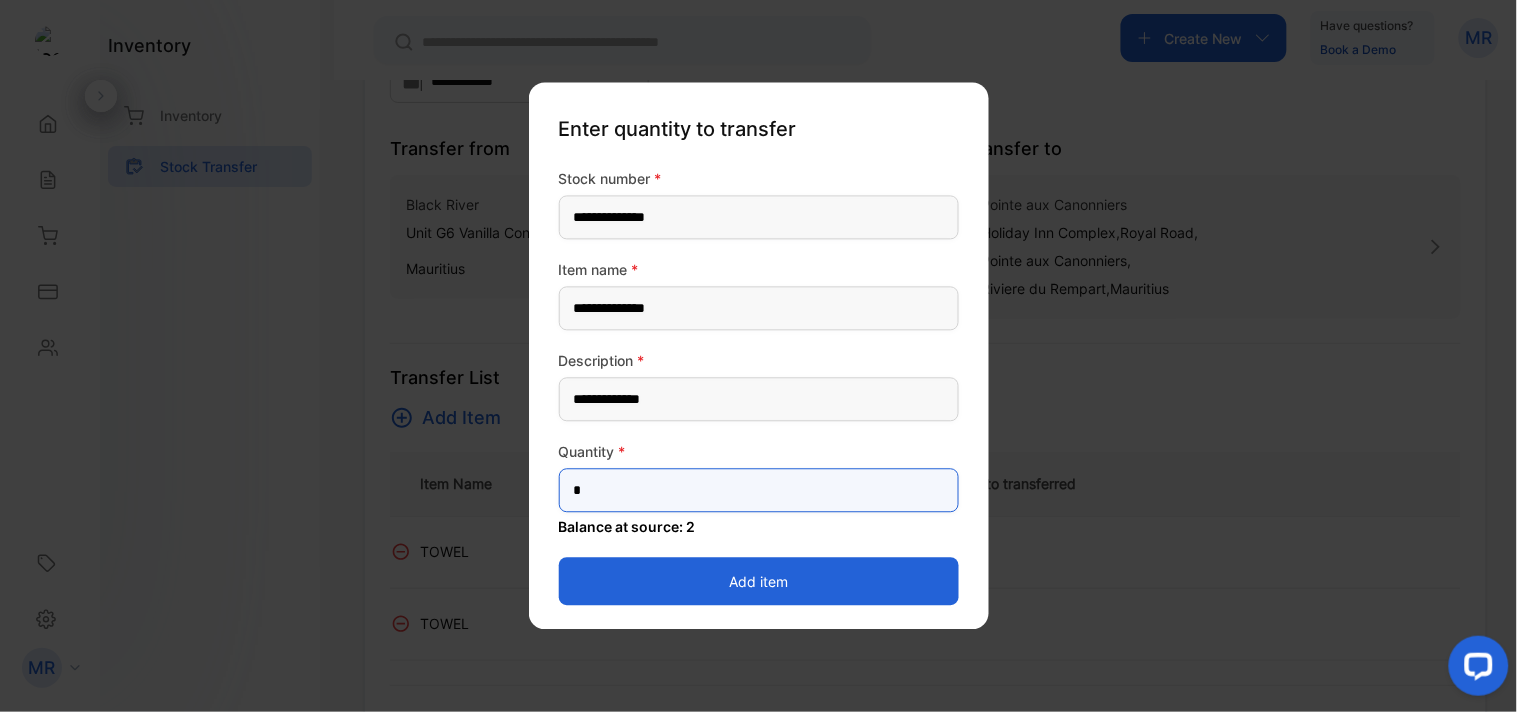 click on "*" at bounding box center (759, 491) 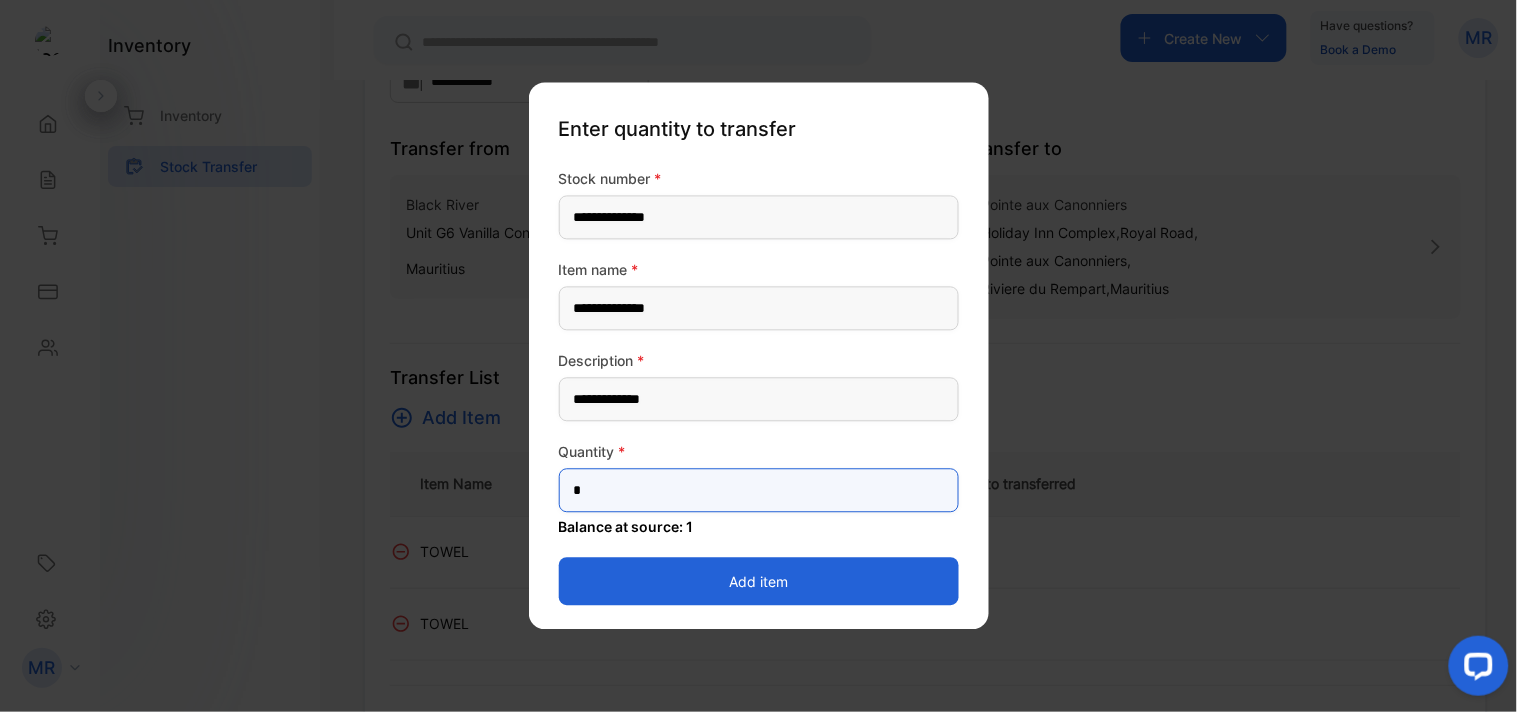 type on "*" 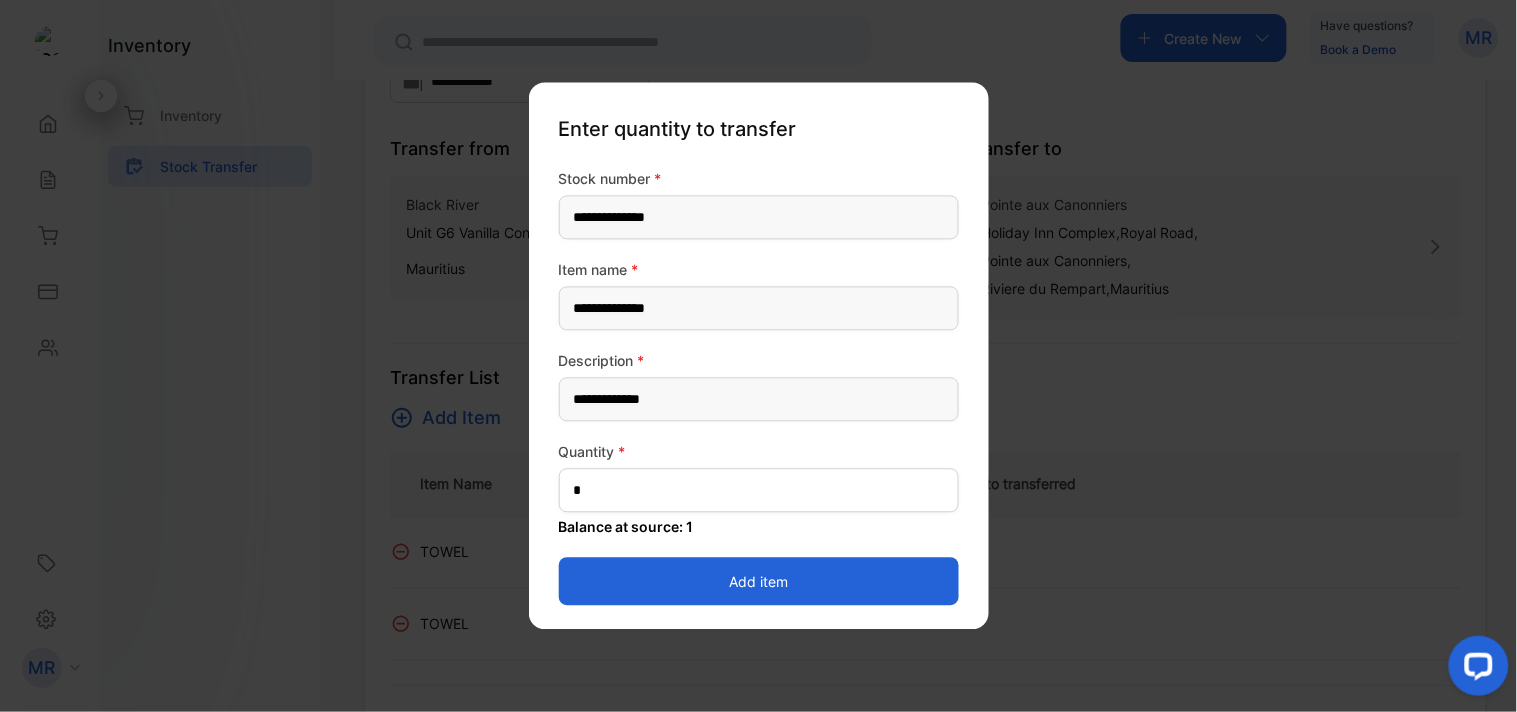 click on "Add item" at bounding box center [759, 582] 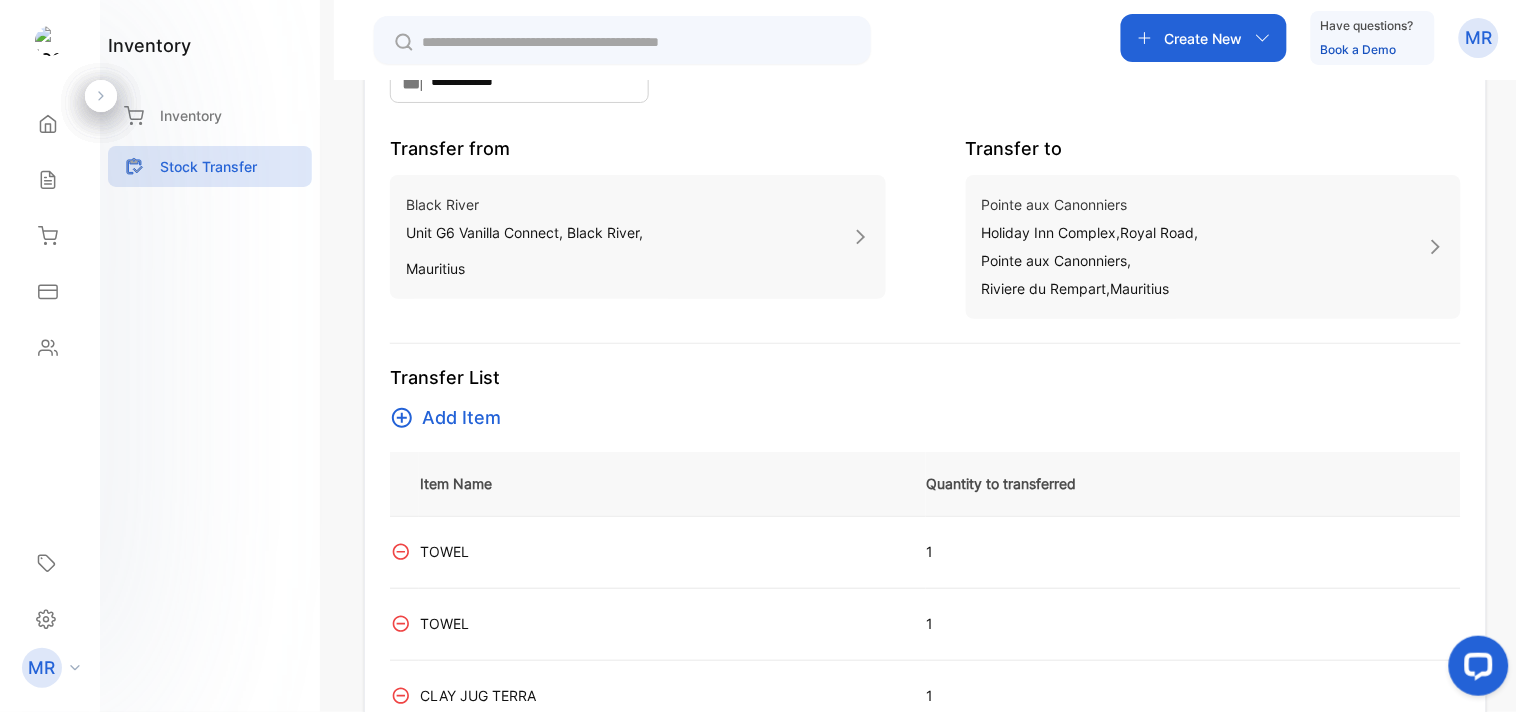 click on "Add Item" at bounding box center (461, 418) 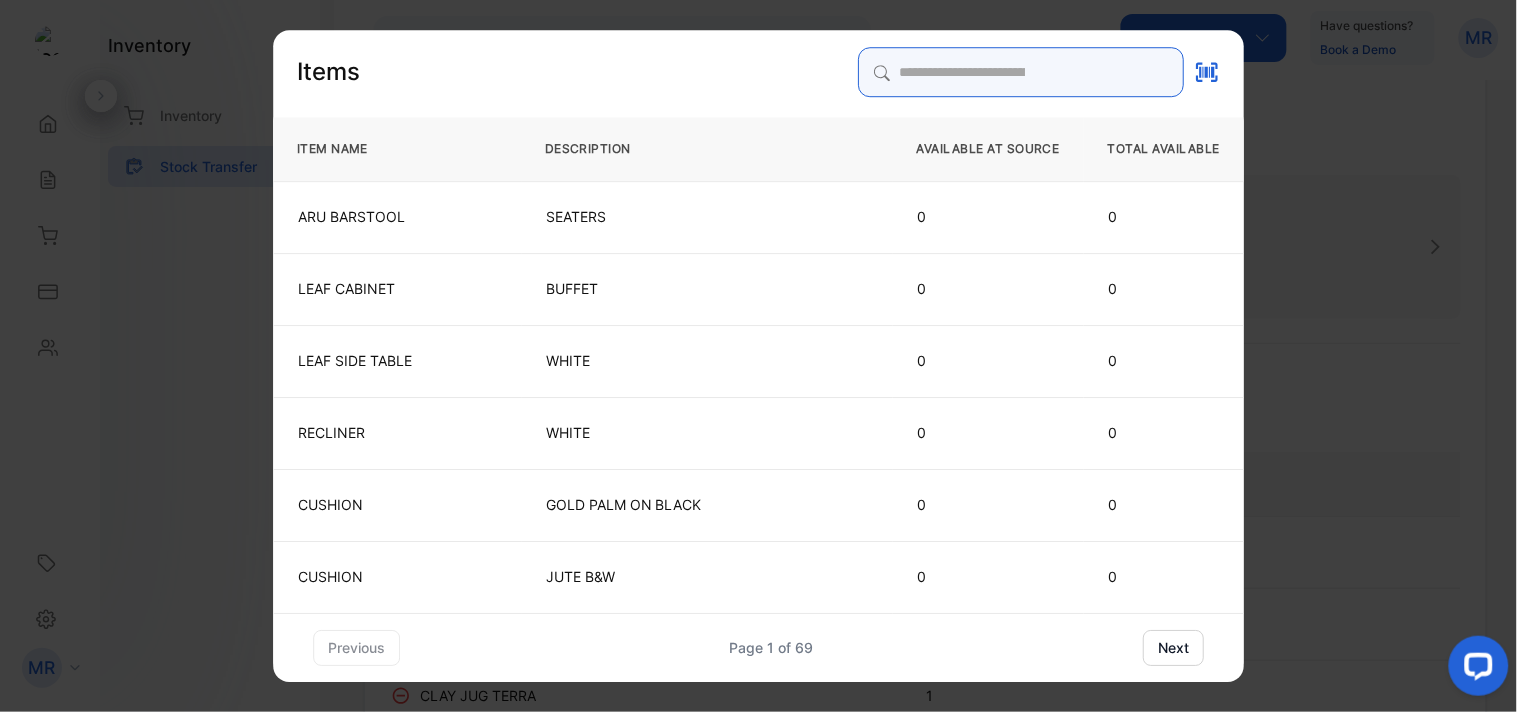 click at bounding box center (1021, 72) 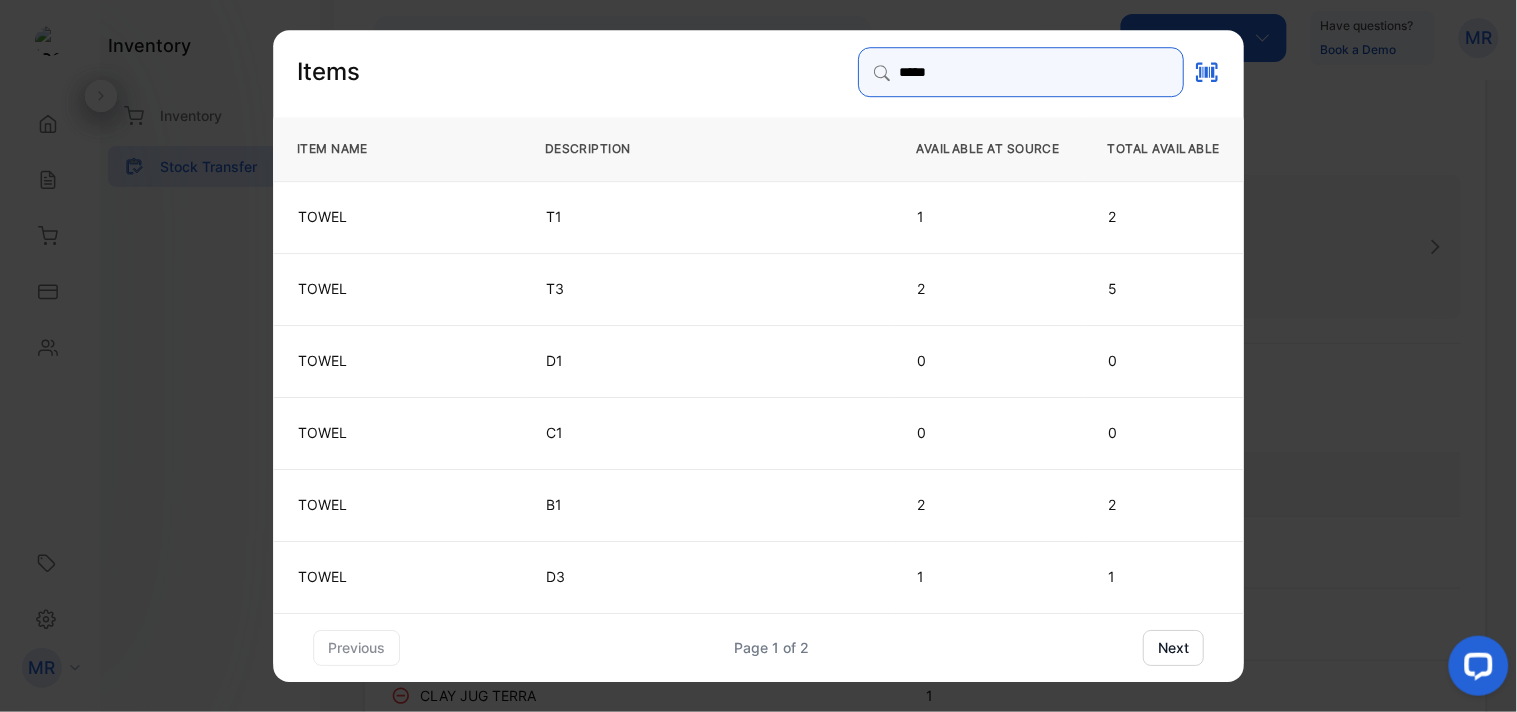 type on "*****" 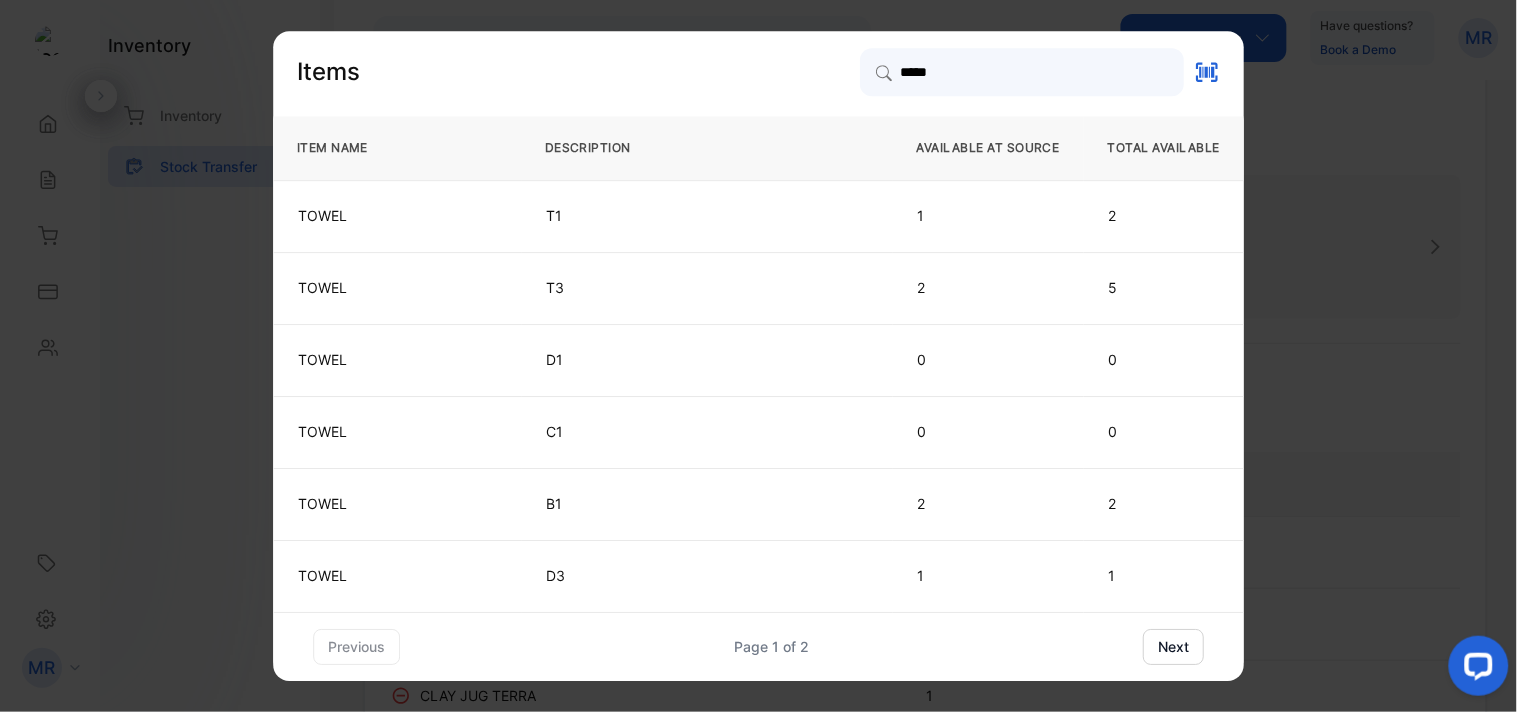 click on "next" at bounding box center [1173, 647] 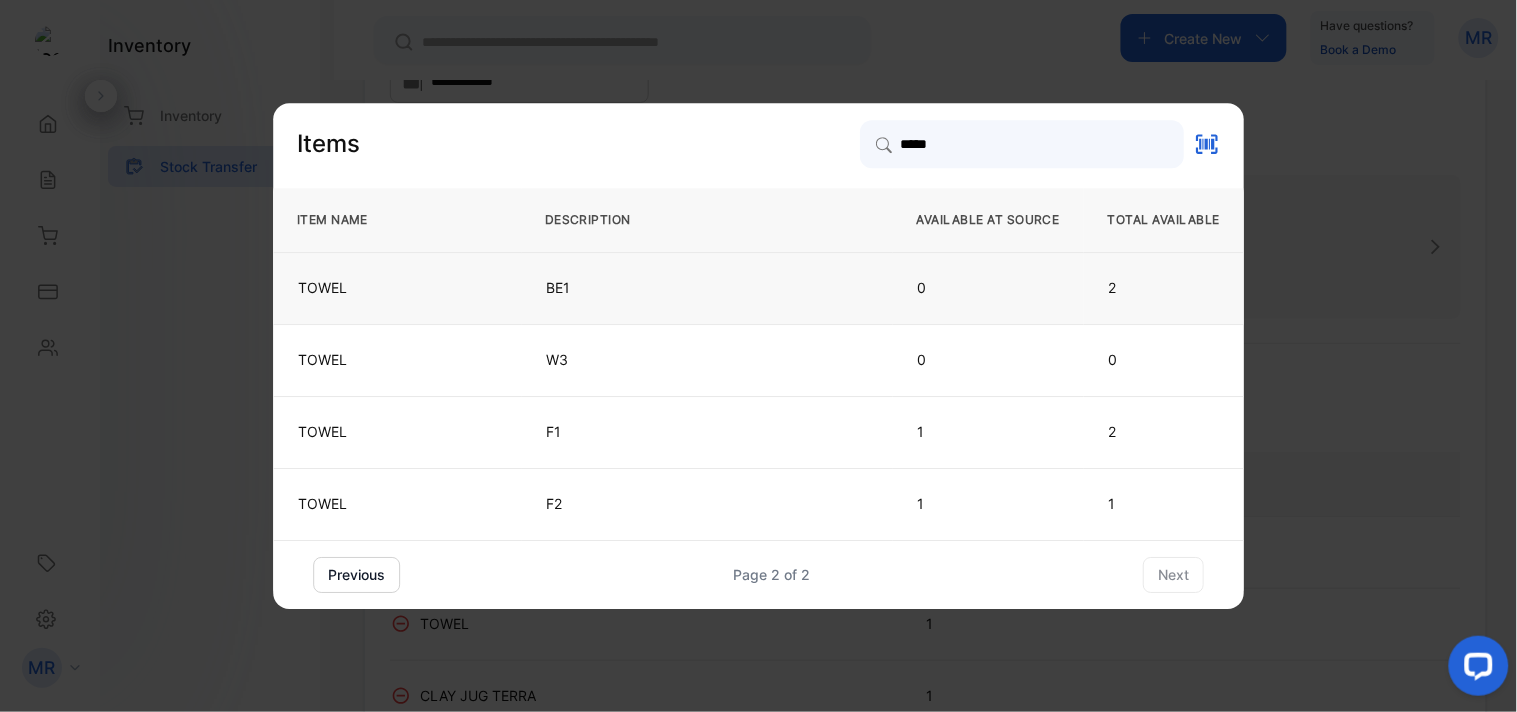 click on "BE1" at bounding box center [707, 288] 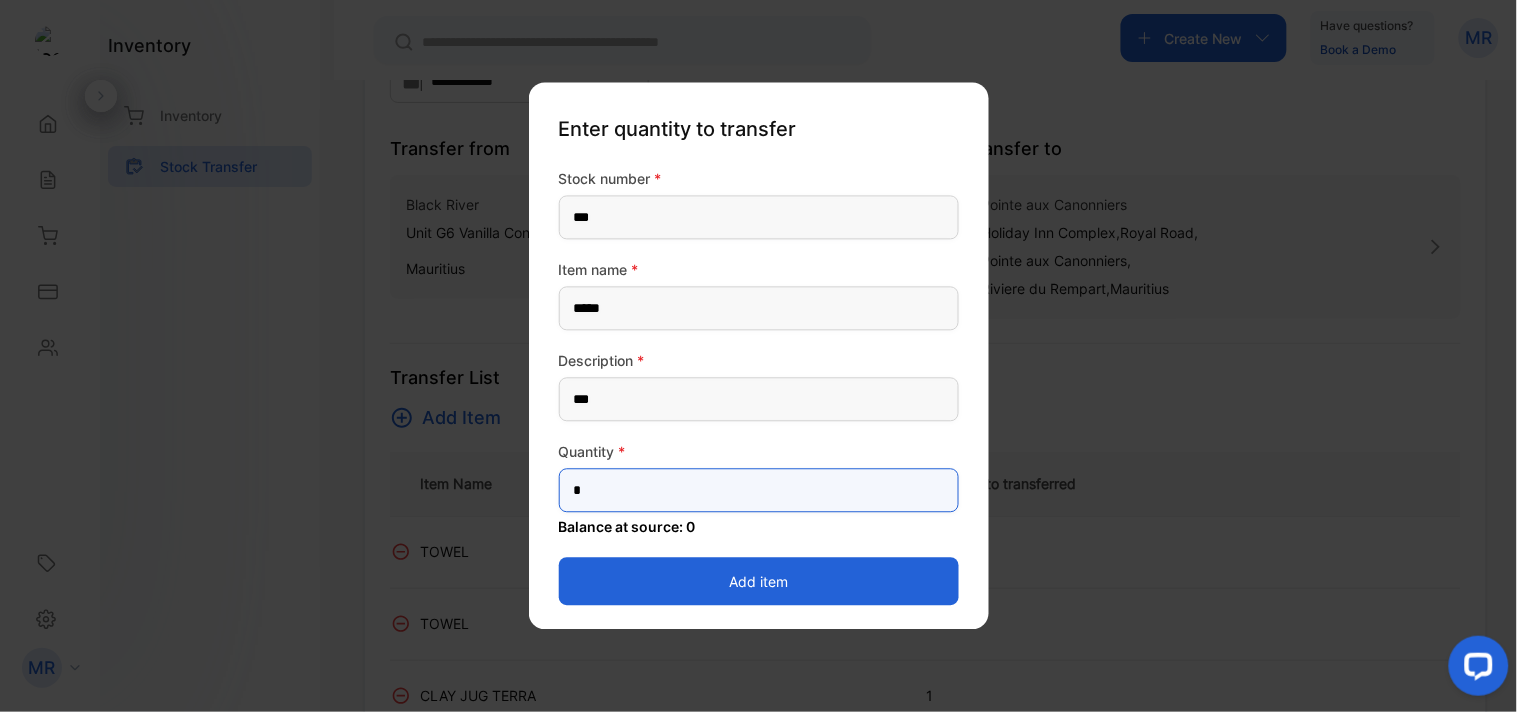 click on "*" at bounding box center [759, 491] 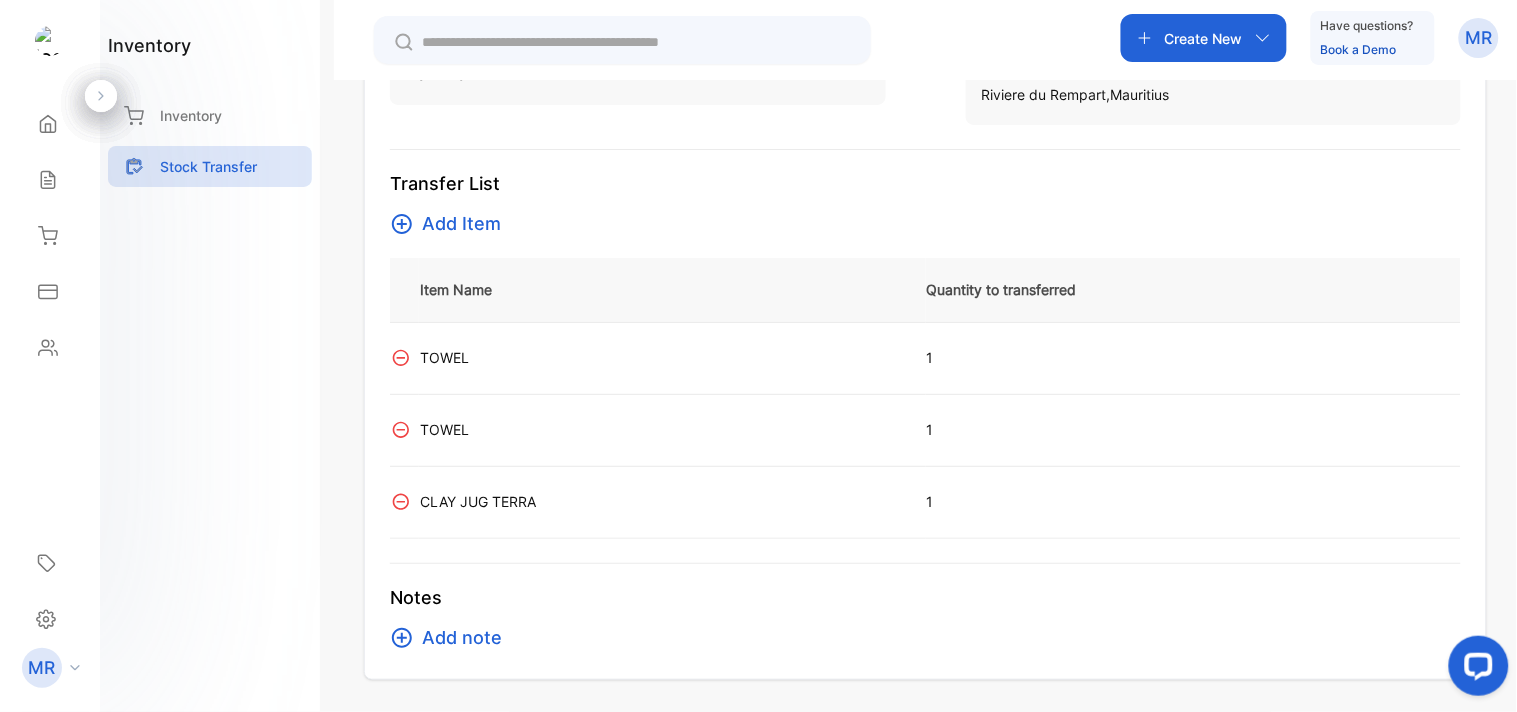 scroll, scrollTop: 334, scrollLeft: 0, axis: vertical 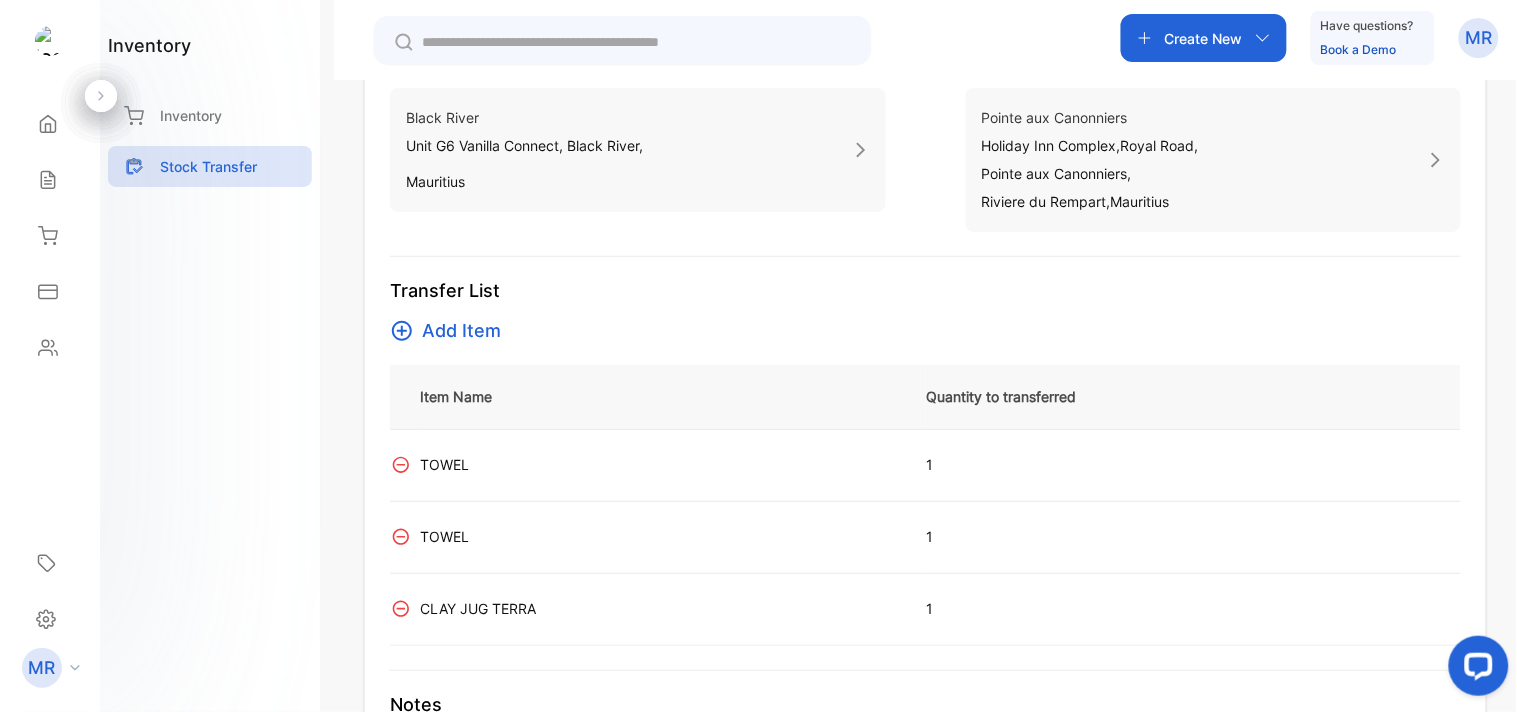 click on "Add Item" at bounding box center (461, 331) 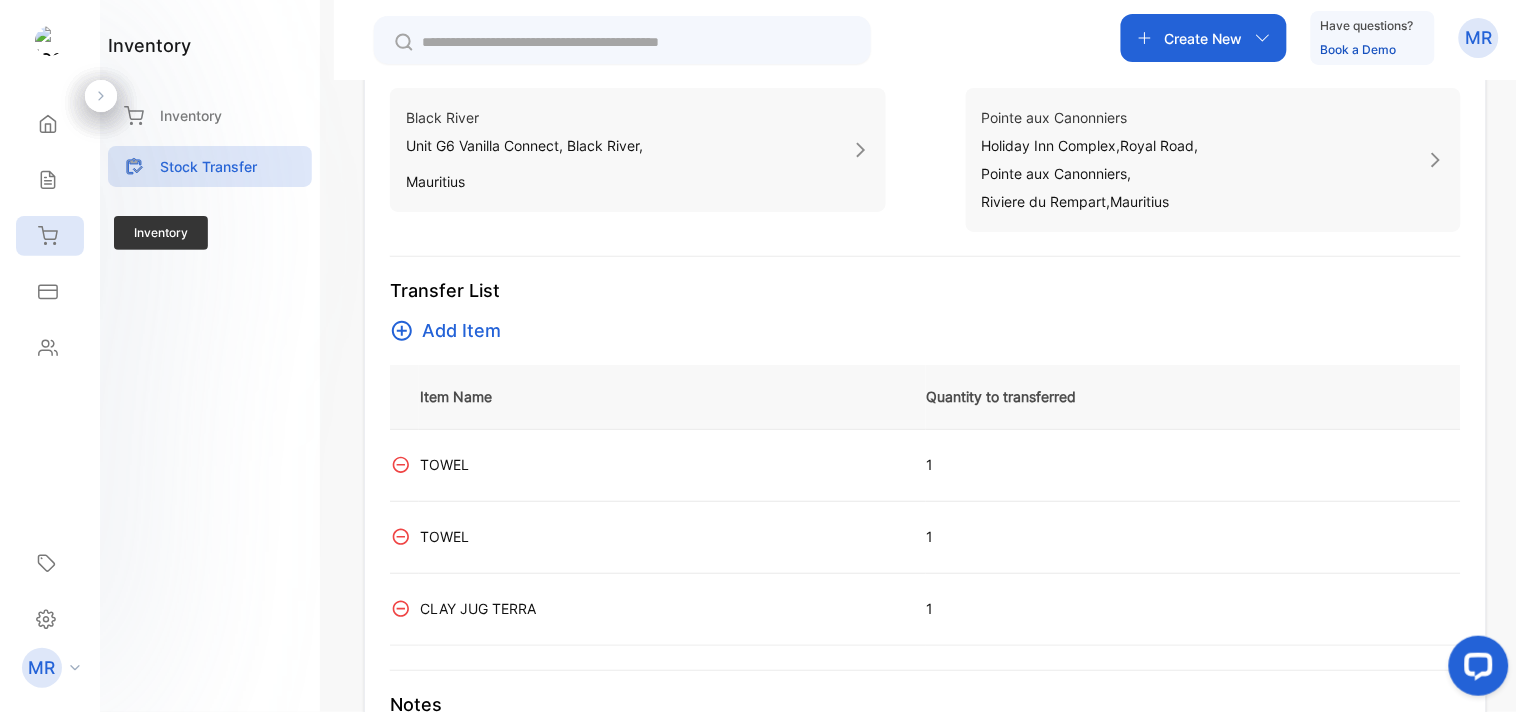 click at bounding box center (48, 235) 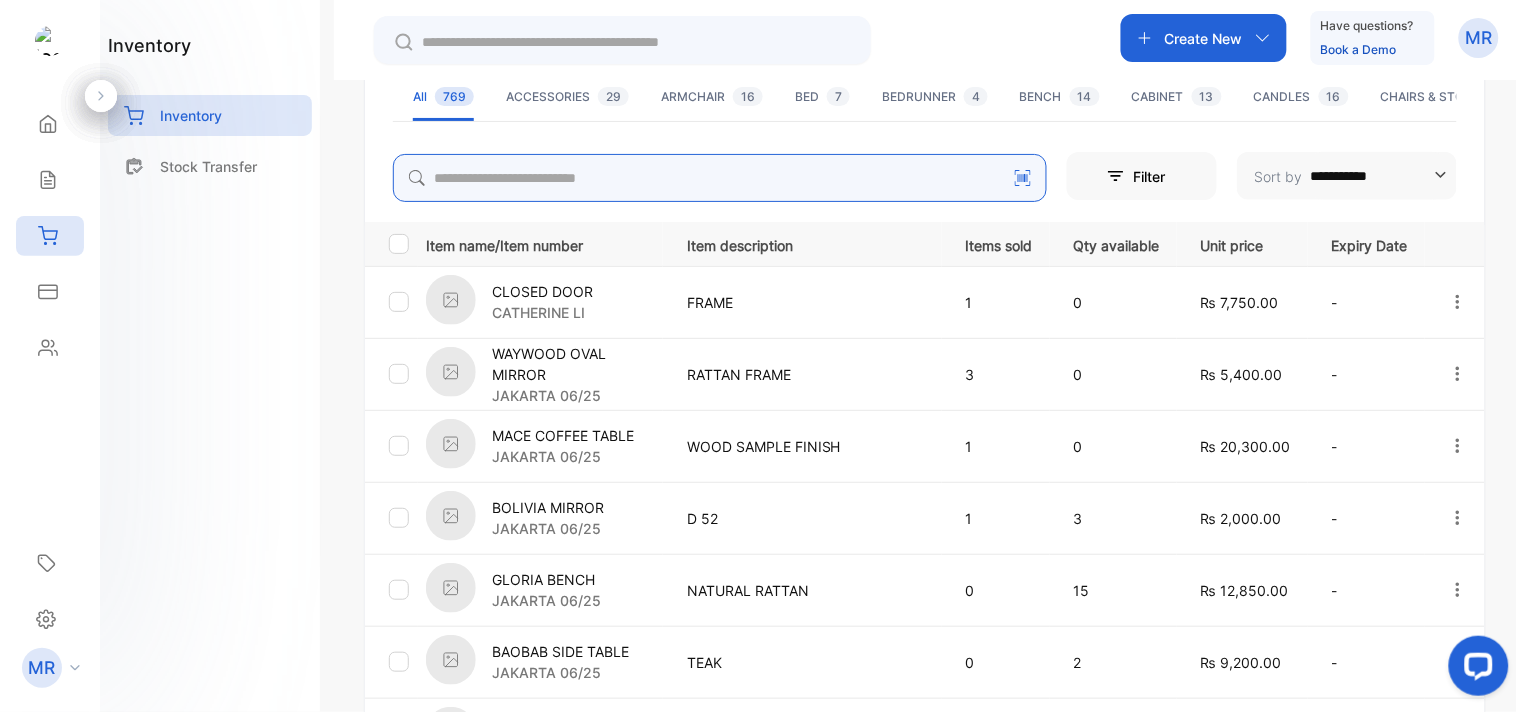 click at bounding box center [720, 178] 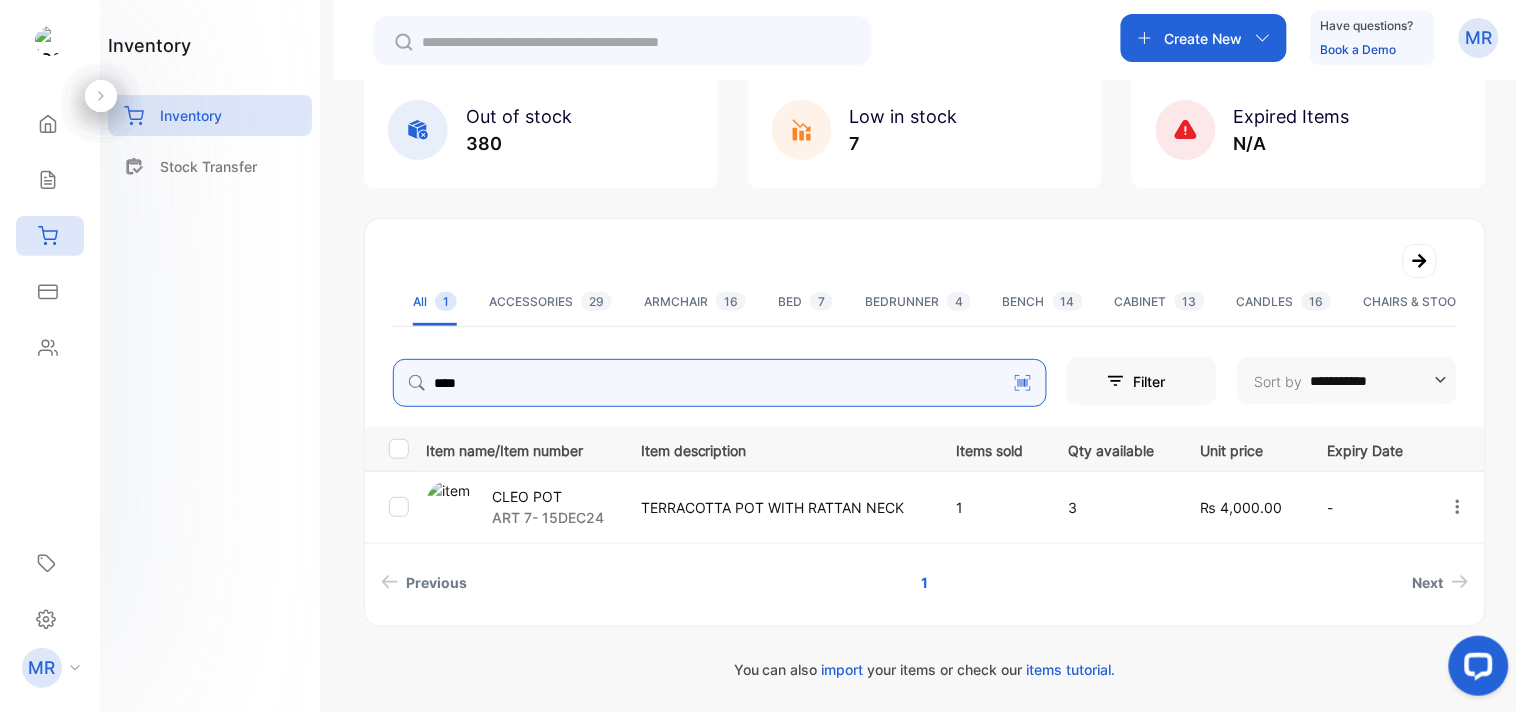 scroll, scrollTop: 128, scrollLeft: 0, axis: vertical 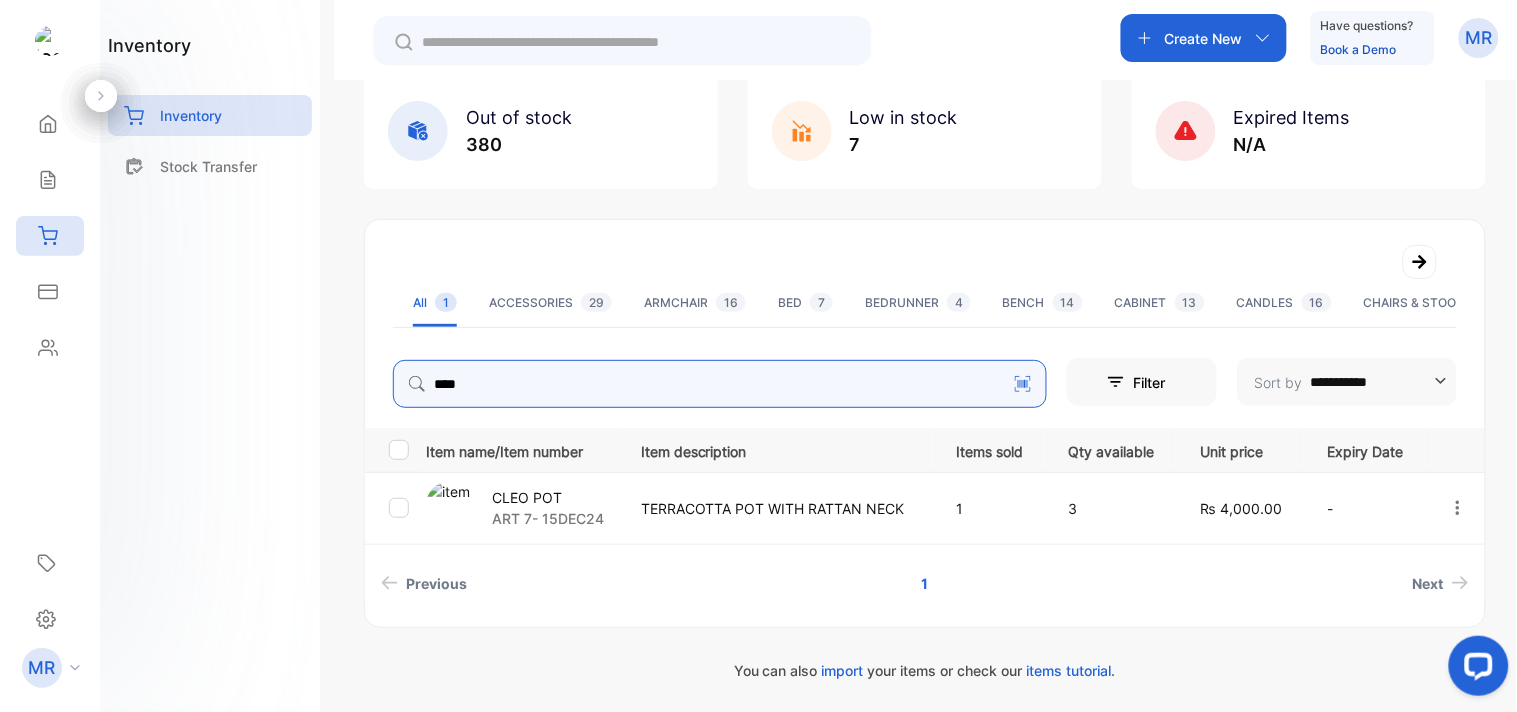 type on "****" 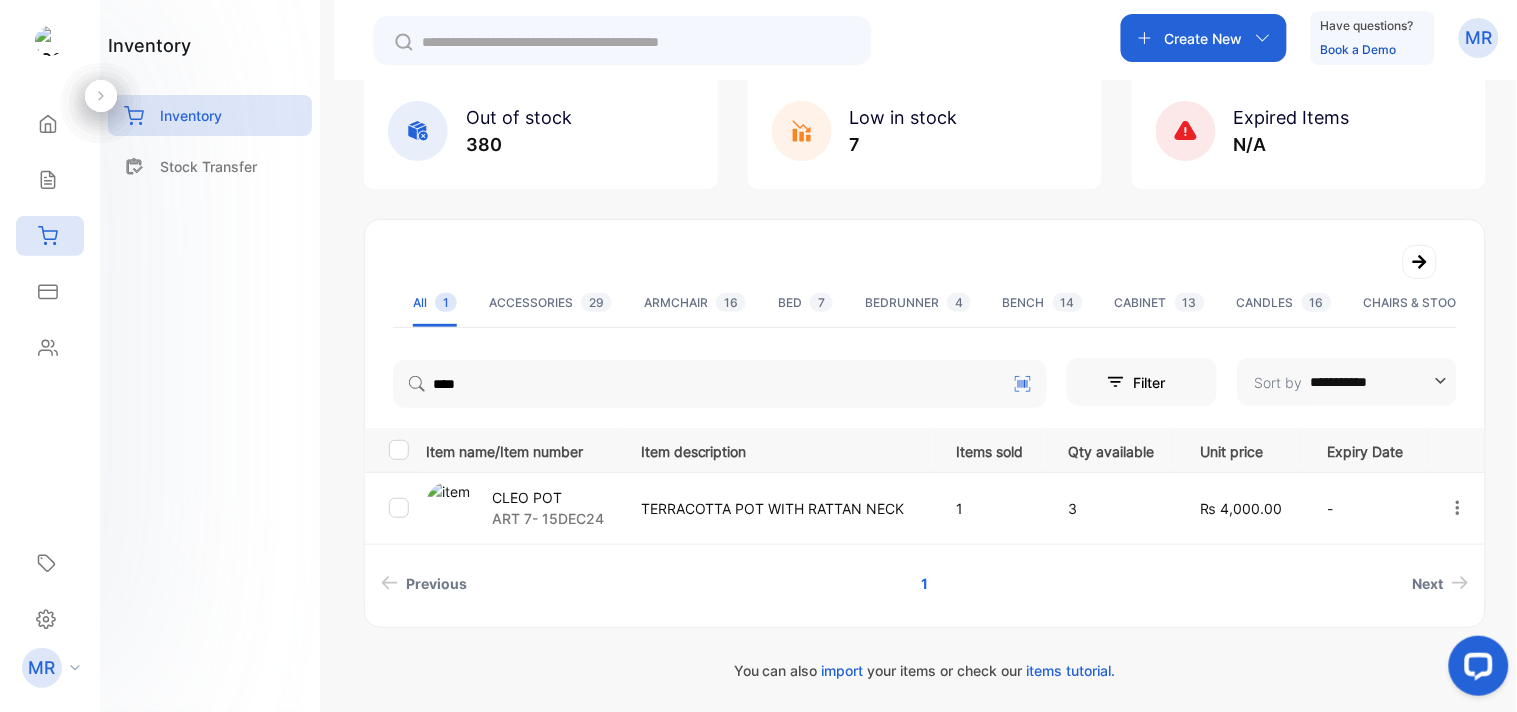 click on "CLEO POT ART 7- 15[DATE]" at bounding box center (521, 508) 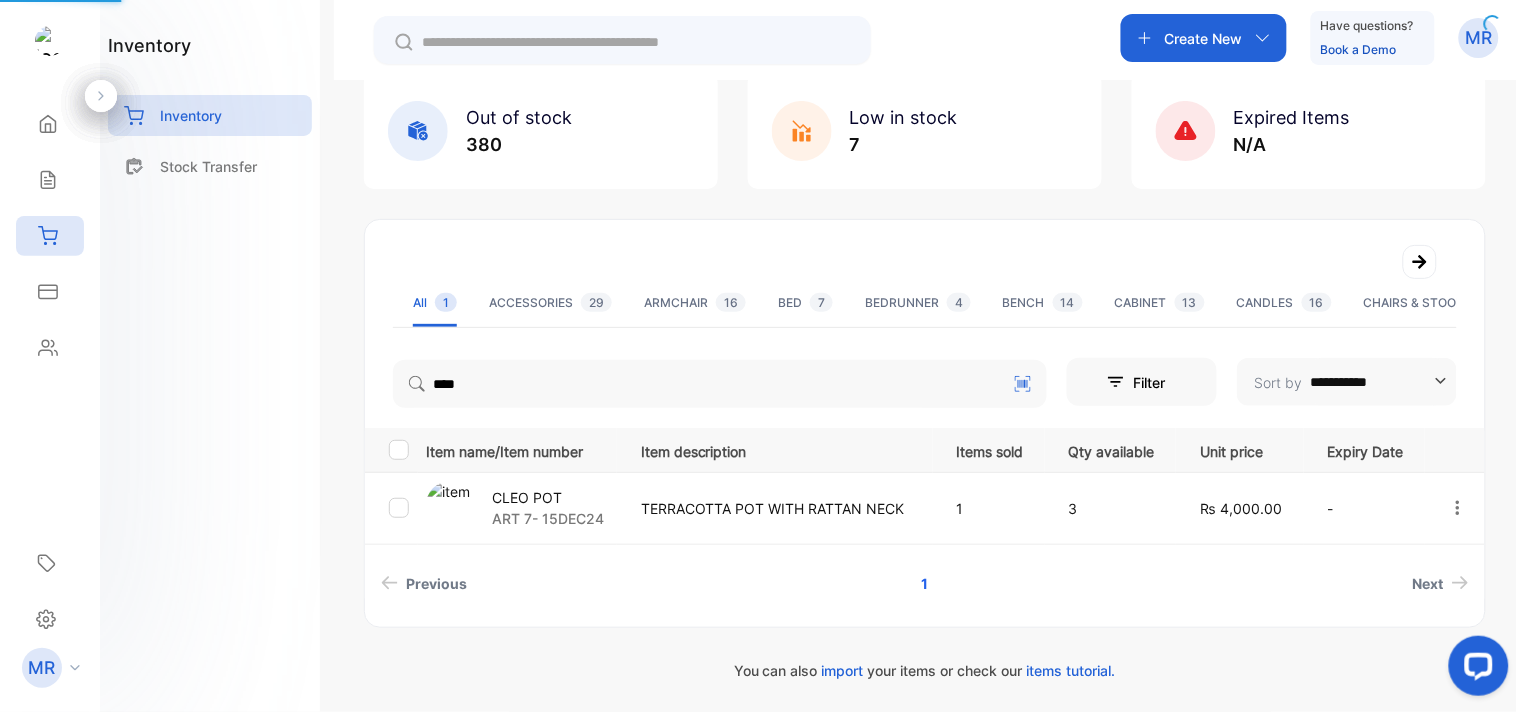 click on "TERRACOTTA POT WITH RATTAN NECK" at bounding box center (775, 508) 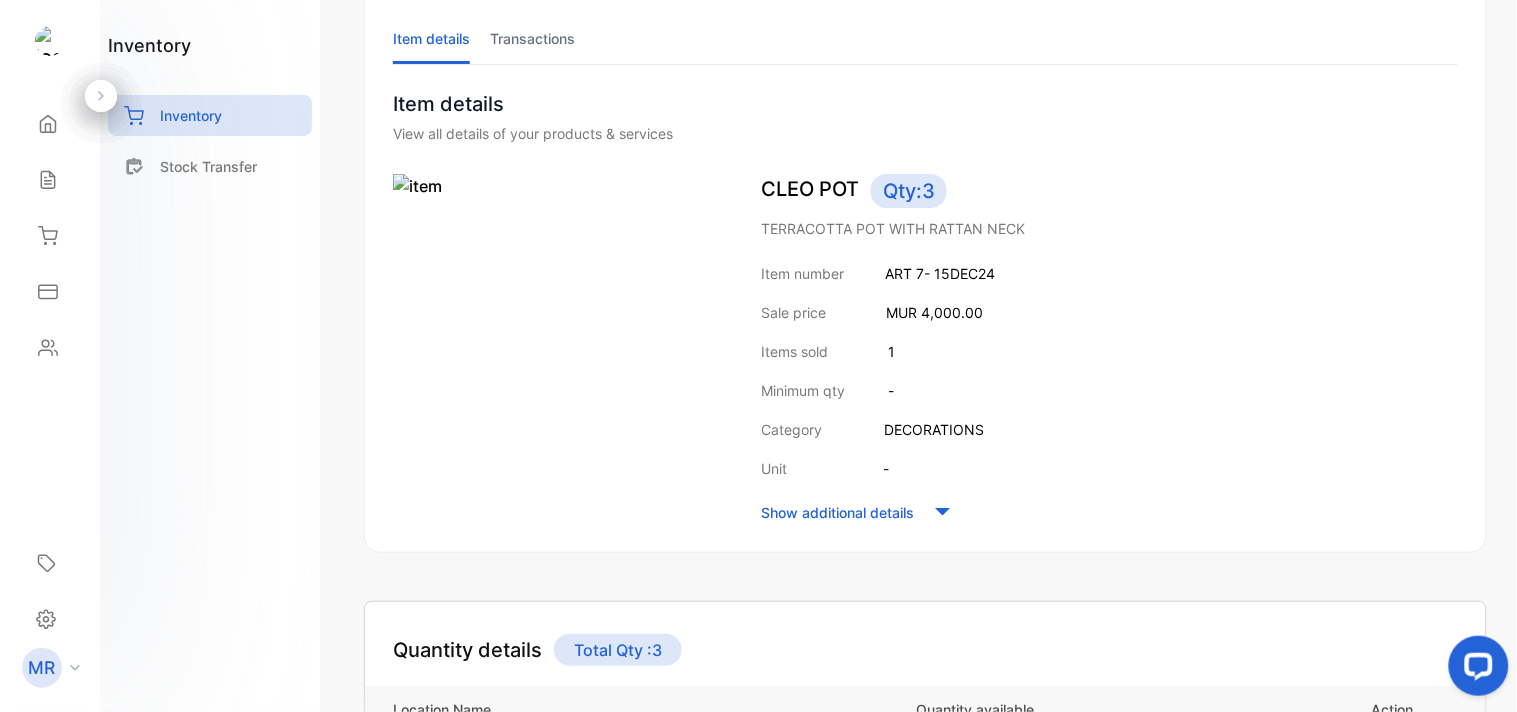click on "CLEO POT Product Edit Item Update stock Item details Transactions Item details View all details of your products & services CLEO POT Qty: 3 TERRACOTTA POT WITH RATTAN NECK Item number ART 7- 15[DATE] Sale price MUR 4,000.00 Items sold 1 Minimum qty - Category DECORATIONS Unit - Show additional details Quantity details Total Qty : 3 Location Name Quantity available Action Store 1 0 Update stock Pointe aux Canonniers Default 1 Update stock Black River 2 Update stock Learn more about Inventory" at bounding box center (925, 459) 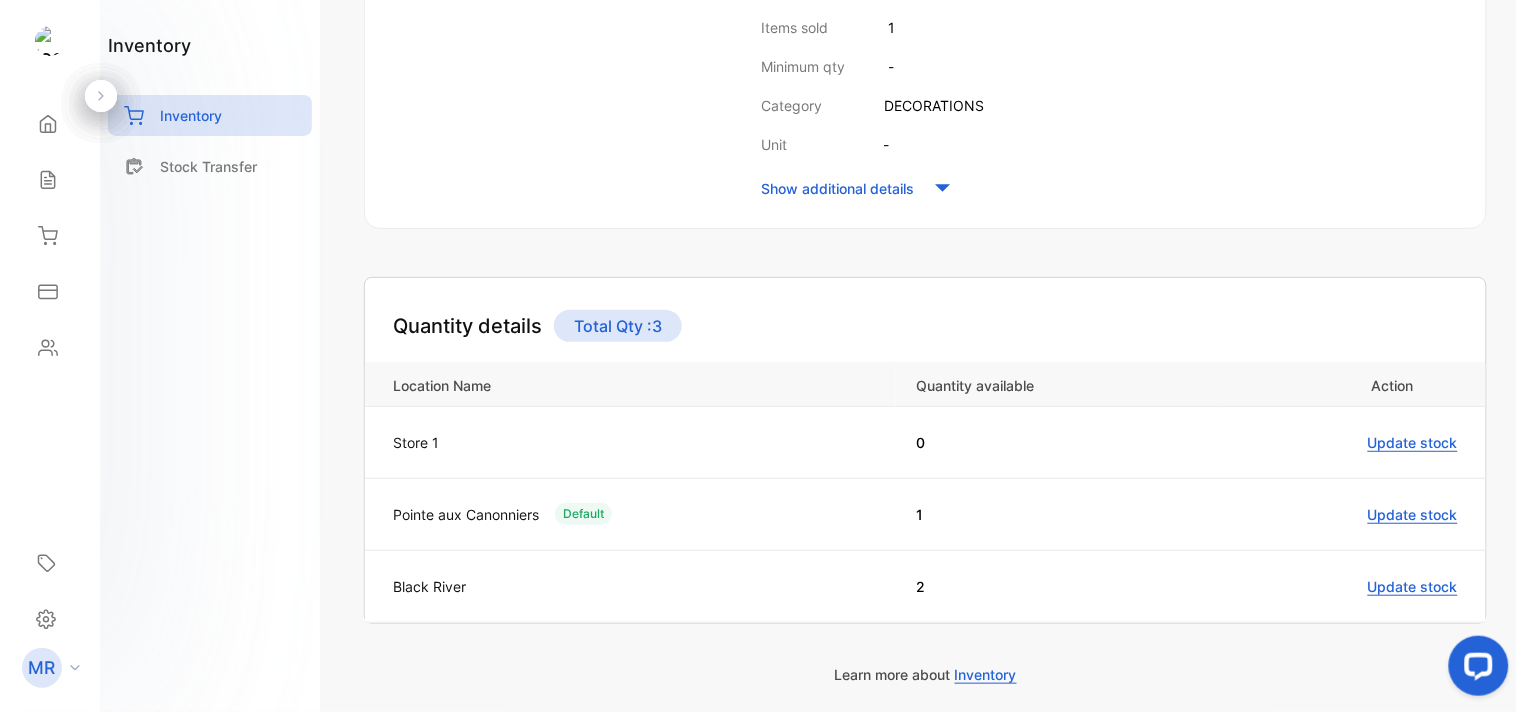 scroll, scrollTop: 0, scrollLeft: 0, axis: both 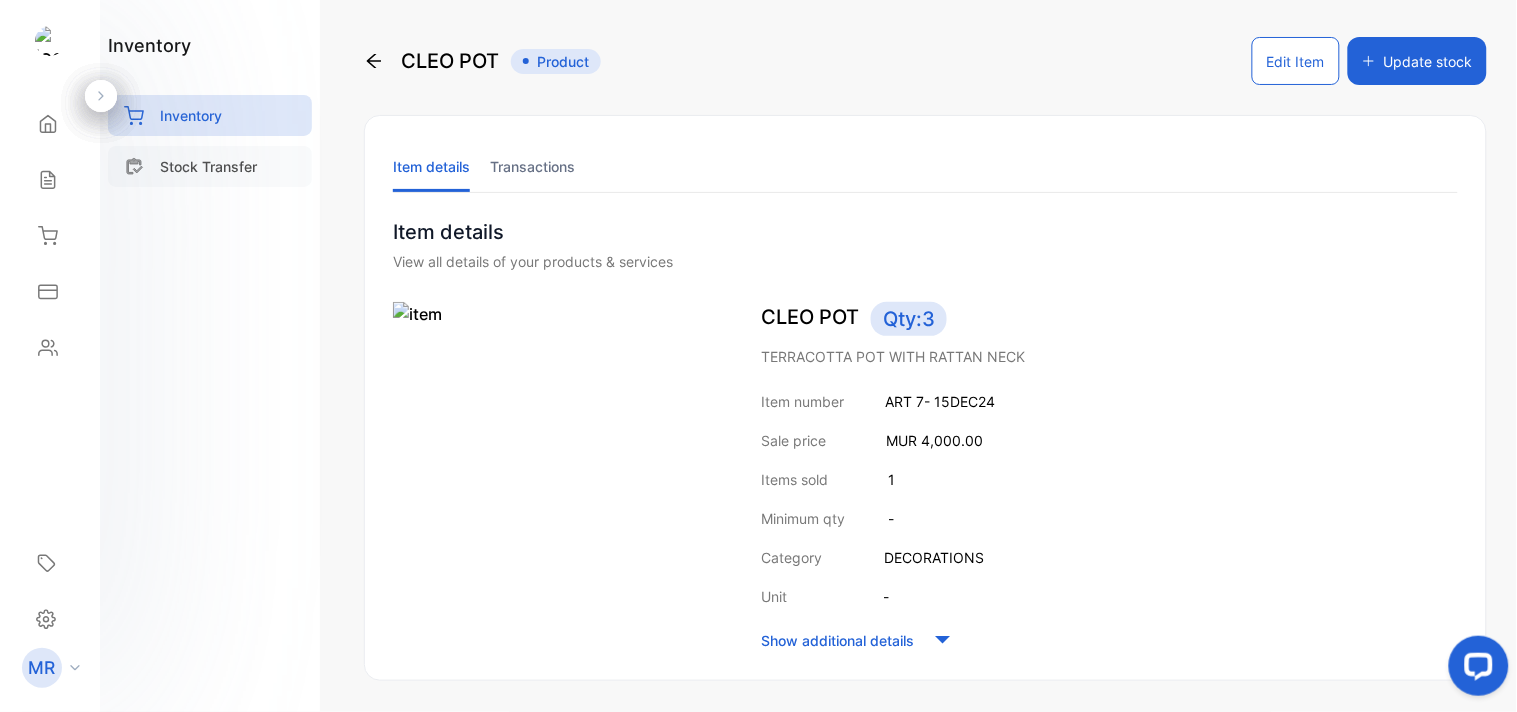 click on "Stock Transfer" at bounding box center [208, 166] 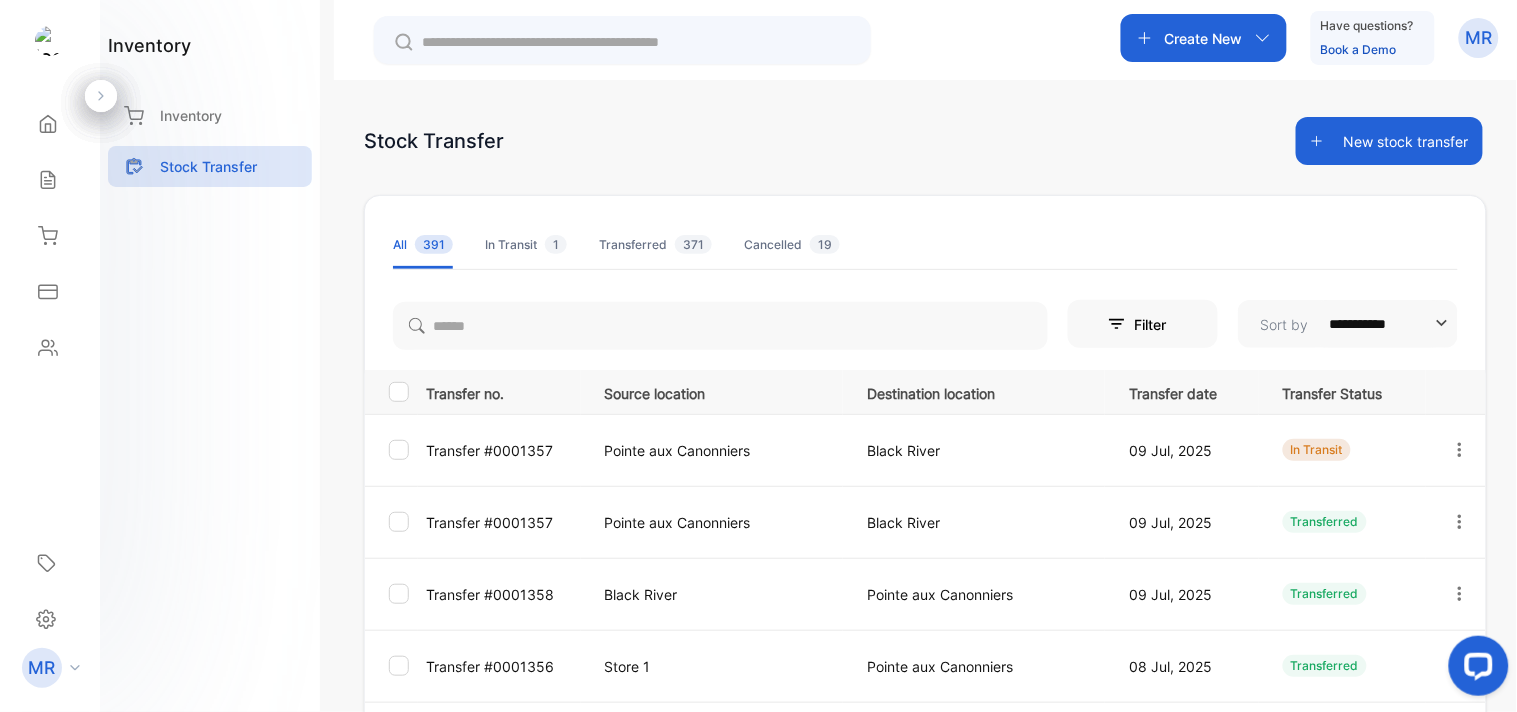 click on "New stock transfer" at bounding box center [1389, 141] 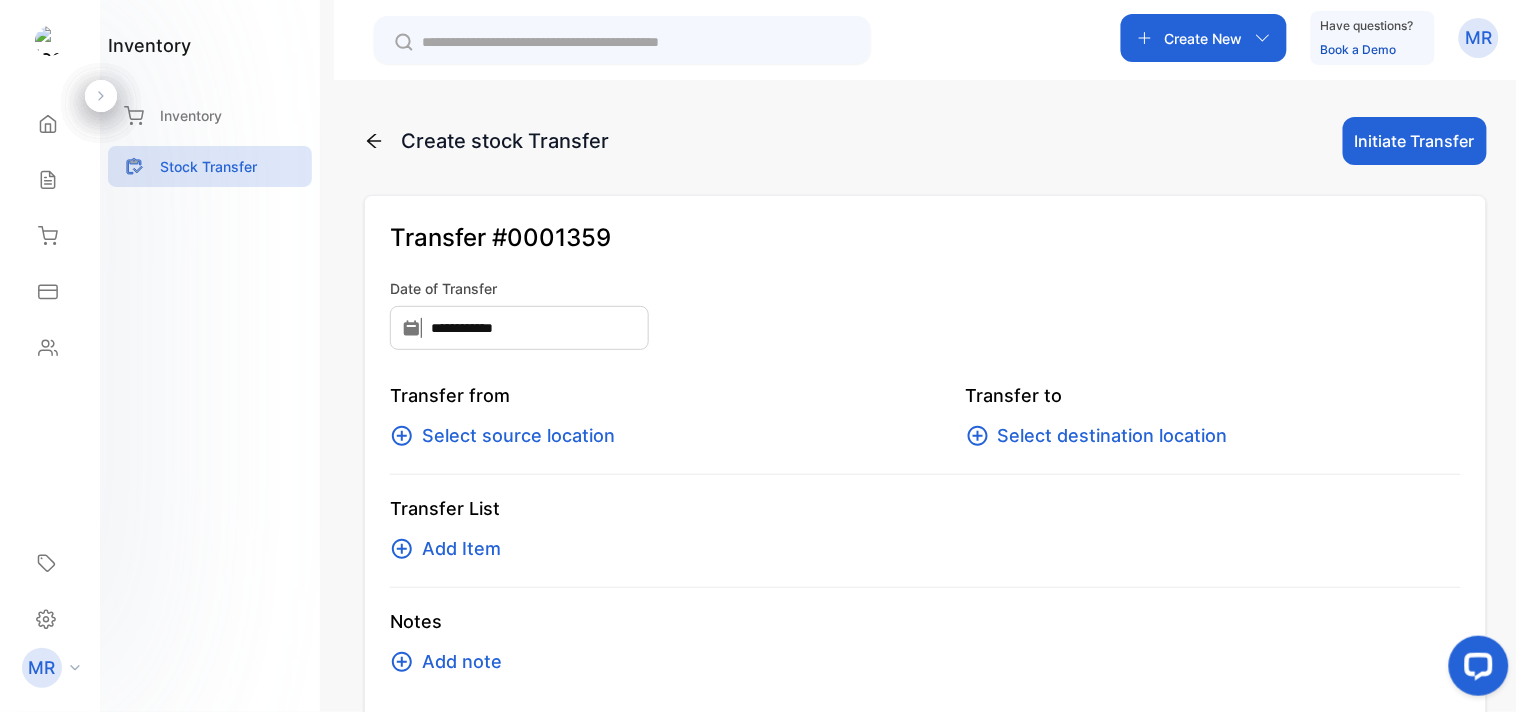 click on "Select source location" at bounding box center (518, 436) 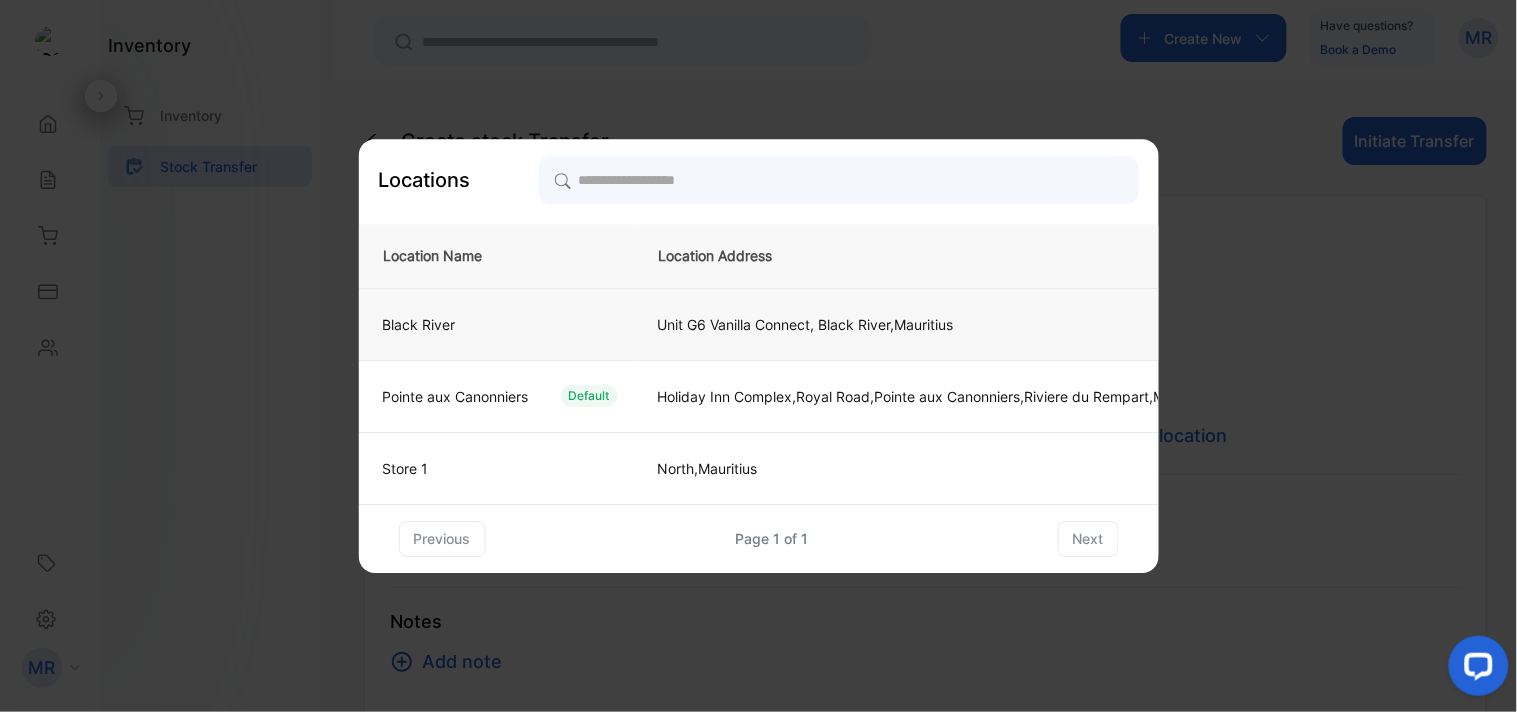 click on "Black River" at bounding box center [492, 324] 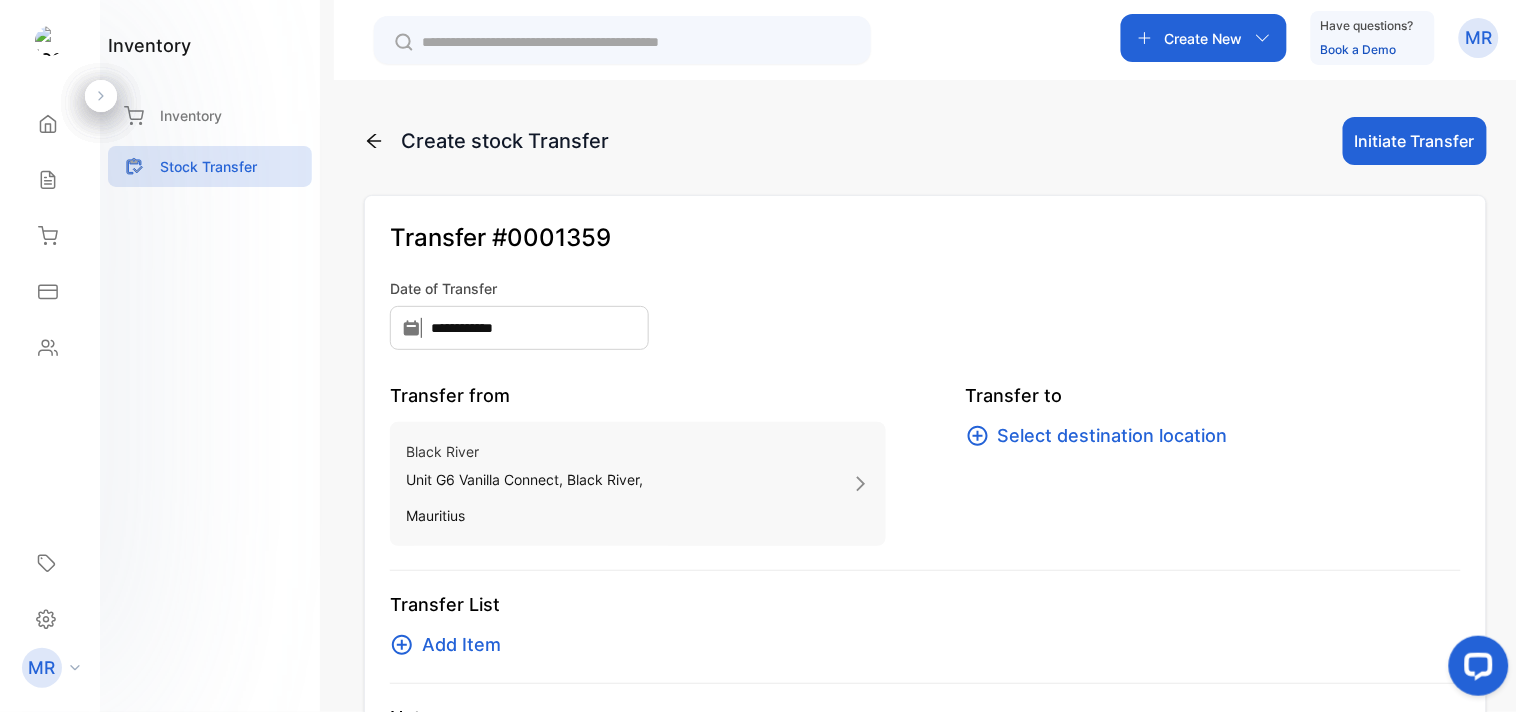 click on "Select destination location" at bounding box center (1113, 436) 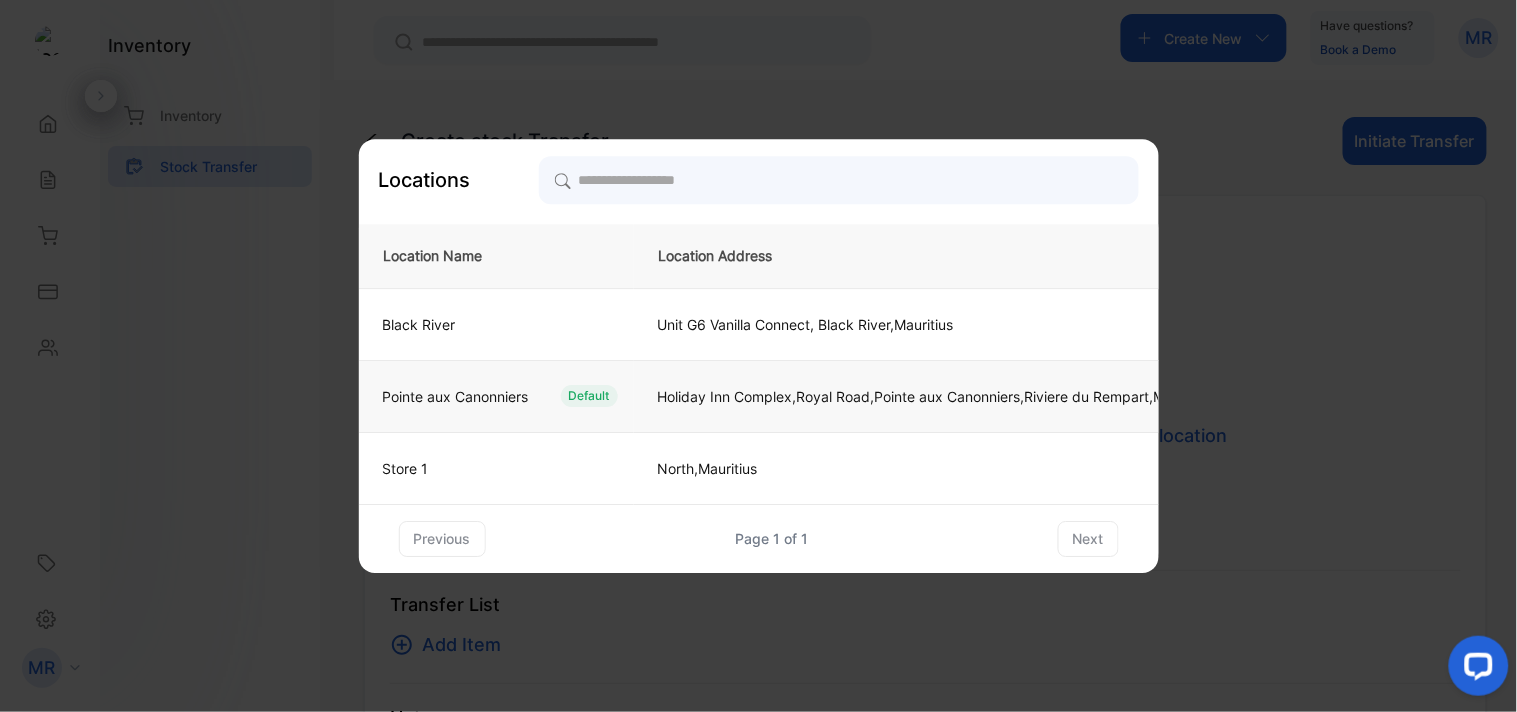 click on "Holiday Inn Complex,Royal Road, [CITY], [REGION], [COUNTRY]" at bounding box center (419, 324) 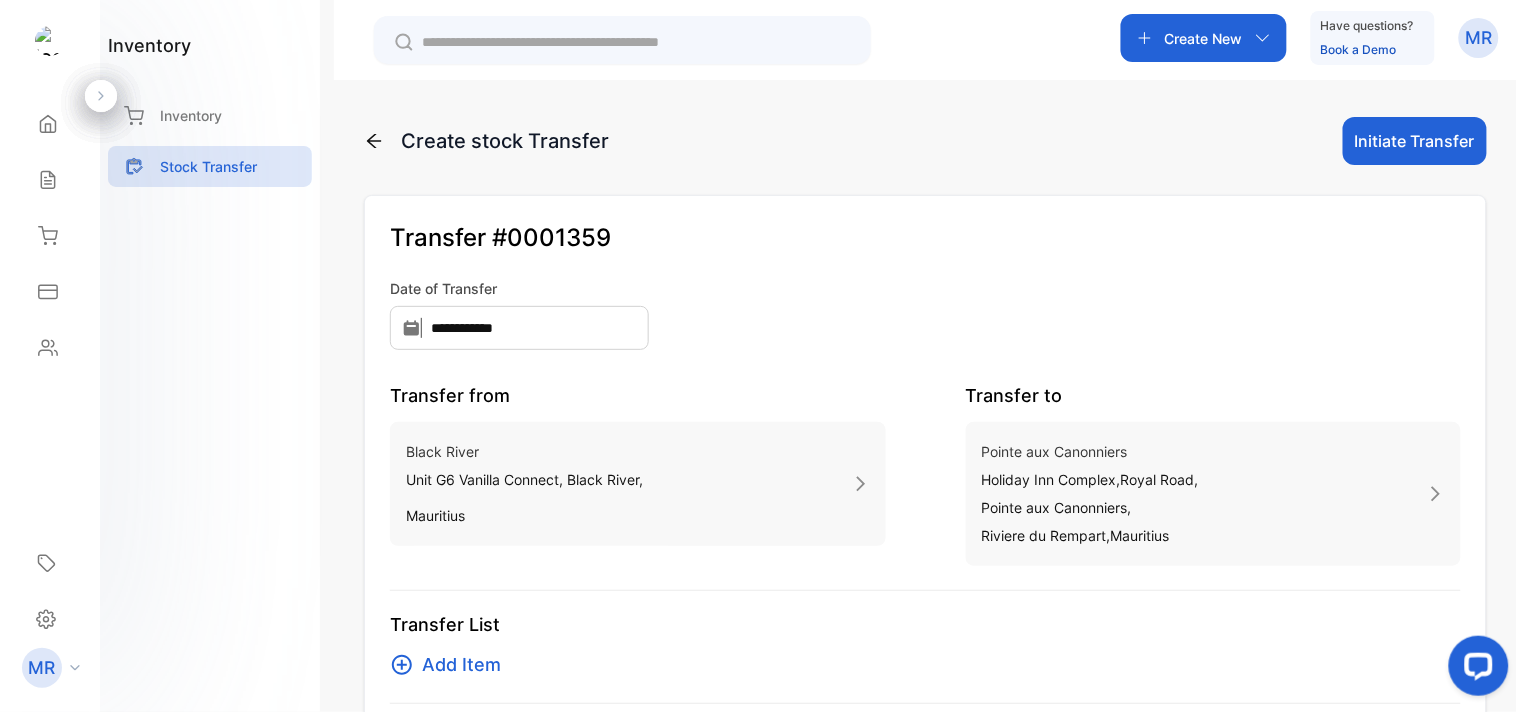 scroll, scrollTop: 140, scrollLeft: 0, axis: vertical 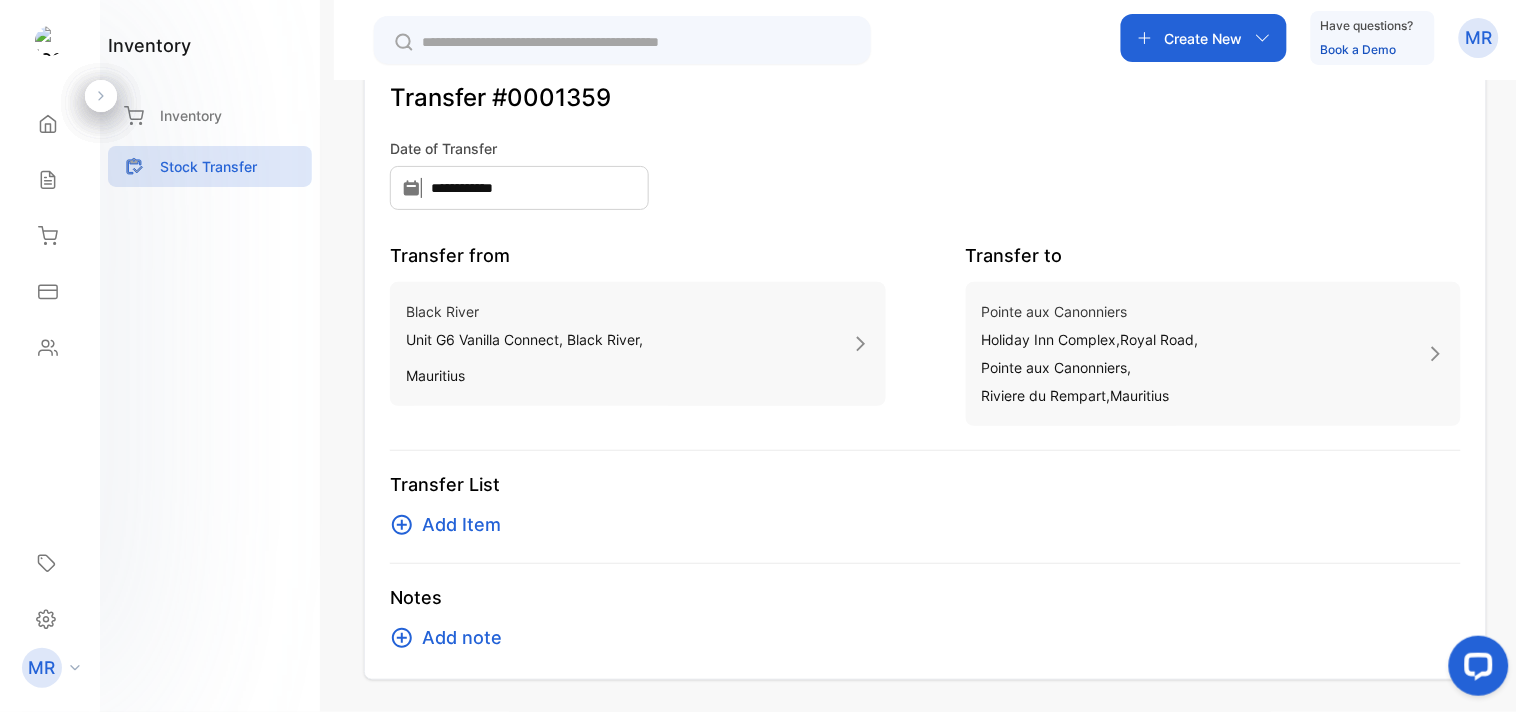 click on "Add Item" at bounding box center [461, 525] 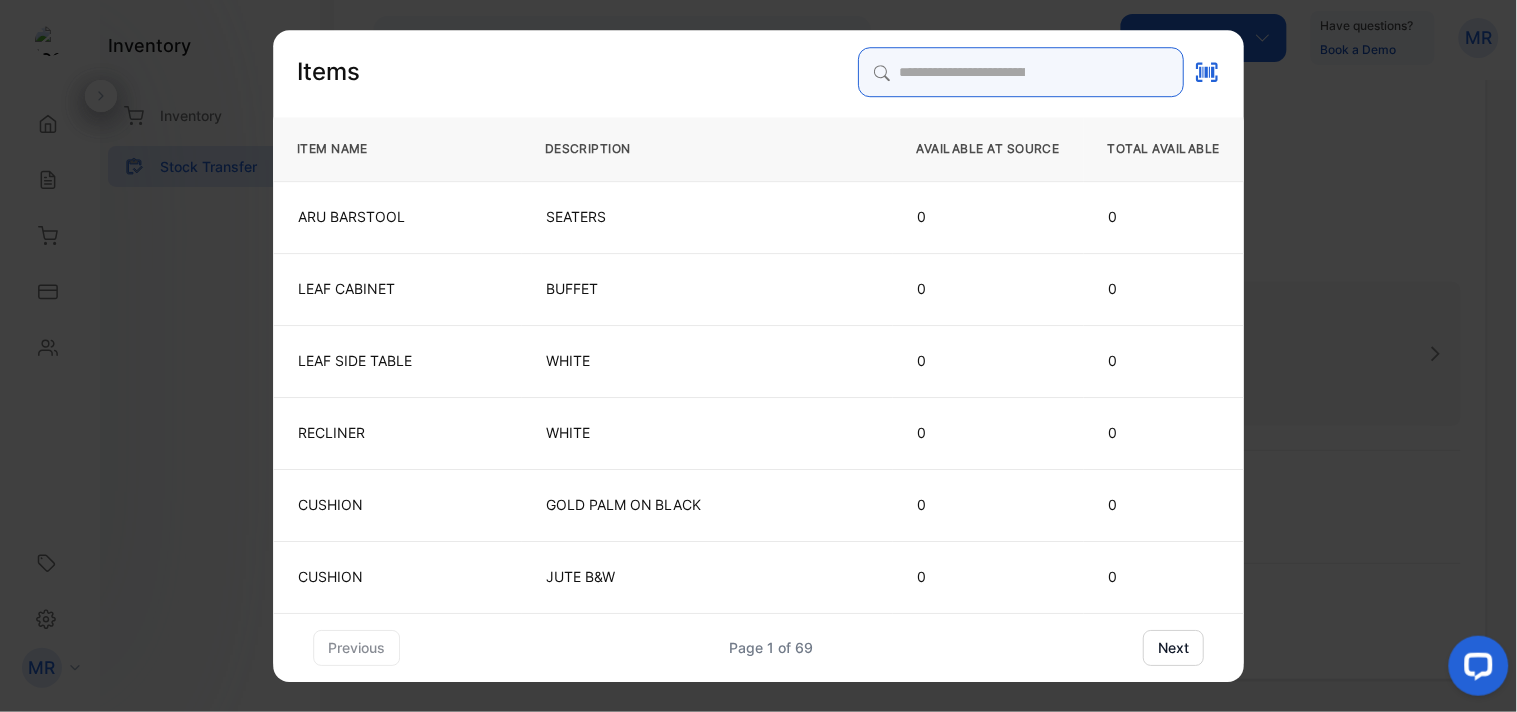 click at bounding box center (1021, 72) 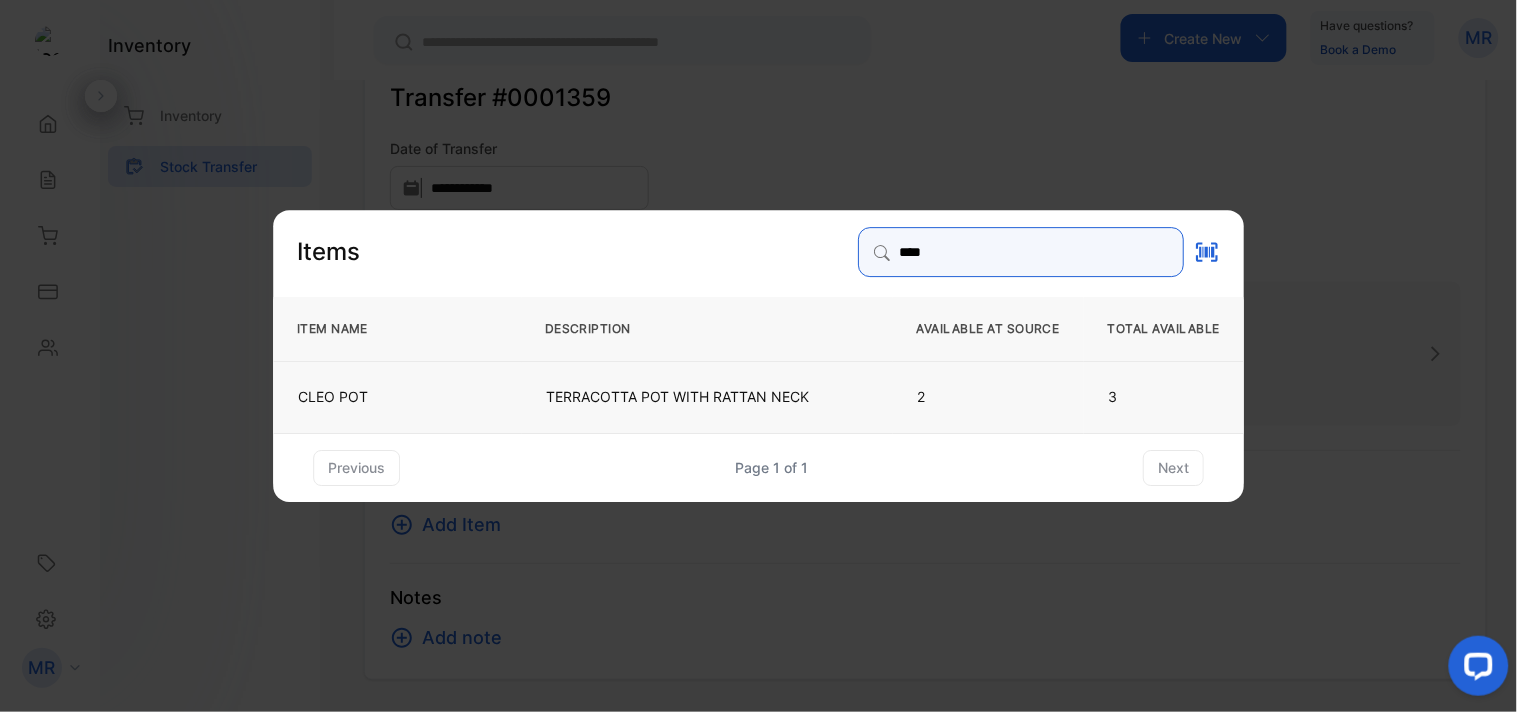 type on "****" 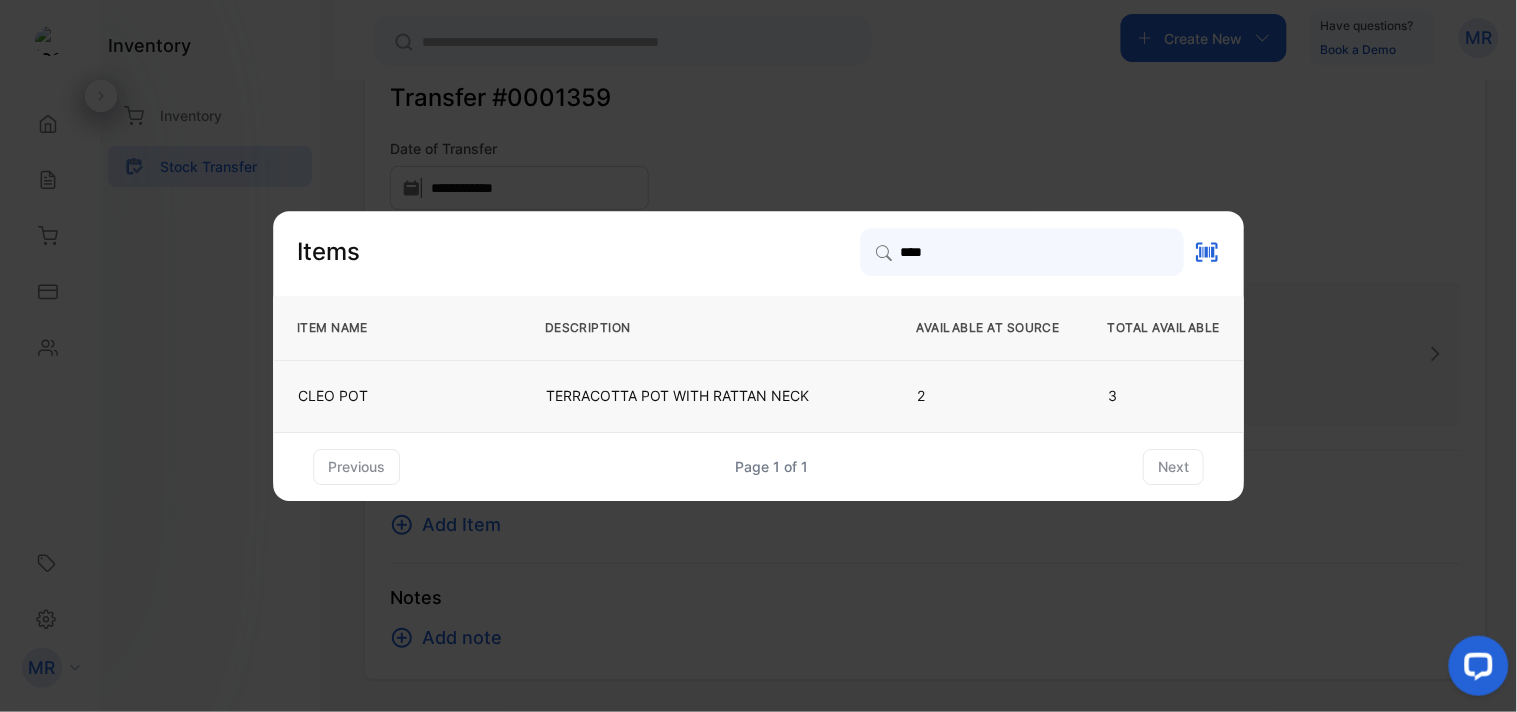 click on "TERRACOTTA POT WITH RATTAN NECK" at bounding box center (707, 396) 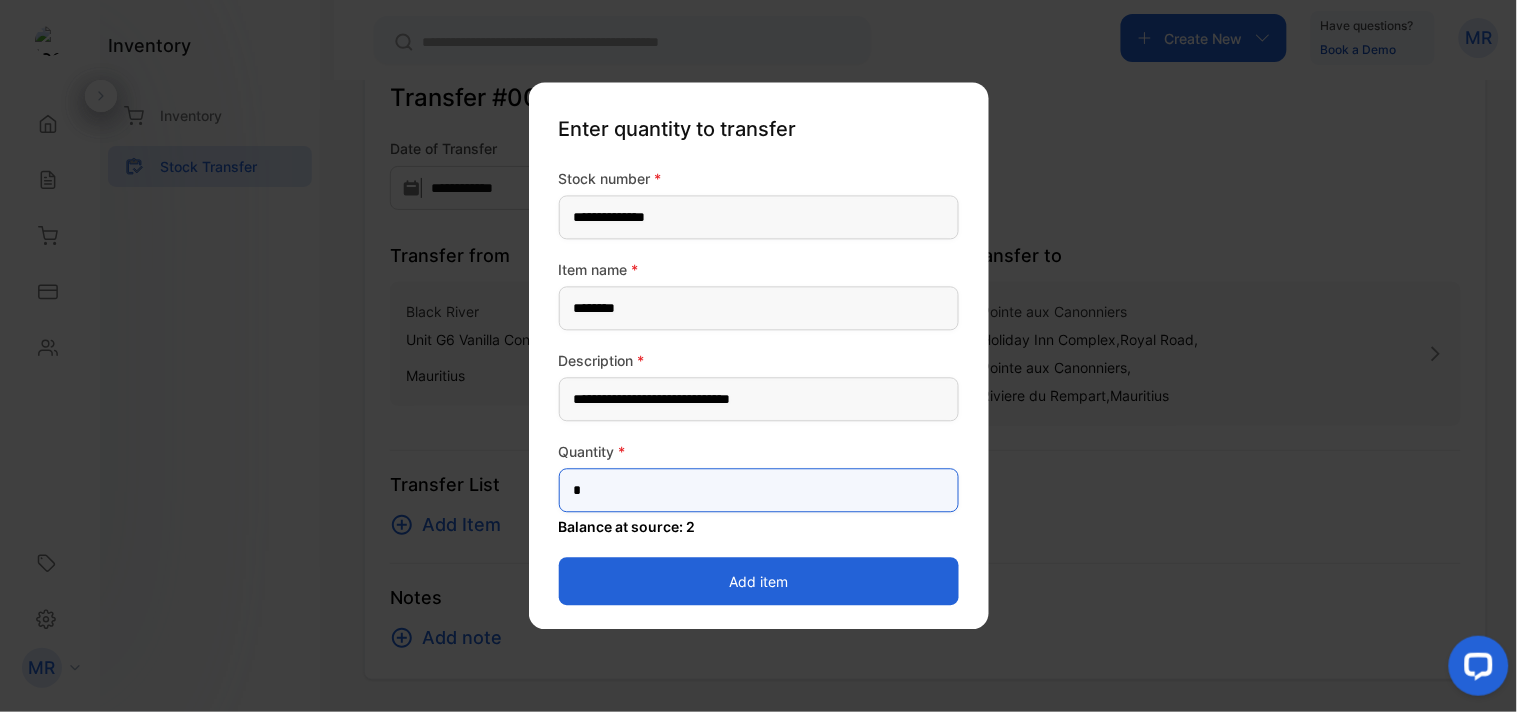 click on "*" at bounding box center [759, 491] 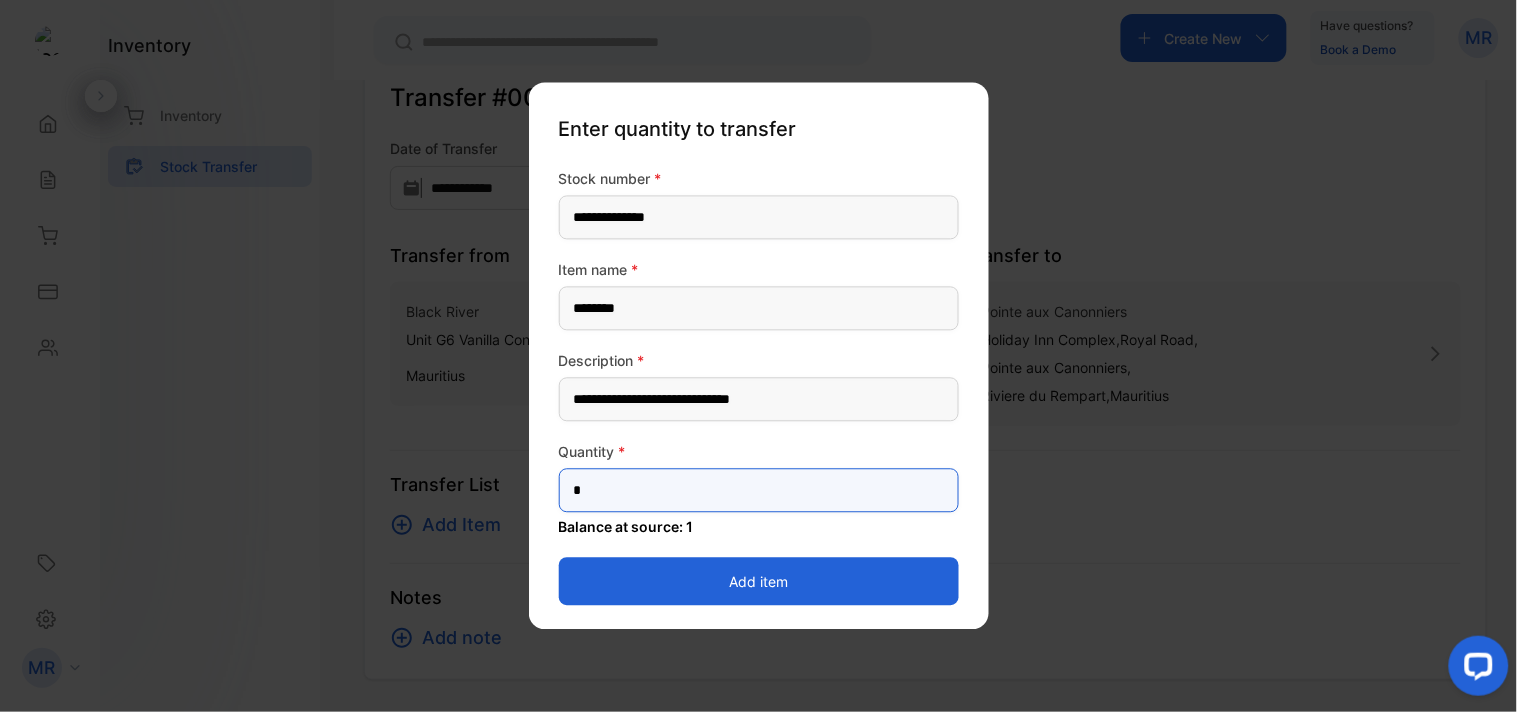 type on "*" 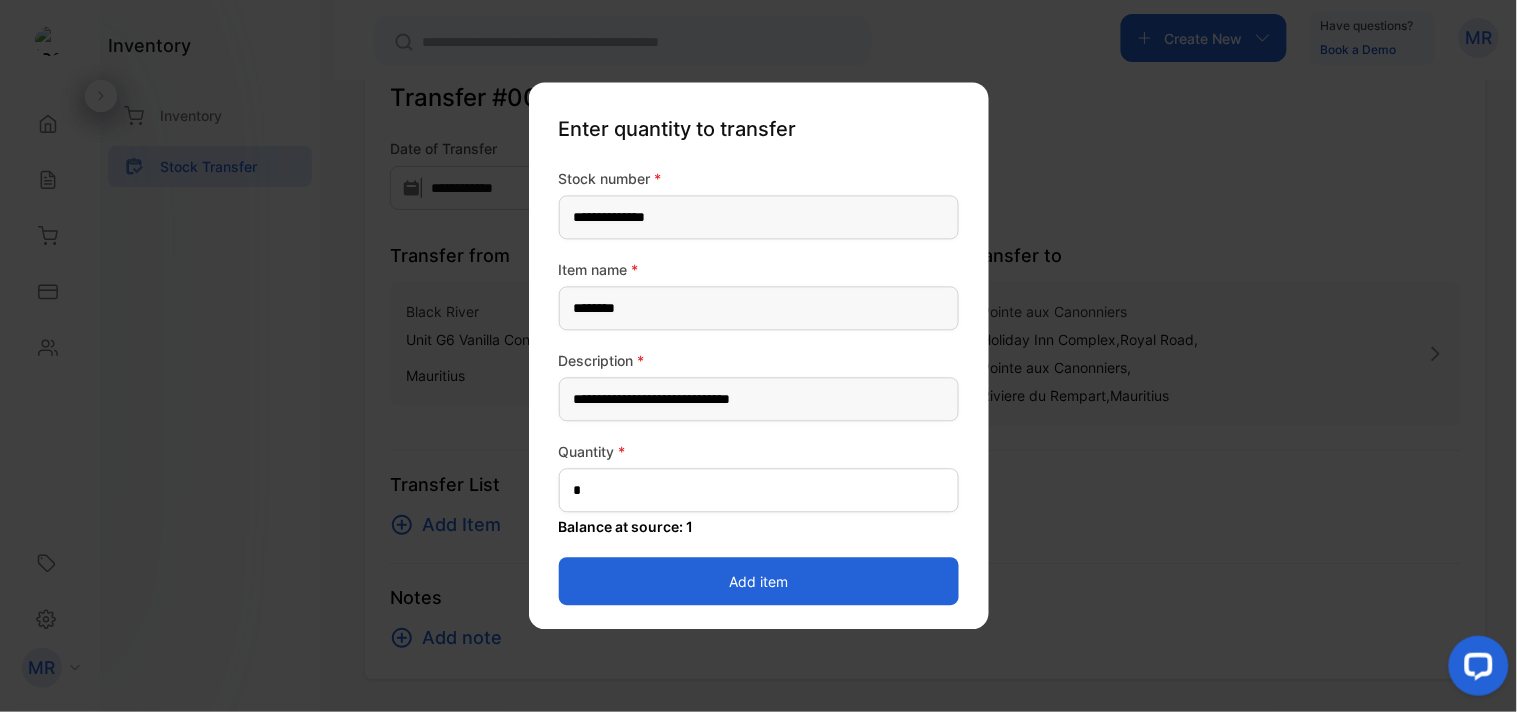 click on "Add item" at bounding box center [759, 582] 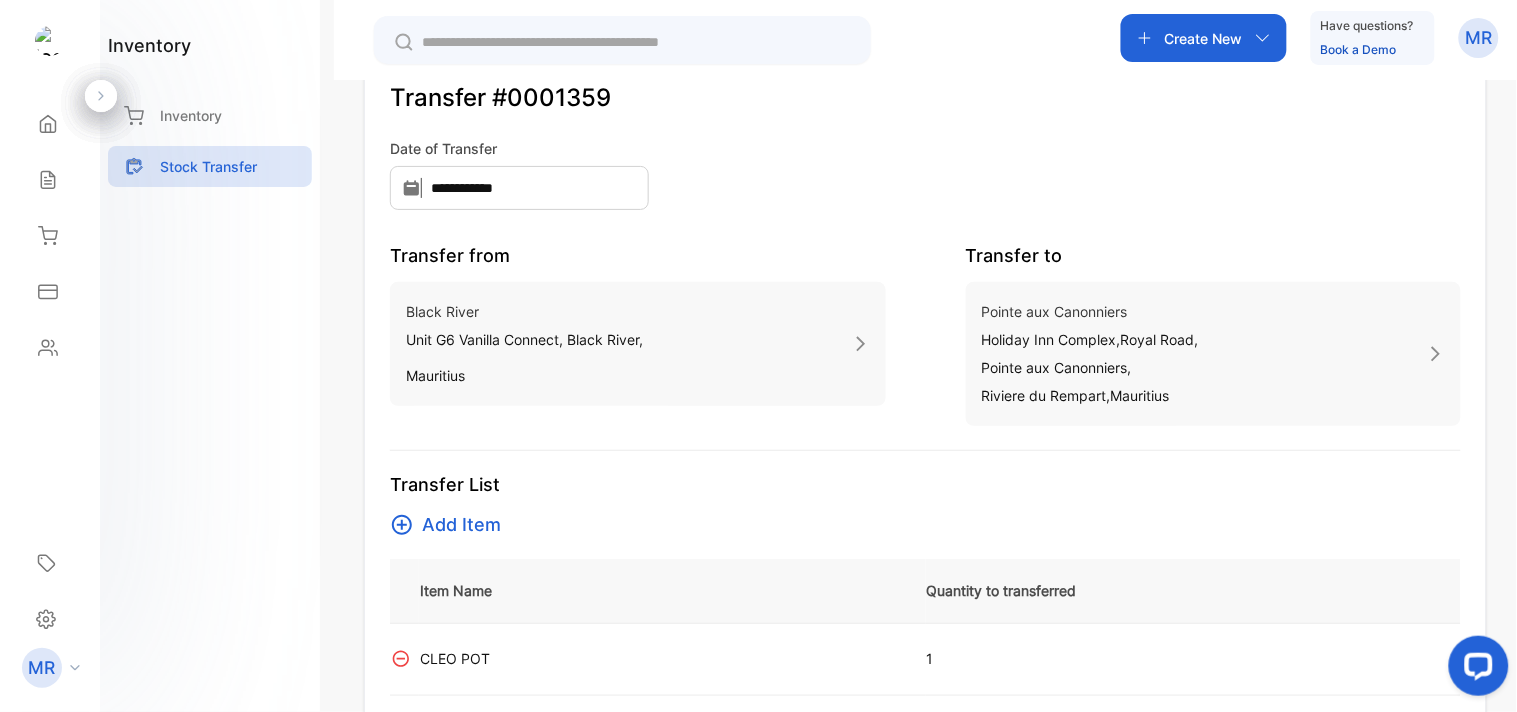 click on "Add Item" at bounding box center [461, 525] 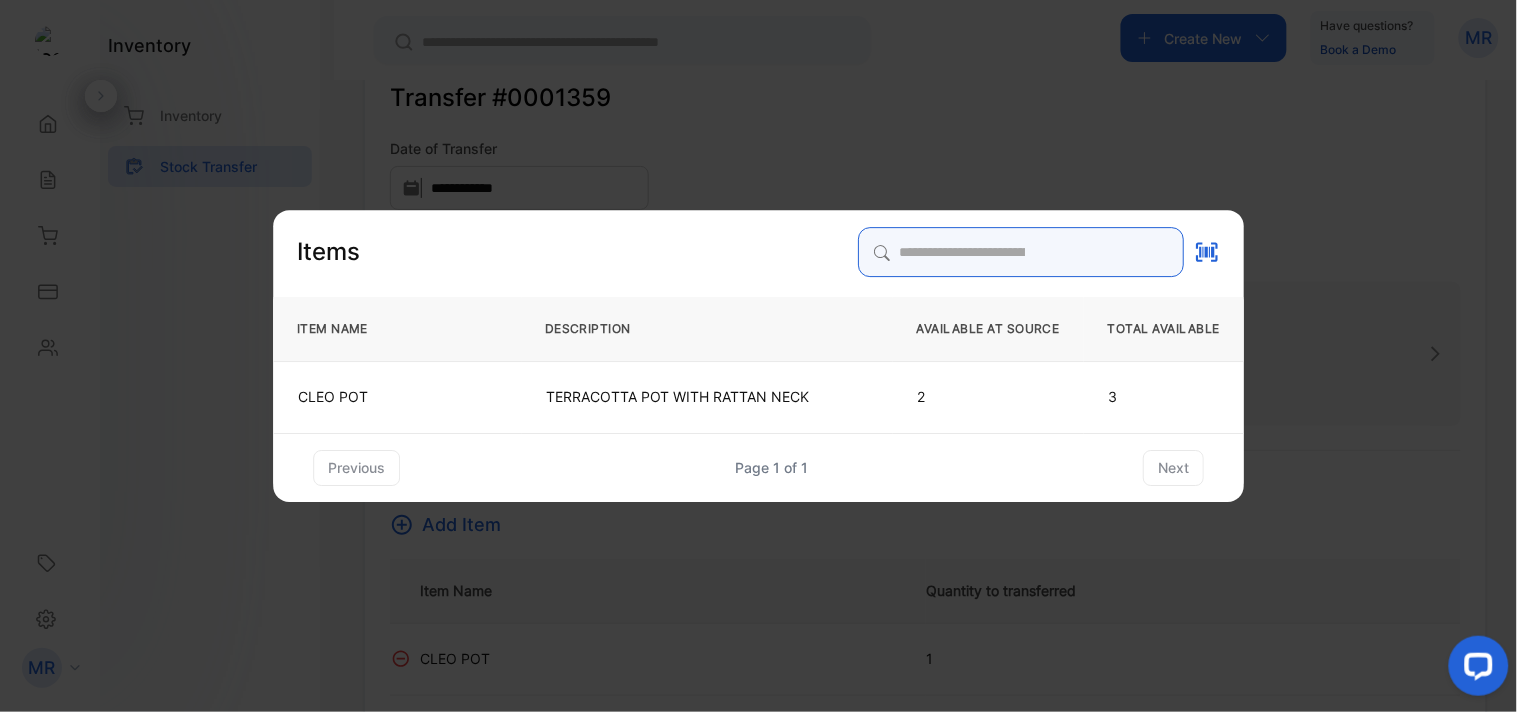 click at bounding box center [1021, 252] 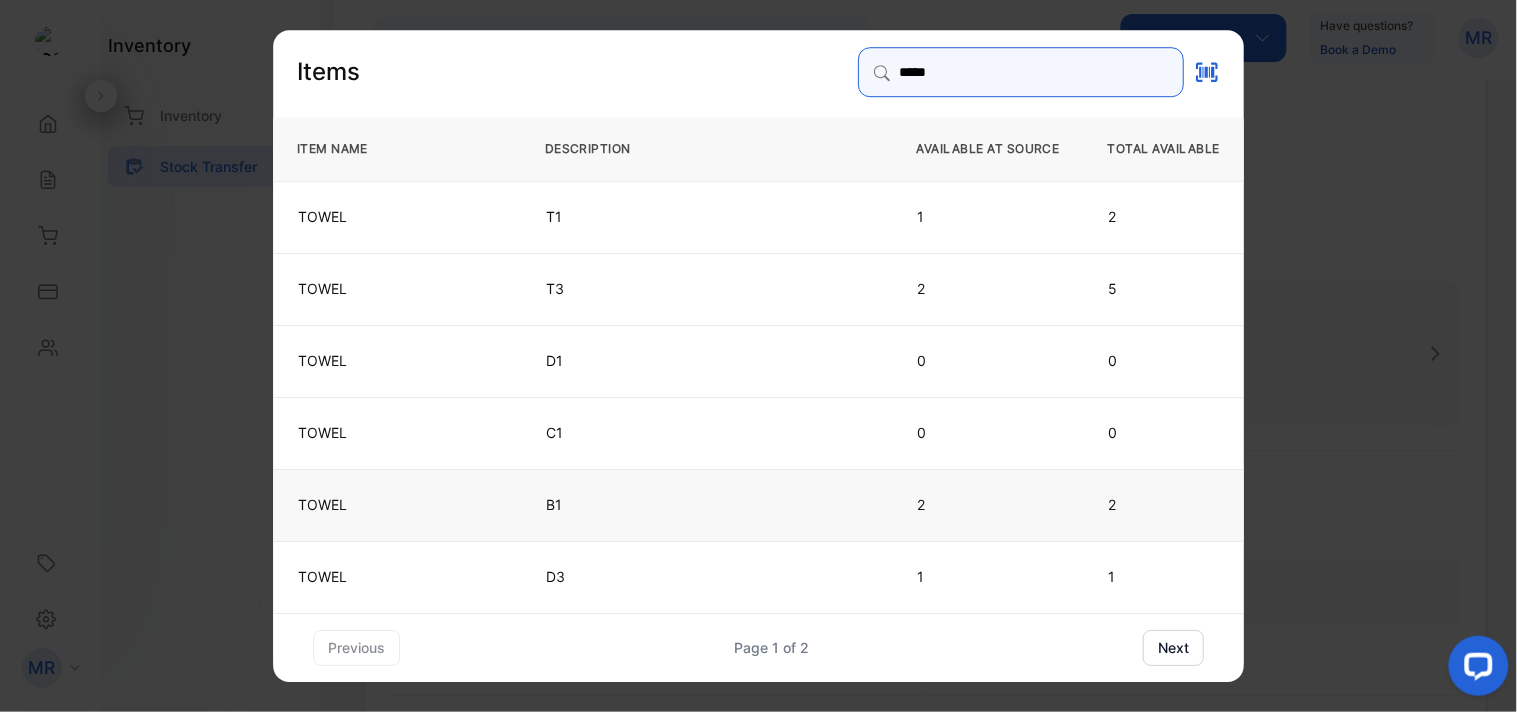 type on "*****" 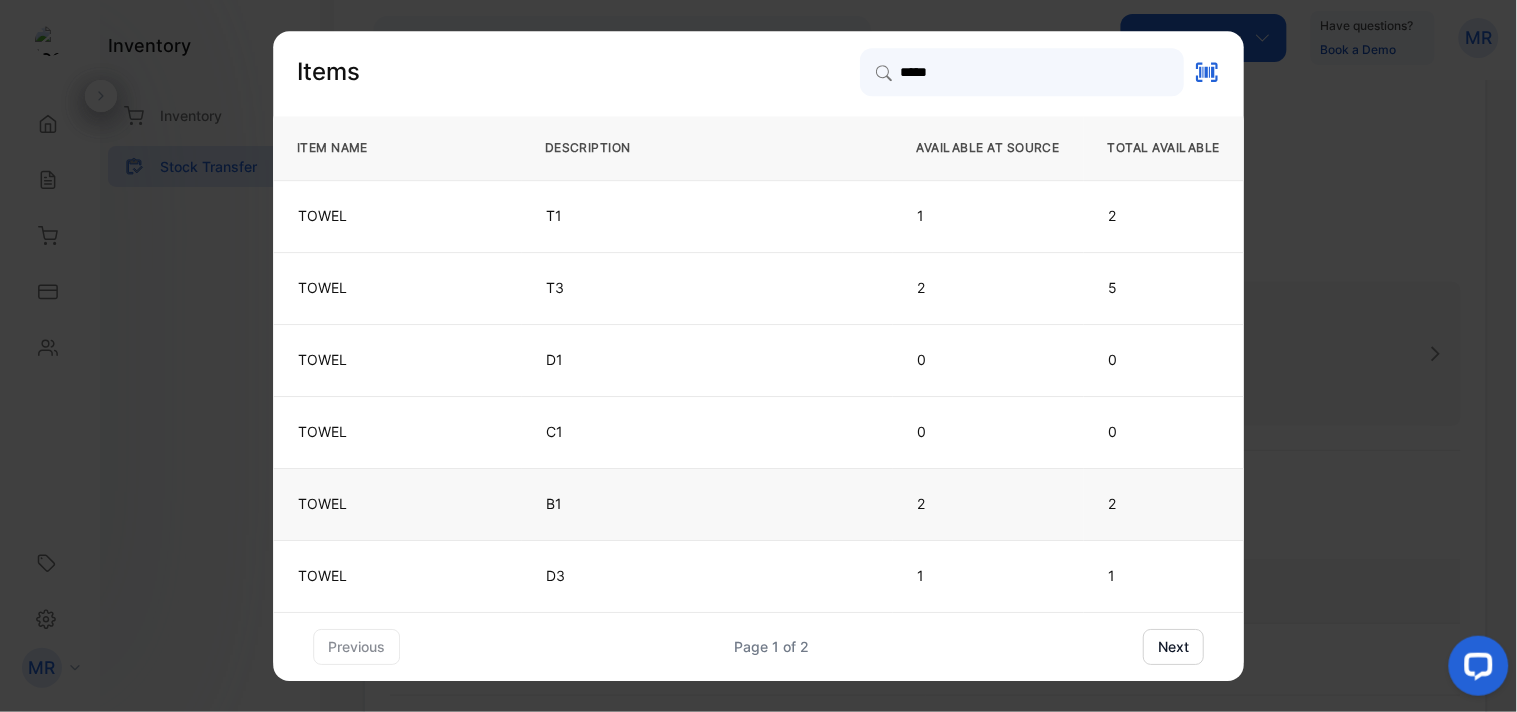 click on "B1" at bounding box center (707, 216) 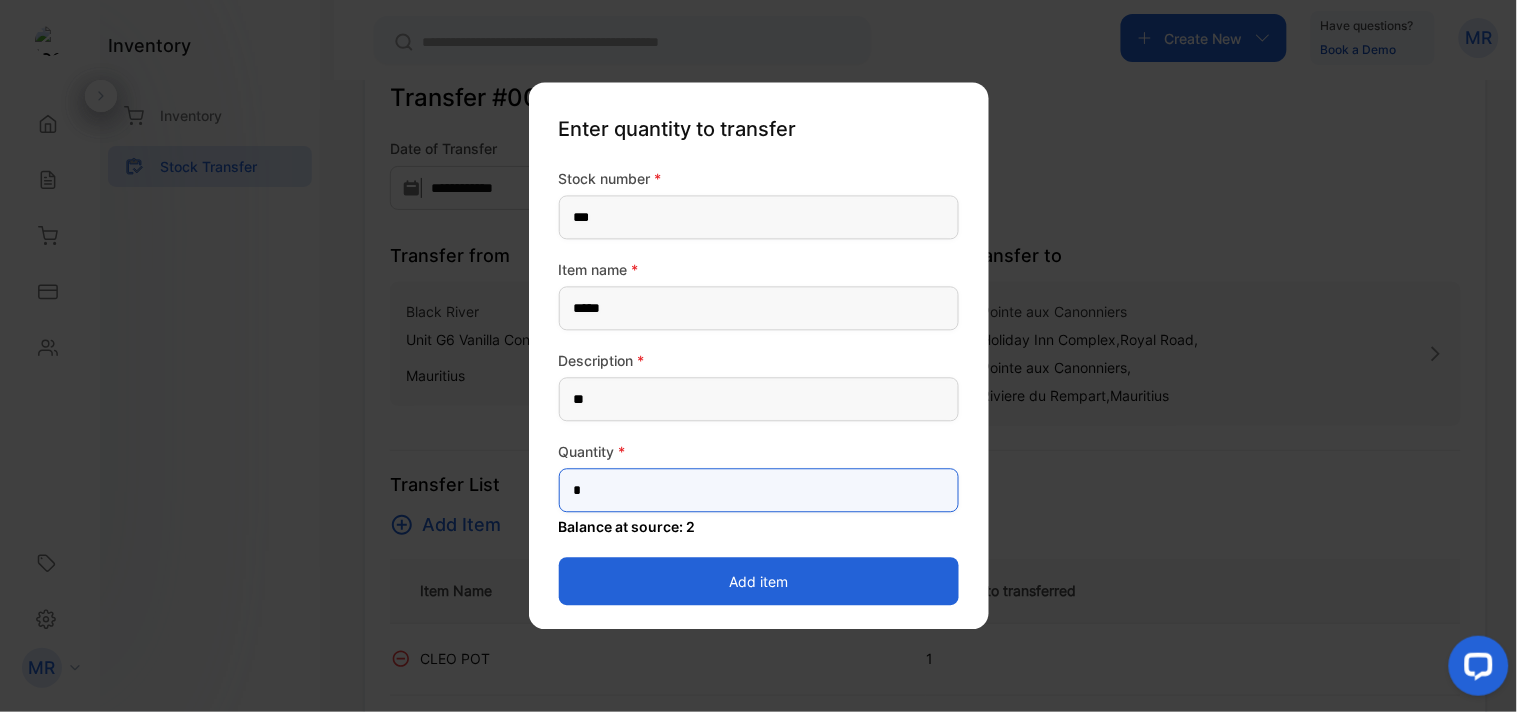 click on "*" at bounding box center [759, 491] 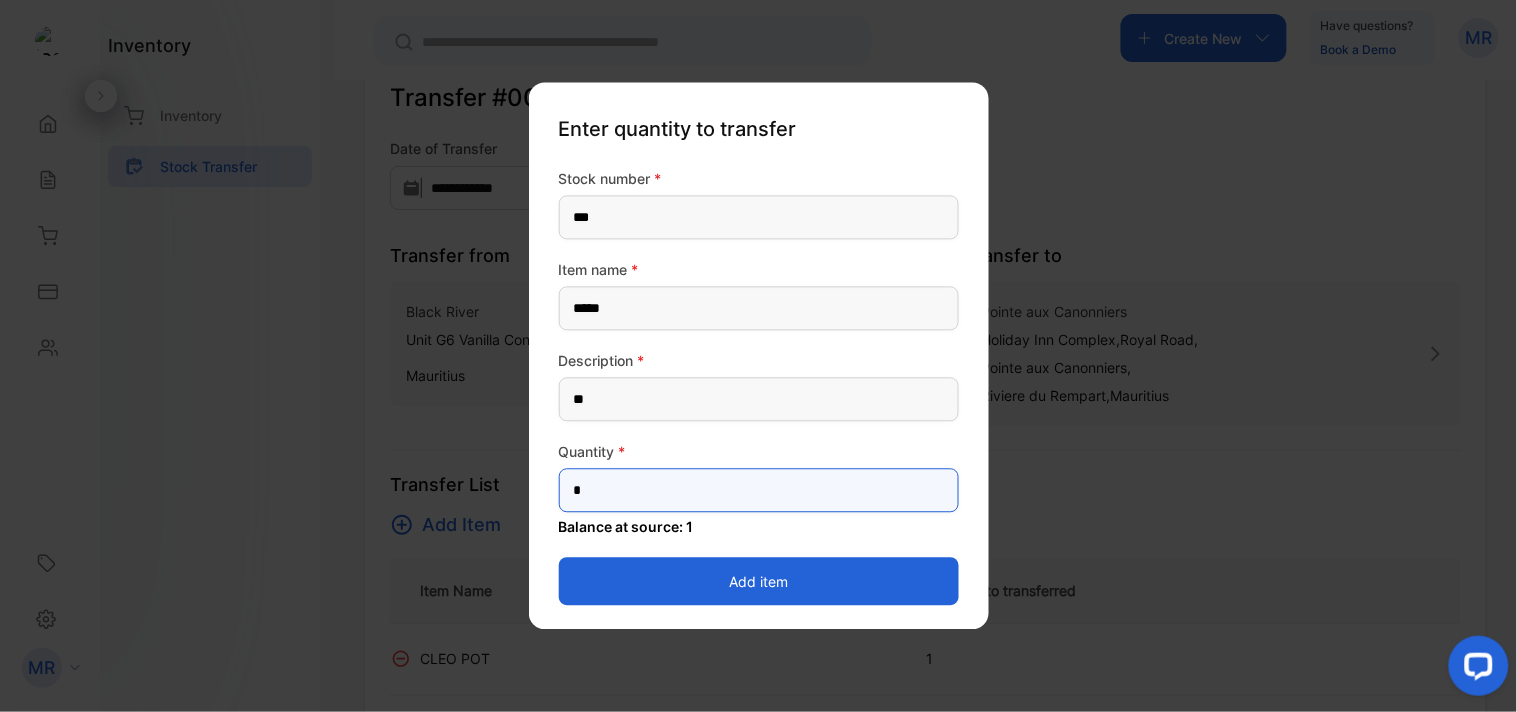type on "*" 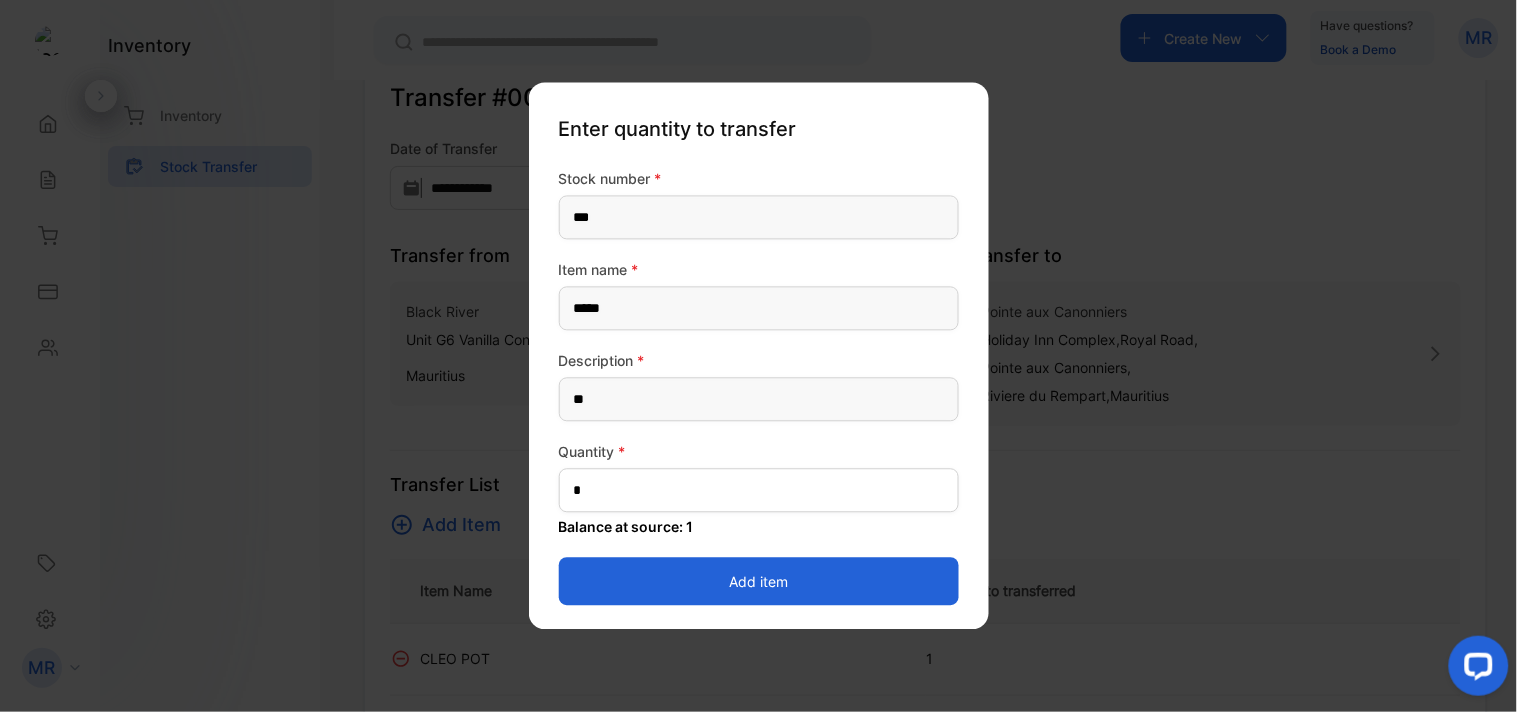 click on "Add item" at bounding box center [759, 582] 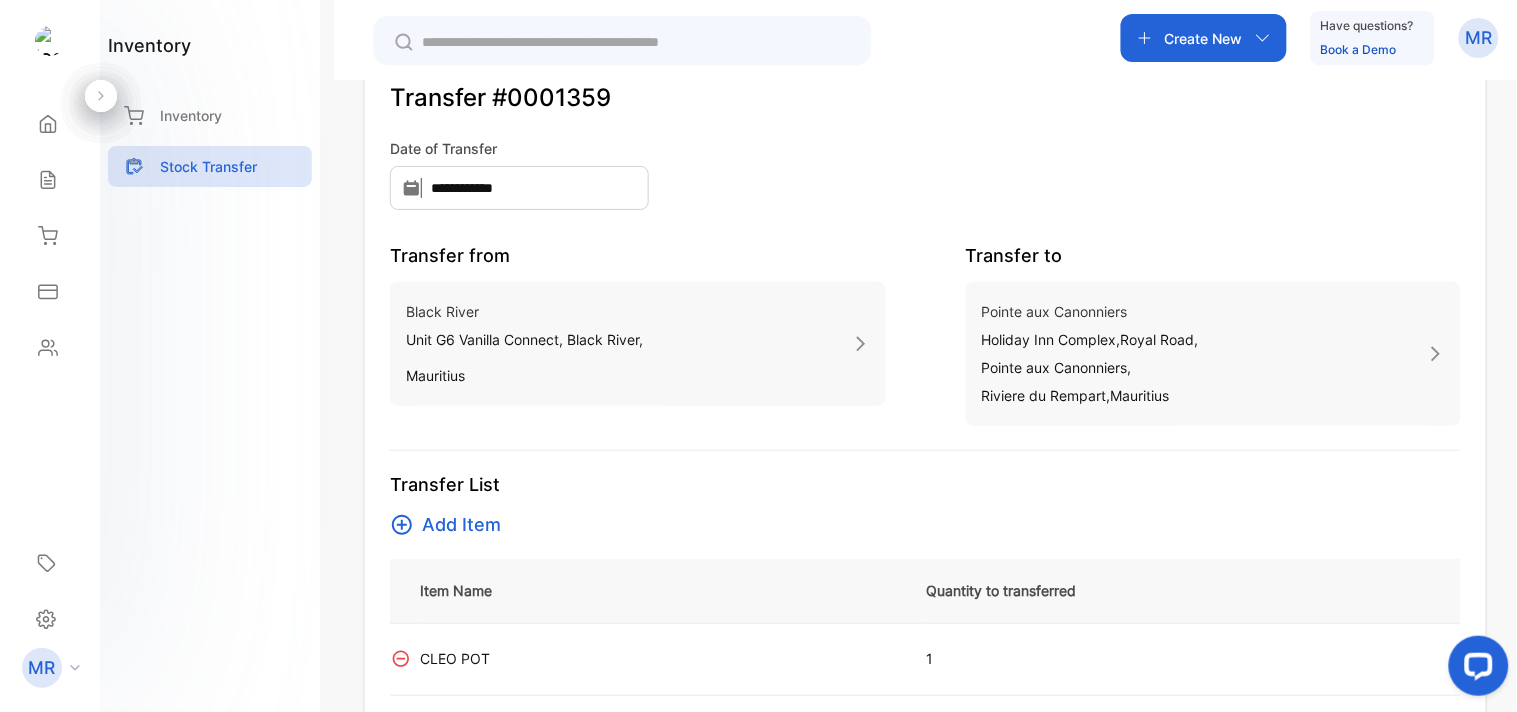 click on "Add Item" at bounding box center [461, 525] 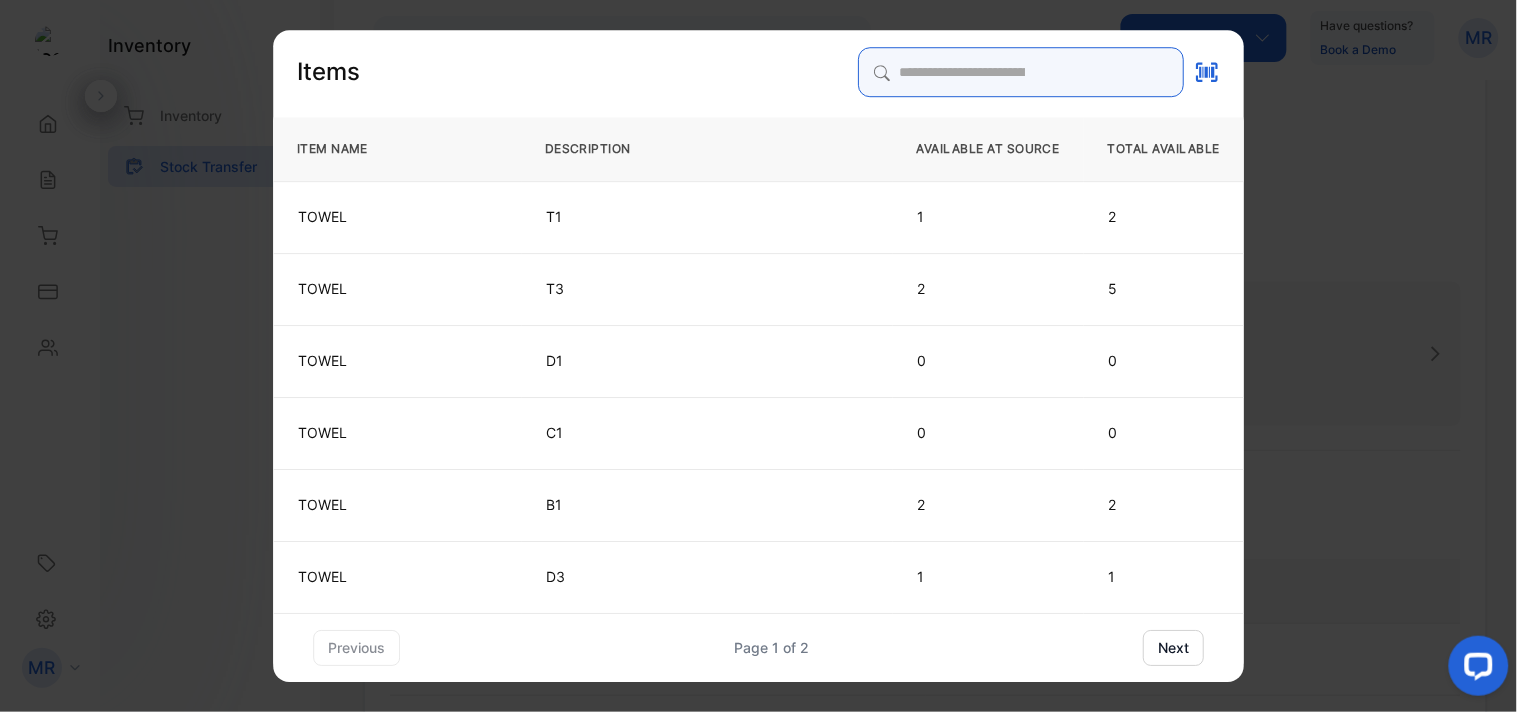 click at bounding box center (1021, 72) 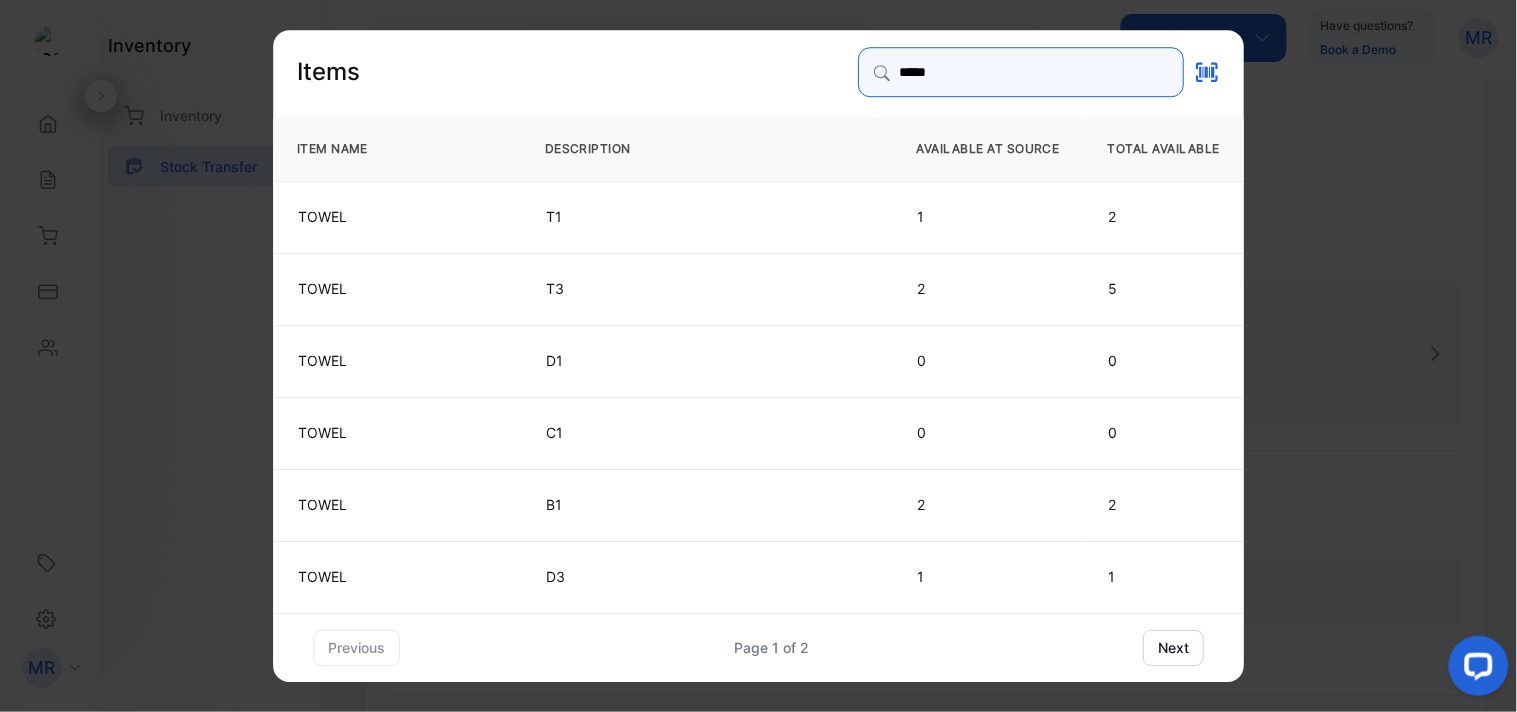 type on "*****" 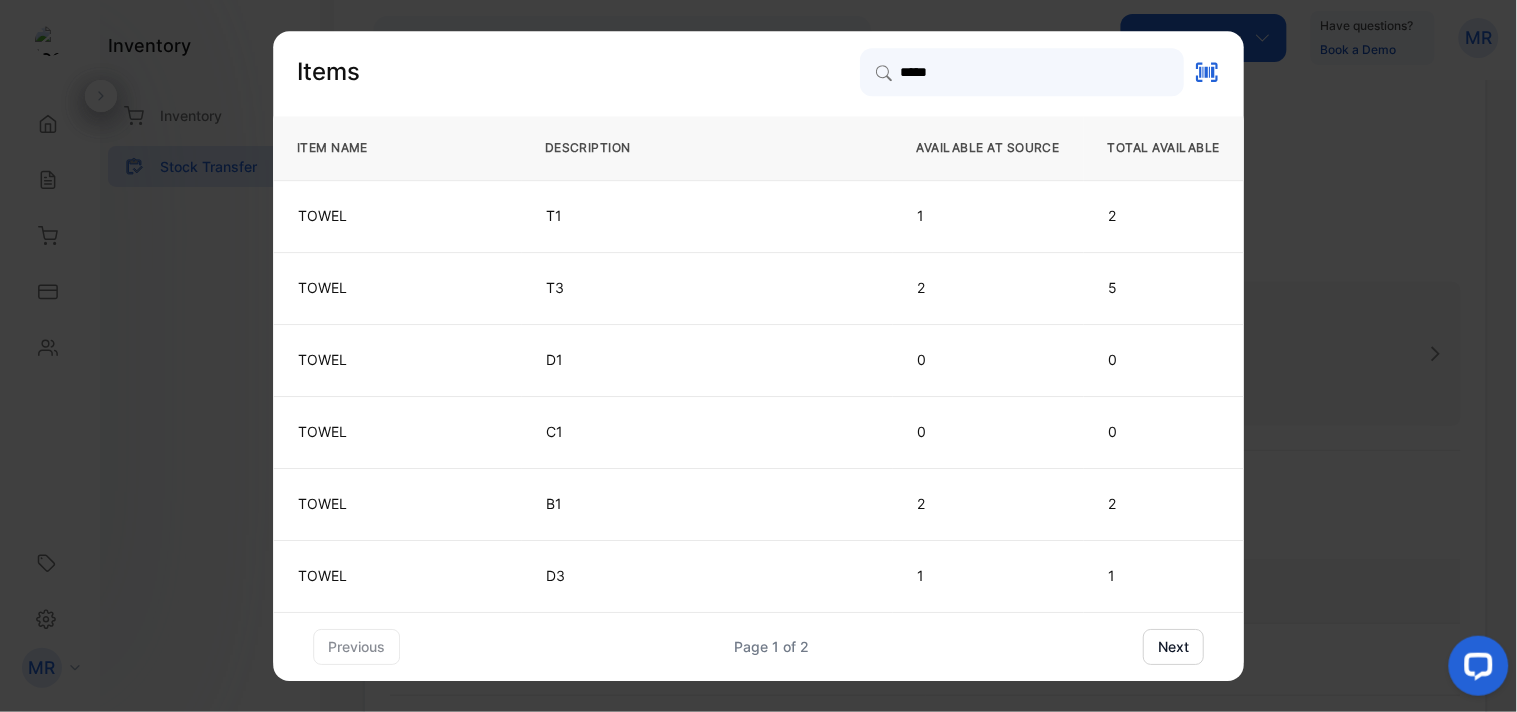 click on "next" at bounding box center (1173, 647) 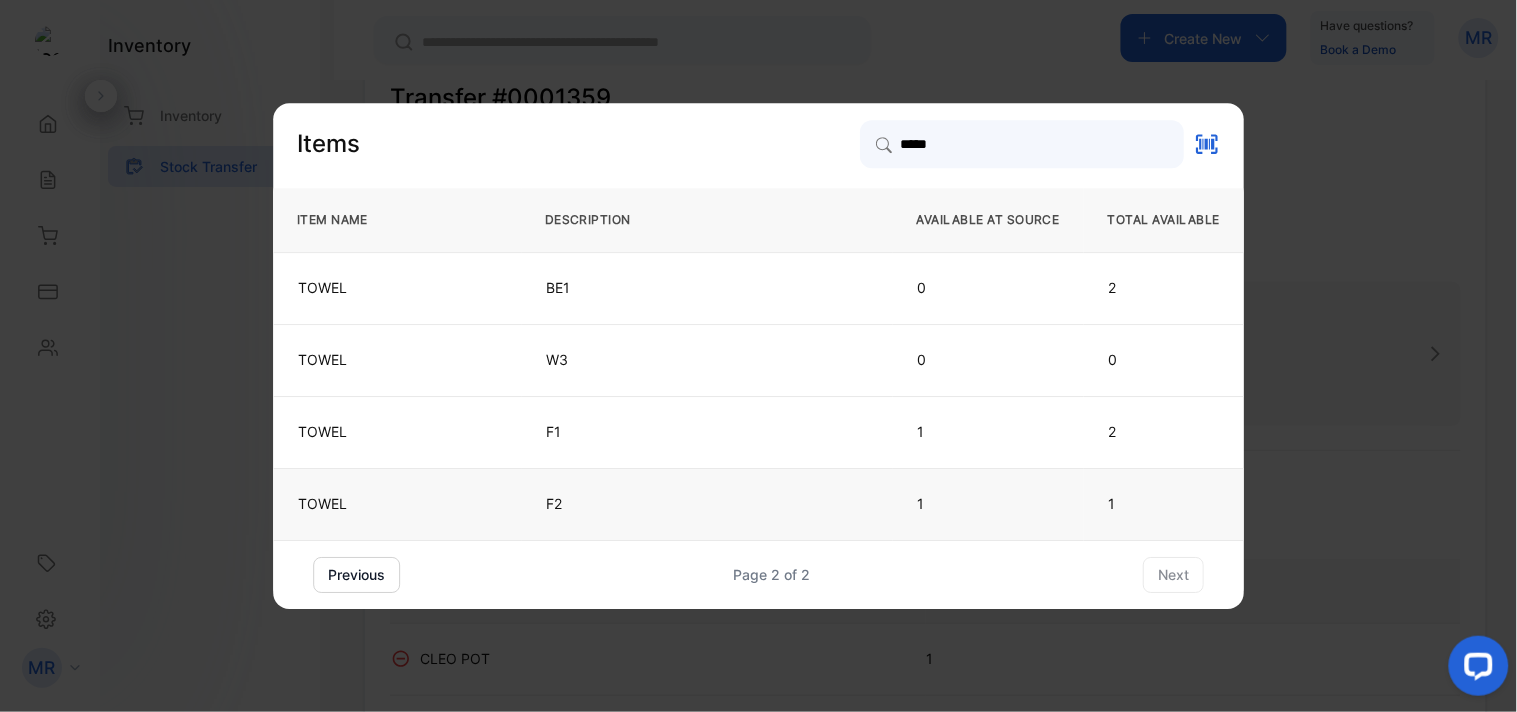 click on "F2" at bounding box center (707, 288) 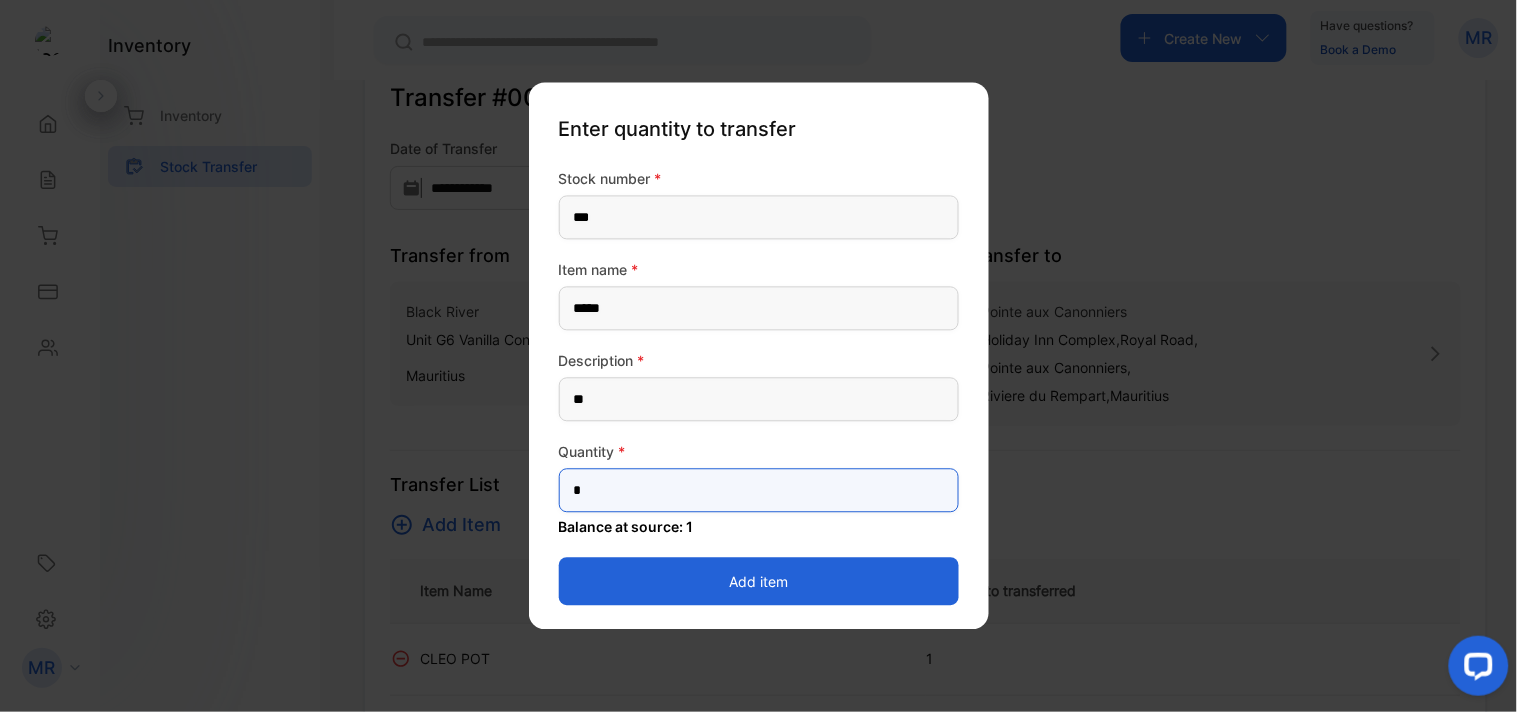 click on "*" at bounding box center (759, 491) 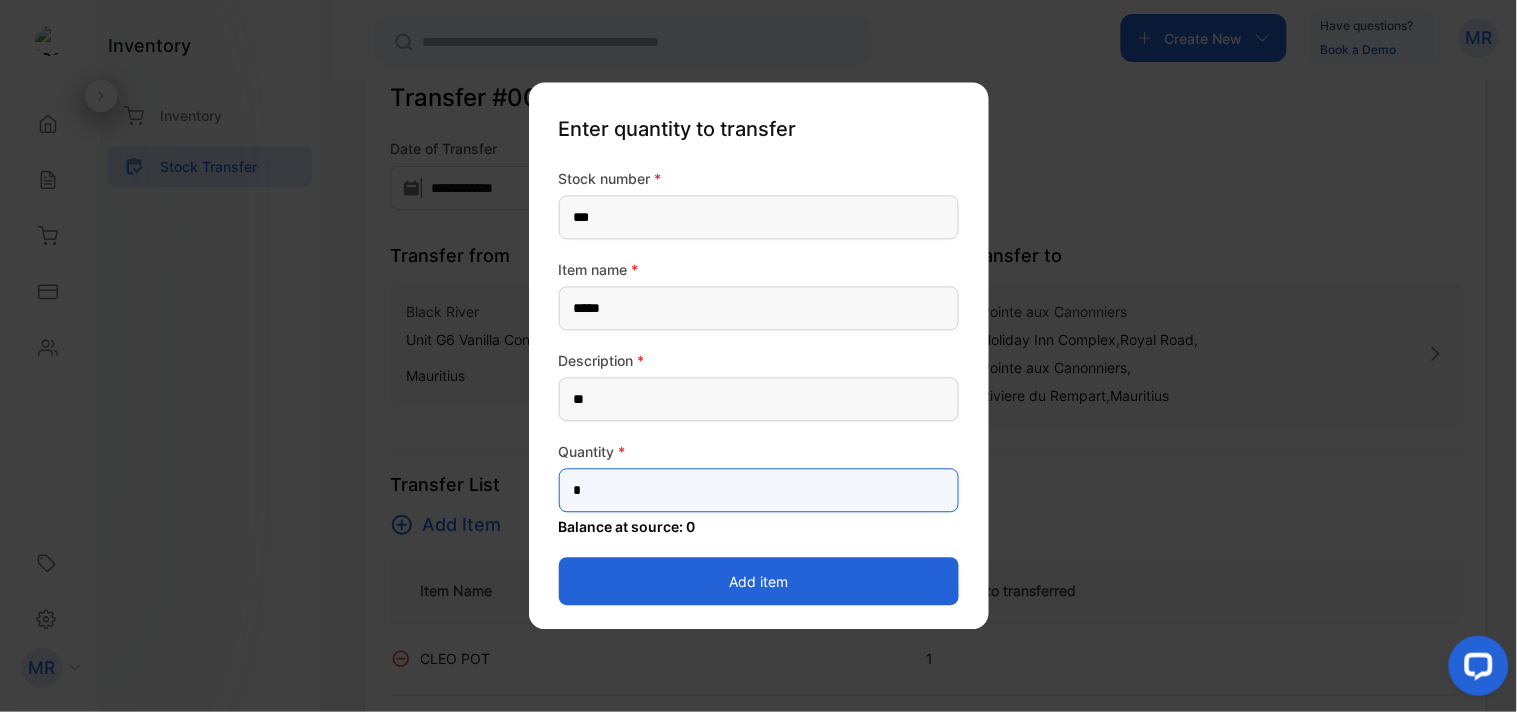 type on "*" 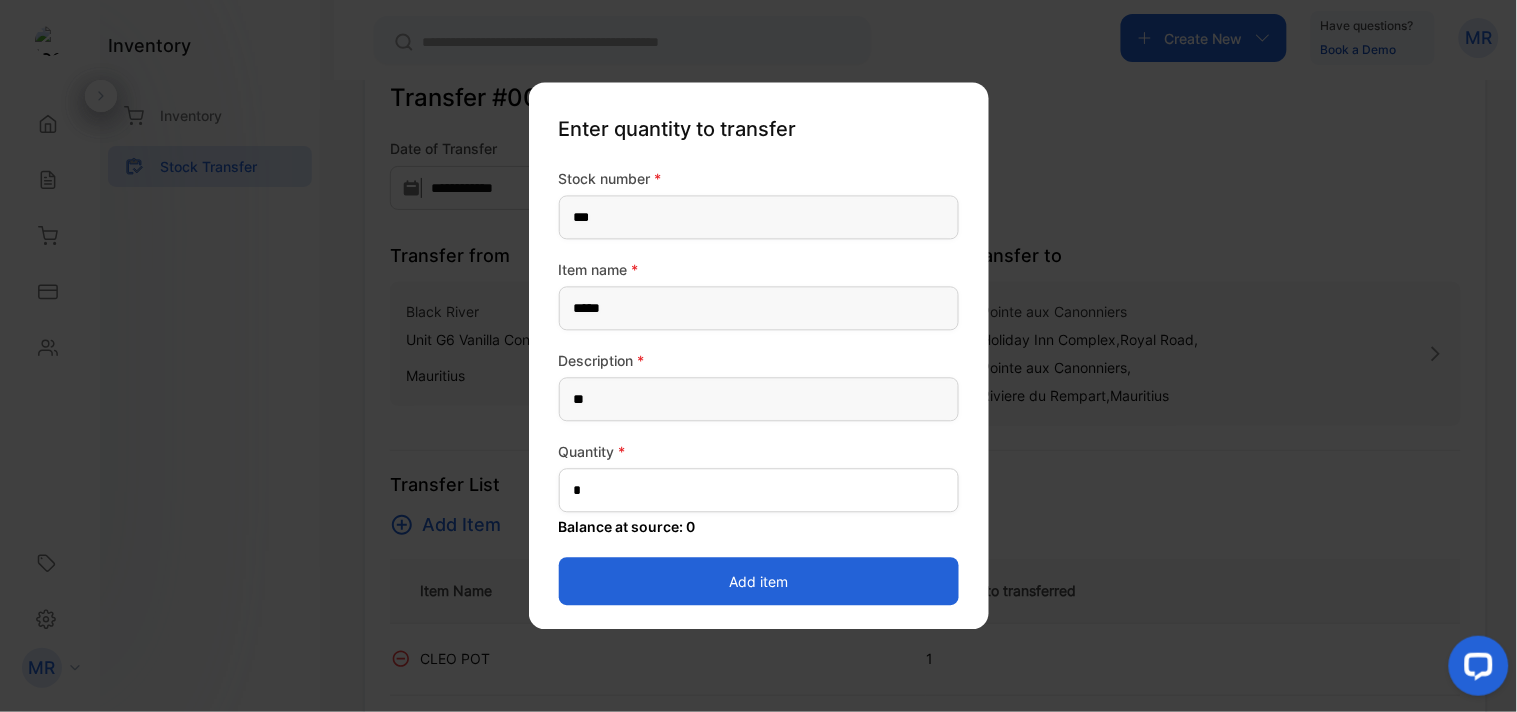 click on "Add item" at bounding box center [759, 582] 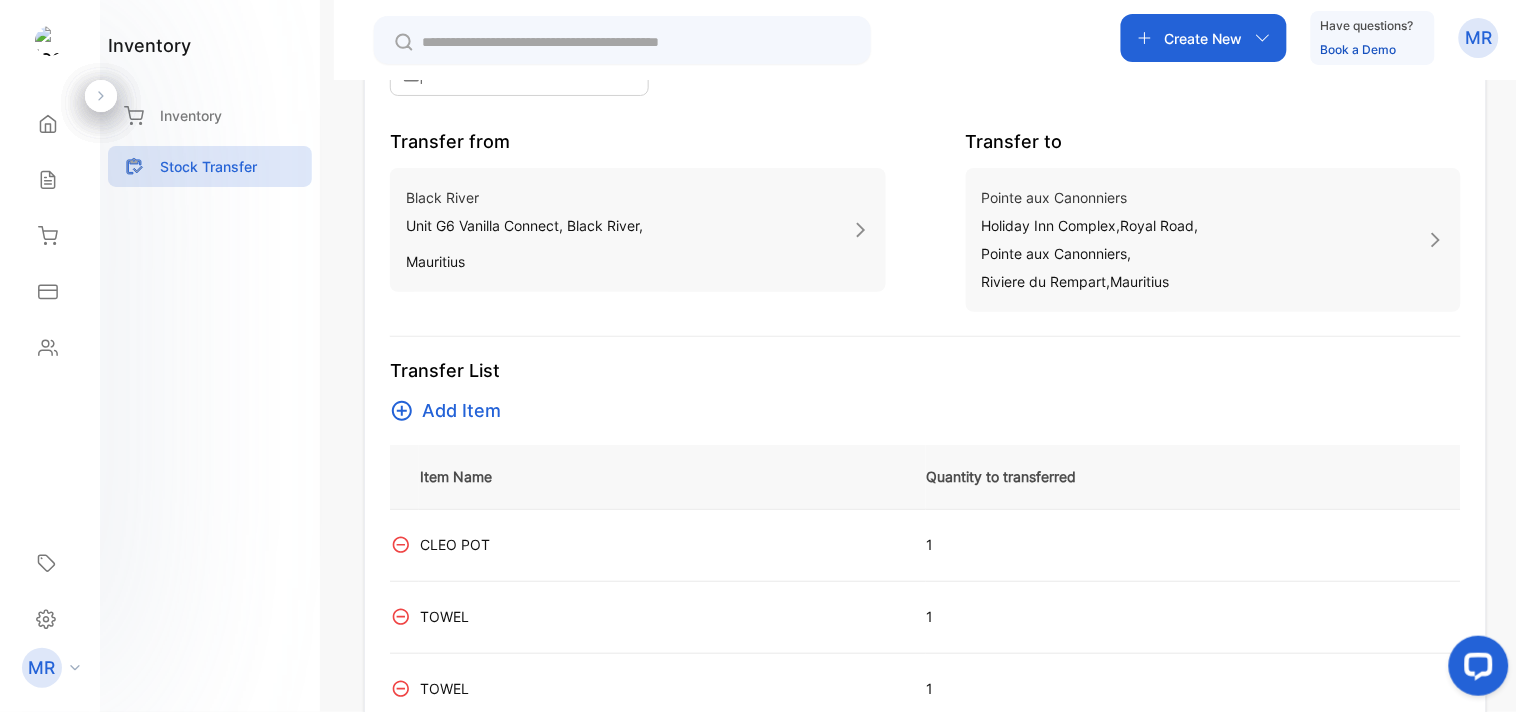 scroll, scrollTop: 253, scrollLeft: 0, axis: vertical 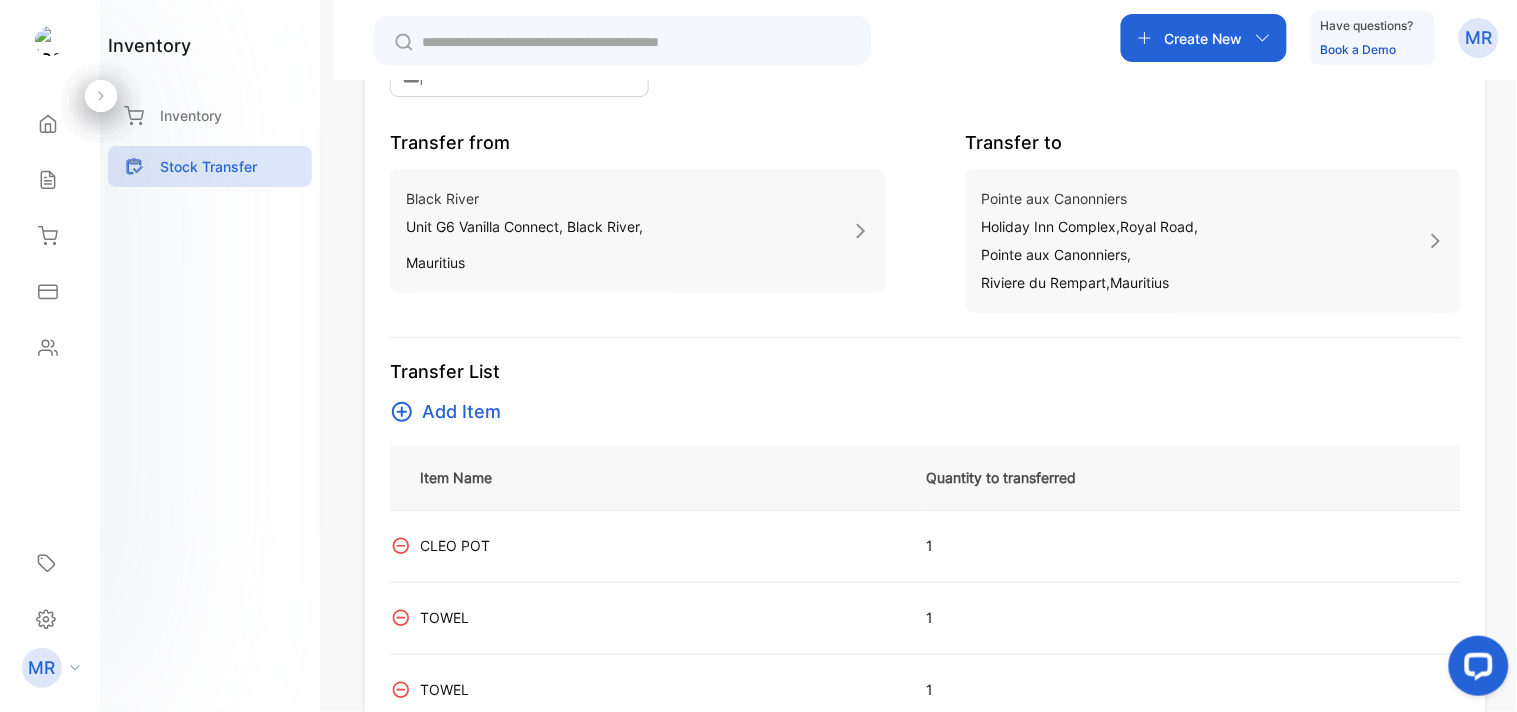 click on "Add Item" at bounding box center (461, 412) 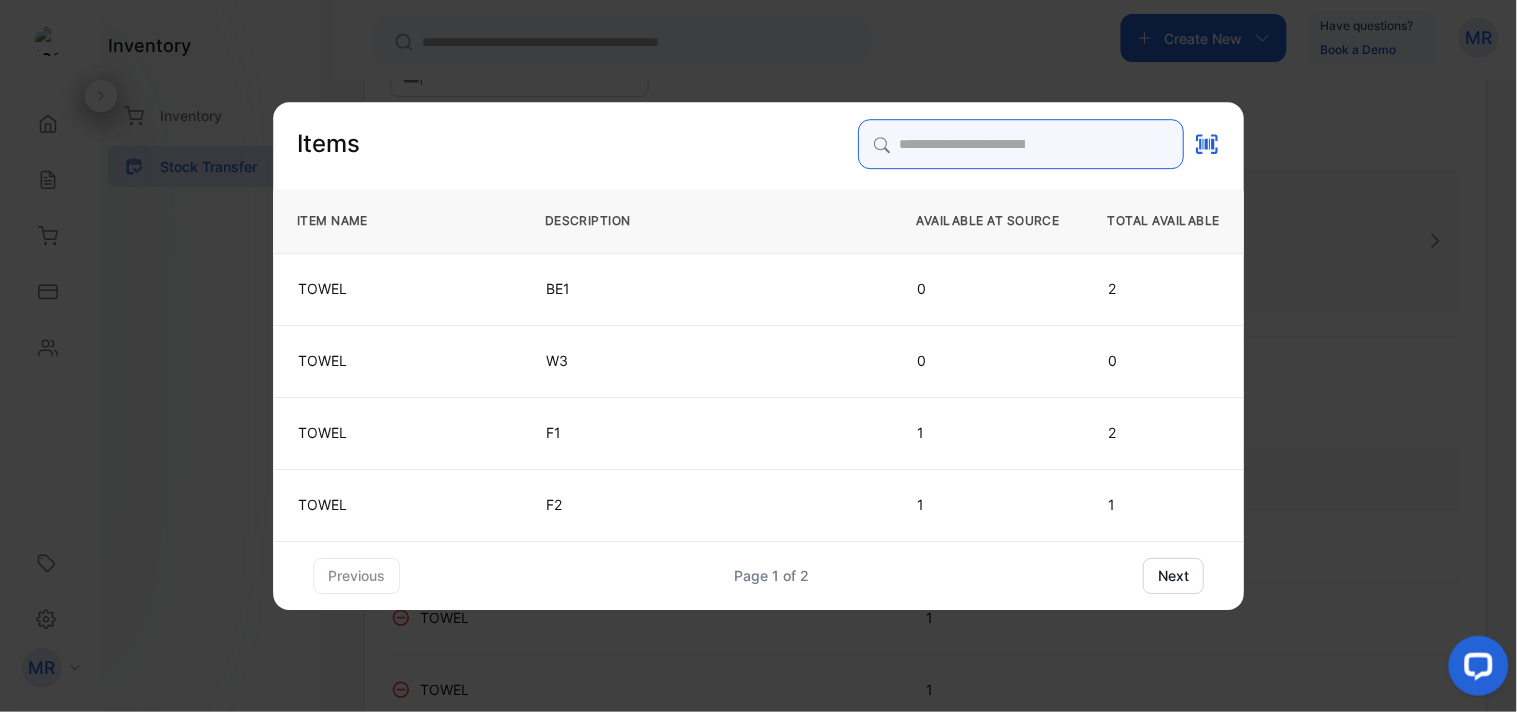 click on "Items ITEM NAME DESCRIPTION AVAILABLE AT SOURCE TOTAL AVAILABLE TOWEL BE1 0 2 TOWEL W3 0 0 TOWEL F1 1 2 TOWEL F2 1 1 previous Page 1 of 2 next" at bounding box center (758, 356) 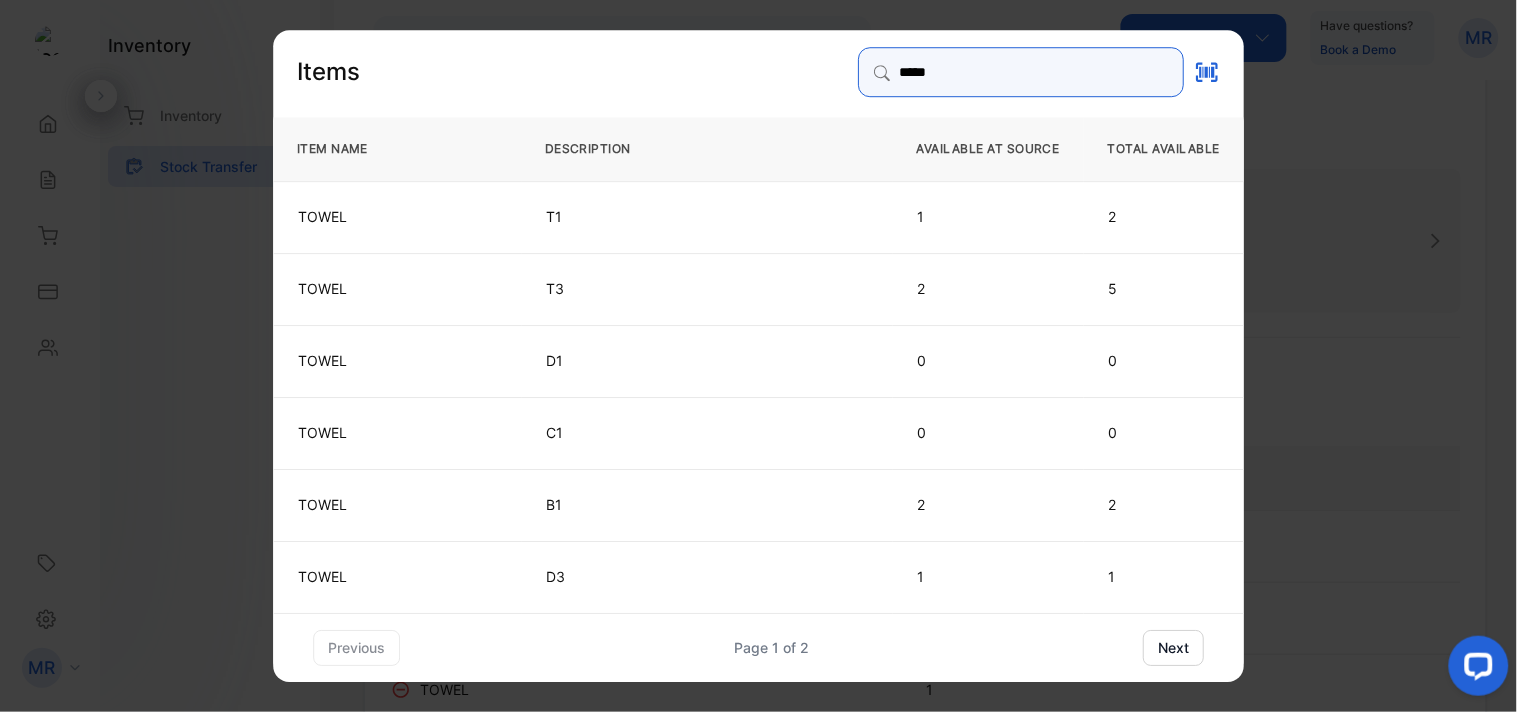 type on "*****" 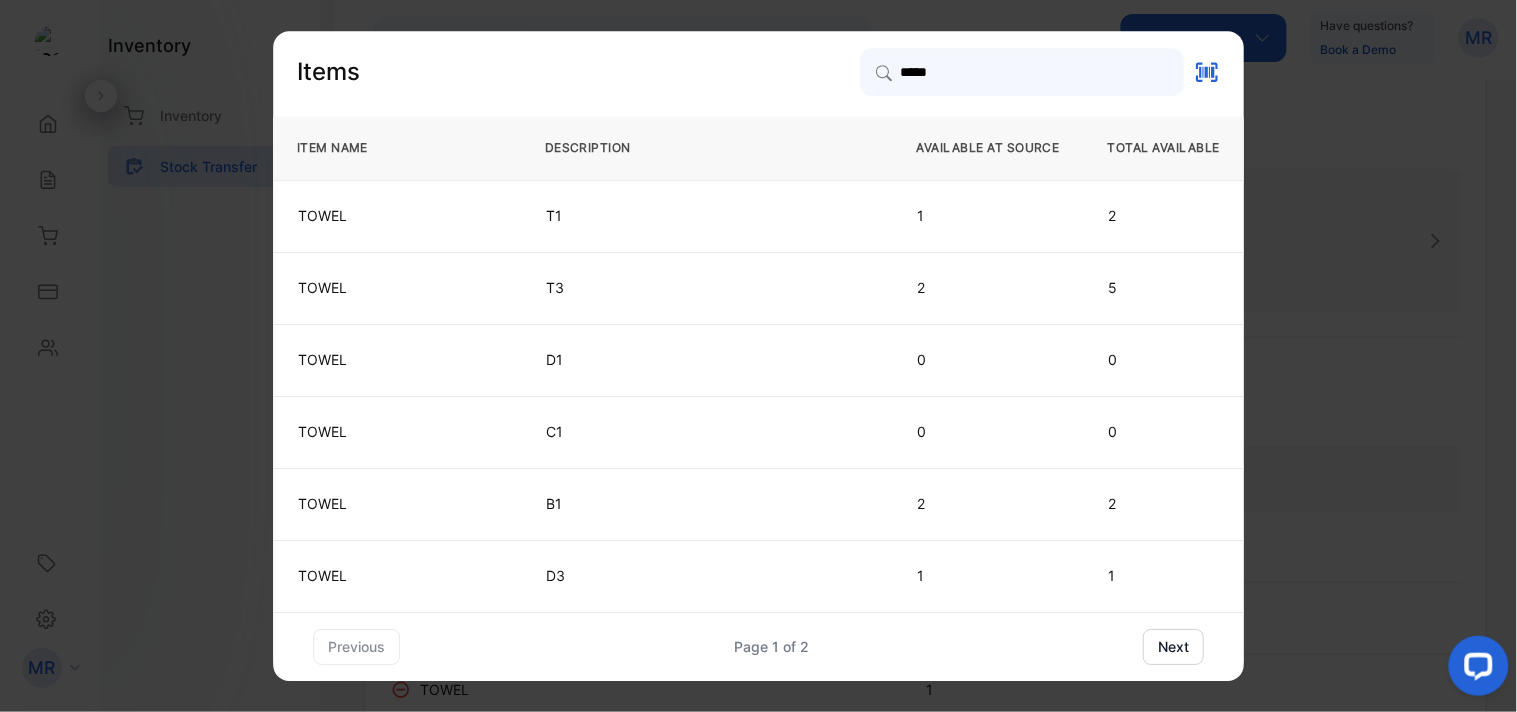 click on "next" at bounding box center (1173, 647) 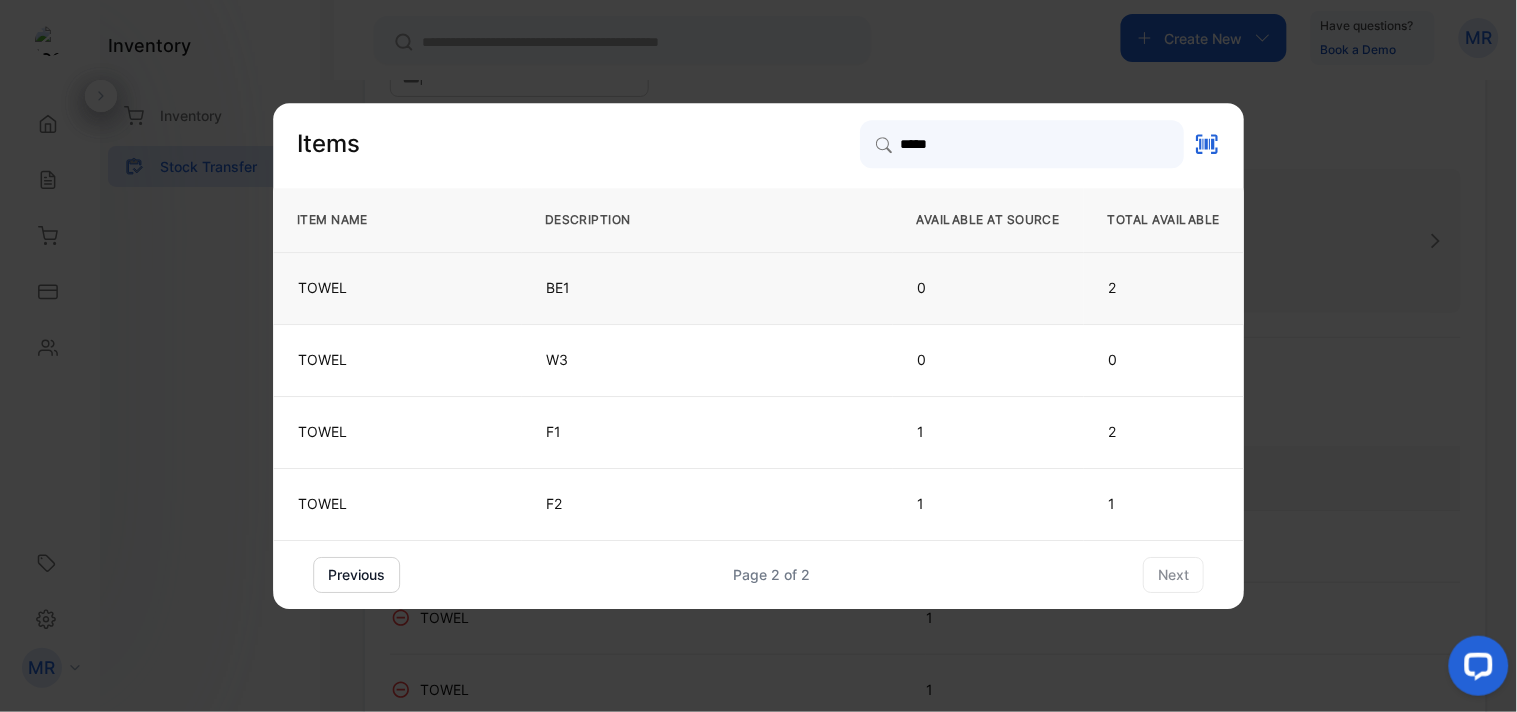 click on "BE1" at bounding box center [707, 288] 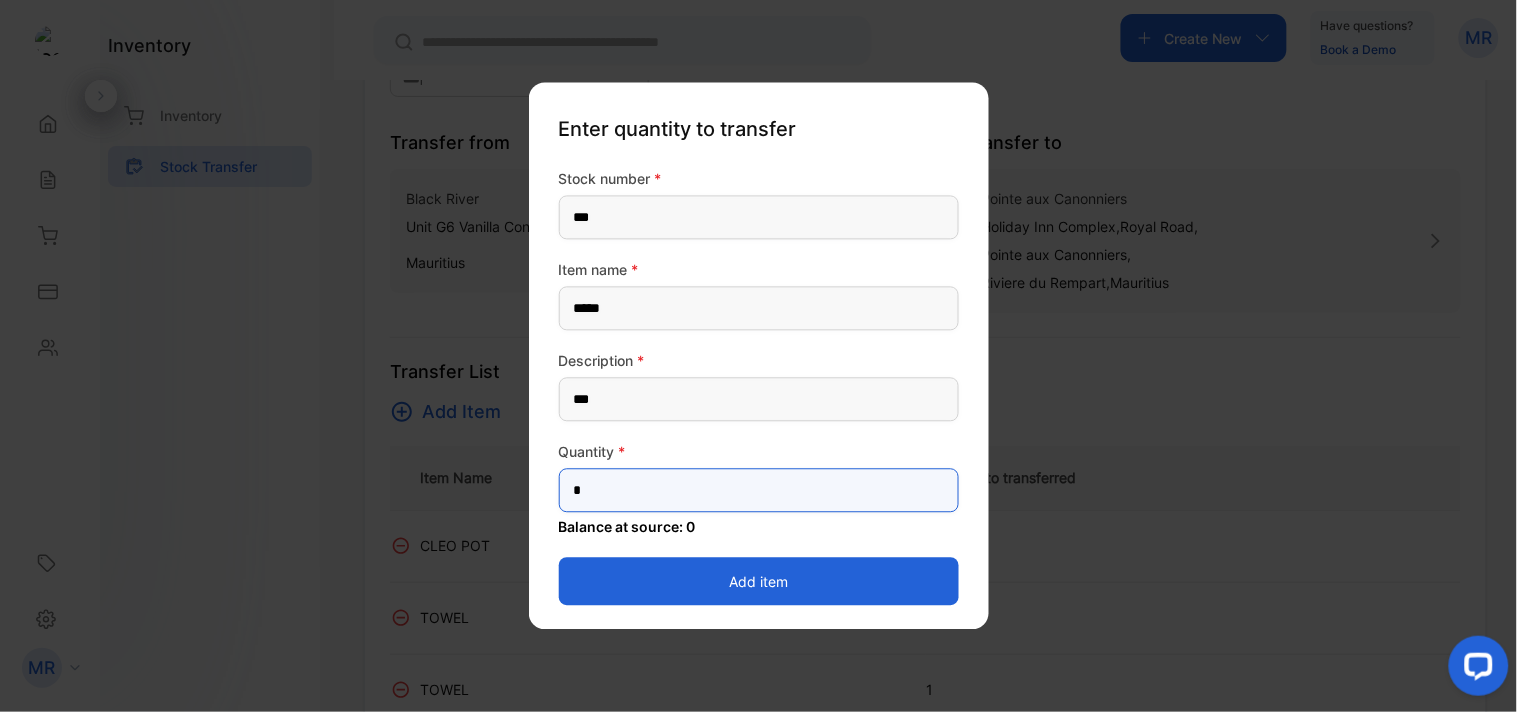 click on "*" at bounding box center [759, 491] 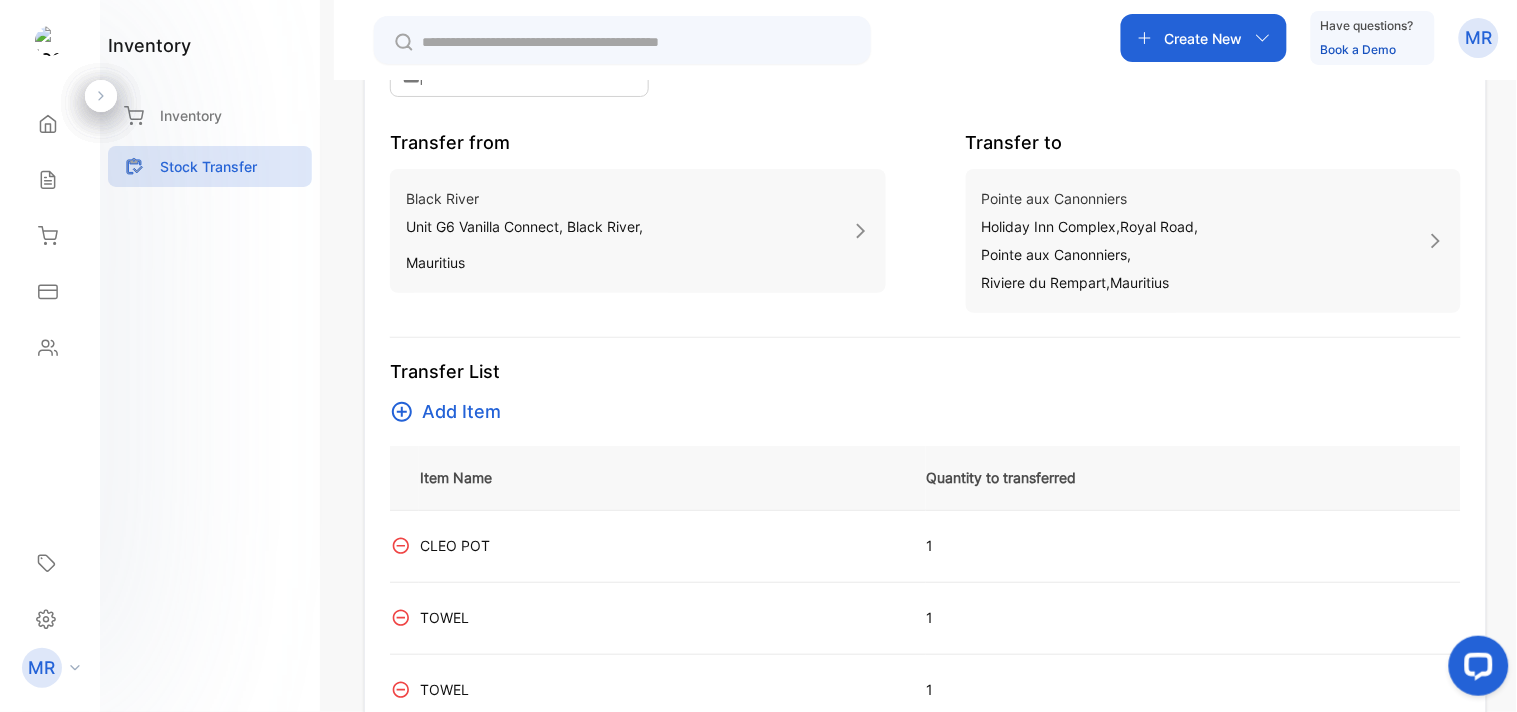 click on "Add Item" at bounding box center (461, 412) 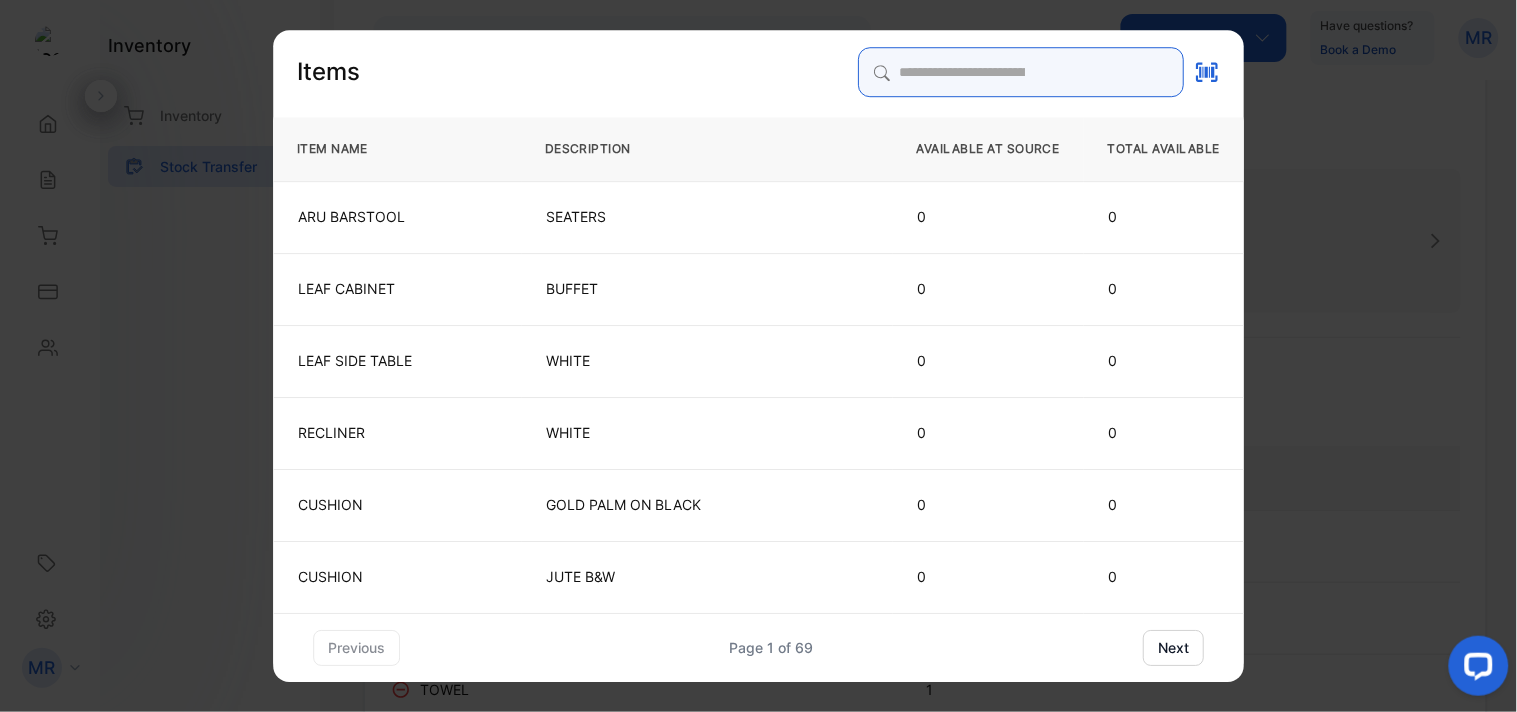 click at bounding box center (1021, 72) 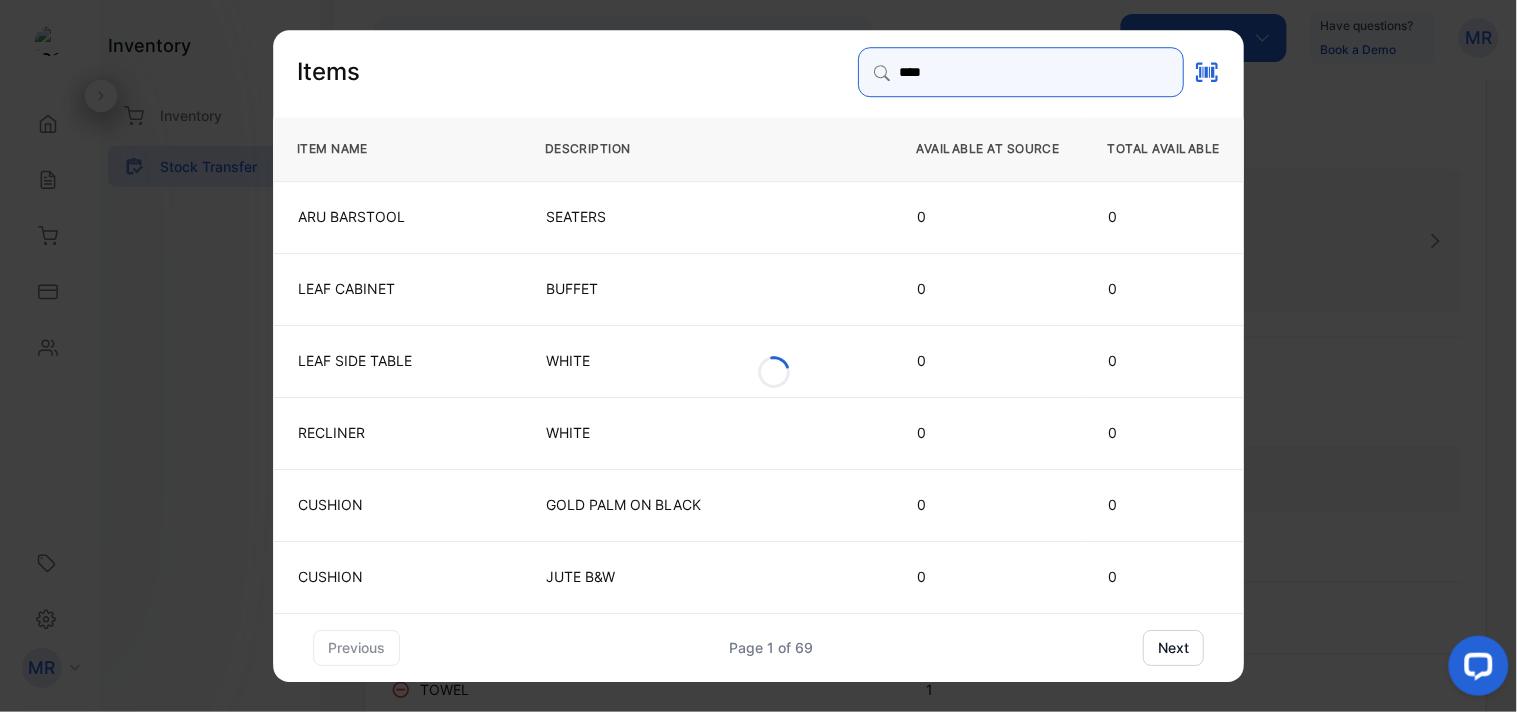 type on "********" 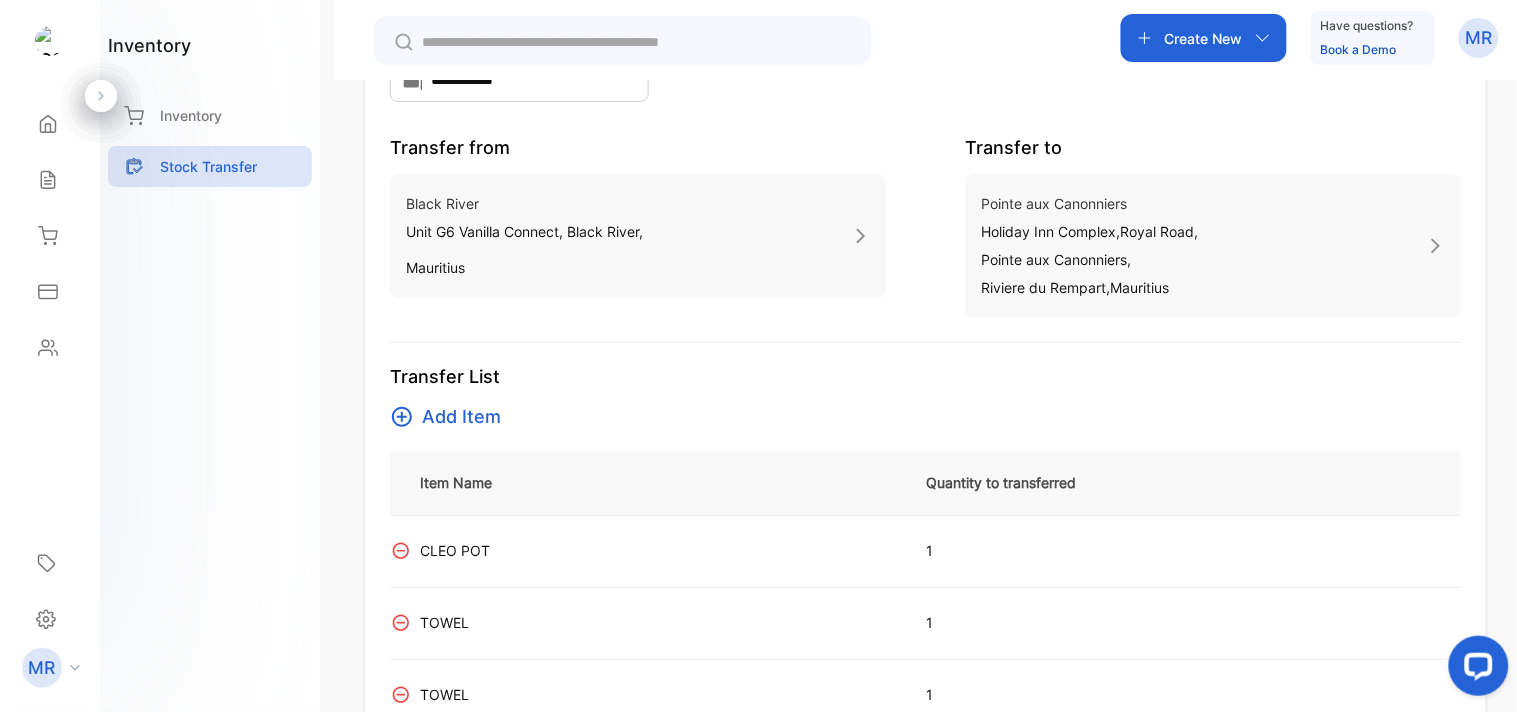 scroll, scrollTop: 257, scrollLeft: 0, axis: vertical 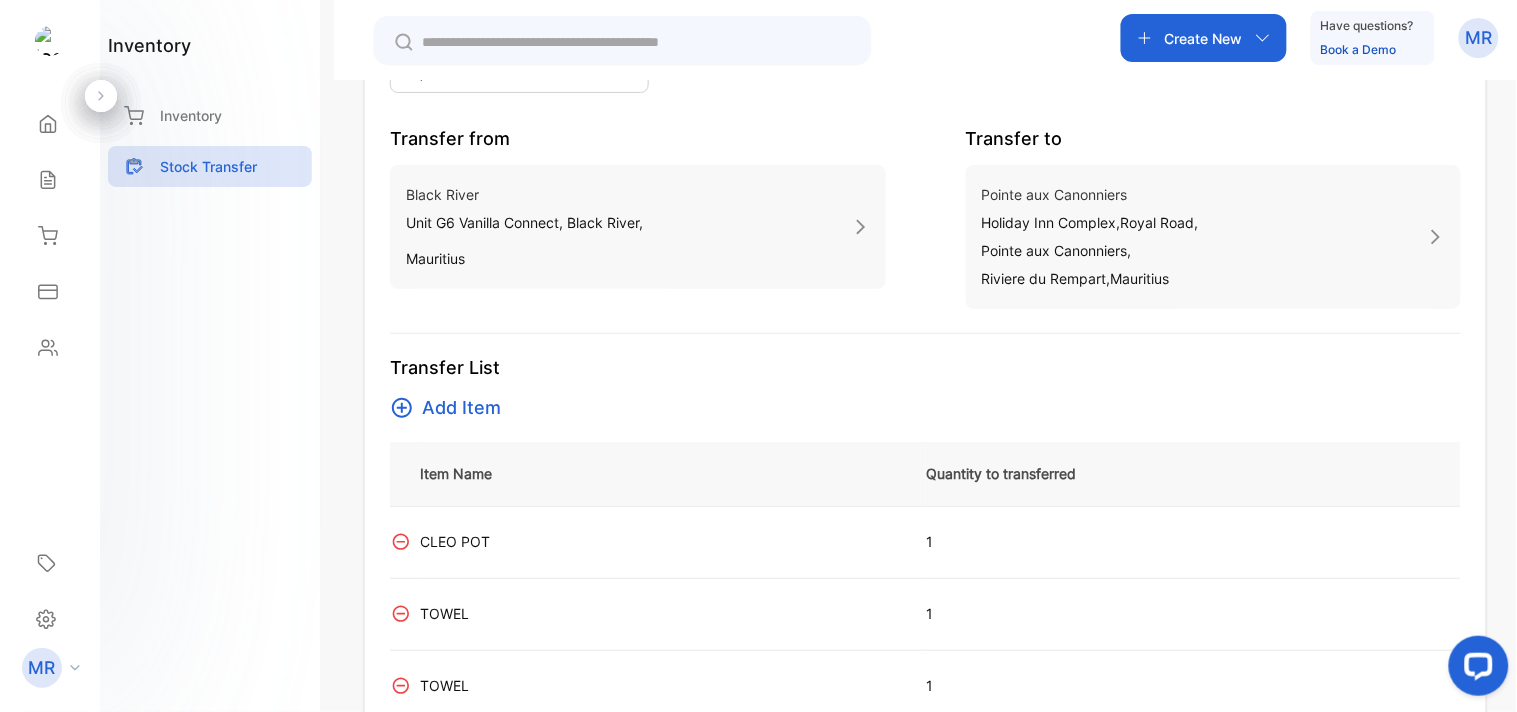 click on "Add Item" at bounding box center [461, 408] 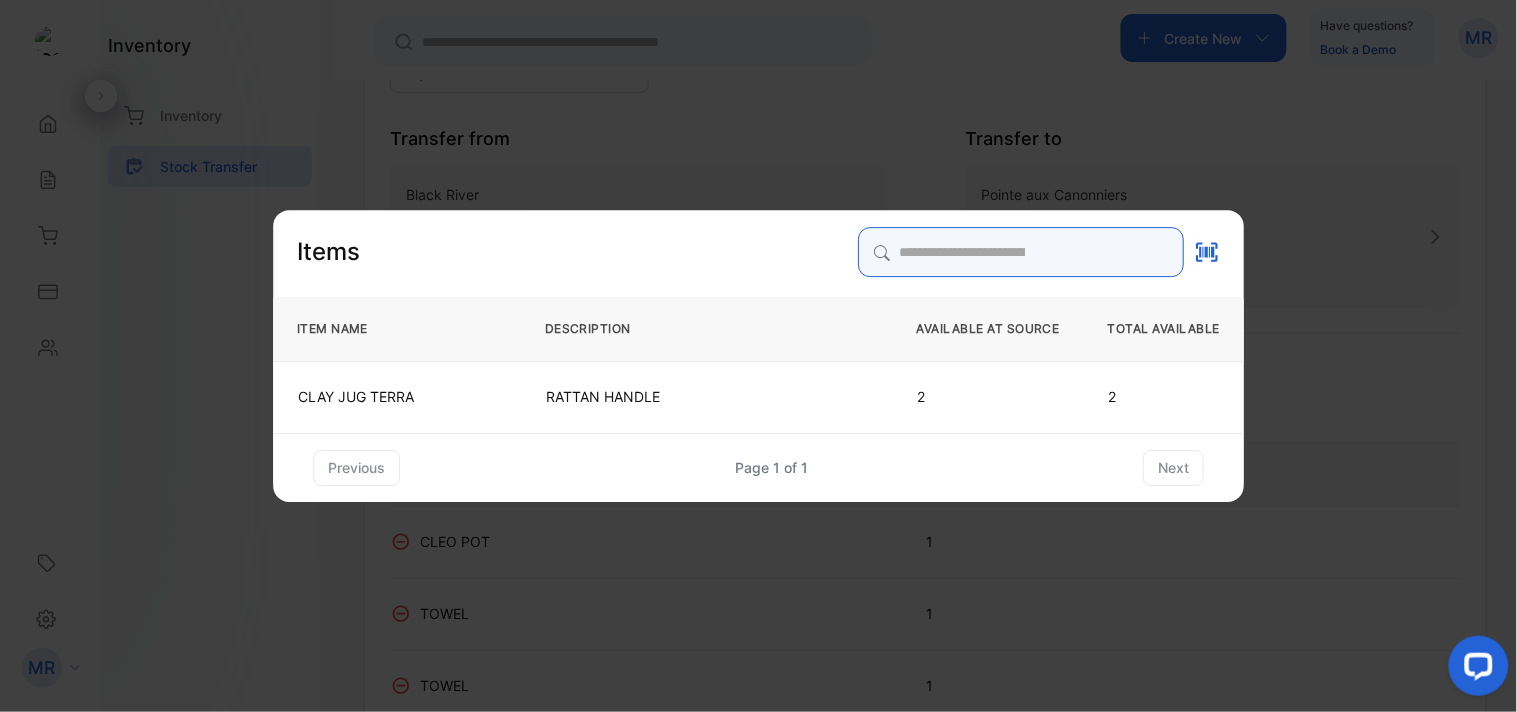 click at bounding box center (1021, 252) 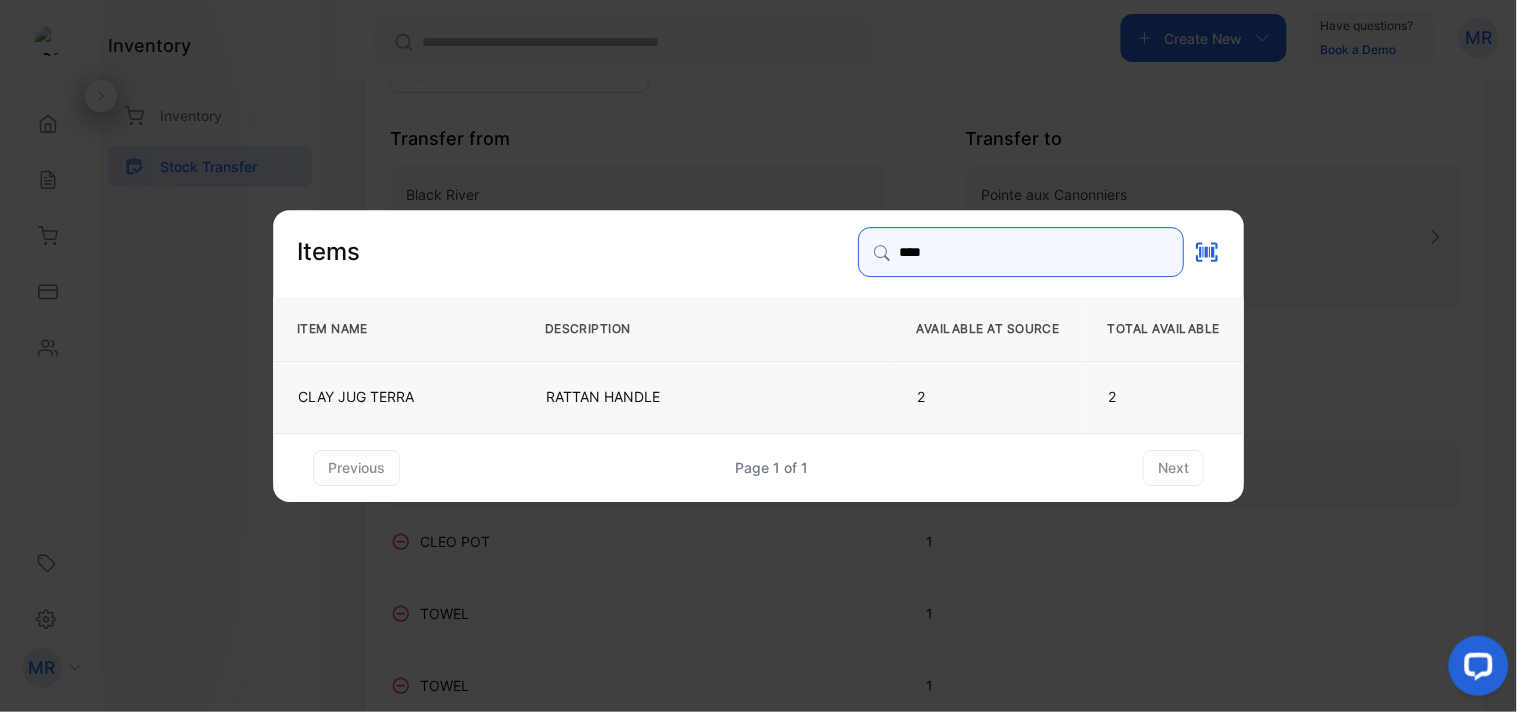 type on "****" 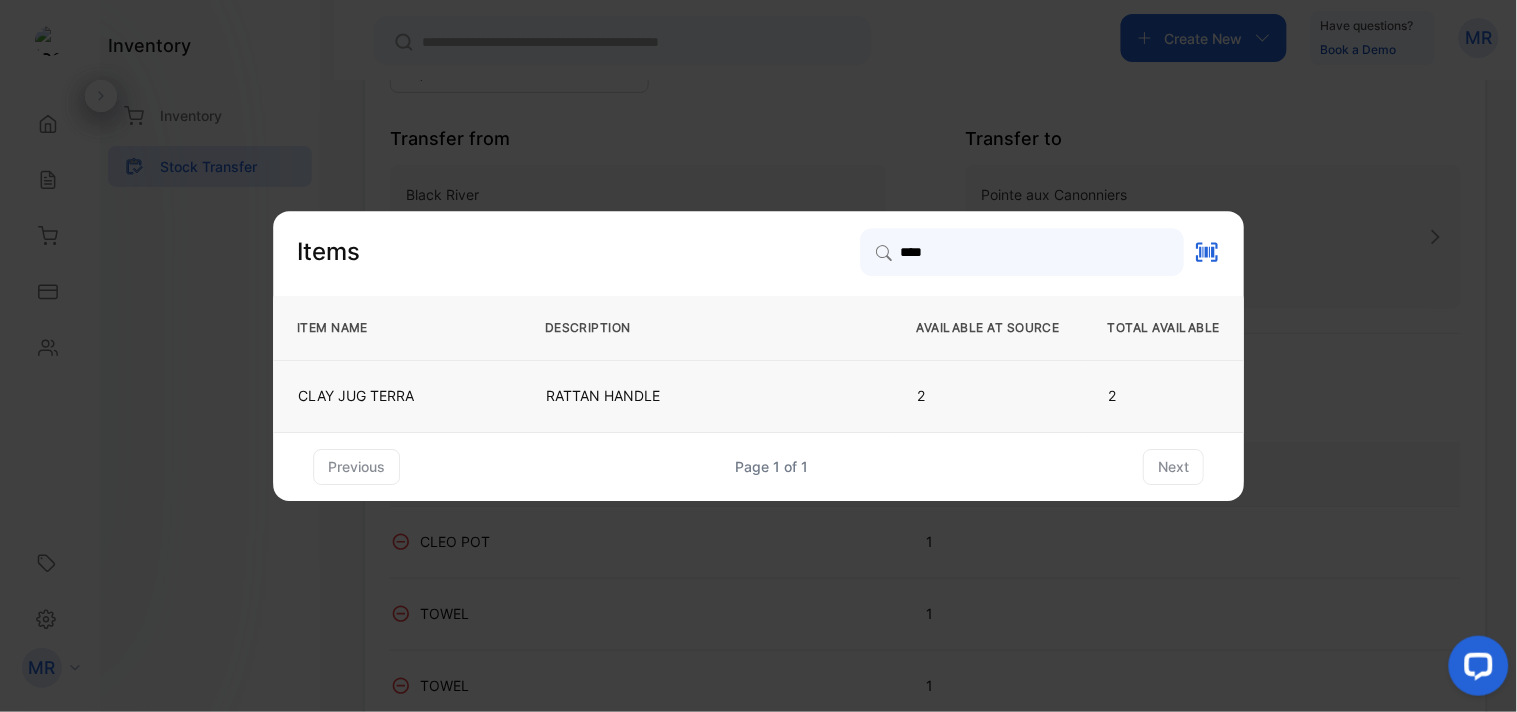 click on "RATTAN HANDLE" at bounding box center [707, 396] 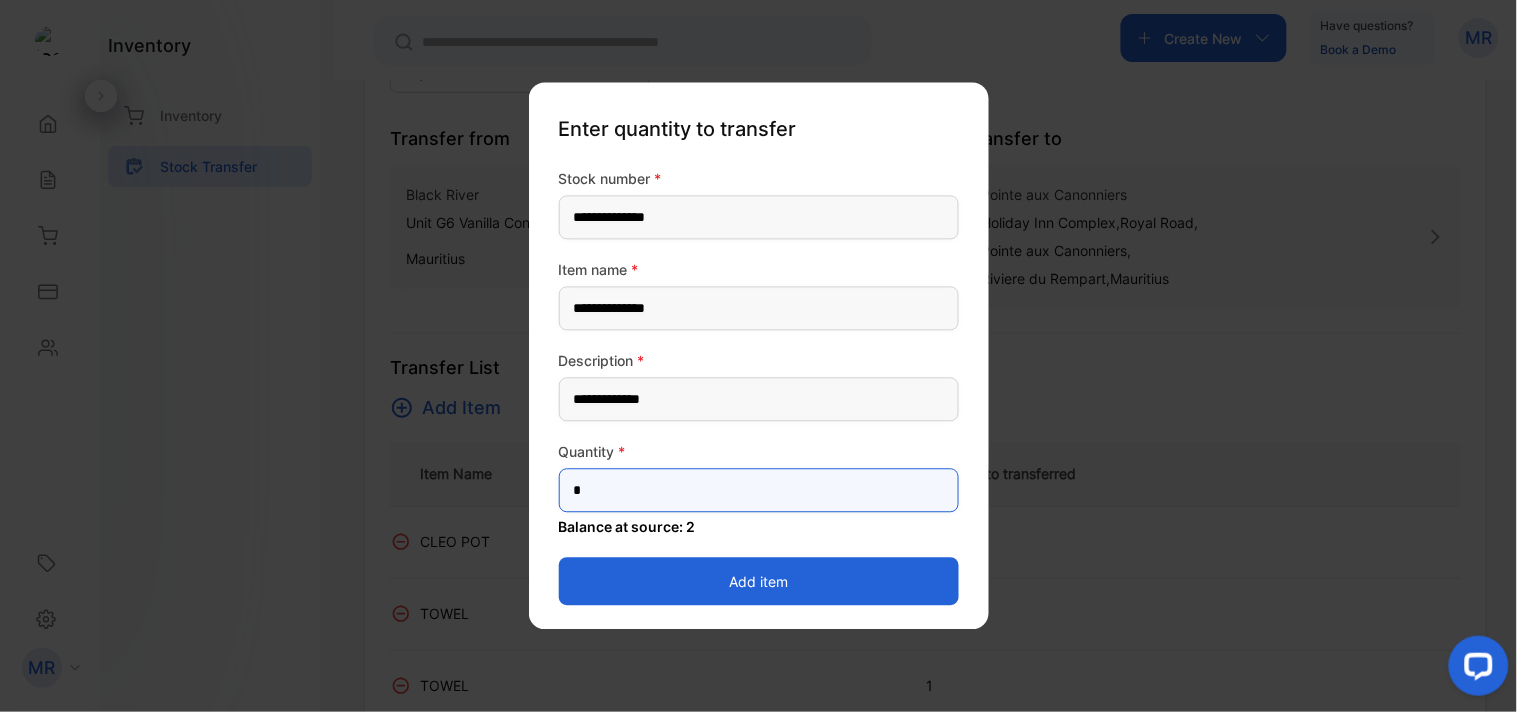 click on "*" at bounding box center [759, 491] 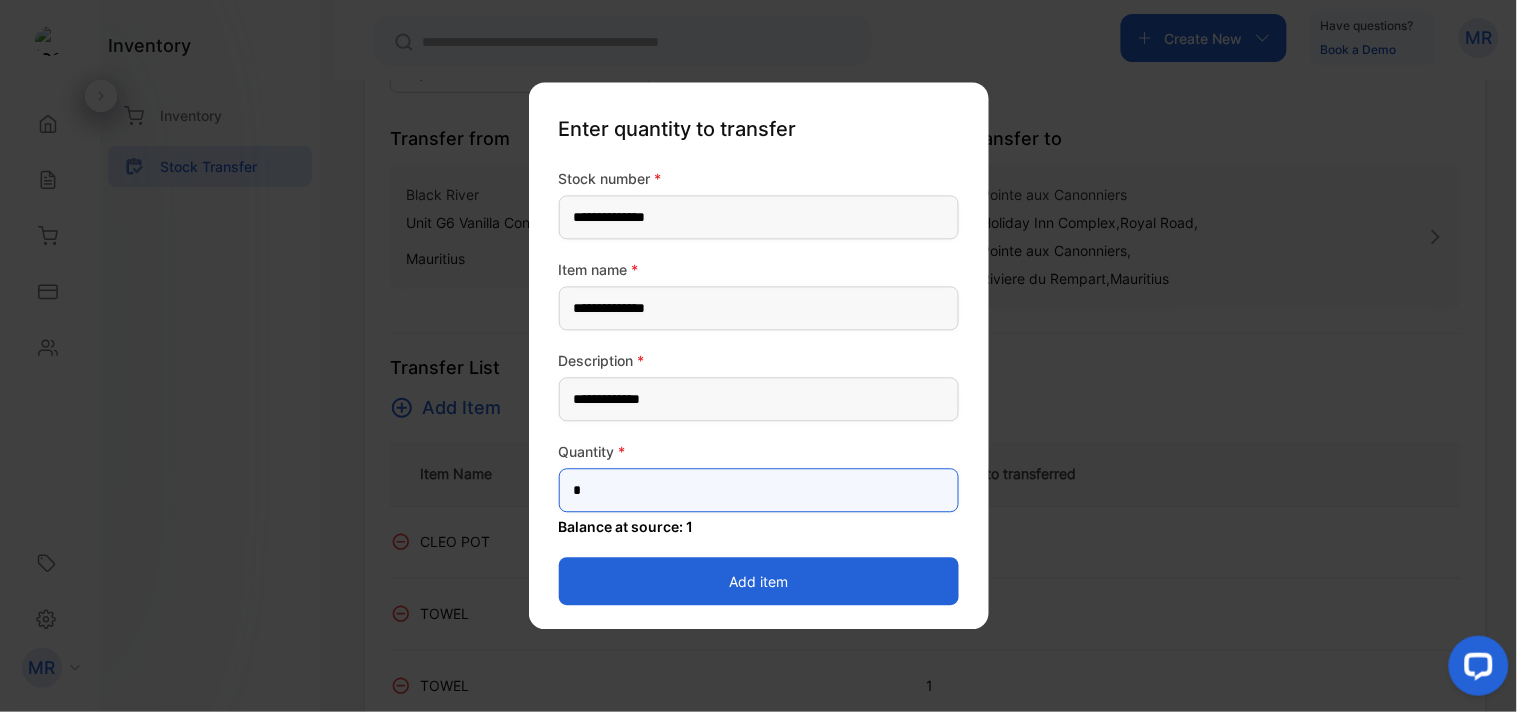 type on "*" 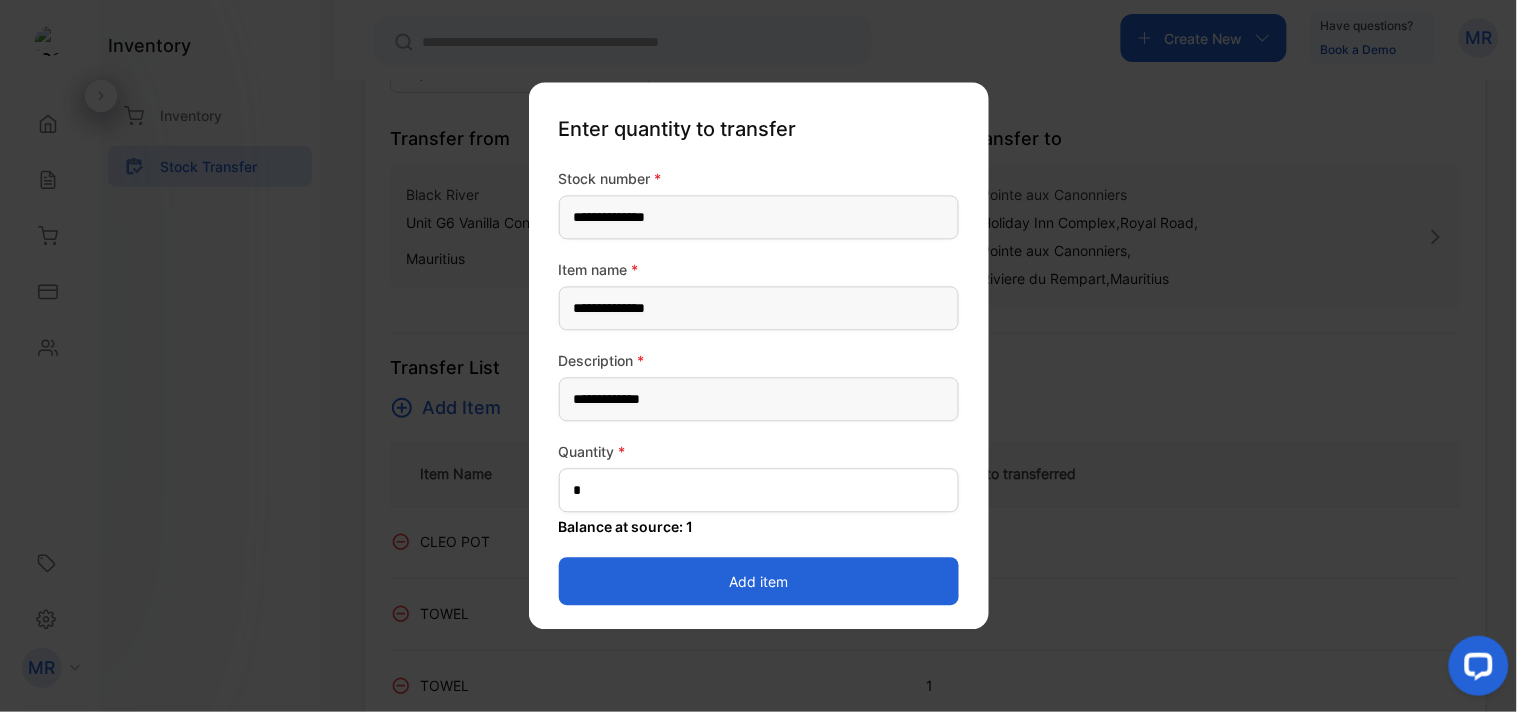click on "Add item" at bounding box center (759, 582) 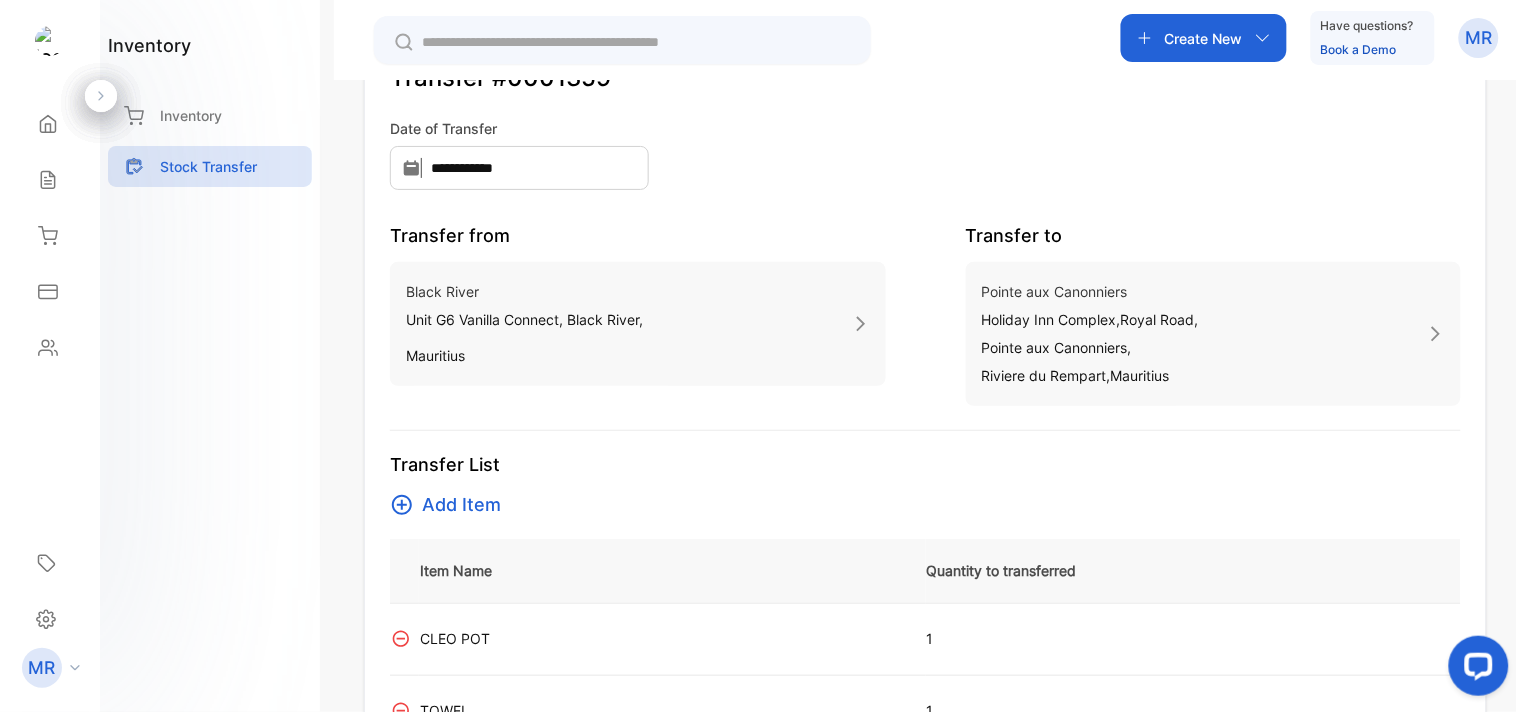 scroll, scrollTop: 0, scrollLeft: 0, axis: both 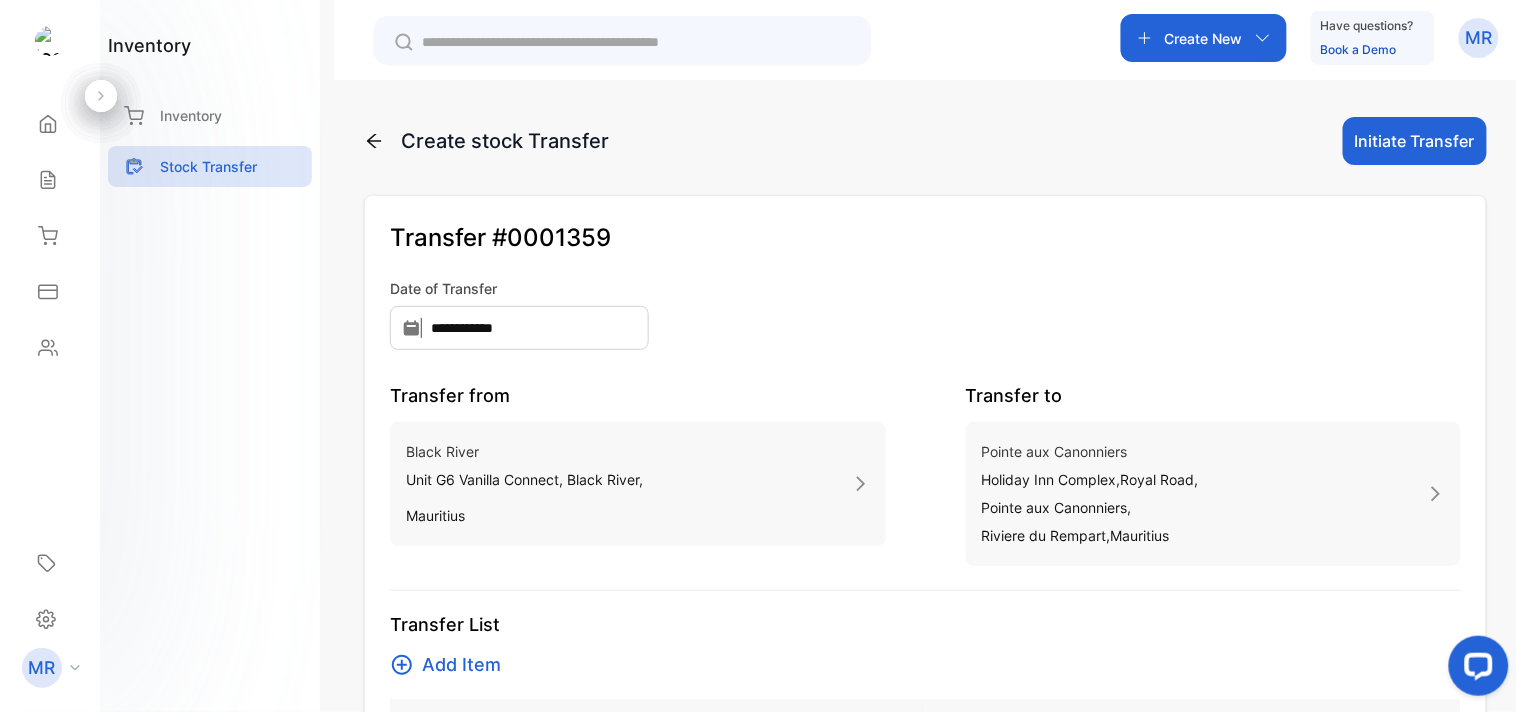 click on "Initiate Transfer" at bounding box center [1415, 141] 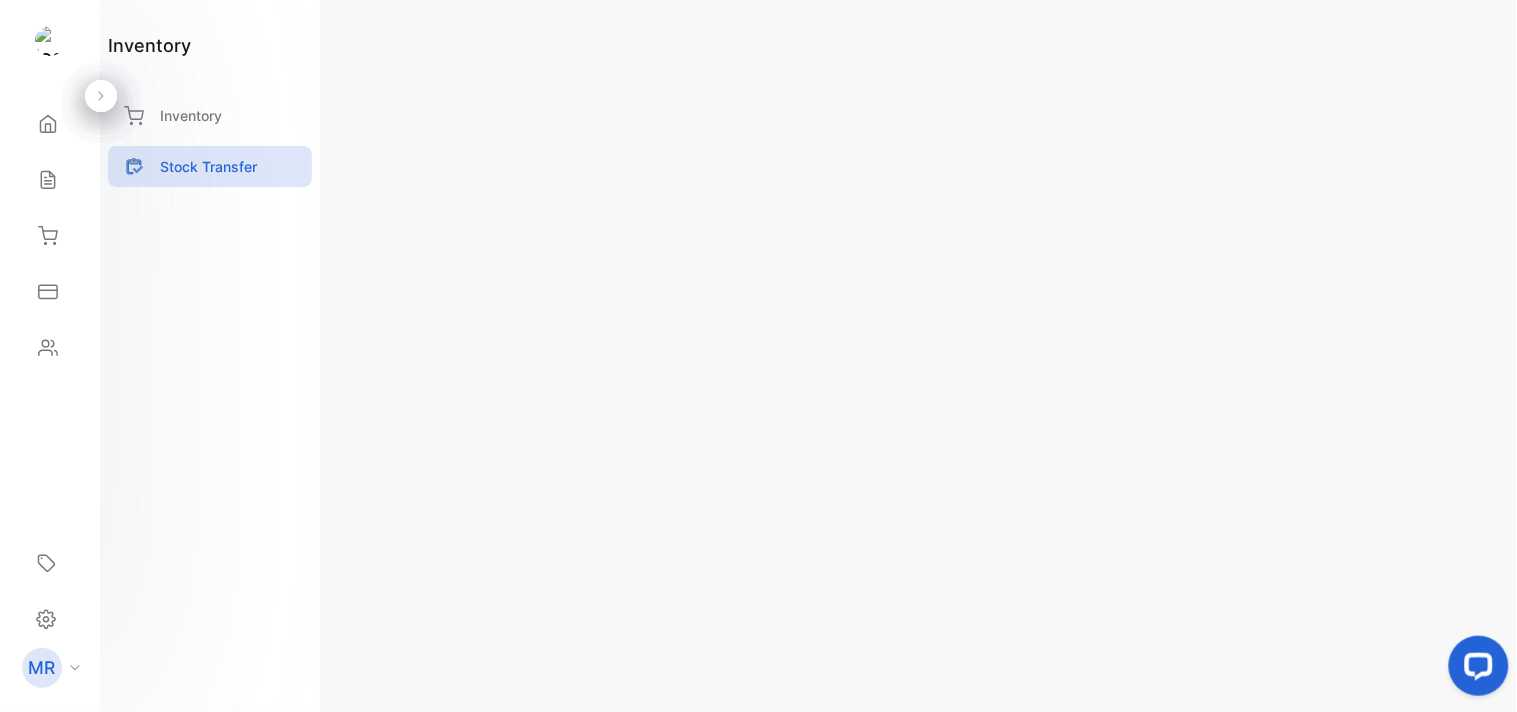 click on "Actions" at bounding box center (1417, 61) 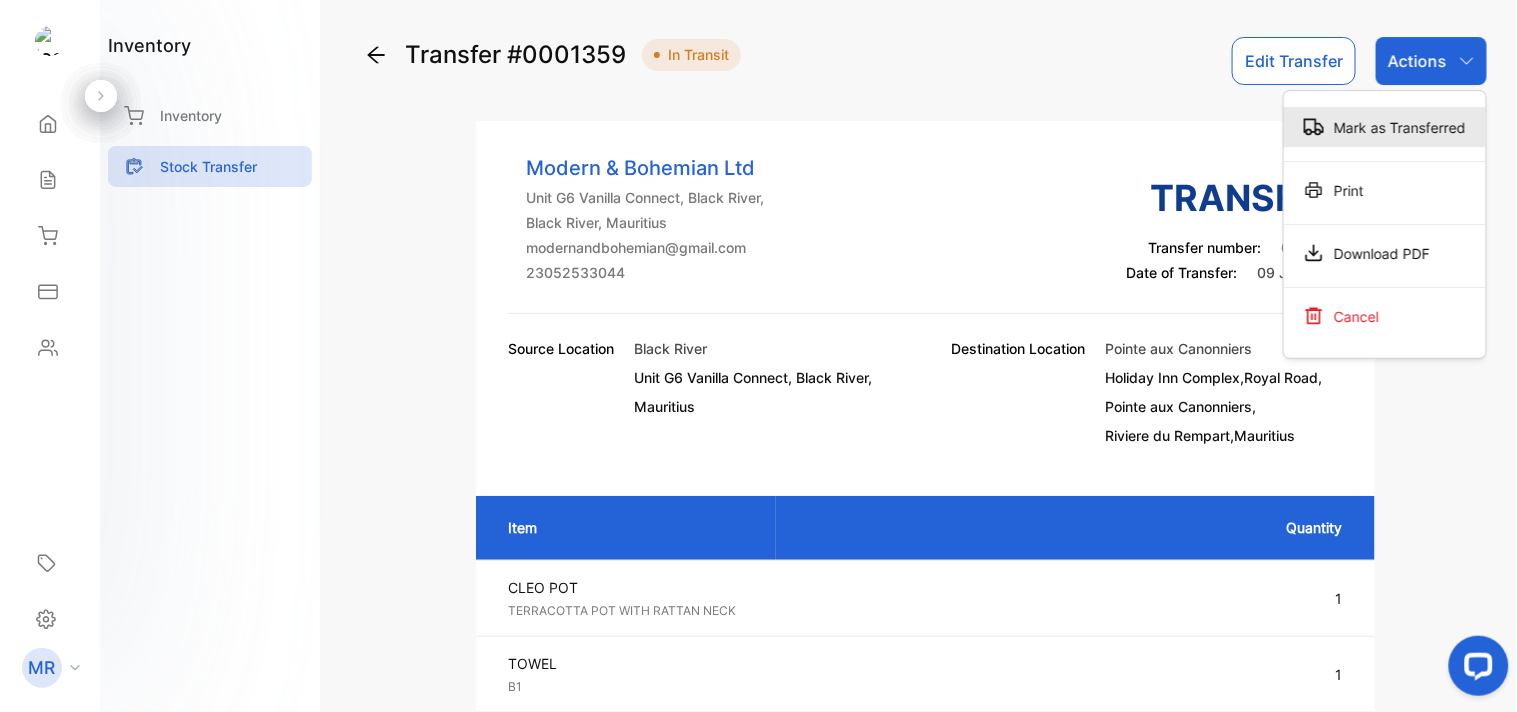 click on "Mark as Transferred" at bounding box center [1385, 127] 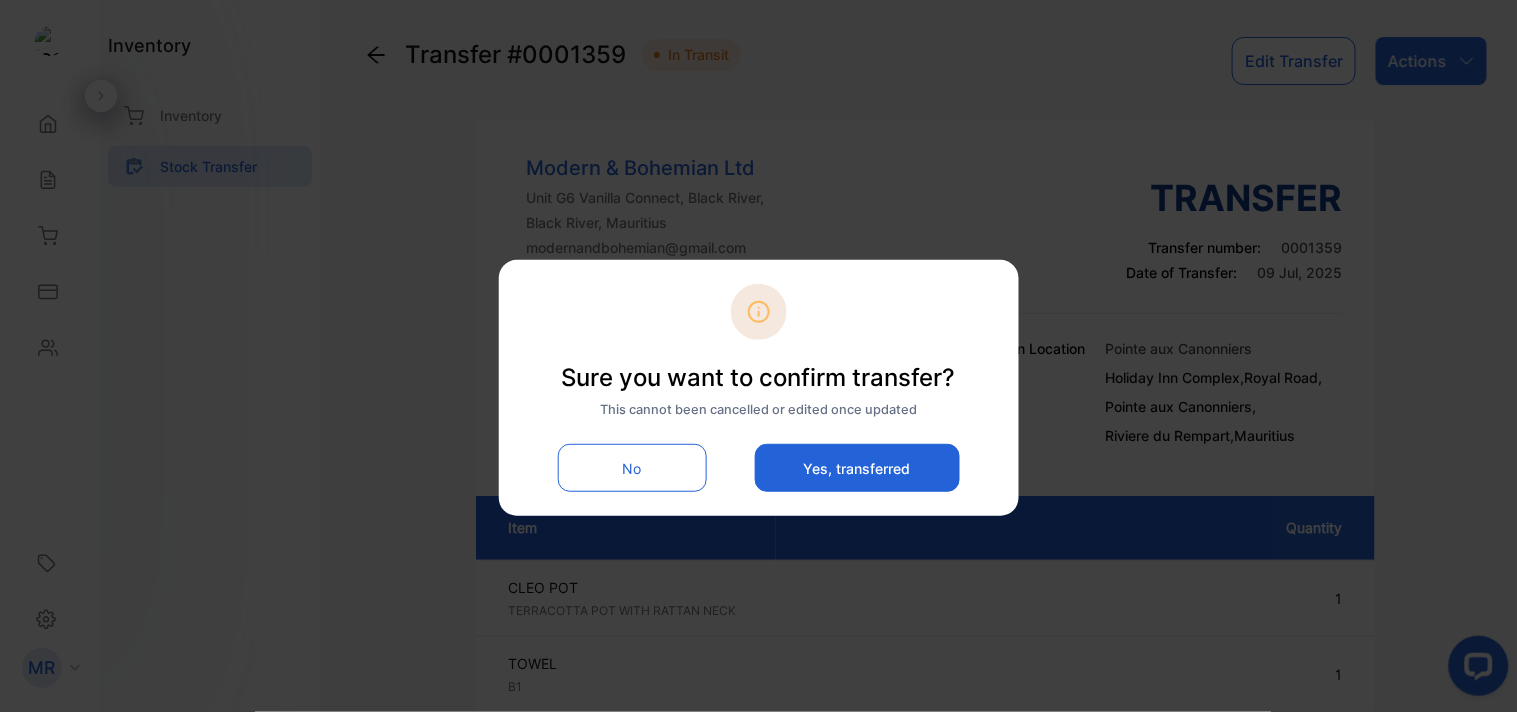 click on "Yes, transferred" at bounding box center [857, 468] 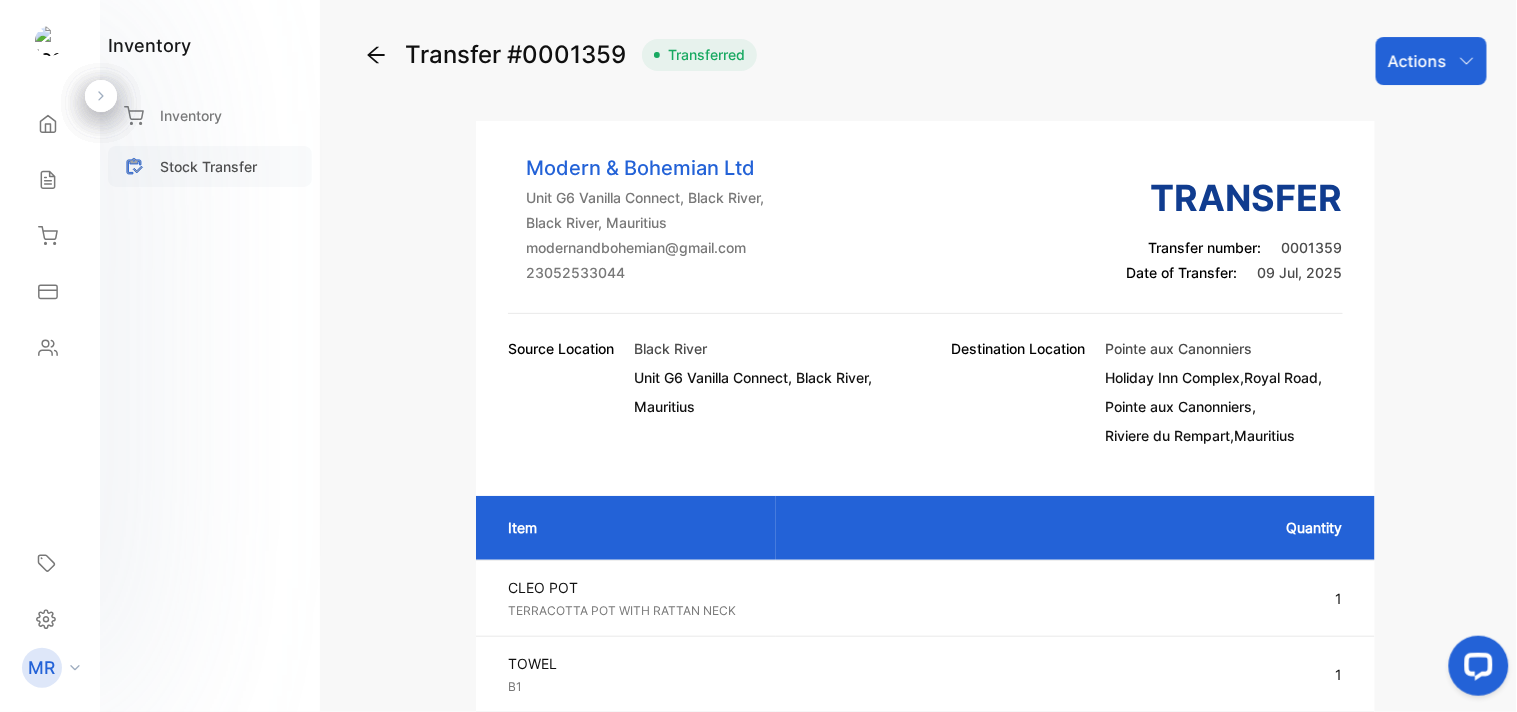 click on "Stock Transfer" at bounding box center (208, 166) 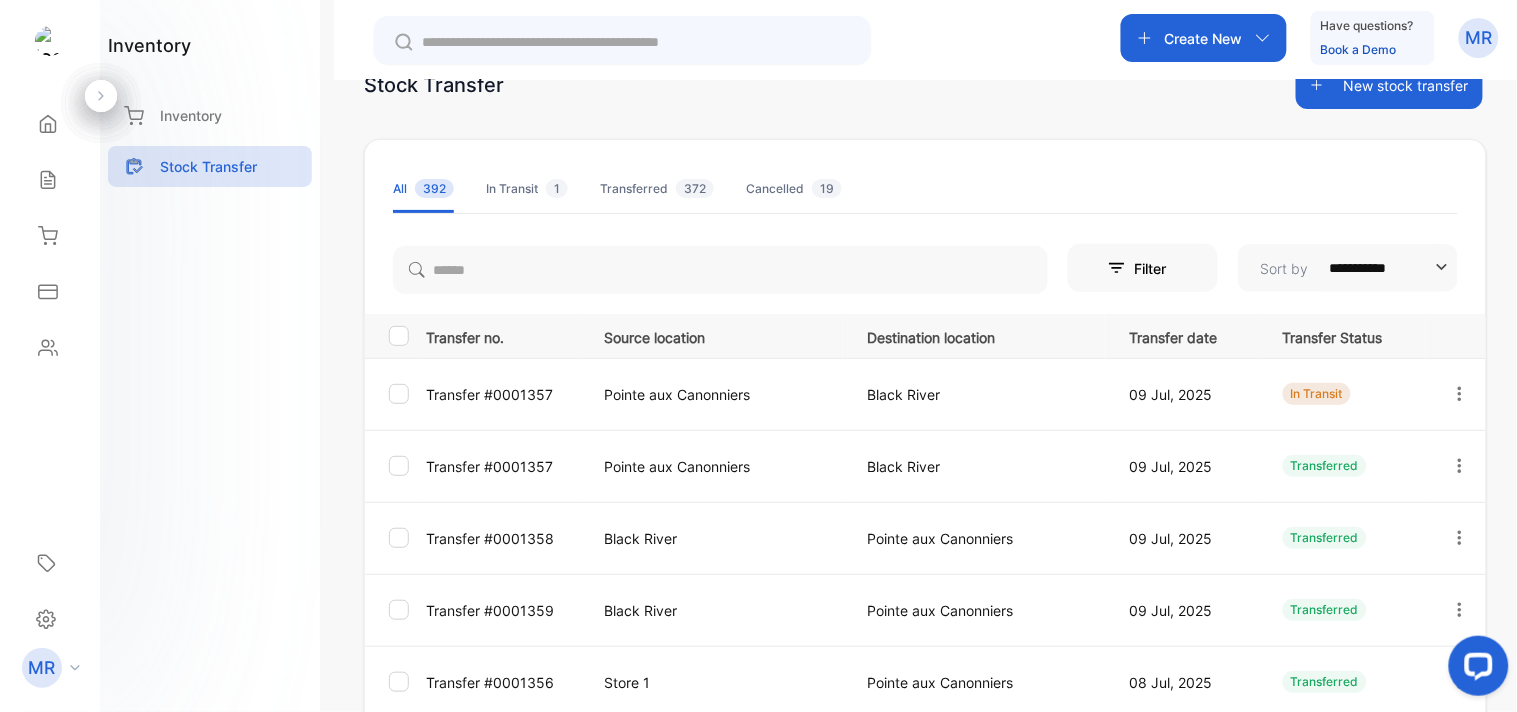 scroll, scrollTop: 0, scrollLeft: 0, axis: both 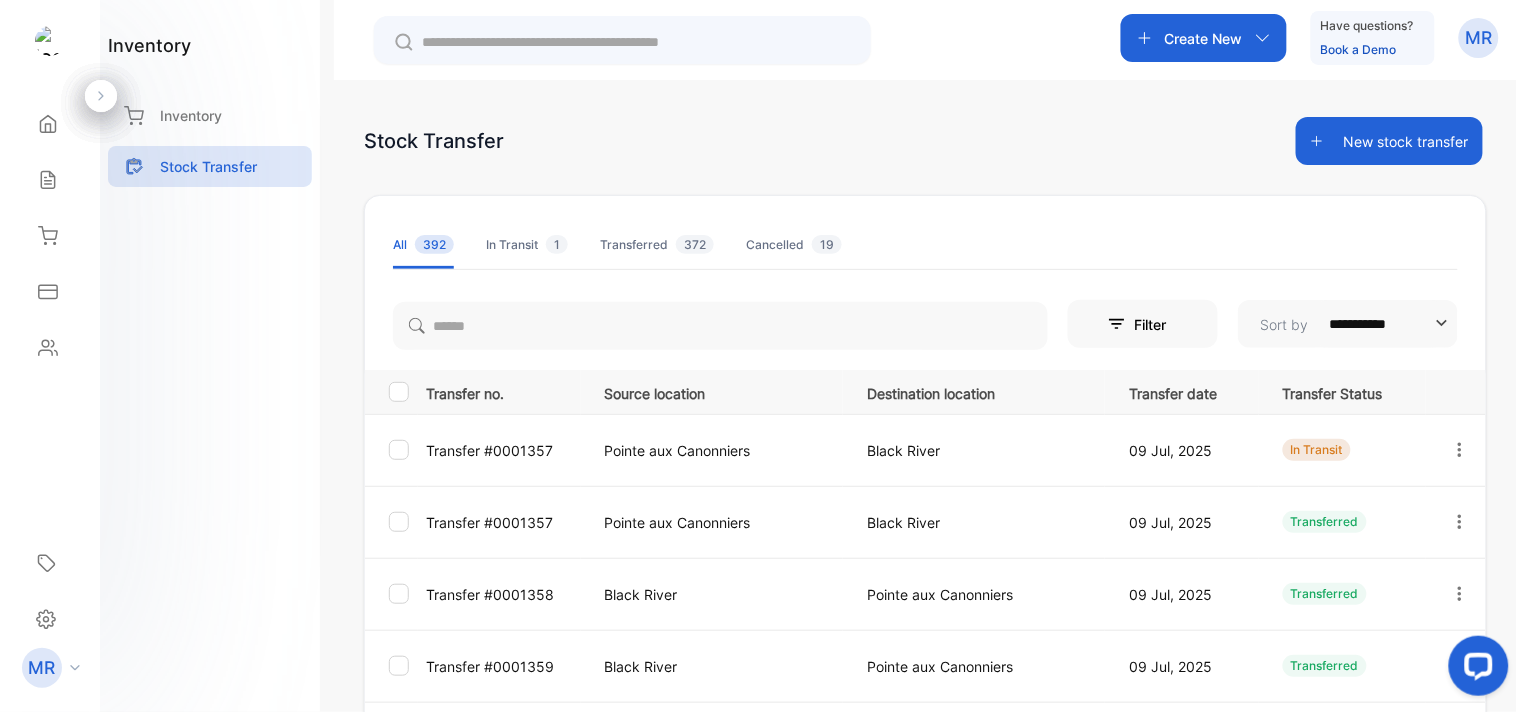 click at bounding box center [1460, 450] 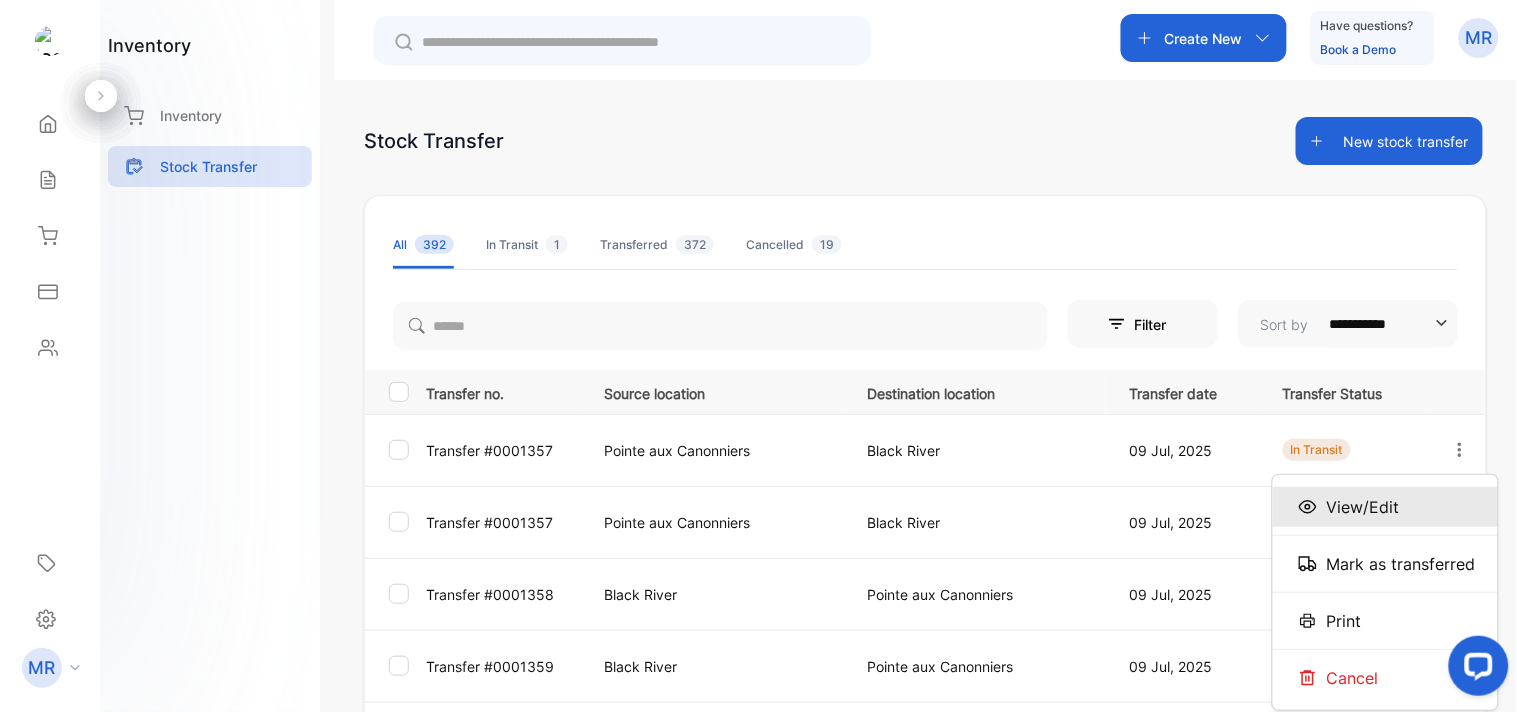 click on "View/Edit" at bounding box center (1363, 507) 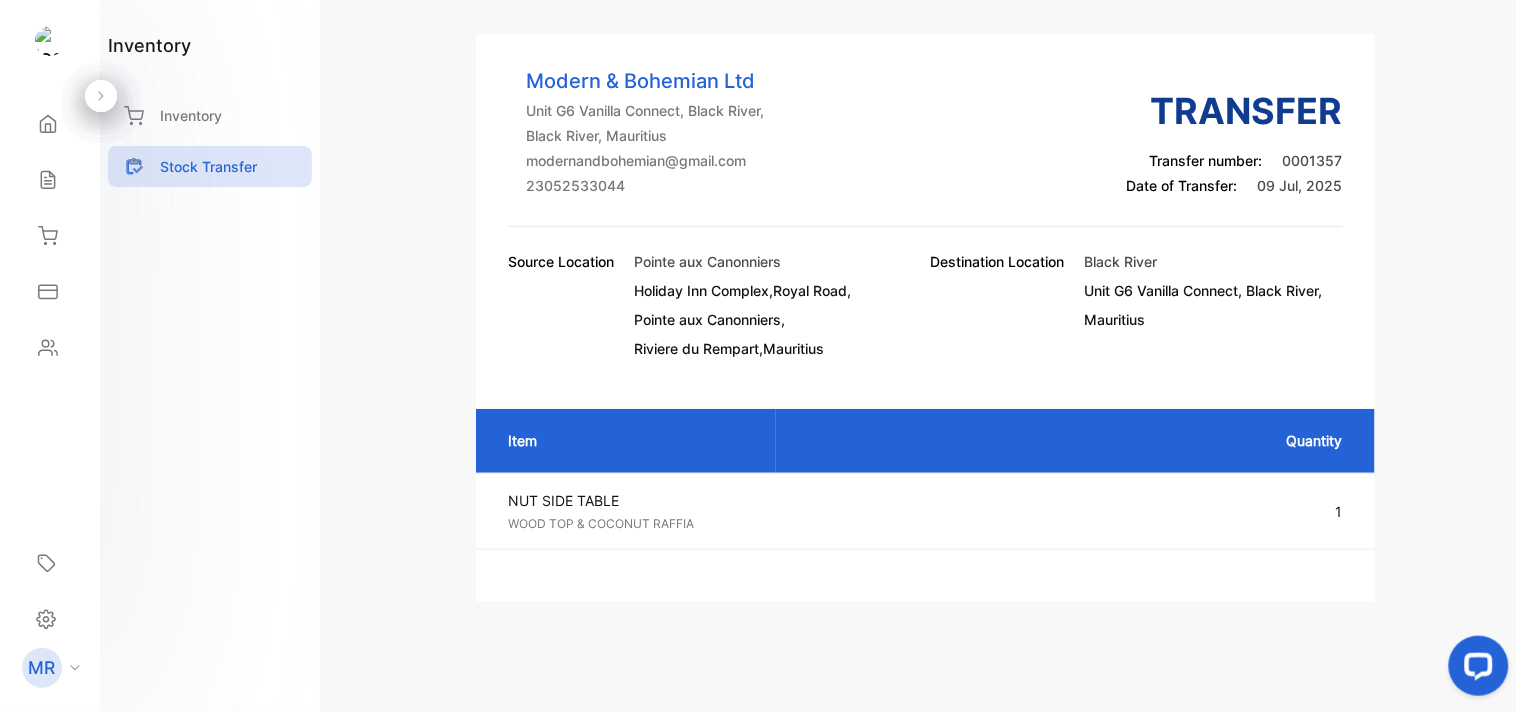 scroll, scrollTop: 0, scrollLeft: 0, axis: both 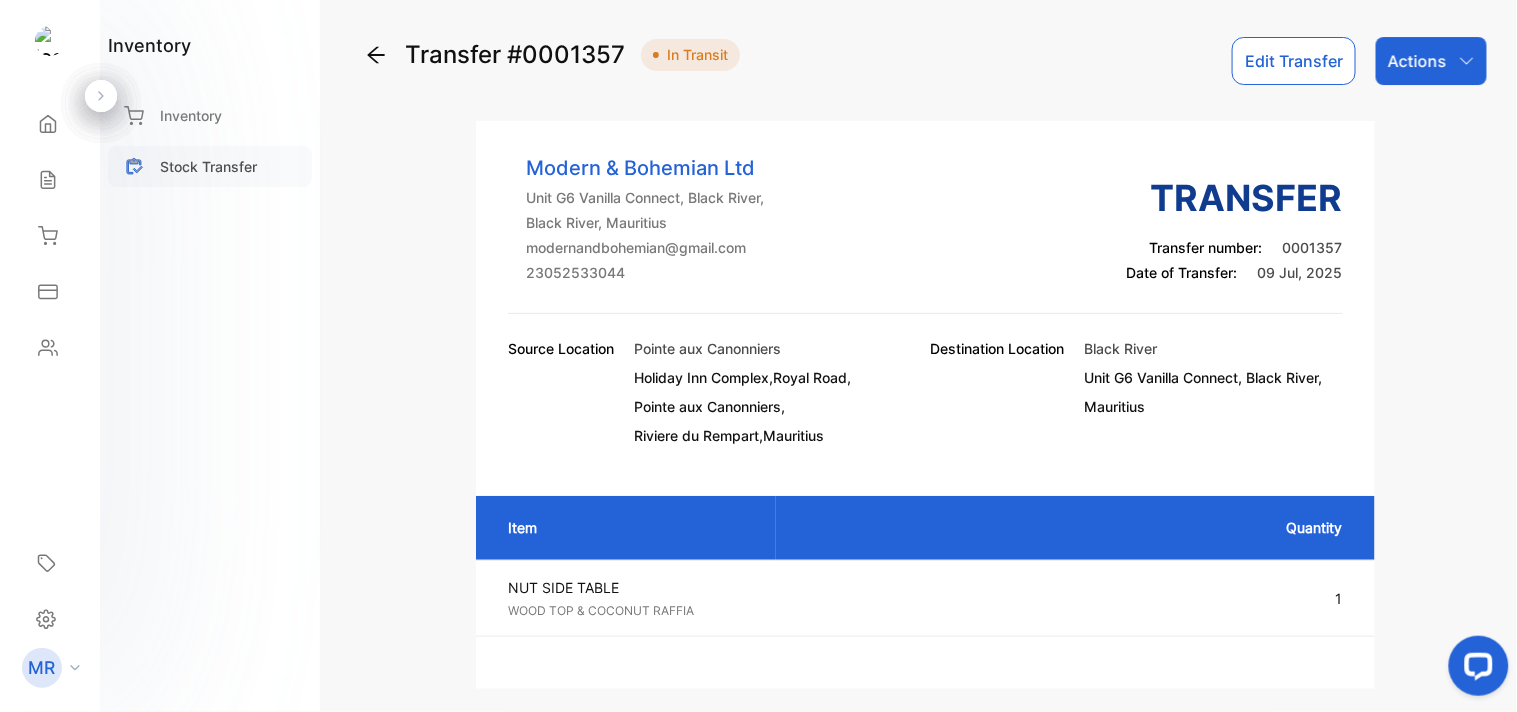 click on "Stock Transfer" at bounding box center [208, 166] 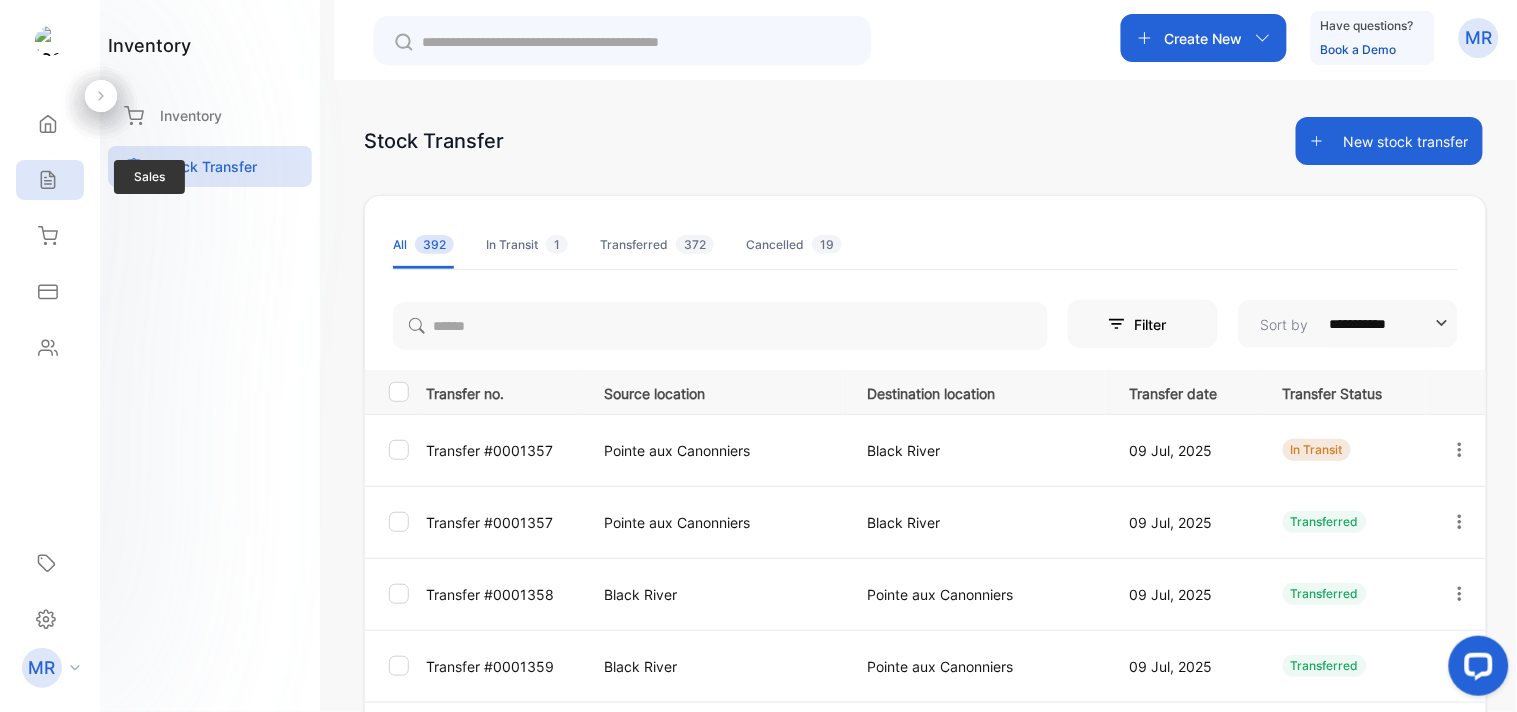 click at bounding box center (48, 124) 